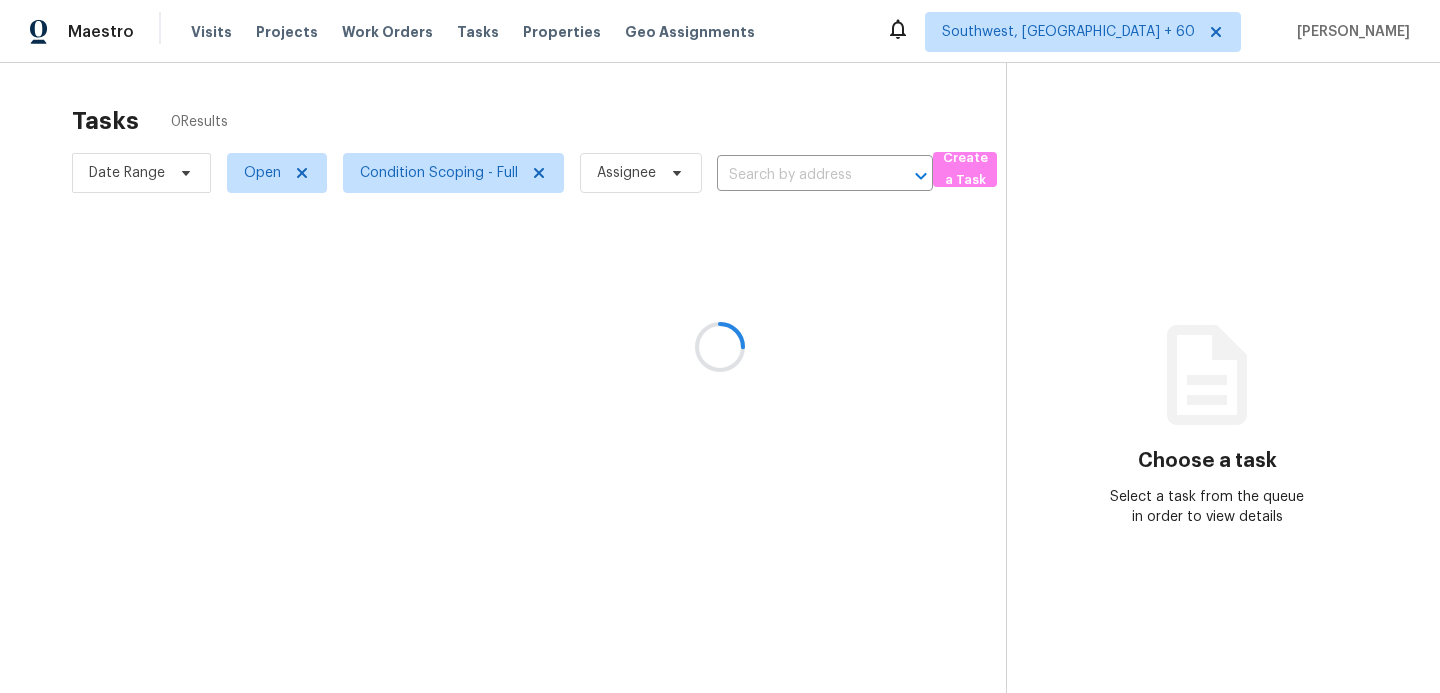 scroll, scrollTop: 0, scrollLeft: 0, axis: both 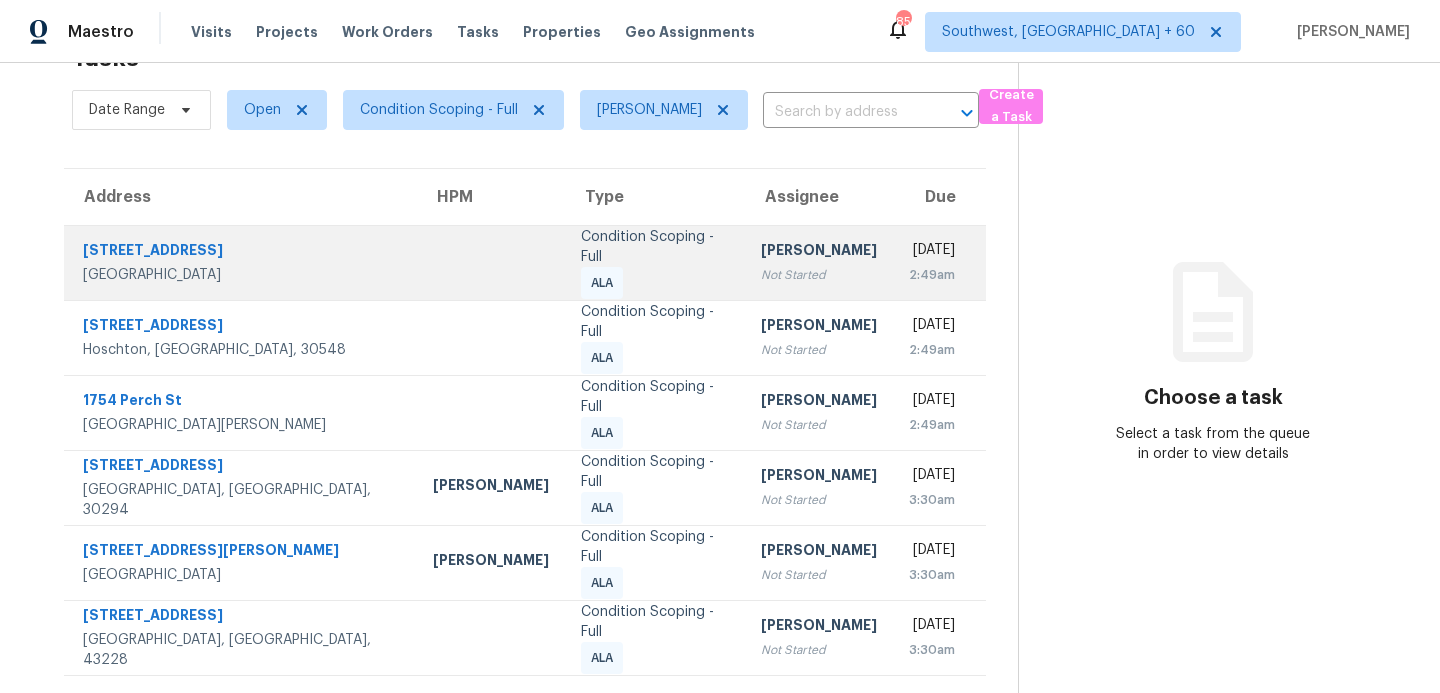 click on "Not Started" at bounding box center [819, 275] 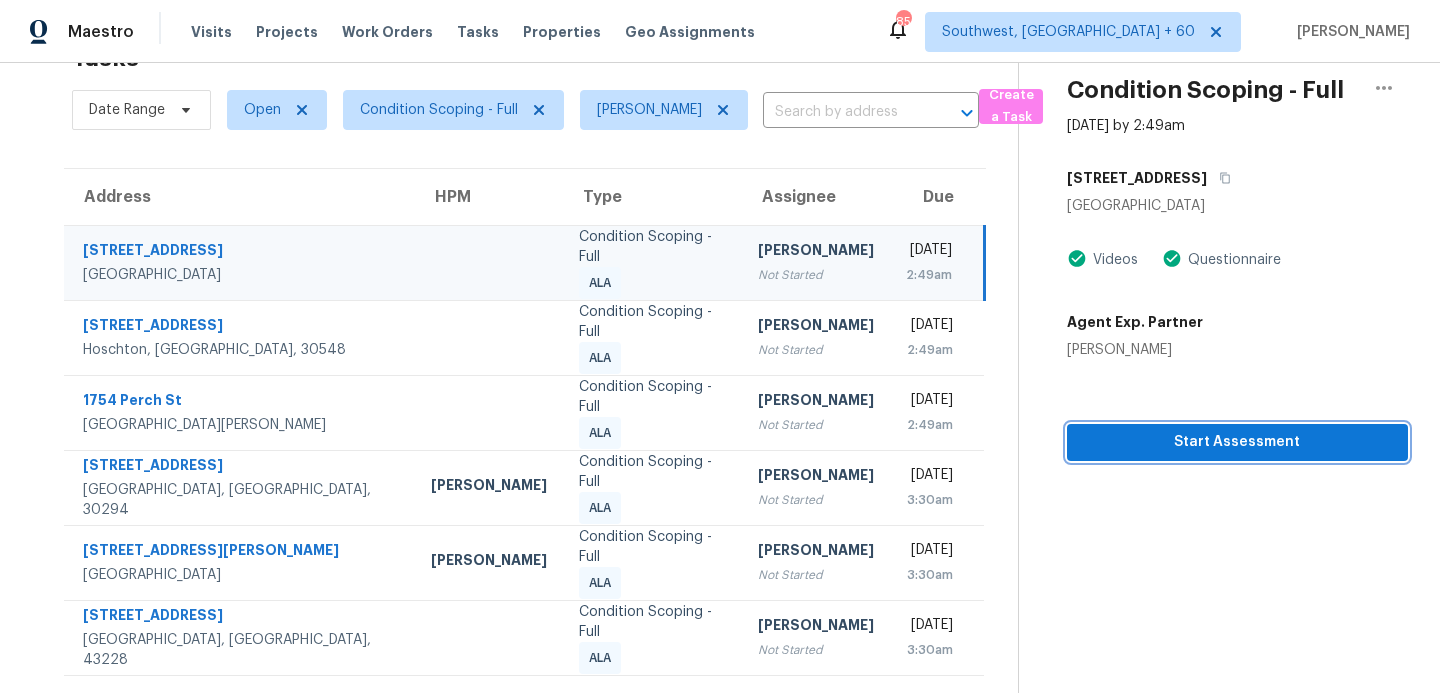 click on "Start Assessment" at bounding box center (1237, 442) 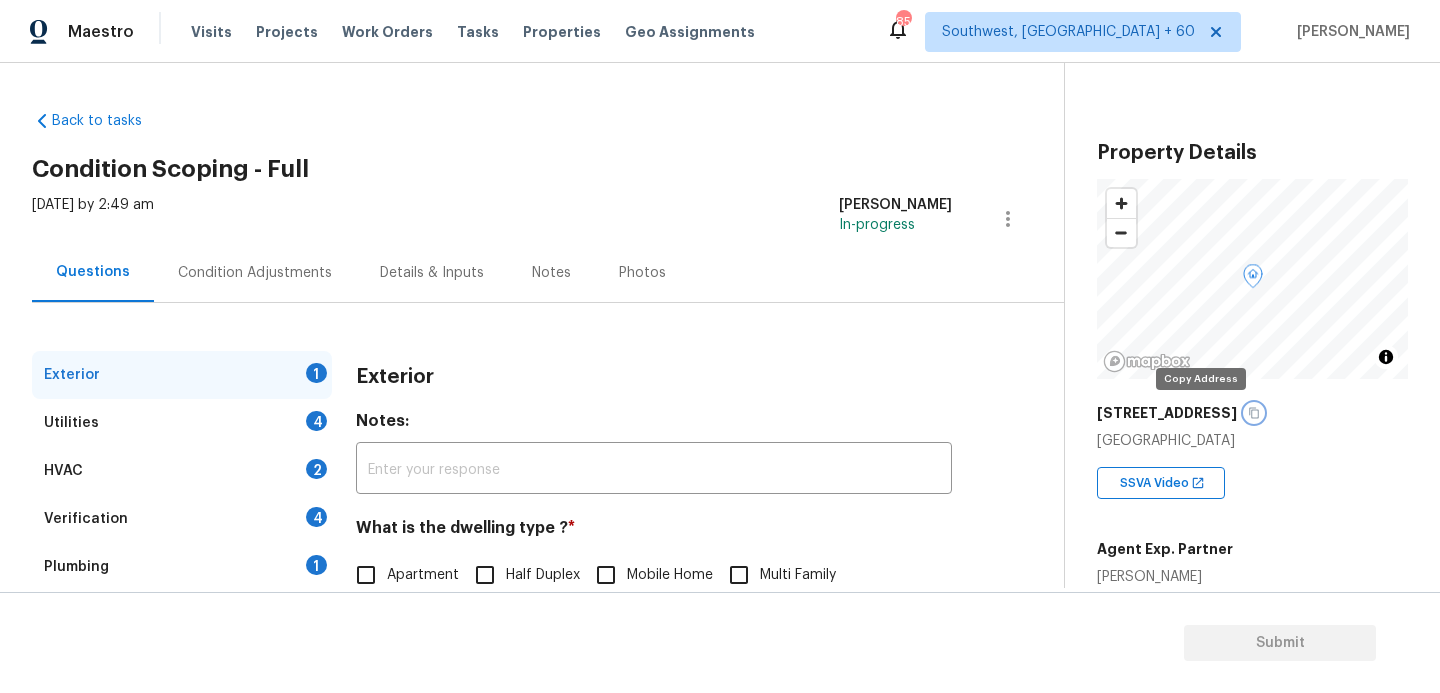 click 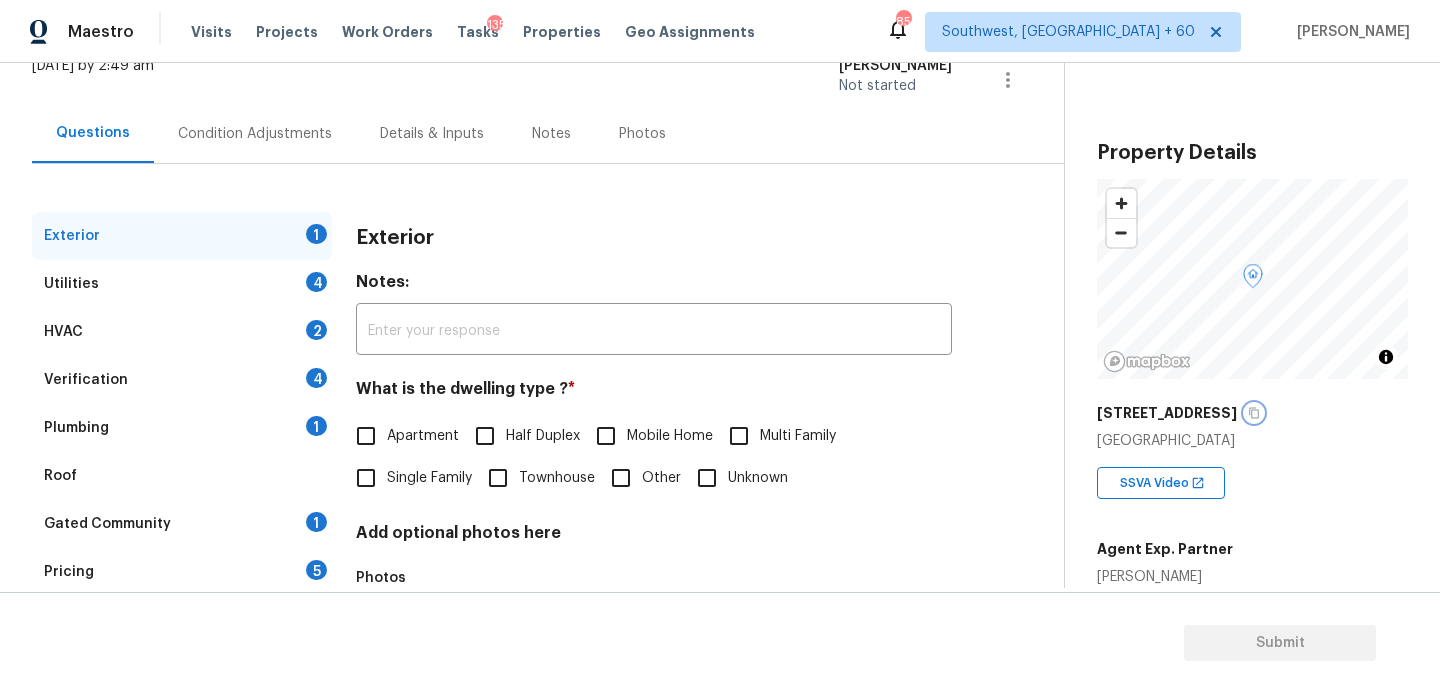 scroll, scrollTop: 218, scrollLeft: 0, axis: vertical 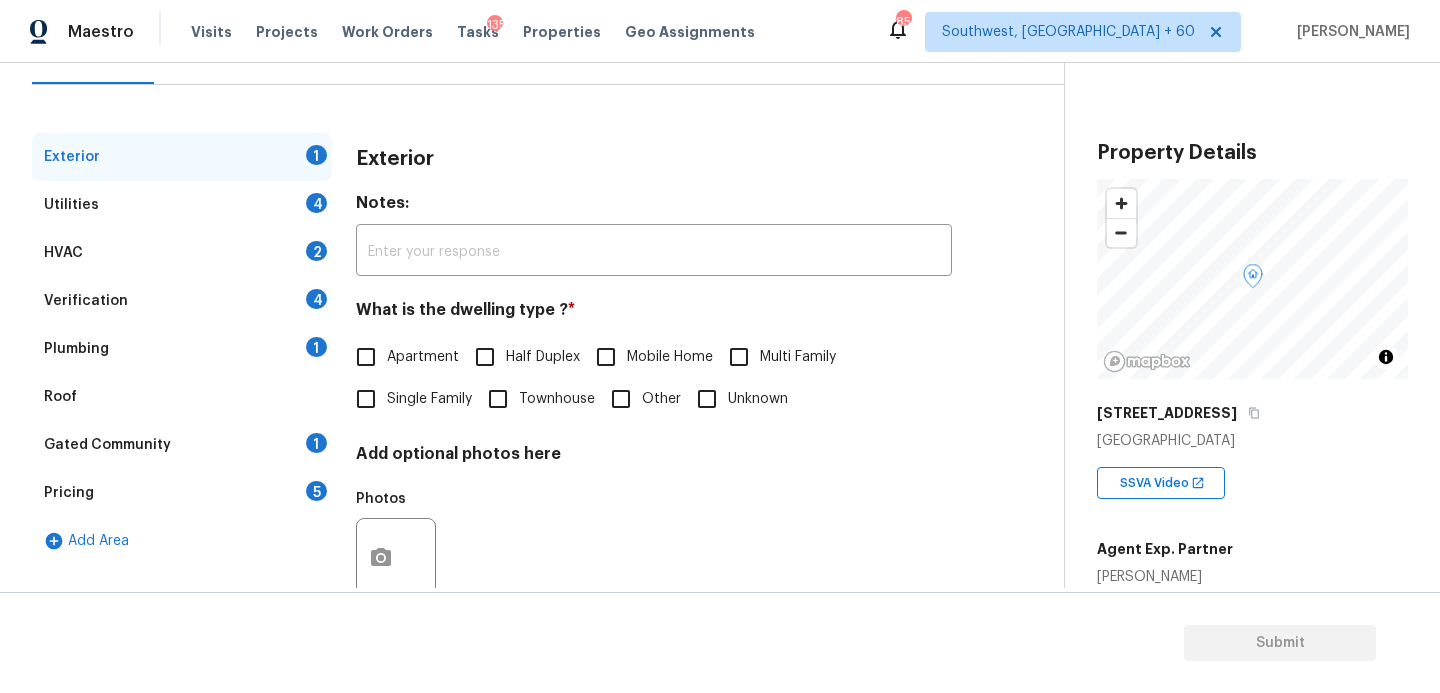 click on "Single Family" at bounding box center [429, 399] 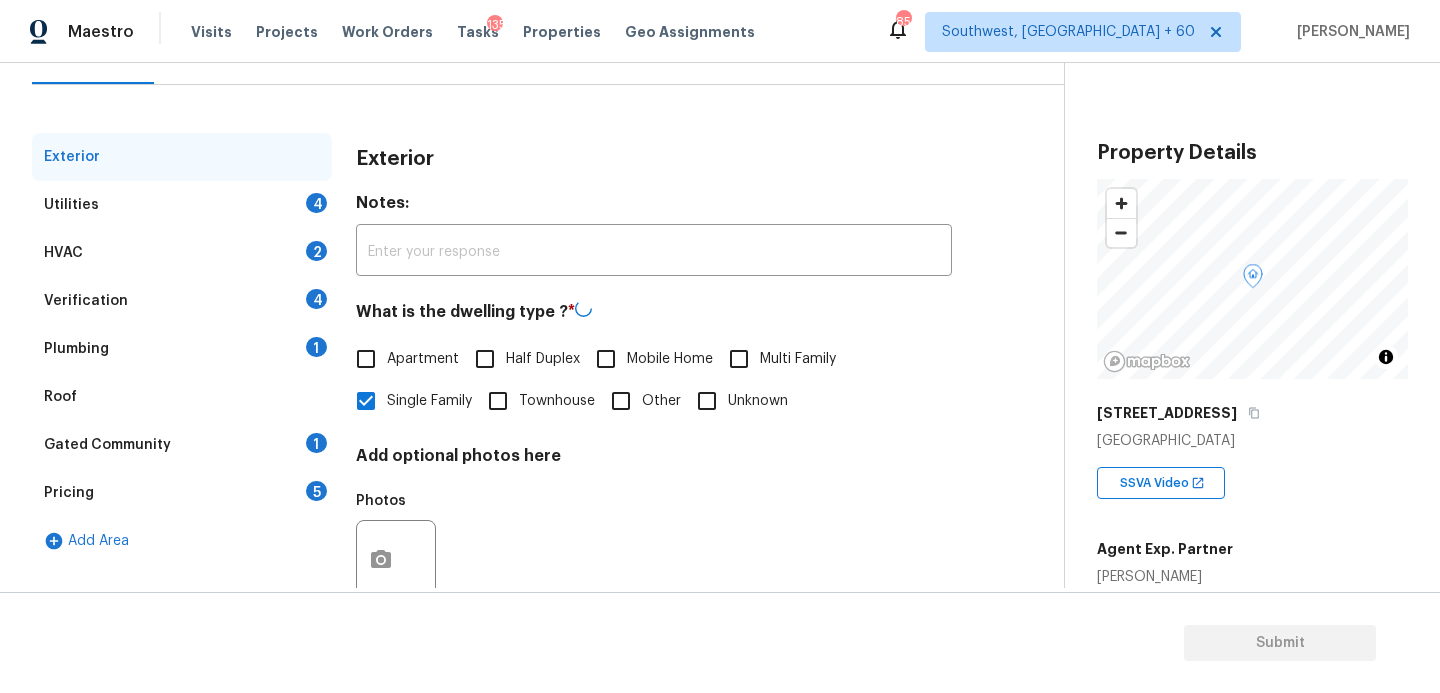 click on "Utilities 4" at bounding box center (182, 205) 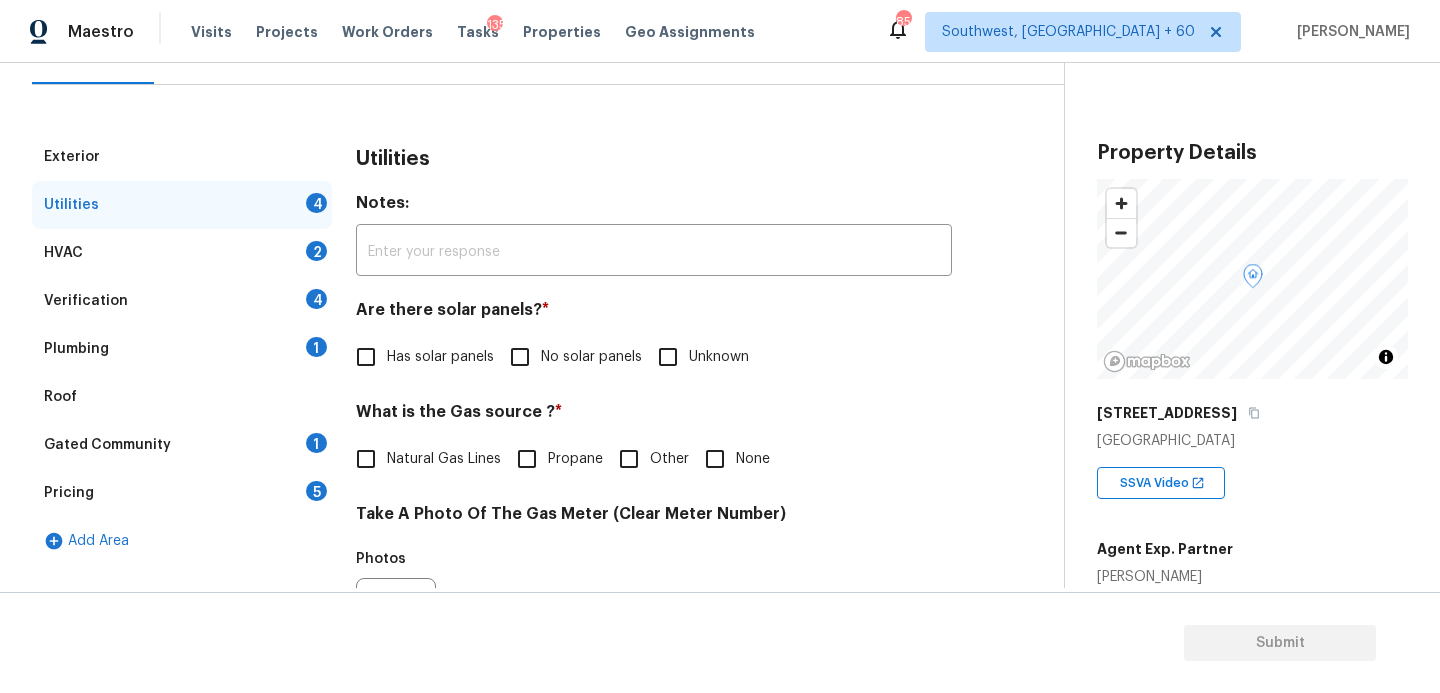 click on "Are there solar panels?  *" at bounding box center (654, 314) 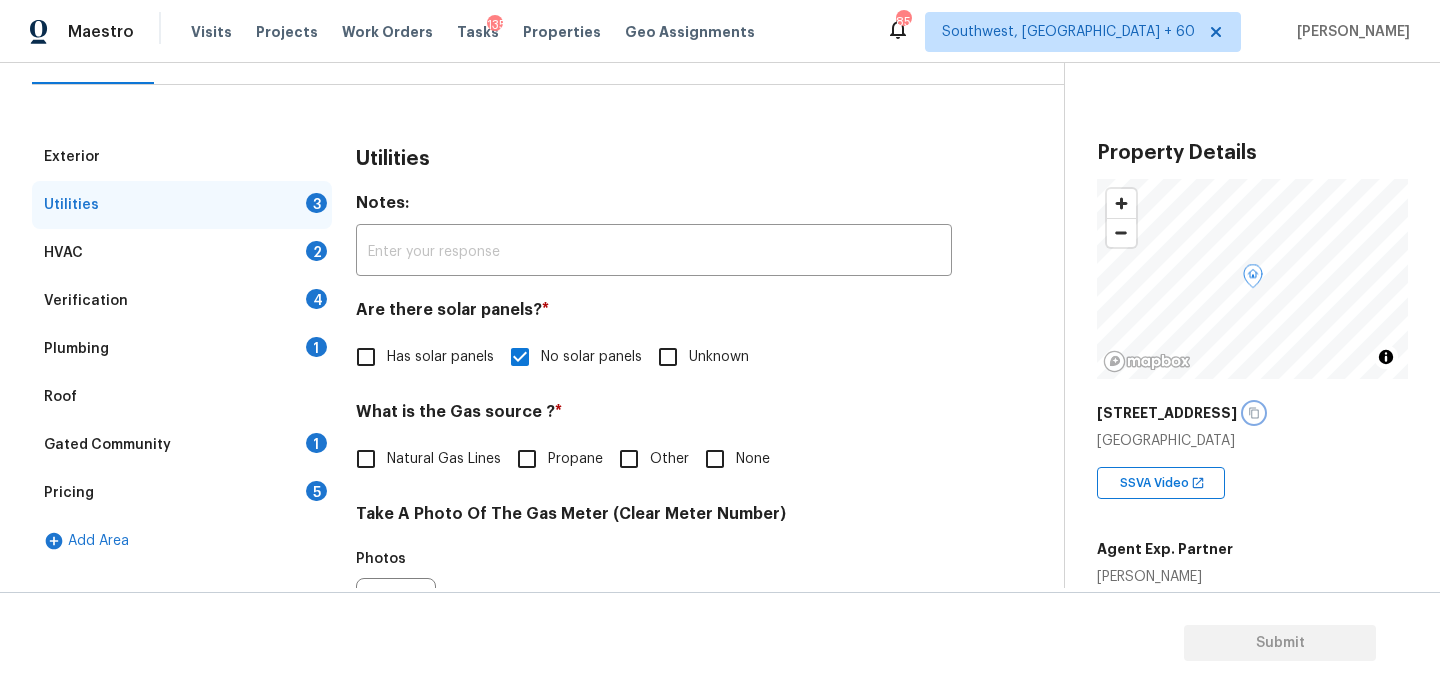 click 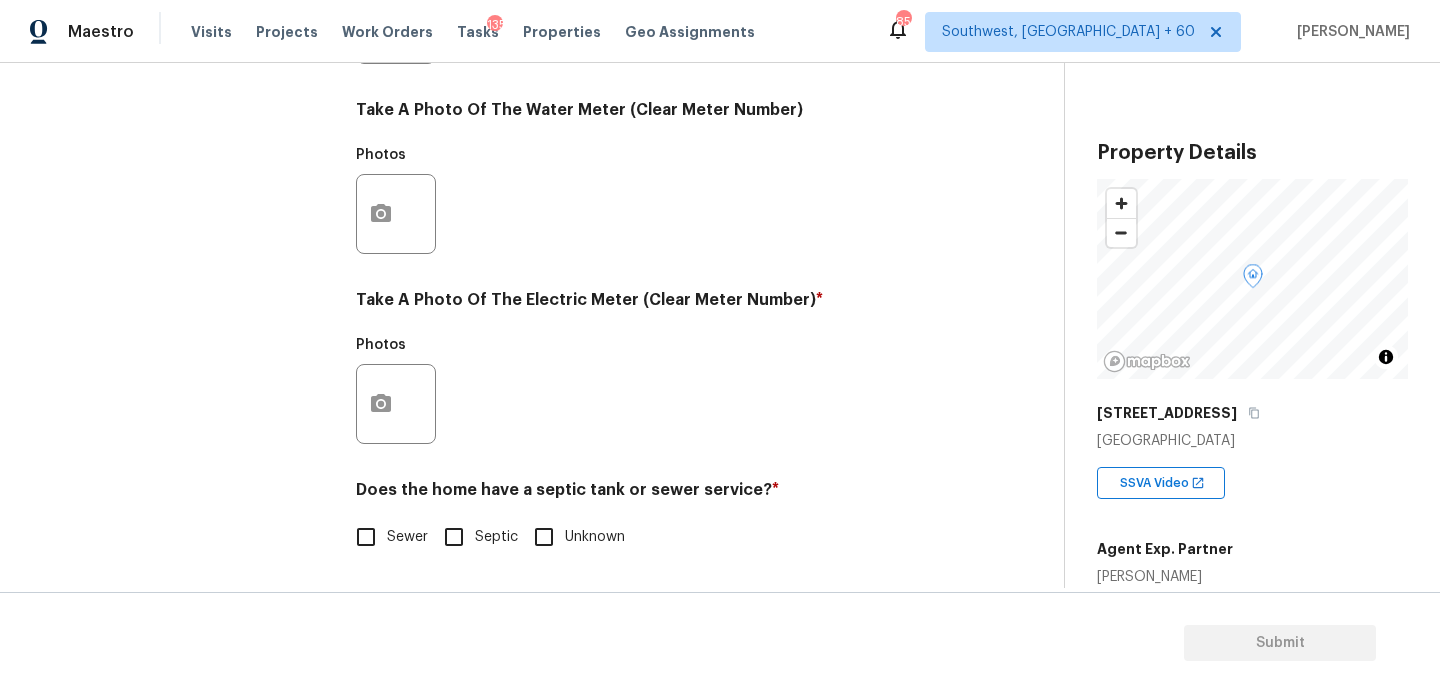 click on "Sewer" at bounding box center [407, 537] 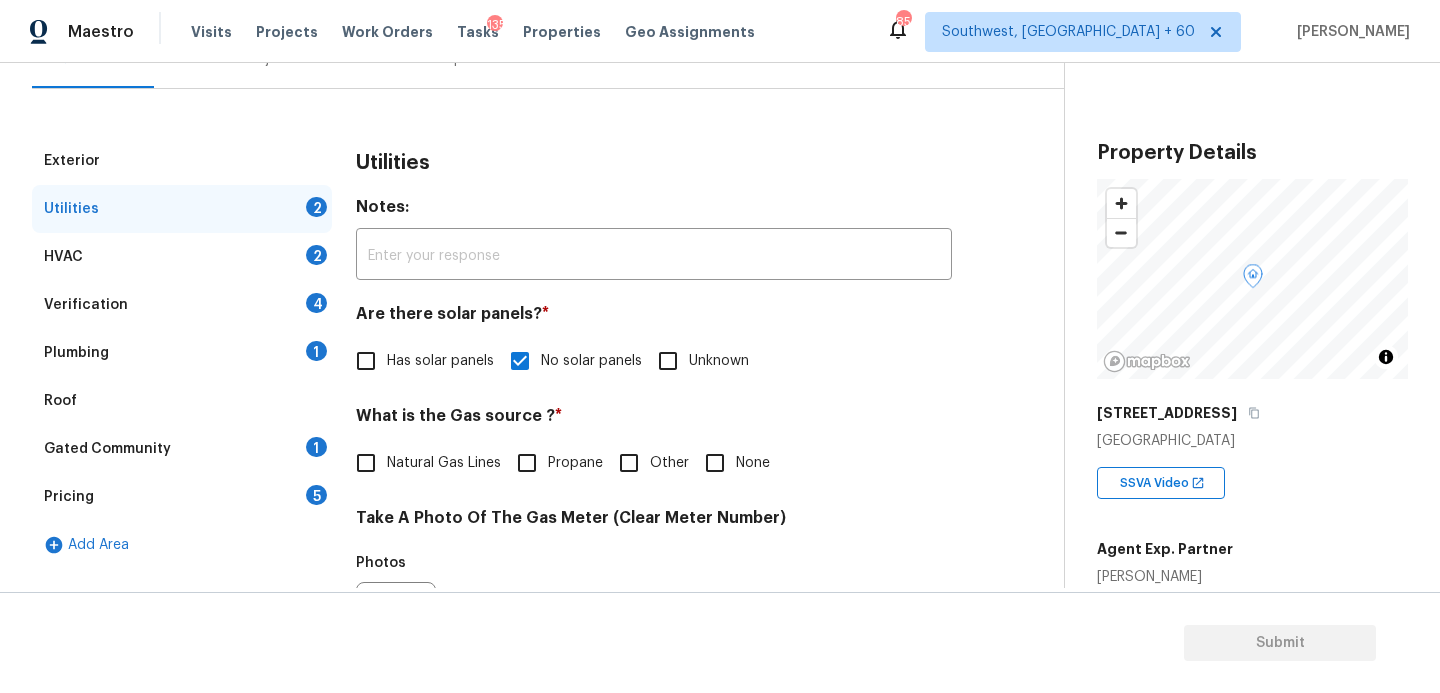 click on "Plumbing 1" at bounding box center [182, 353] 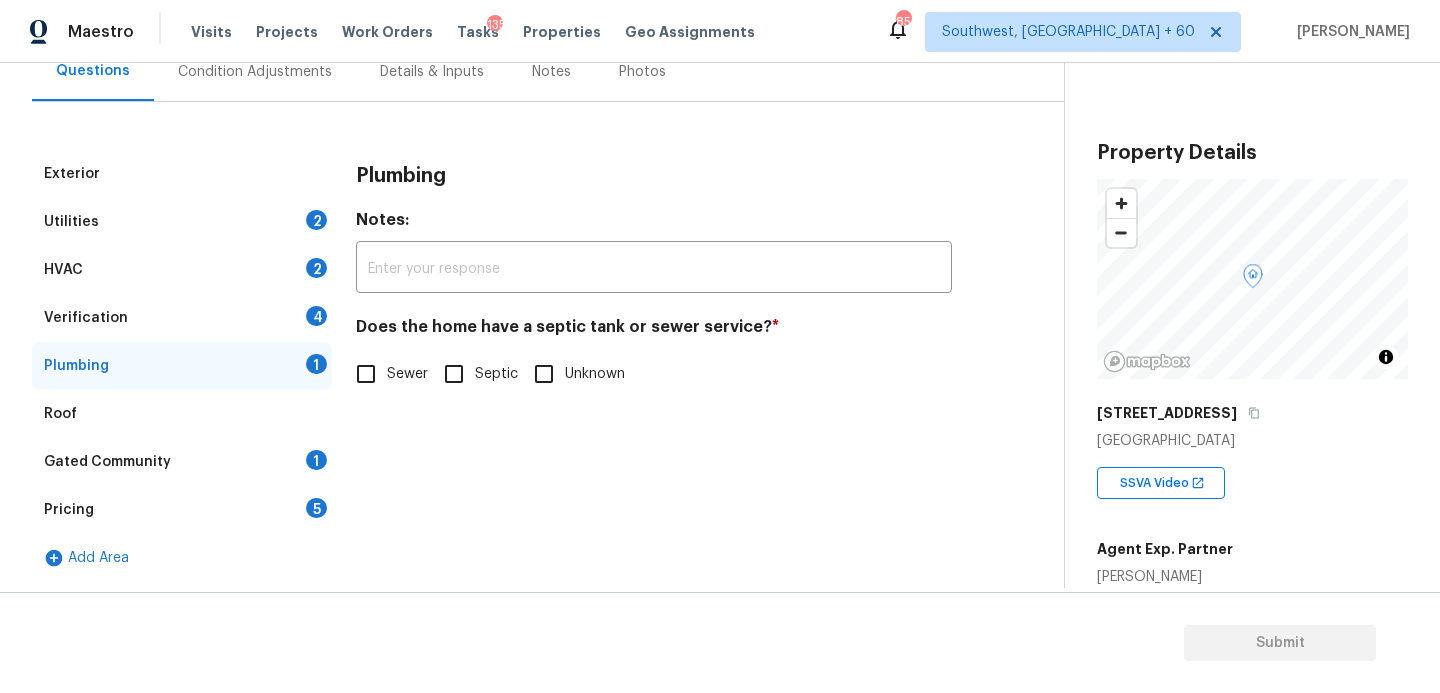 click on "Sewer" at bounding box center [366, 374] 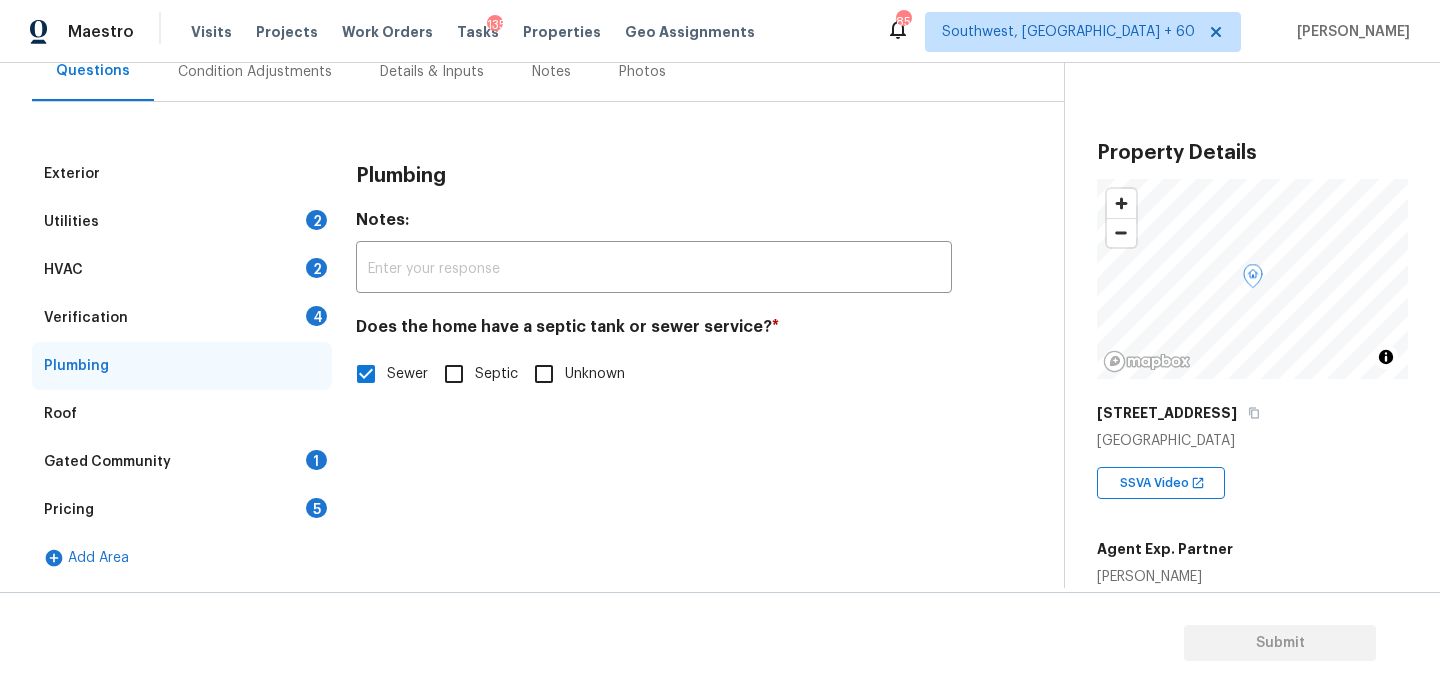 click on "Gated Community 1" at bounding box center [182, 462] 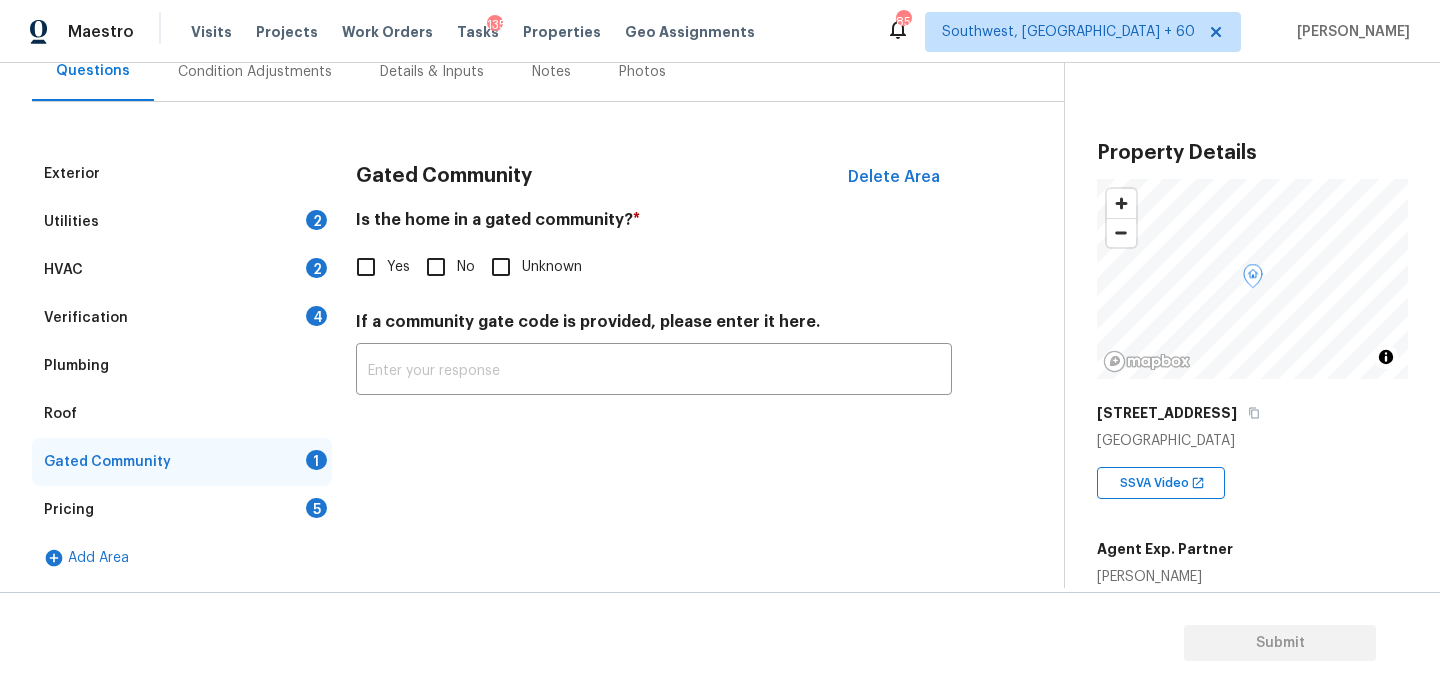 click on "No" at bounding box center (436, 267) 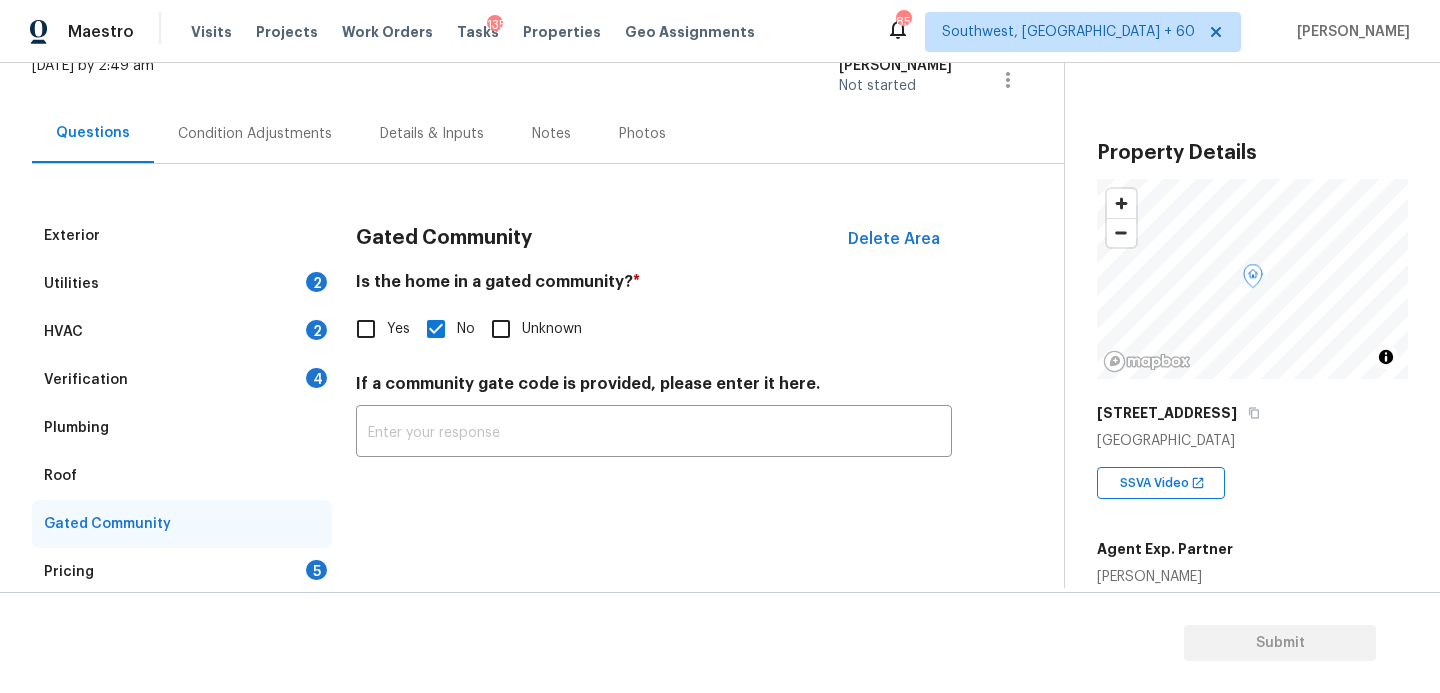 scroll, scrollTop: 100, scrollLeft: 0, axis: vertical 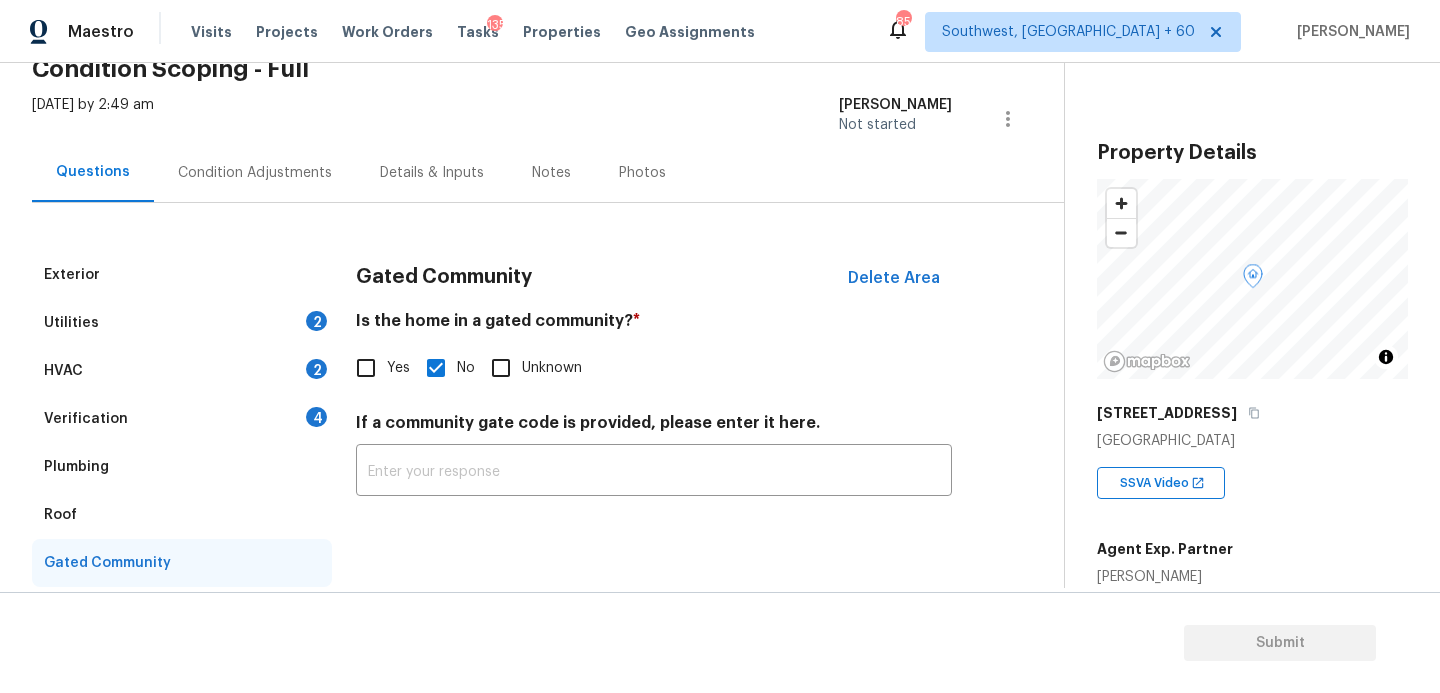 click on "Condition Adjustments" at bounding box center (255, 173) 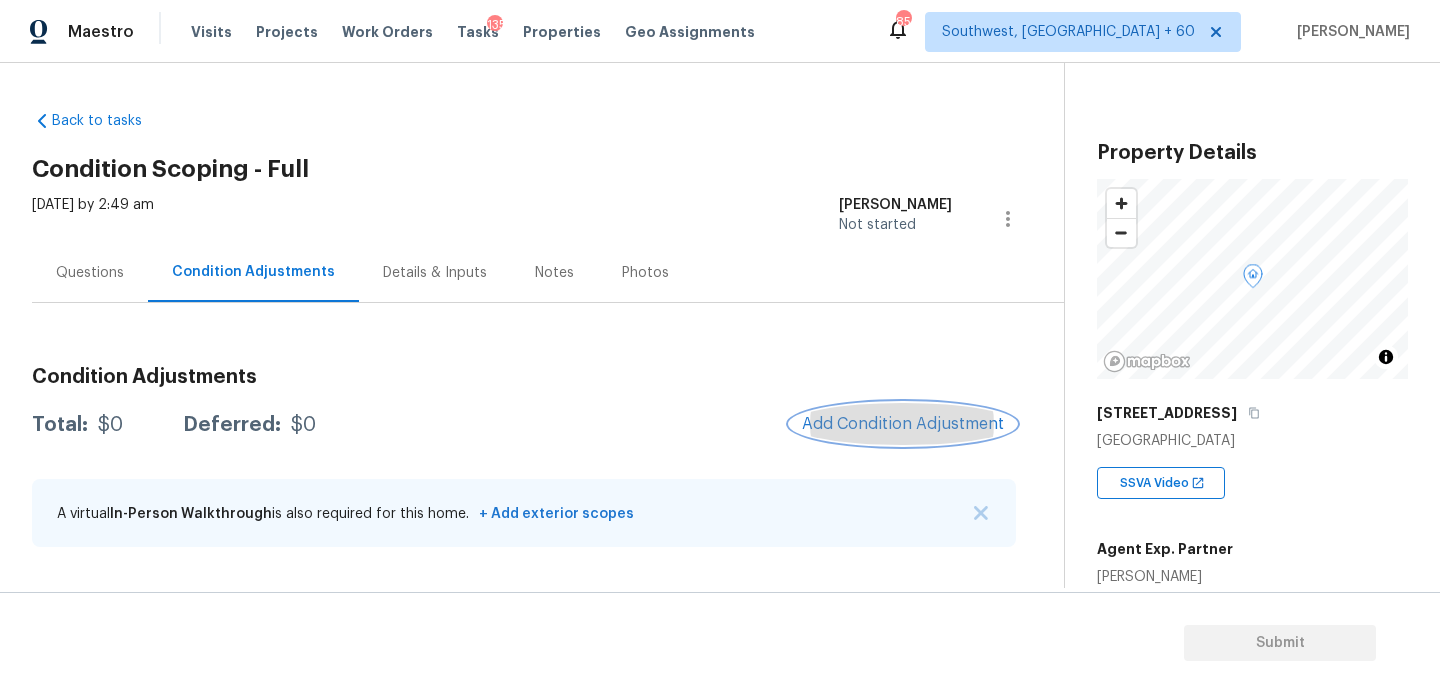 click on "Add Condition Adjustment" at bounding box center (903, 424) 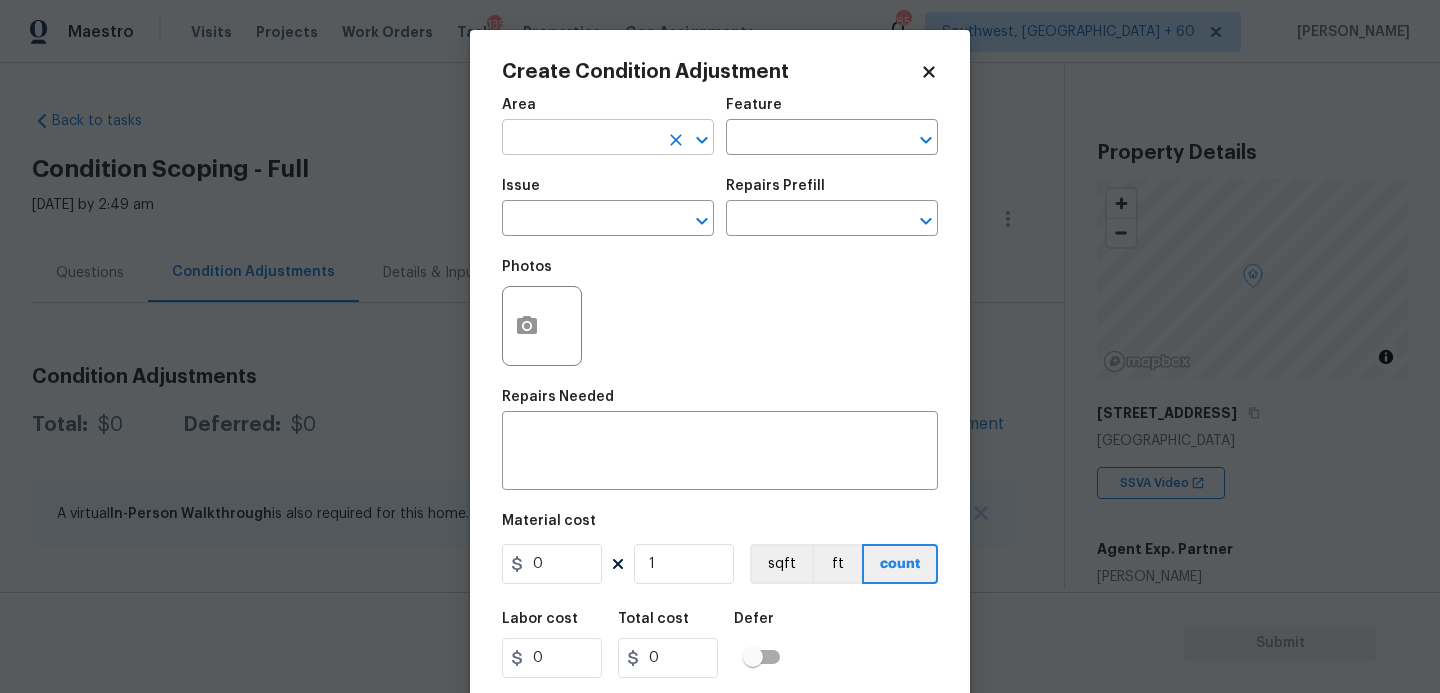 click at bounding box center (580, 139) 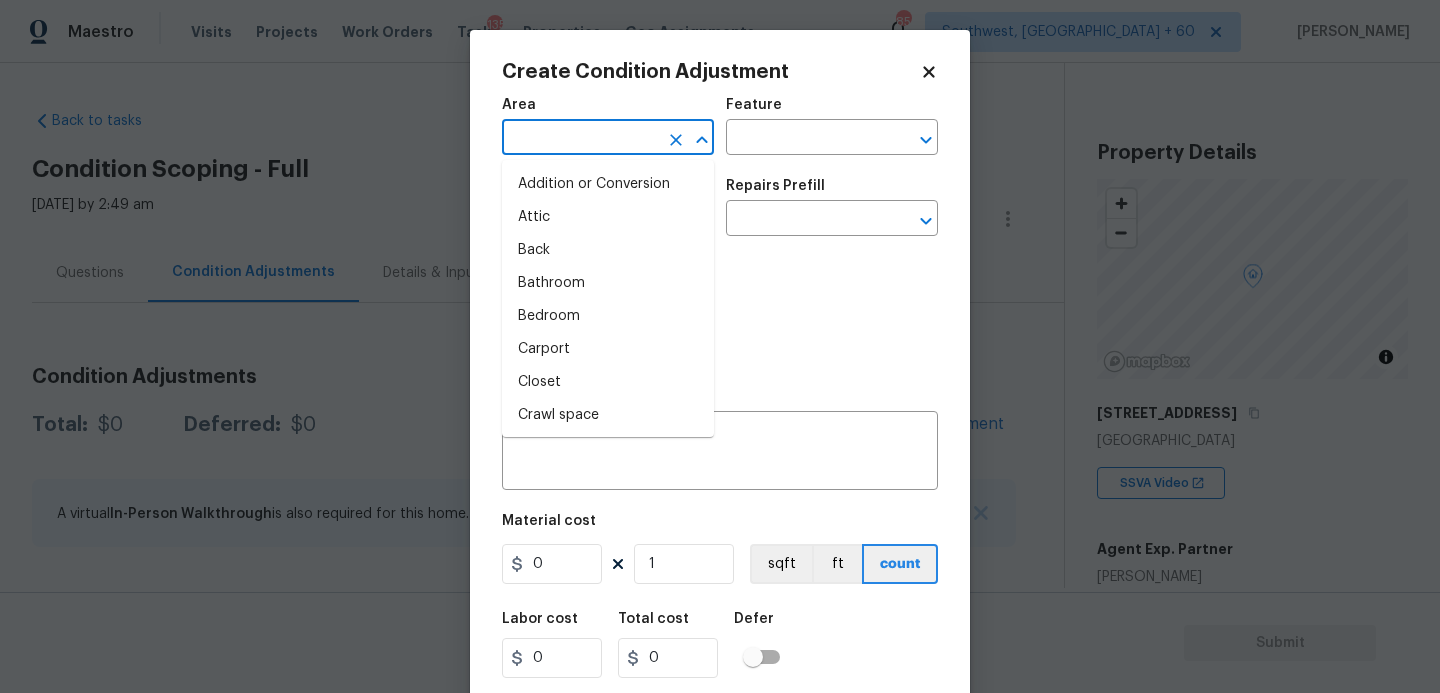 type on "e" 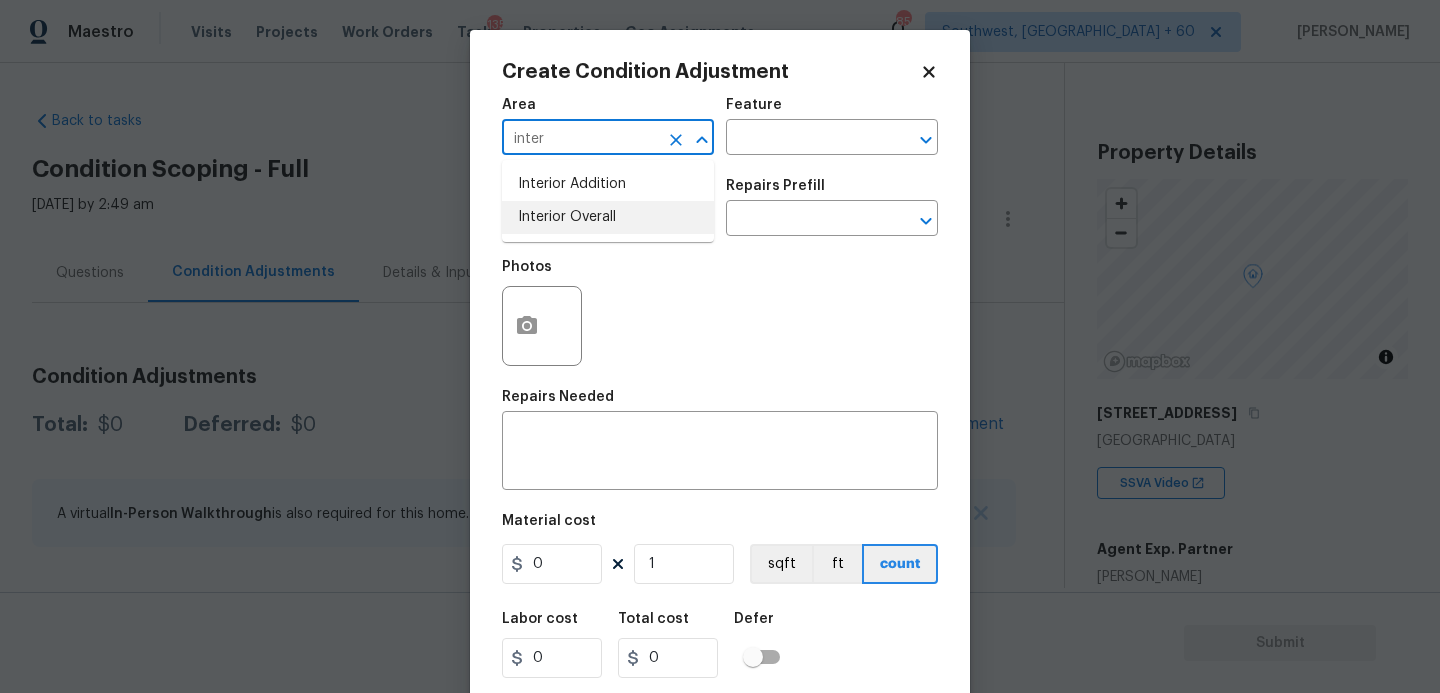 click on "Interior Overall" at bounding box center [608, 217] 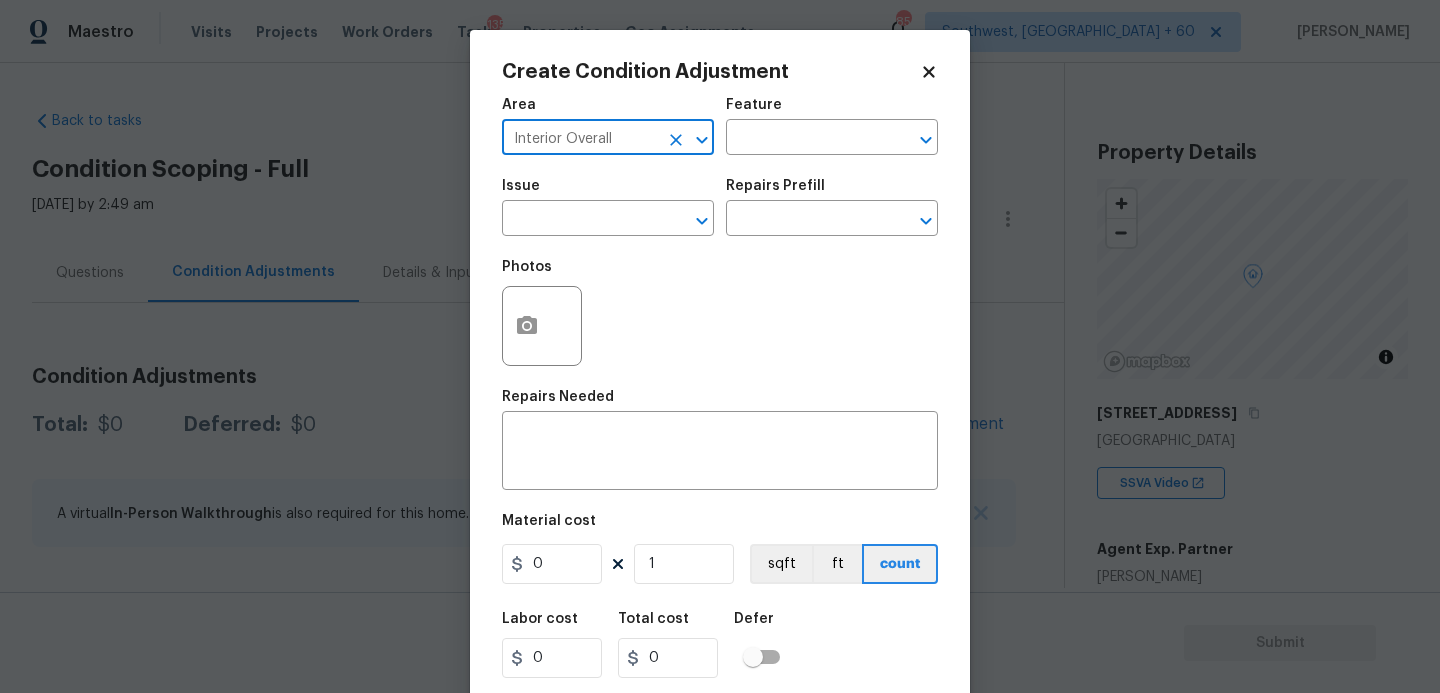 type on "Interior Overall" 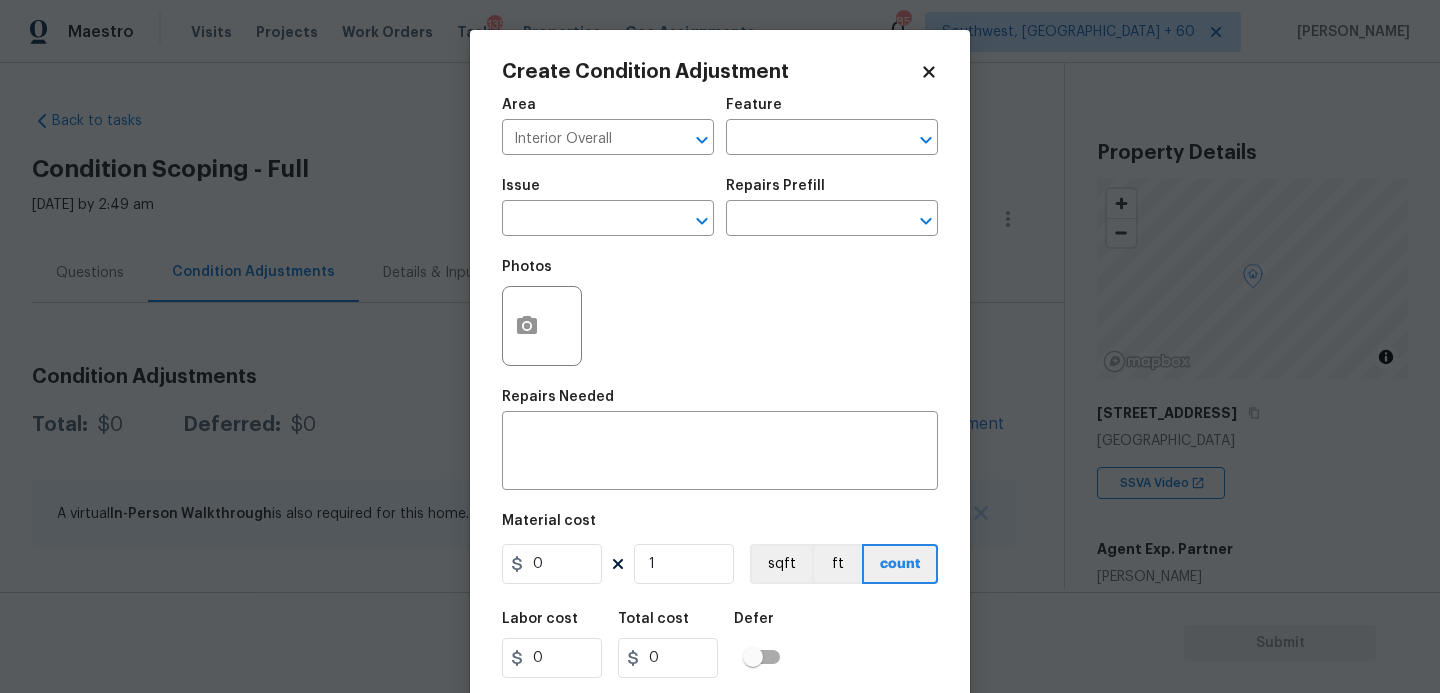 click on "Area Interior Overall ​ Feature ​" at bounding box center (720, 126) 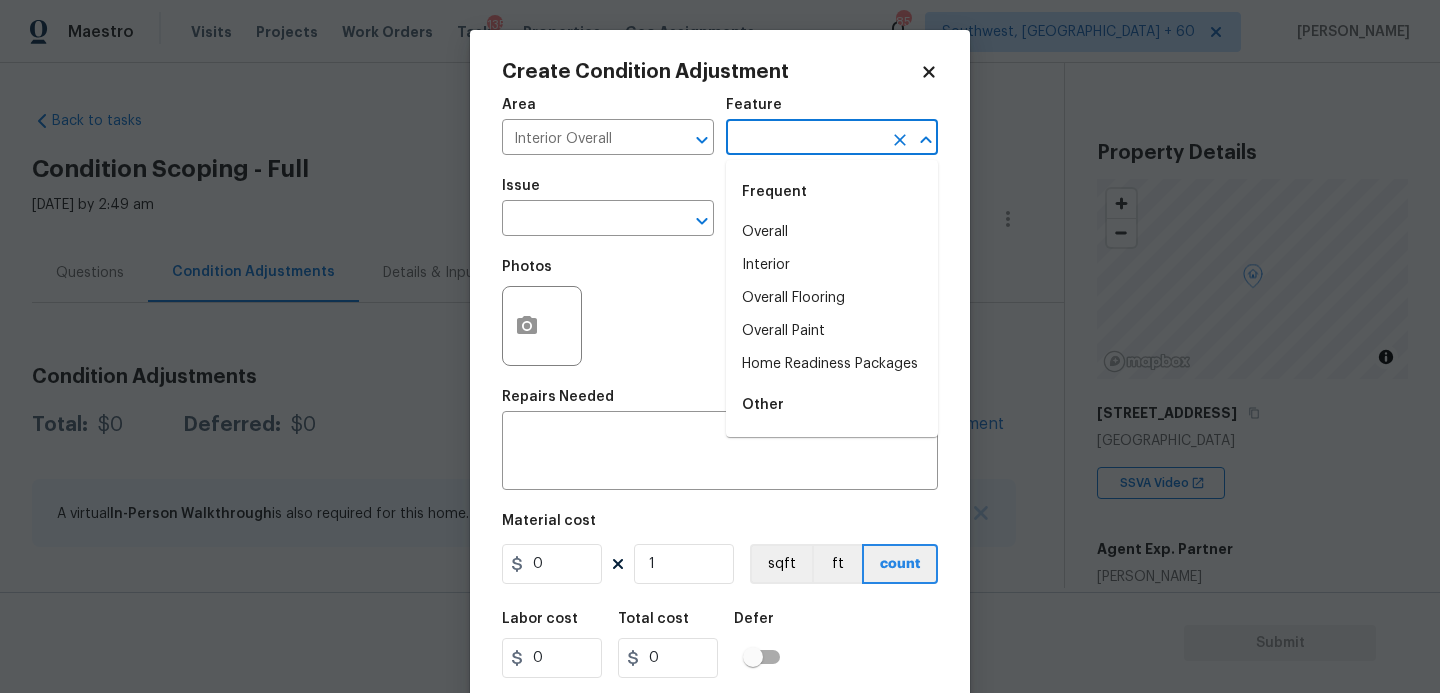 click at bounding box center [804, 139] 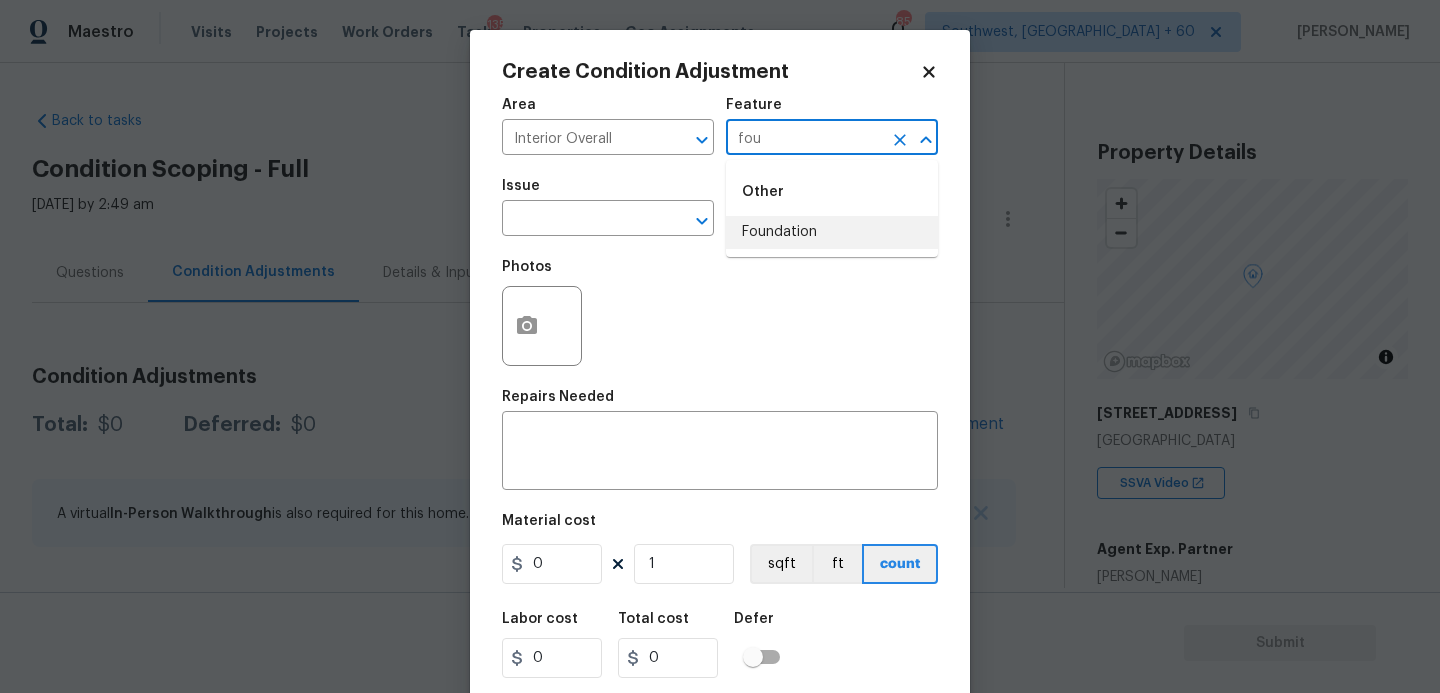 click on "Foundation" at bounding box center (832, 232) 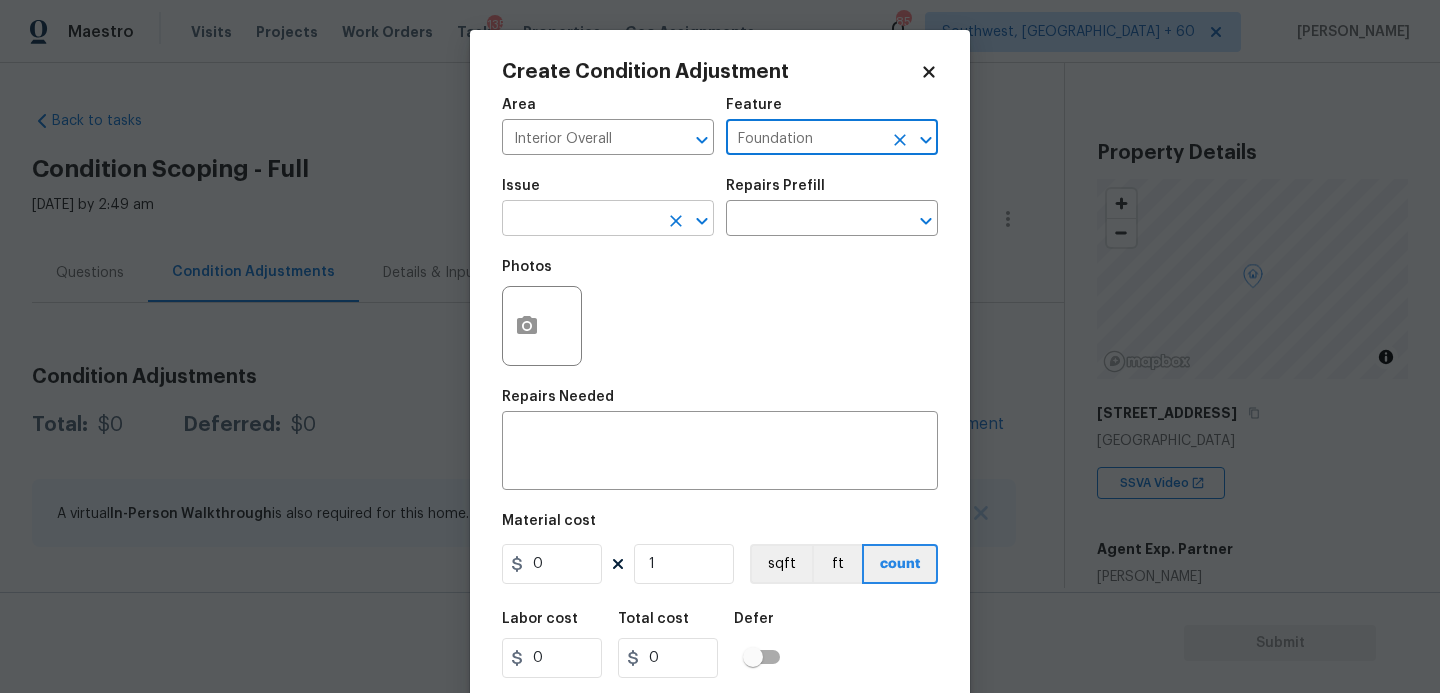 type on "Foundation" 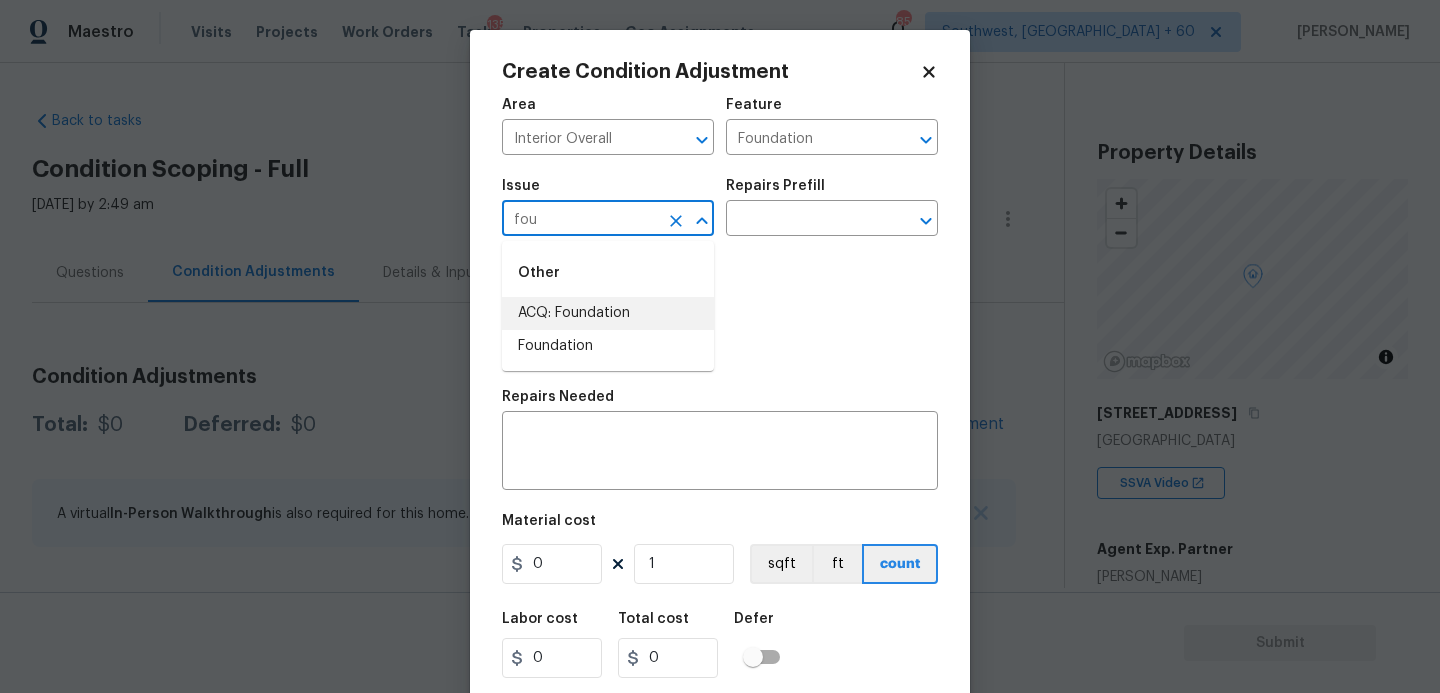 click on "ACQ: Foundation" at bounding box center (608, 313) 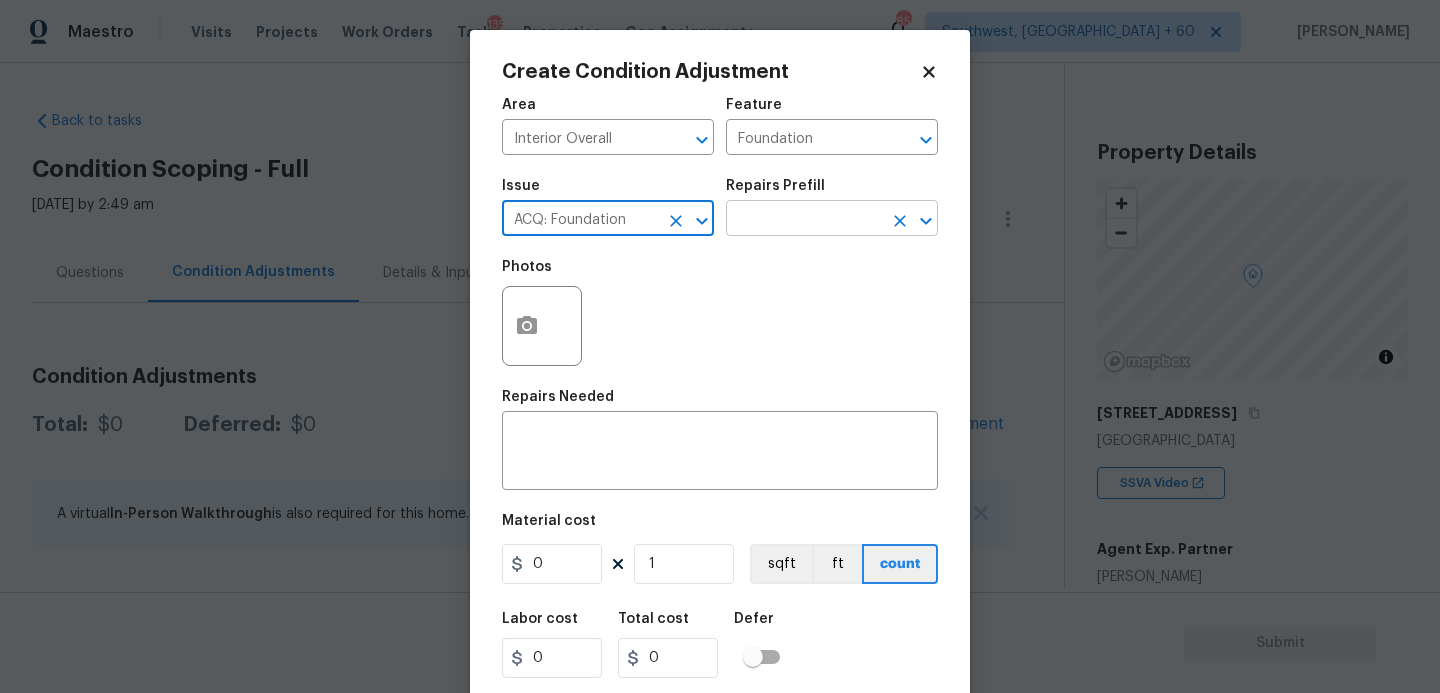 type on "ACQ: Foundation" 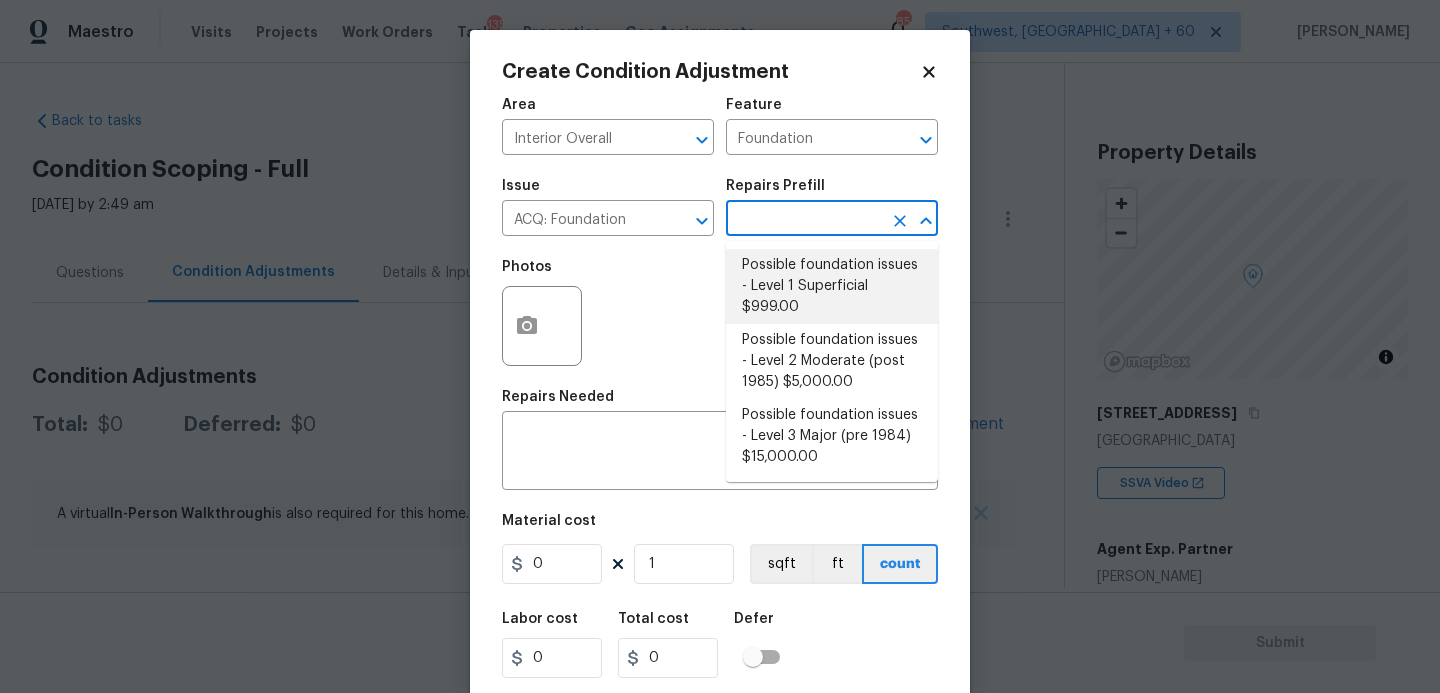 click on "Possible foundation issues - Level 1 Superficial $999.00" at bounding box center (832, 286) 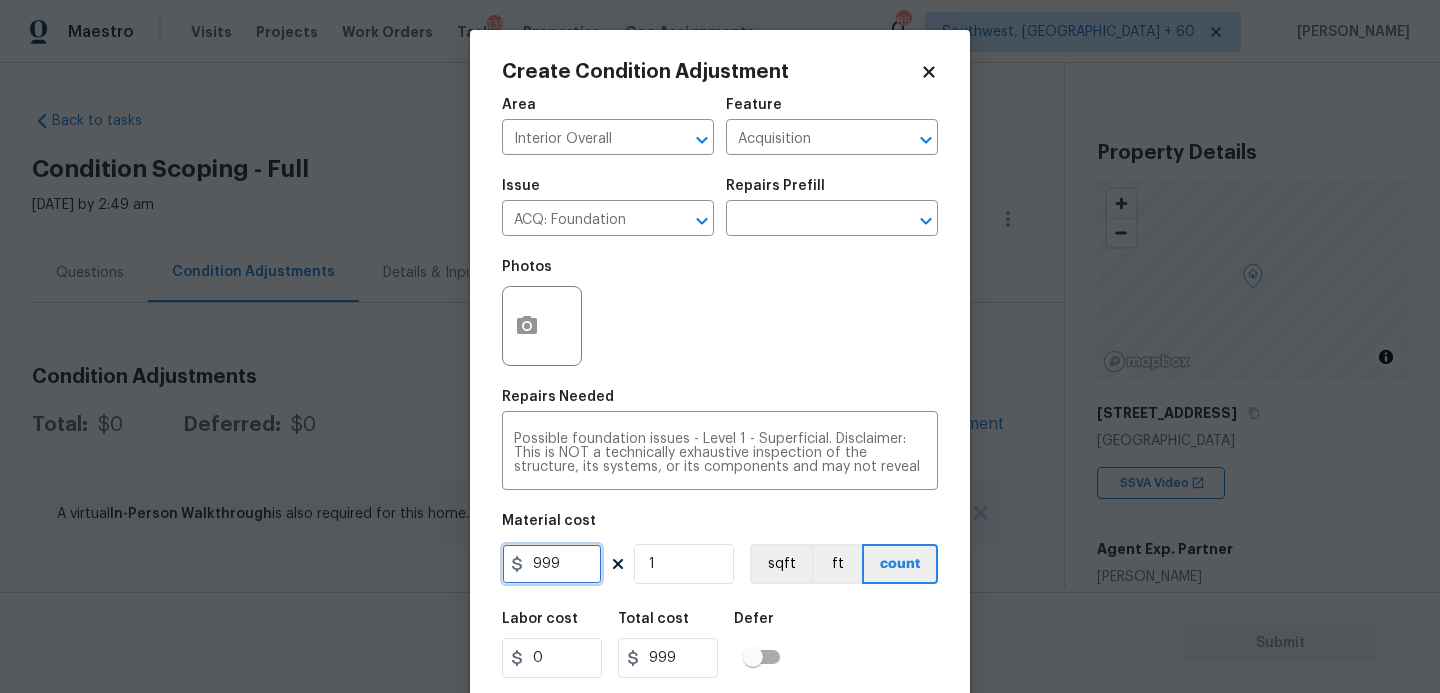 drag, startPoint x: 573, startPoint y: 563, endPoint x: 400, endPoint y: 585, distance: 174.39323 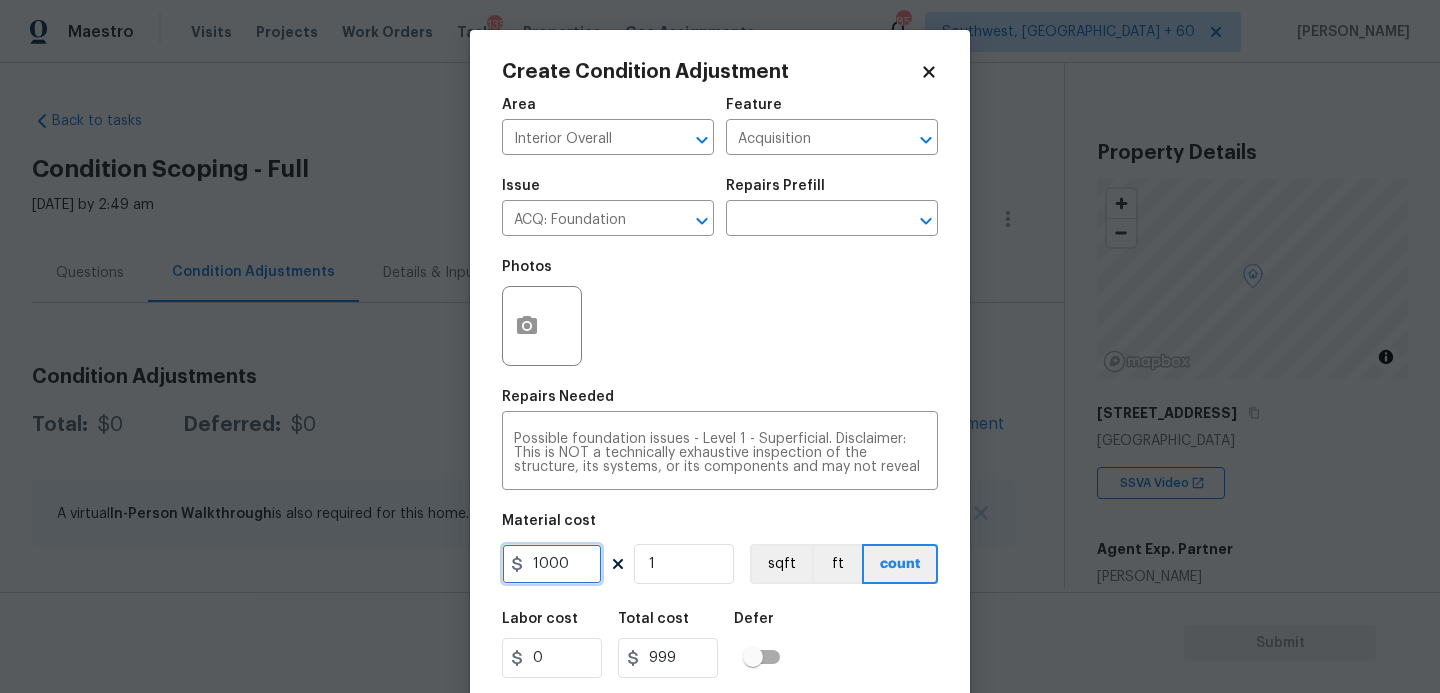 type on "1000" 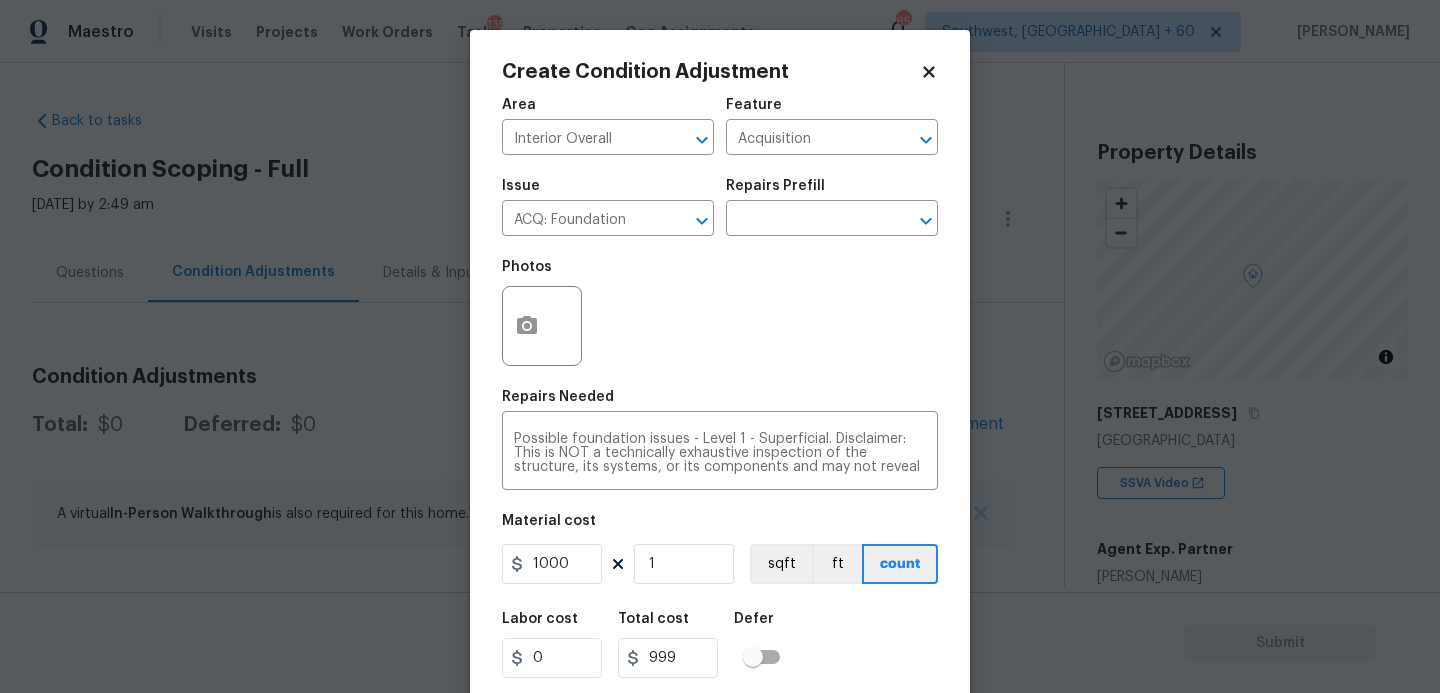 type on "1000" 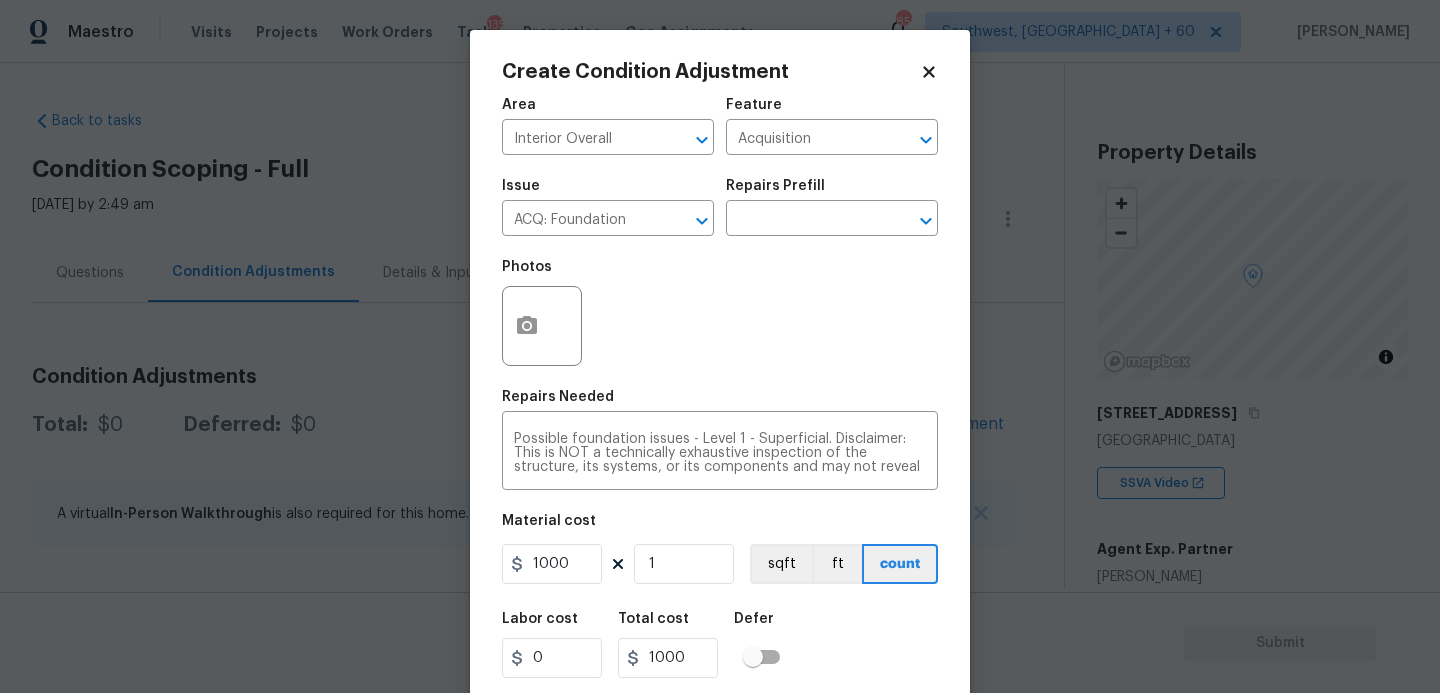 click on "Photos" at bounding box center [720, 313] 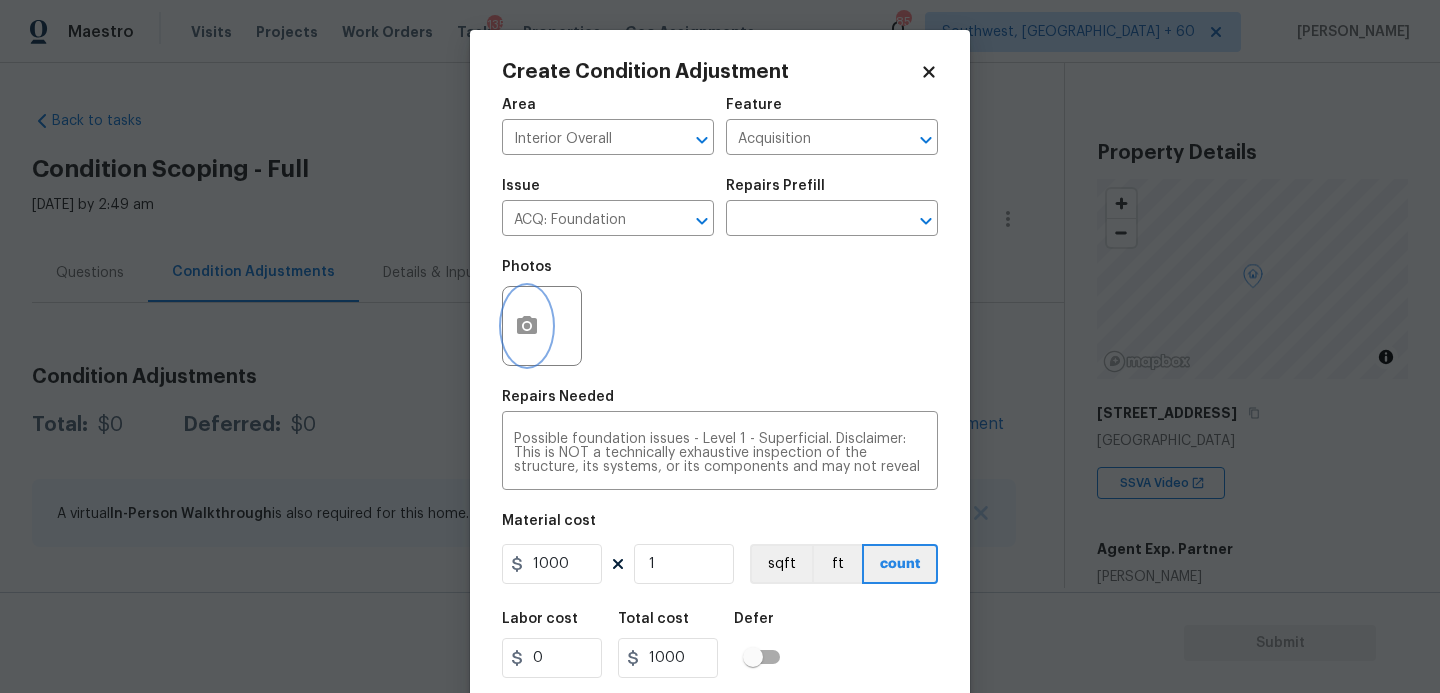 click at bounding box center [527, 326] 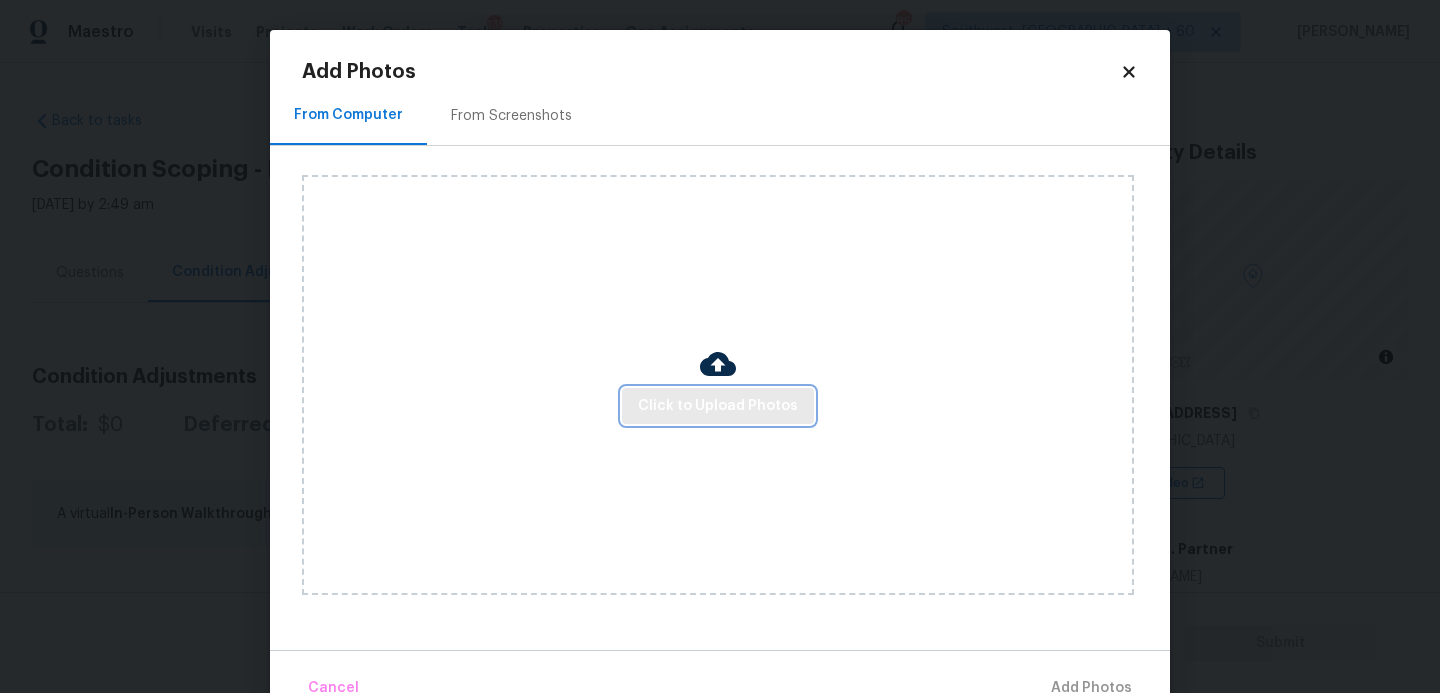 click on "Click to Upload Photos" at bounding box center (718, 406) 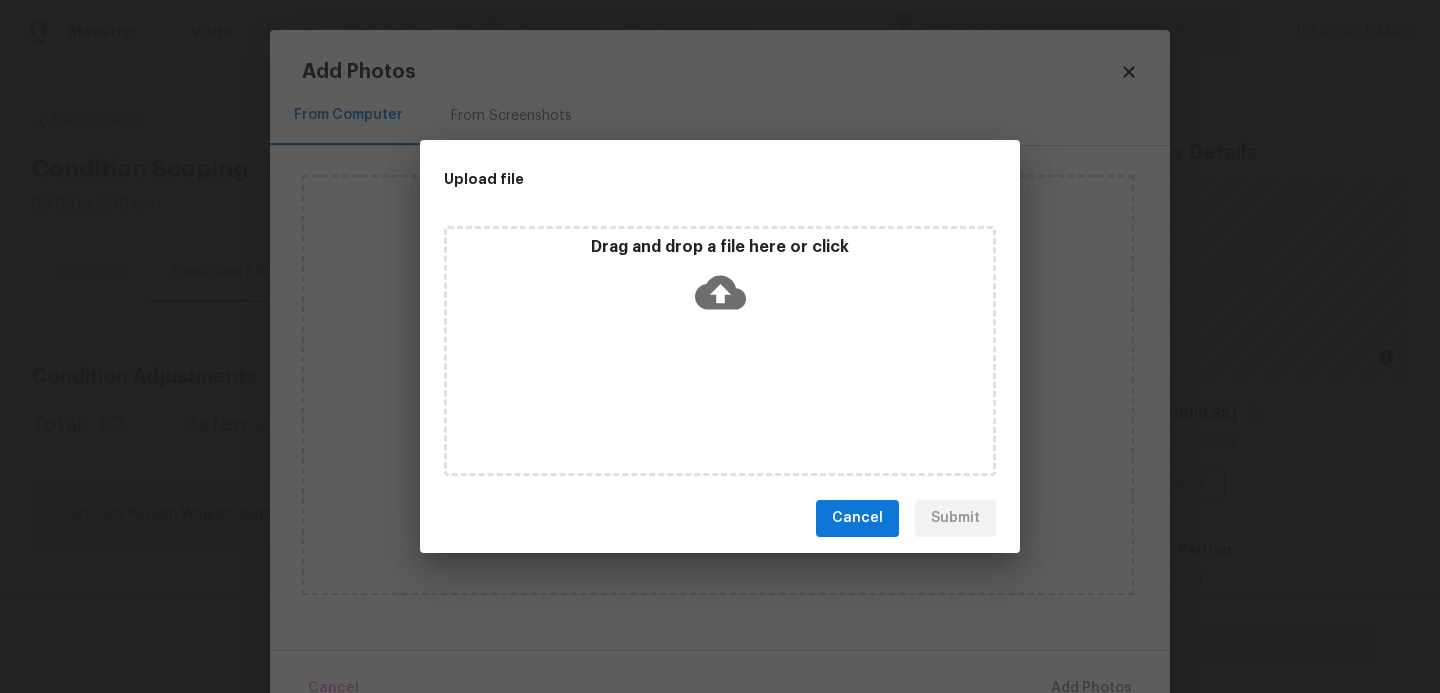 click 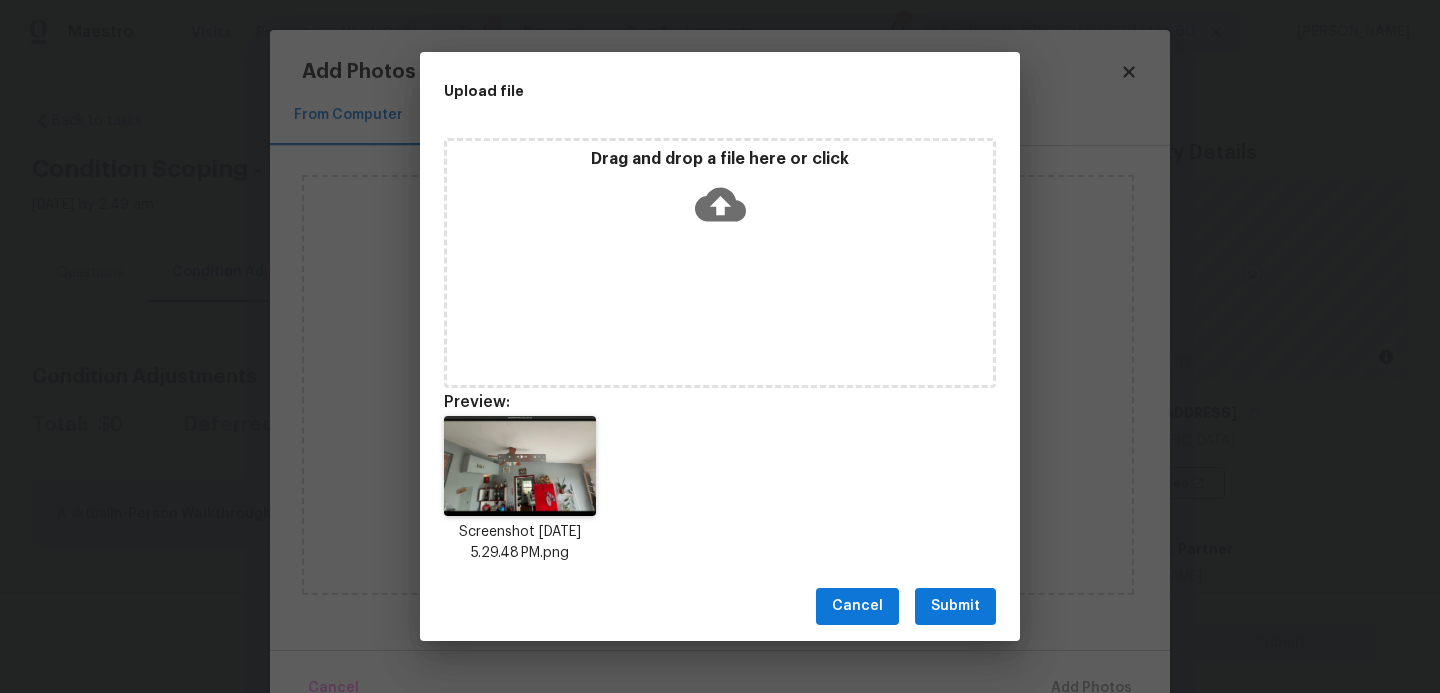 click on "Submit" at bounding box center (955, 606) 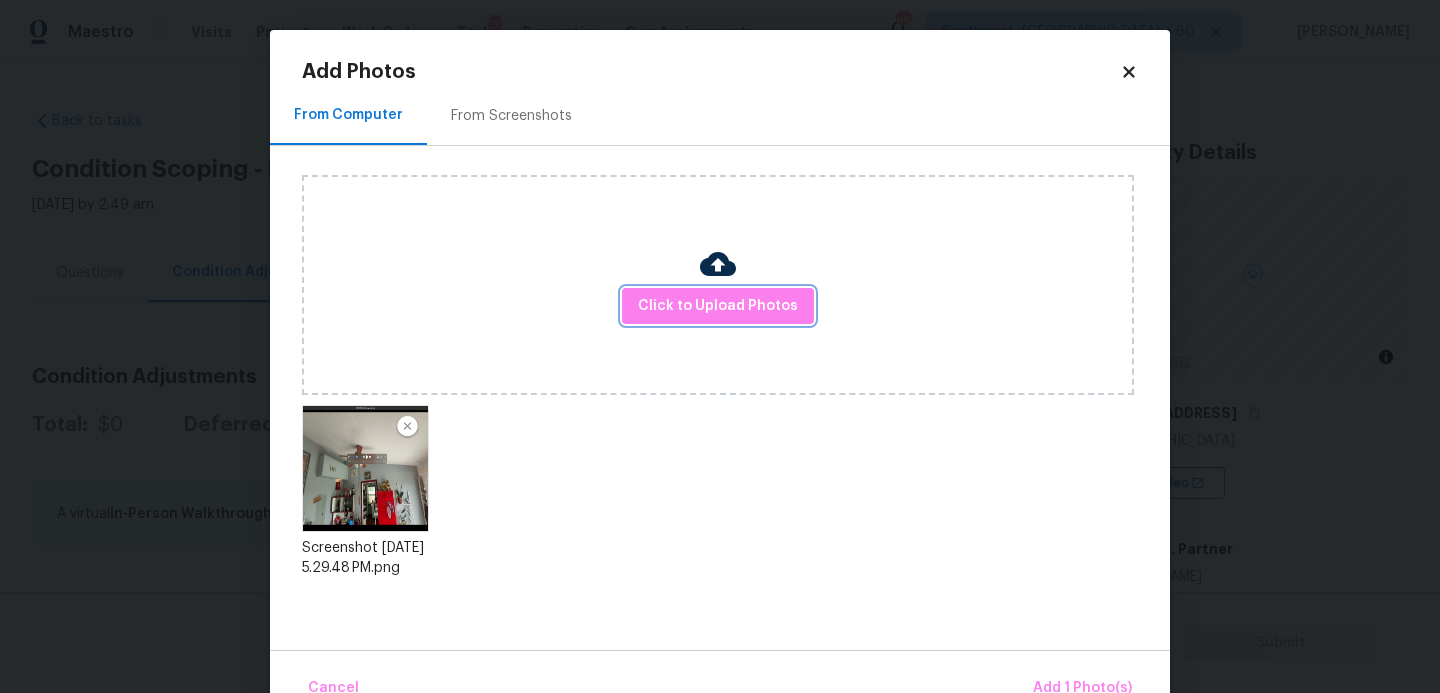 scroll, scrollTop: 47, scrollLeft: 0, axis: vertical 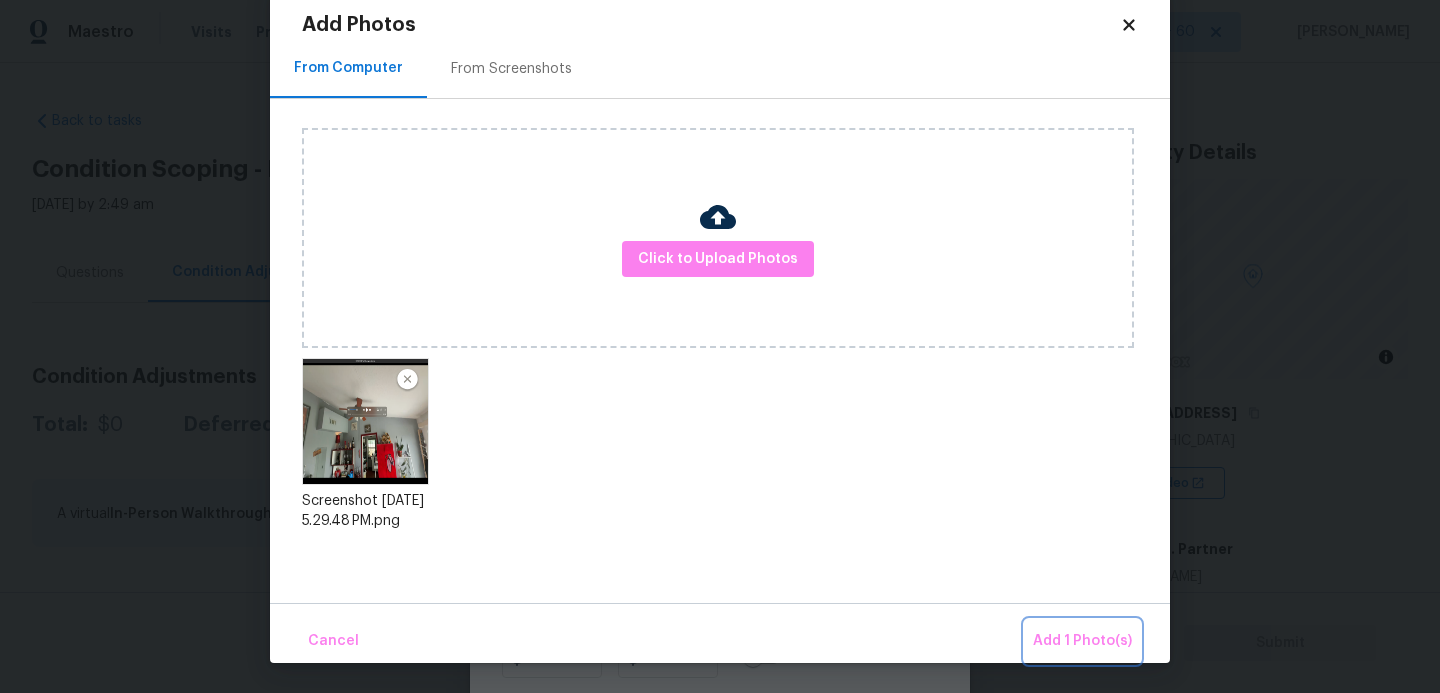 click on "Add 1 Photo(s)" at bounding box center [1082, 641] 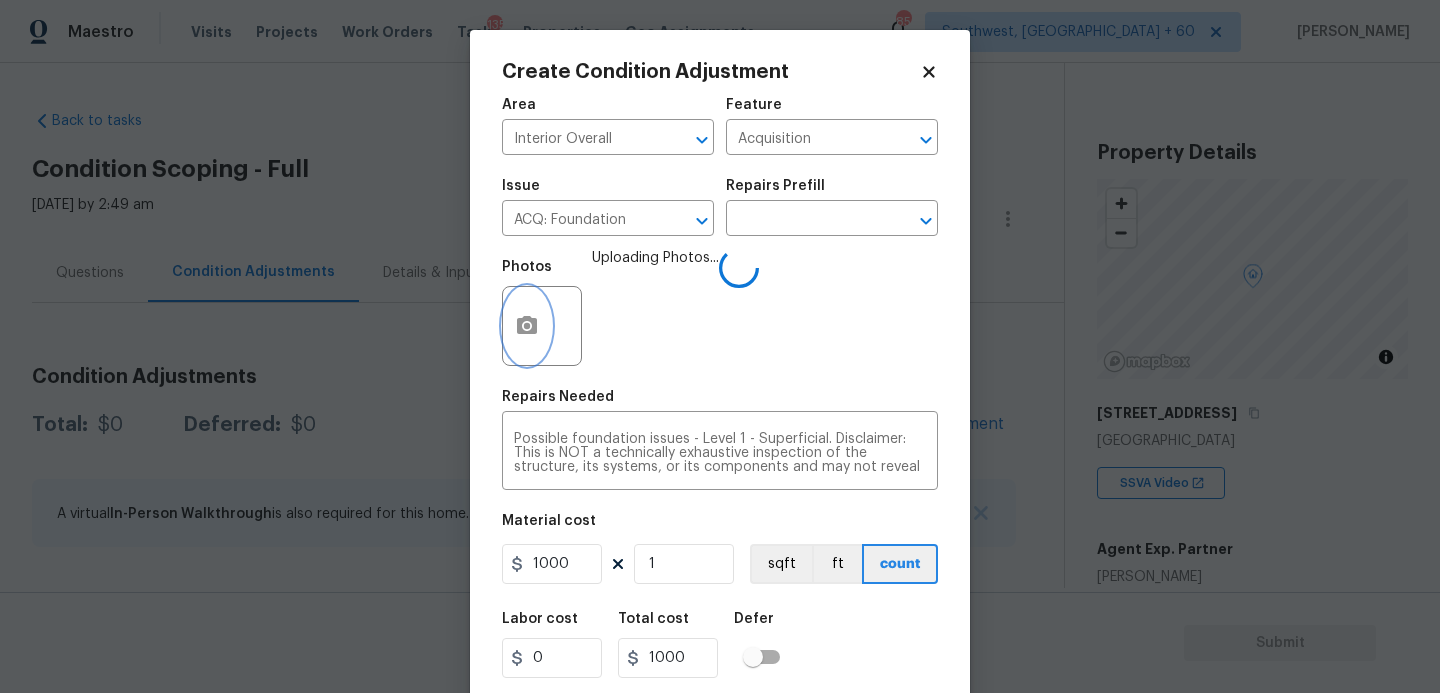 scroll, scrollTop: 0, scrollLeft: 0, axis: both 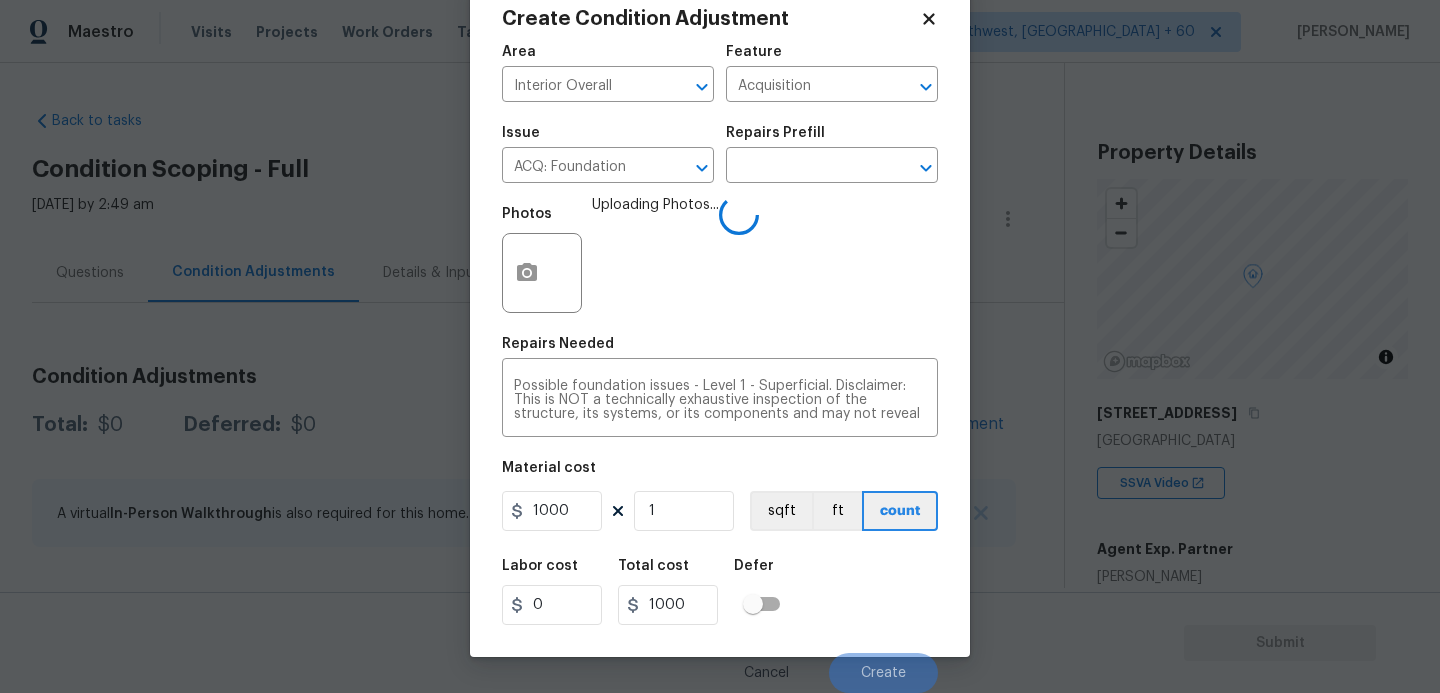 click on "Labor cost 0 Total cost 1000 Defer" at bounding box center [720, 592] 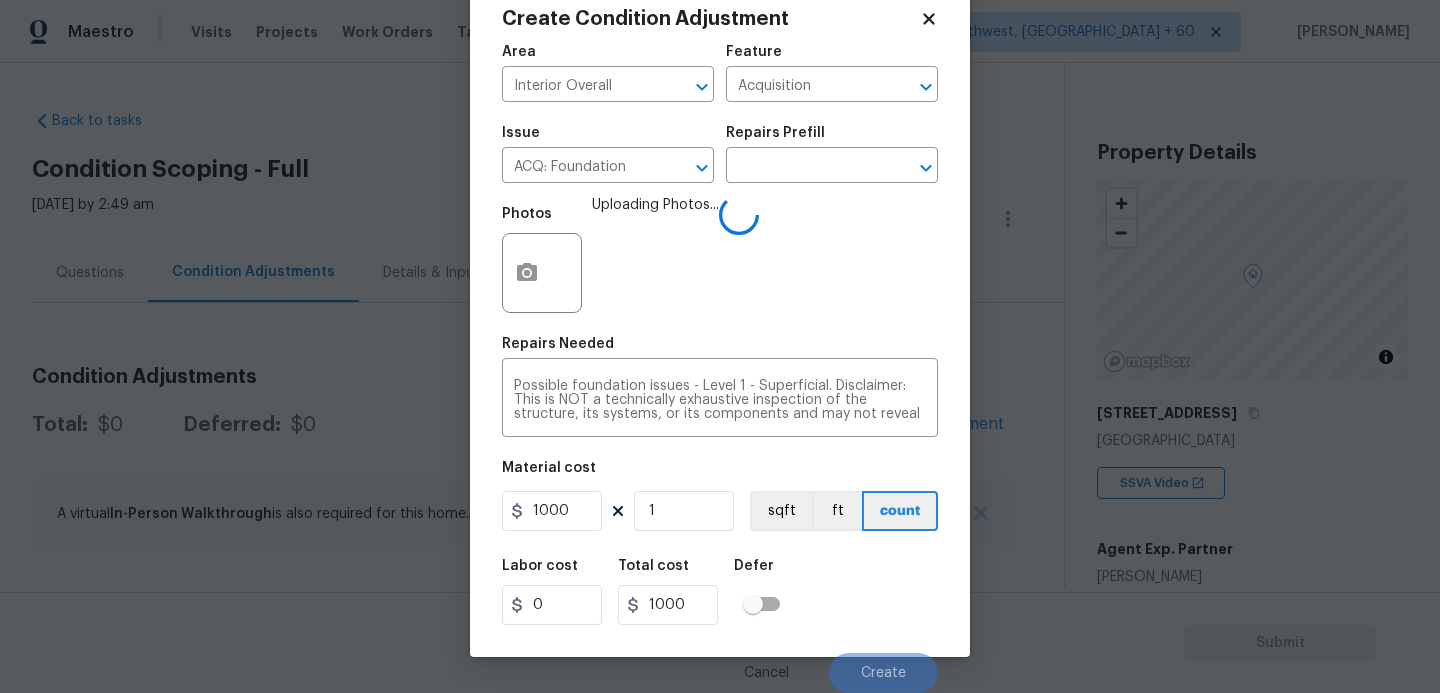 click on "Labor cost 0 Total cost 1000 Defer" at bounding box center (720, 592) 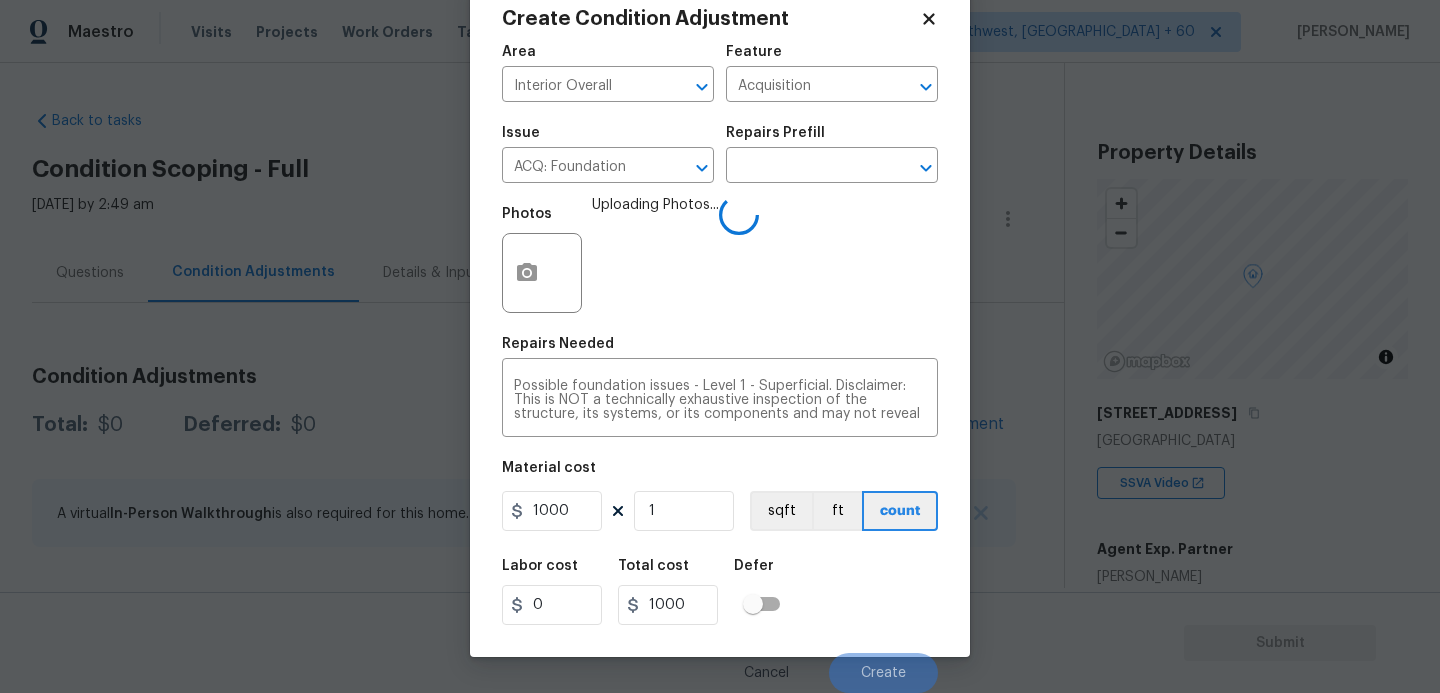 click on "Labor cost 0 Total cost 1000 Defer" at bounding box center [720, 592] 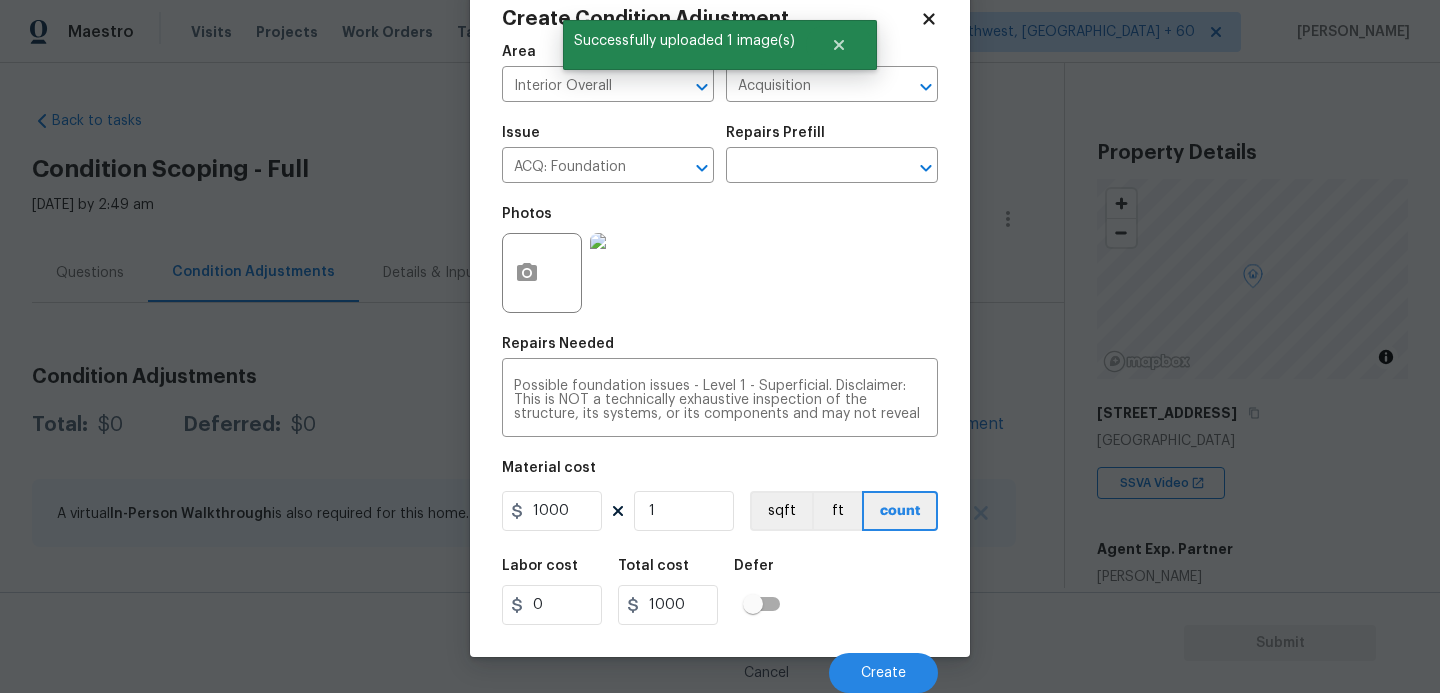 click on "Labor cost 0 Total cost 1000 Defer" at bounding box center [720, 592] 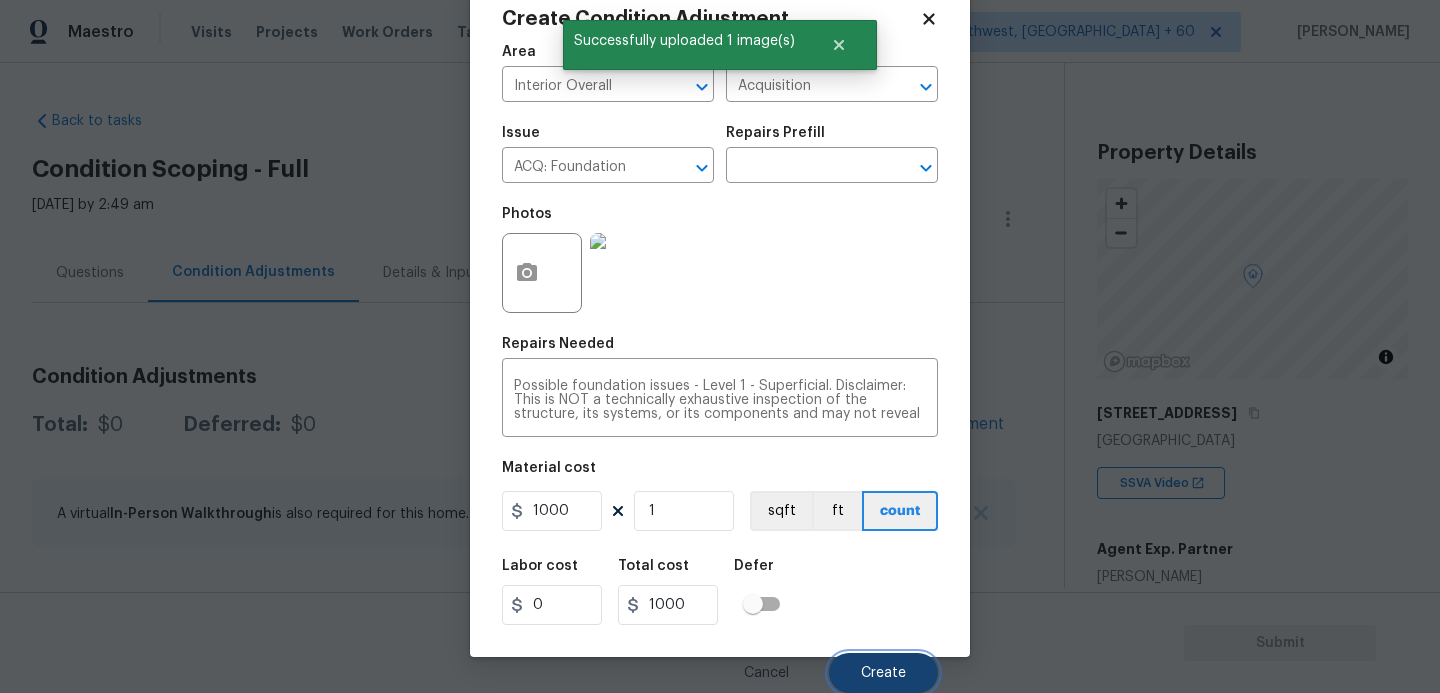 click on "Create" at bounding box center [883, 673] 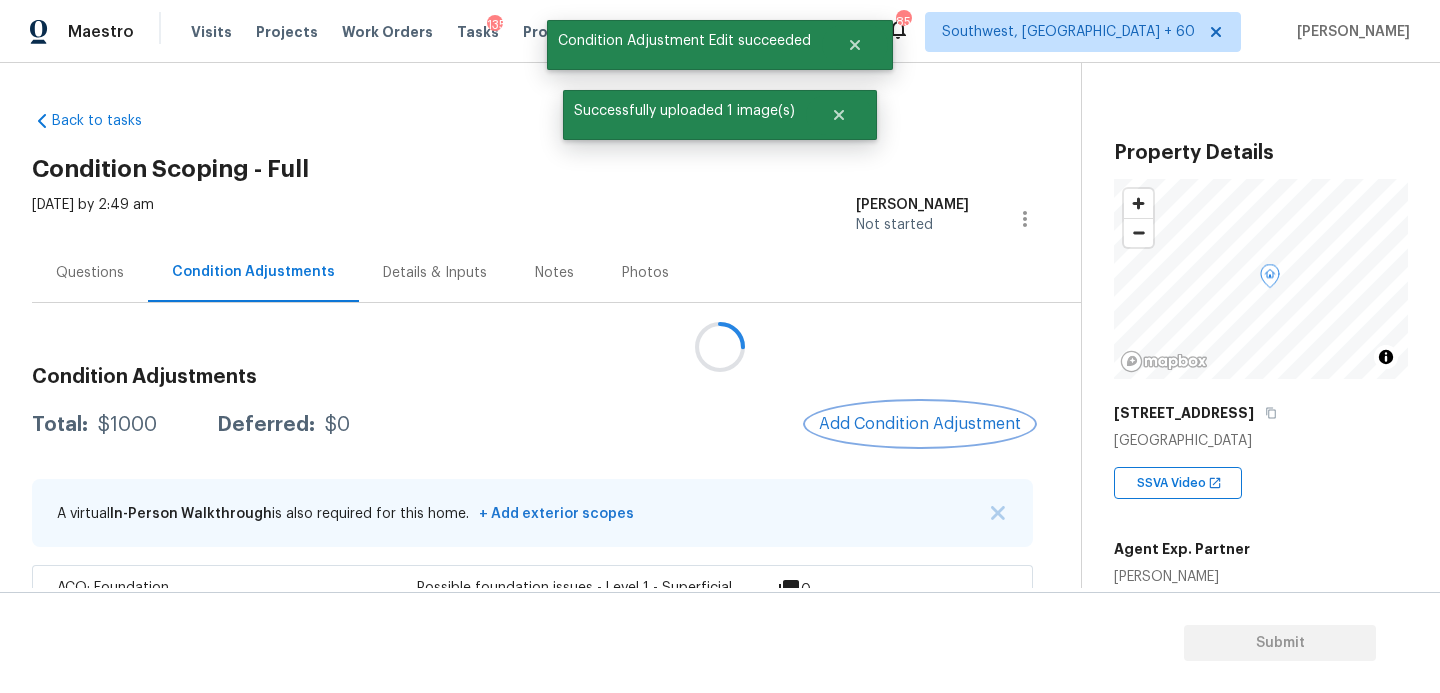 scroll, scrollTop: 0, scrollLeft: 0, axis: both 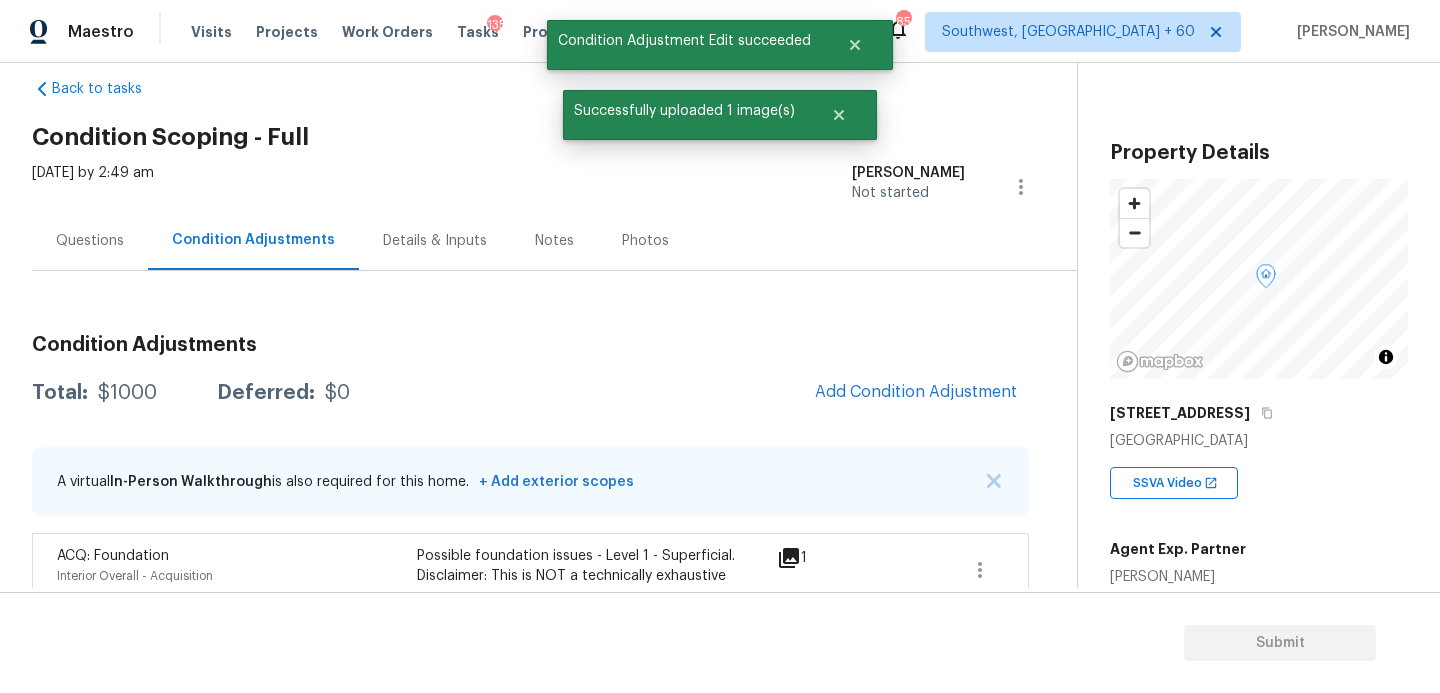 click on "Questions" at bounding box center [90, 240] 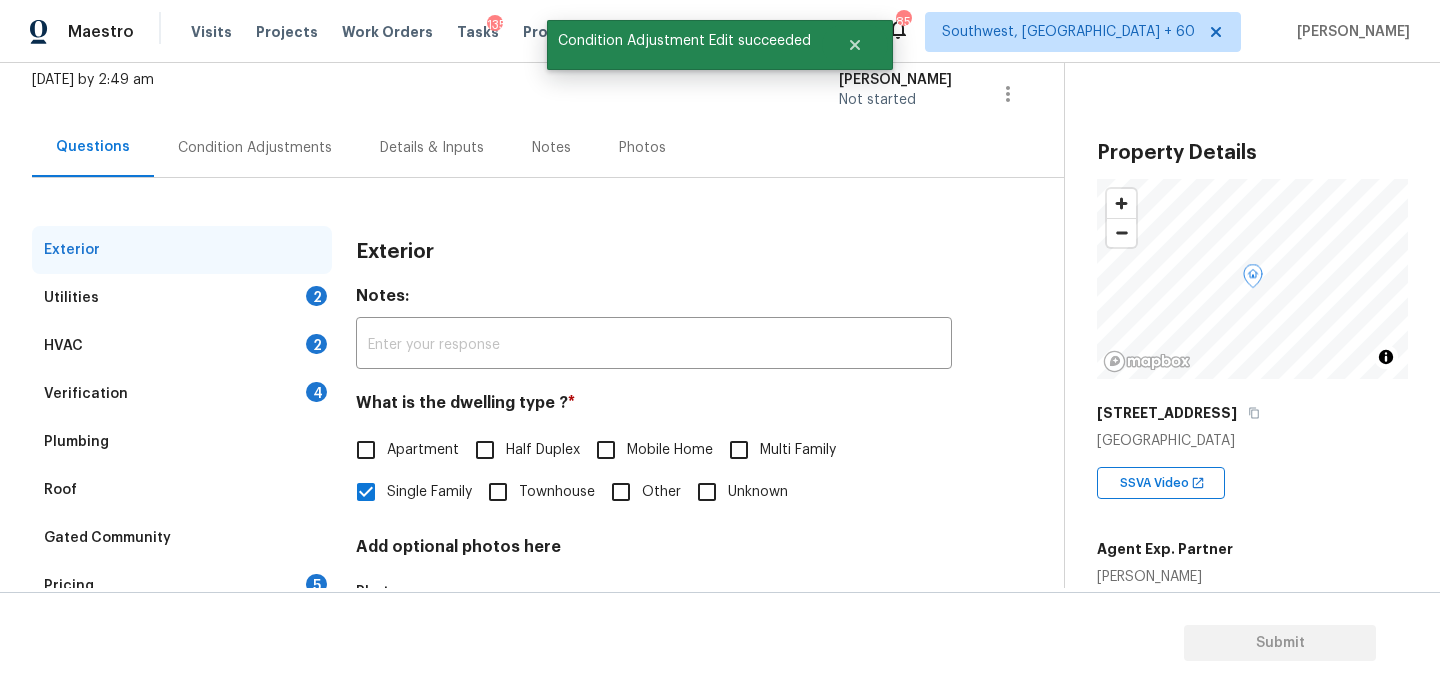scroll, scrollTop: 155, scrollLeft: 0, axis: vertical 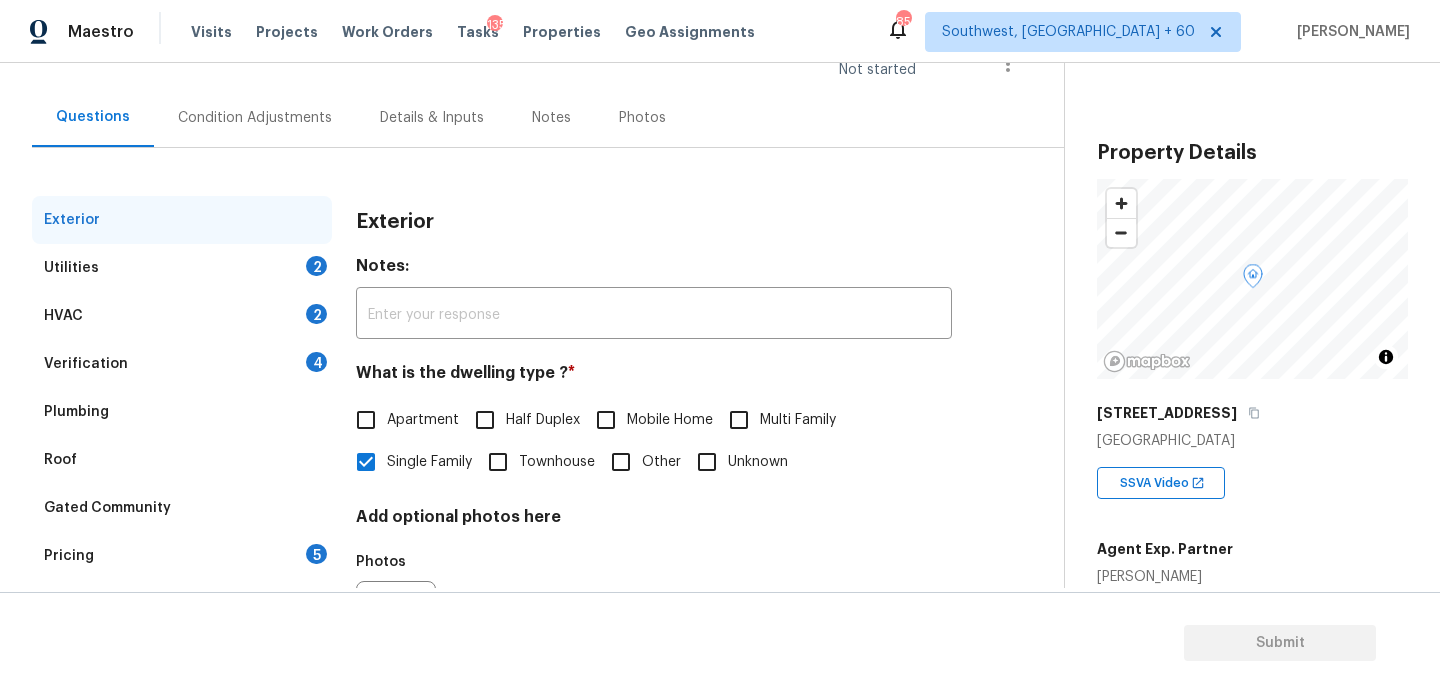 click on "Utilities 2" at bounding box center [182, 268] 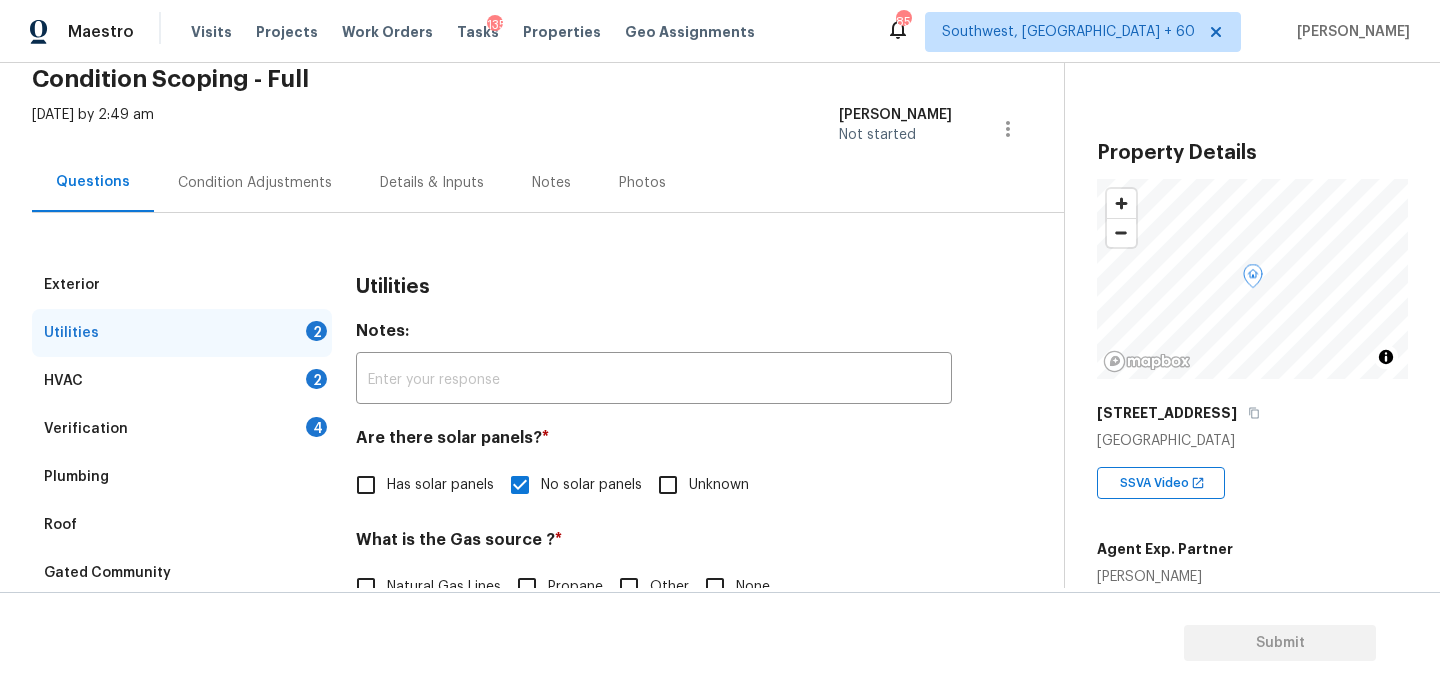 click on "Verification 4" at bounding box center (182, 429) 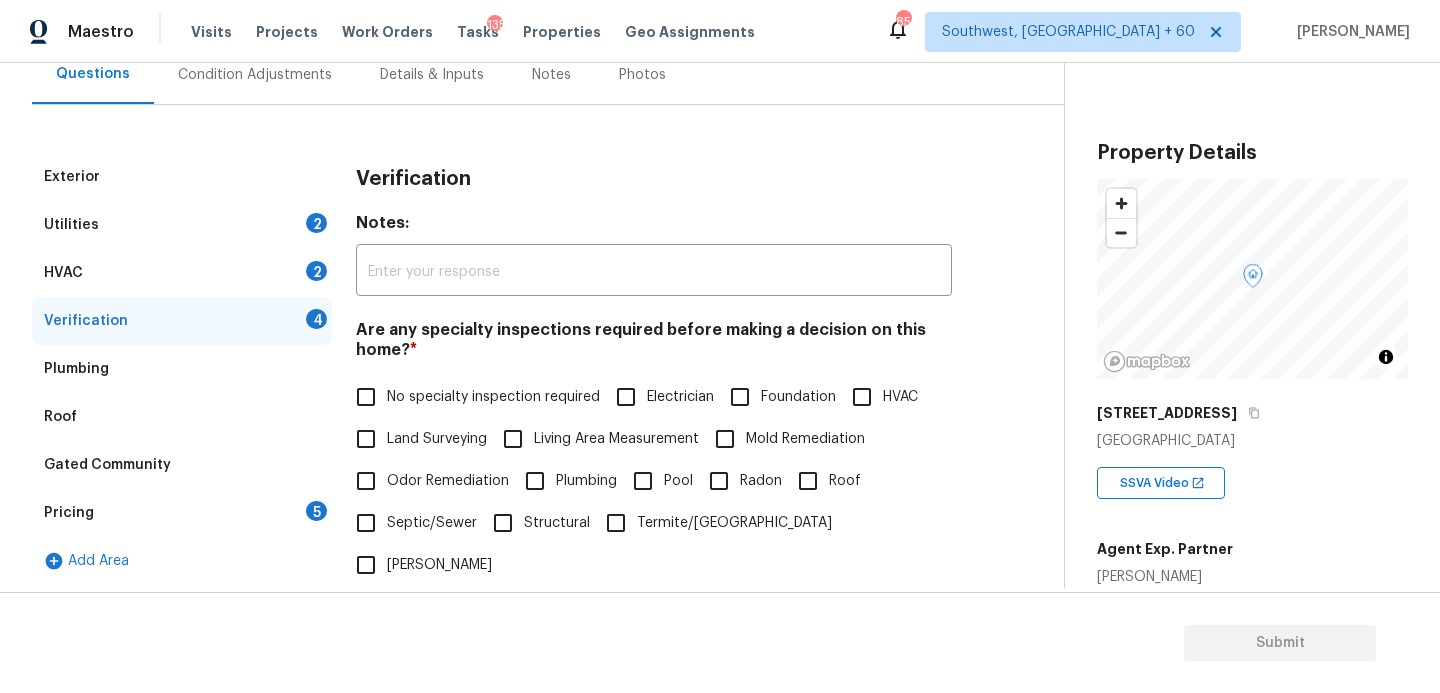 scroll, scrollTop: 238, scrollLeft: 0, axis: vertical 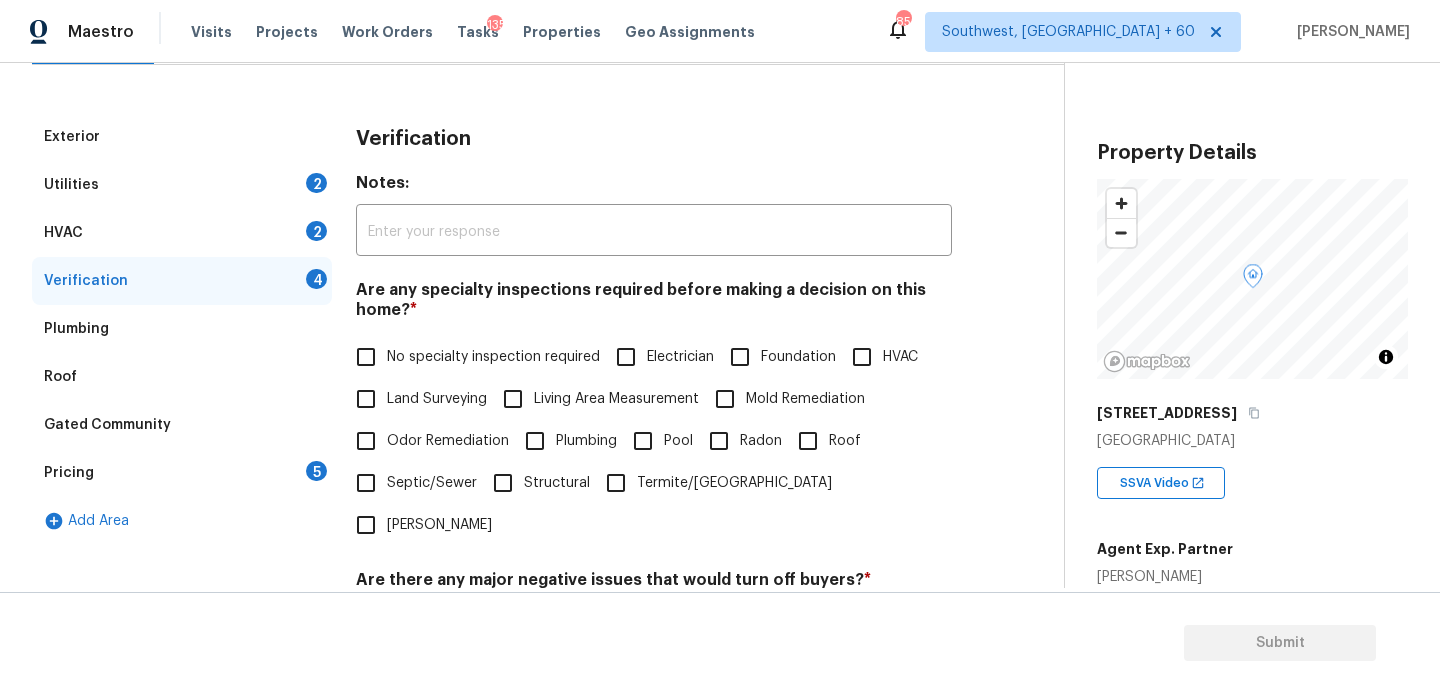 click on "Foundation" at bounding box center [798, 357] 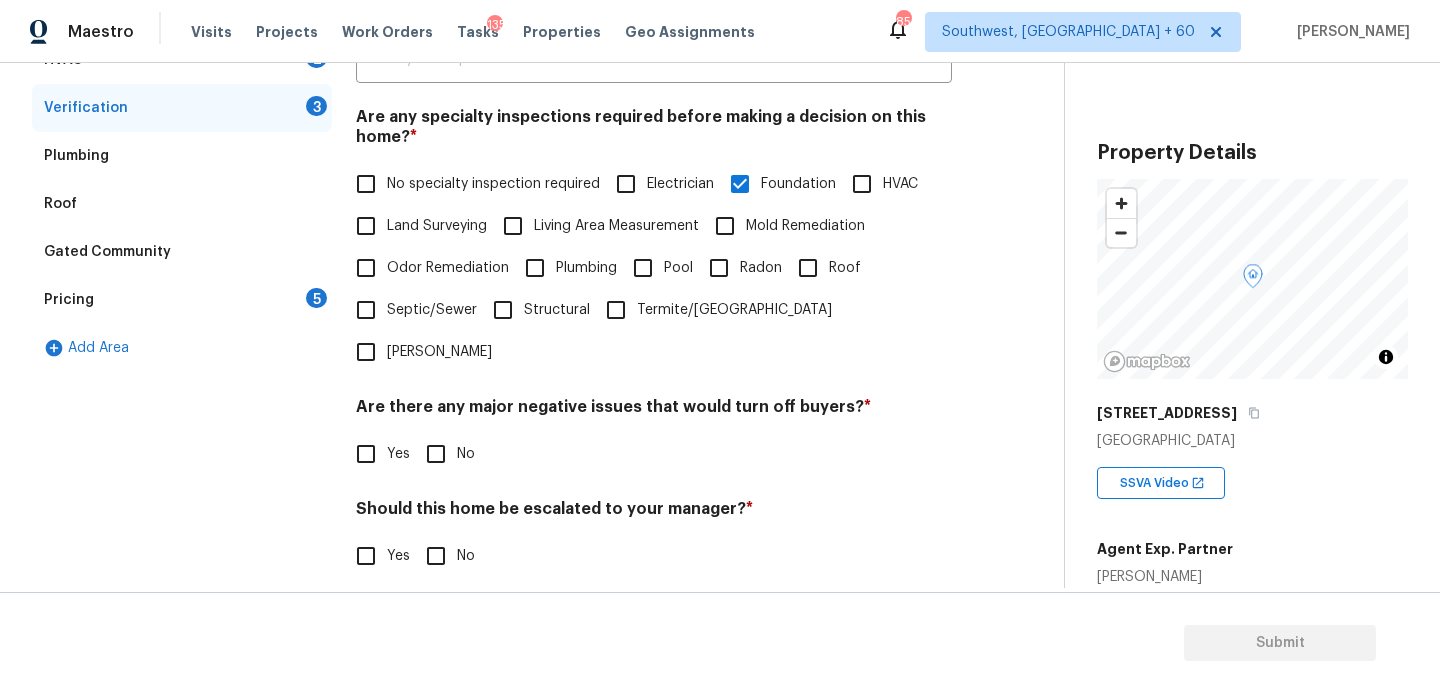 scroll, scrollTop: 510, scrollLeft: 0, axis: vertical 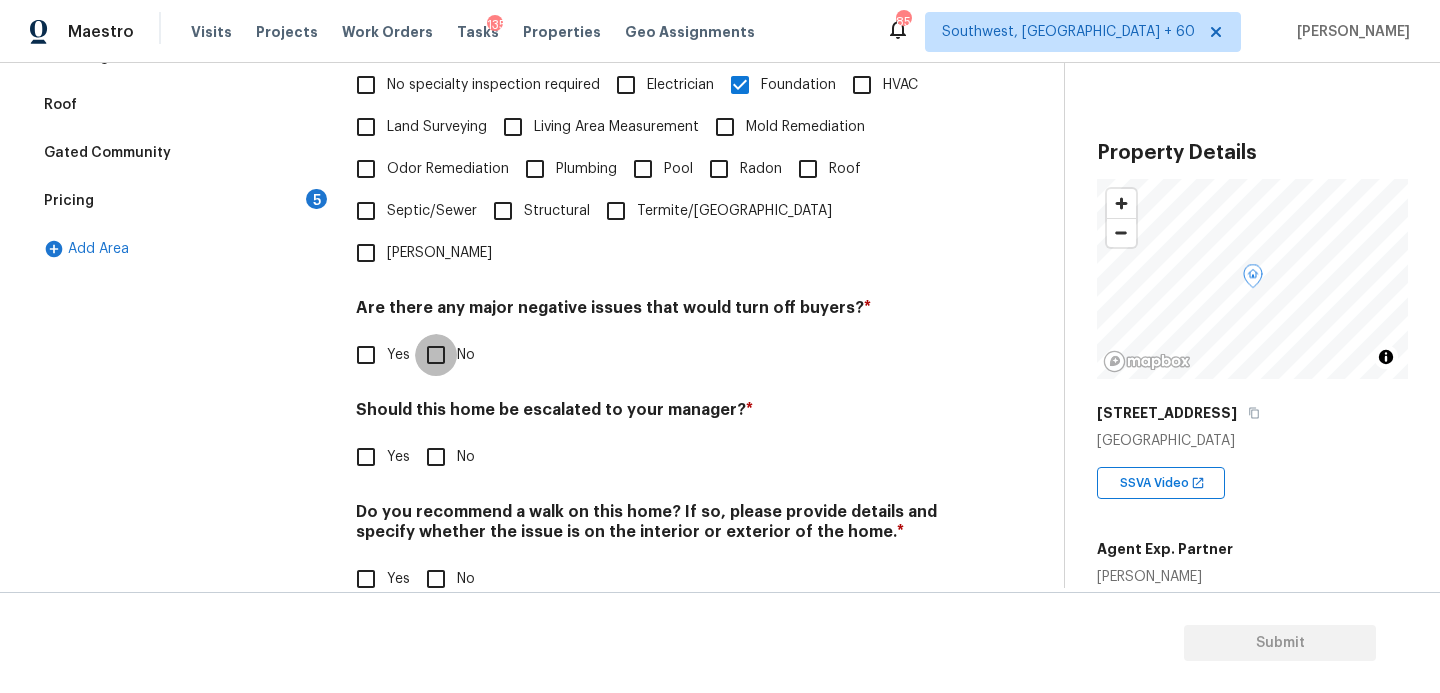 click on "No" at bounding box center [436, 355] 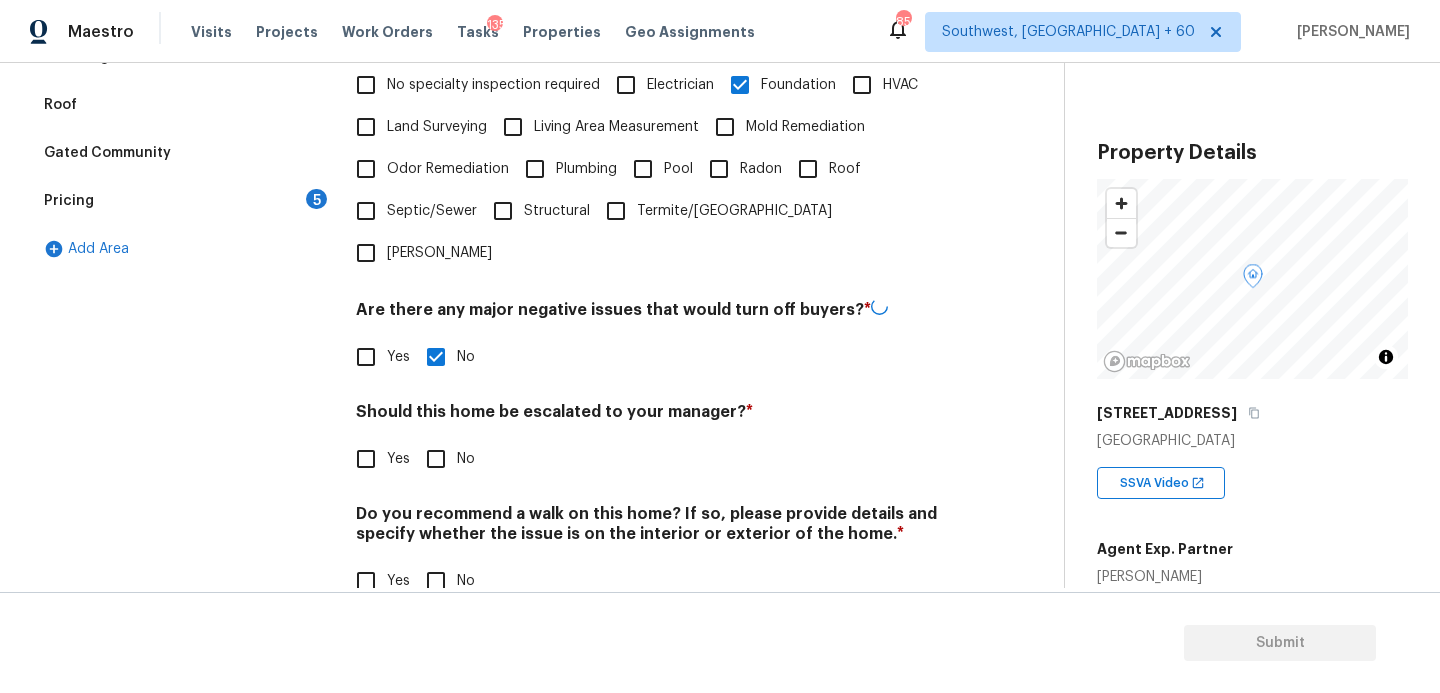 click on "No" at bounding box center (436, 581) 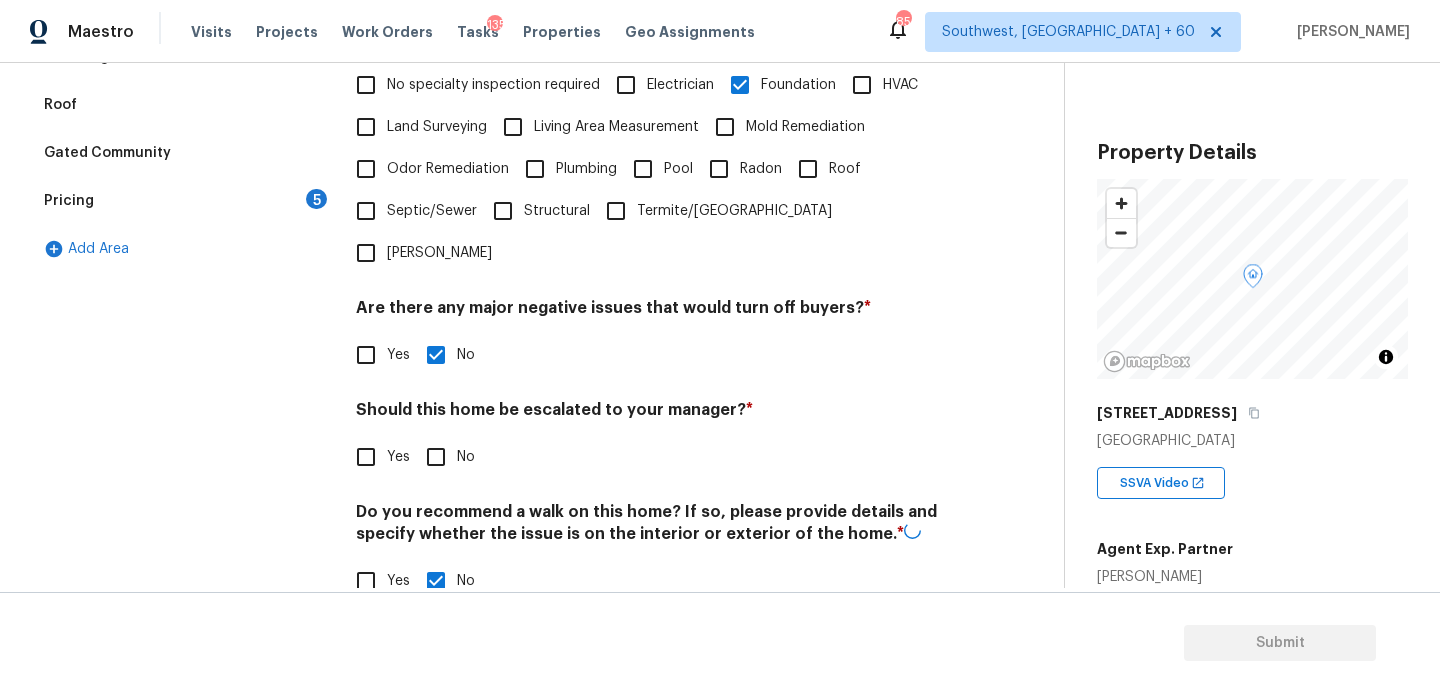 click on "Yes" at bounding box center (366, 457) 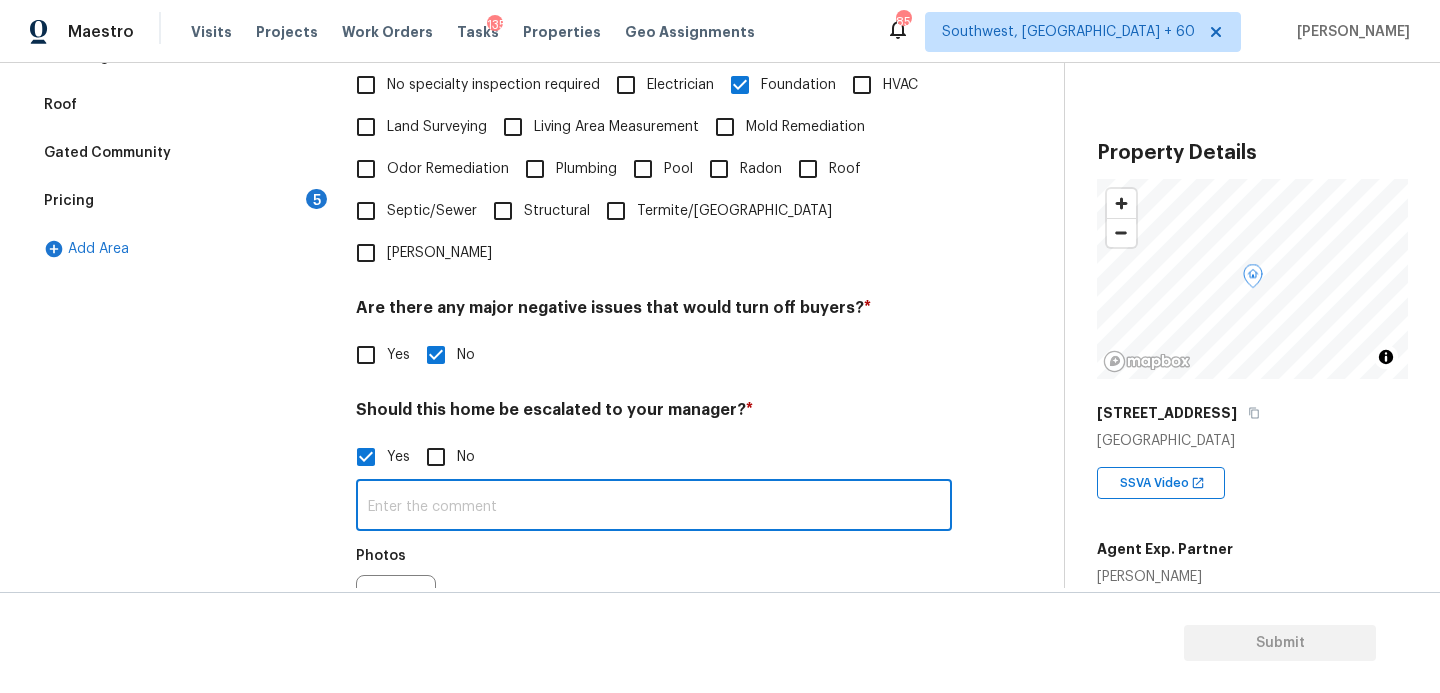 click at bounding box center (654, 507) 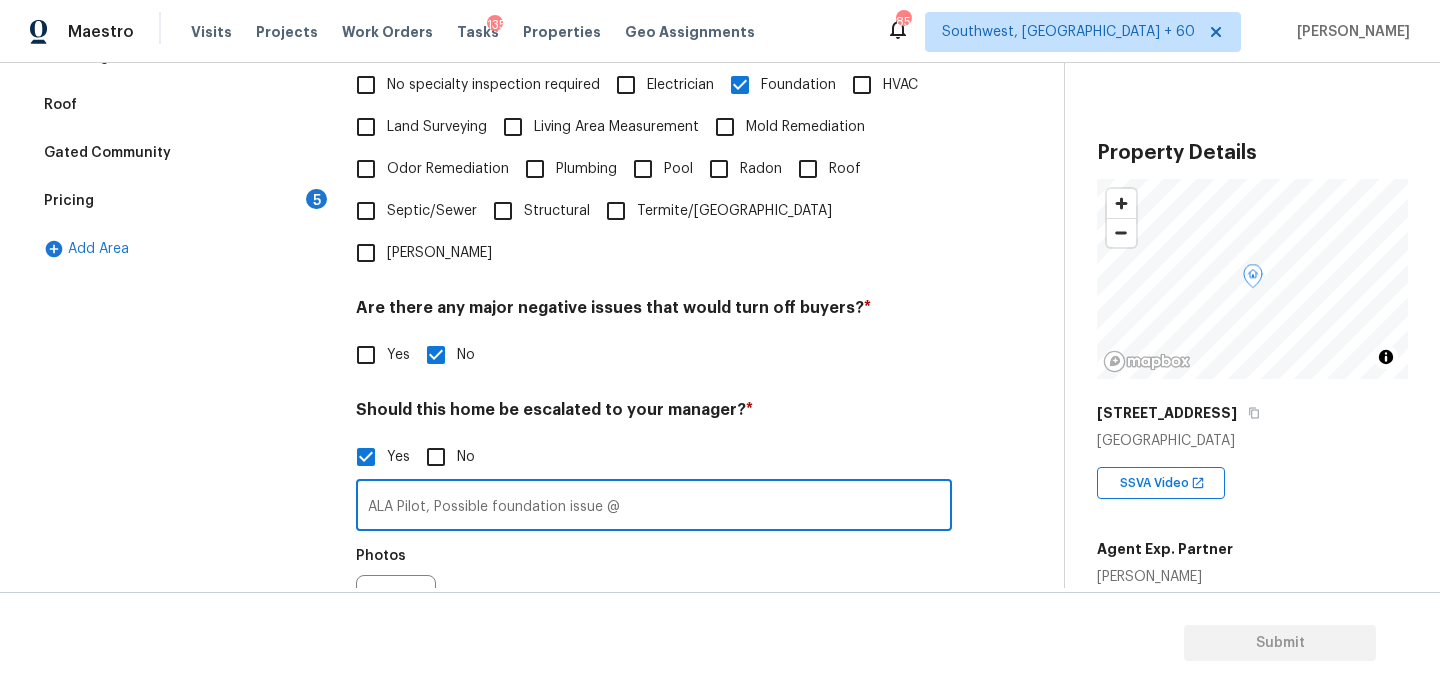 click on "Back to tasks Condition Scoping - Full Fri, Jul 11 2025 by 2:49 am   Sakthivel Chandran Not started Questions Condition Adjustments Details & Inputs Notes Photos Exterior Utilities 2 HVAC 2 Verification 2 Plumbing Roof Gated Community Pricing 5 Add Area Verification Notes: ​ Are any specialty inspections required before making a decision on this home?  * No specialty inspection required Electrician Foundation HVAC Land Surveying Living Area Measurement Mold Remediation Odor Remediation Plumbing Pool Radon Roof Septic/Sewer Structural Termite/Pest Wells Are there any major negative issues that would turn off buyers?  * Yes No Should this home be escalated to your manager?  * Yes No ALA Pilot, Possible foundation issue @ ​ Photos Do you recommend a walk on this home? If so, please provide details and specify whether the issue is on the interior or exterior of the home.  * Yes No Property Details © Mapbox   © OpenStreetMap   Improve this map 1217 Cook St Jacksonville, FL 32205 SSVA Video Agent Exp. Partner" at bounding box center [720, 378] 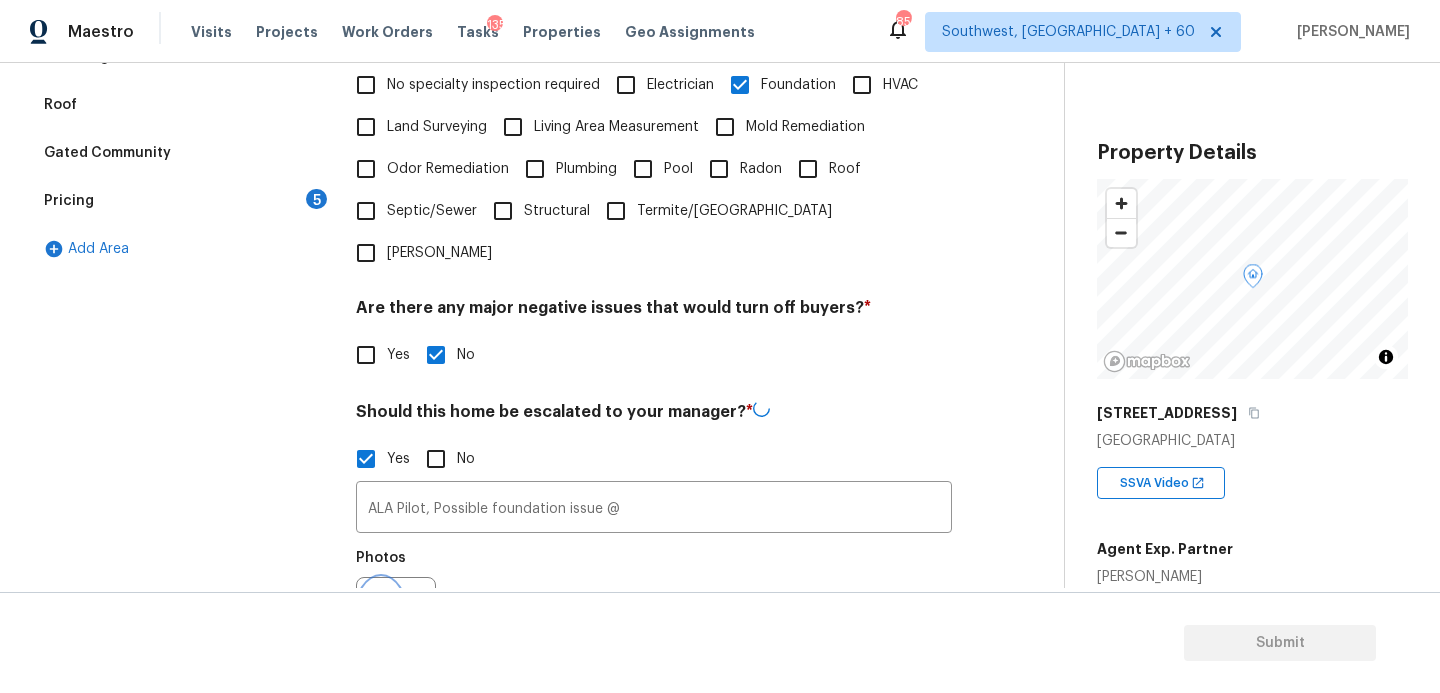 click at bounding box center [381, 617] 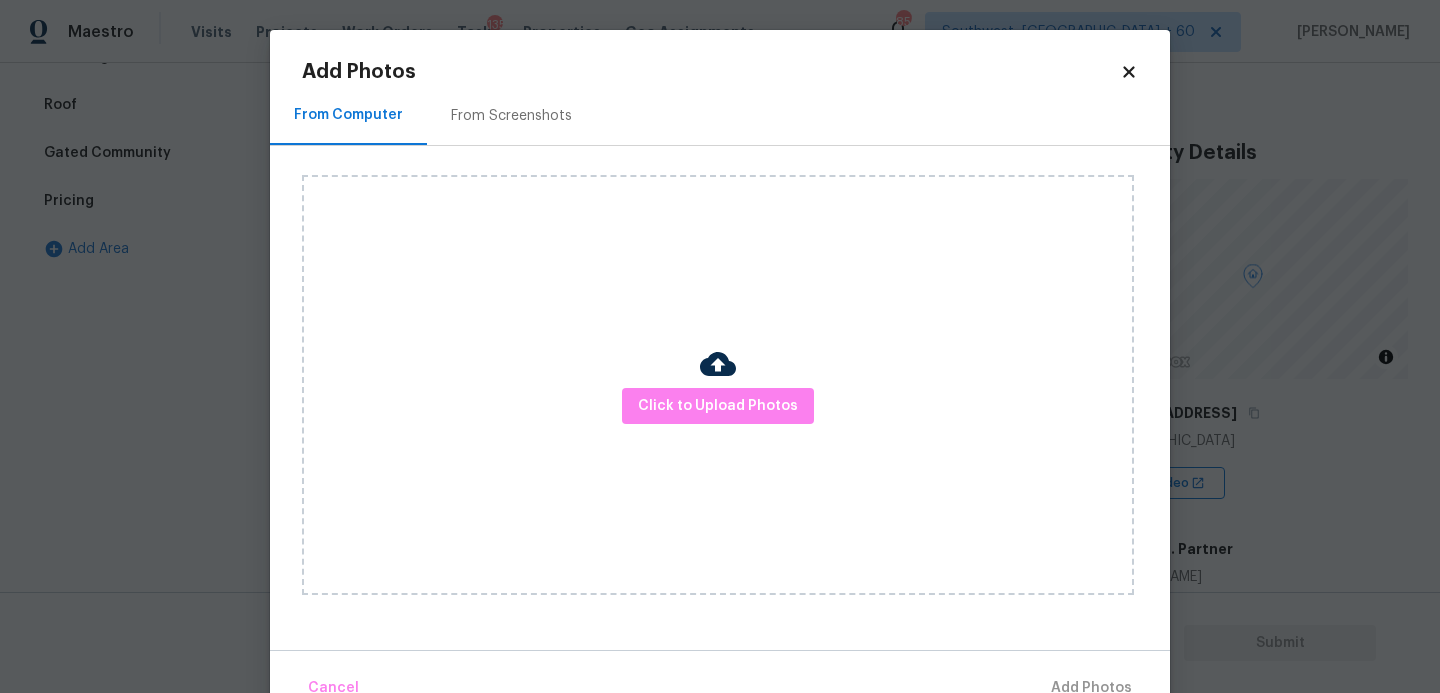 click on "Click to Upload Photos" at bounding box center [718, 385] 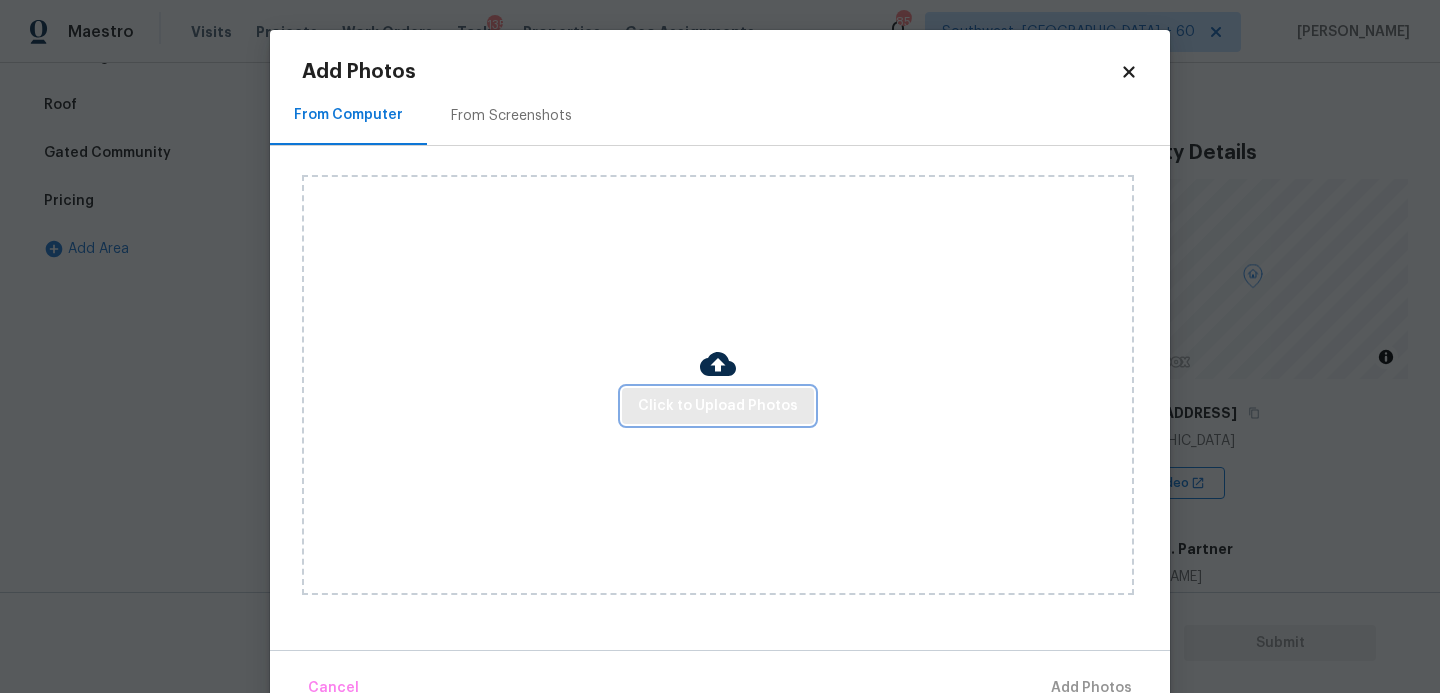 click on "Click to Upload Photos" at bounding box center (718, 406) 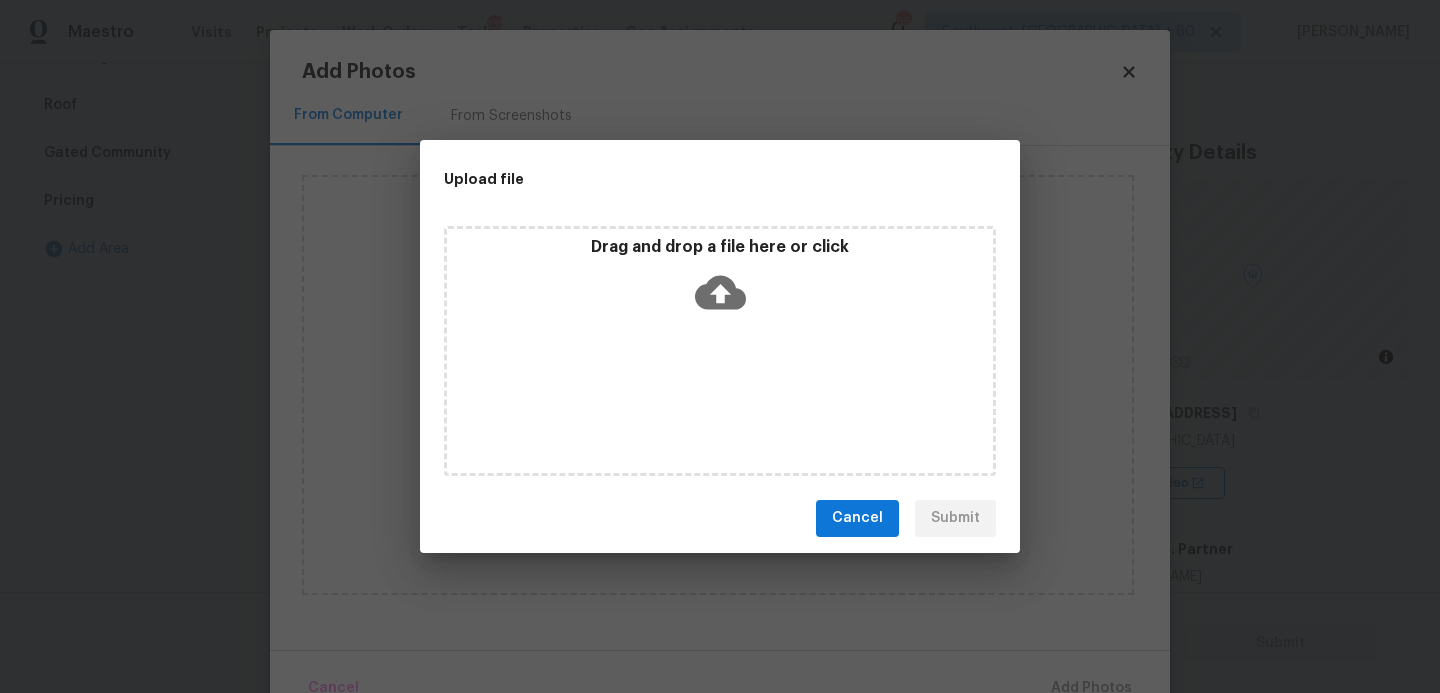click 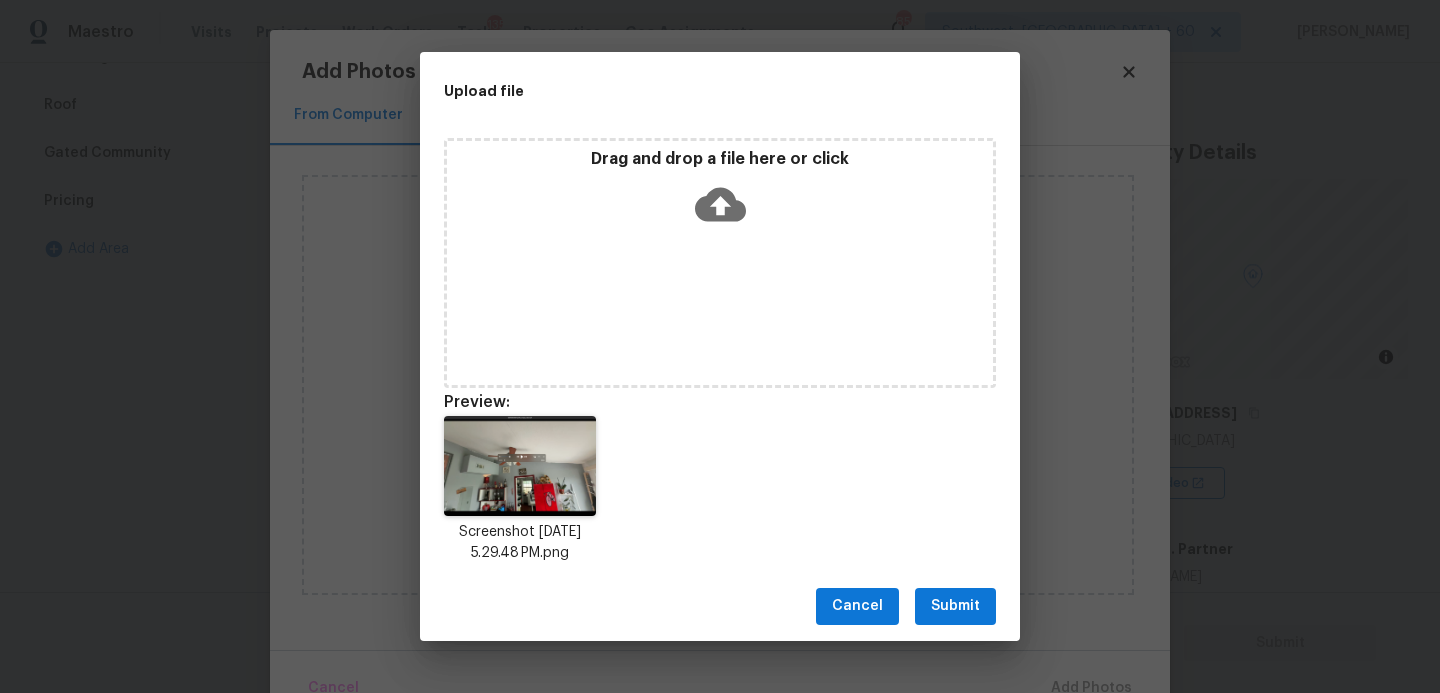 click on "Submit" at bounding box center [955, 606] 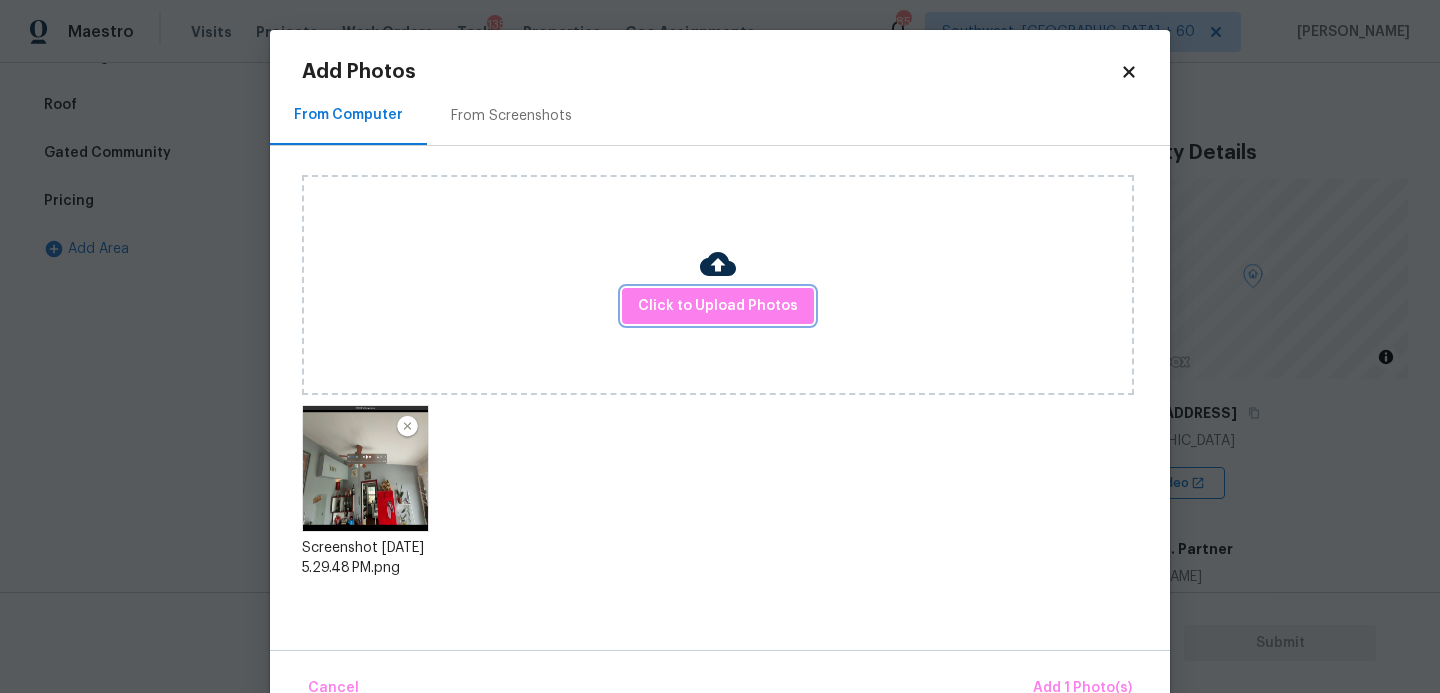 scroll, scrollTop: 47, scrollLeft: 0, axis: vertical 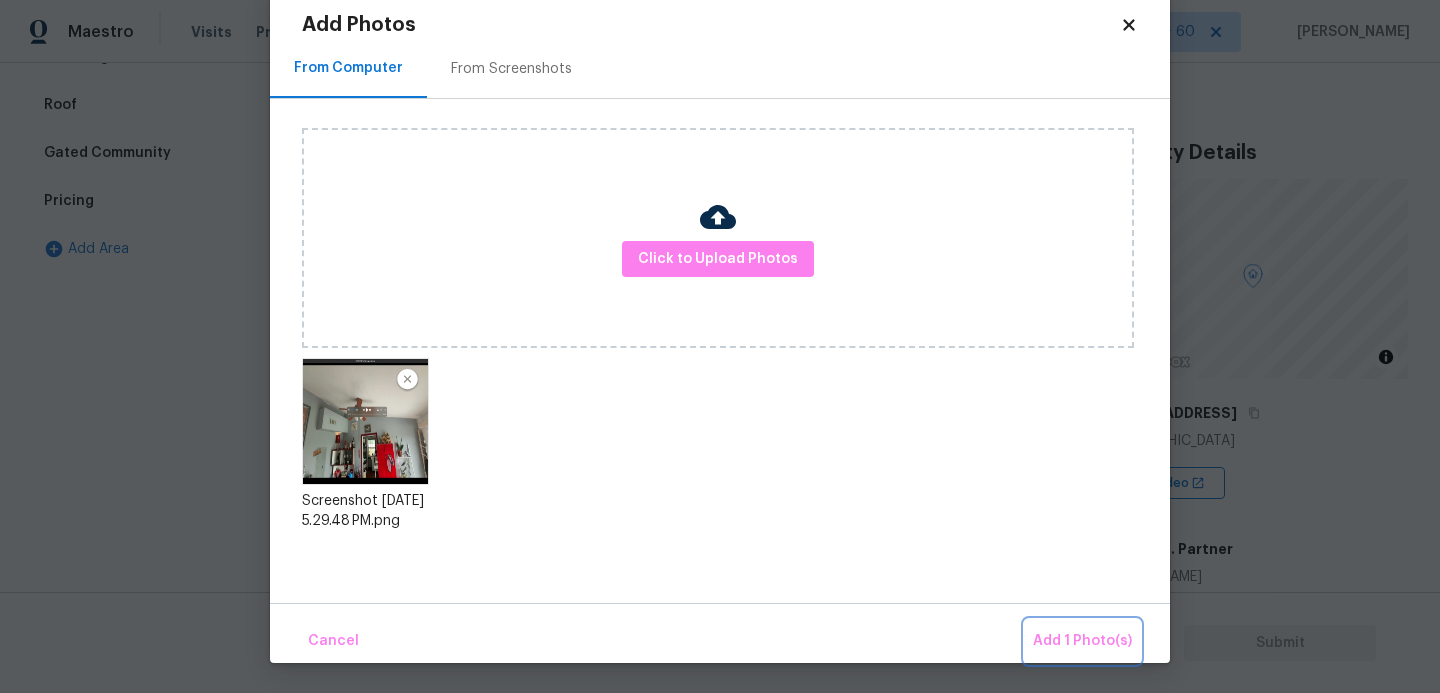click on "Add 1 Photo(s)" at bounding box center [1082, 641] 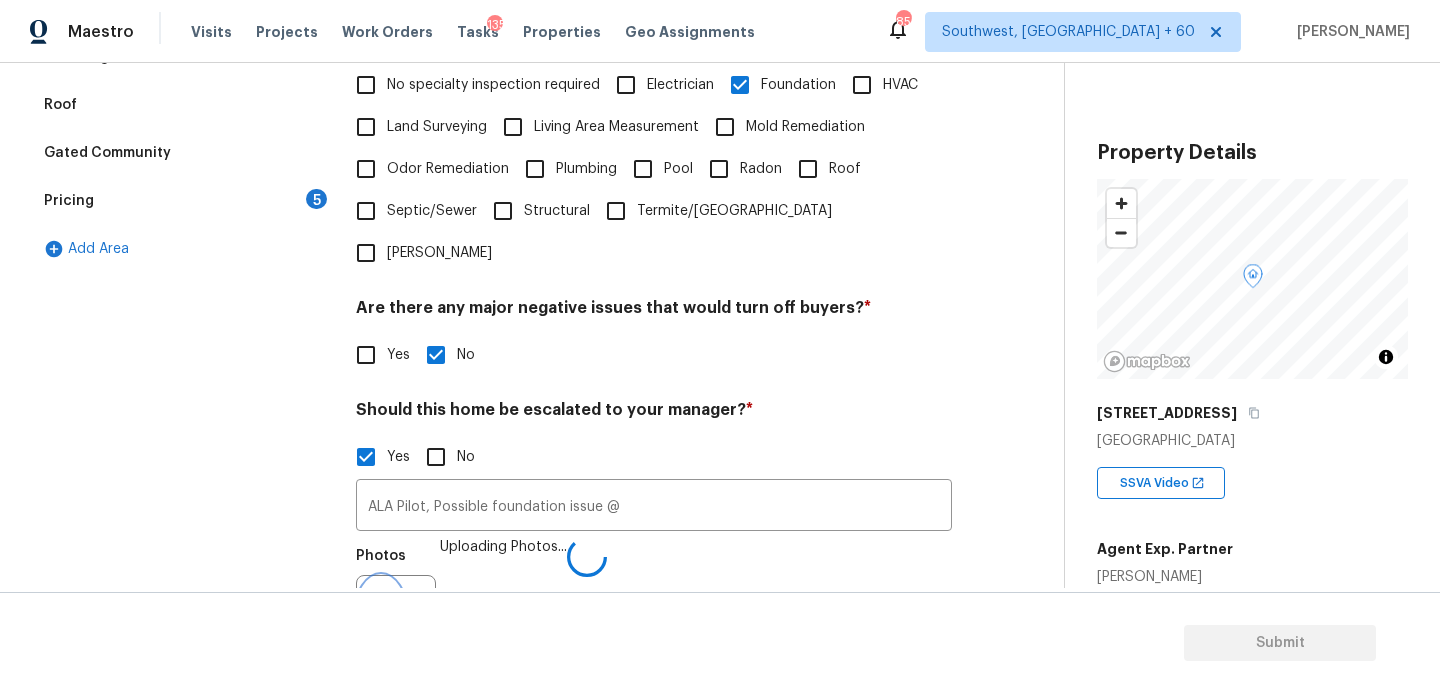 scroll, scrollTop: 535, scrollLeft: 0, axis: vertical 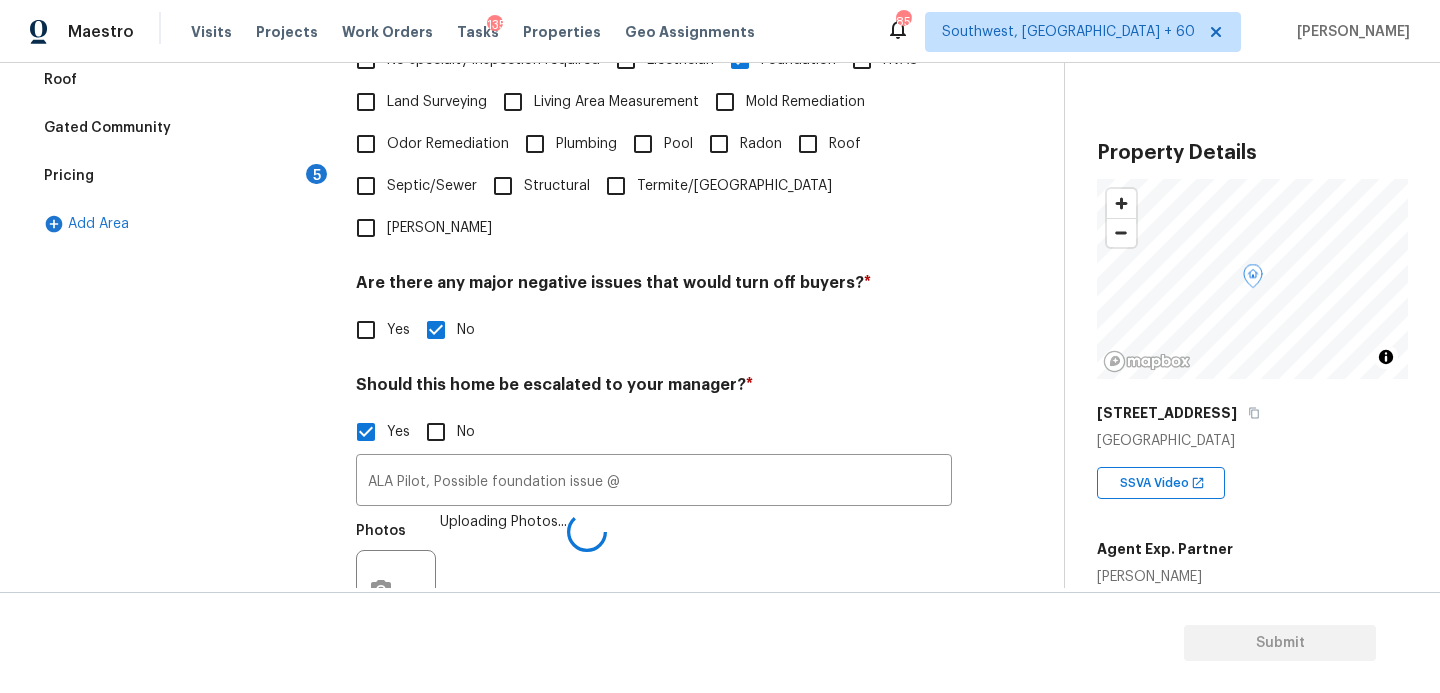 click on "ALA Pilot, Possible foundation issue @ ​ Photos Uploading Photos..." at bounding box center (654, 547) 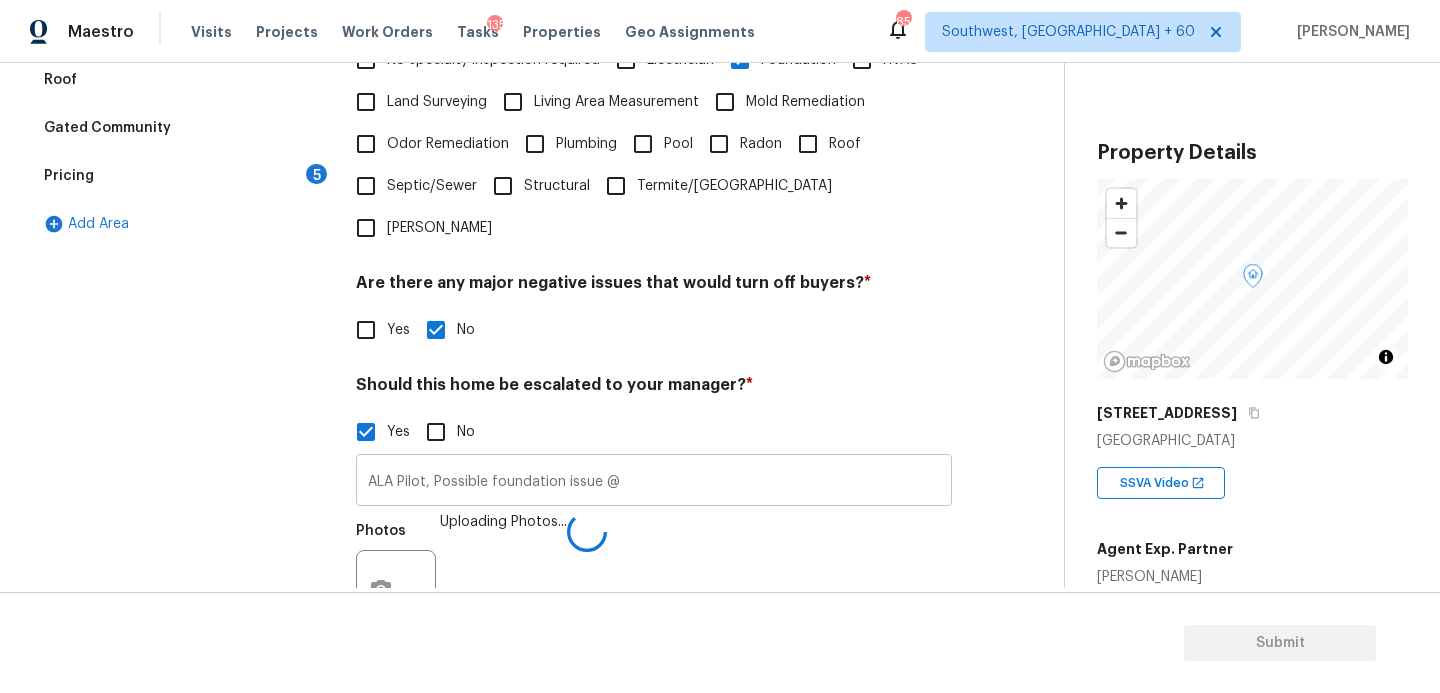click on "ALA Pilot, Possible foundation issue @" at bounding box center [654, 482] 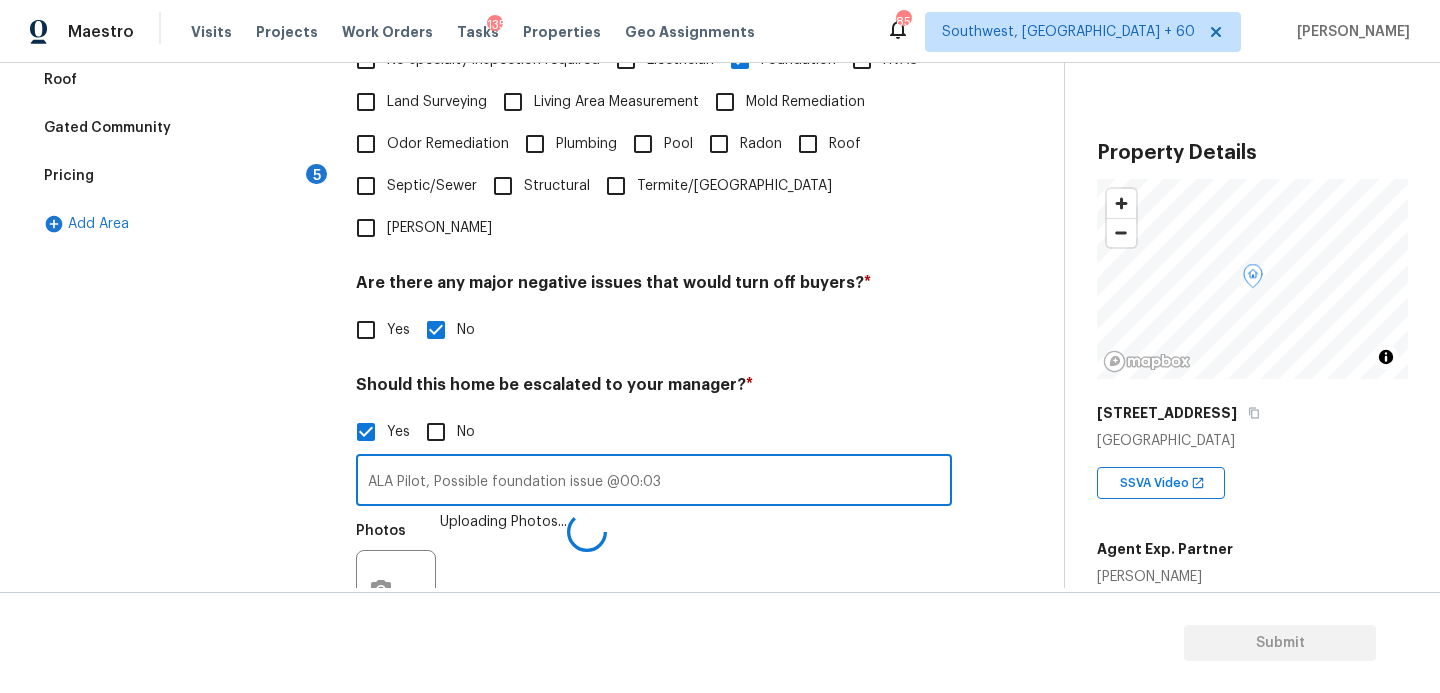 type on "ALA Pilot, Possible foundation issue @00:03" 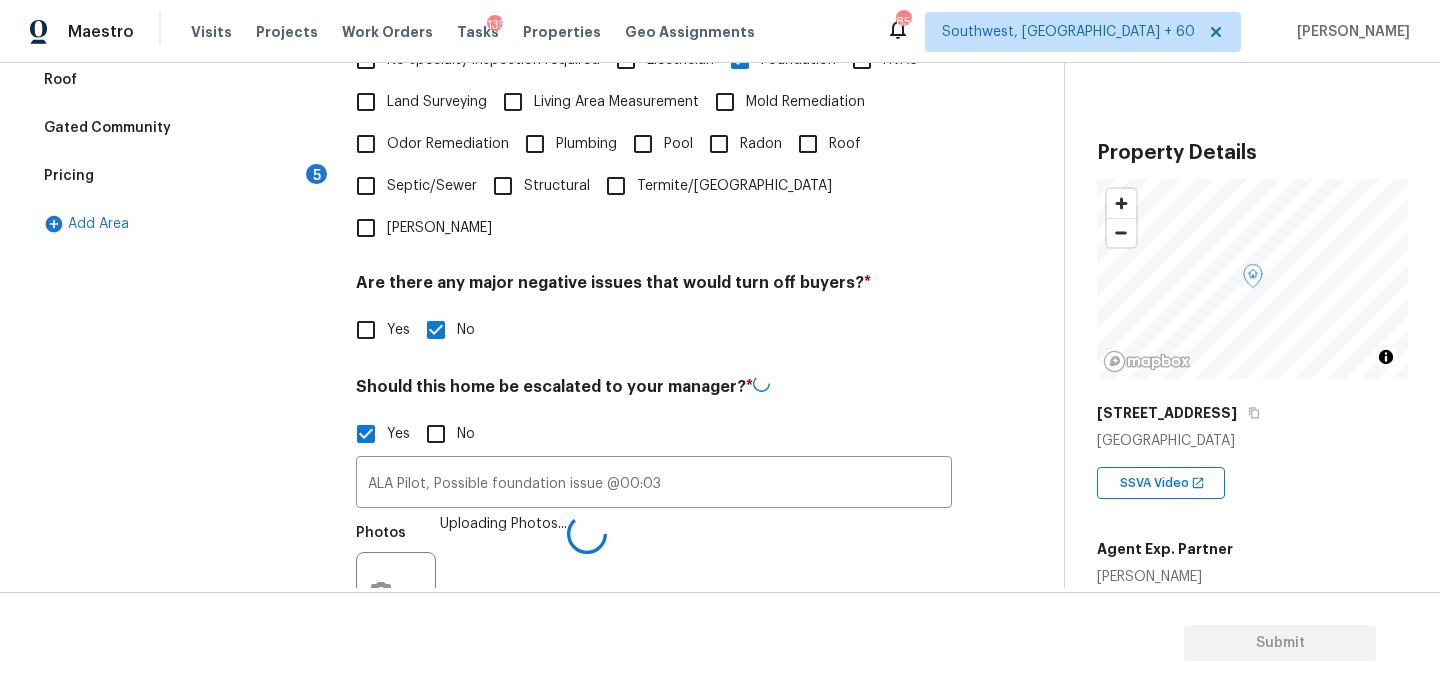 click on "Photos Uploading Photos..." at bounding box center (654, 579) 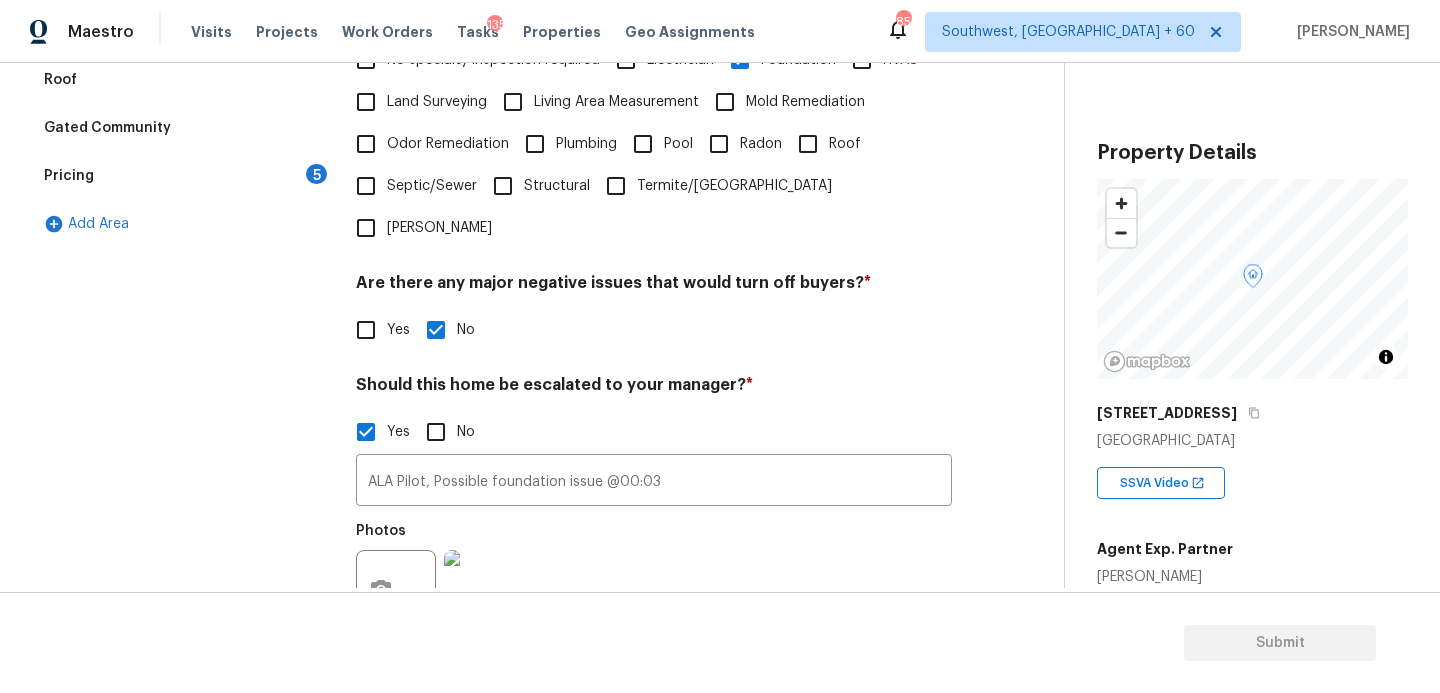 click on "Photos" at bounding box center [654, 577] 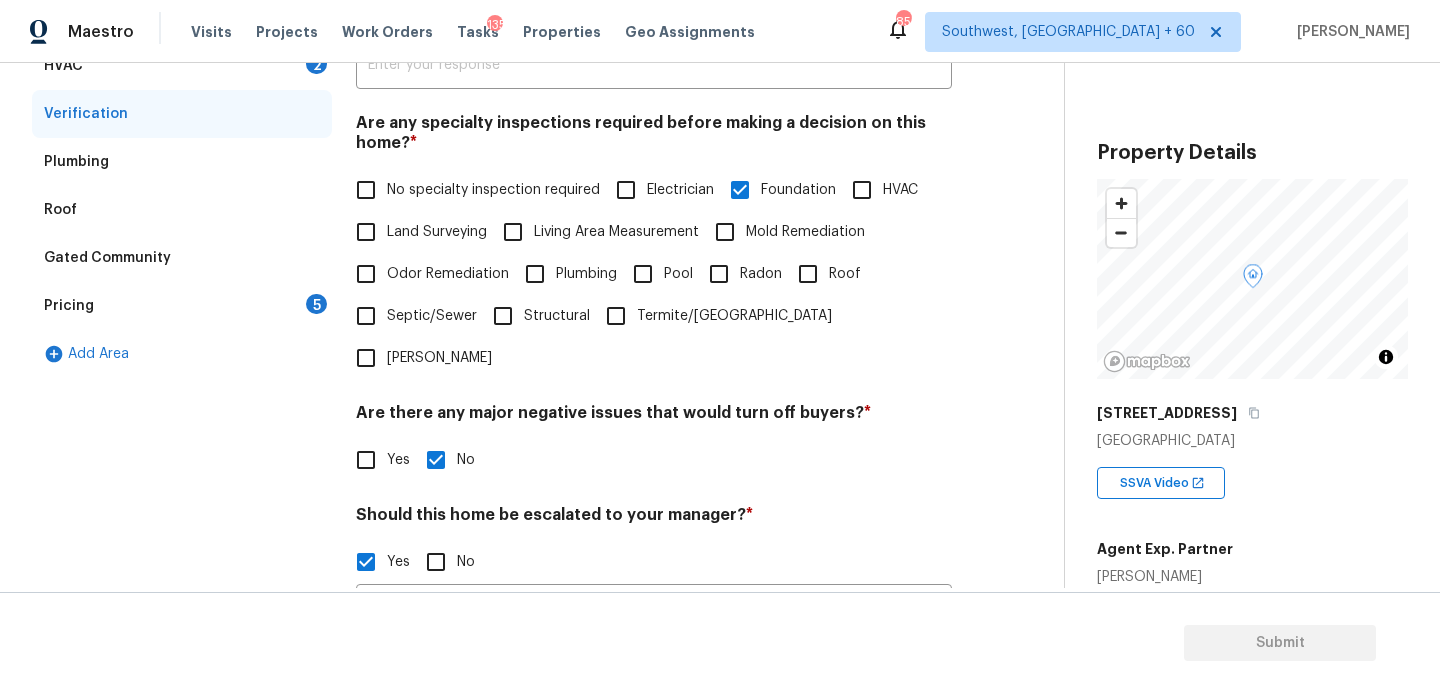 scroll, scrollTop: 697, scrollLeft: 0, axis: vertical 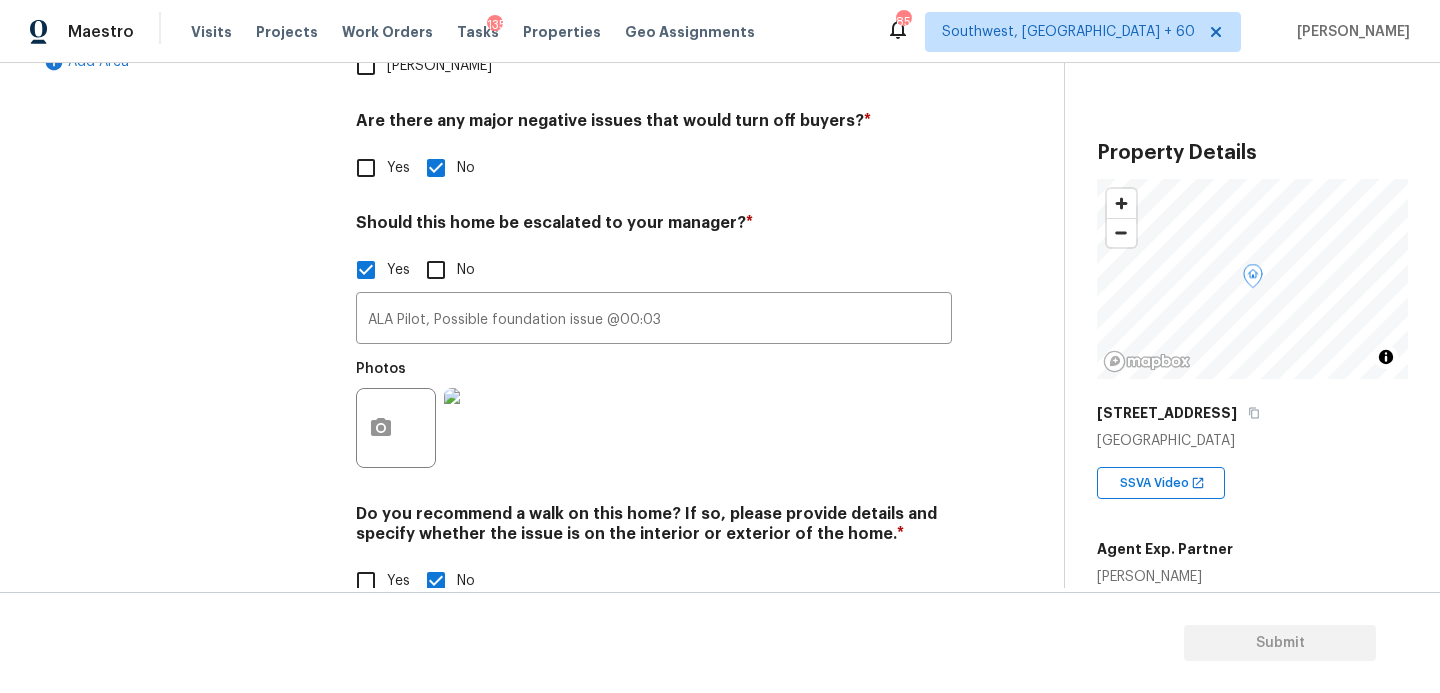 click on "Photos" at bounding box center [654, 415] 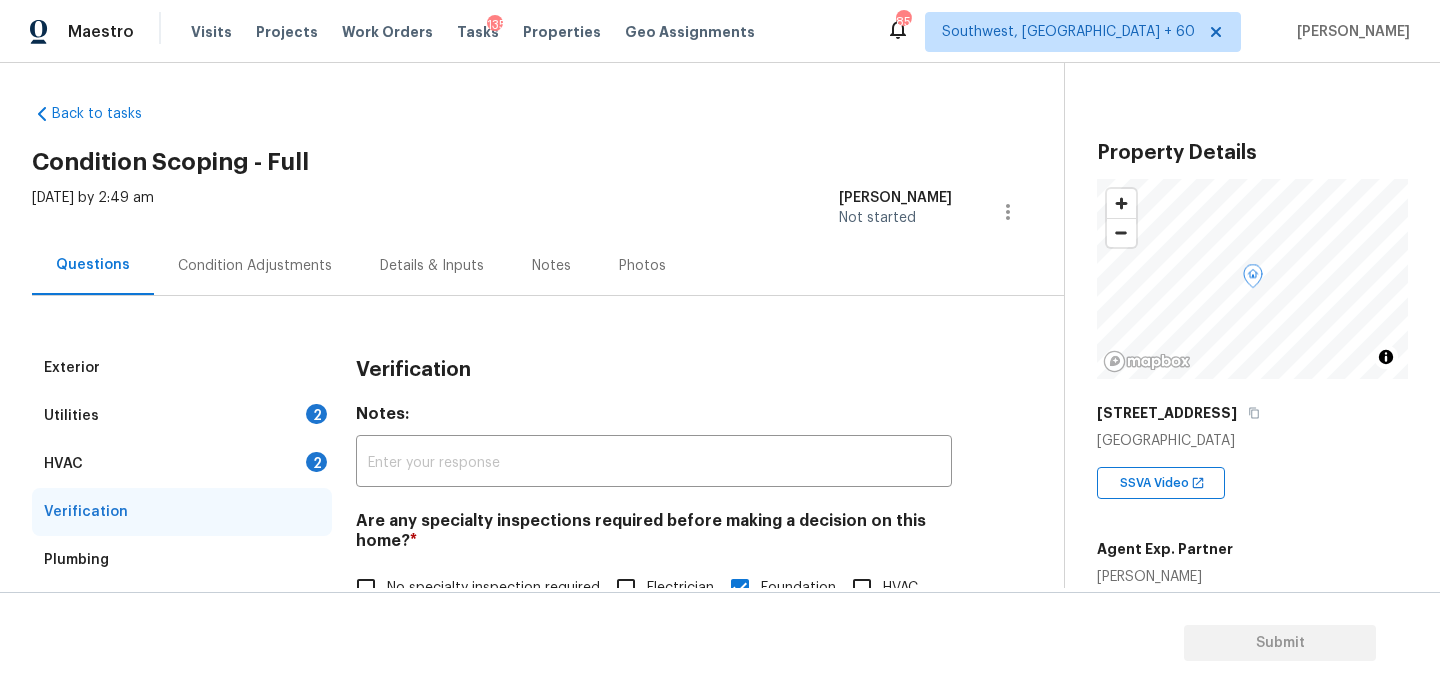 click on "Questions Condition Adjustments Details & Inputs Notes Photos" at bounding box center (548, 266) 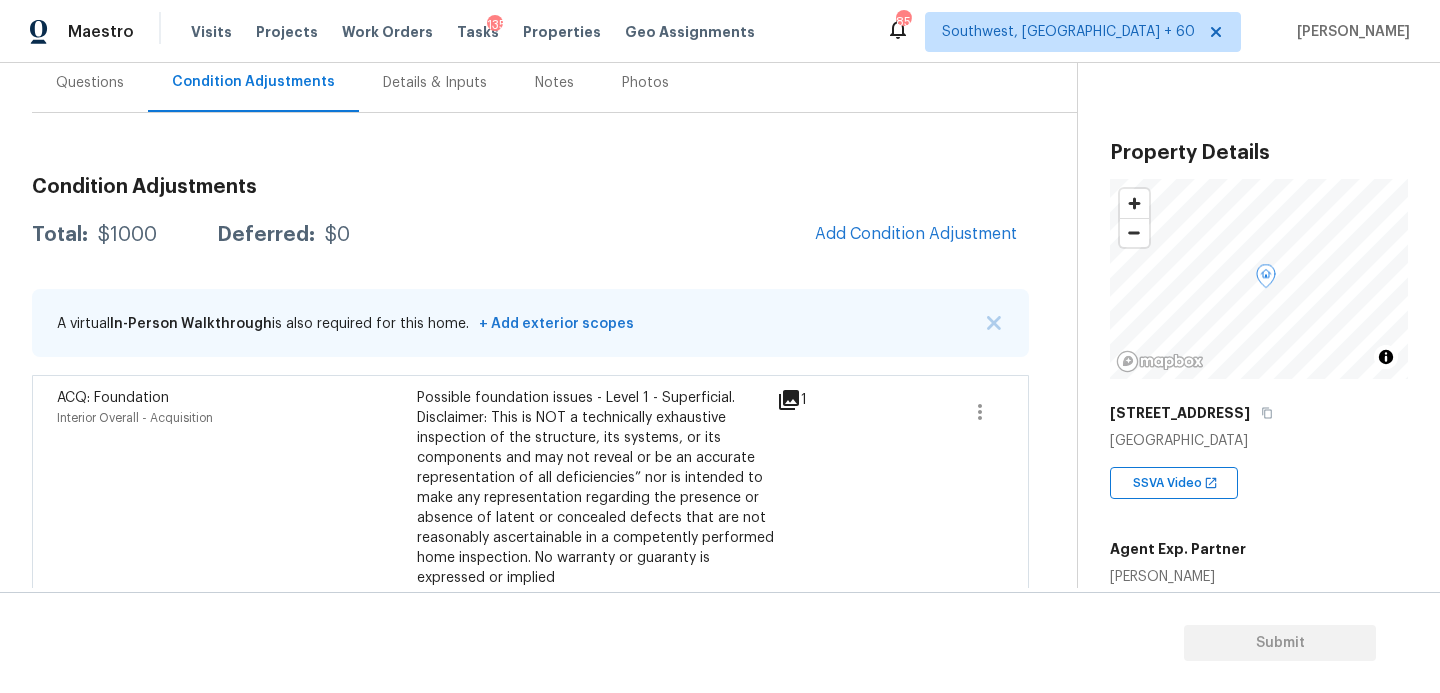 scroll, scrollTop: 229, scrollLeft: 0, axis: vertical 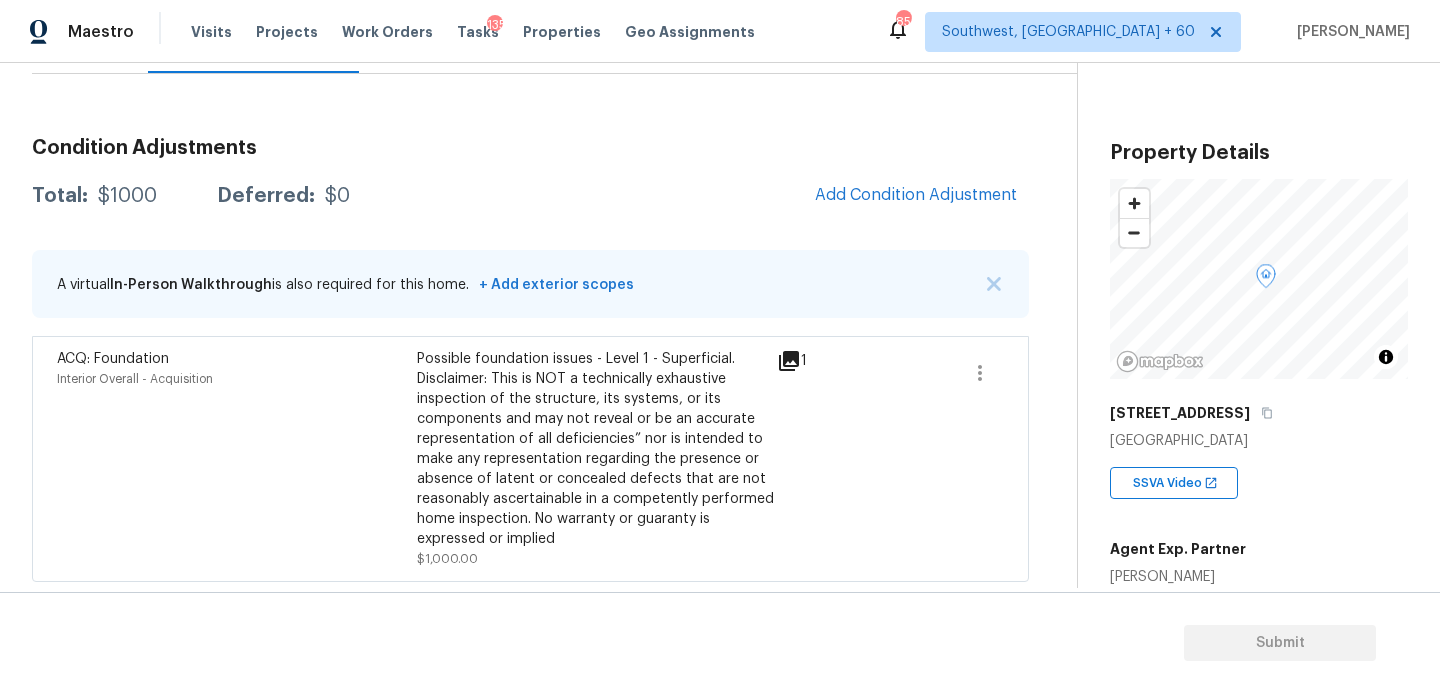 click on "Add Condition Adjustment" at bounding box center [916, 196] 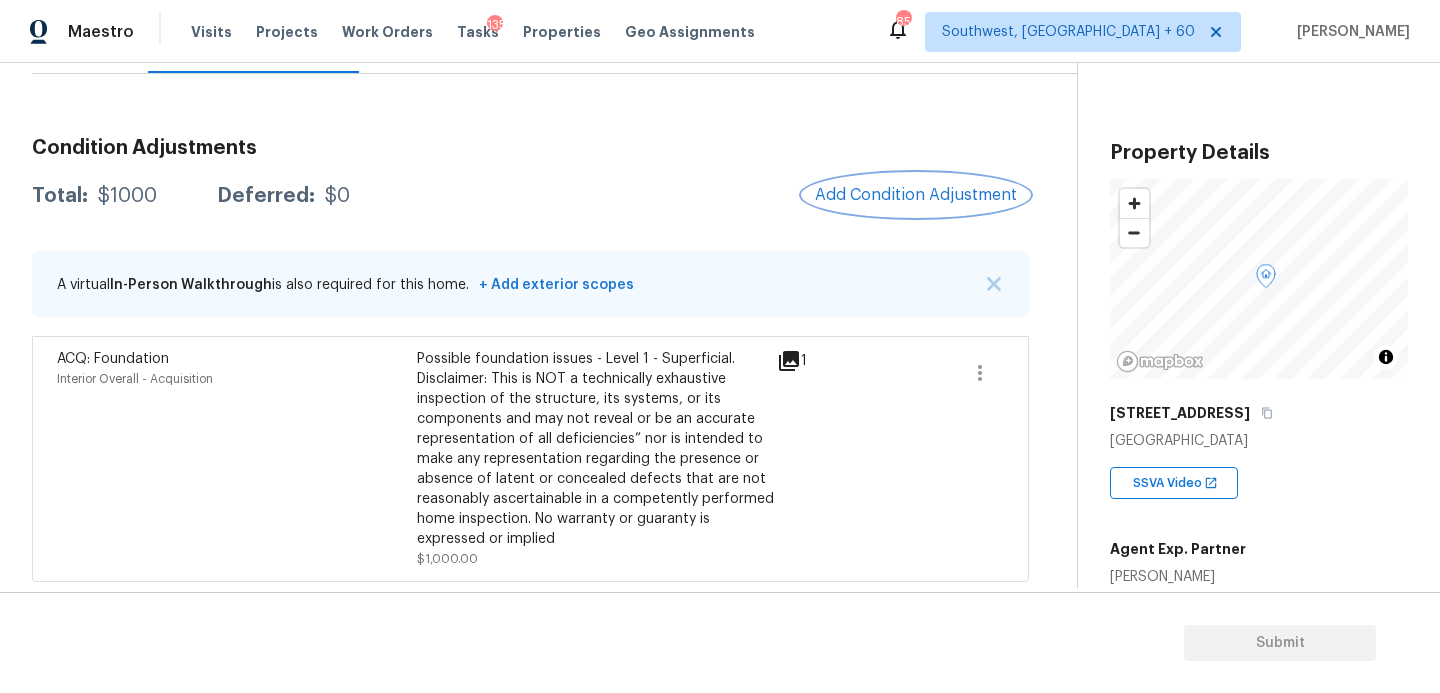 click on "Add Condition Adjustment" at bounding box center (916, 195) 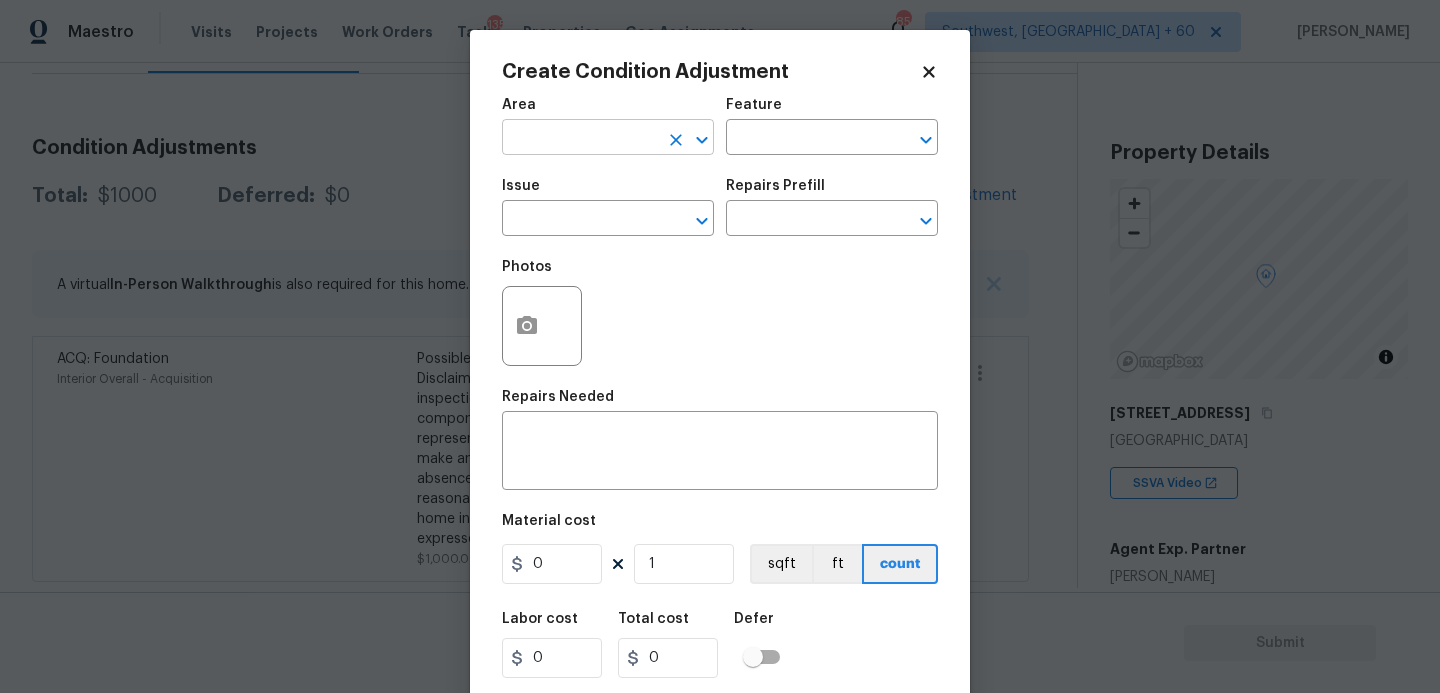 click at bounding box center [580, 139] 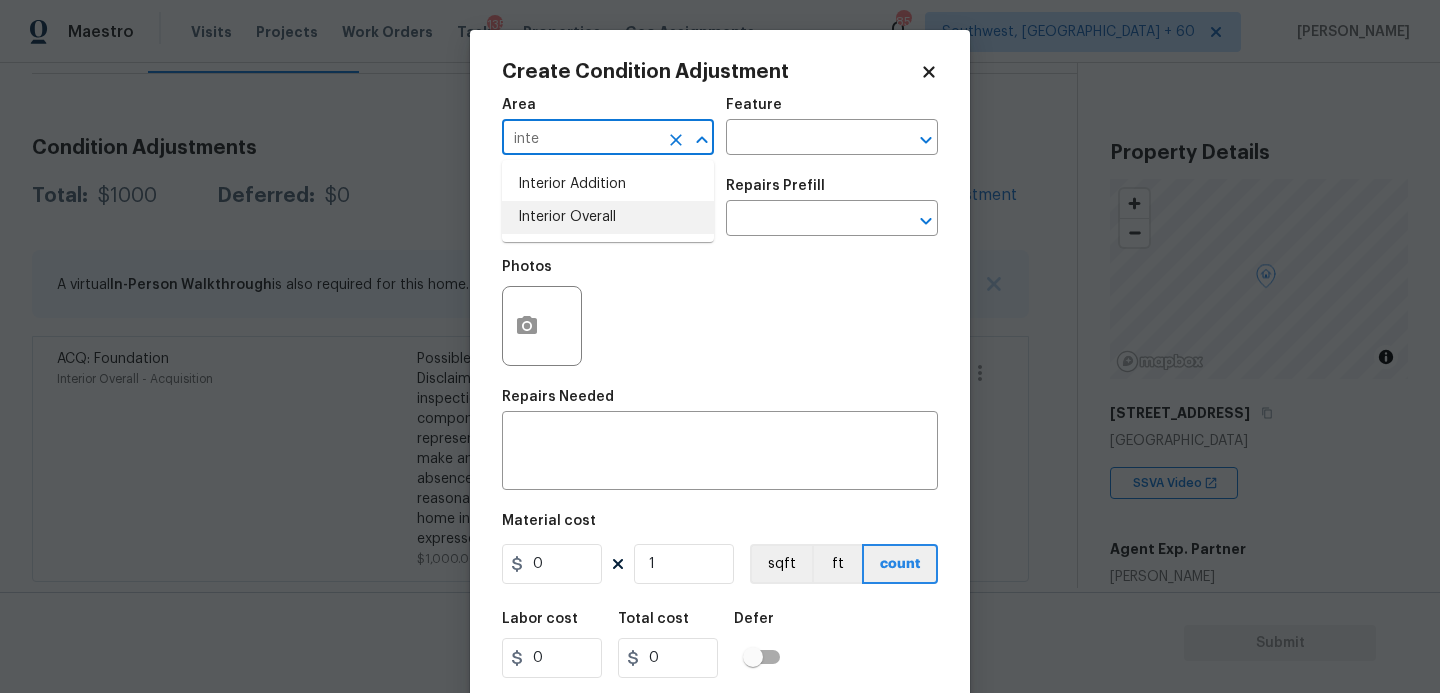 click on "Interior Overall" at bounding box center (608, 217) 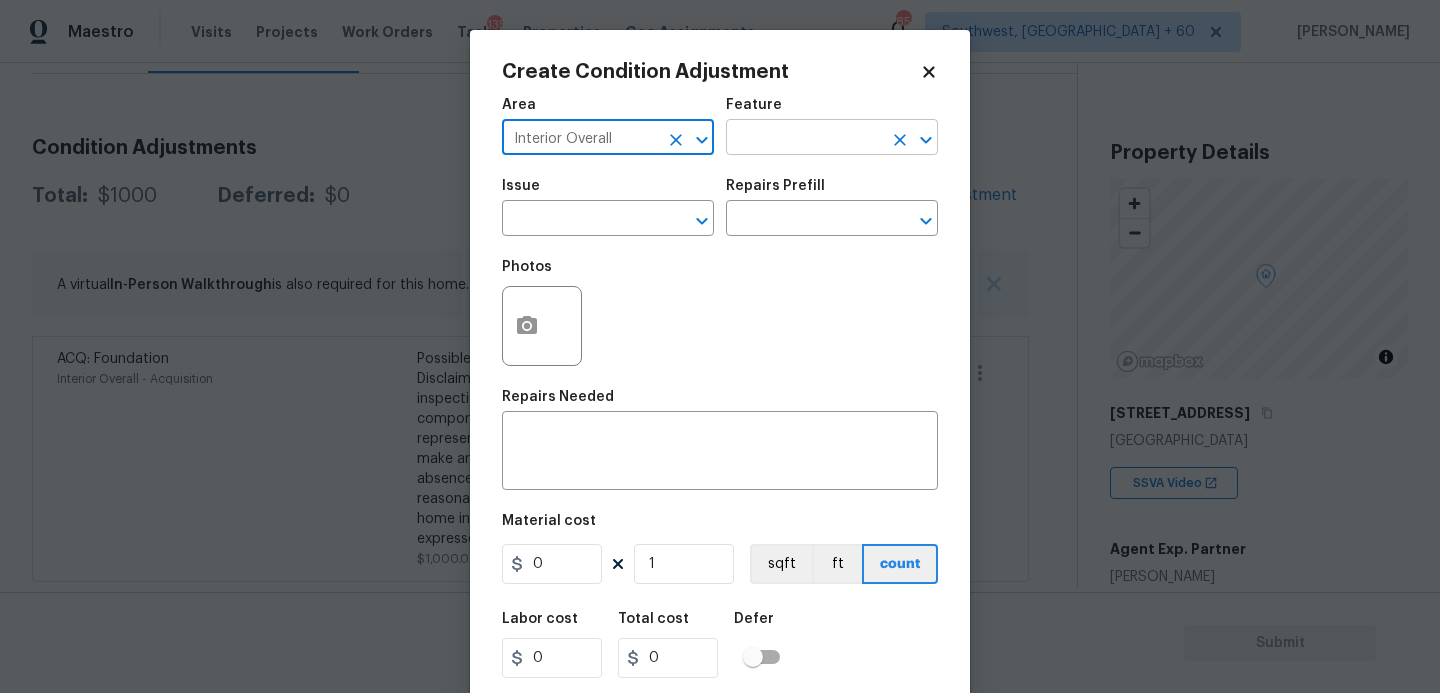 type on "Interior Overall" 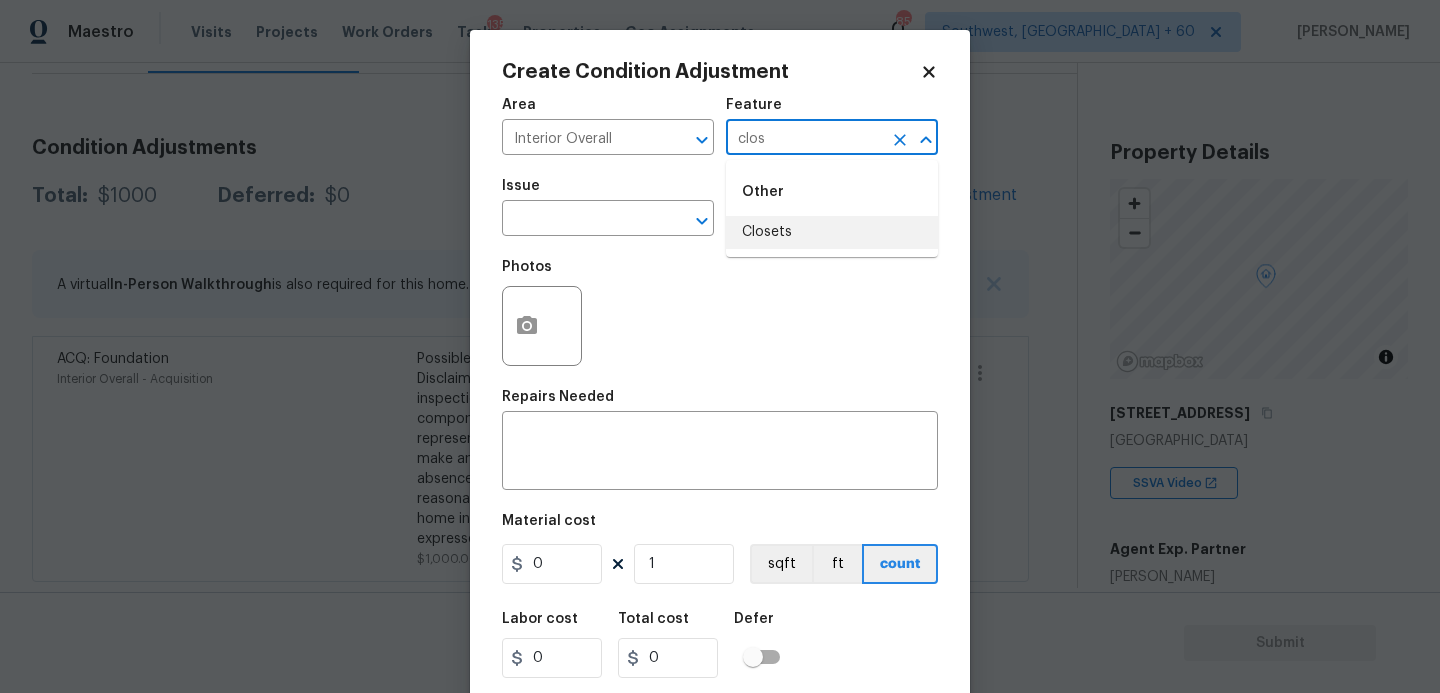click on "Closets" at bounding box center [832, 232] 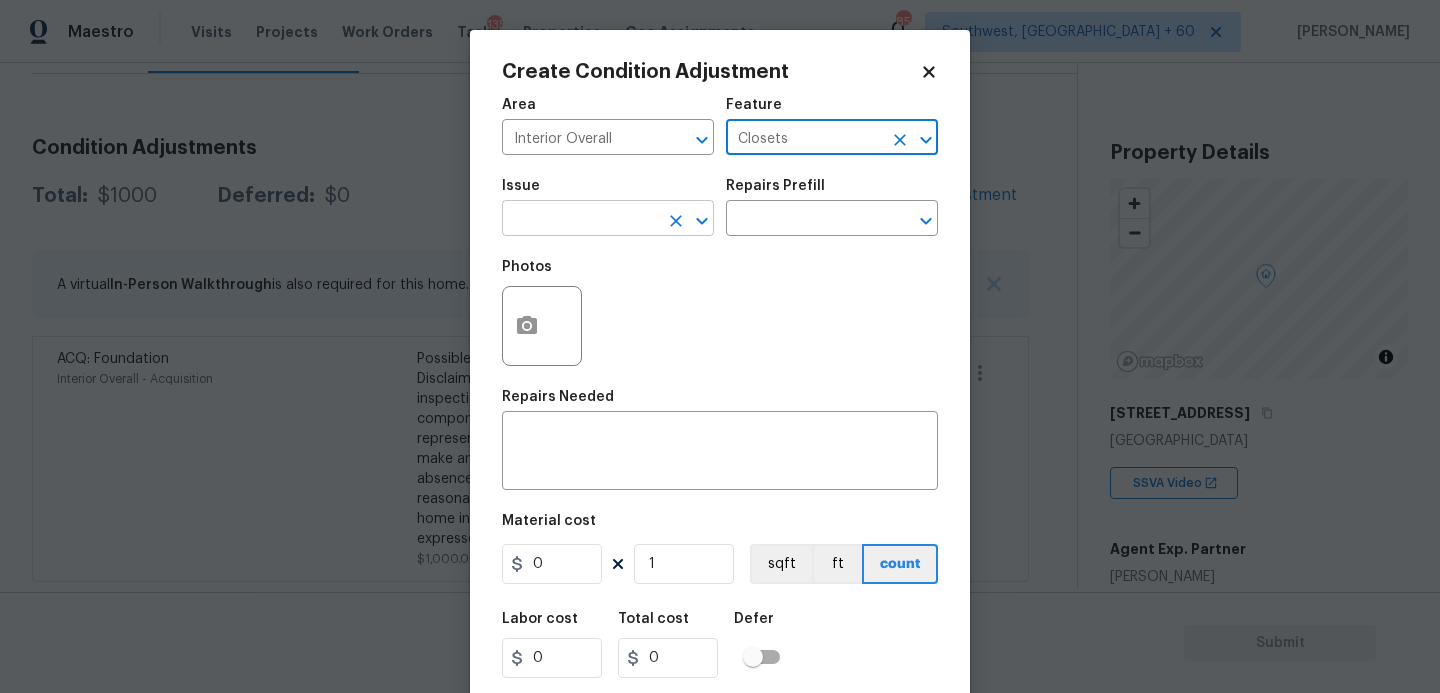type on "Closets" 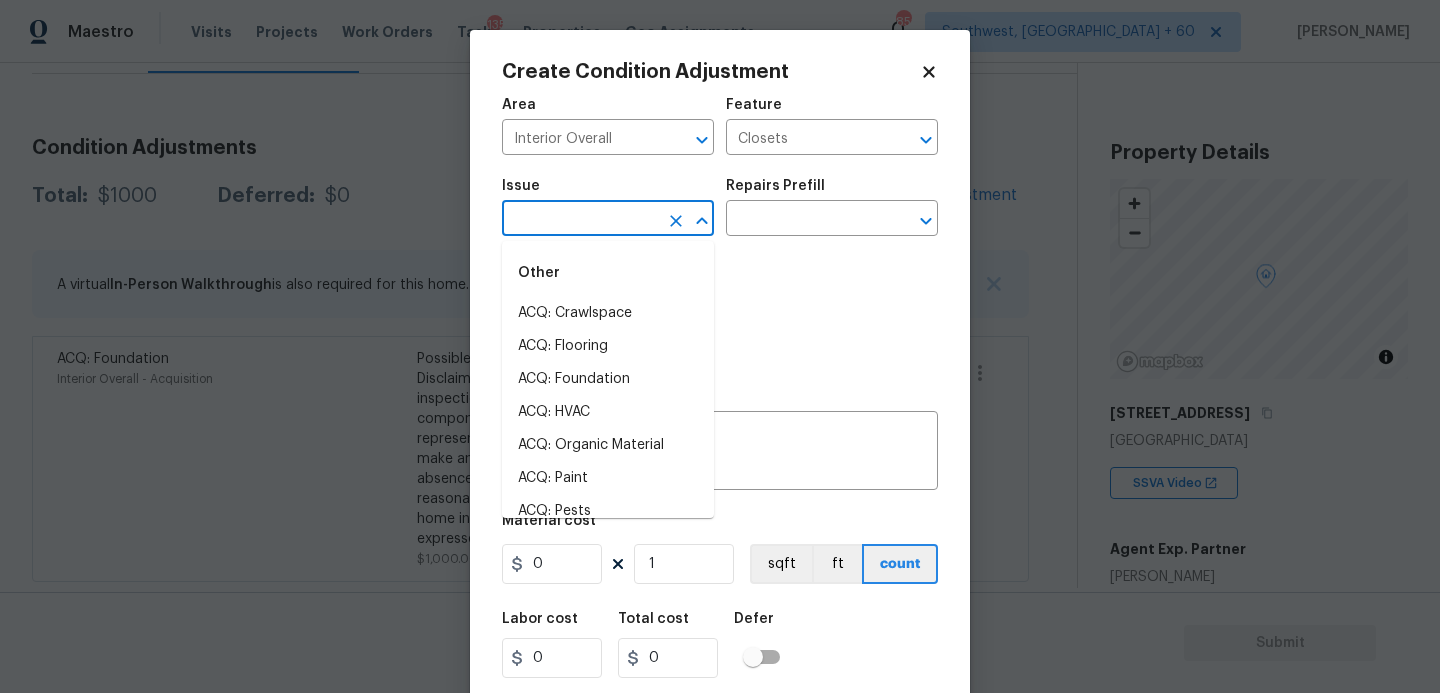 click at bounding box center [580, 220] 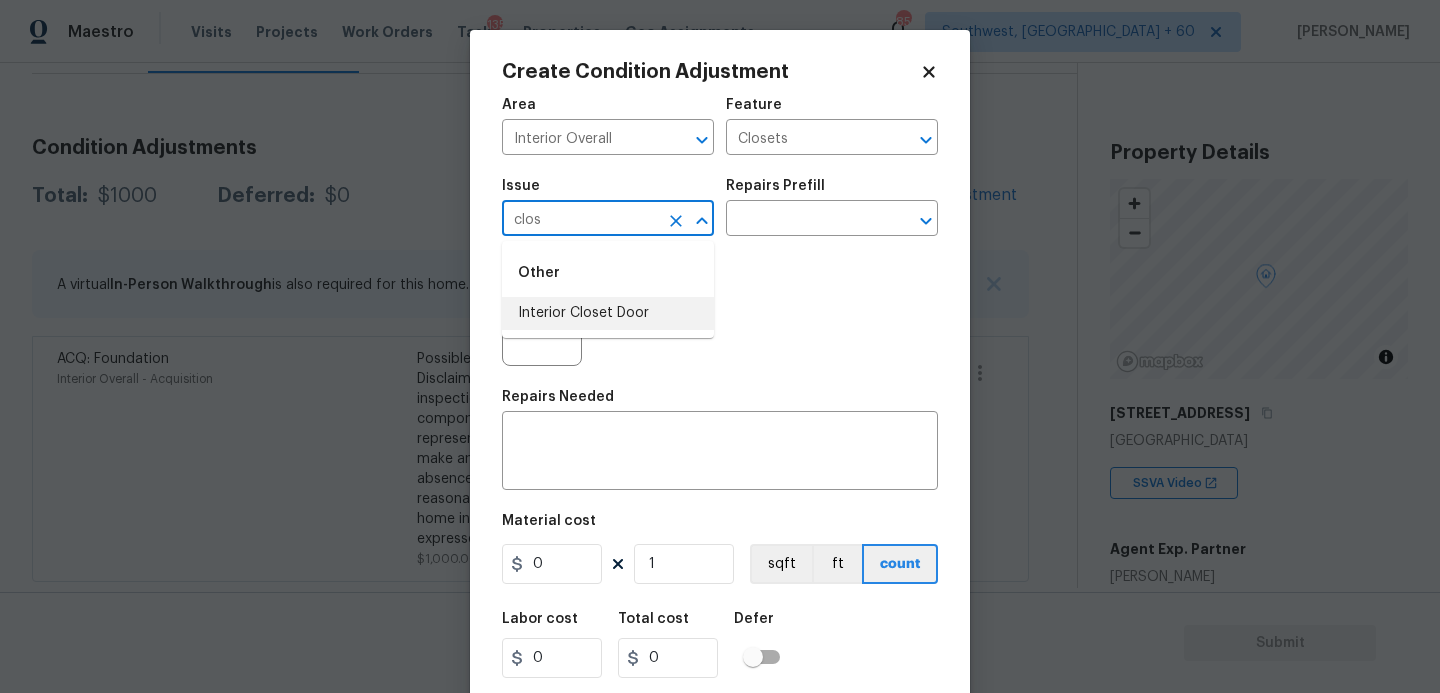 click on "Interior Closet Door" at bounding box center [608, 313] 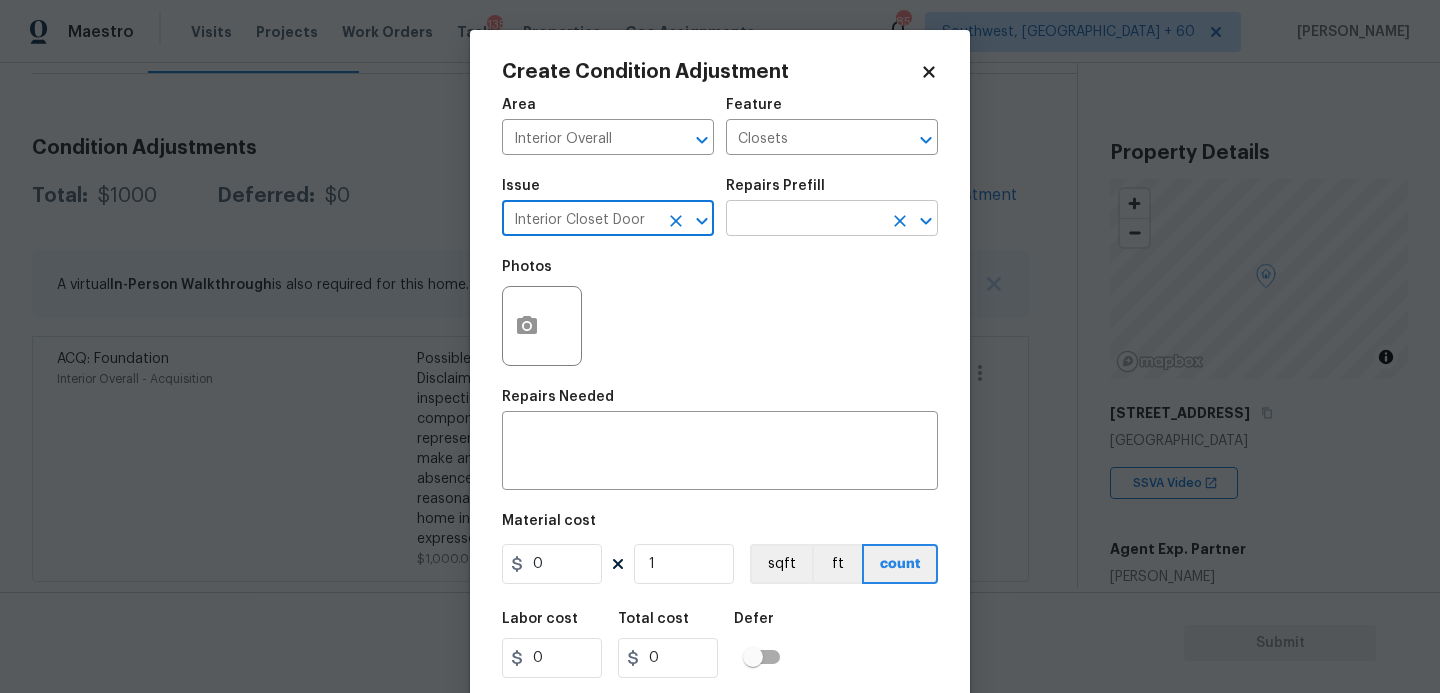 type on "Interior Closet Door" 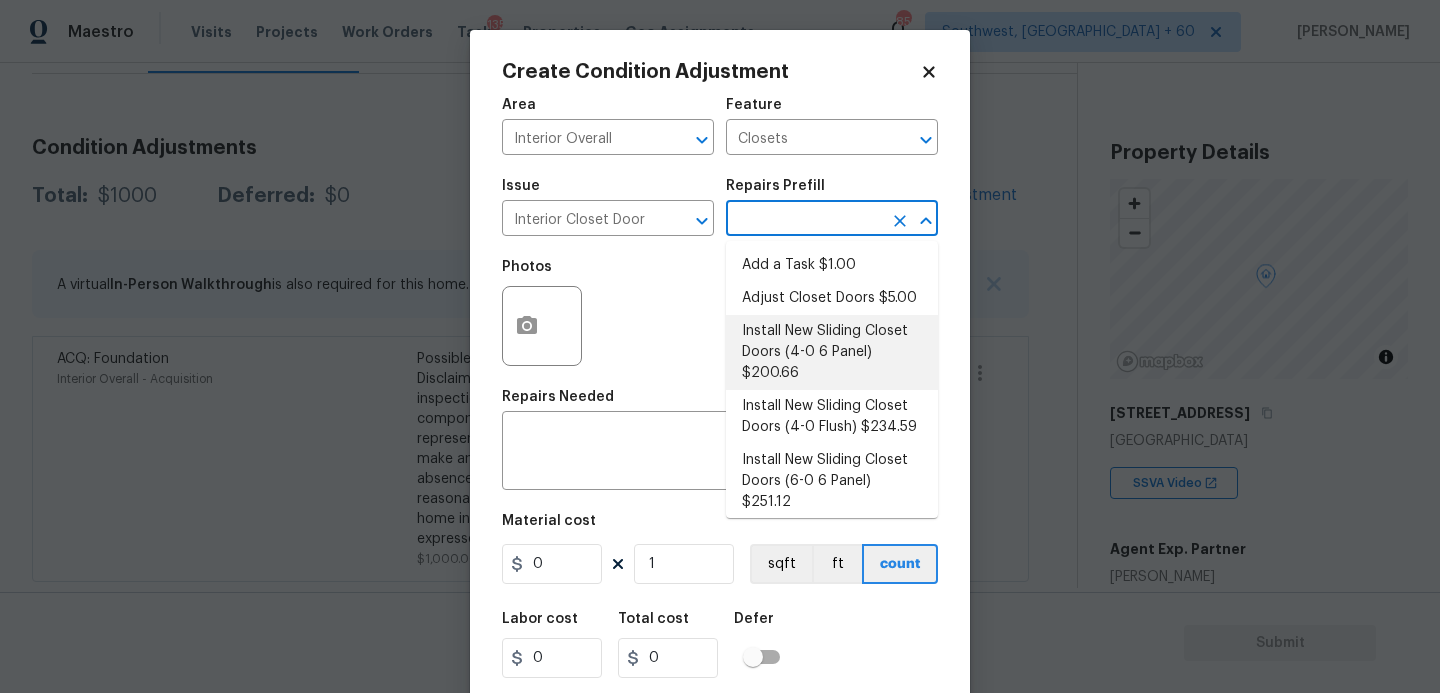 click on "Install New Sliding Closet Doors (4-0 6 Panel) $200.66" at bounding box center [832, 352] 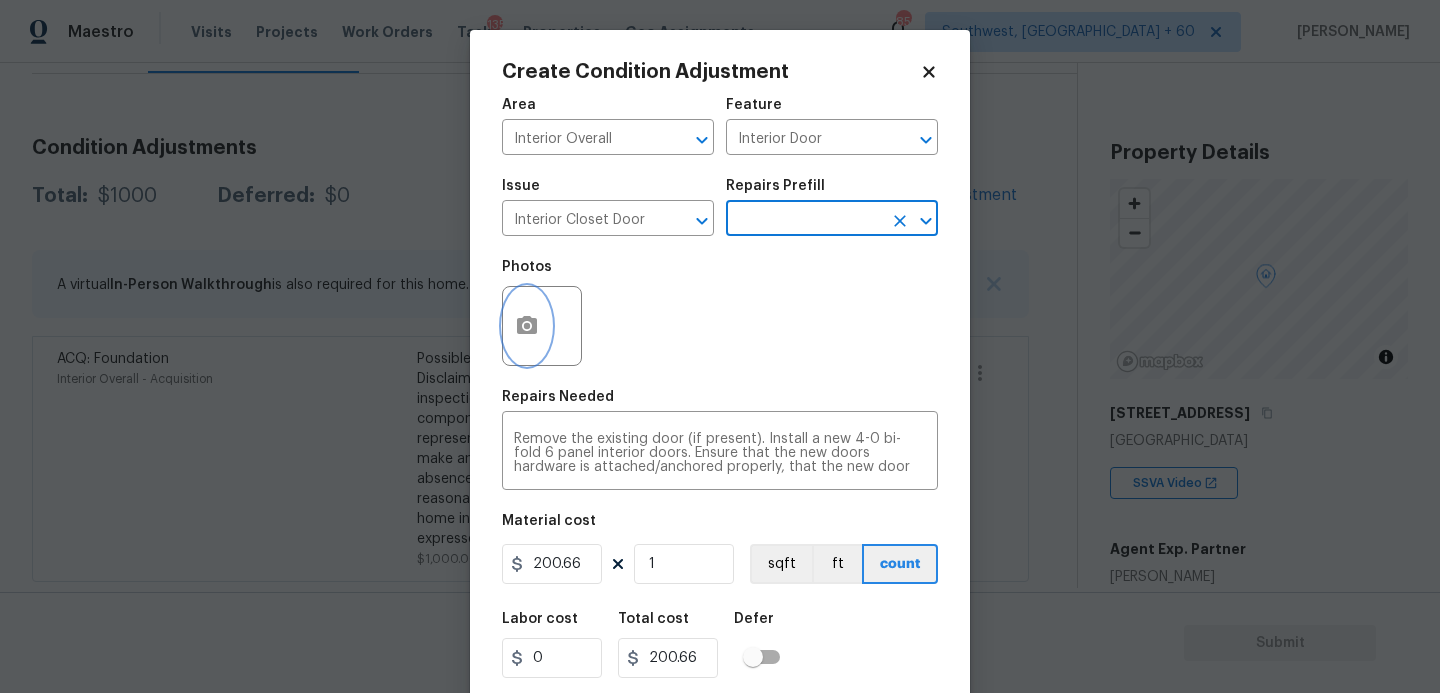 click at bounding box center [527, 326] 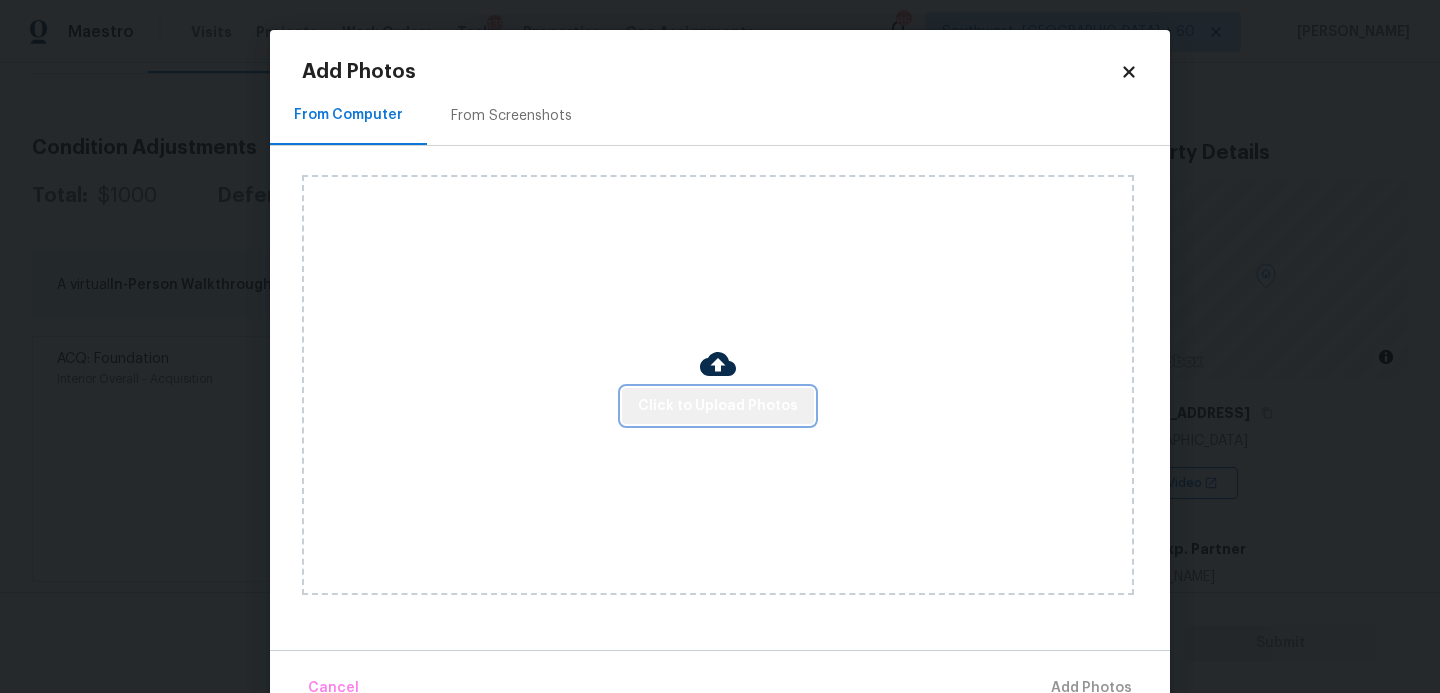 click on "Click to Upload Photos" at bounding box center [718, 406] 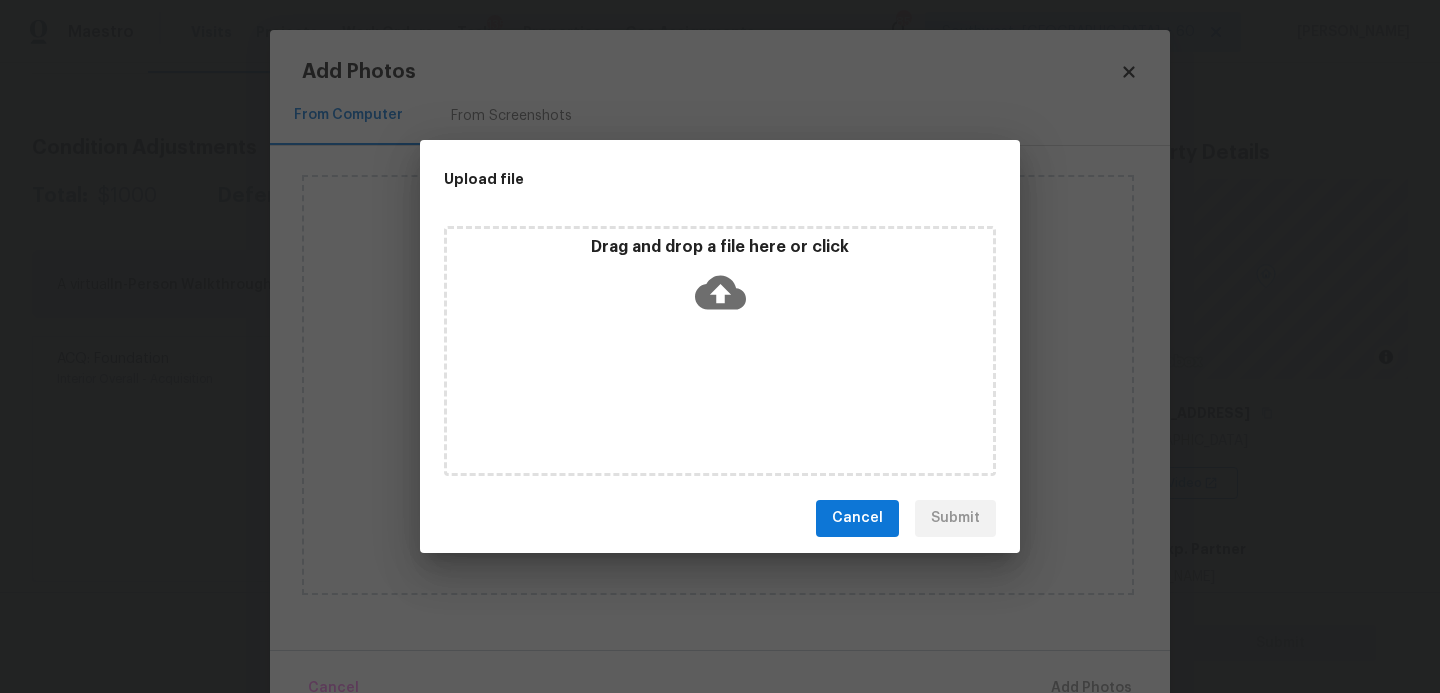 click on "Drag and drop a file here or click" at bounding box center (720, 351) 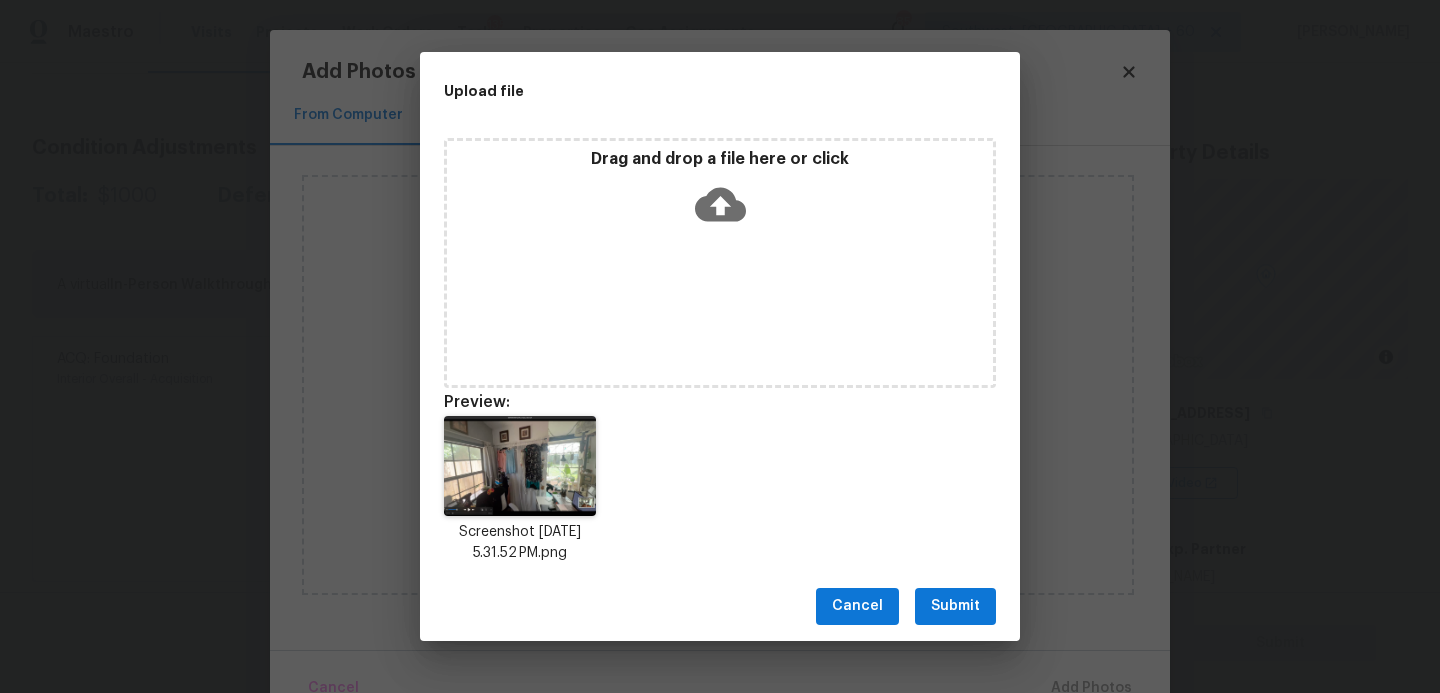 click on "Submit" at bounding box center (955, 606) 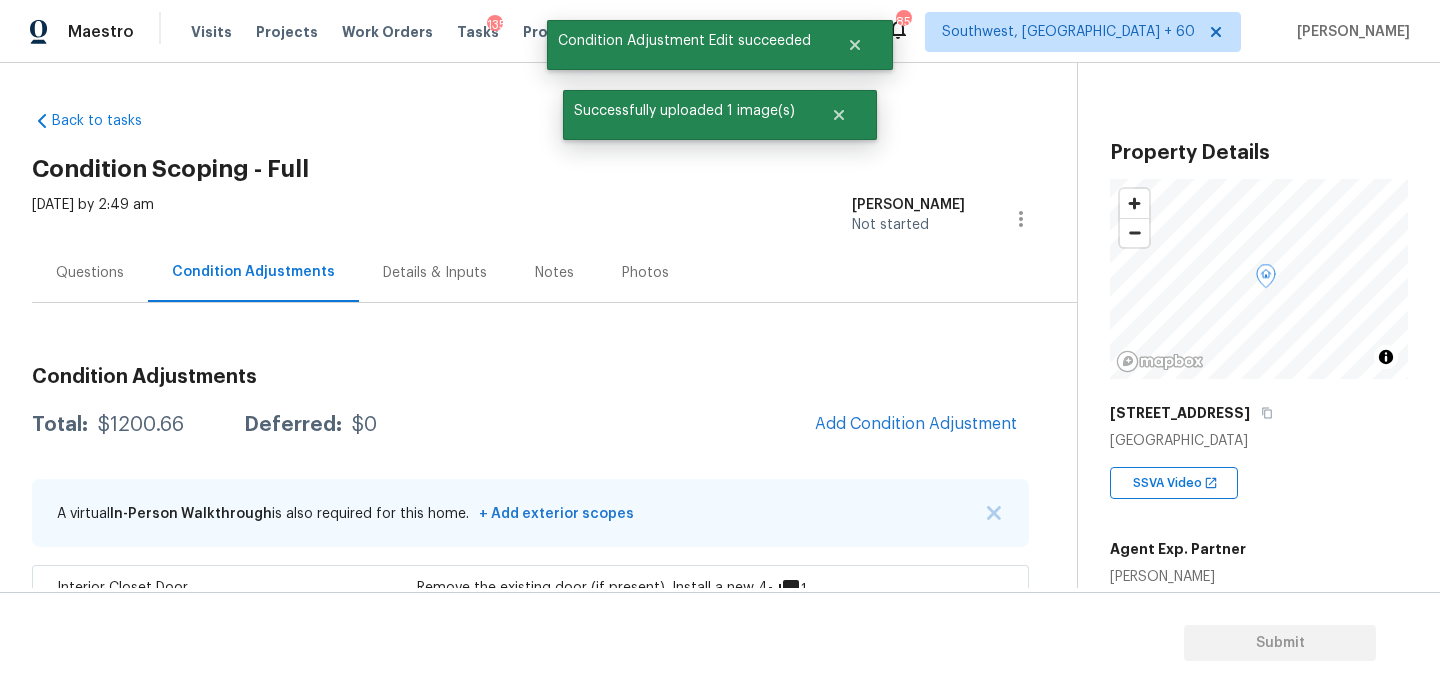 scroll, scrollTop: 0, scrollLeft: 0, axis: both 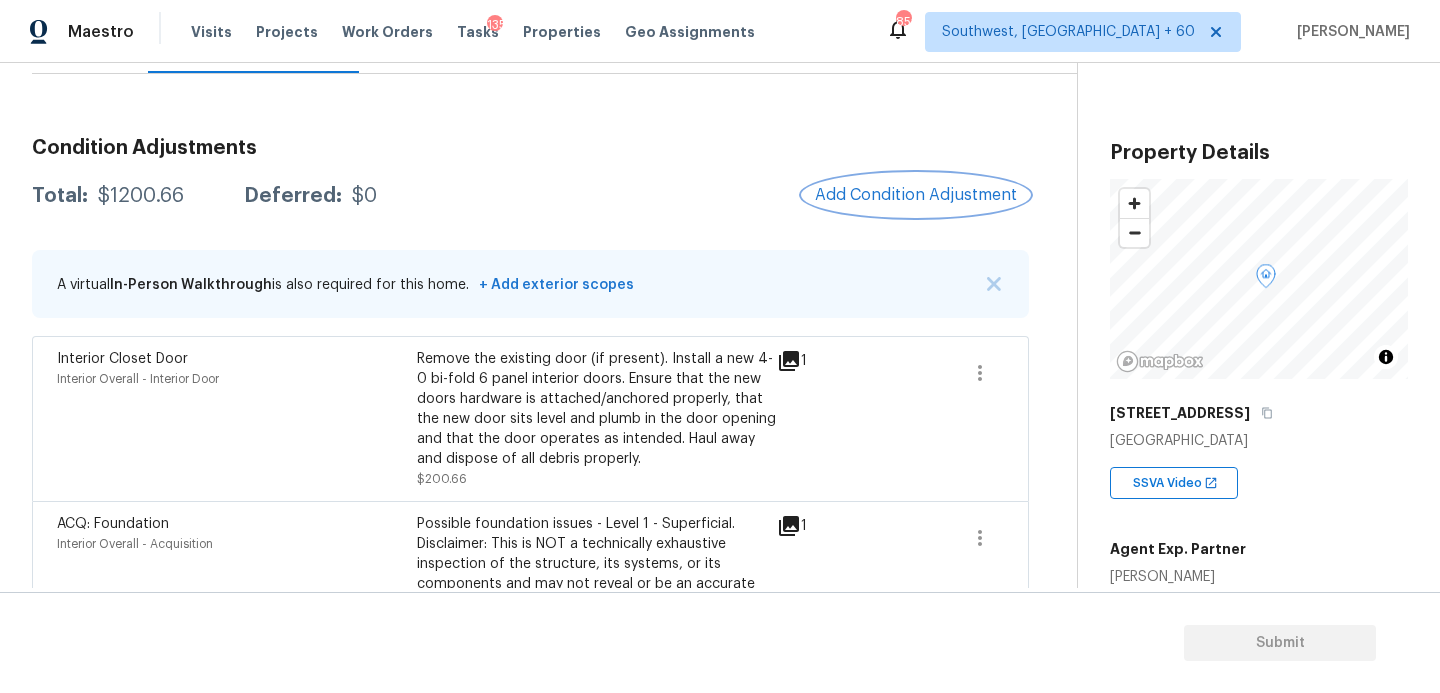 click on "Add Condition Adjustment" at bounding box center (916, 195) 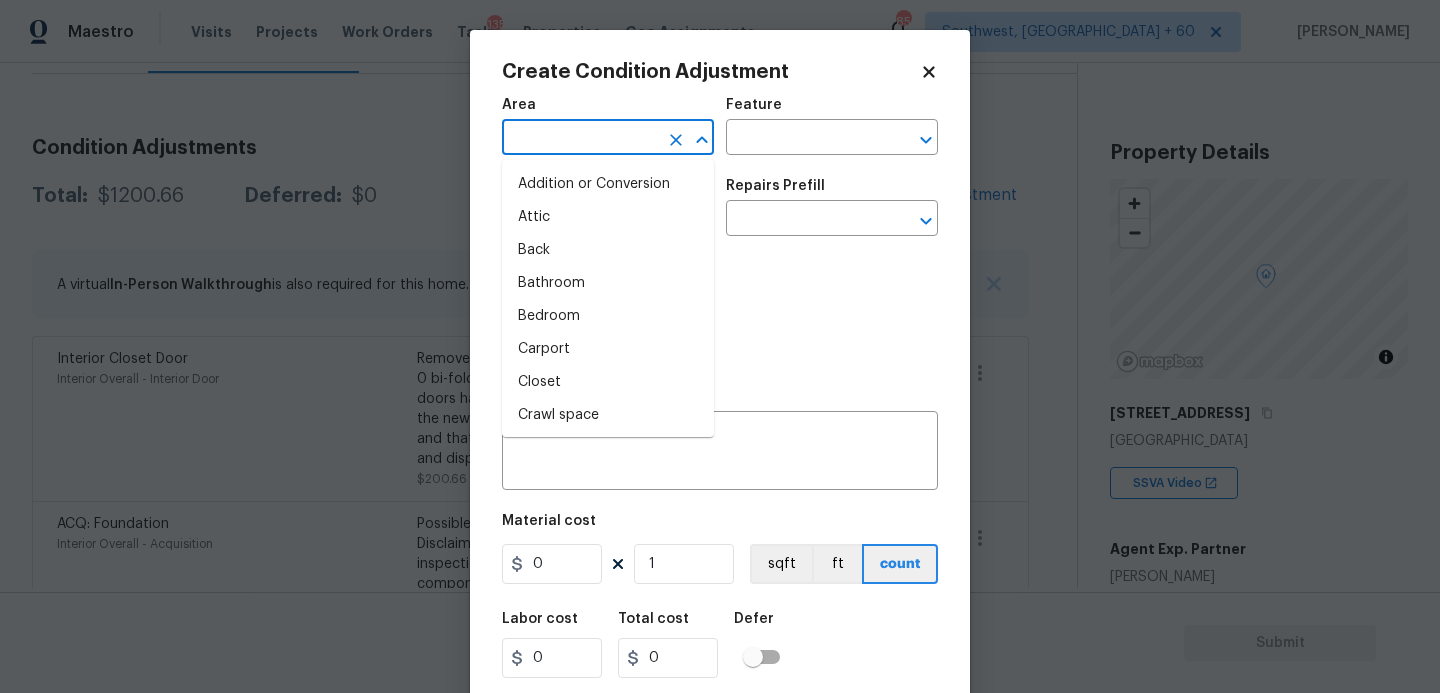 click at bounding box center (580, 139) 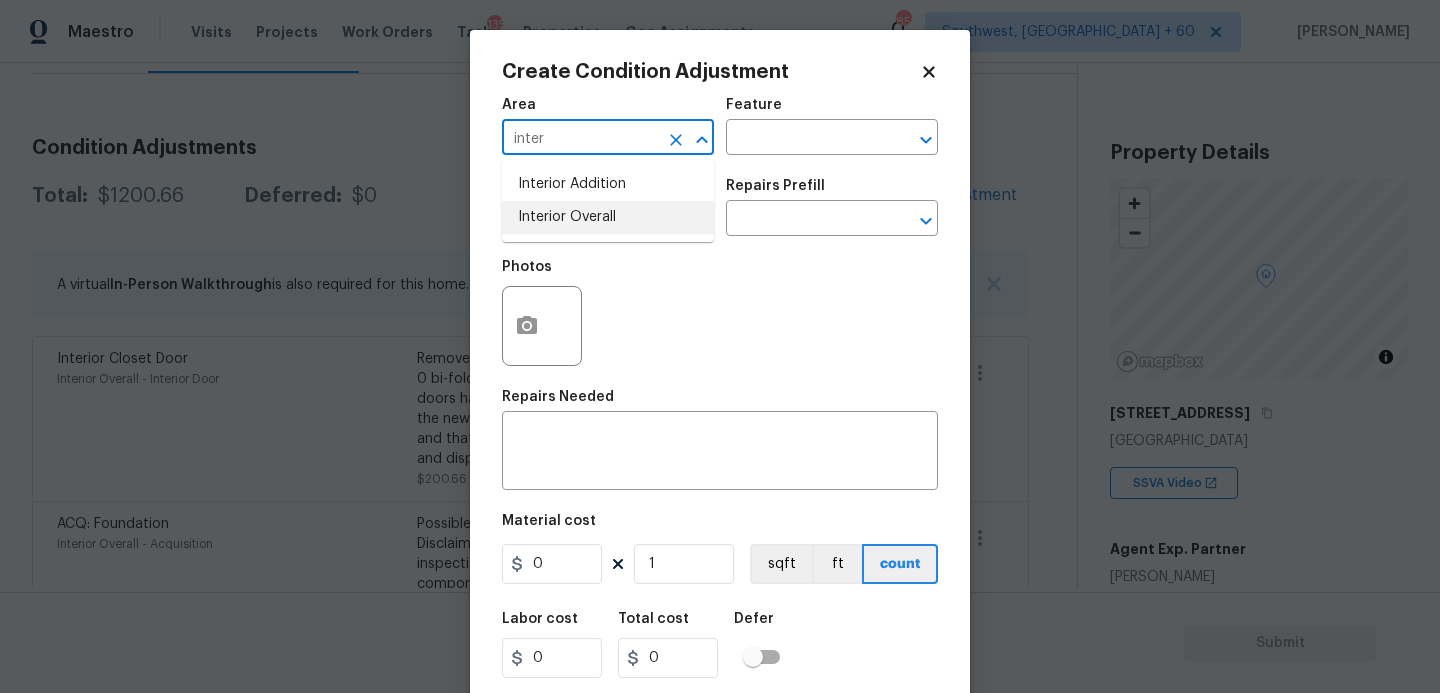 click on "Interior Overall" at bounding box center (608, 217) 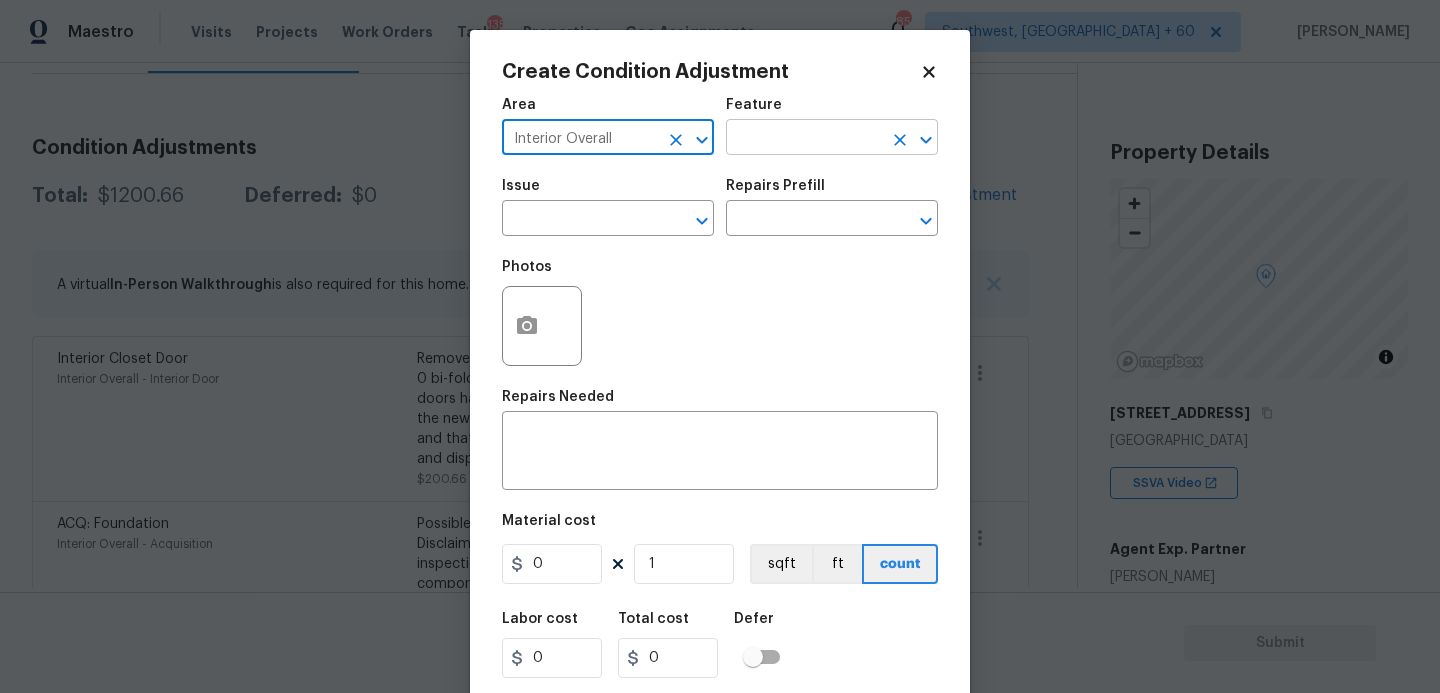 type on "Interior Overall" 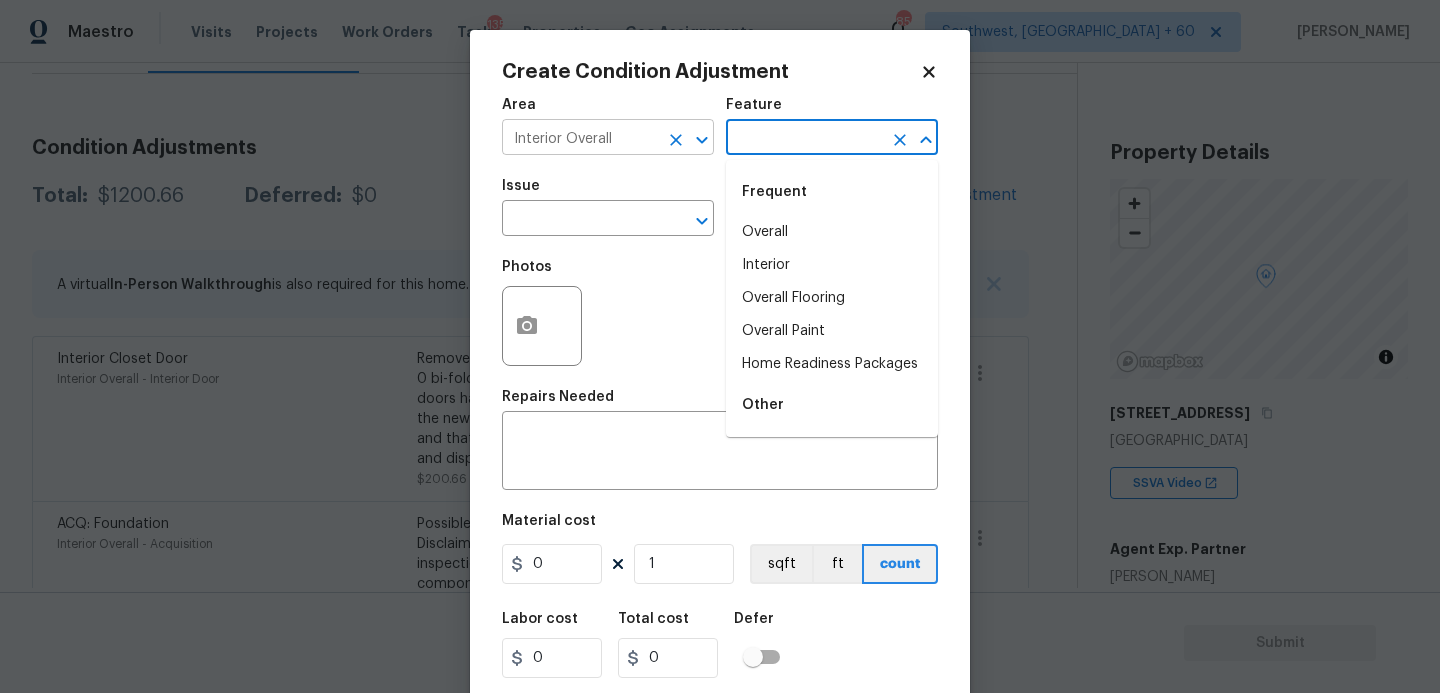 click 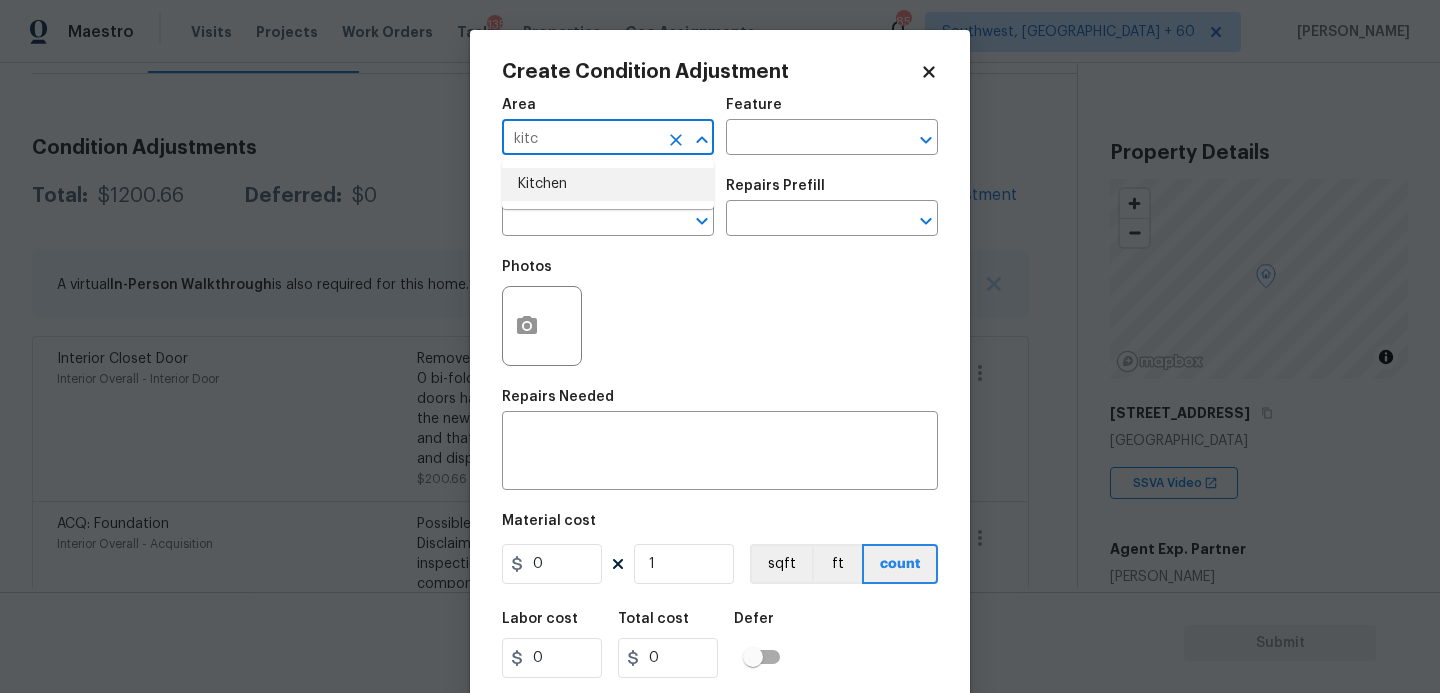 click on "Kitchen" at bounding box center (608, 184) 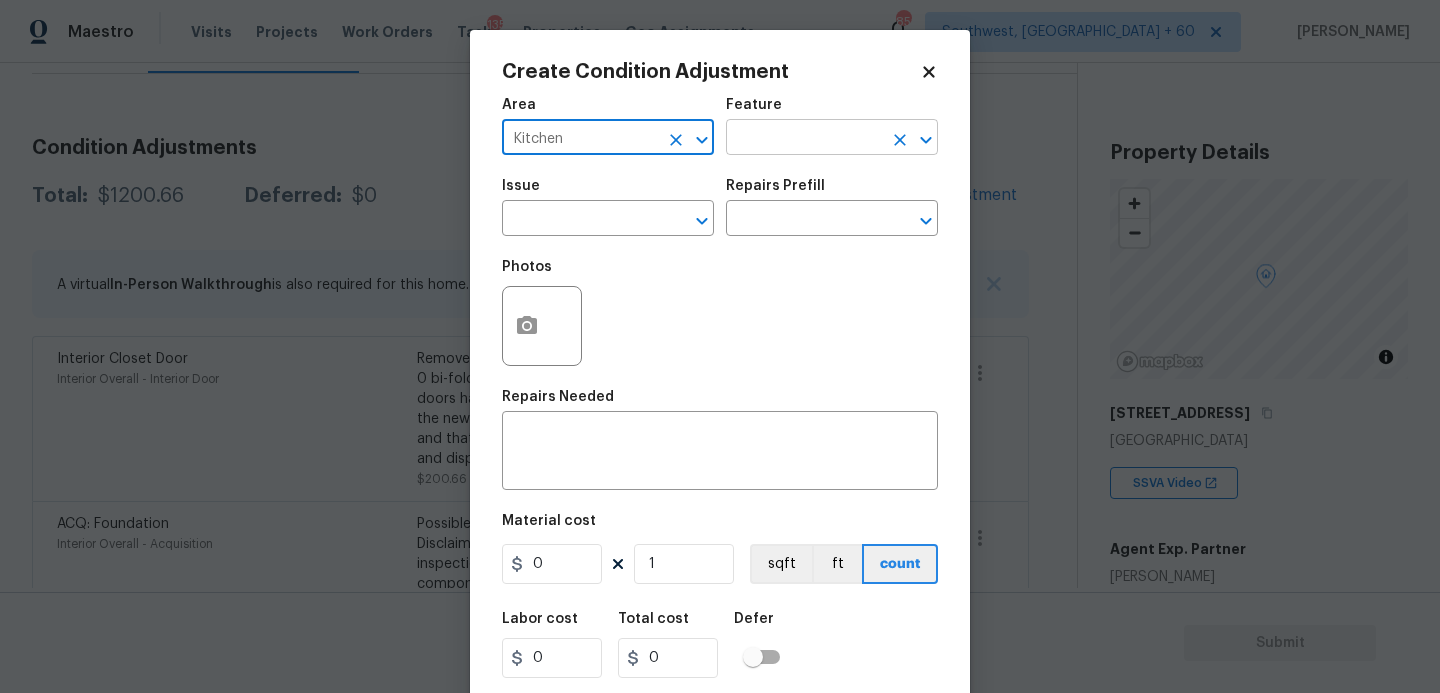 type on "Kitchen" 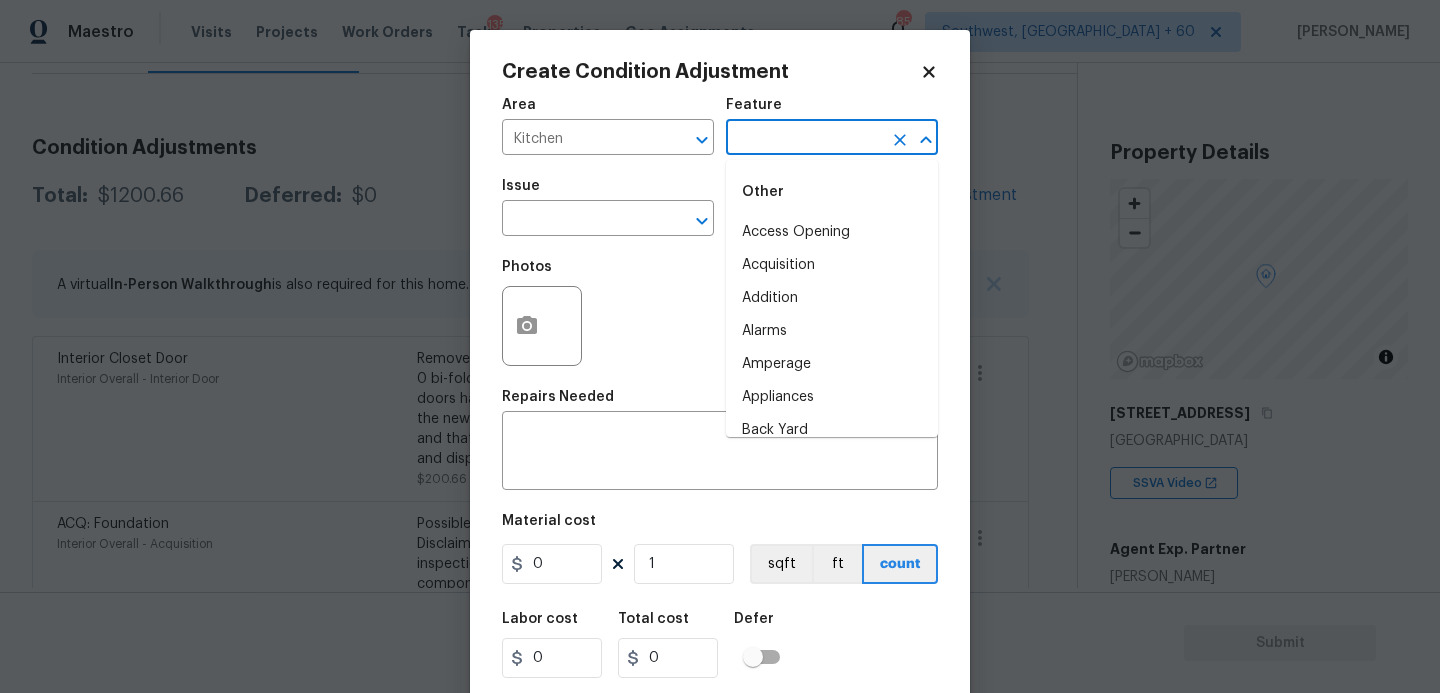 click at bounding box center (804, 139) 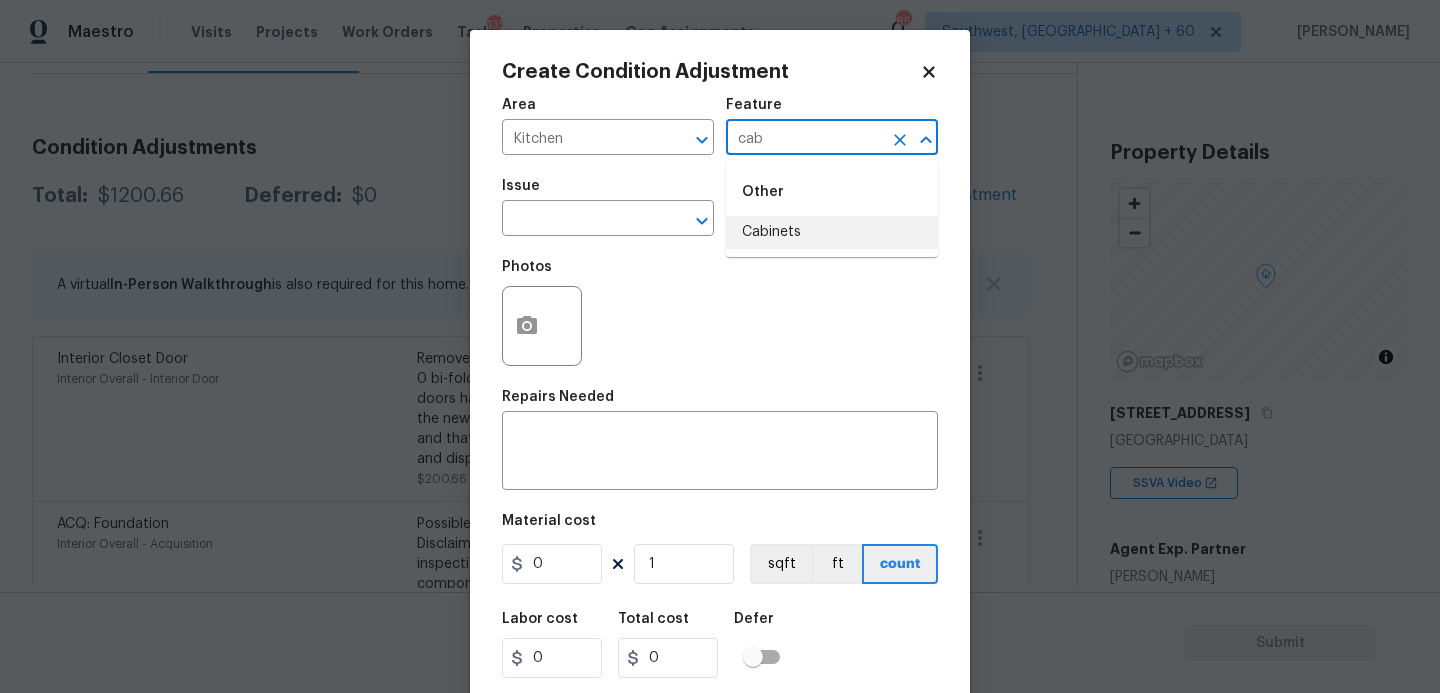 click on "Cabinets" at bounding box center (832, 232) 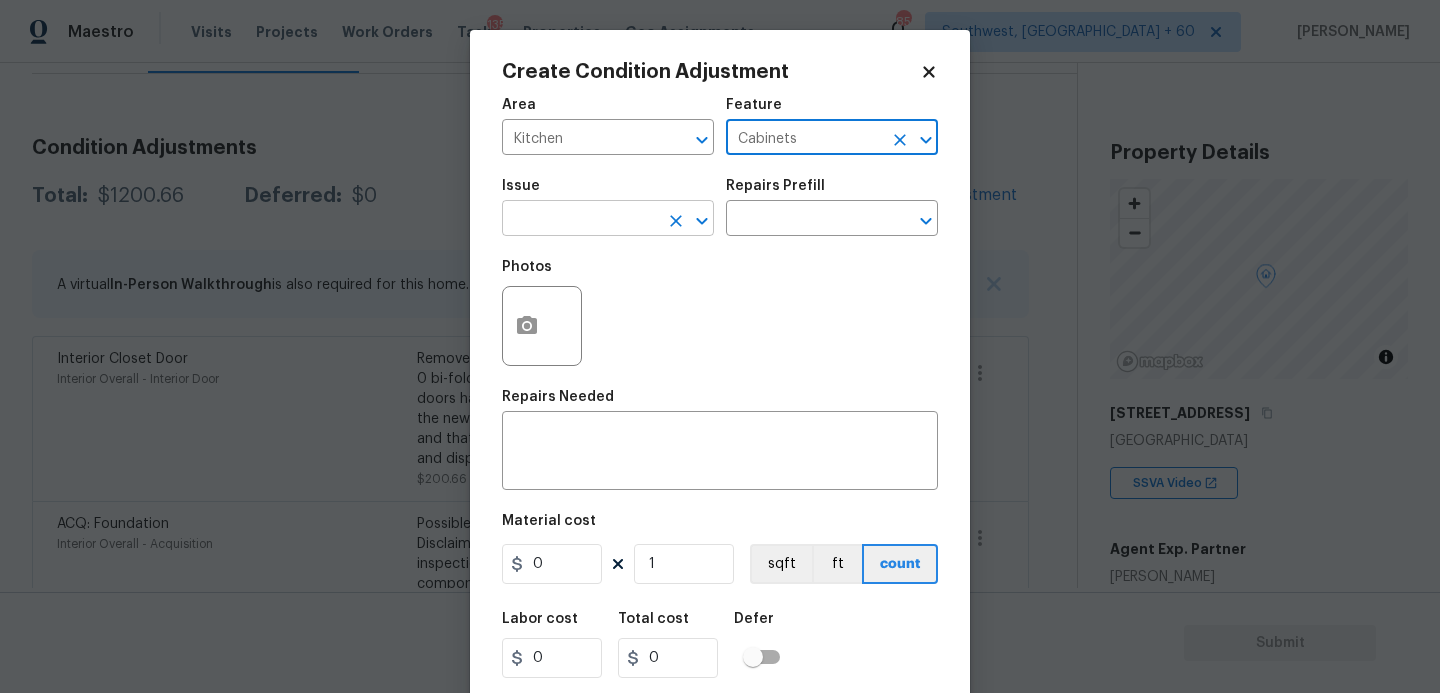 type on "Cabinets" 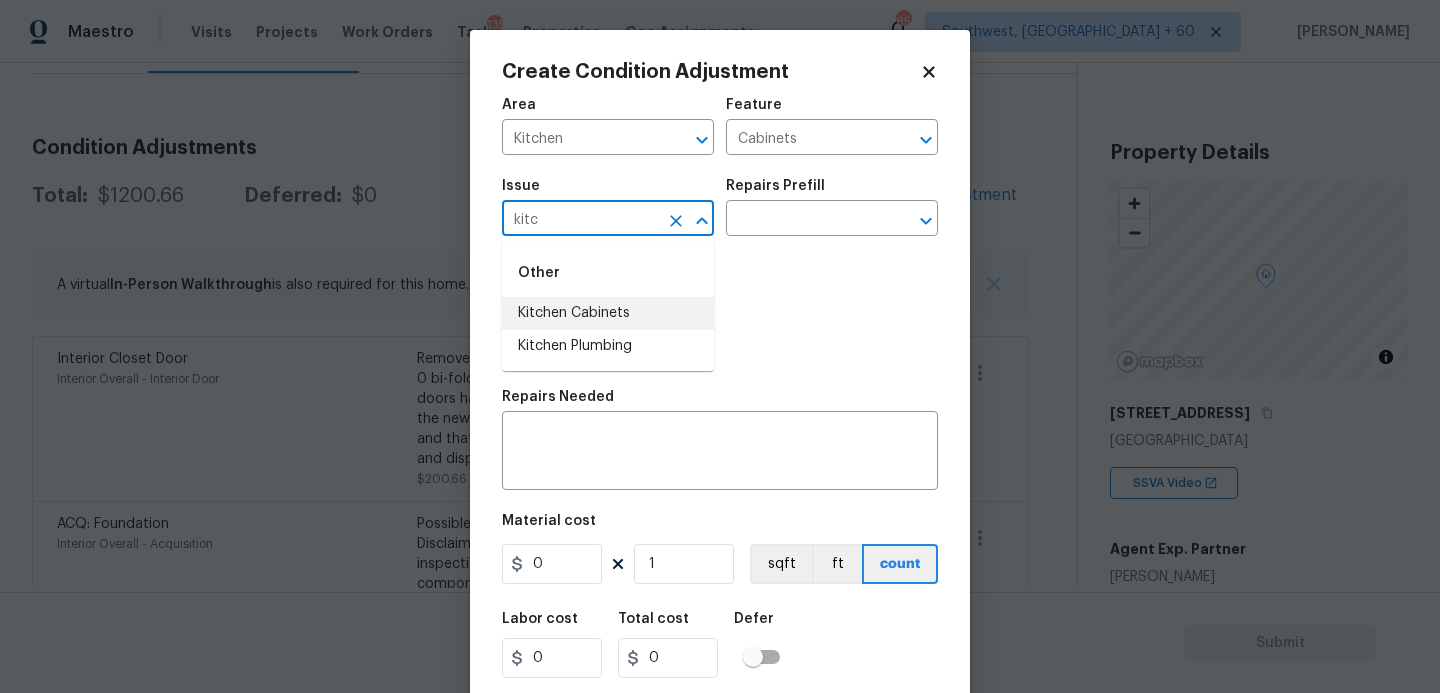 click on "Kitchen Cabinets" at bounding box center (608, 313) 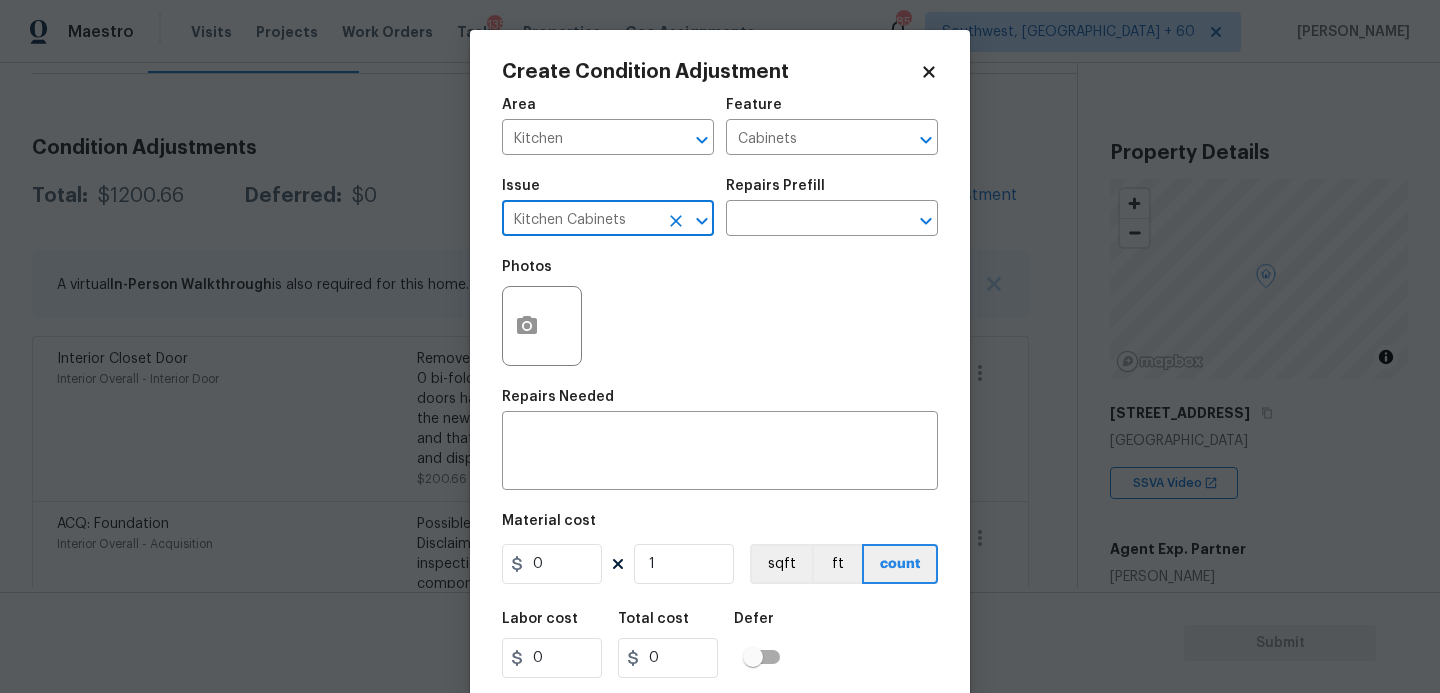 type on "Kitchen Cabinets" 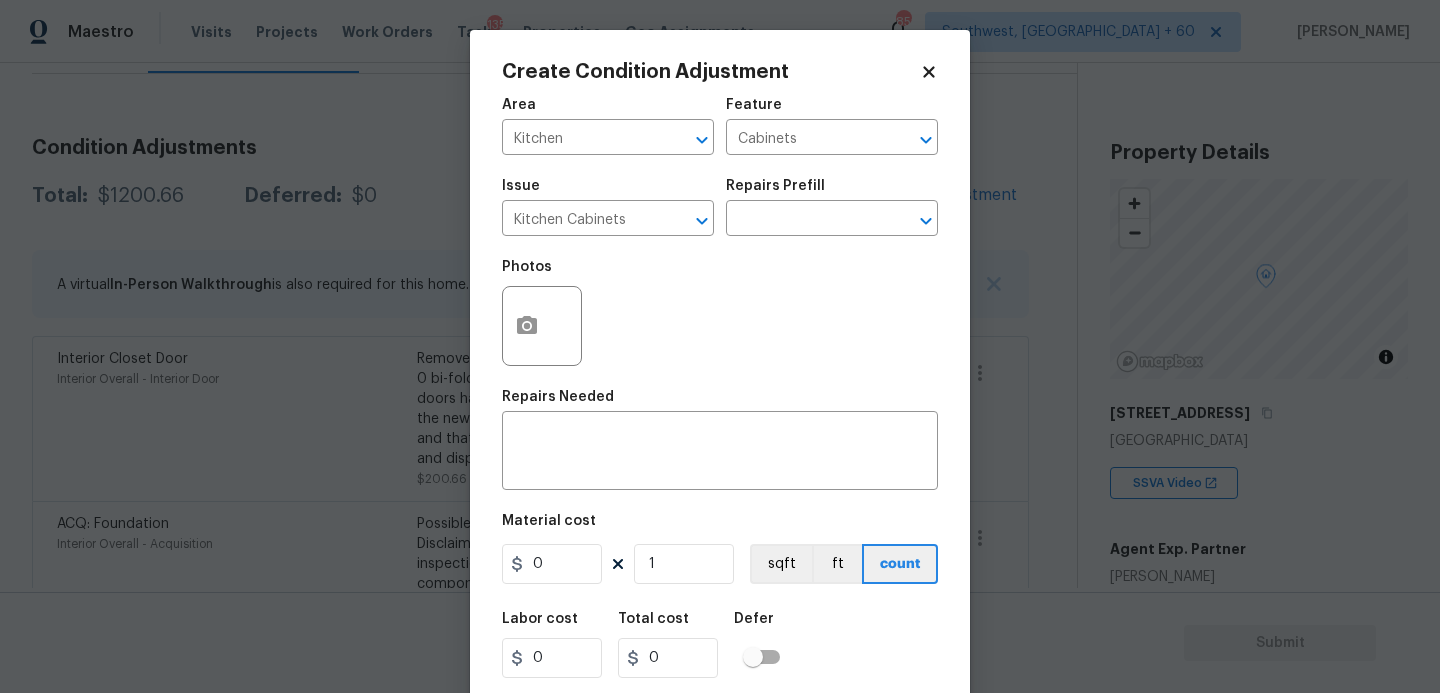 click on "Repairs Prefill" at bounding box center (832, 192) 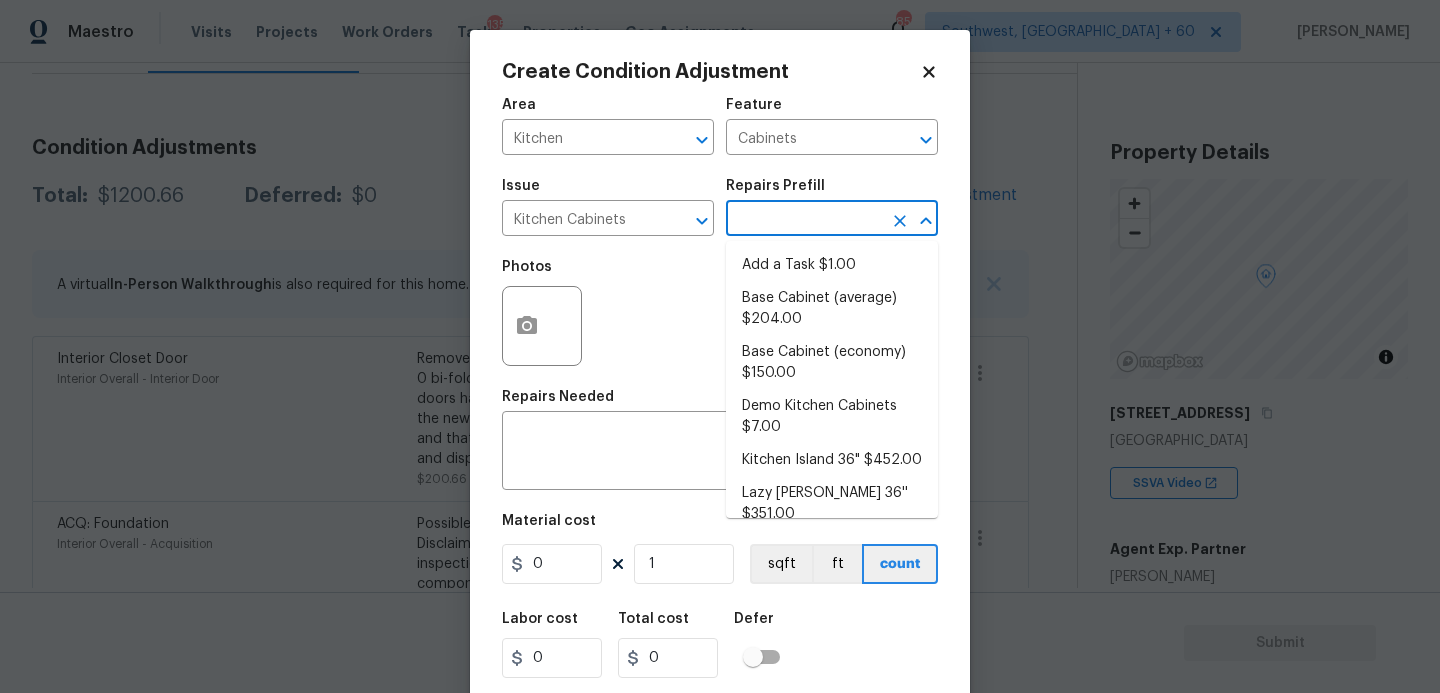 click at bounding box center (804, 220) 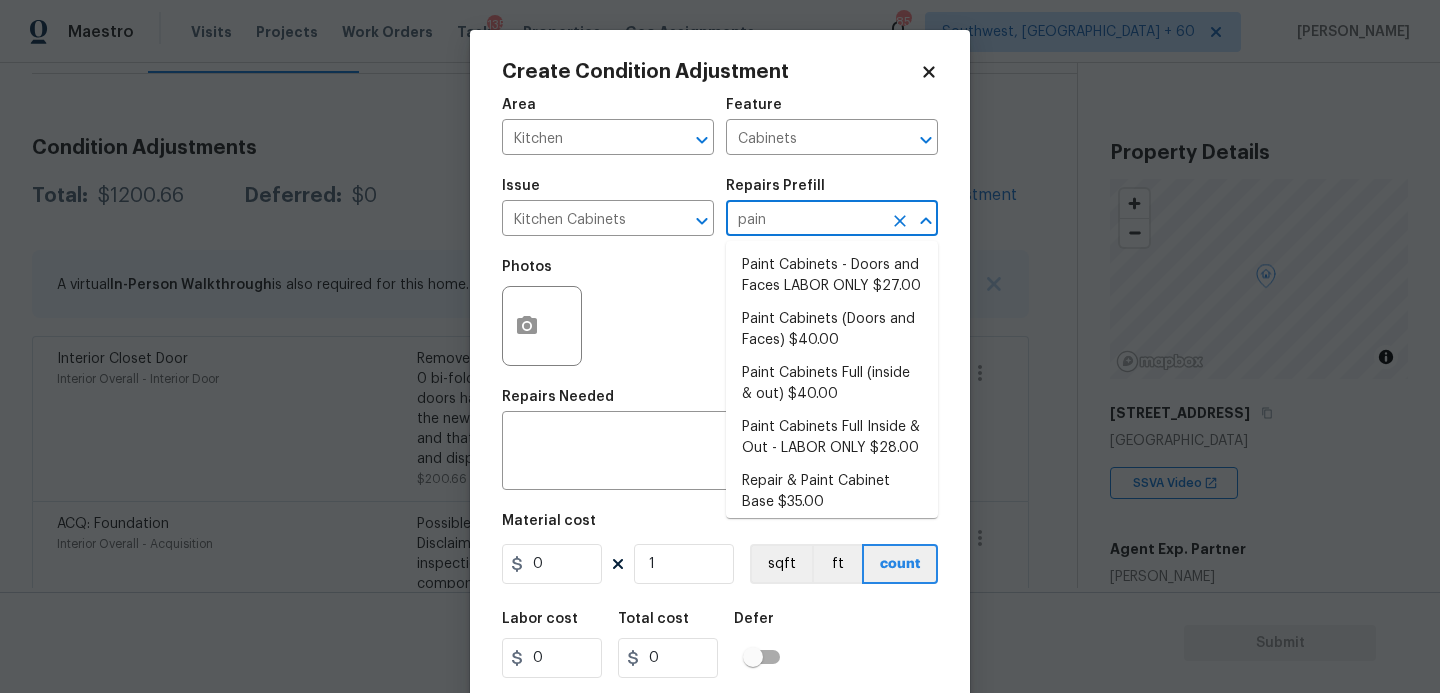type on "paint" 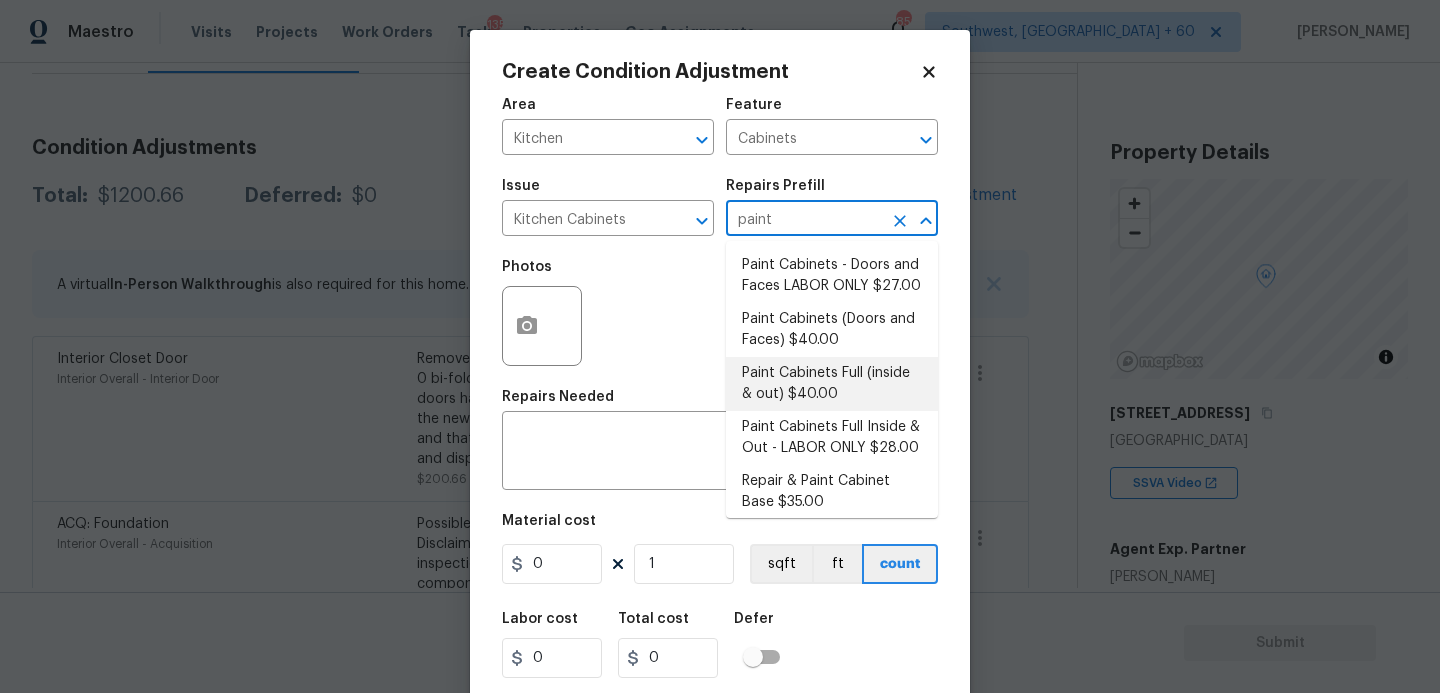 click on "Paint Cabinets Full (inside & out) $40.00" at bounding box center (832, 384) 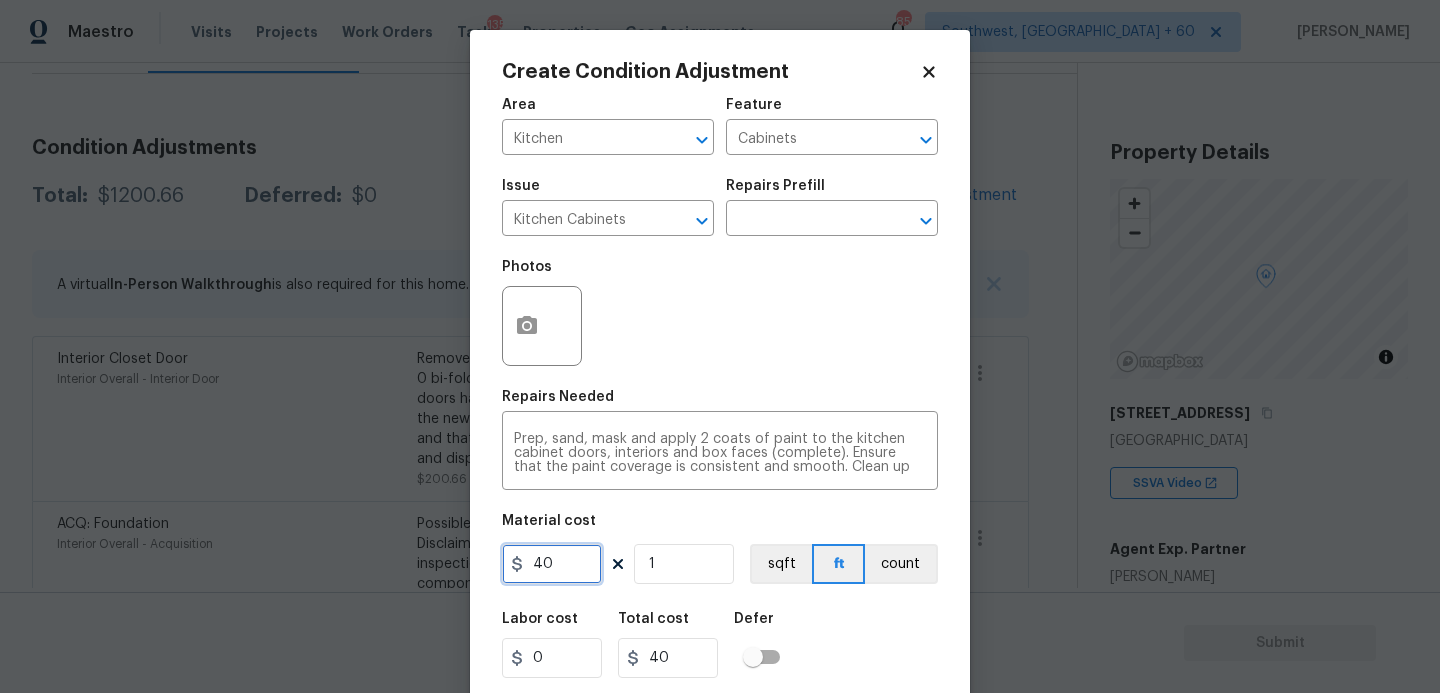 drag, startPoint x: 569, startPoint y: 558, endPoint x: 453, endPoint y: 558, distance: 116 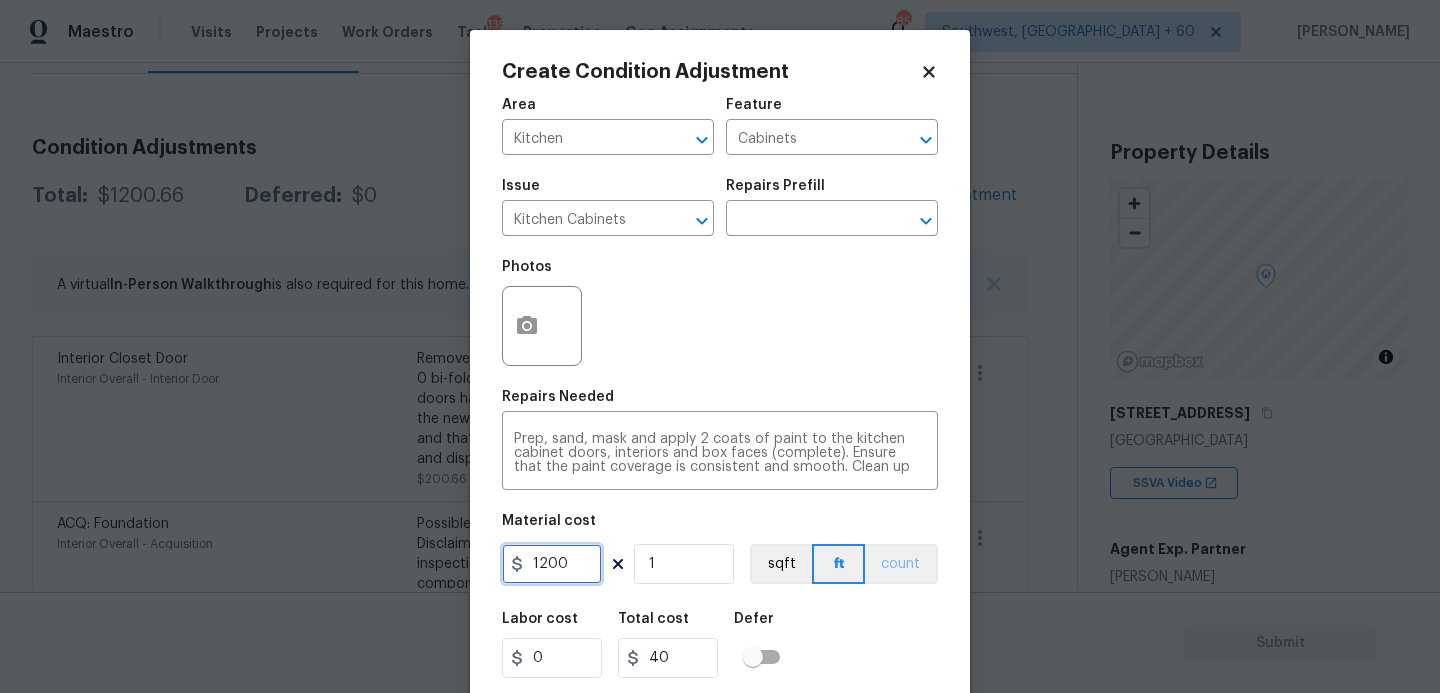 type on "1200" 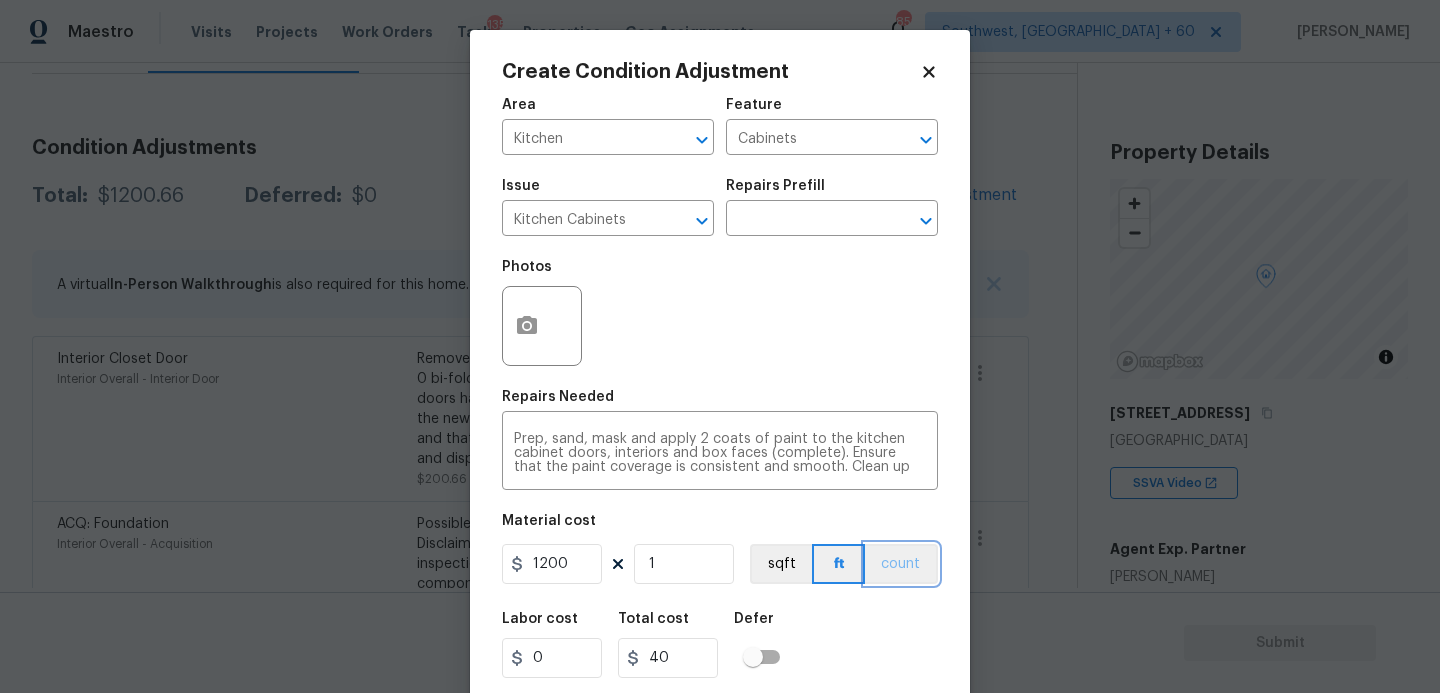 type on "1200" 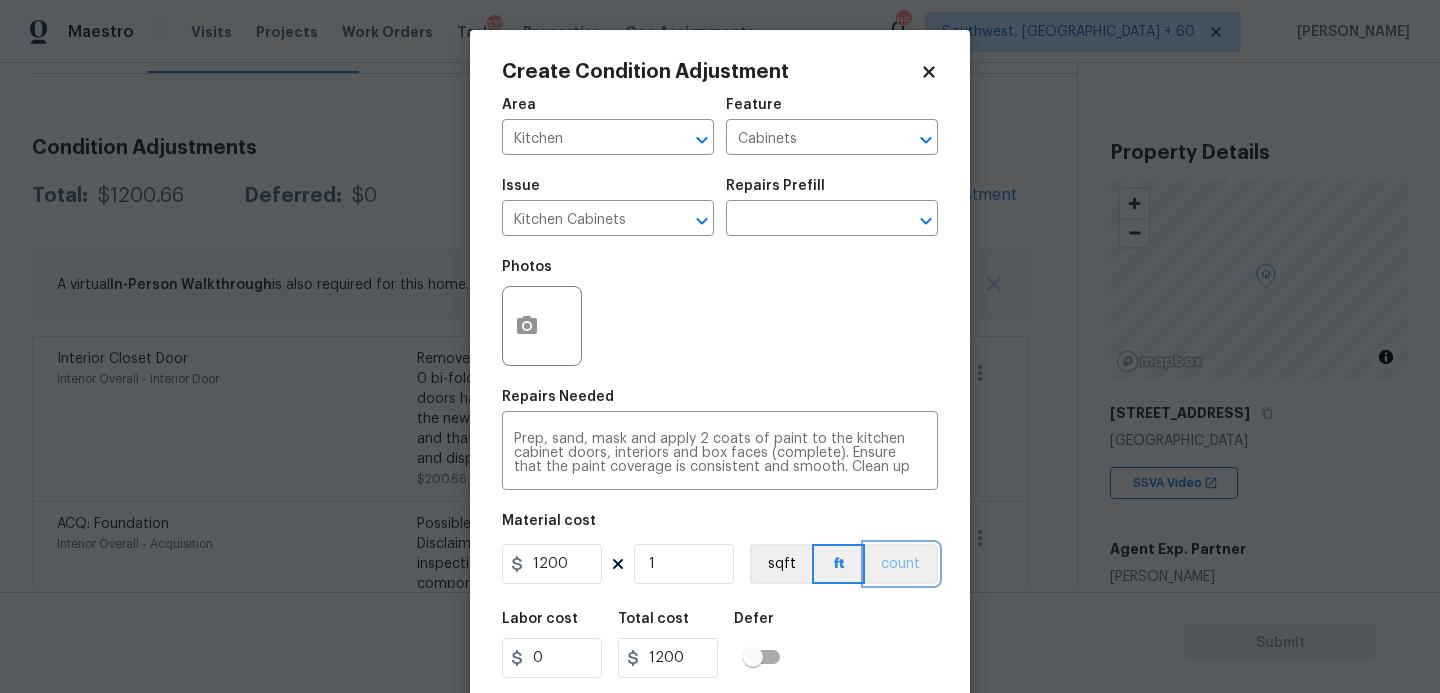 click on "count" at bounding box center (901, 564) 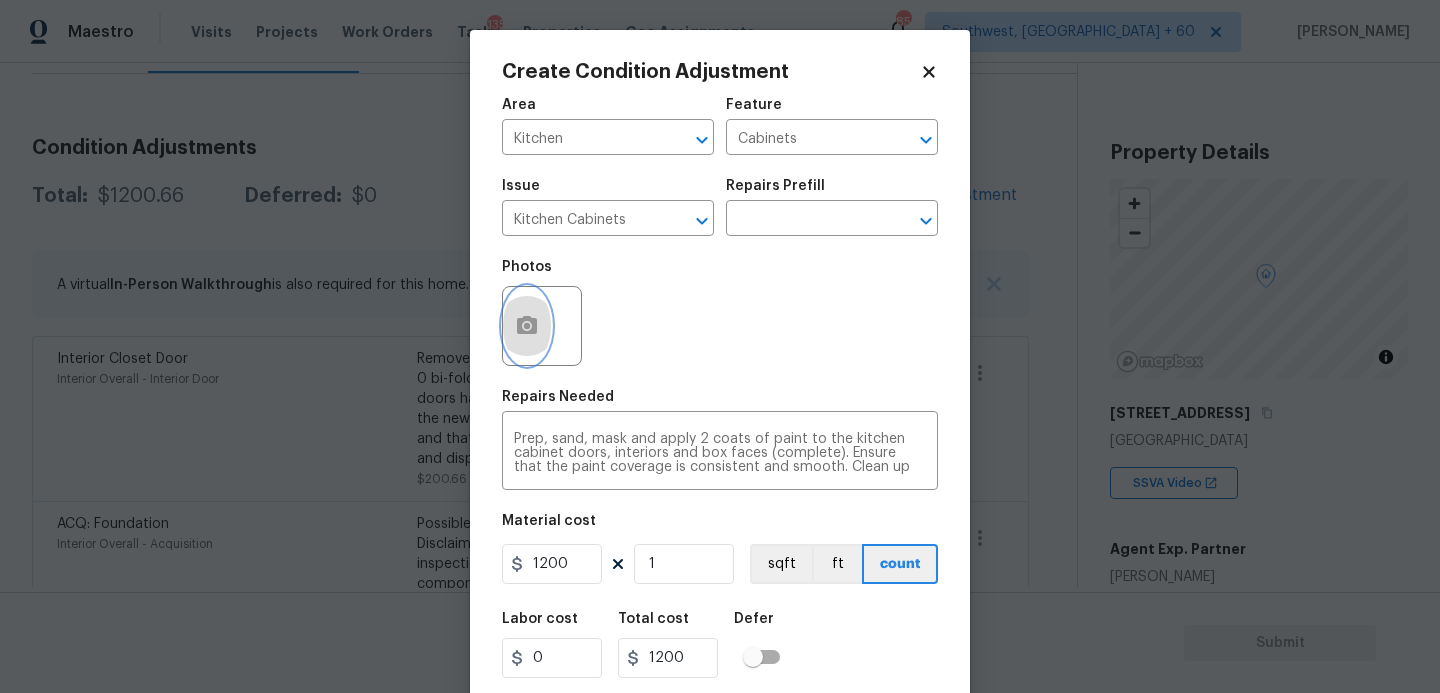 click at bounding box center [527, 326] 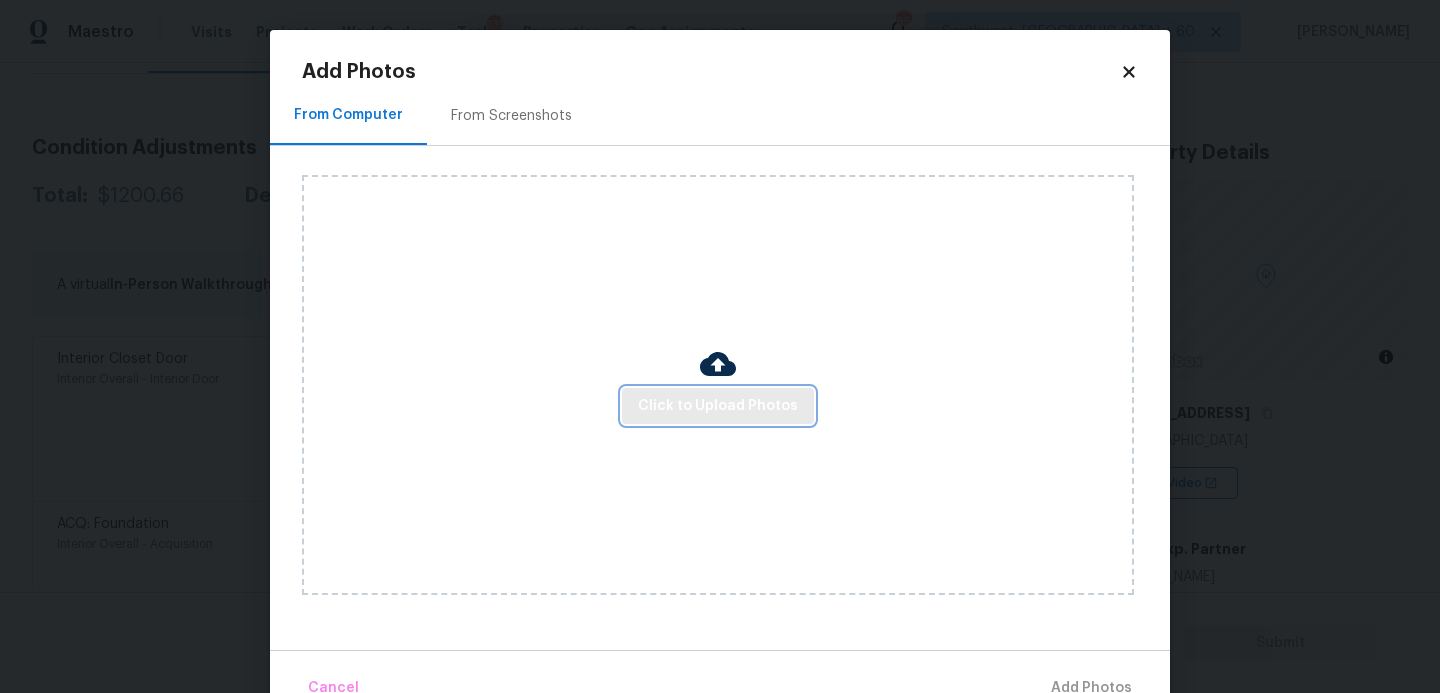 drag, startPoint x: 504, startPoint y: 327, endPoint x: 728, endPoint y: 397, distance: 234.68277 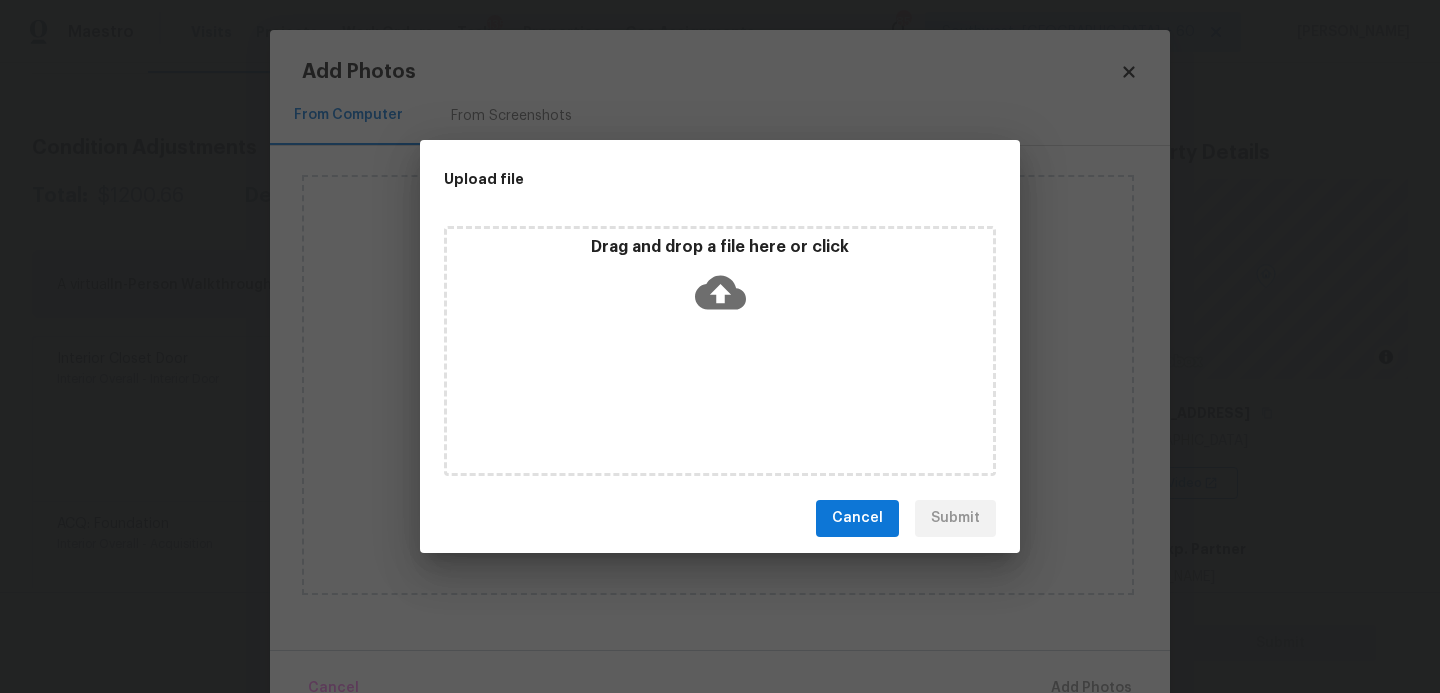 click on "Drag and drop a file here or click" at bounding box center [720, 351] 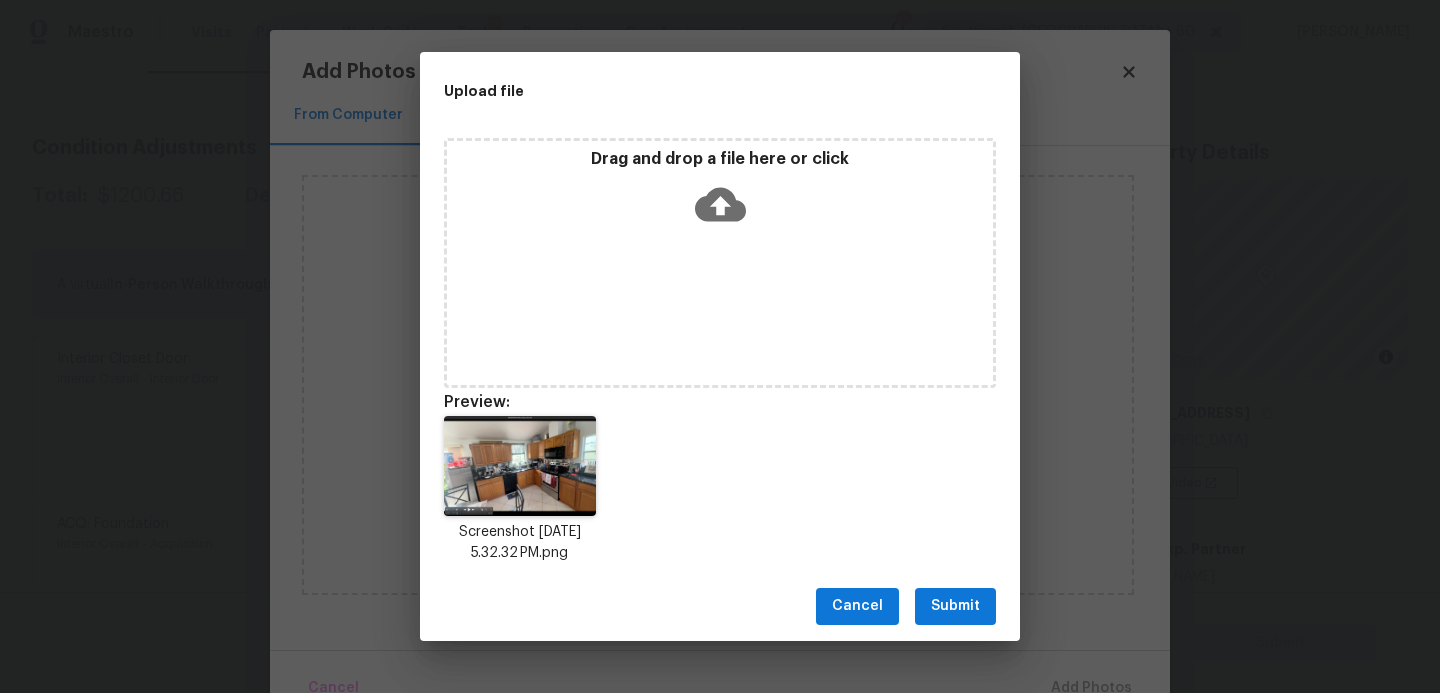 click on "Submit" at bounding box center [955, 606] 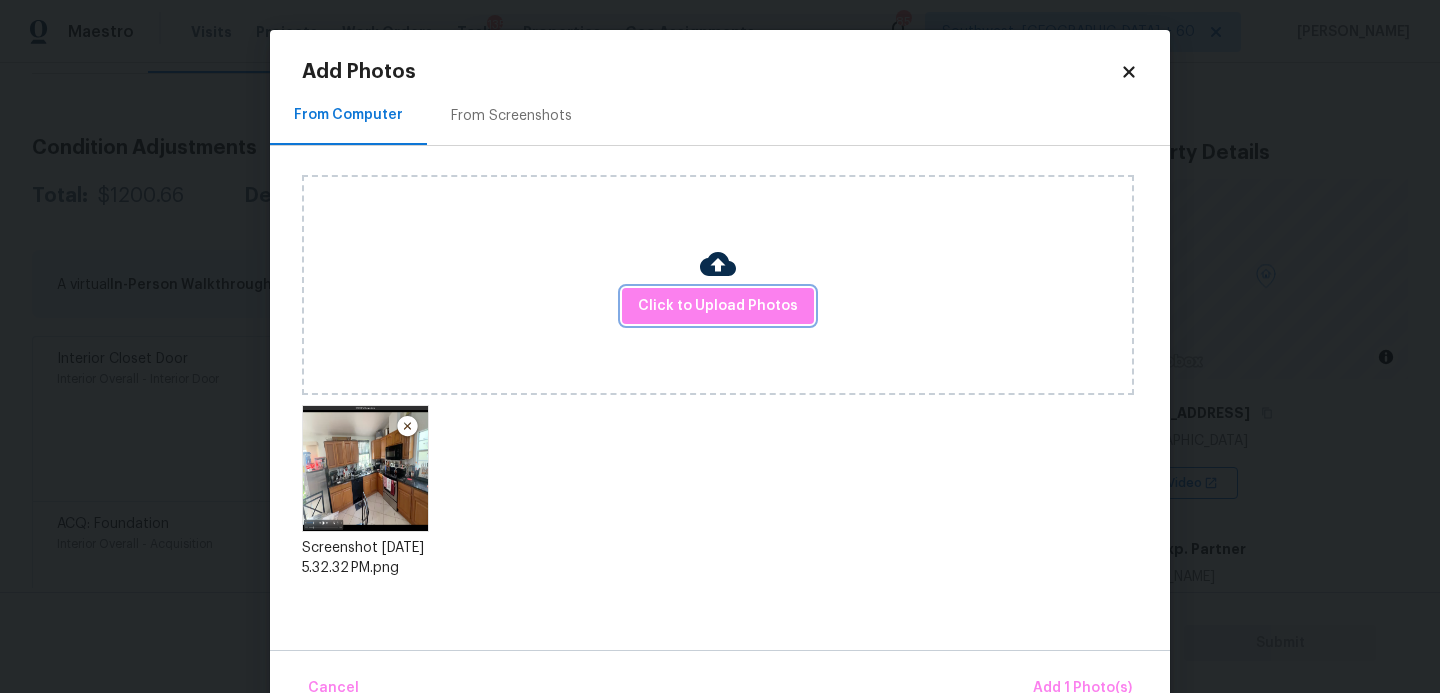 scroll, scrollTop: 47, scrollLeft: 0, axis: vertical 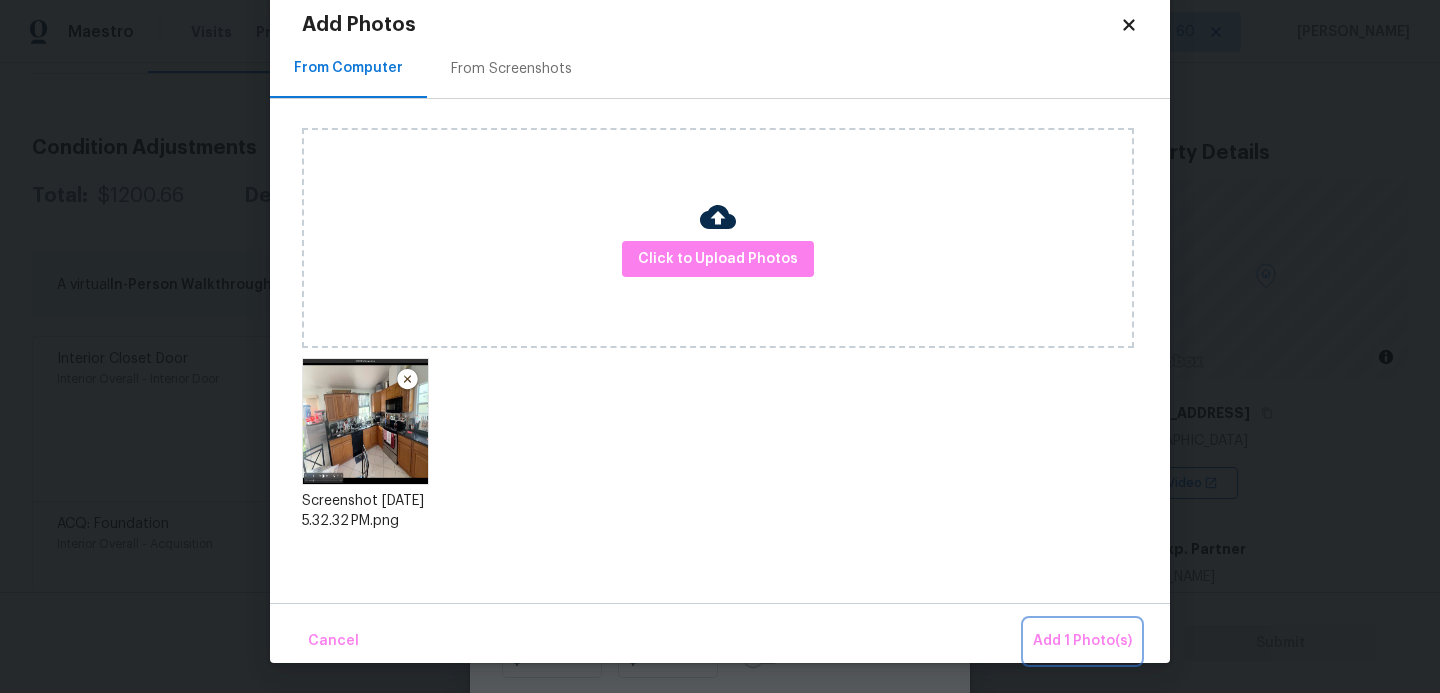 click on "Add 1 Photo(s)" at bounding box center [1082, 641] 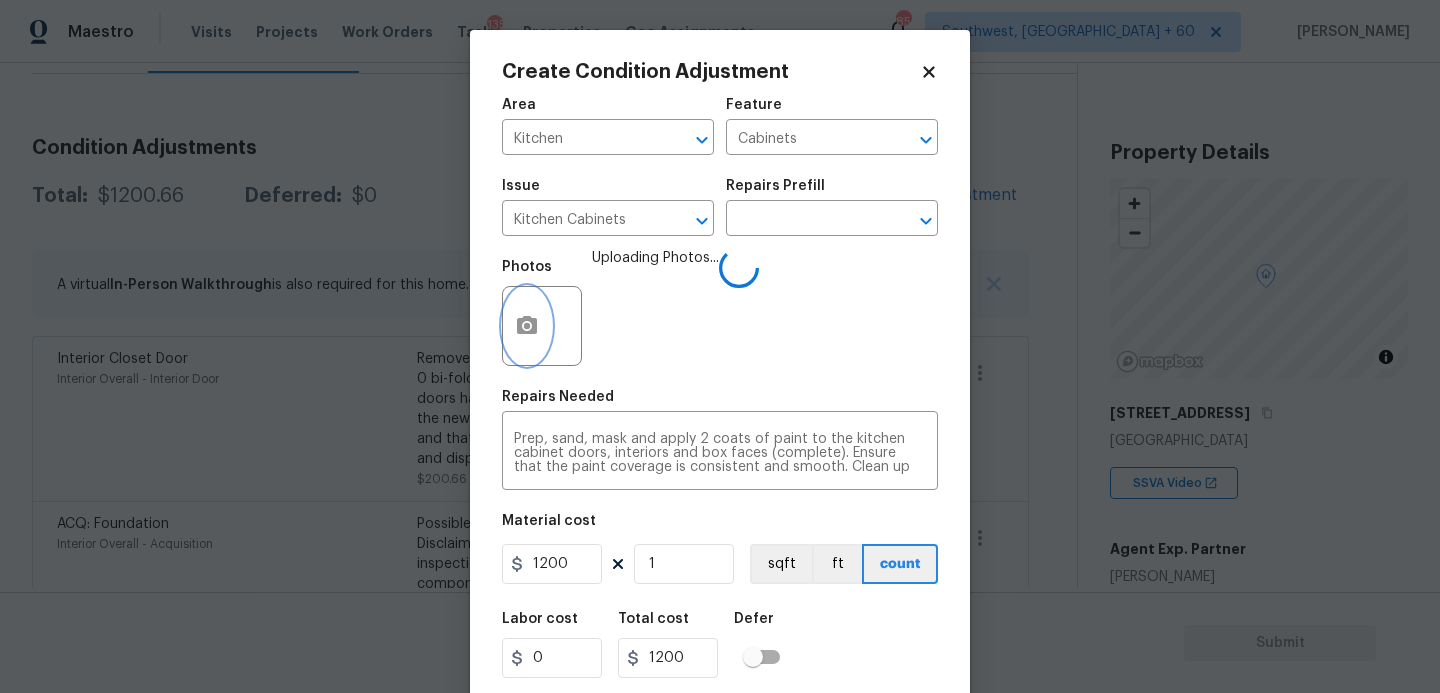 scroll, scrollTop: 0, scrollLeft: 0, axis: both 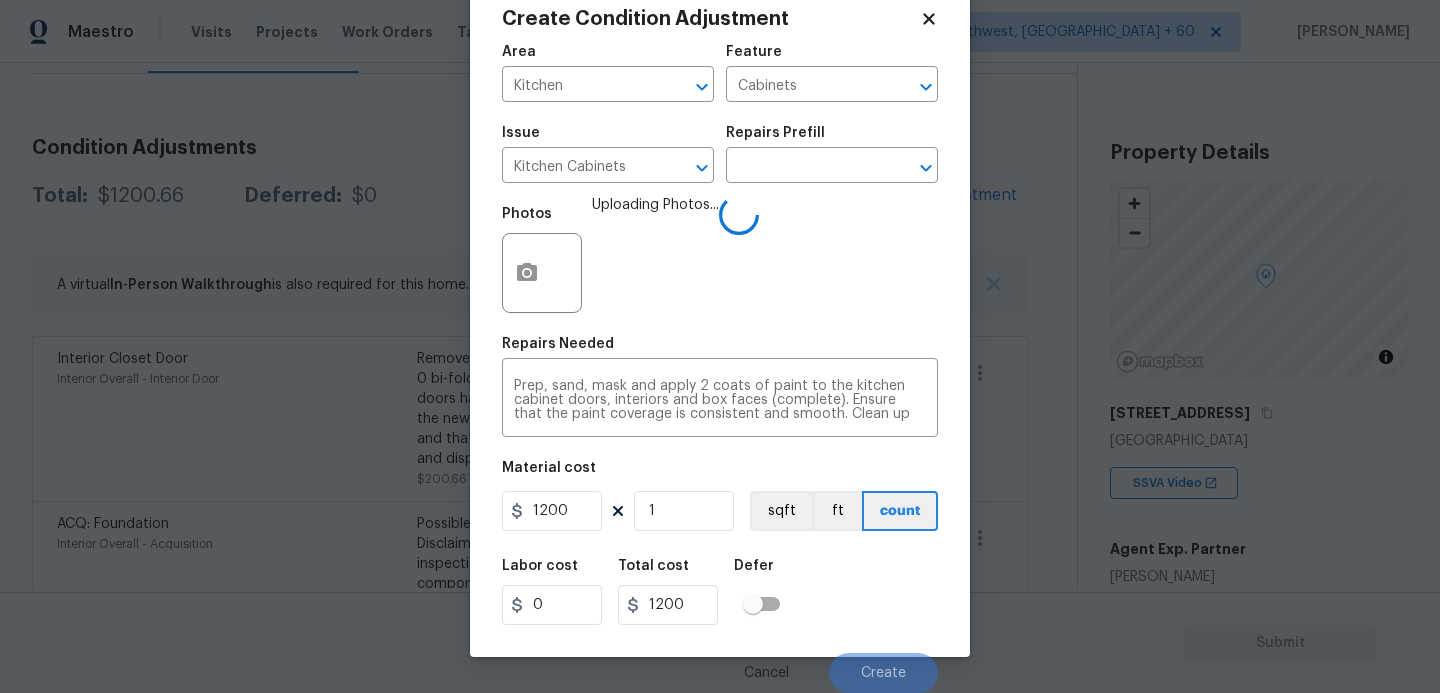 click on "Labor cost 0 Total cost 1200 Defer" at bounding box center (720, 592) 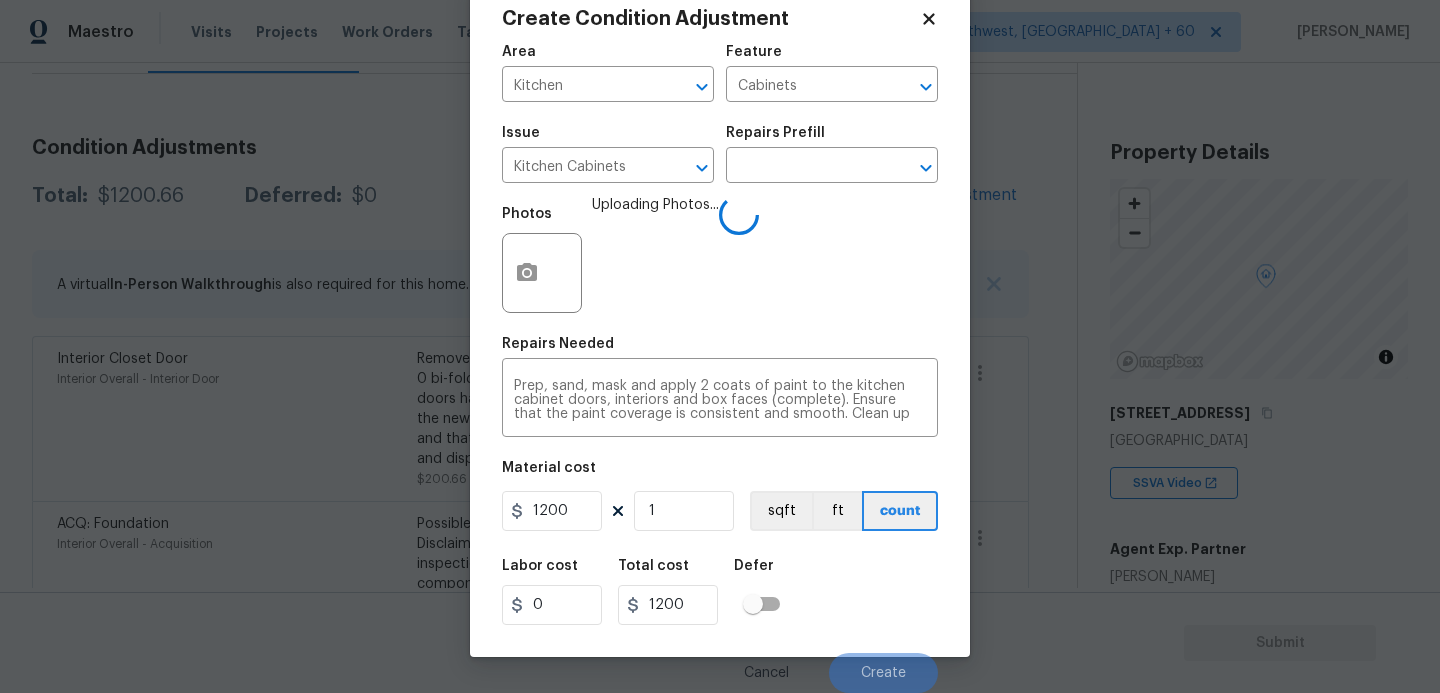 click on "Labor cost 0 Total cost 1200 Defer" at bounding box center [720, 592] 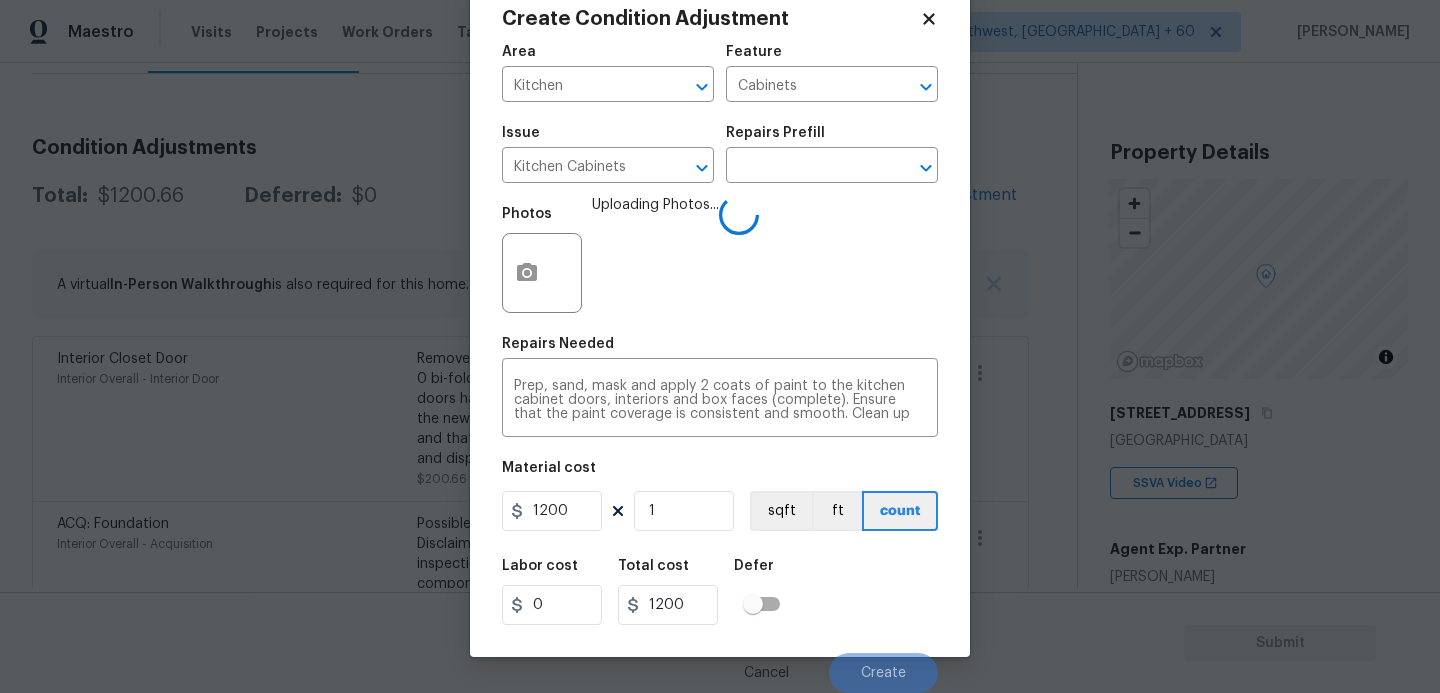 click on "Labor cost 0 Total cost 1200 Defer" at bounding box center (720, 592) 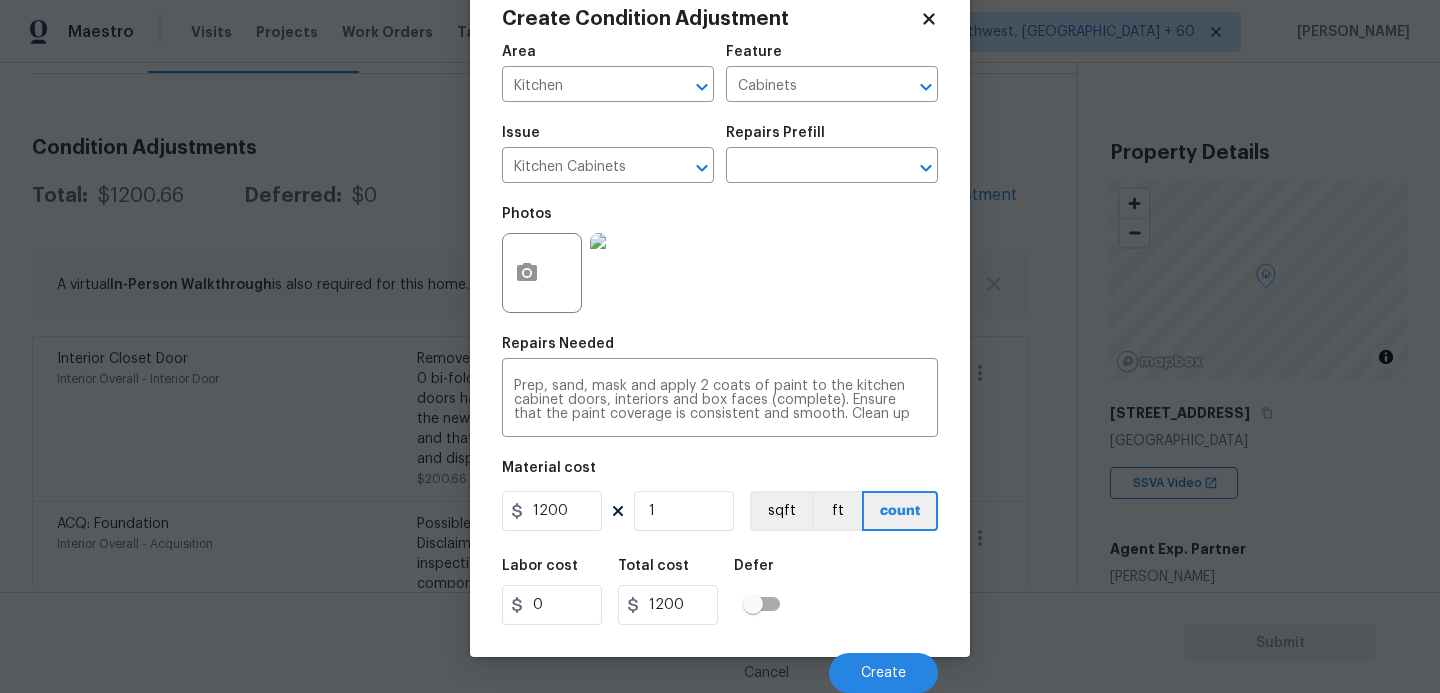 click on "Labor cost 0 Total cost 1200 Defer" at bounding box center [720, 592] 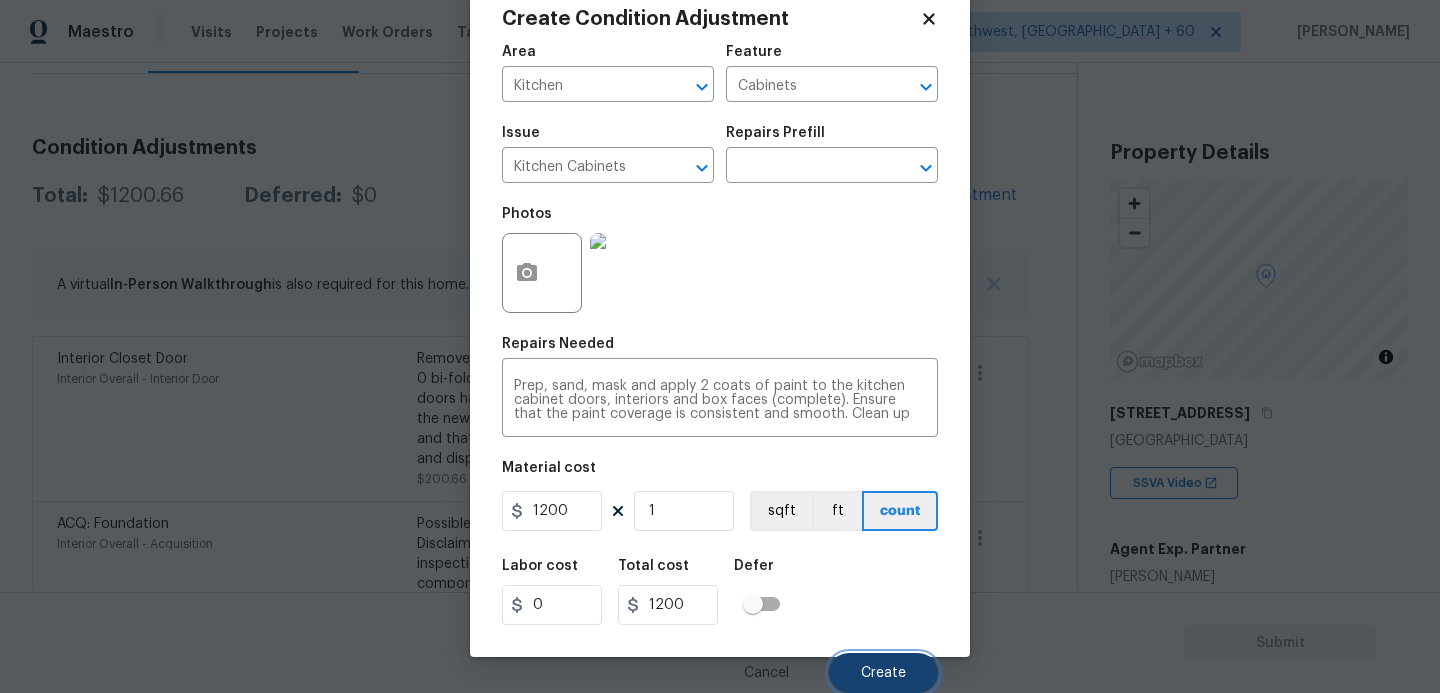 click on "Create" at bounding box center [883, 673] 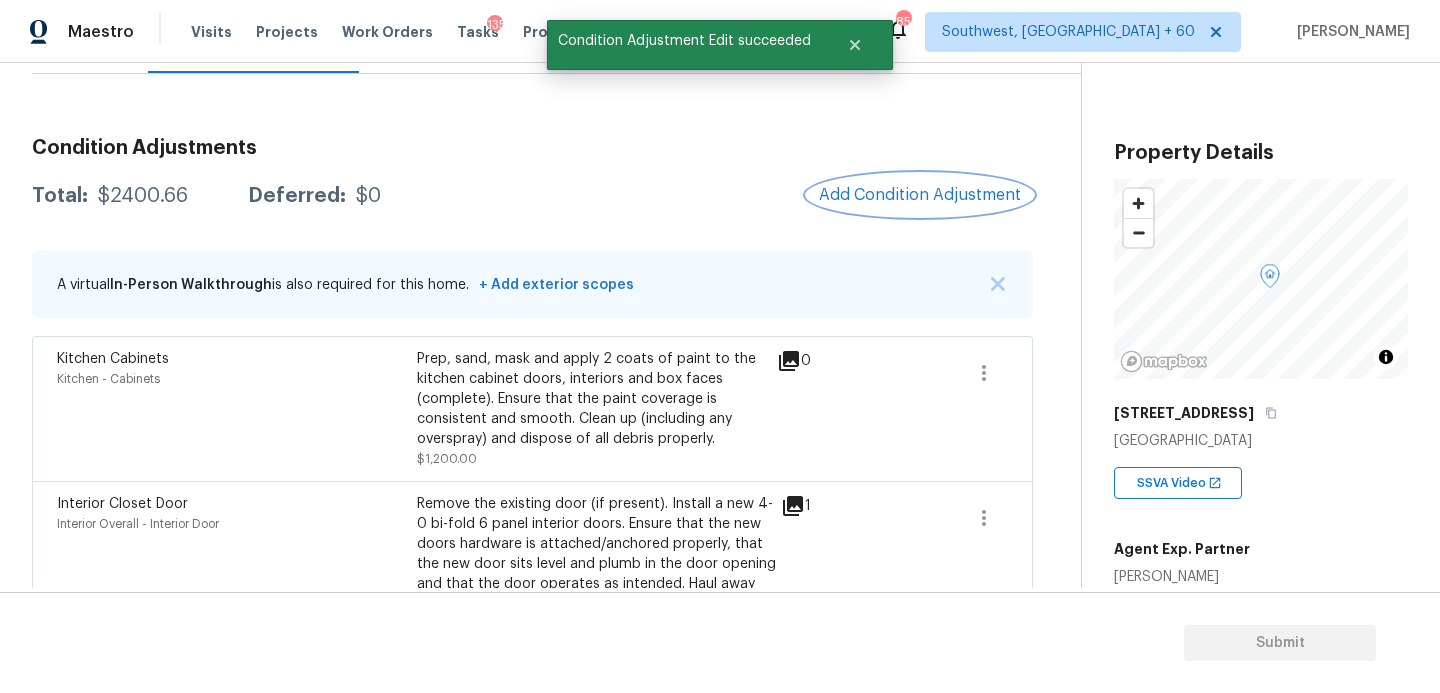 scroll, scrollTop: 0, scrollLeft: 0, axis: both 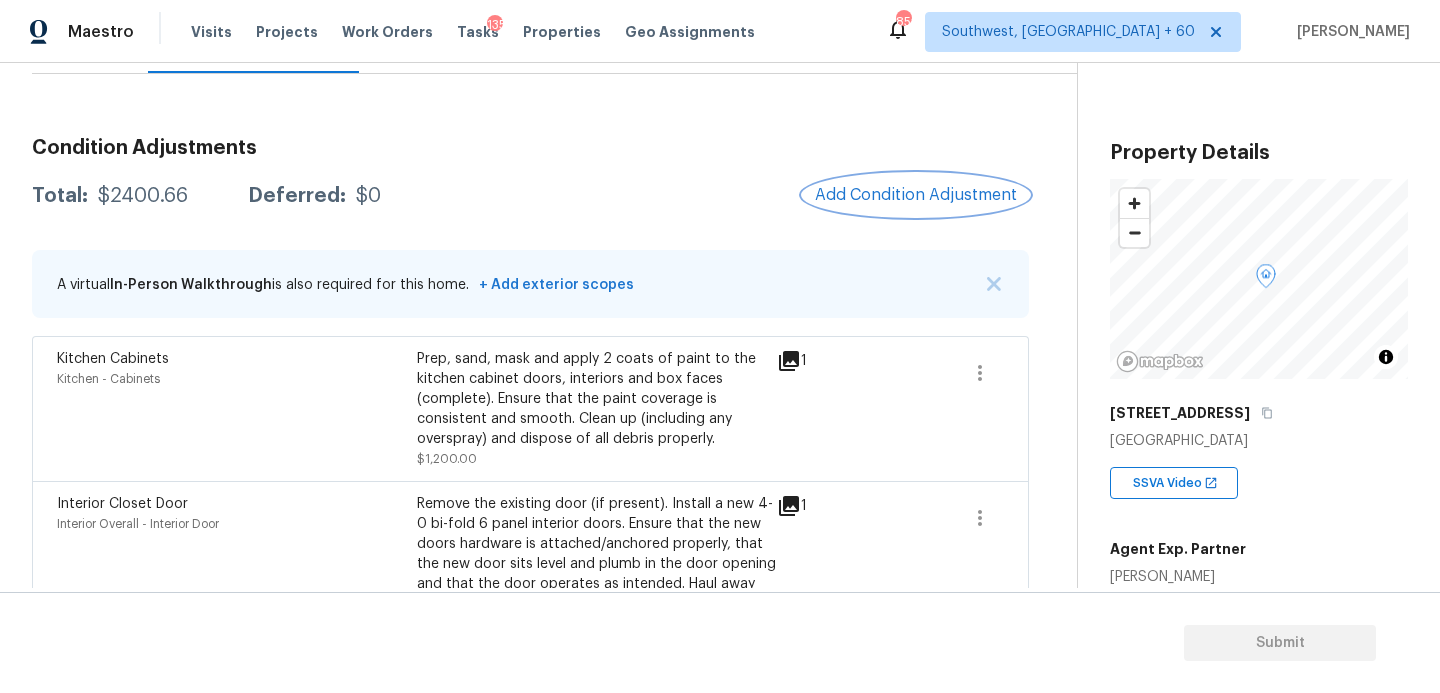 click on "Add Condition Adjustment" at bounding box center (916, 195) 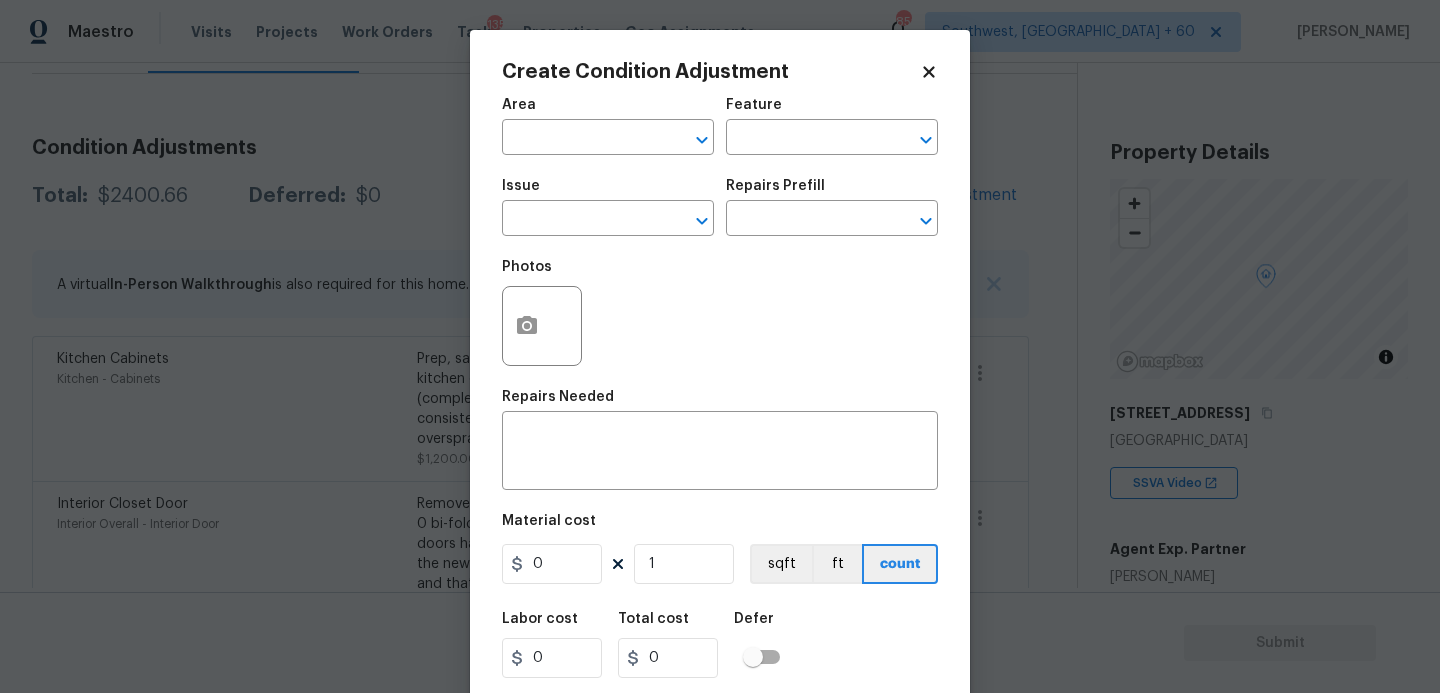 click on "Maestro Visits Projects Work Orders Tasks 135 Properties Geo Assignments 852 Southwest, FL + 60 Sakthivel Chandran Back to tasks Condition Scoping - Full Fri, Jul 11 2025 by 2:49 am   Sakthivel Chandran Not started Questions Condition Adjustments Details & Inputs Notes Photos Condition Adjustments Total:  $2400.66 Deferred:  $0 Add Condition Adjustment A virtual  In-Person Walkthrough  is also required for this home.   + Add exterior scopes Kitchen Cabinets Kitchen - Cabinets Prep, sand, mask and apply 2 coats of paint to the kitchen cabinet doors, interiors and box faces (complete). Ensure that the paint coverage is consistent and smooth. Clean up (including any overspray) and dispose of all debris properly. $1,200.00   1 Interior Closet Door Interior Overall - Interior Door $200.66   1 ACQ: Foundation Interior Overall - Acquisition $1,000.00   1 Property Details © Mapbox   © OpenStreetMap   Improve this map 1217 Cook St Jacksonville, FL 32205 SSVA Video Agent Exp. Partner Tracey Olson Square Foot 1452 3 2" at bounding box center [720, 346] 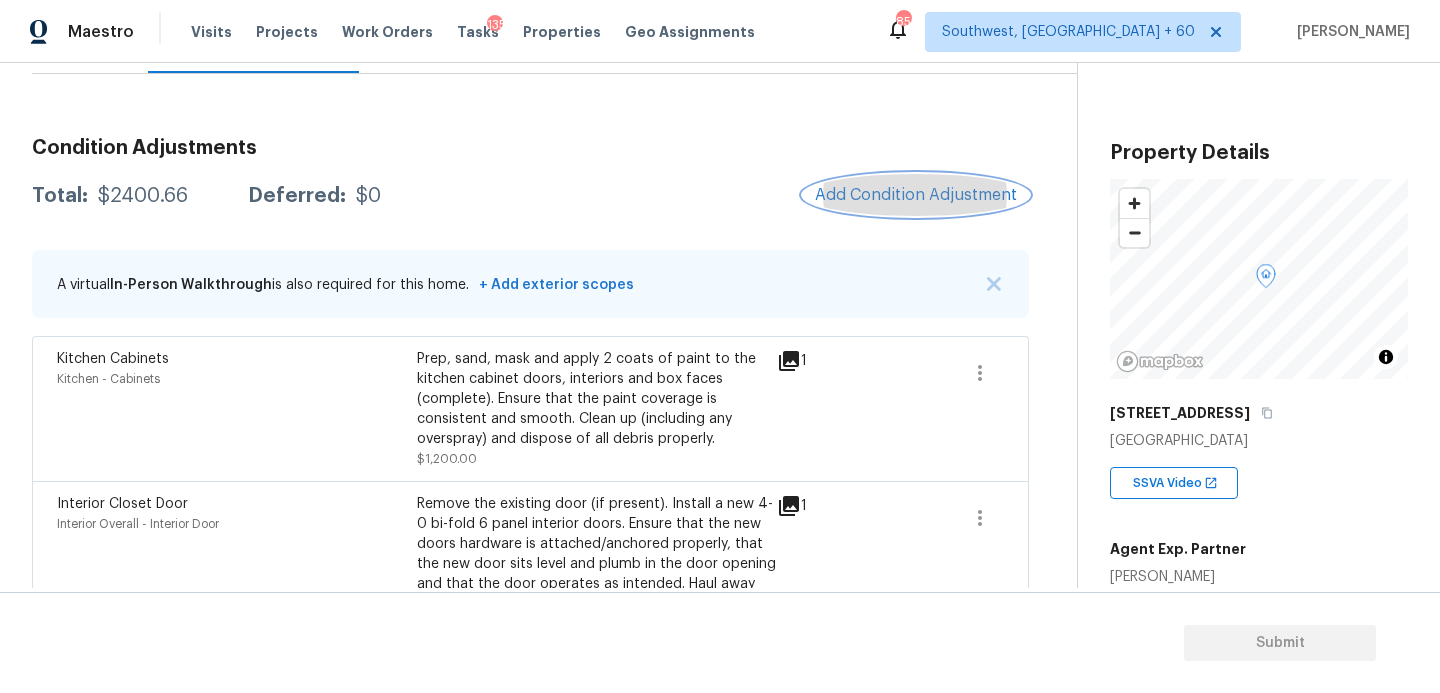 click on "Add Condition Adjustment" at bounding box center [916, 195] 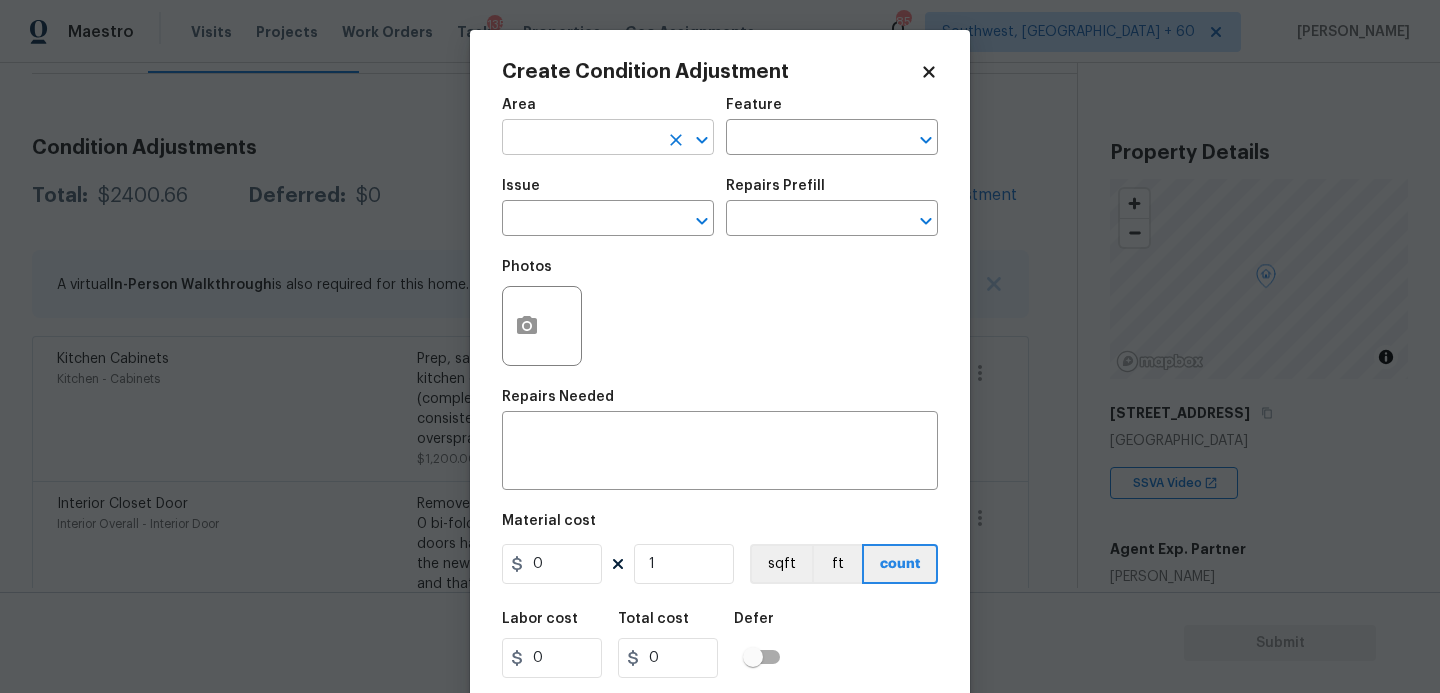 click at bounding box center (580, 139) 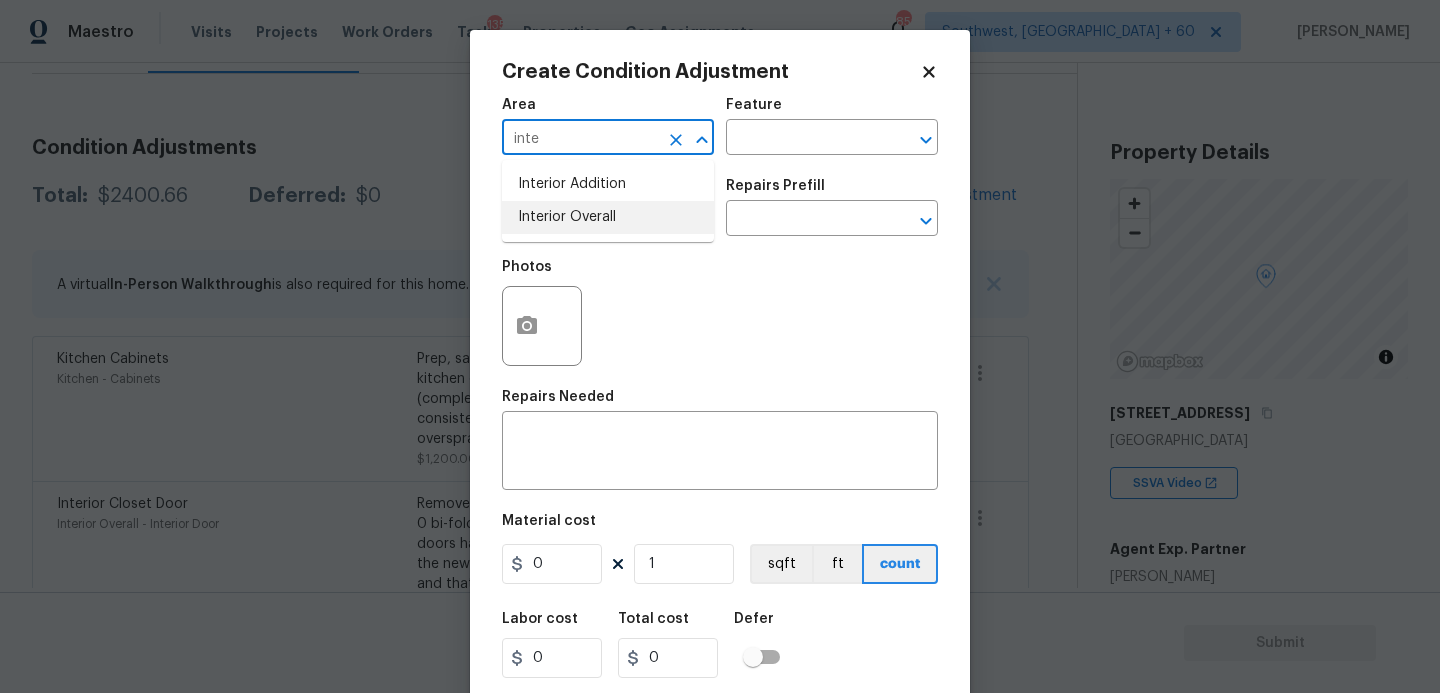 click on "Interior Overall" at bounding box center [608, 217] 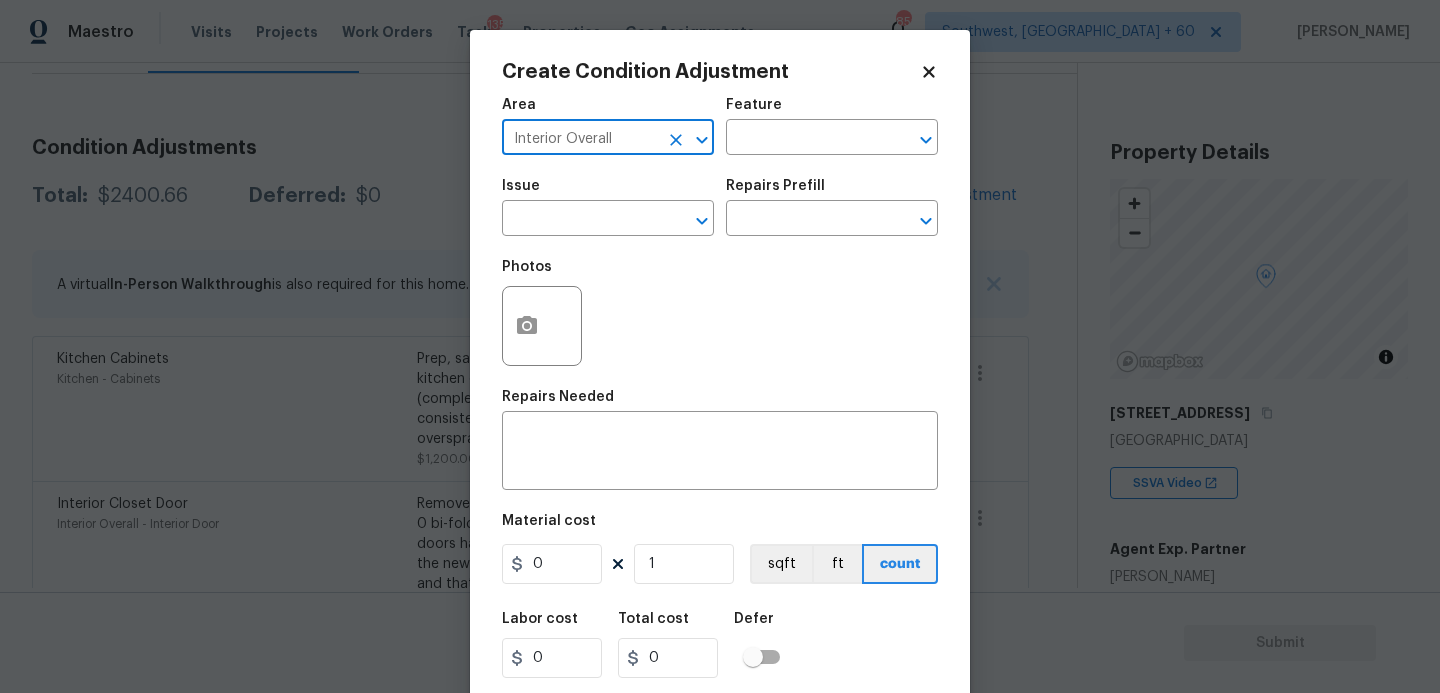 type on "Interior Overall" 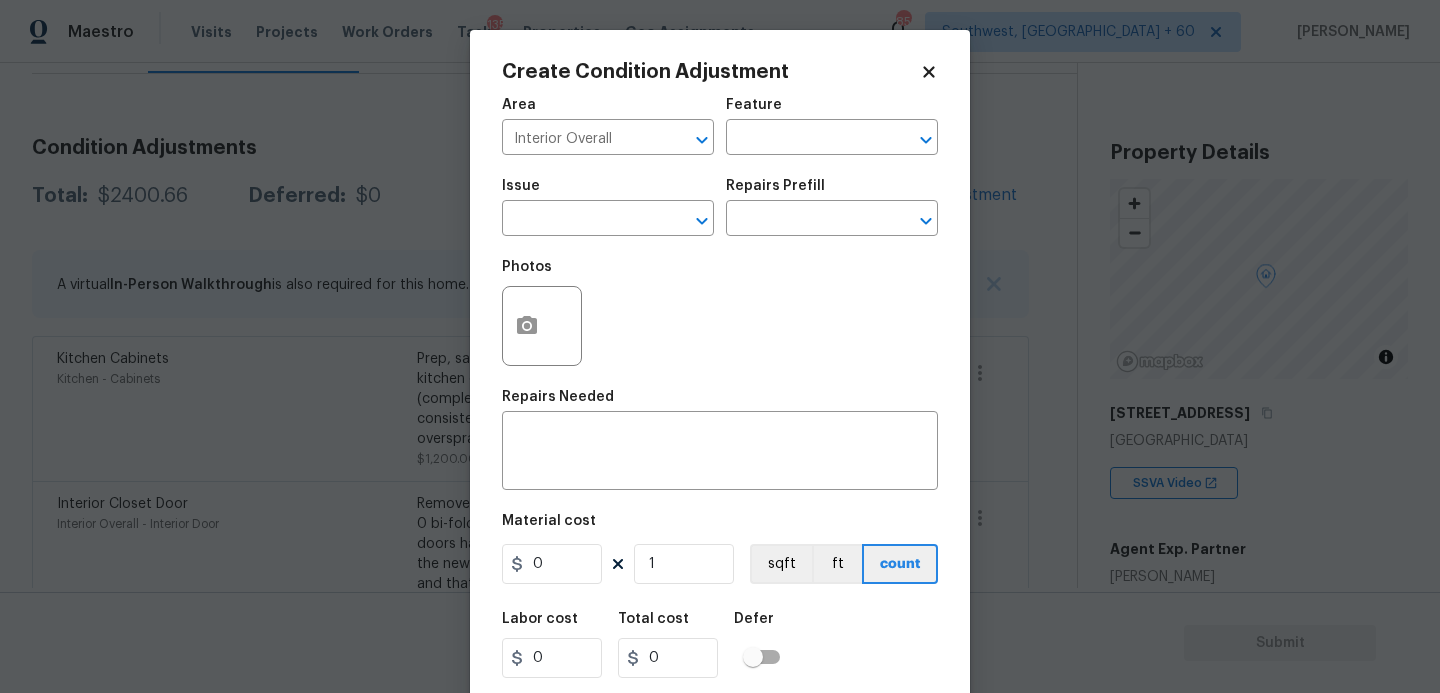 click on "Issue ​ Repairs Prefill ​" at bounding box center (720, 207) 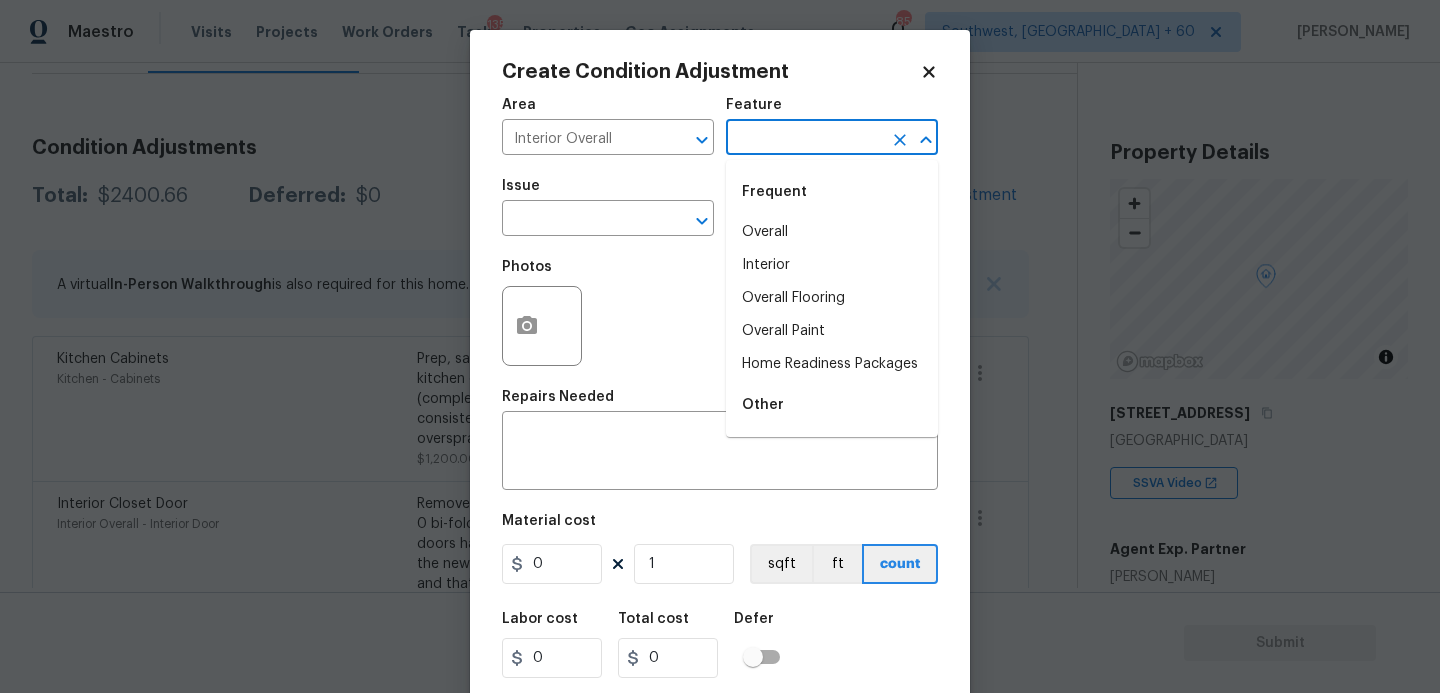 click at bounding box center (804, 139) 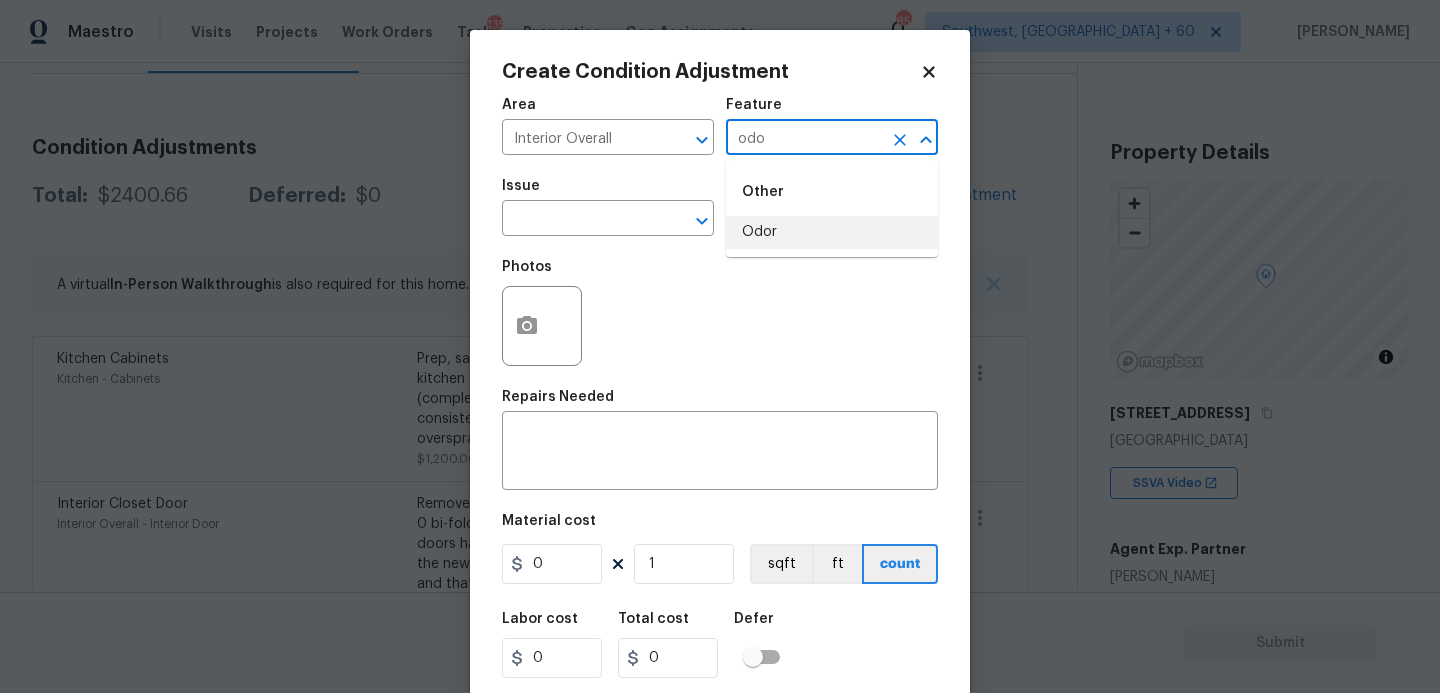 click on "Odor" at bounding box center [832, 232] 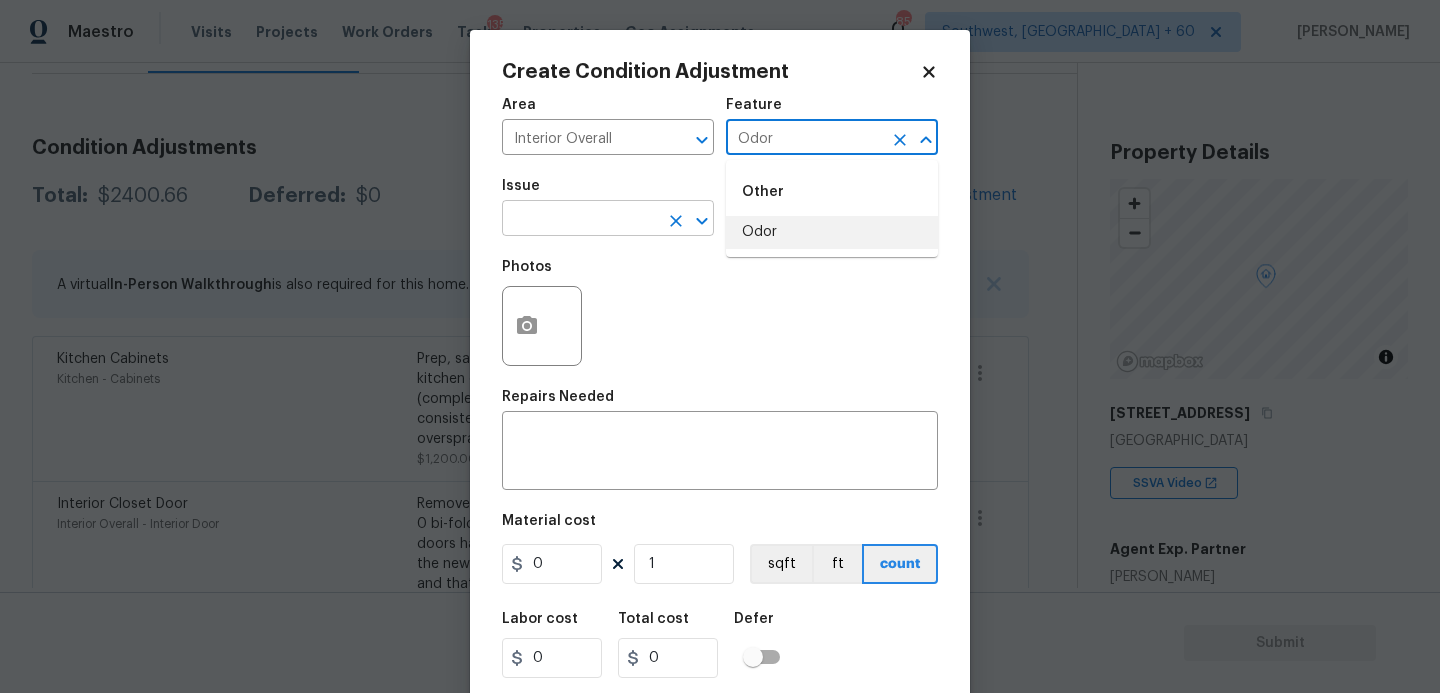 type on "Odor" 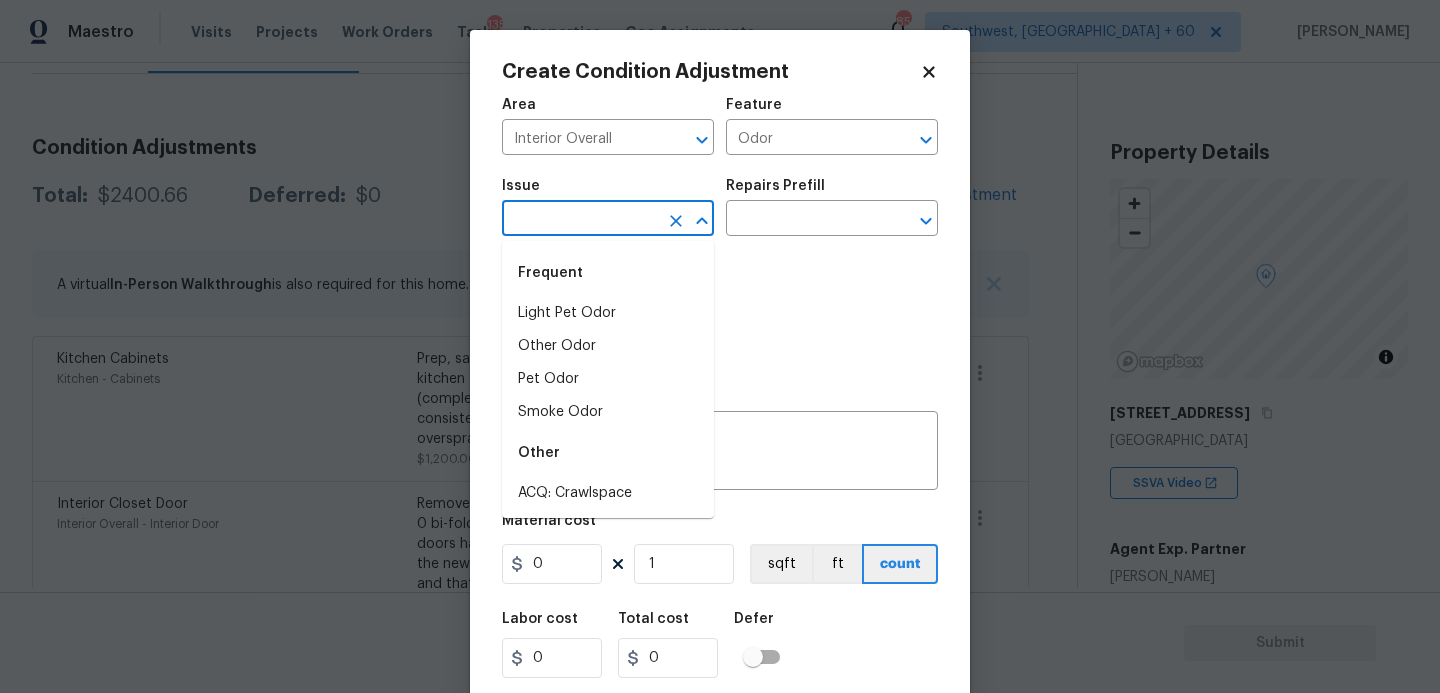 click at bounding box center (580, 220) 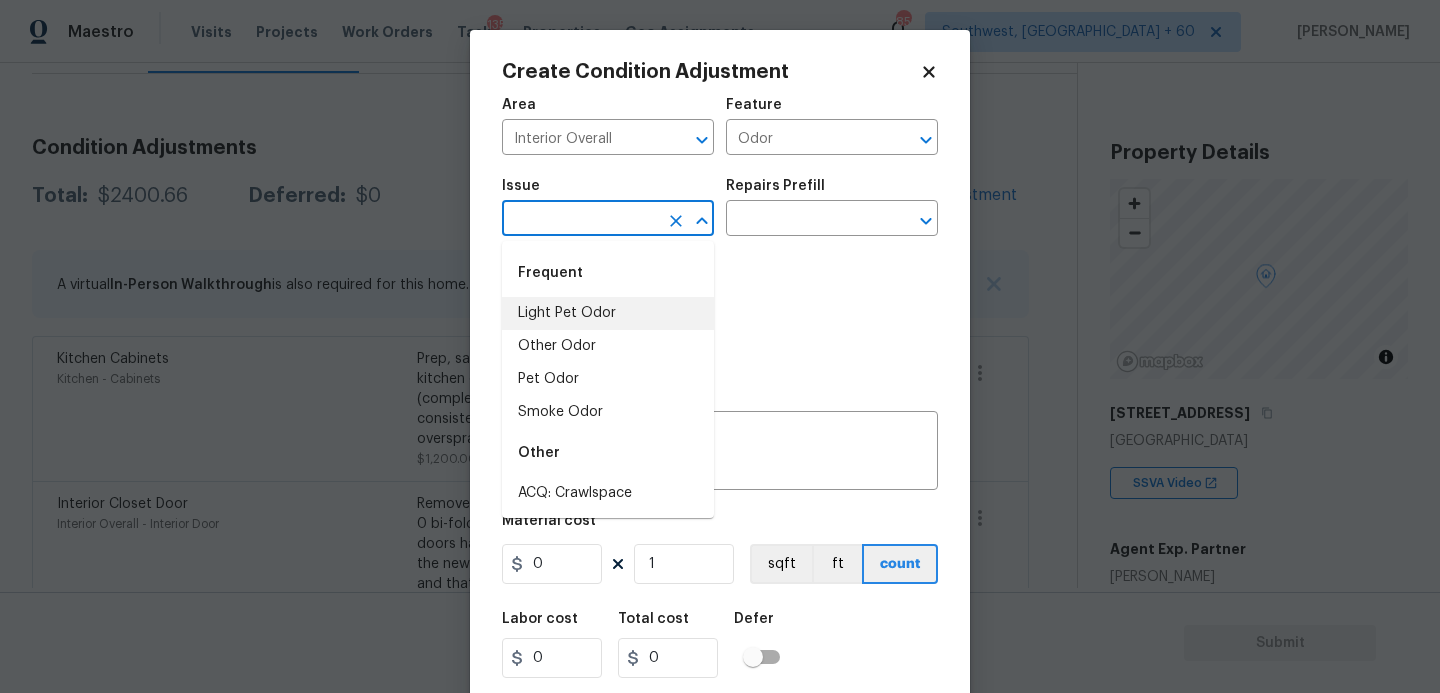 click on "Light Pet Odor" at bounding box center [608, 313] 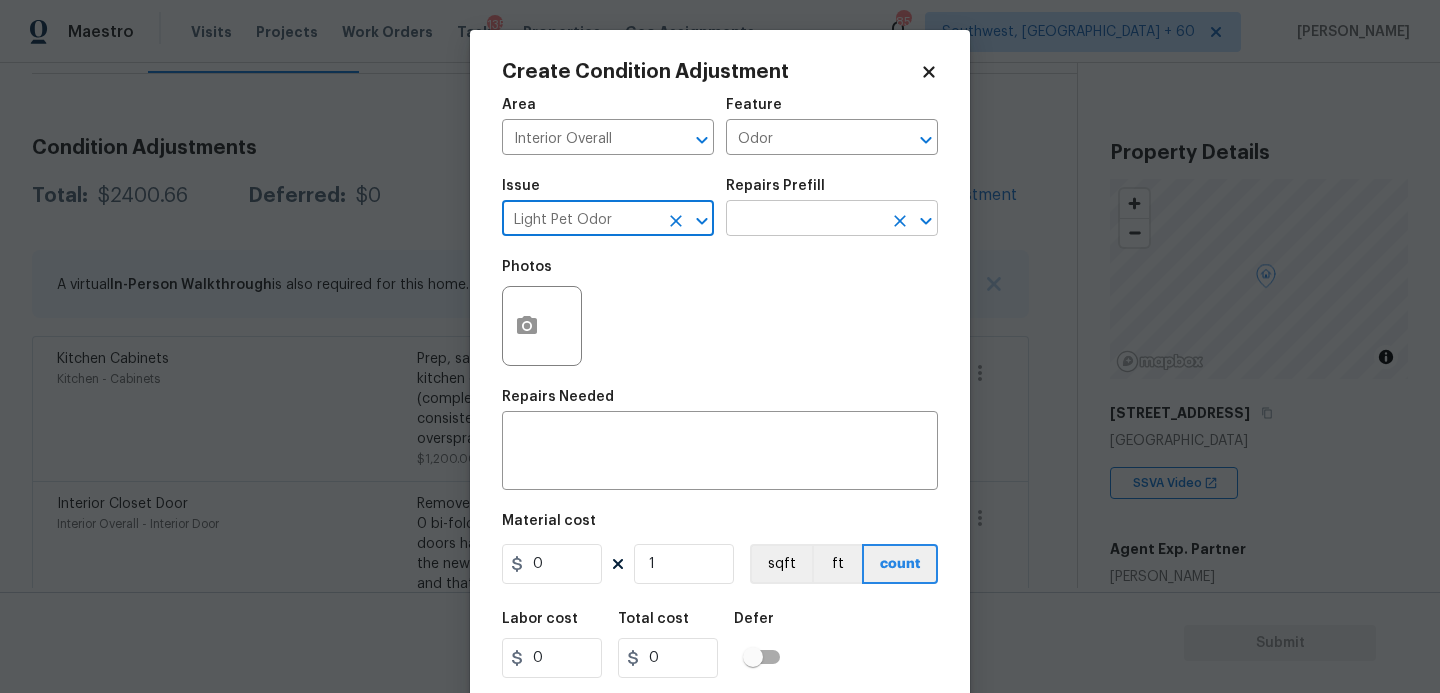 click at bounding box center (804, 220) 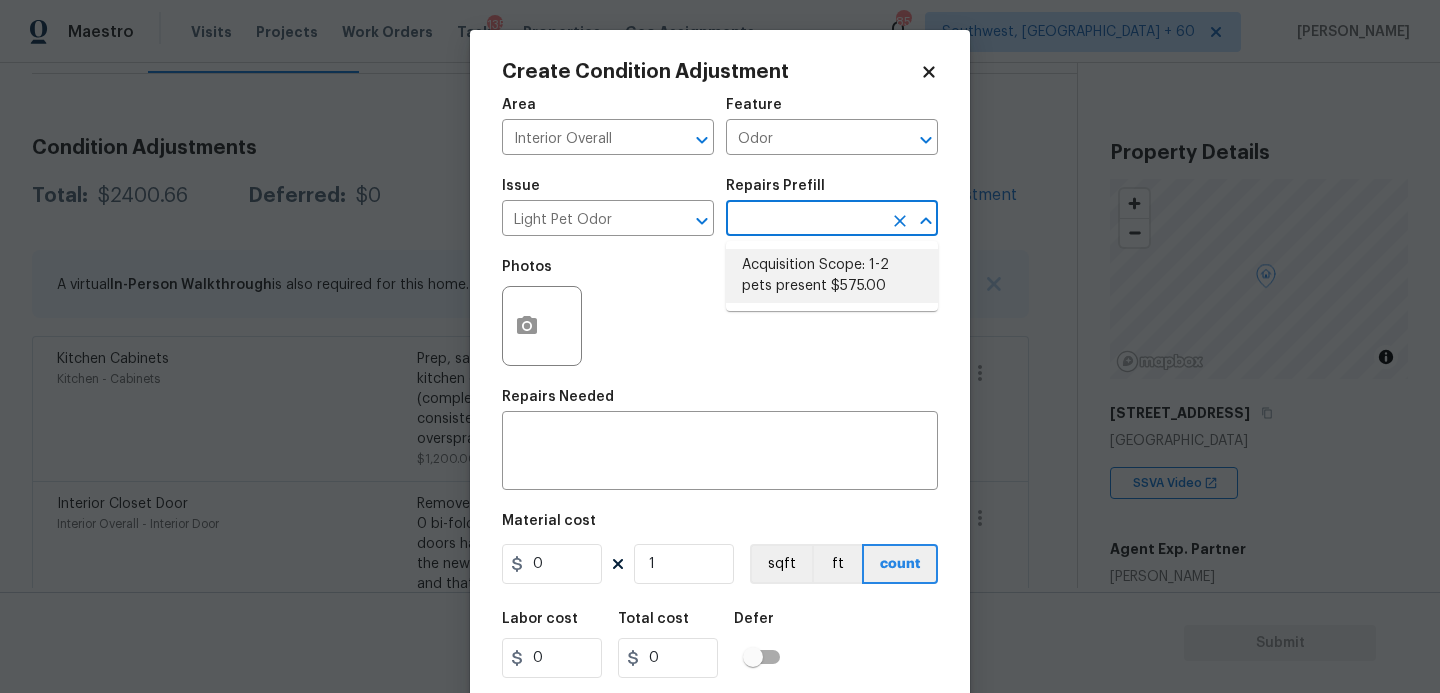 click on "Acquisition Scope: 1-2 pets present $575.00" at bounding box center [832, 276] 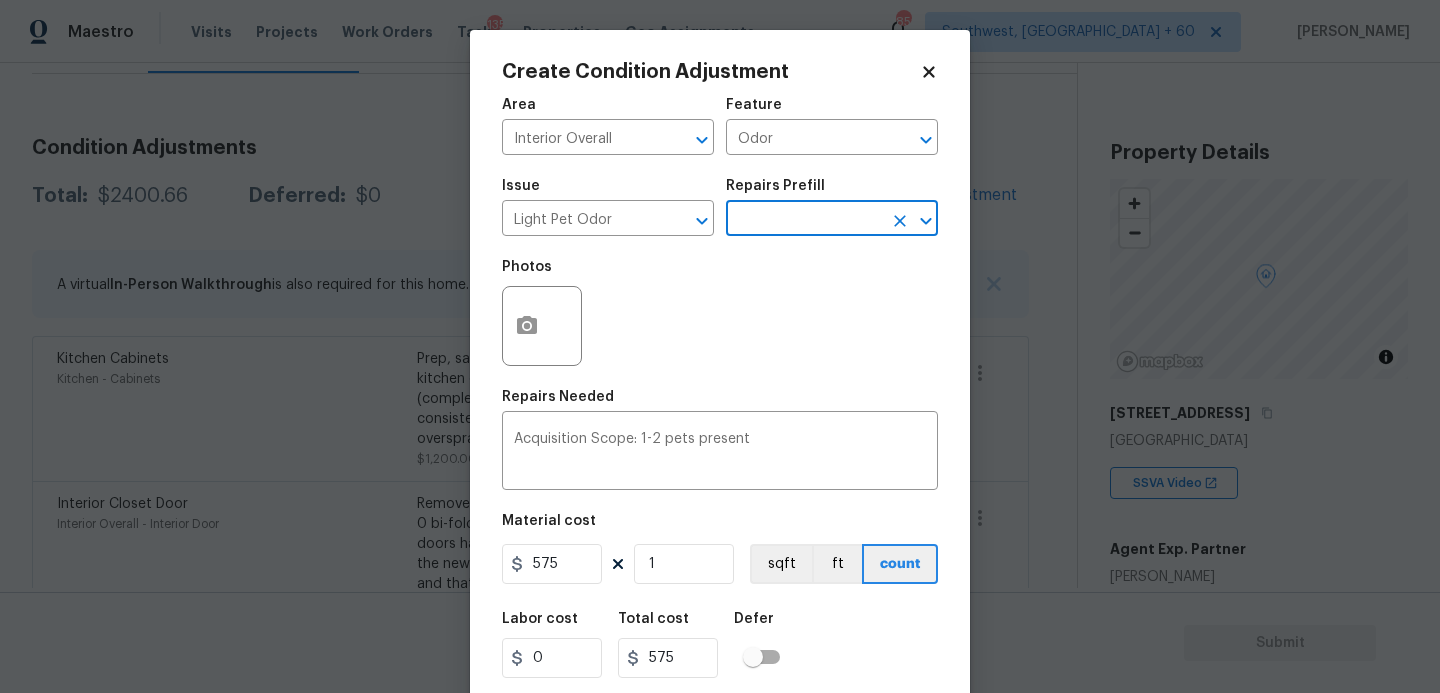 scroll, scrollTop: 54, scrollLeft: 0, axis: vertical 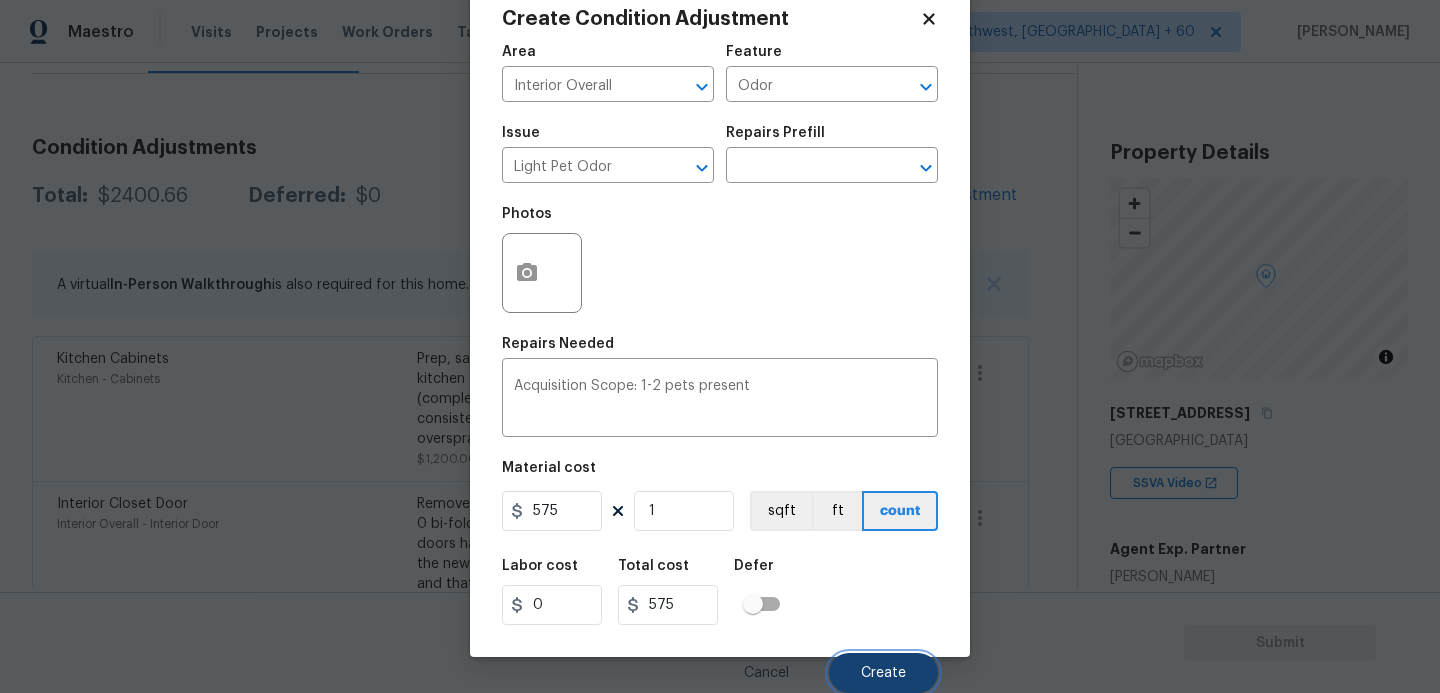 click on "Create" at bounding box center [883, 673] 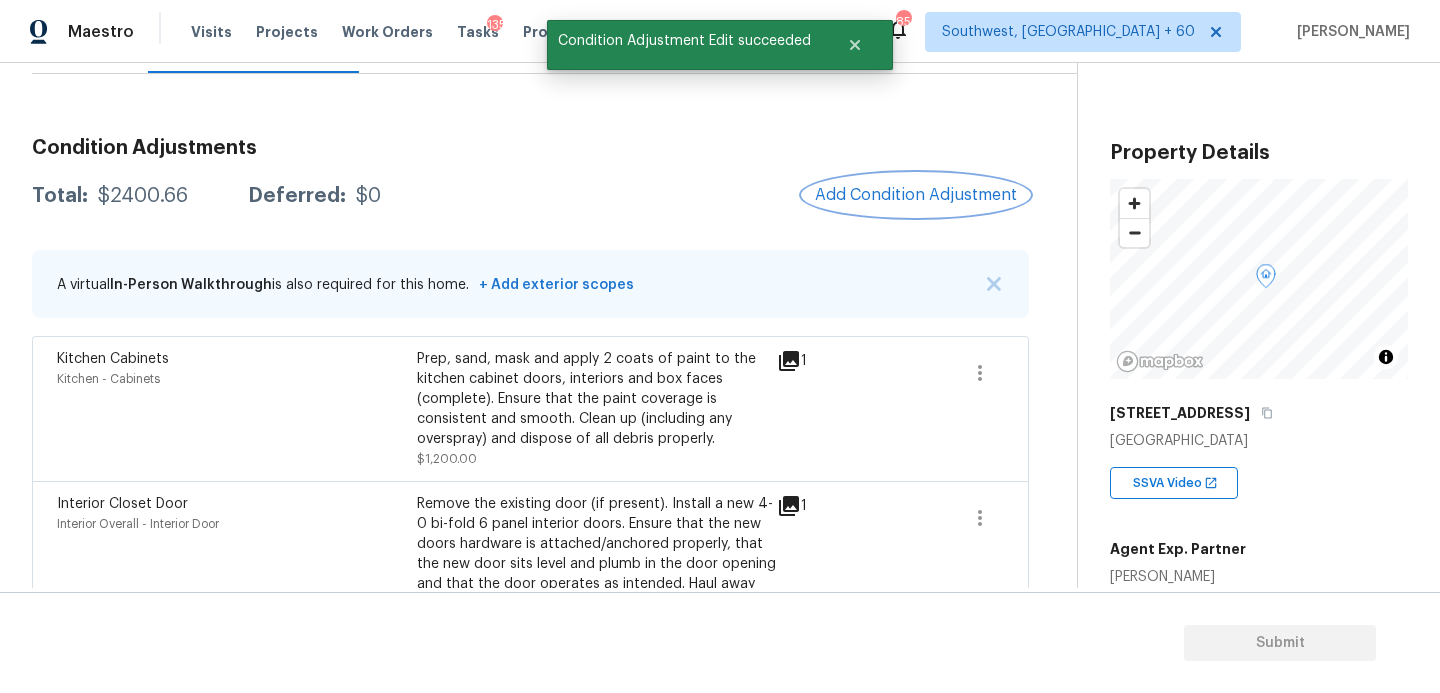 scroll, scrollTop: 0, scrollLeft: 0, axis: both 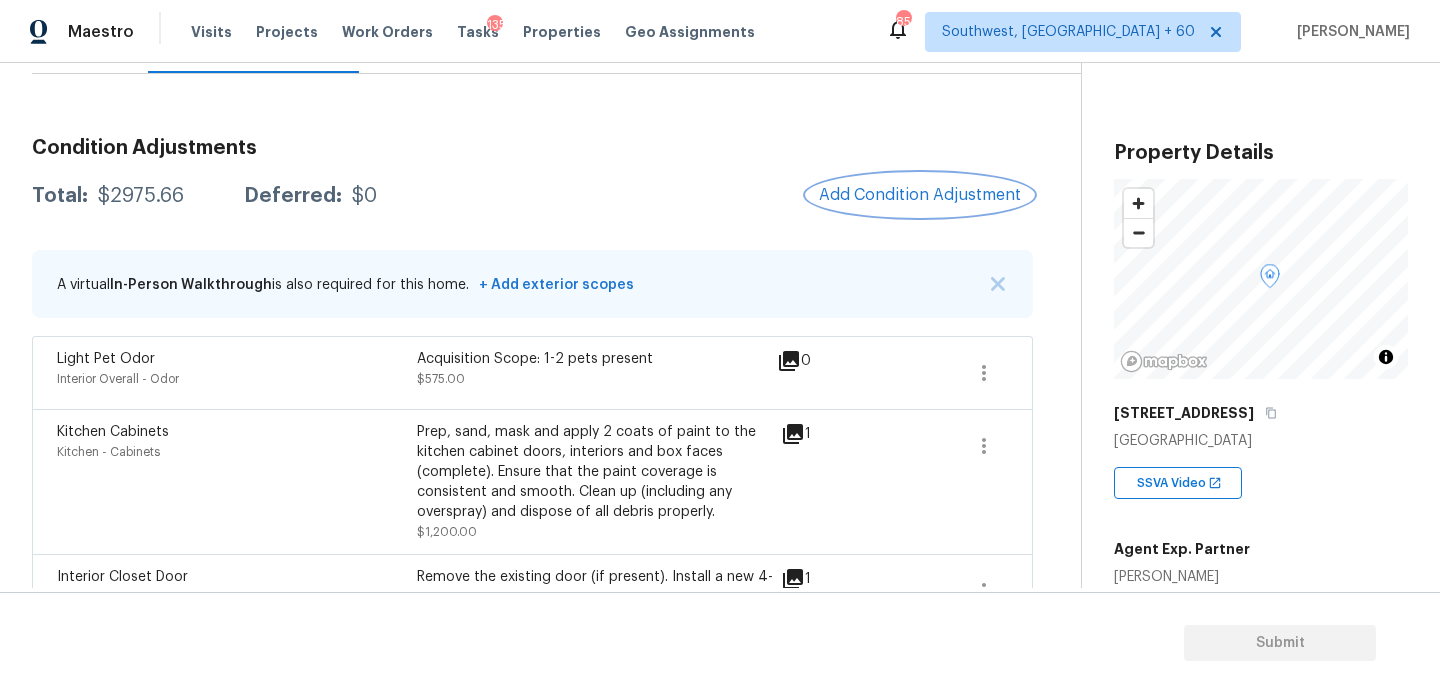 click on "Add Condition Adjustment" at bounding box center (920, 195) 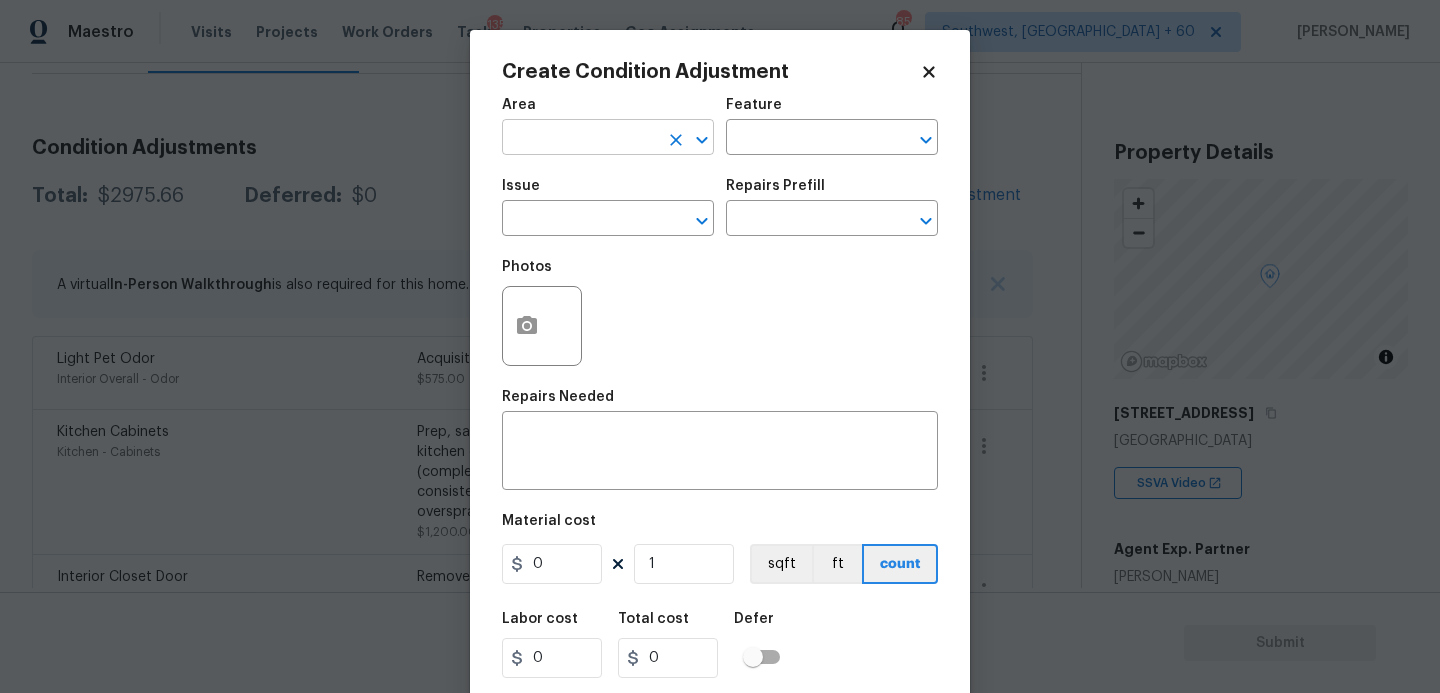 click at bounding box center (580, 139) 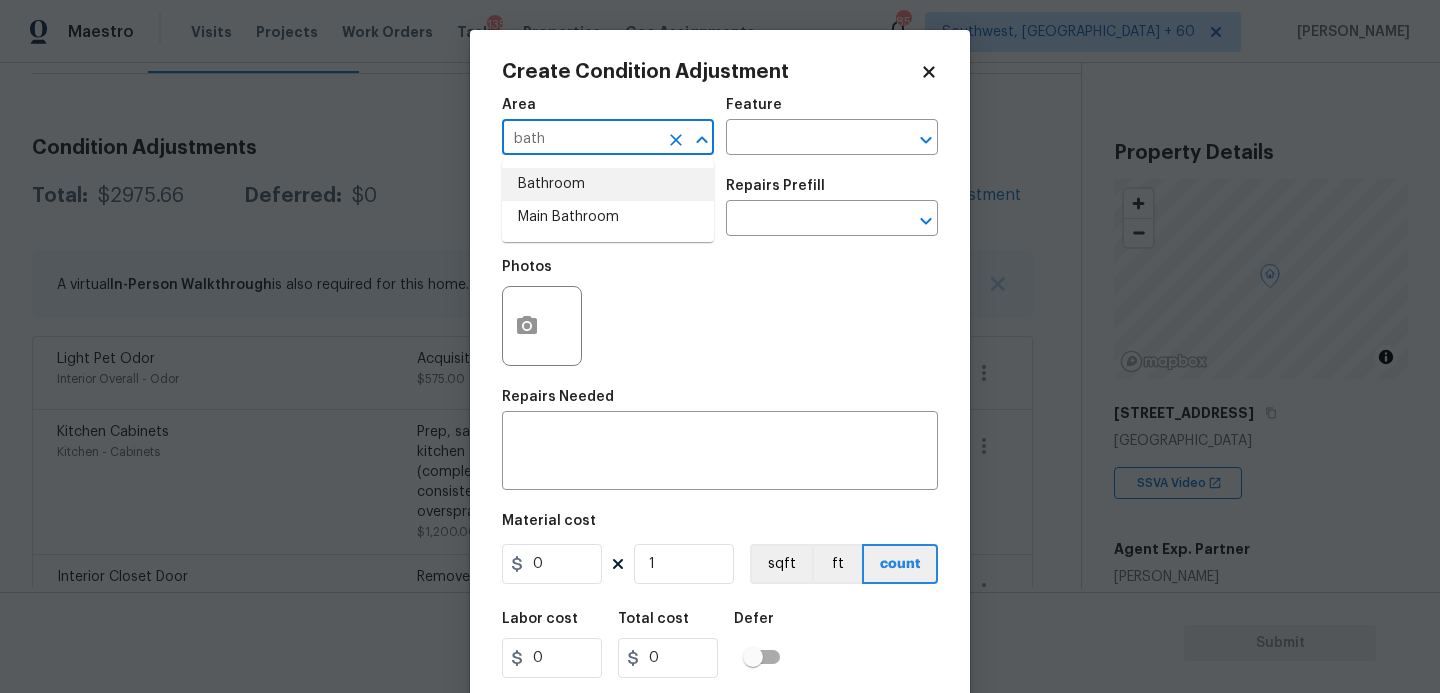 click on "Bathroom" at bounding box center (608, 184) 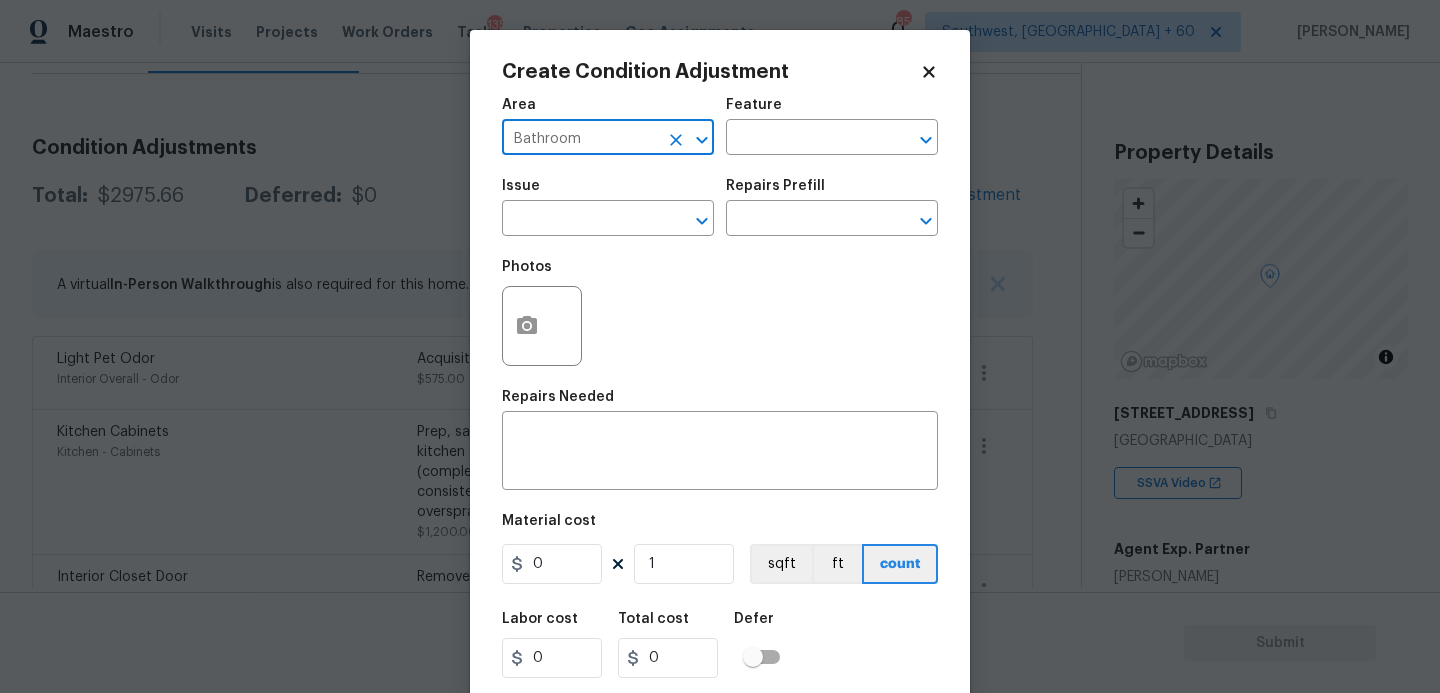 type on "Bathroom" 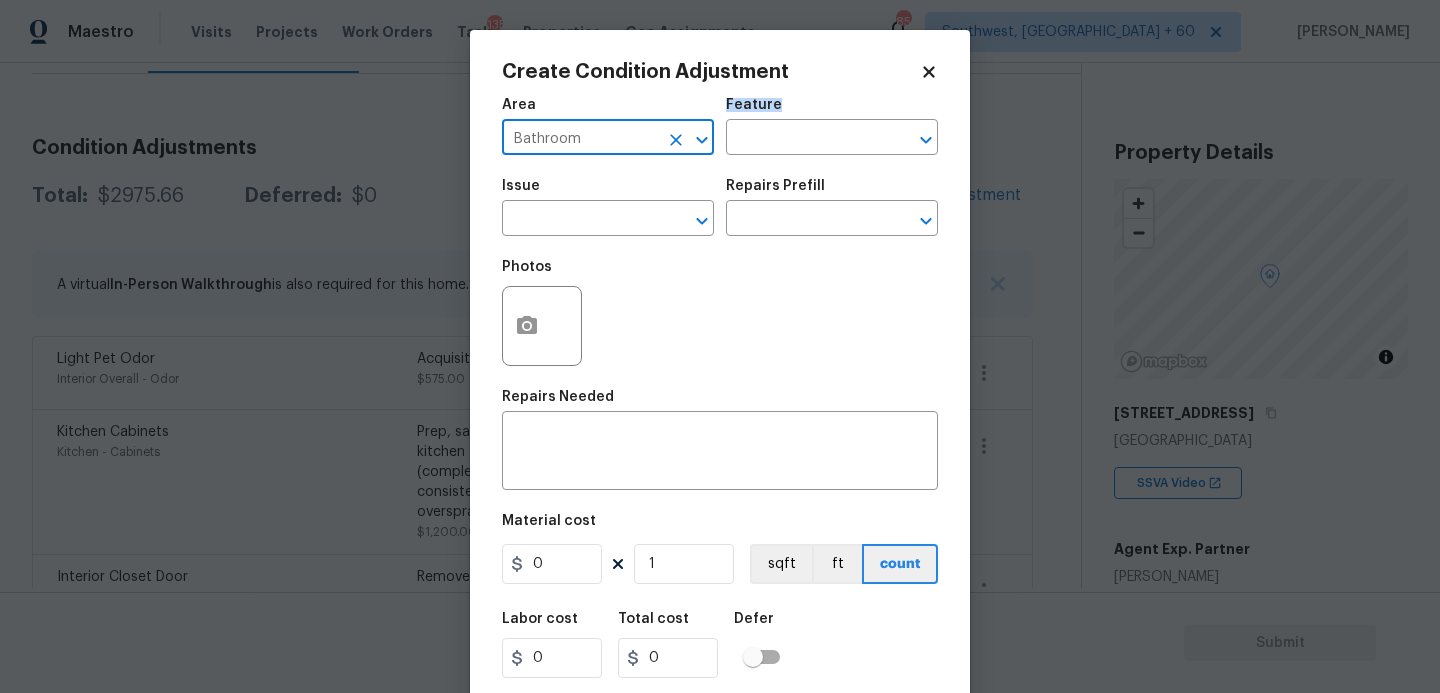click on "Area Bathroom ​ Feature ​" at bounding box center [720, 126] 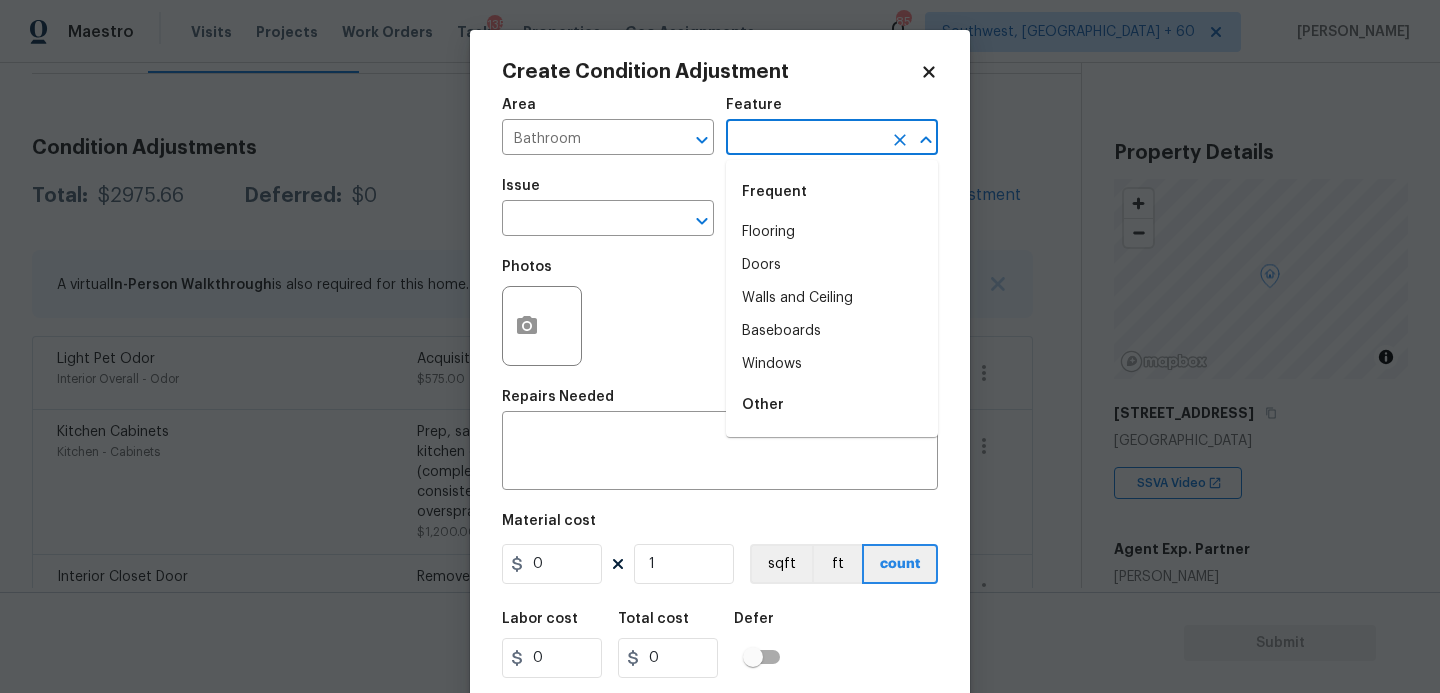 click at bounding box center (804, 139) 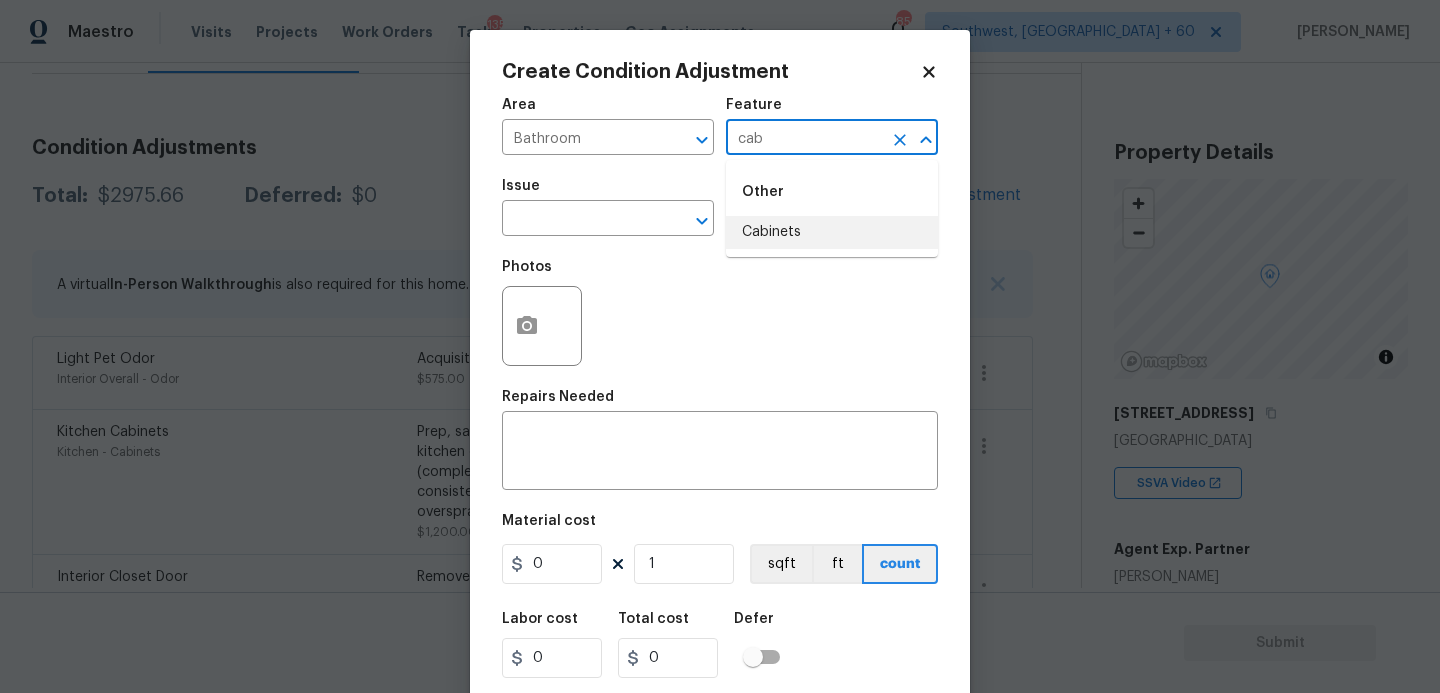 click on "Cabinets" at bounding box center [832, 232] 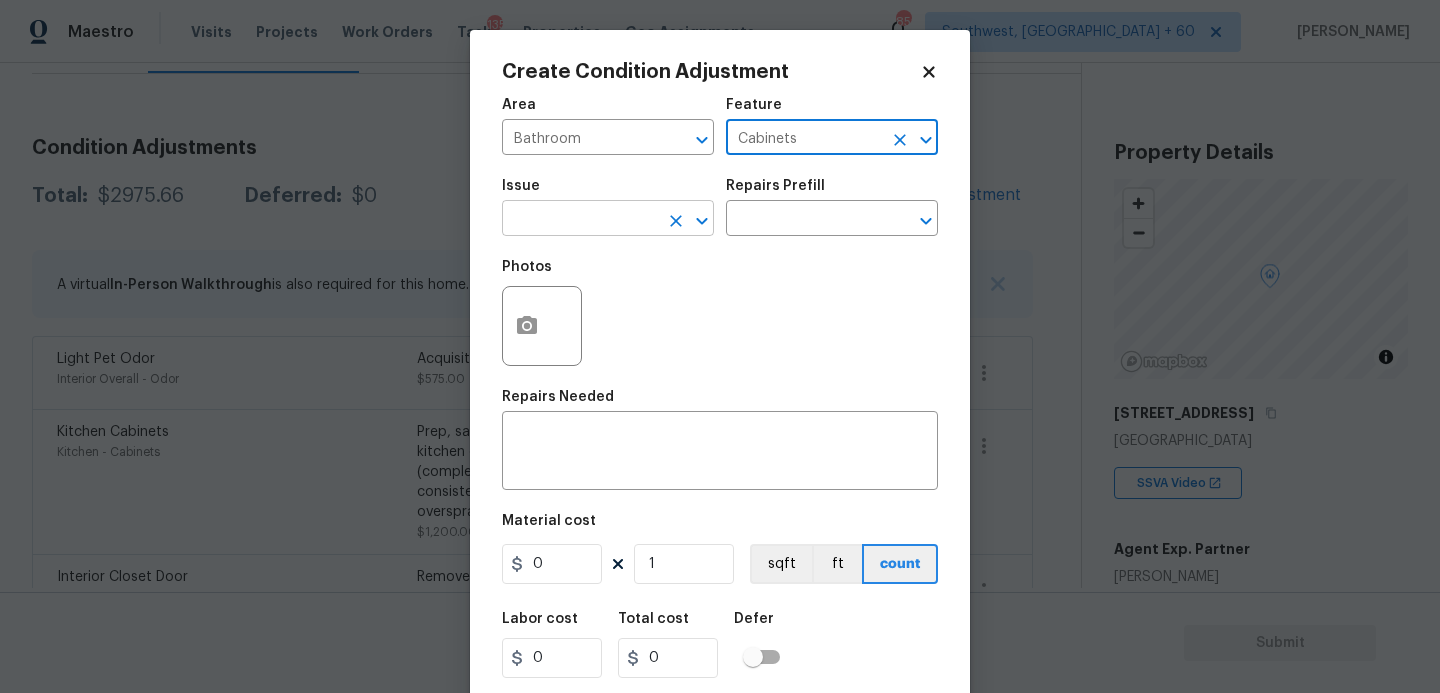 type on "Cabinets" 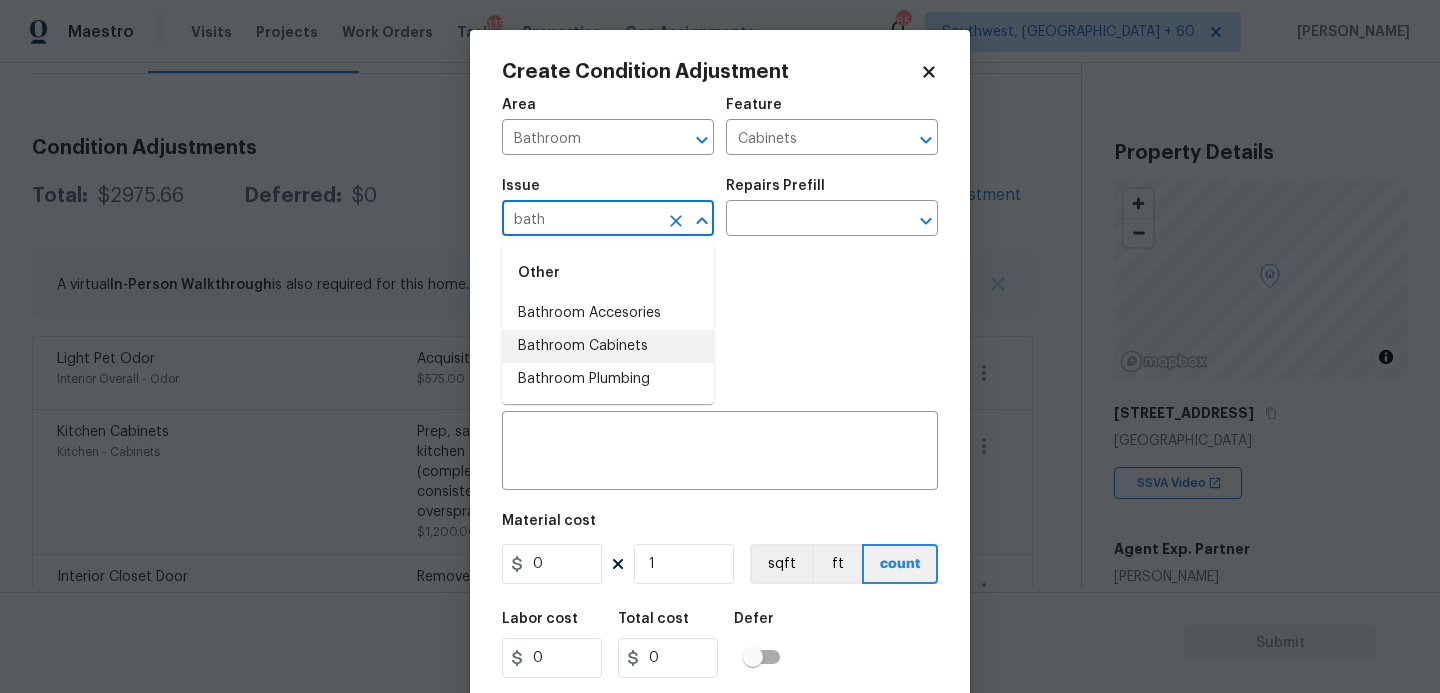 click on "Bathroom Cabinets" at bounding box center [608, 346] 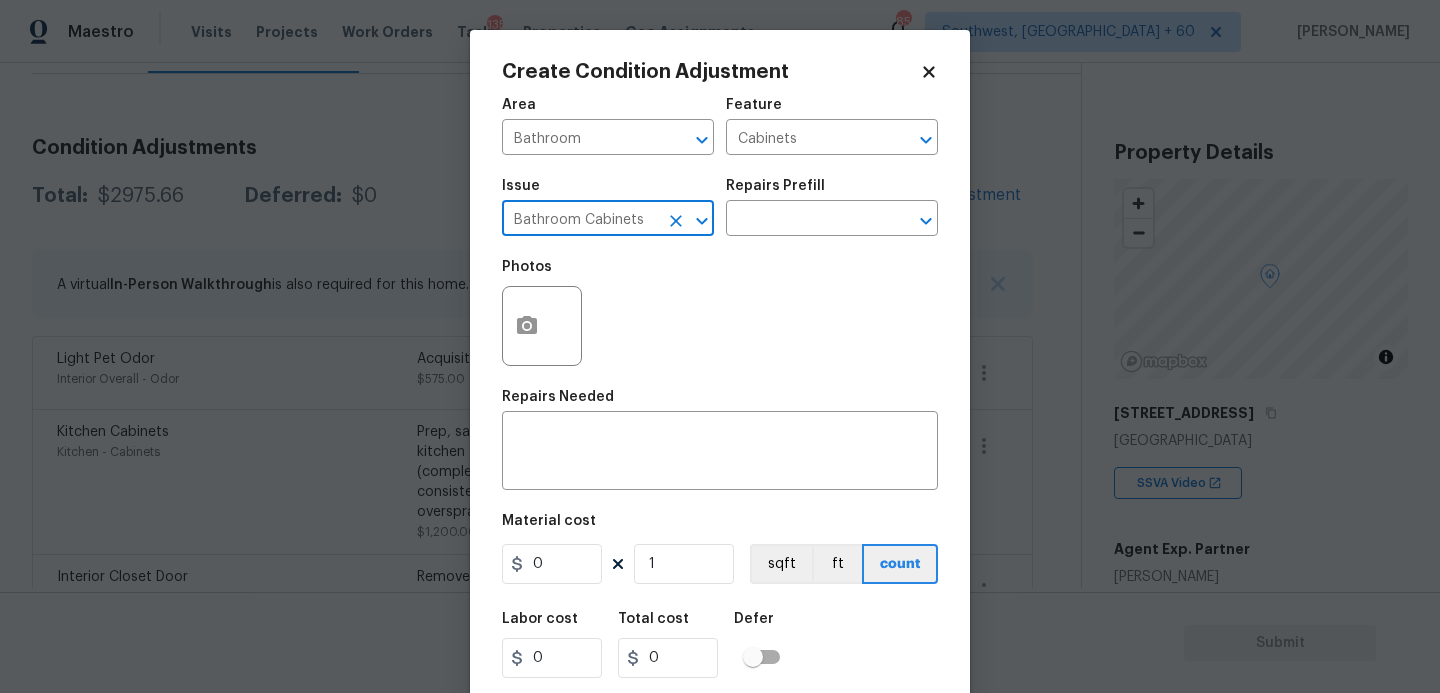 type on "Bathroom Cabinets" 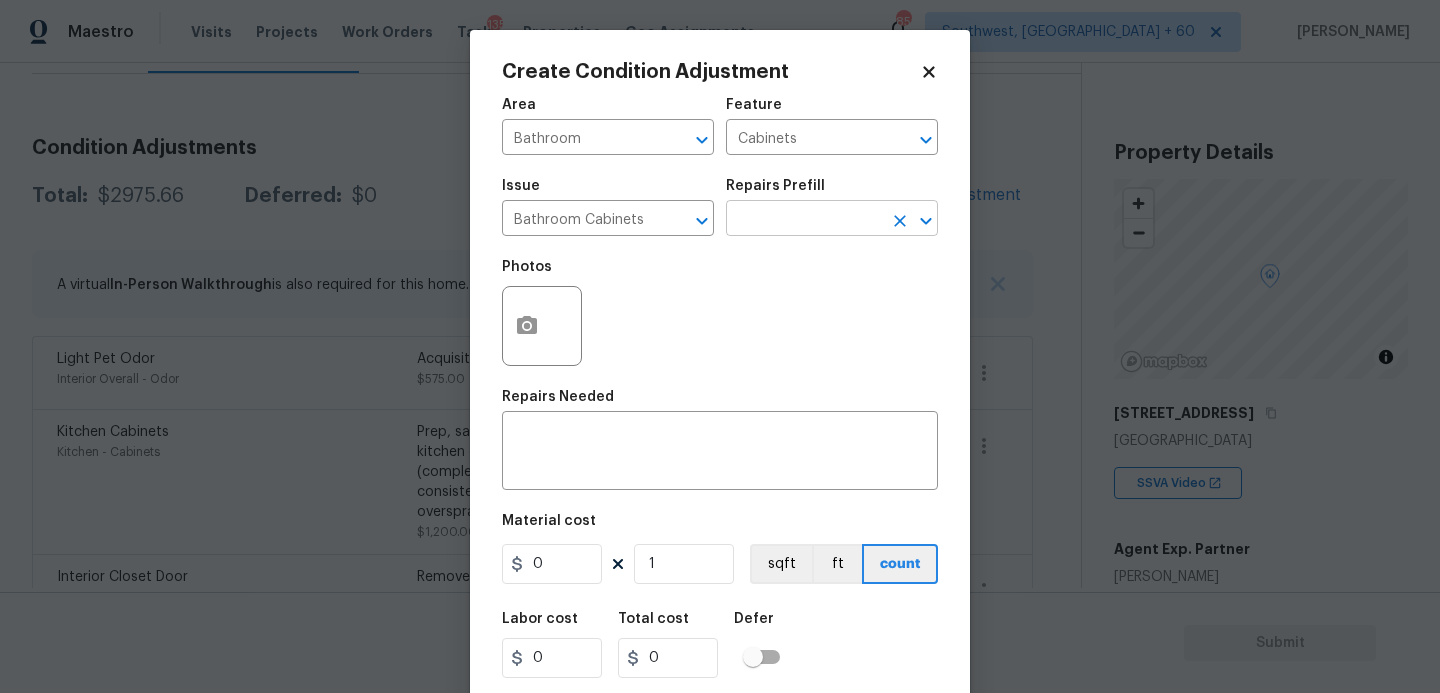 click at bounding box center (804, 220) 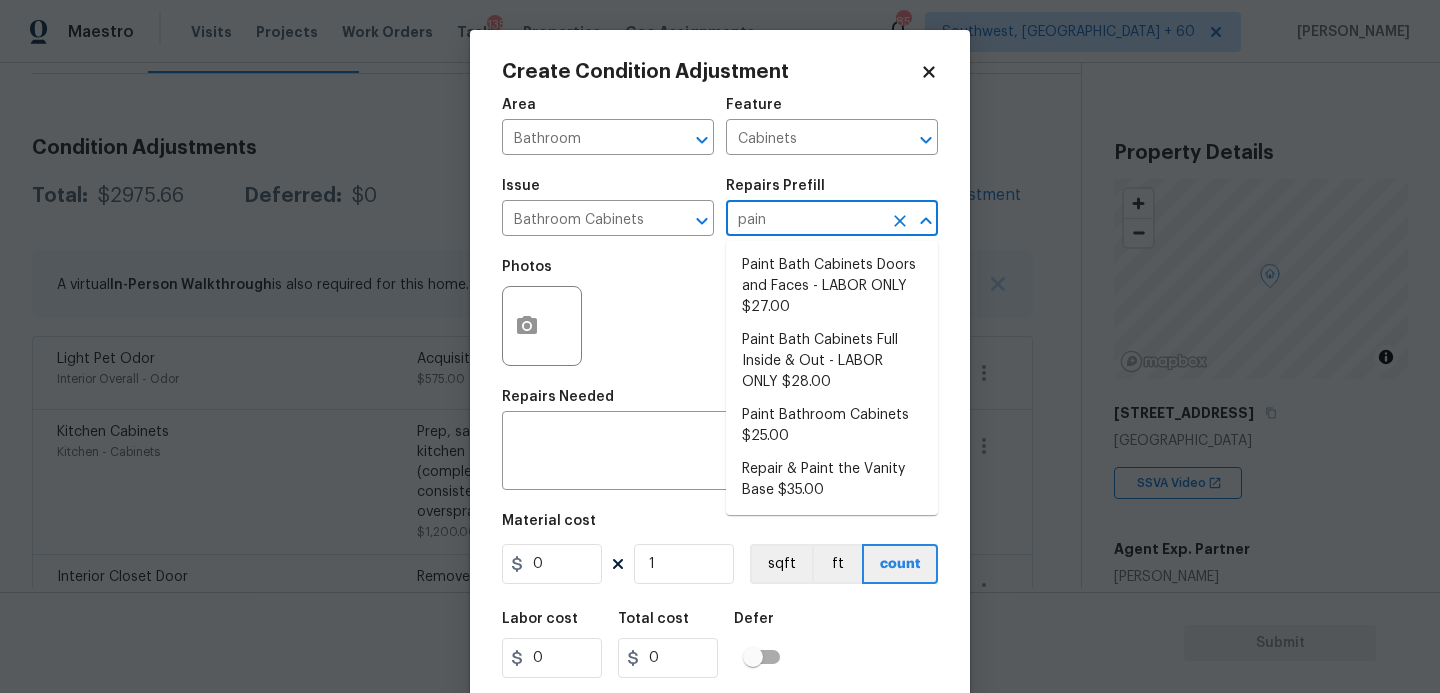 type on "paint" 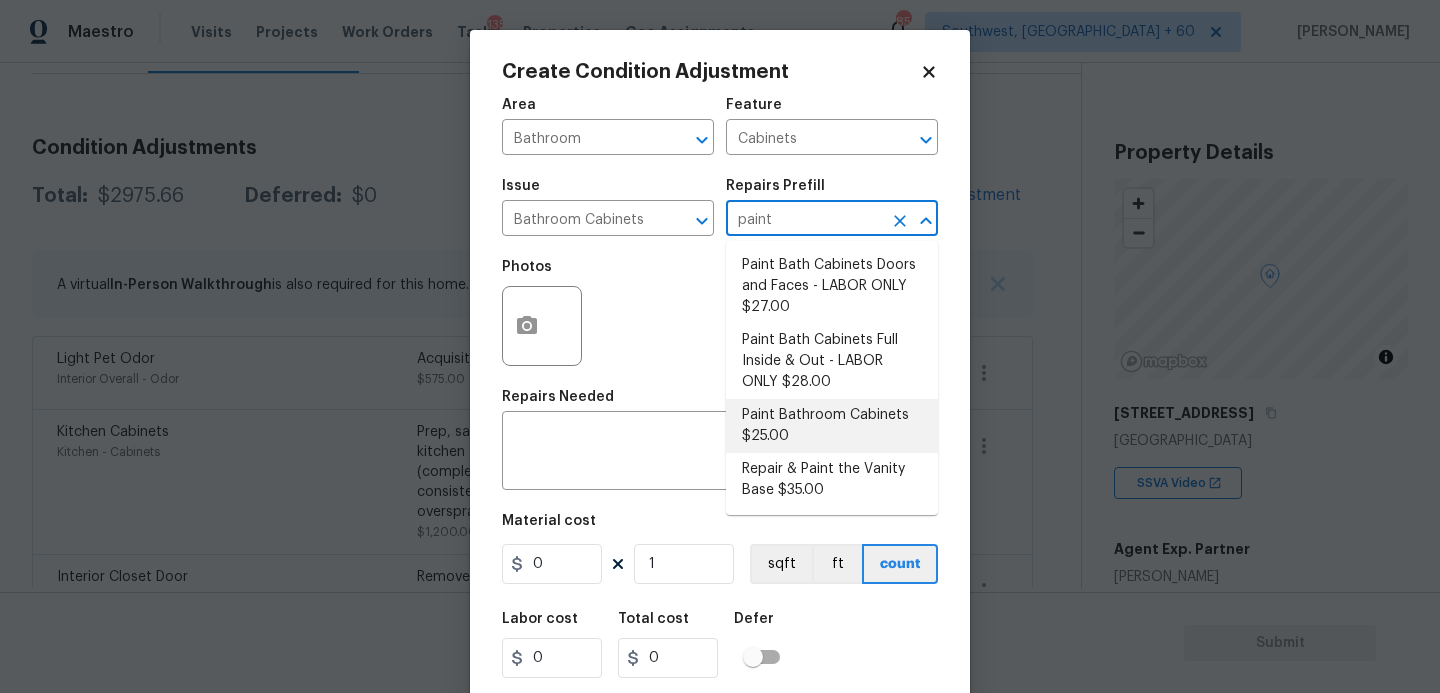 click on "Paint Bathroom Cabinets $25.00" at bounding box center (832, 426) 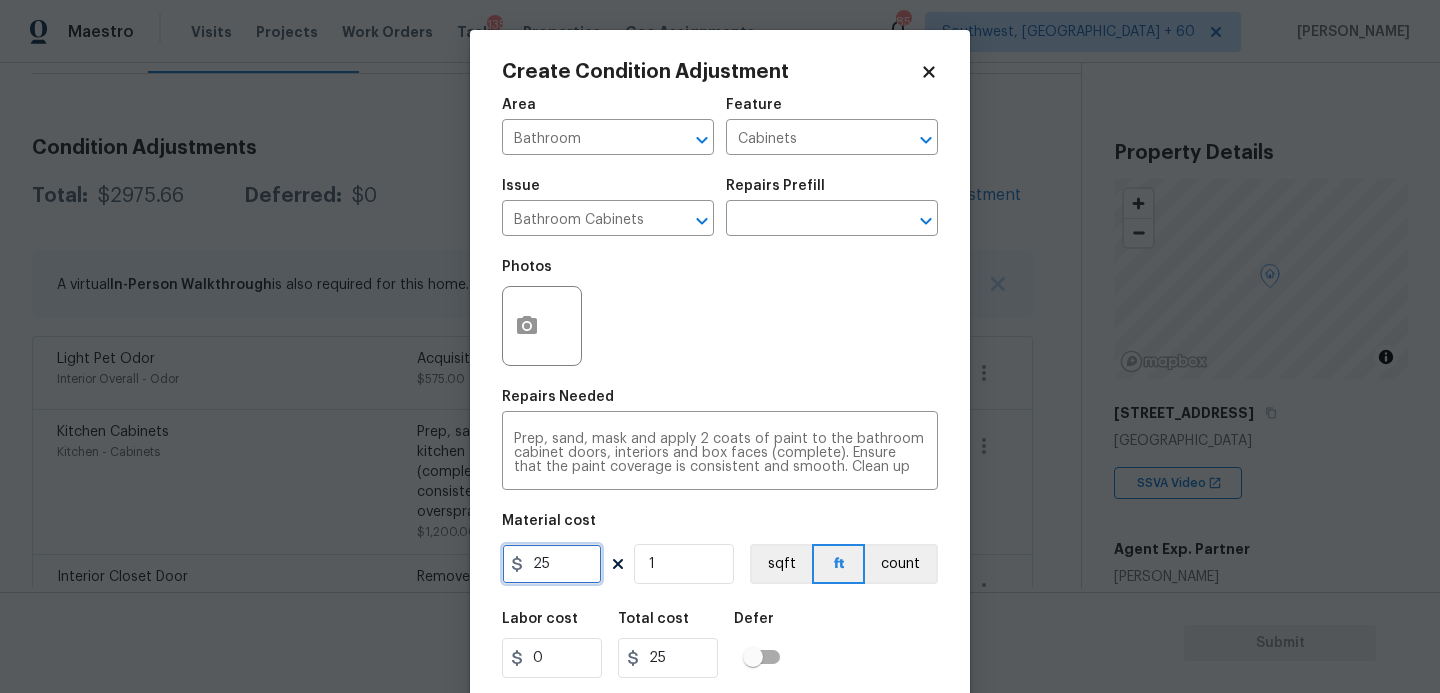drag, startPoint x: 576, startPoint y: 569, endPoint x: 471, endPoint y: 569, distance: 105 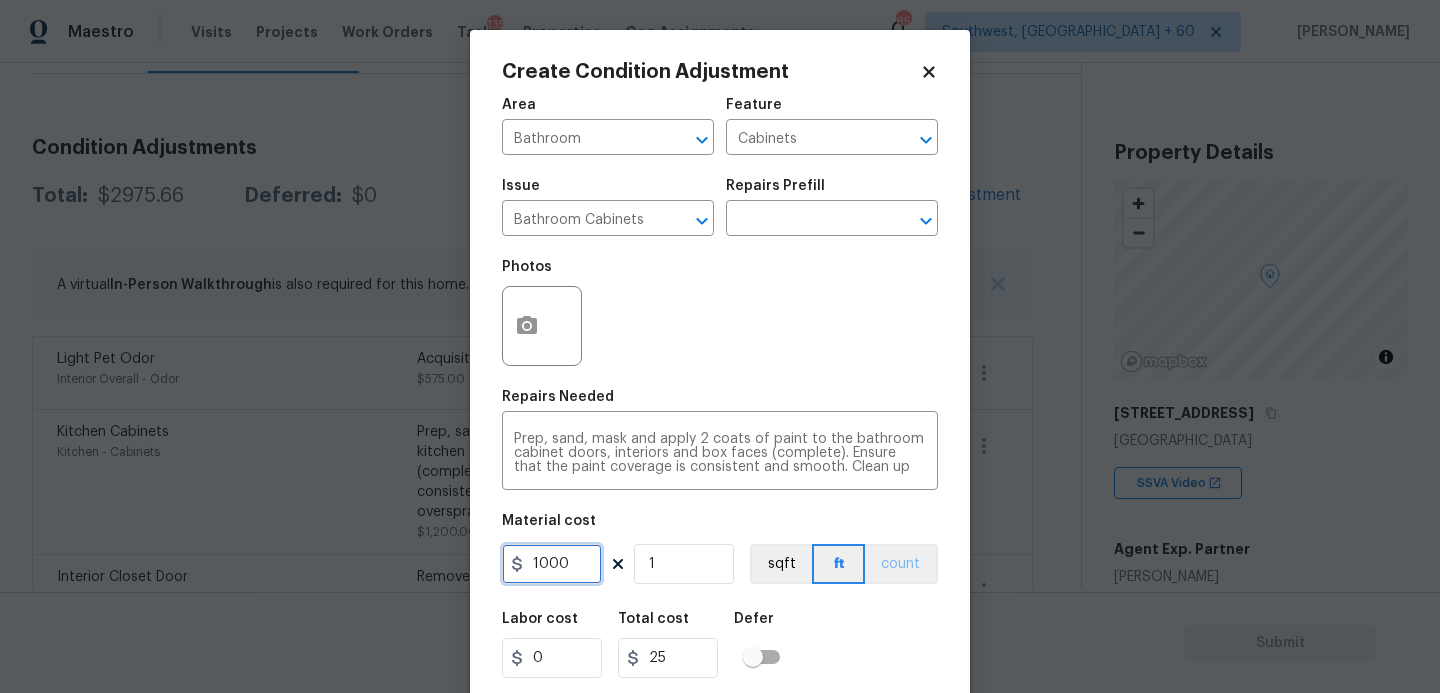 type on "1000" 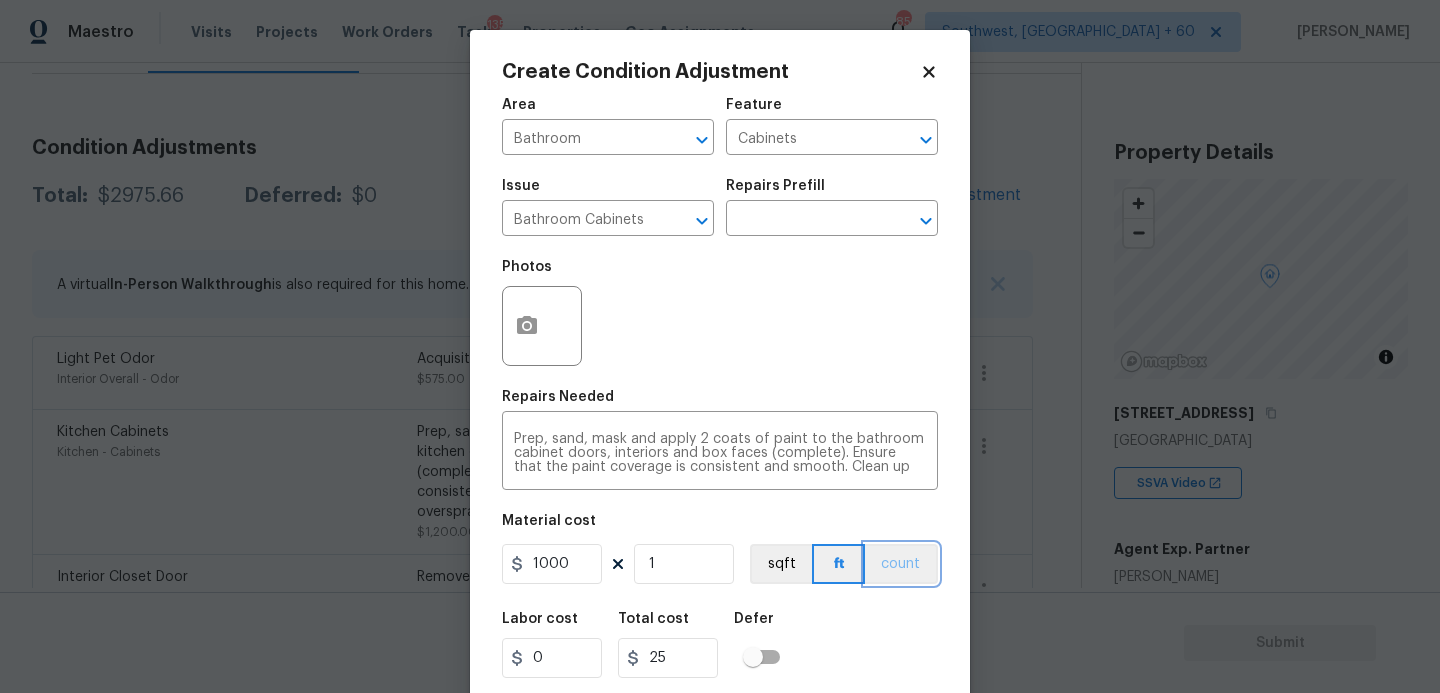 type on "1000" 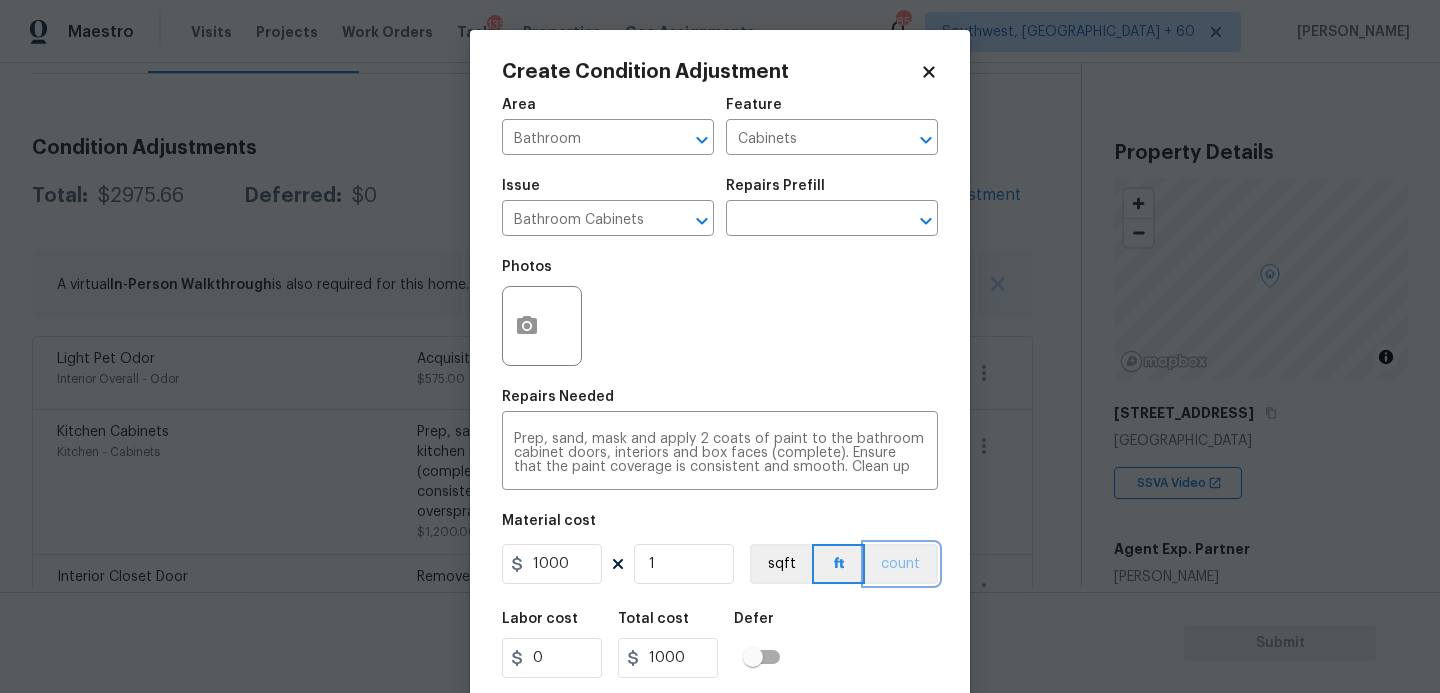 click on "count" at bounding box center [901, 564] 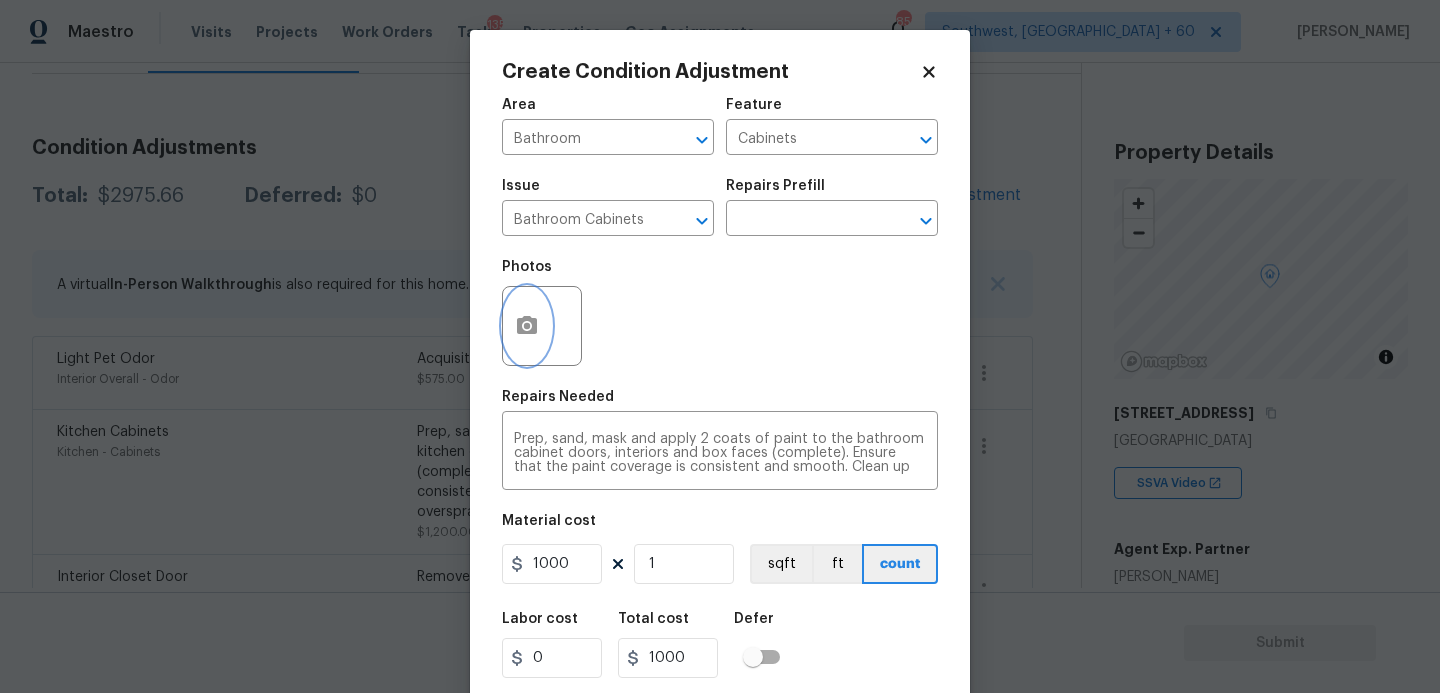 click at bounding box center [527, 326] 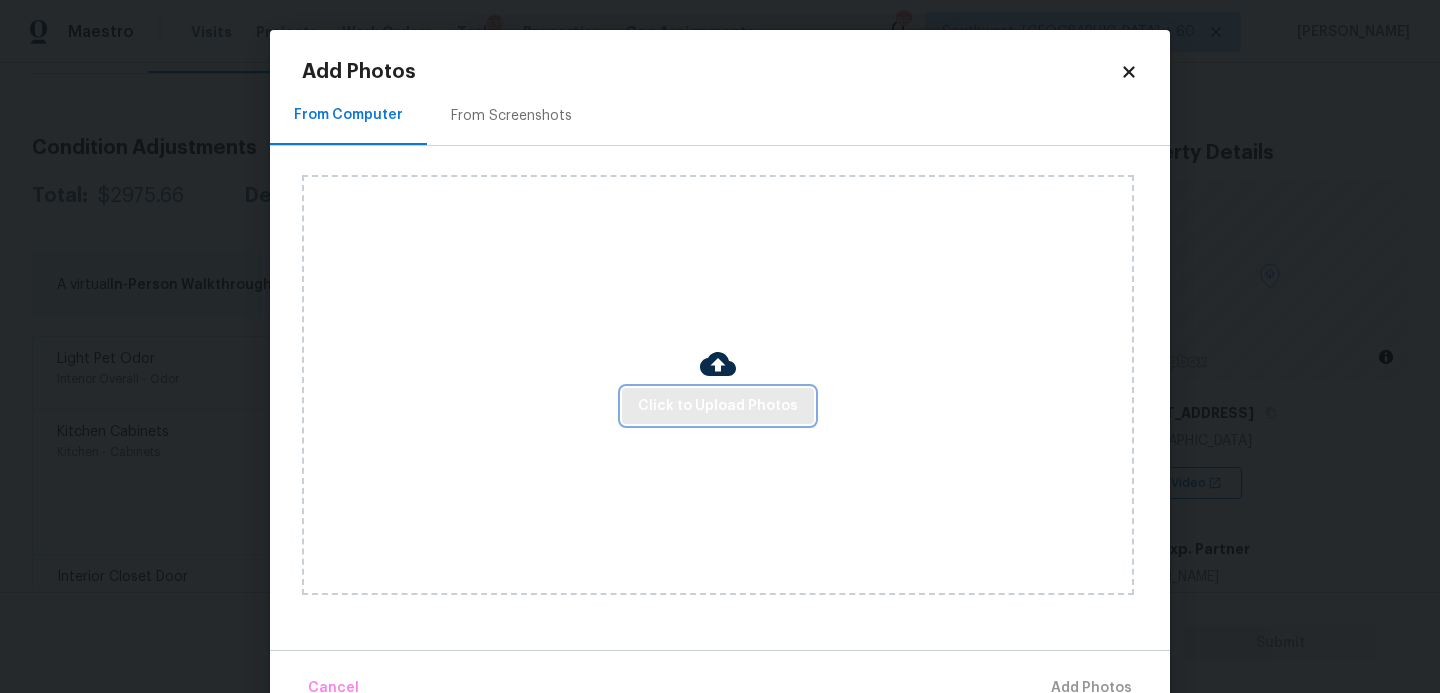 click on "Click to Upload Photos" at bounding box center (718, 406) 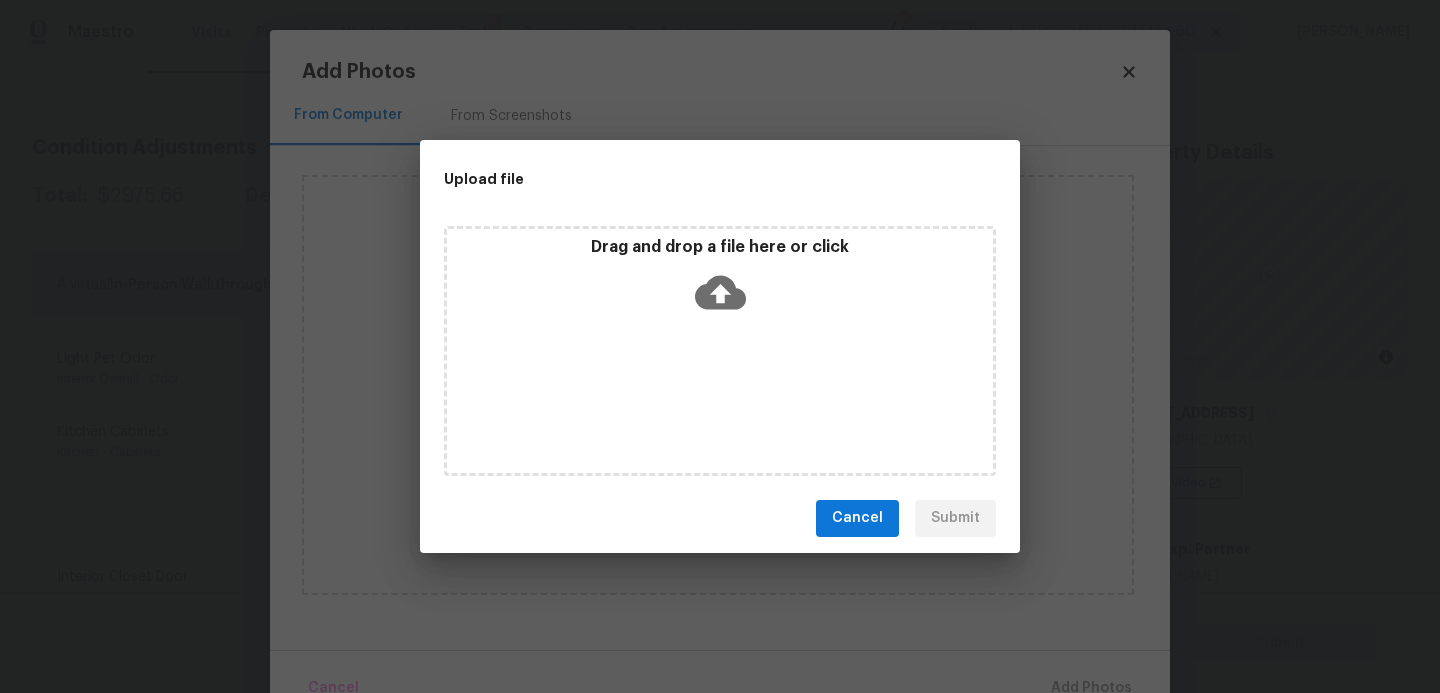 click on "Drag and drop a file here or click" at bounding box center (720, 351) 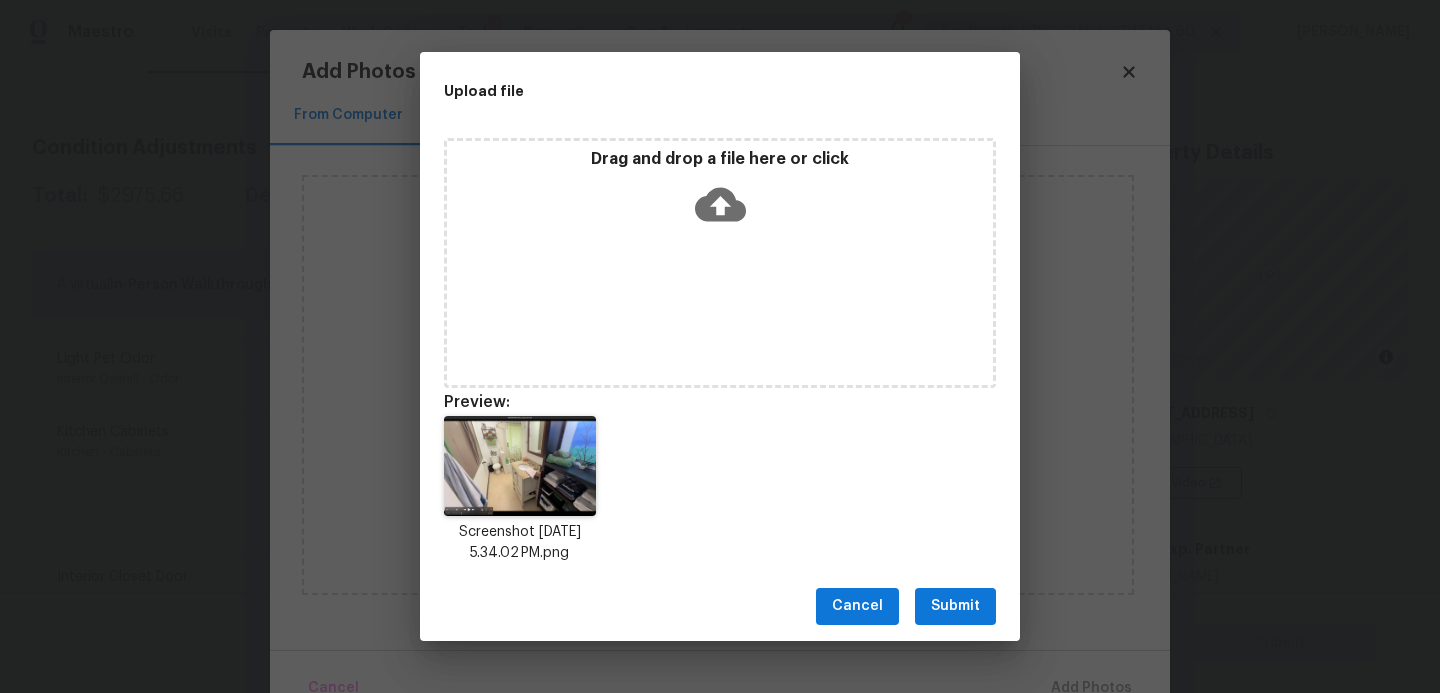click on "Submit" at bounding box center [955, 606] 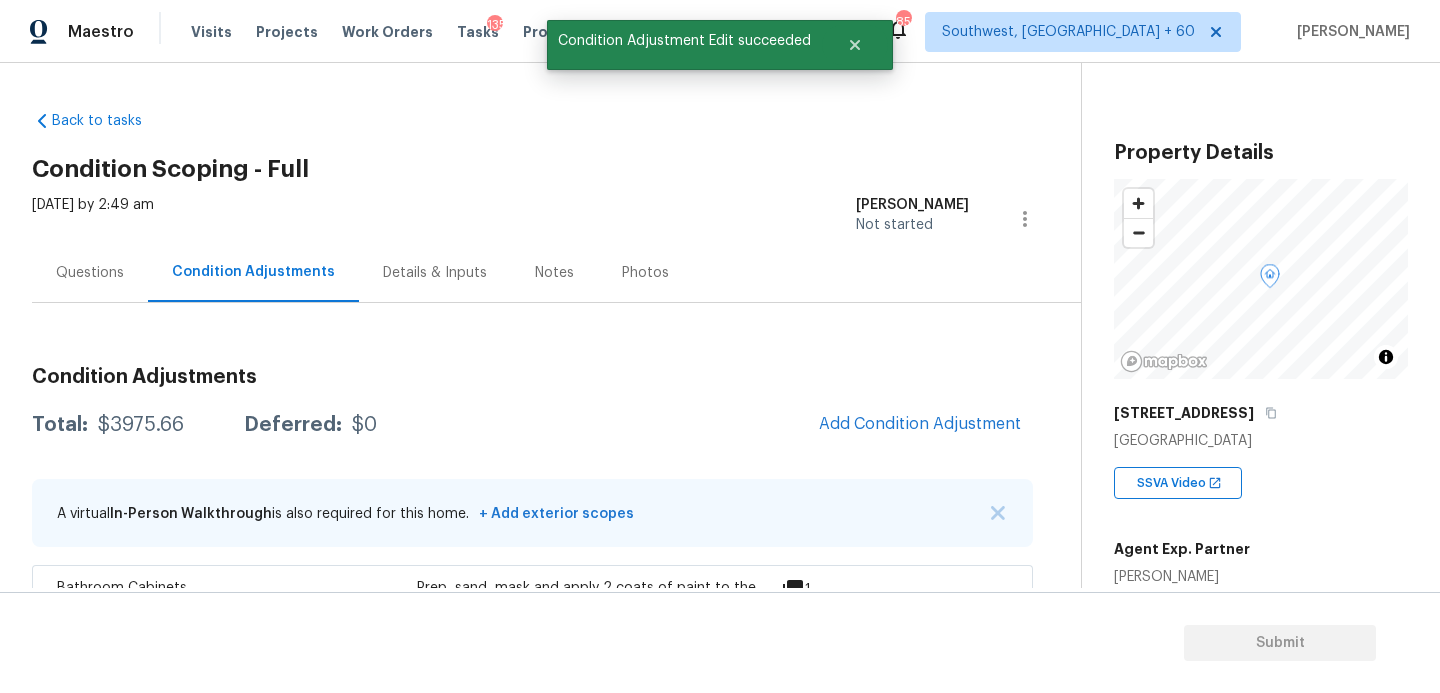 scroll, scrollTop: 0, scrollLeft: 0, axis: both 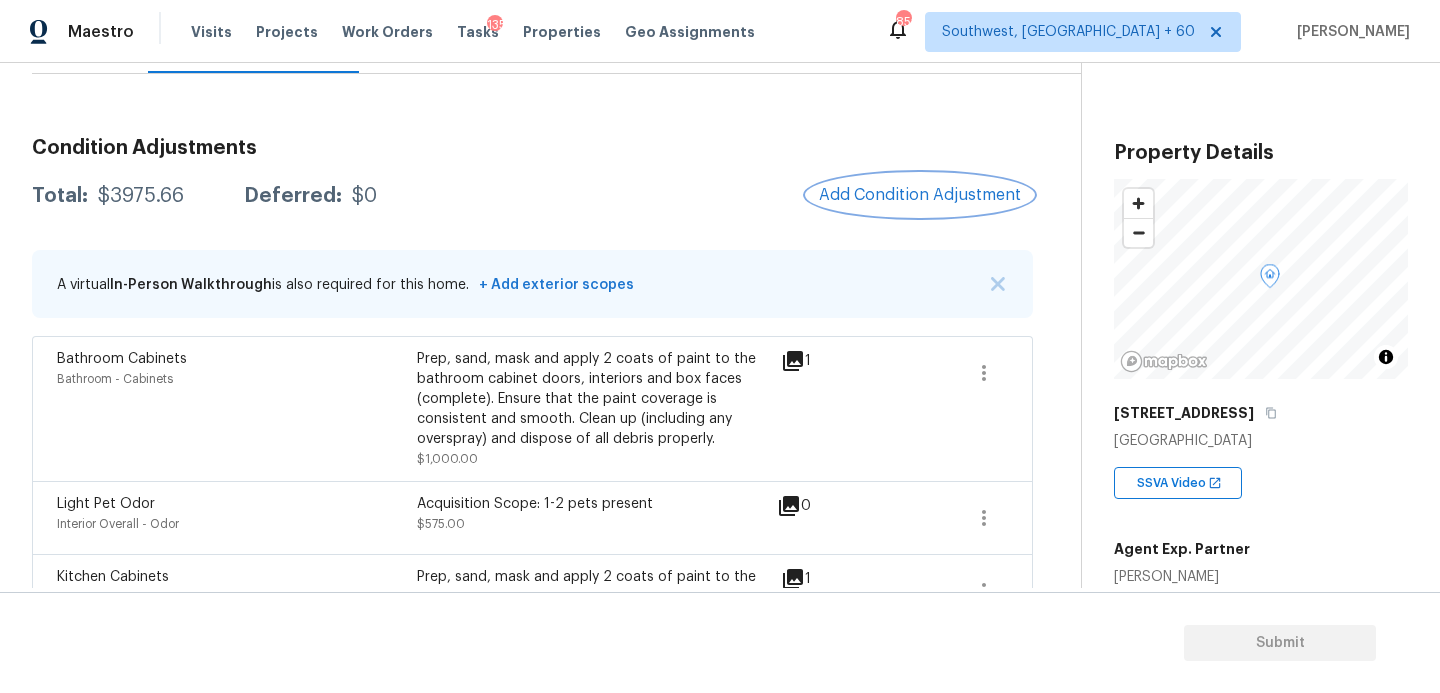 click on "Add Condition Adjustment" at bounding box center [920, 195] 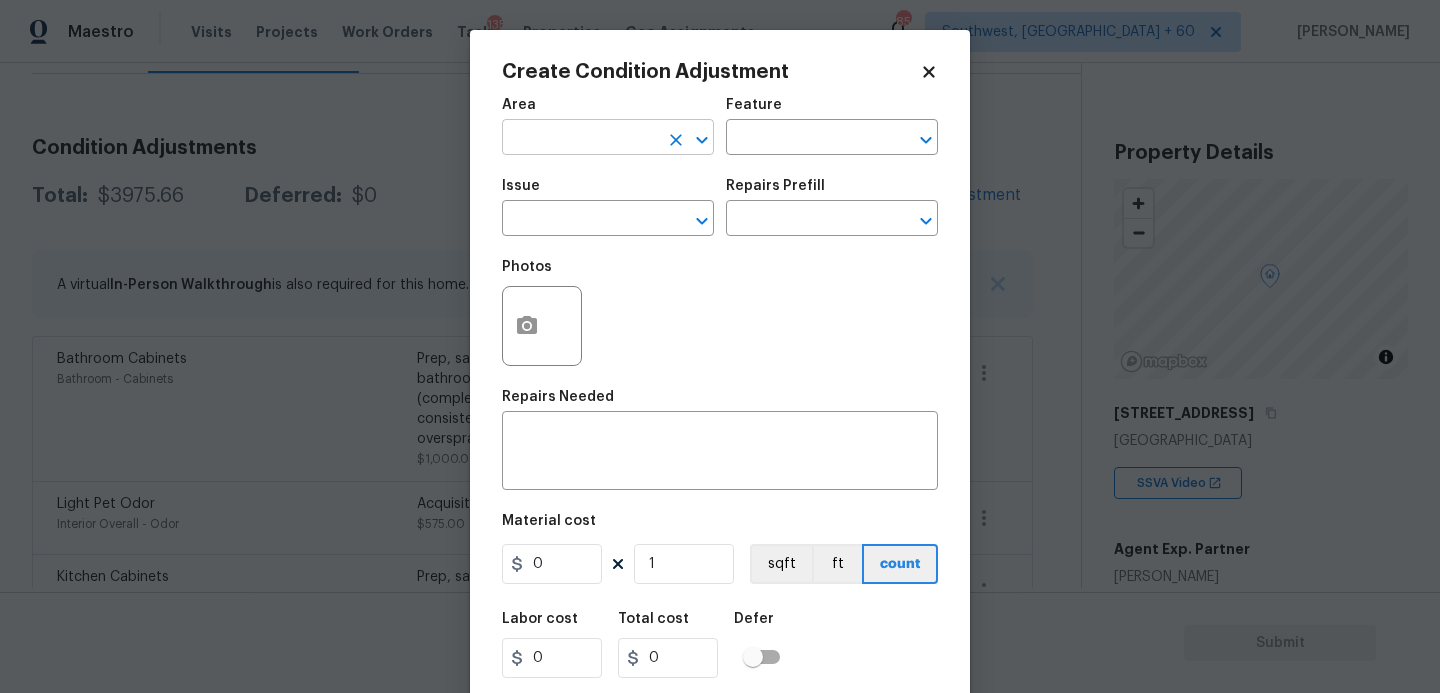 click at bounding box center (580, 139) 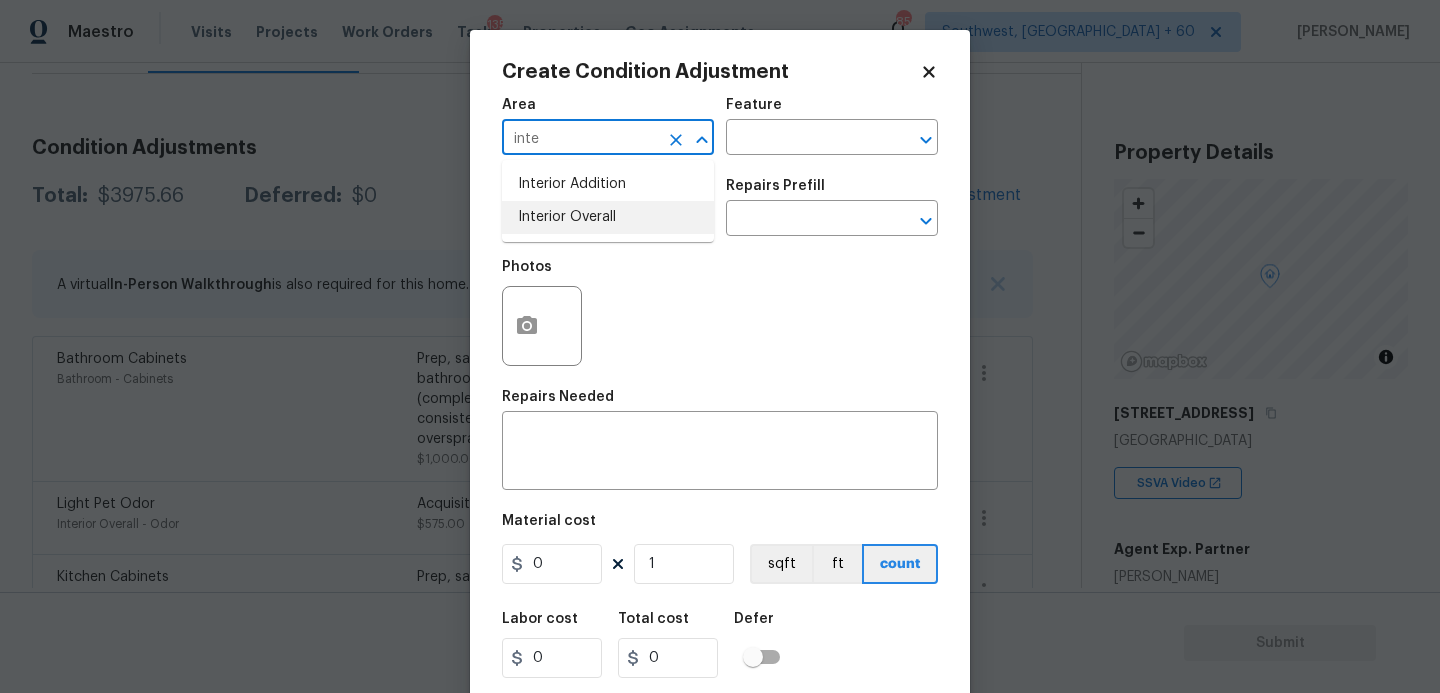 click on "Interior Overall" at bounding box center (608, 217) 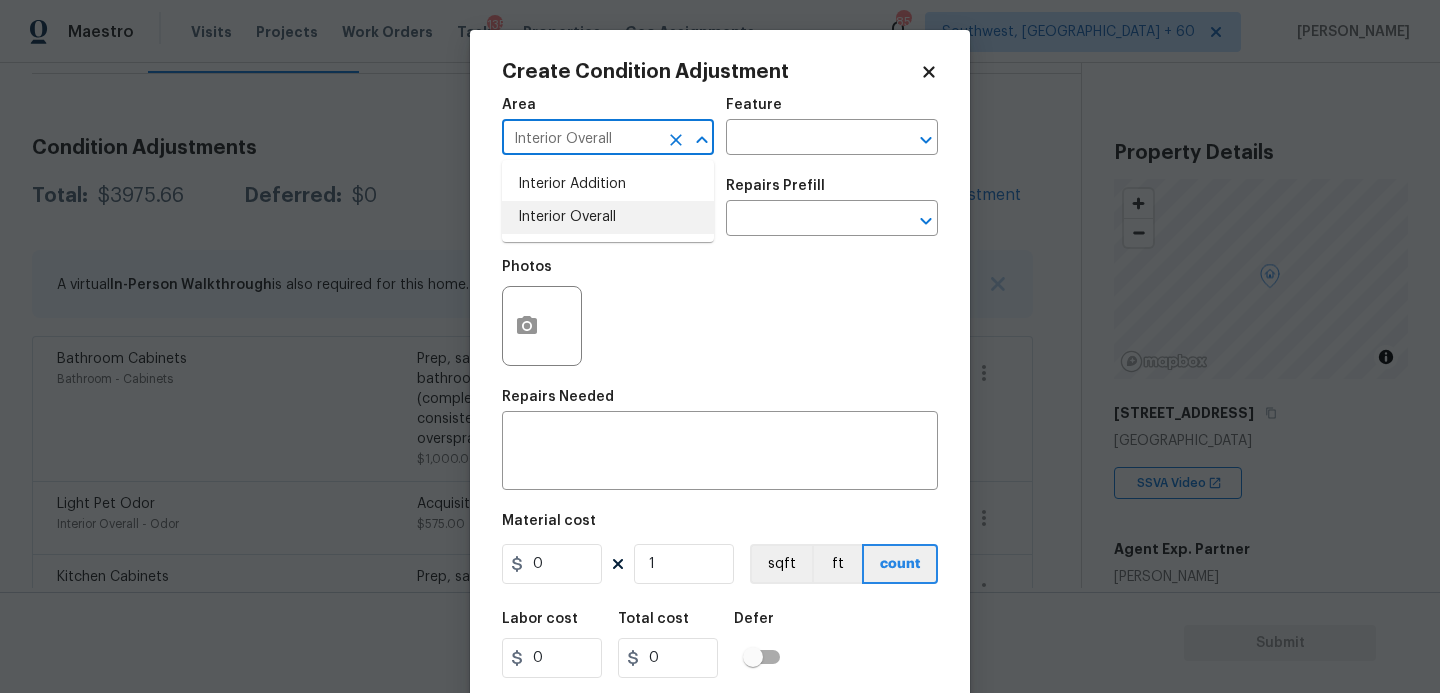 type on "Interior Overall" 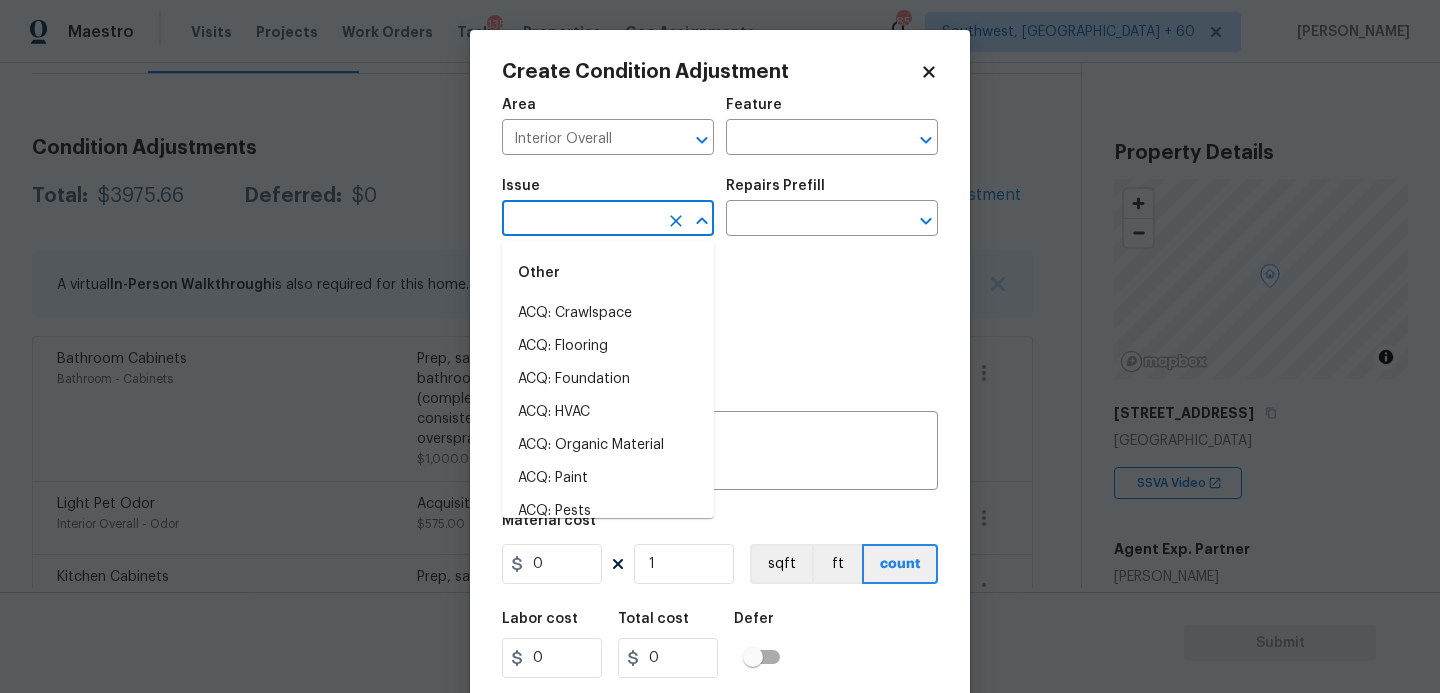 click at bounding box center [580, 220] 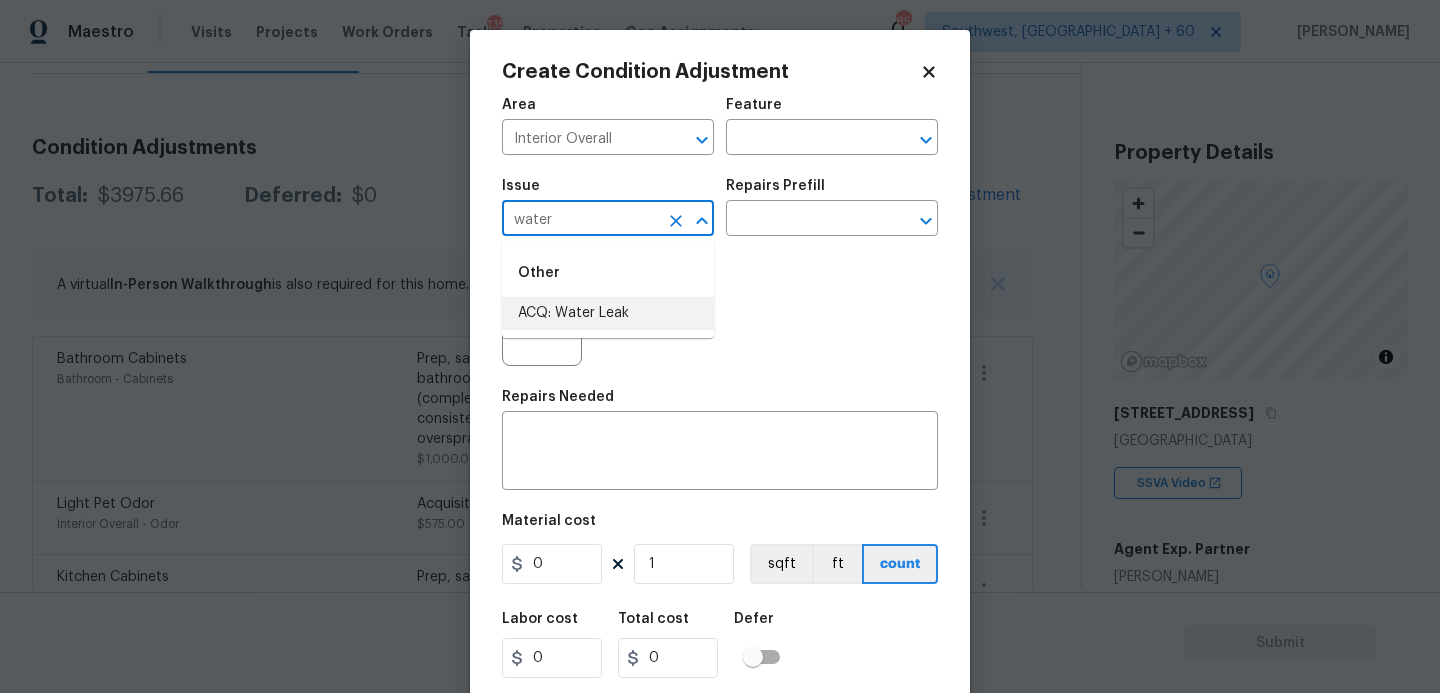 click on "ACQ: Water Leak" at bounding box center (608, 313) 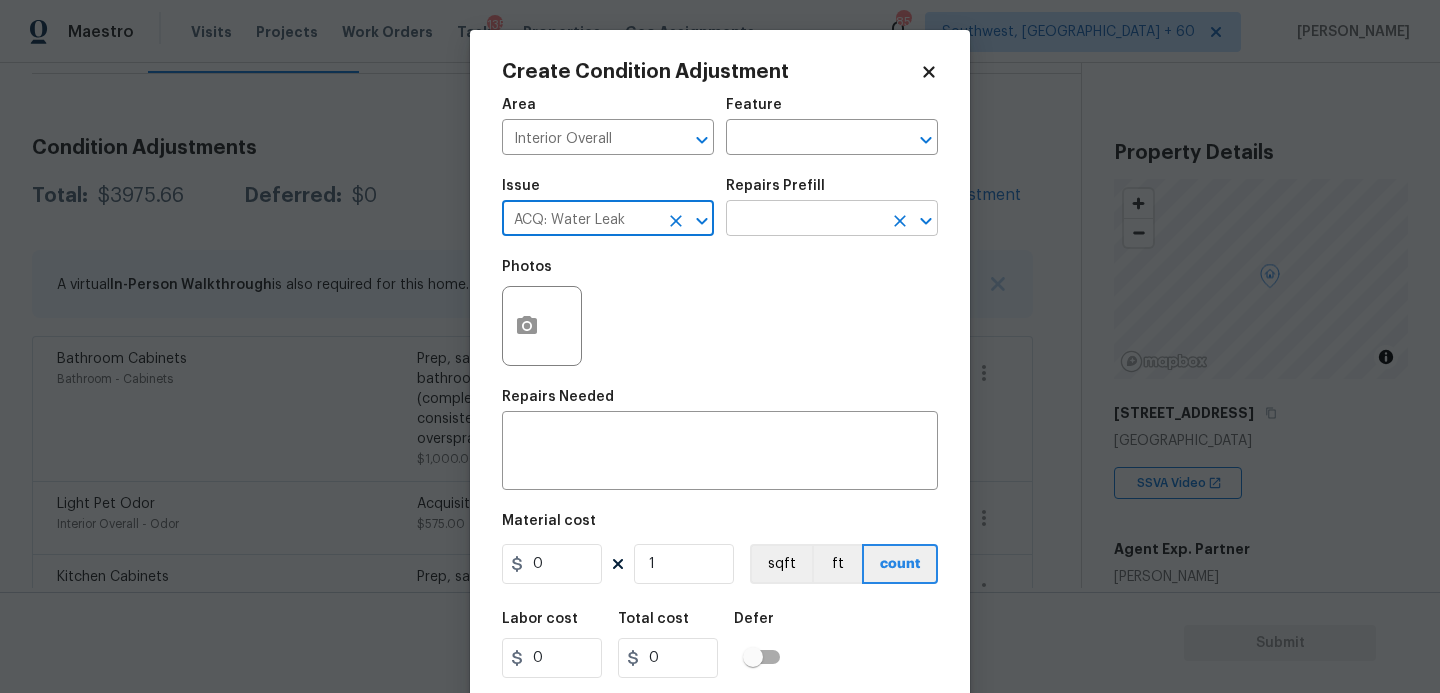 type on "ACQ: Water Leak" 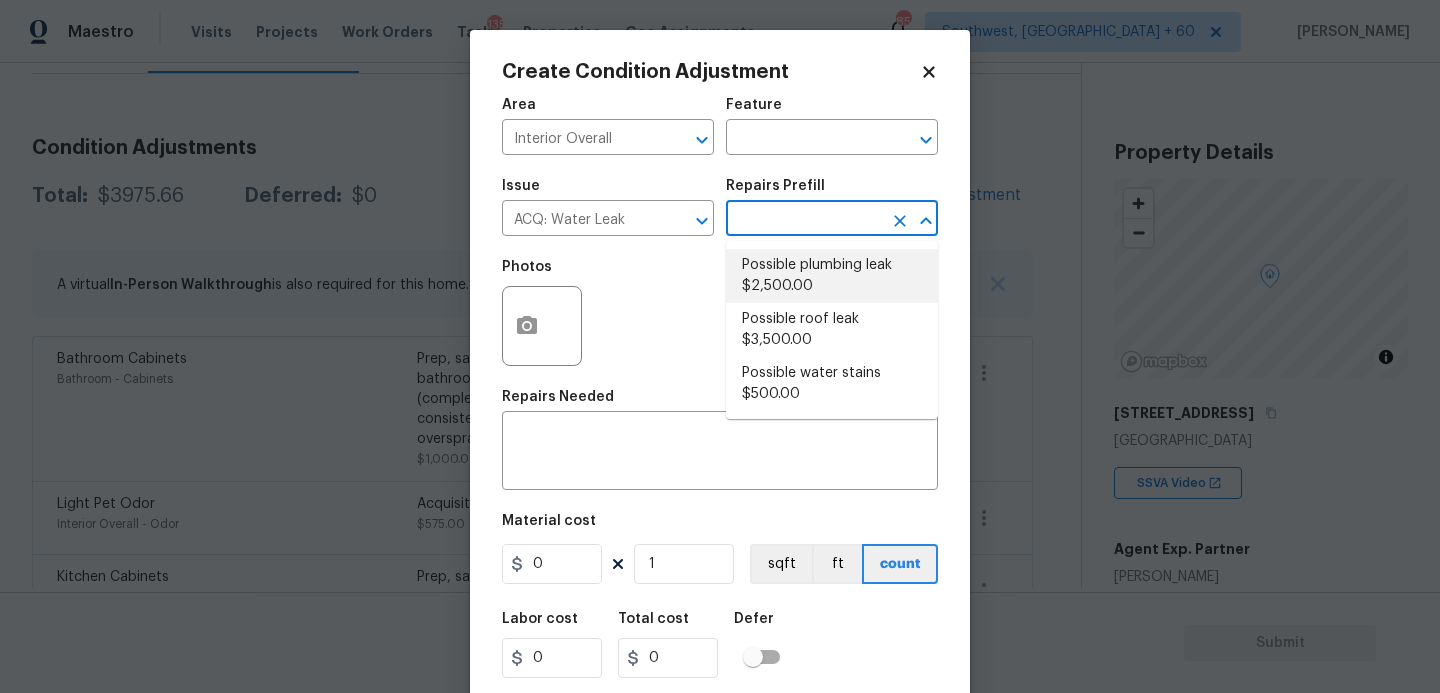 click on "Possible plumbing leak $2,500.00" at bounding box center [832, 276] 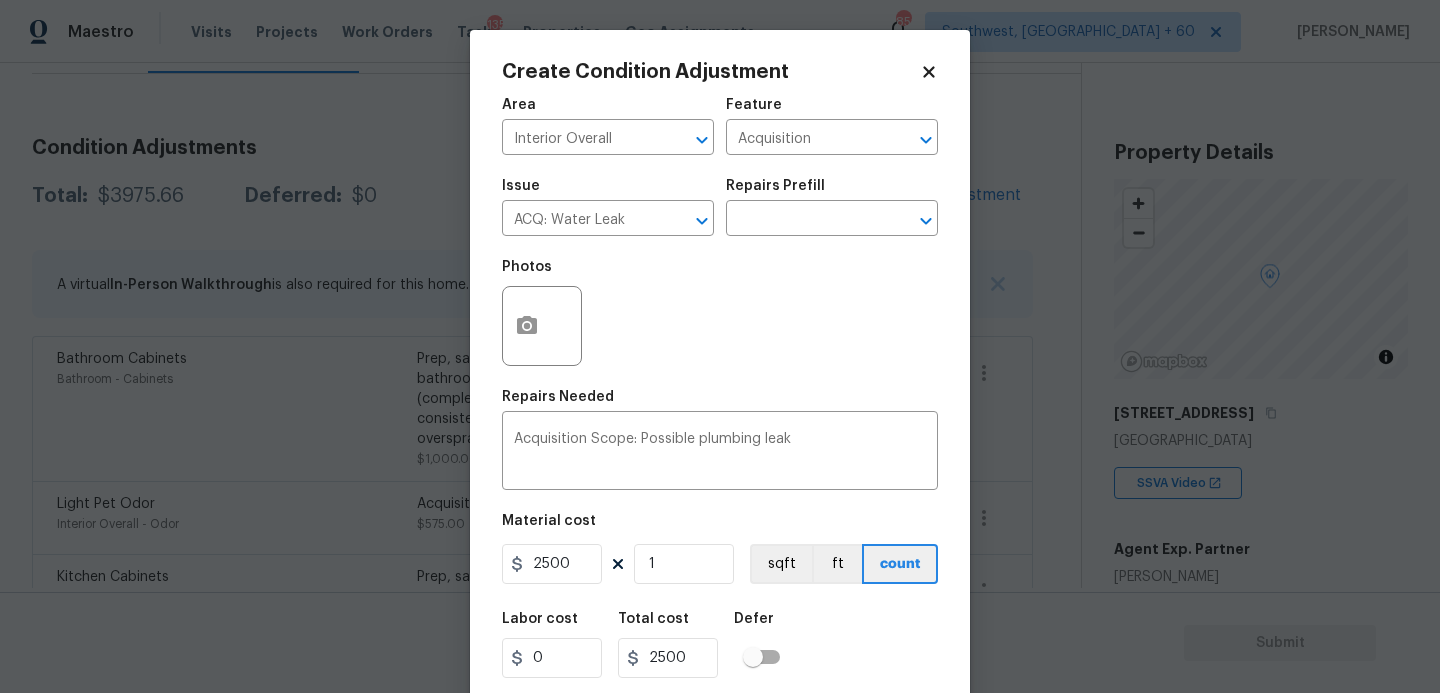 click at bounding box center (542, 326) 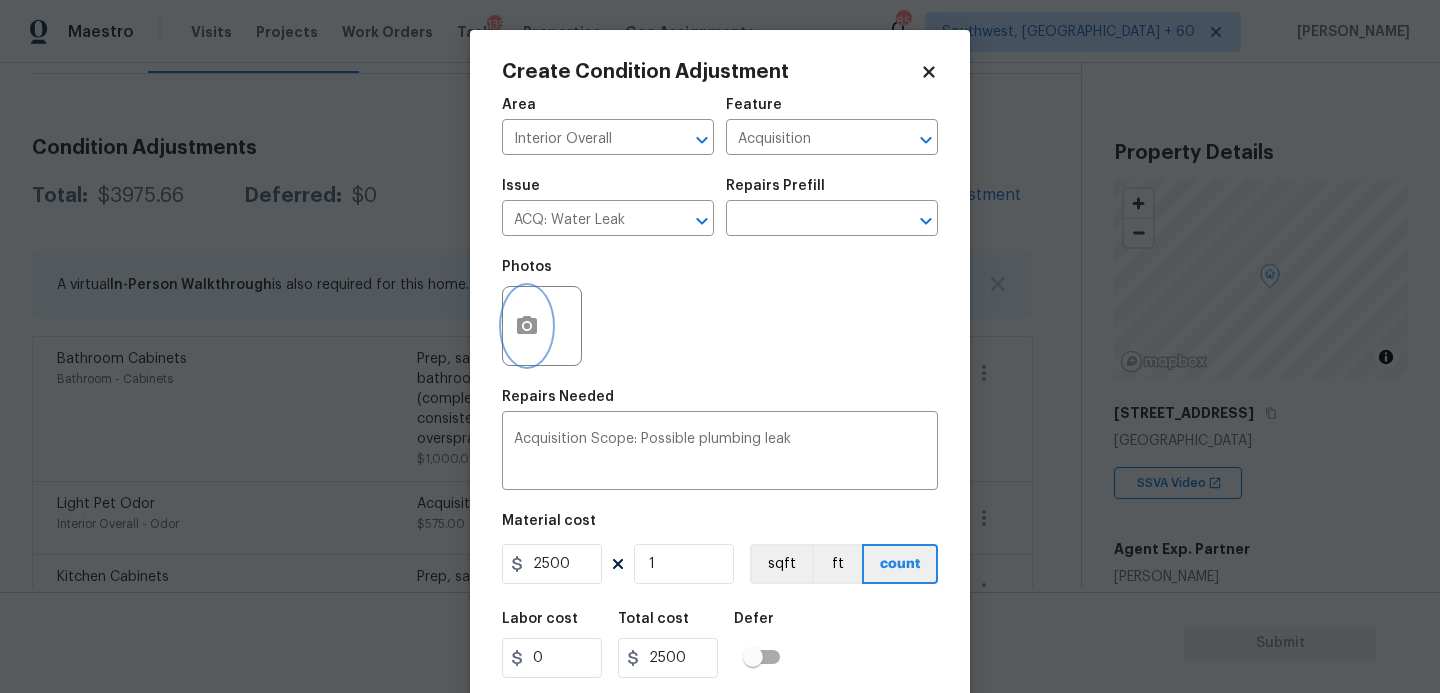 click 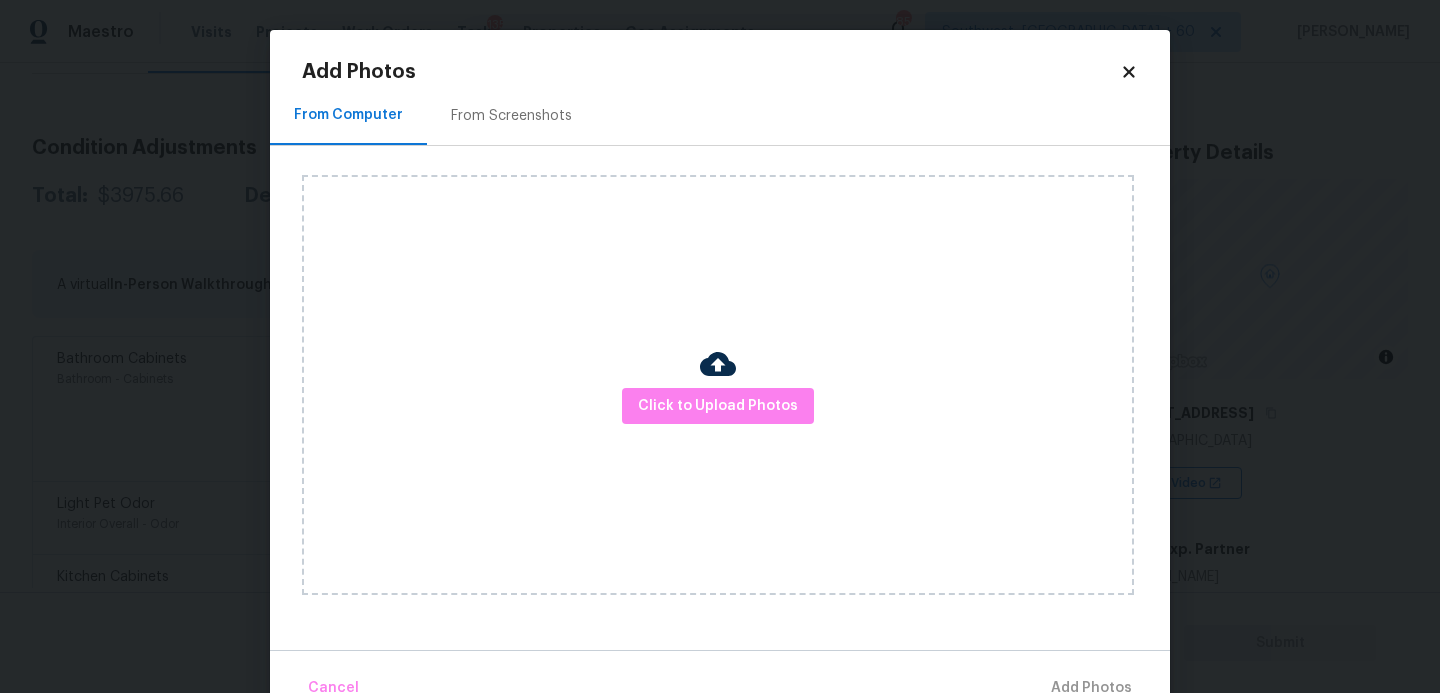 click on "Click to Upload Photos" at bounding box center [718, 385] 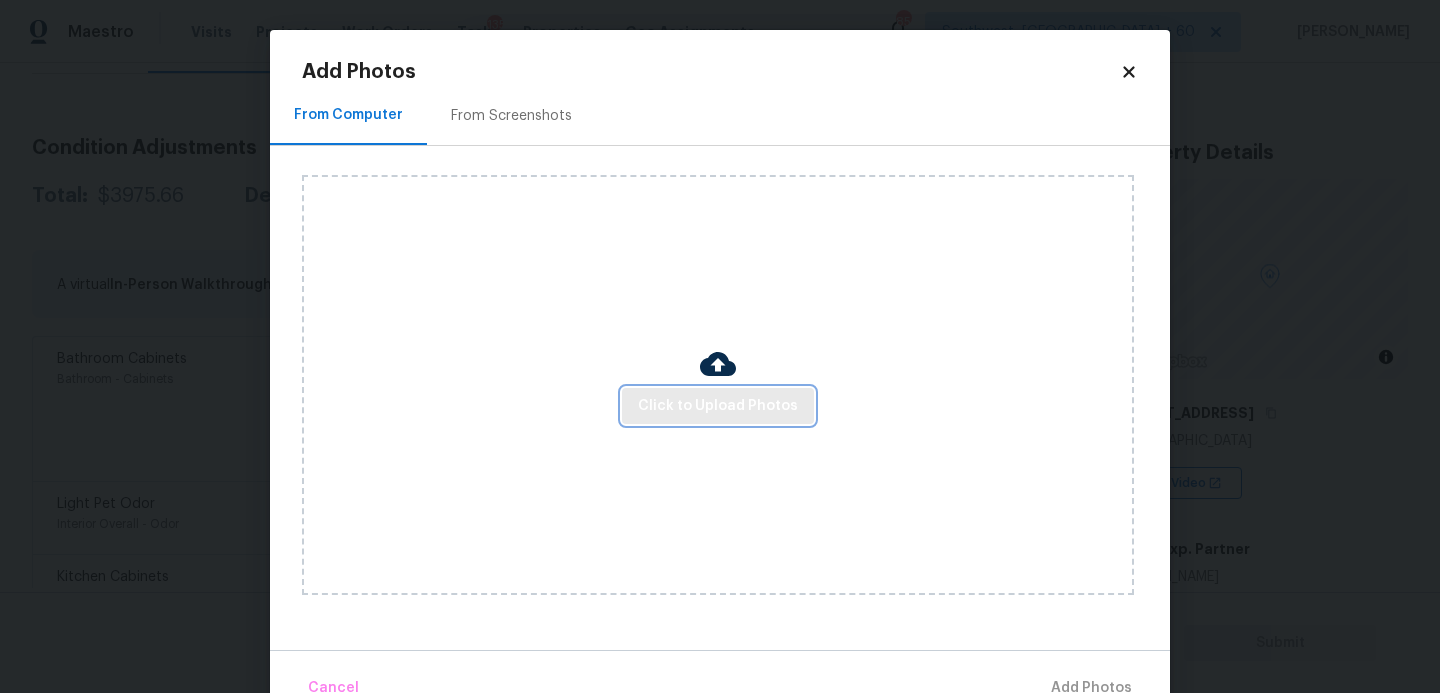click on "Click to Upload Photos" at bounding box center (718, 406) 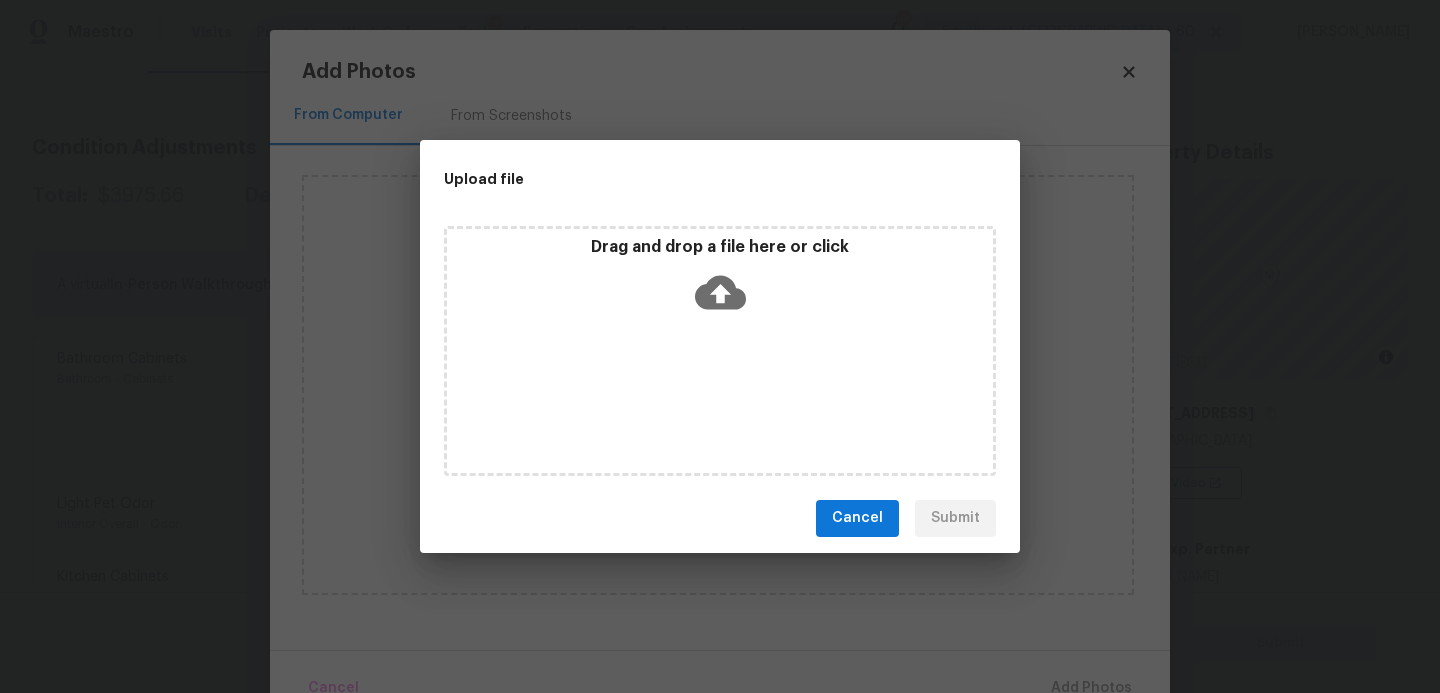 click on "Drag and drop a file here or click" at bounding box center [720, 351] 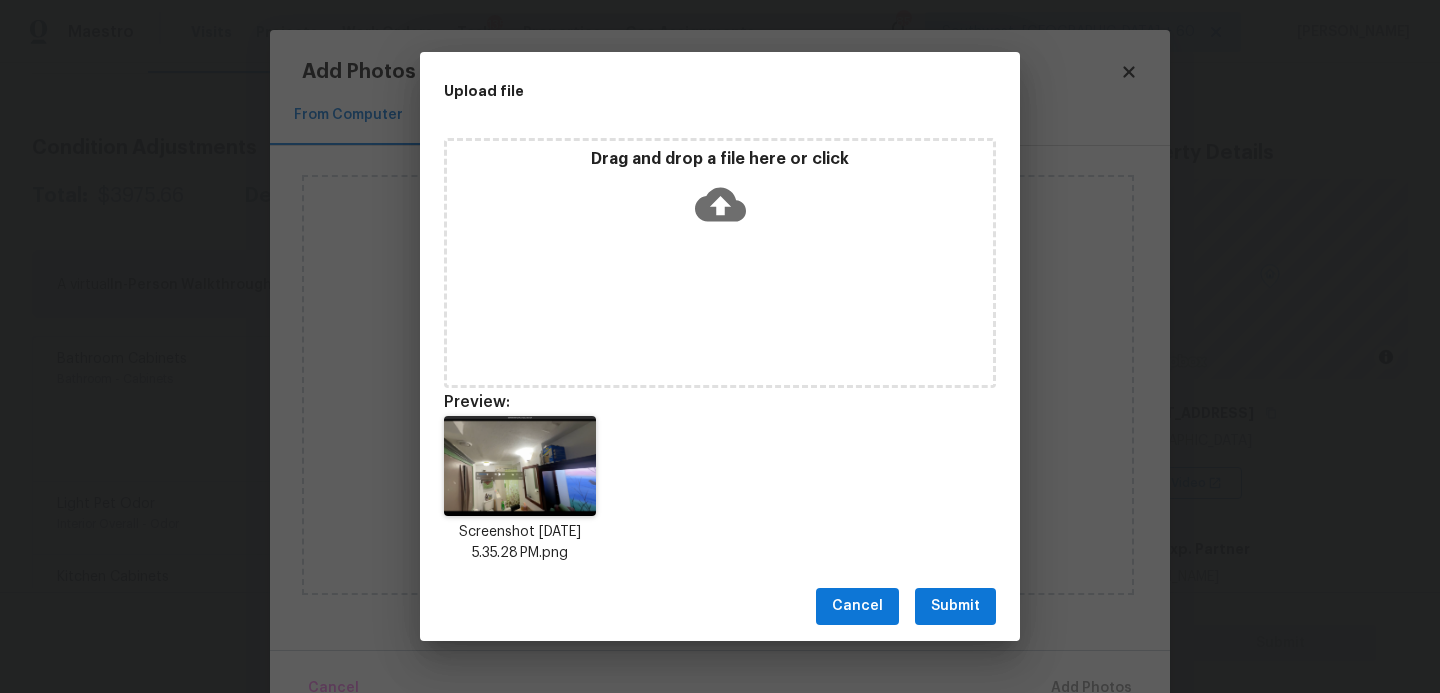 click on "Cancel Submit" at bounding box center [720, 606] 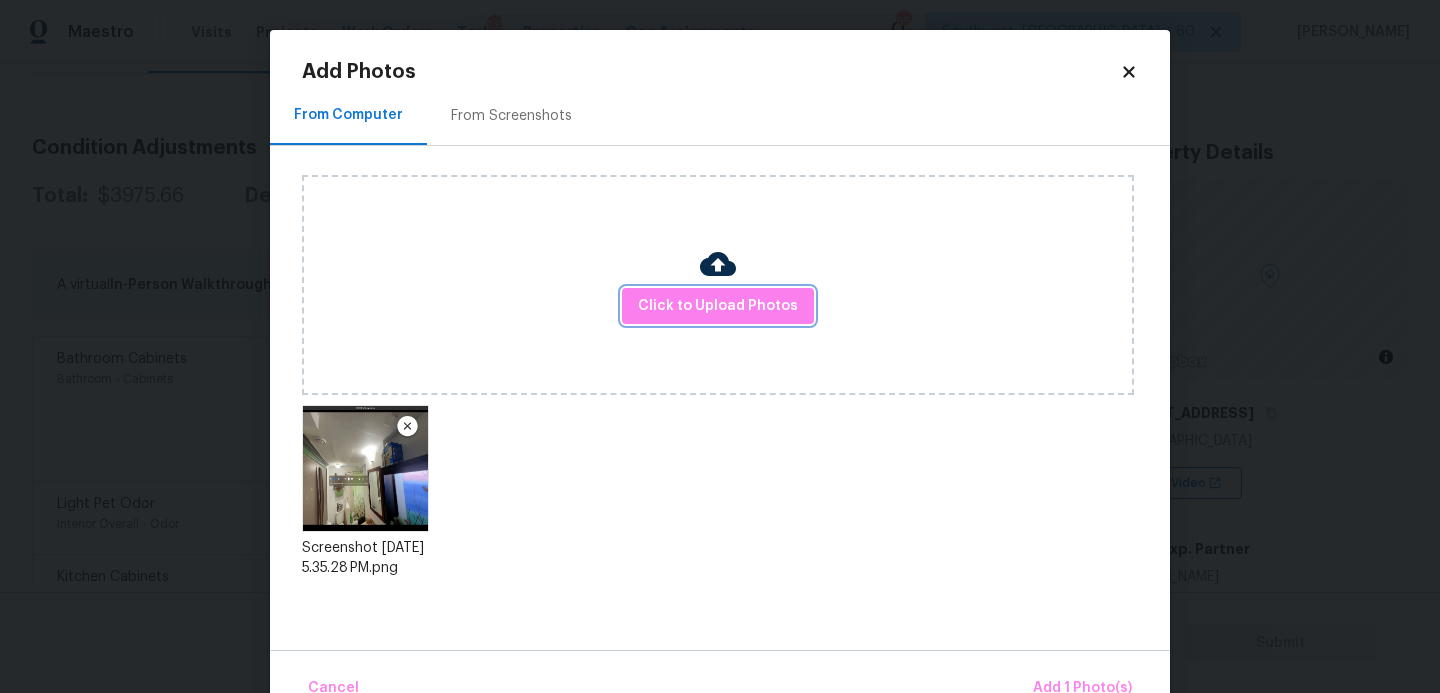 scroll, scrollTop: 47, scrollLeft: 0, axis: vertical 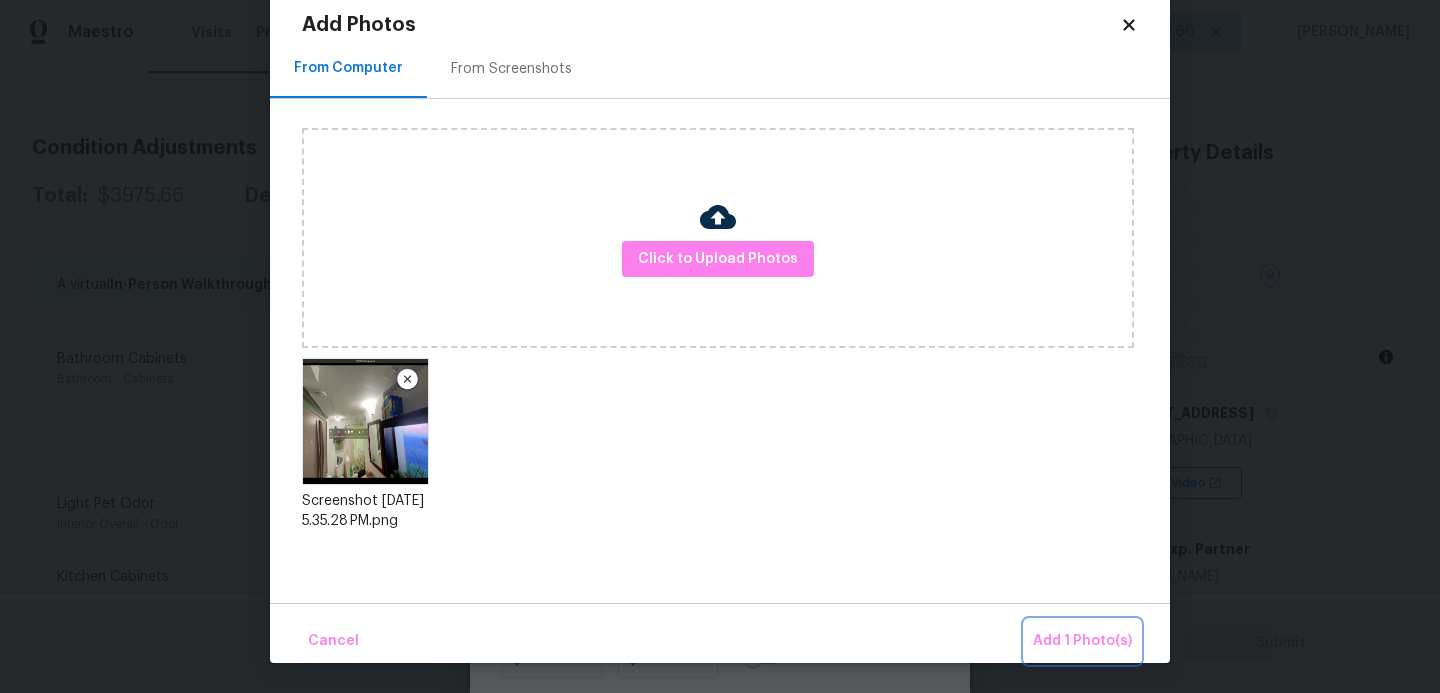 click on "Add 1 Photo(s)" at bounding box center [1082, 641] 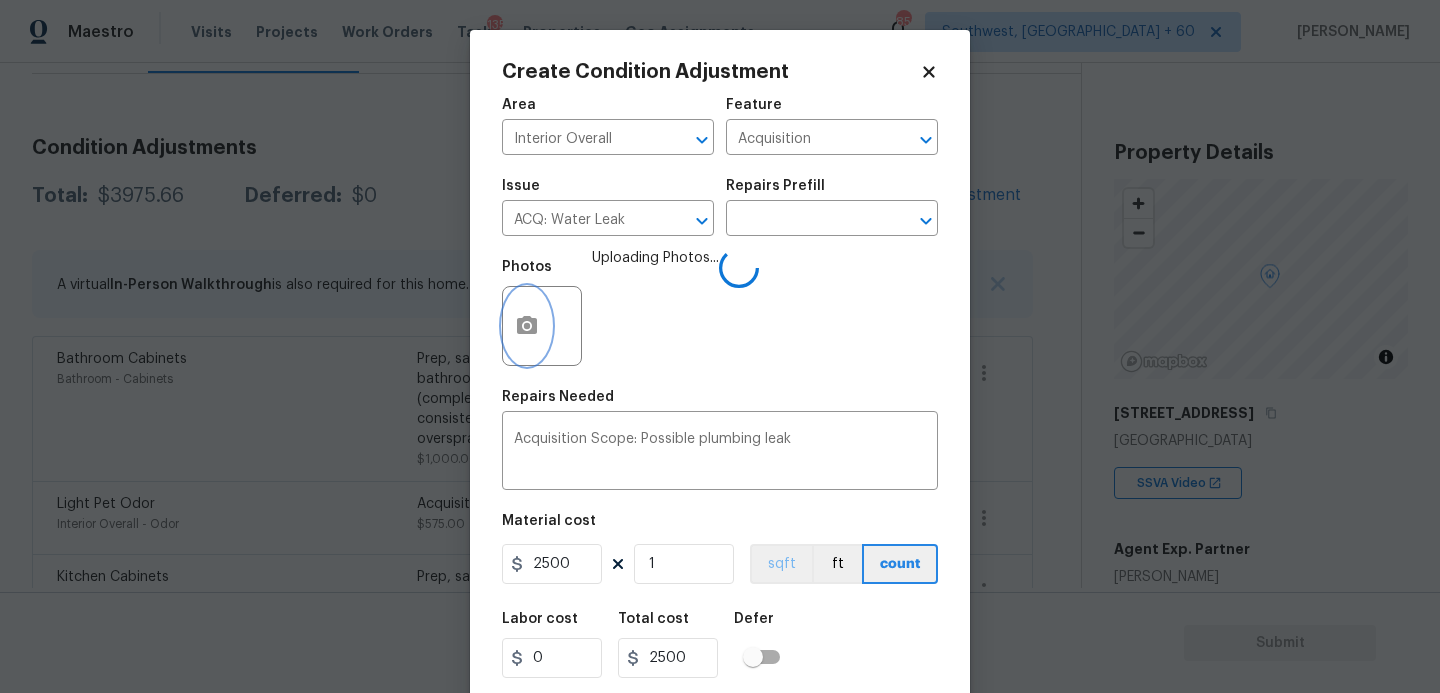 scroll, scrollTop: 0, scrollLeft: 0, axis: both 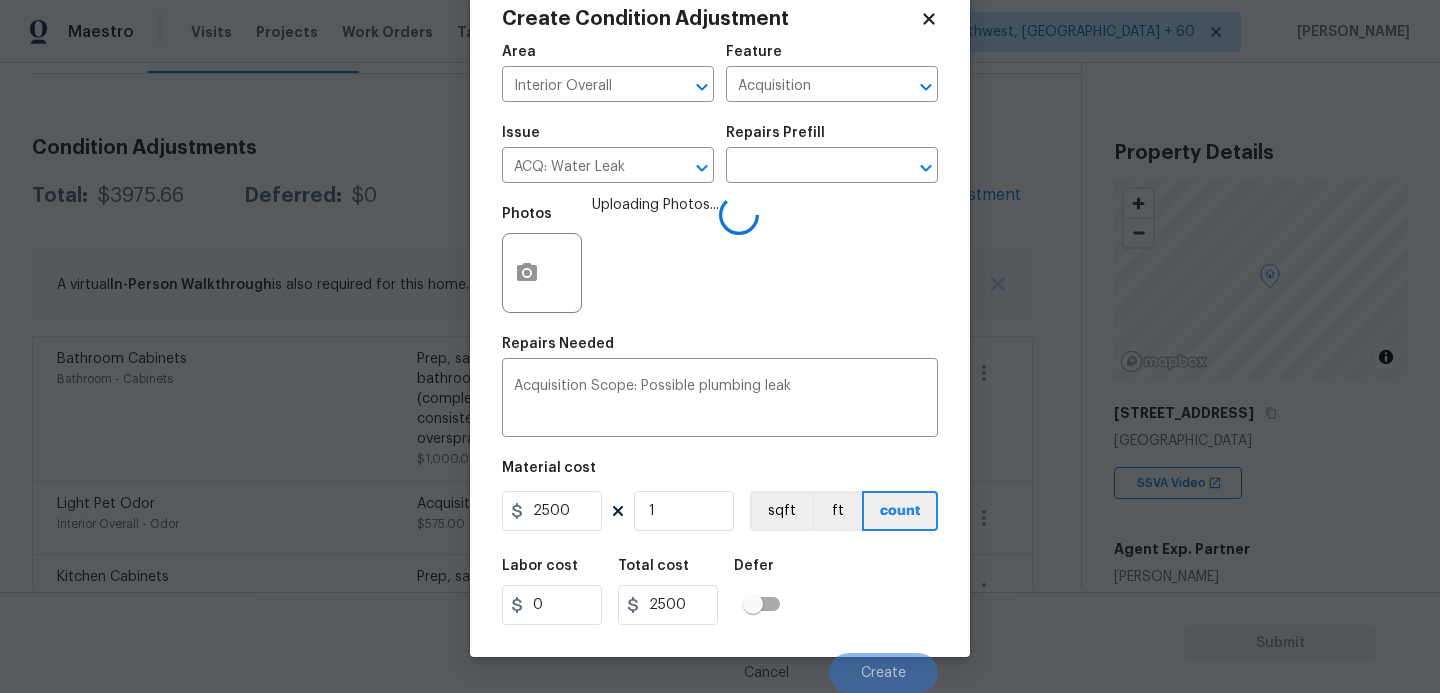 click on "Labor cost 0 Total cost 2500 Defer" at bounding box center [720, 592] 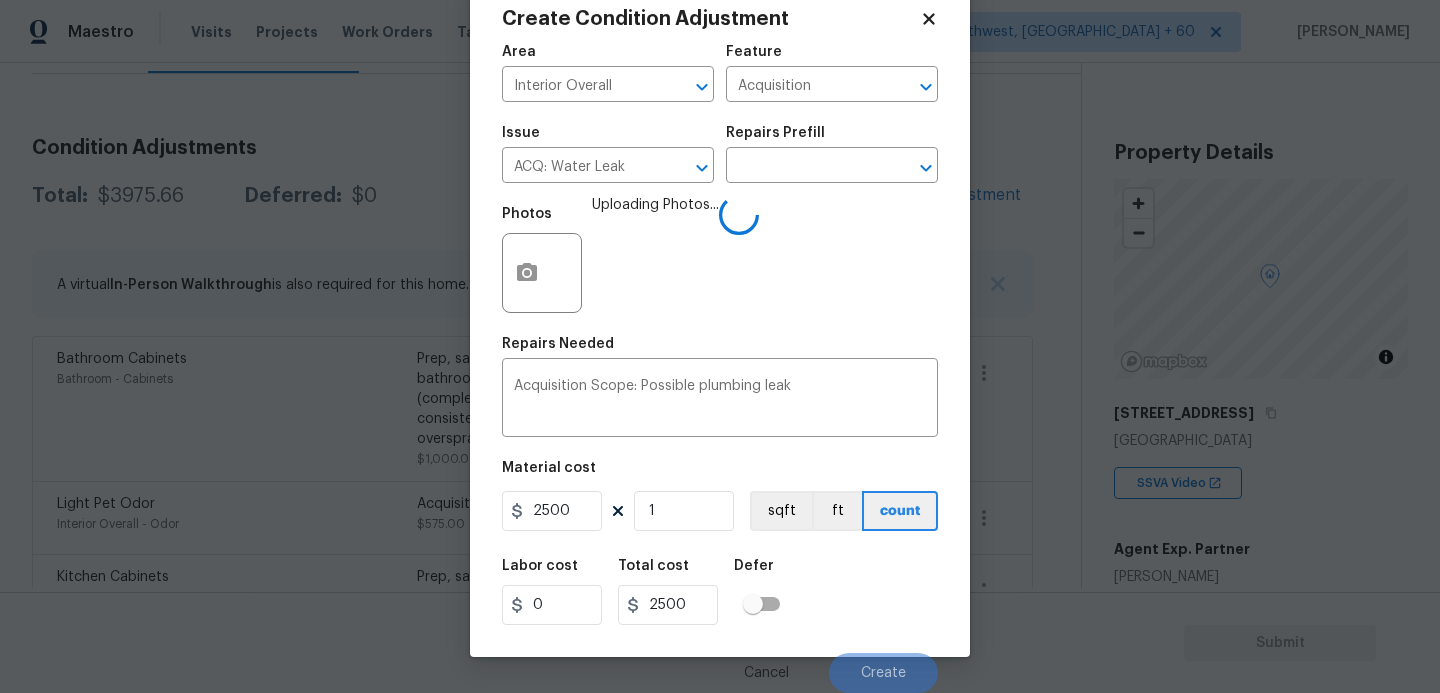 click on "Labor cost 0 Total cost 2500 Defer" at bounding box center [720, 592] 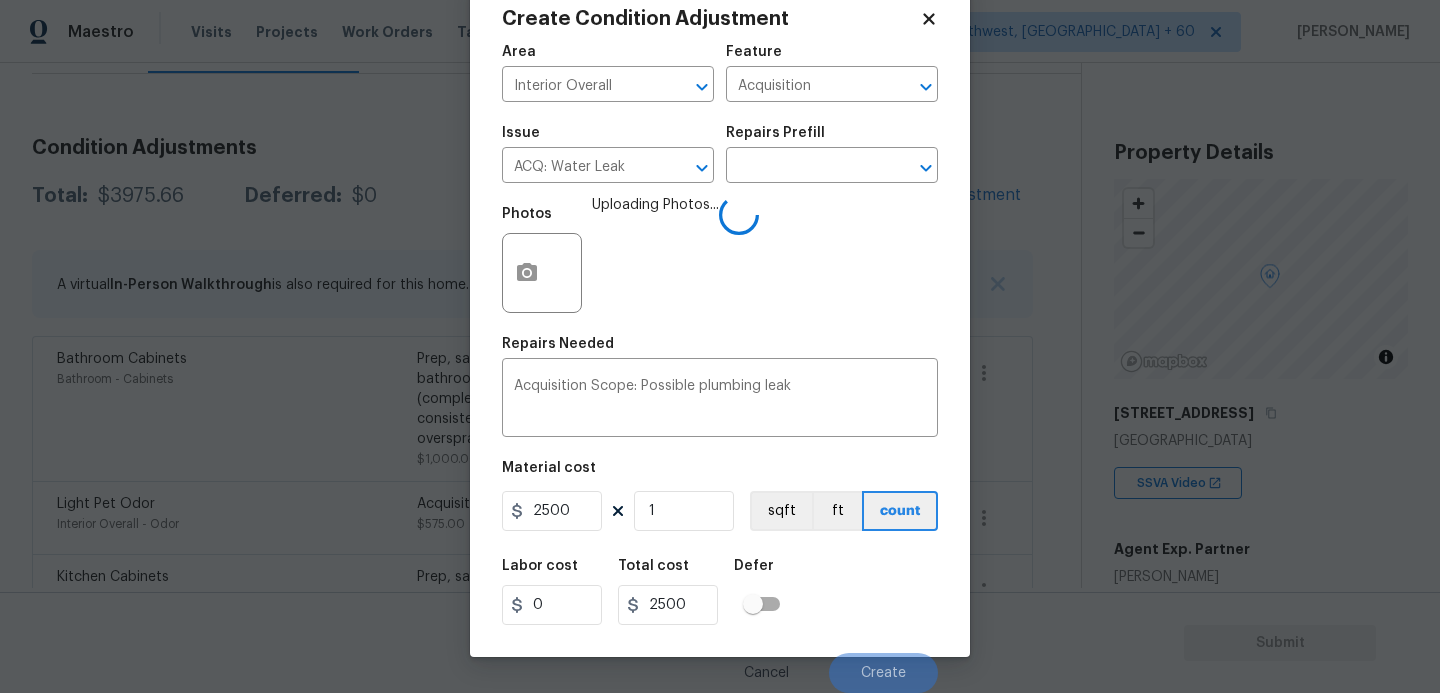 click on "Labor cost 0 Total cost 2500 Defer" at bounding box center (720, 592) 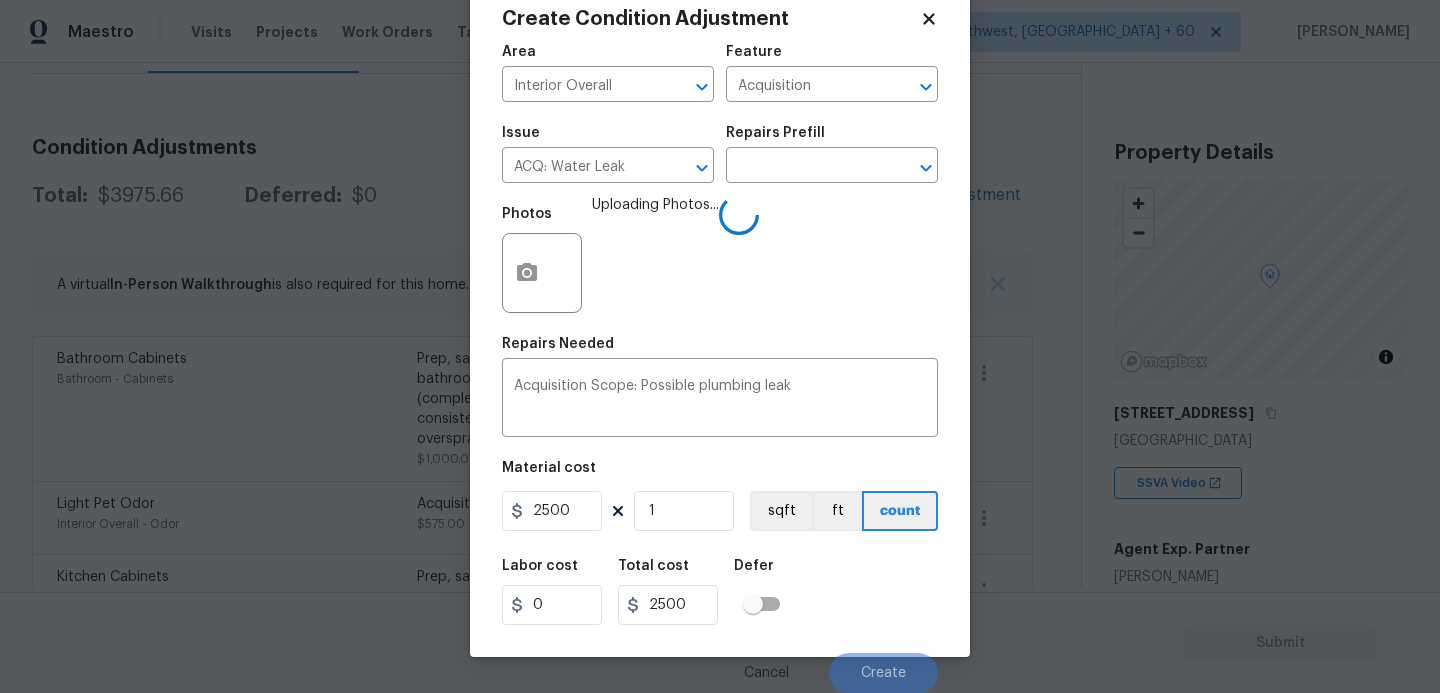 click on "Labor cost 0 Total cost 2500 Defer" at bounding box center [720, 592] 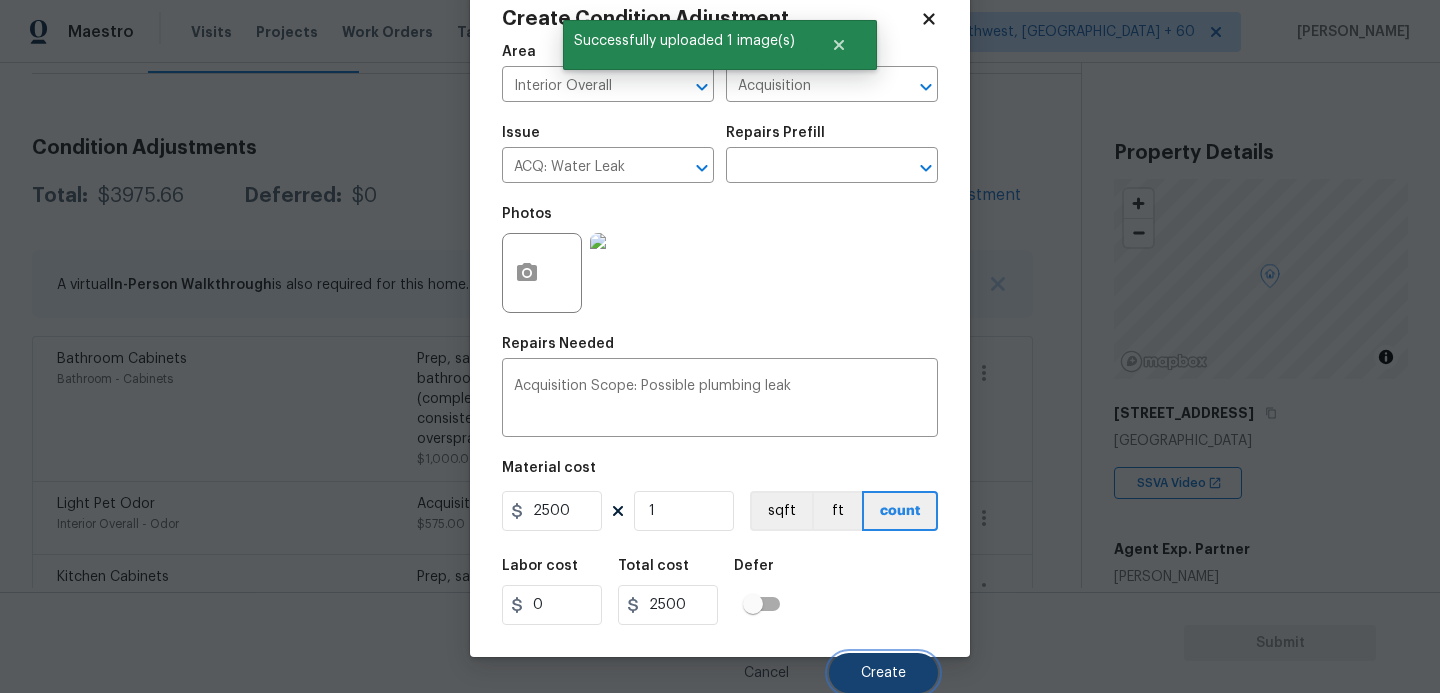 click on "Create" at bounding box center (883, 673) 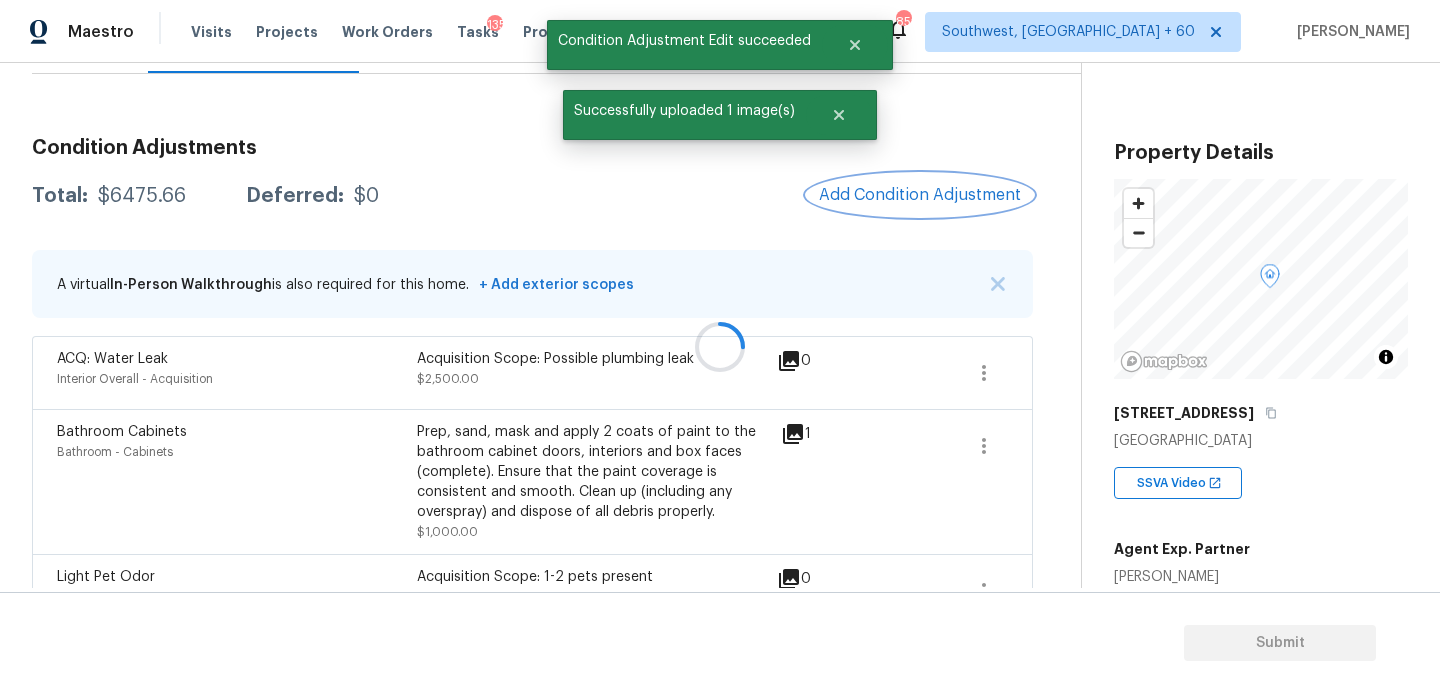 scroll, scrollTop: 0, scrollLeft: 0, axis: both 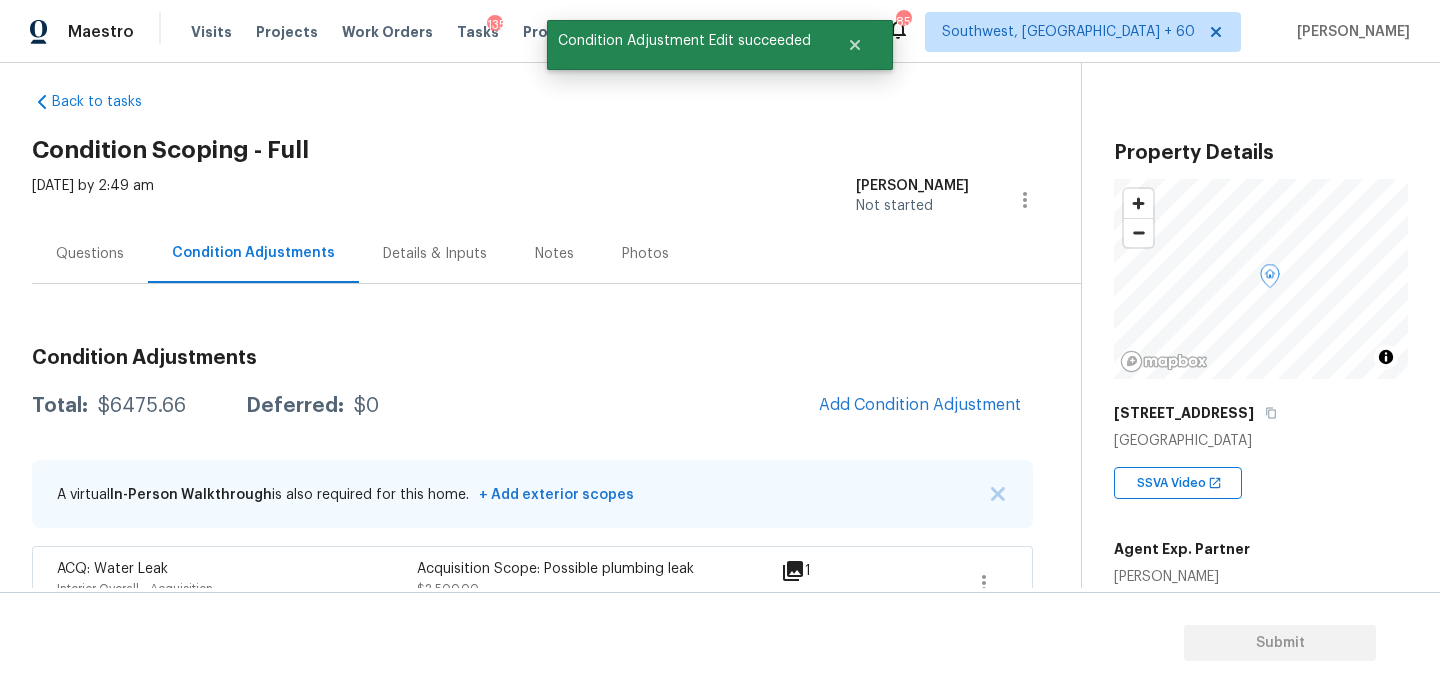 click on "Questions" at bounding box center (90, 253) 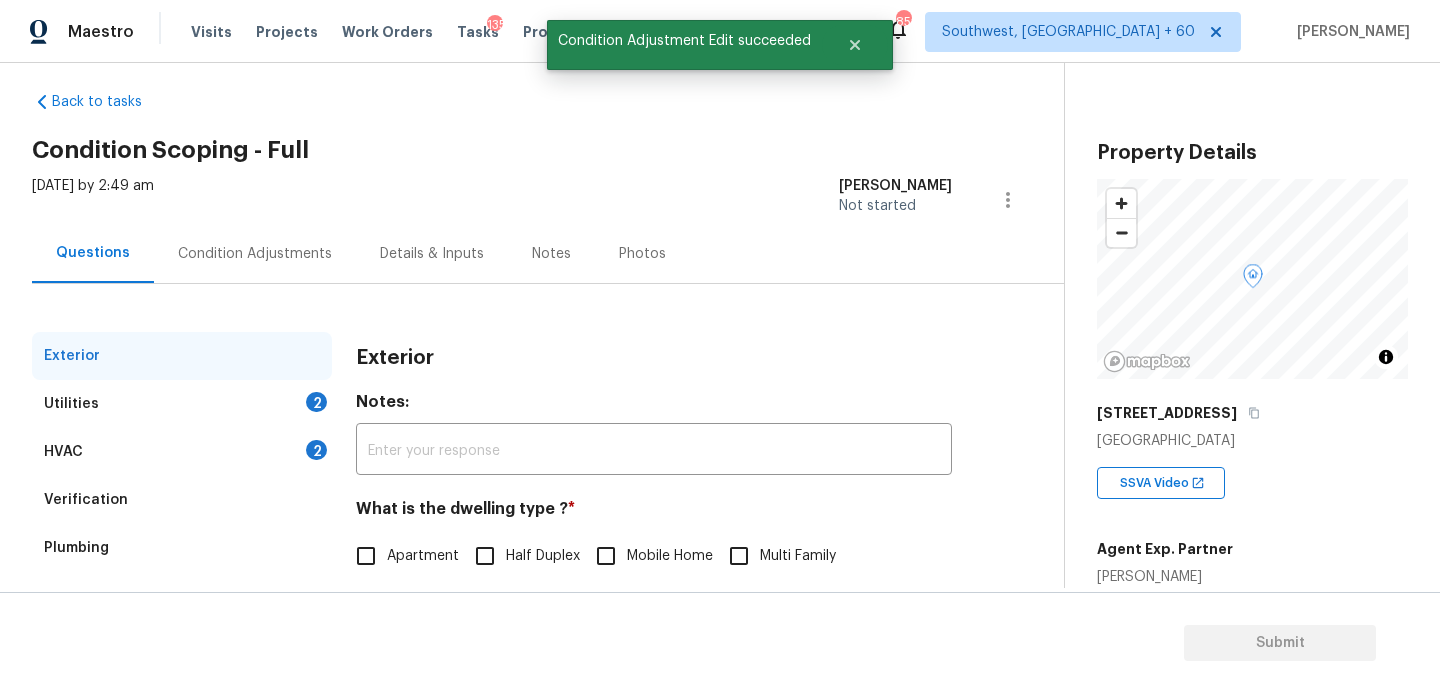 scroll, scrollTop: 247, scrollLeft: 0, axis: vertical 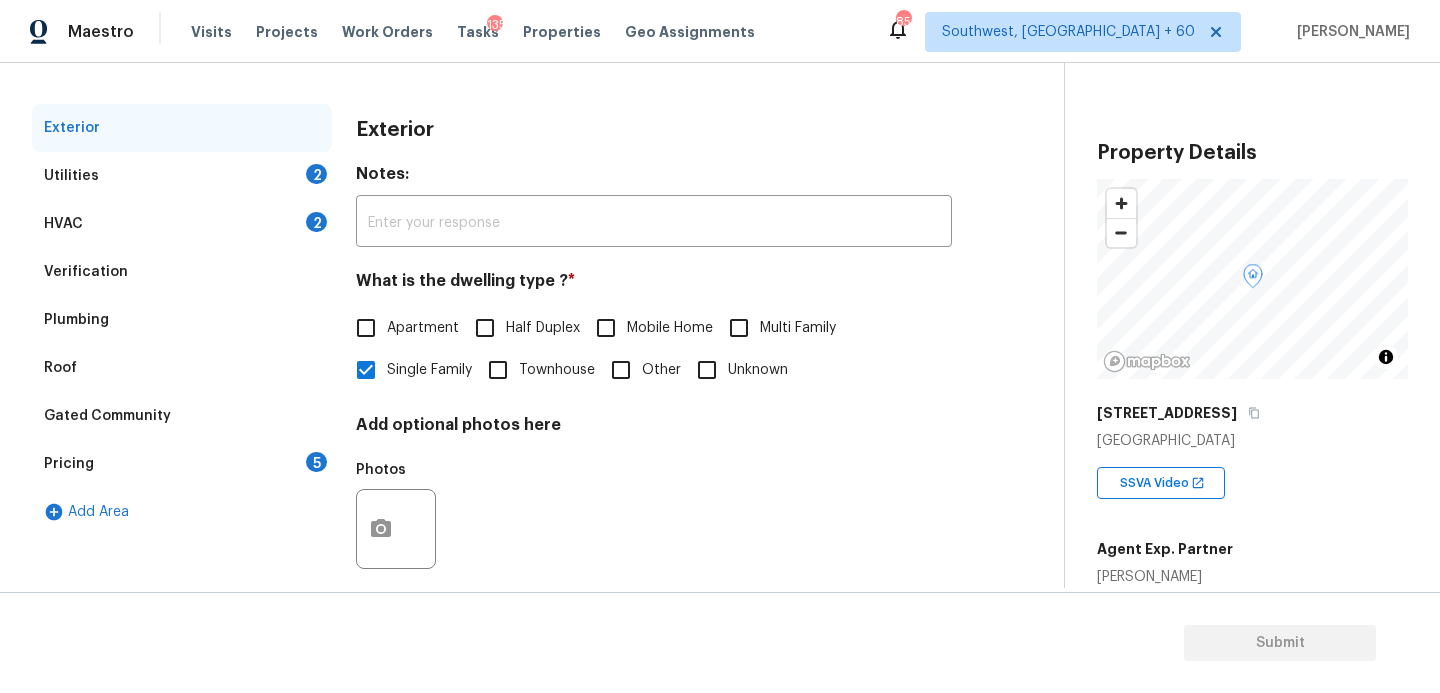 click on "Verification" at bounding box center (182, 272) 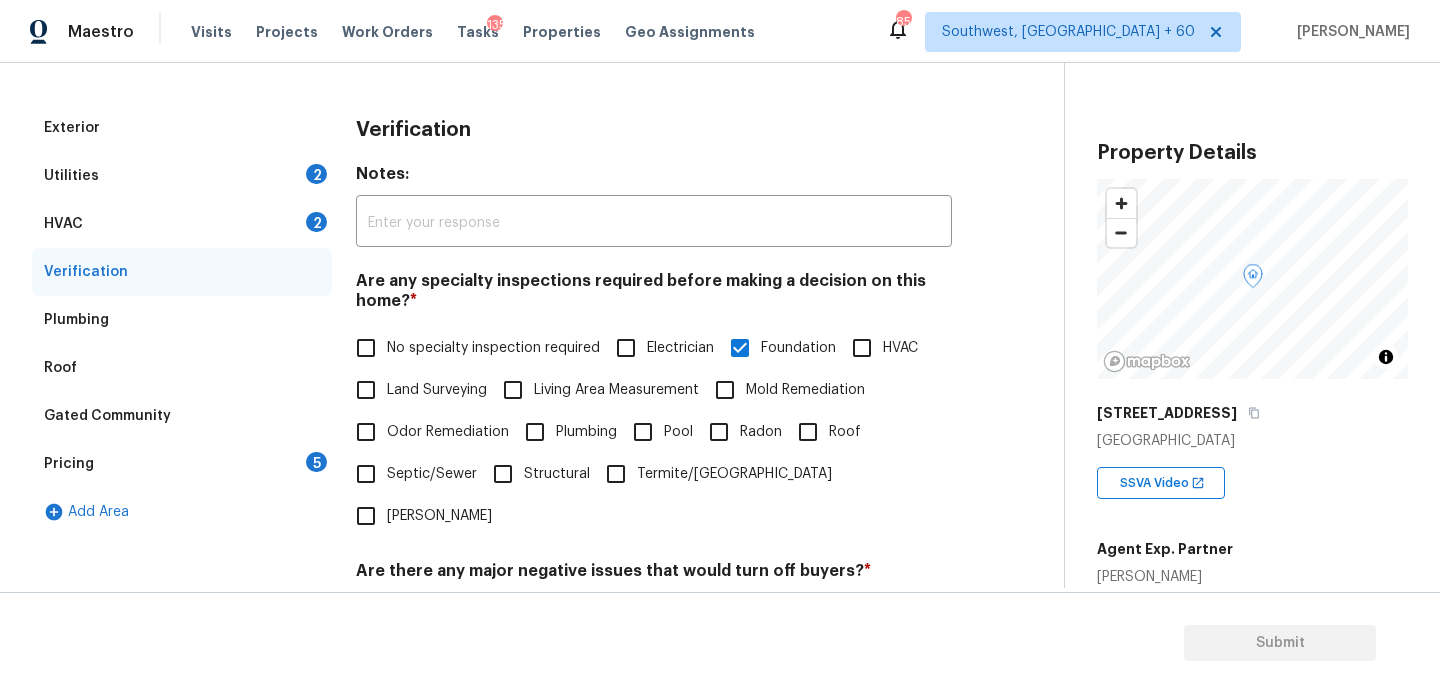 scroll, scrollTop: 548, scrollLeft: 0, axis: vertical 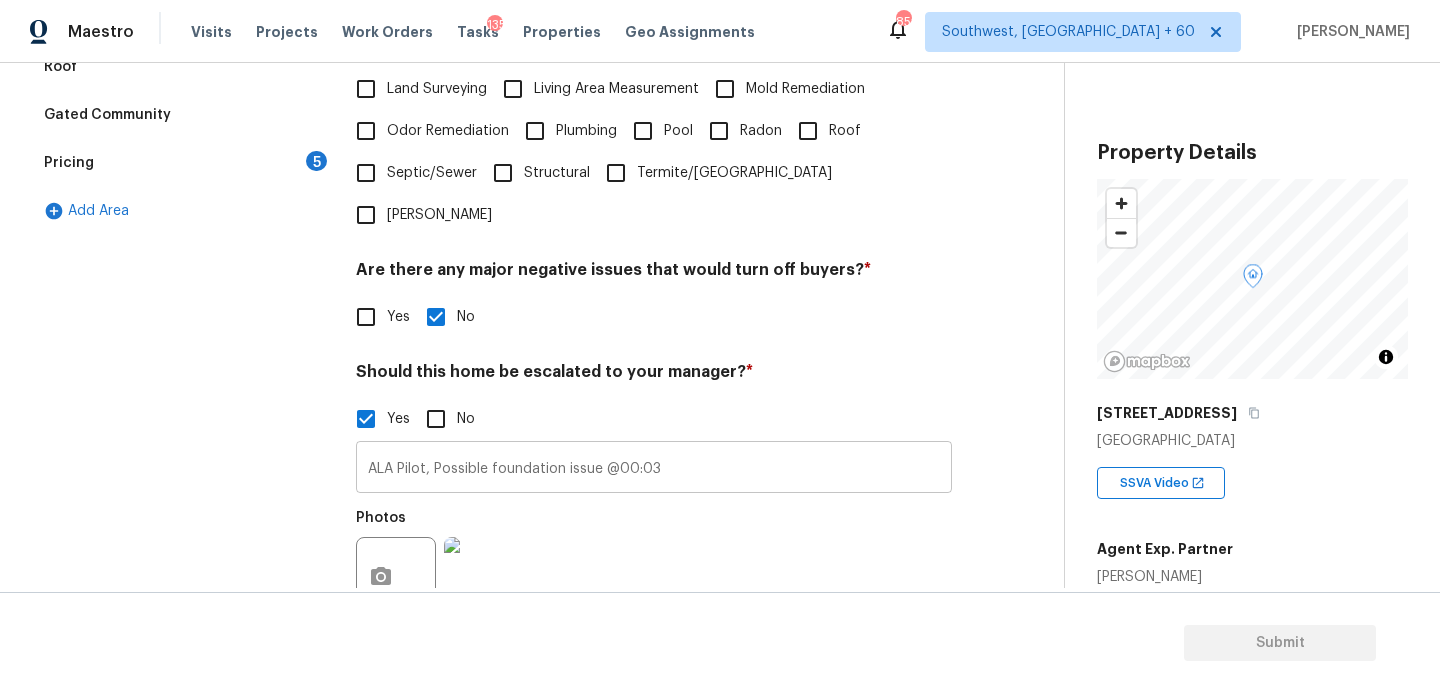 click on "ALA Pilot, Possible foundation issue @00:03" at bounding box center [654, 469] 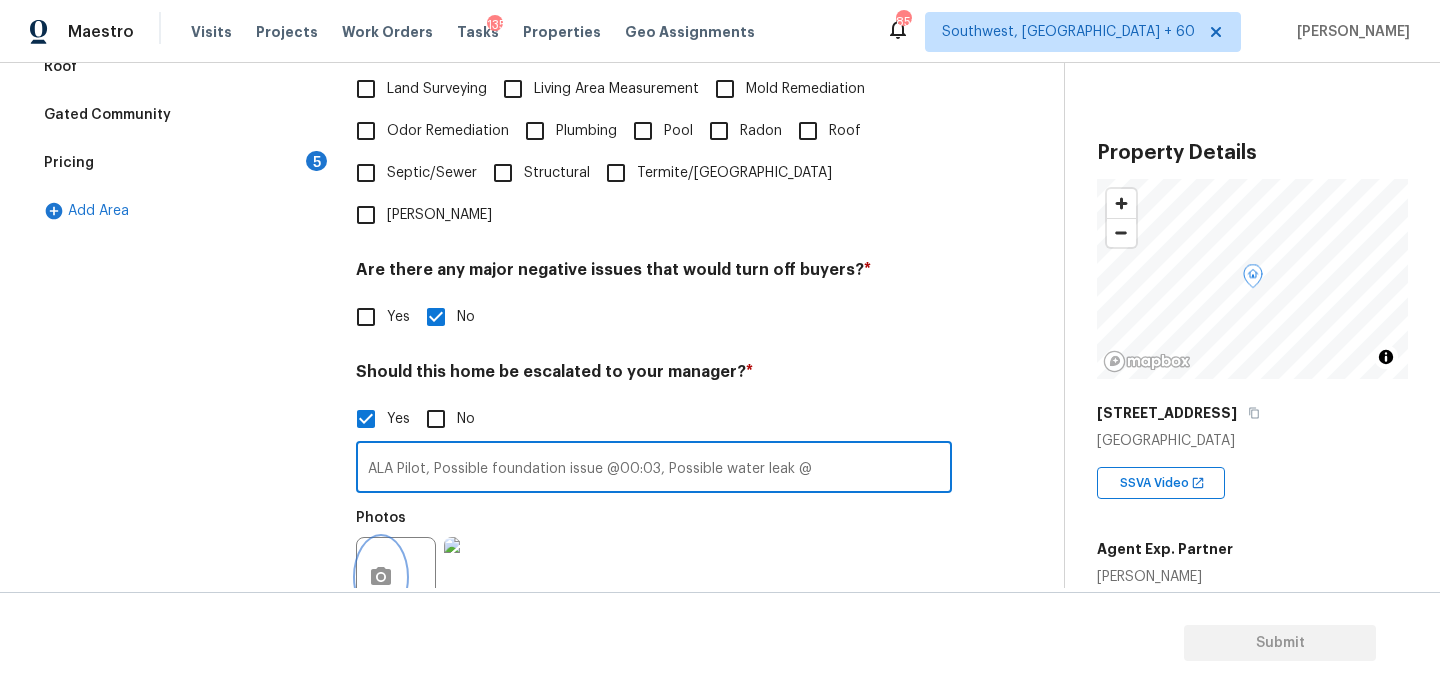 click at bounding box center [381, 577] 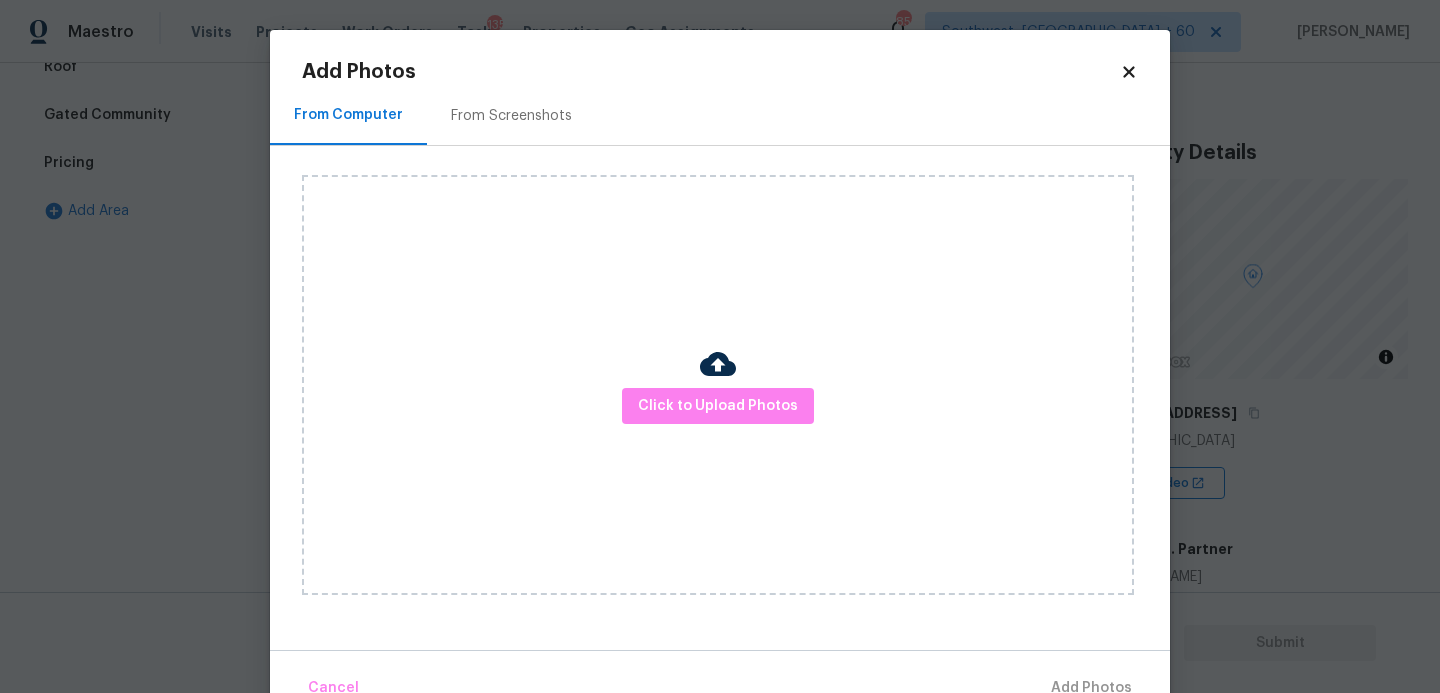 click on "Click to Upload Photos" at bounding box center (718, 385) 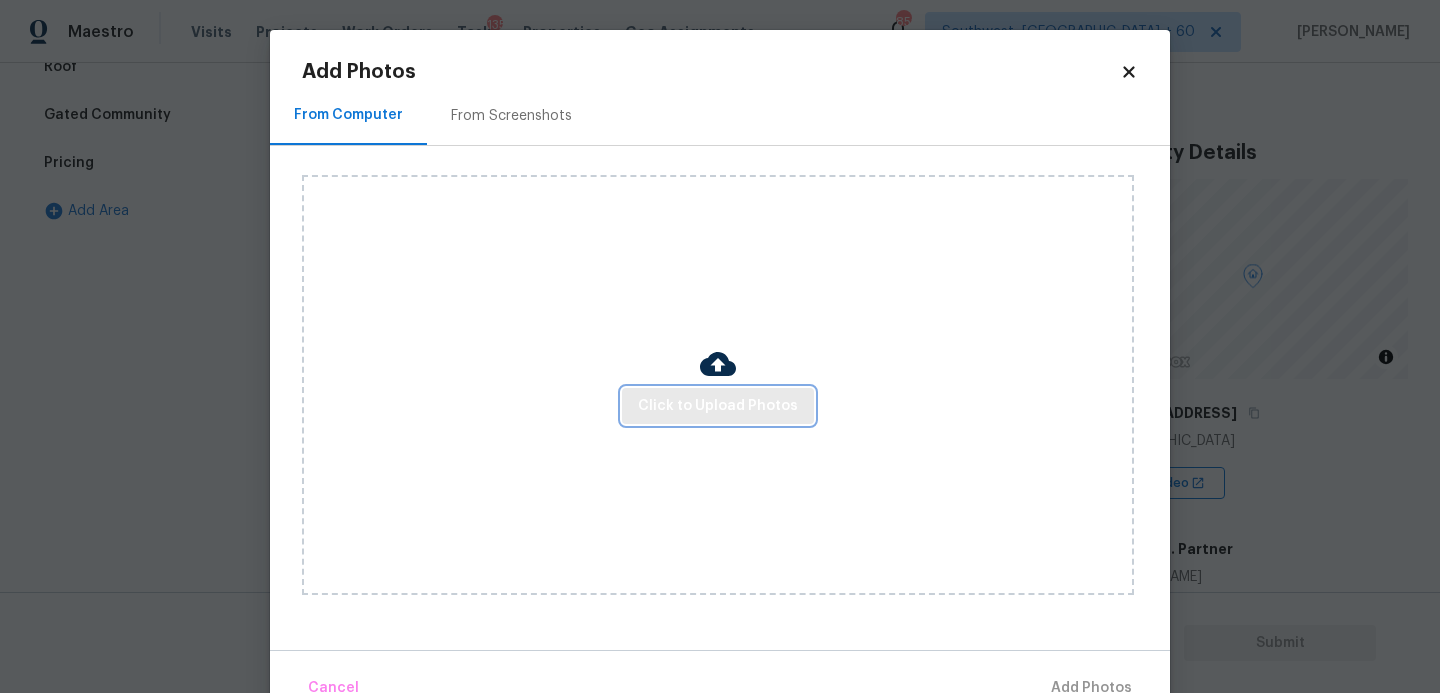 click on "Click to Upload Photos" at bounding box center [718, 406] 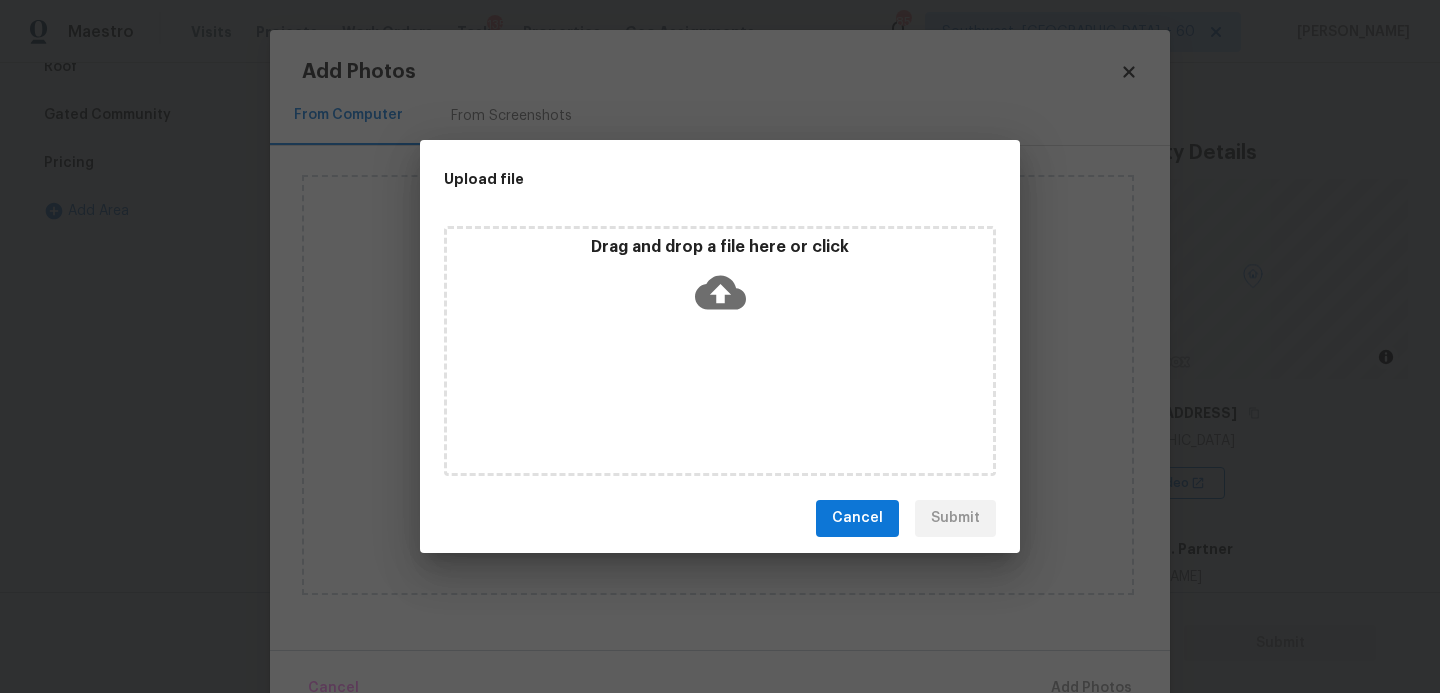 click on "Drag and drop a file here or click" at bounding box center (720, 351) 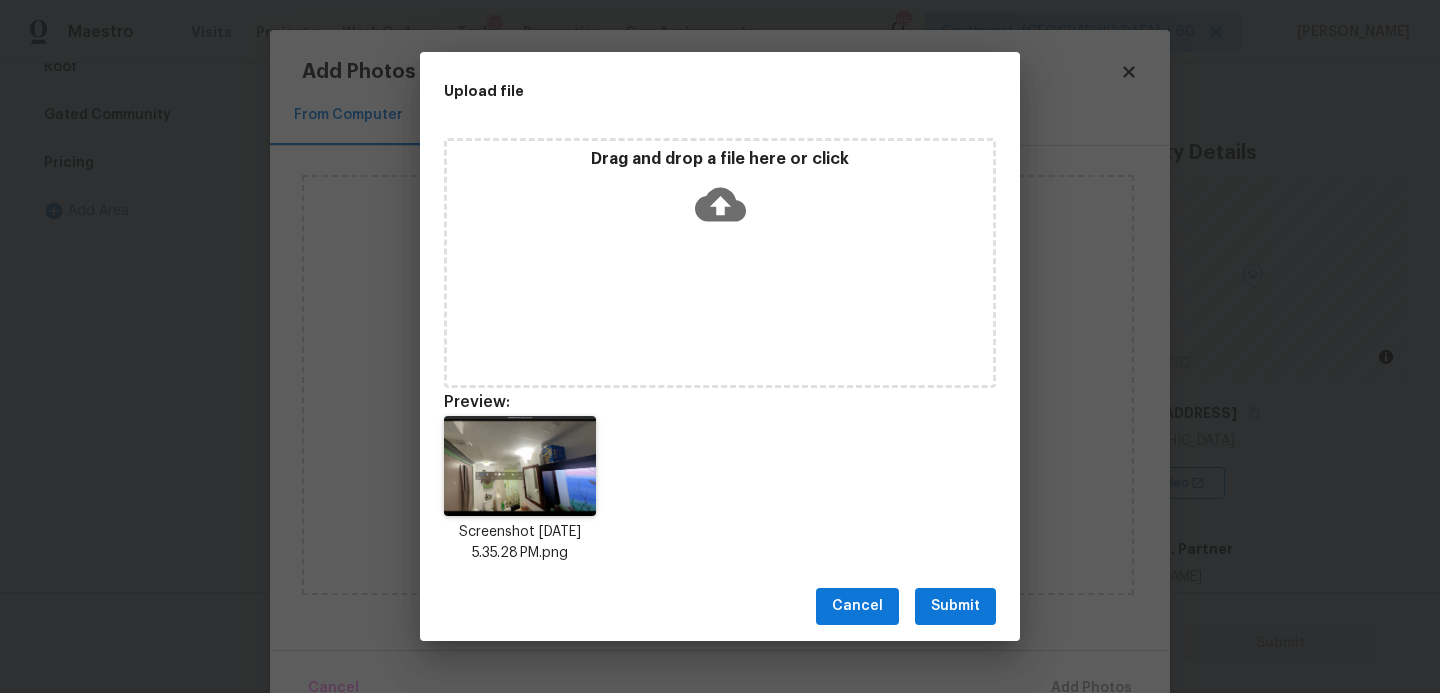click on "Cancel Submit" at bounding box center (720, 606) 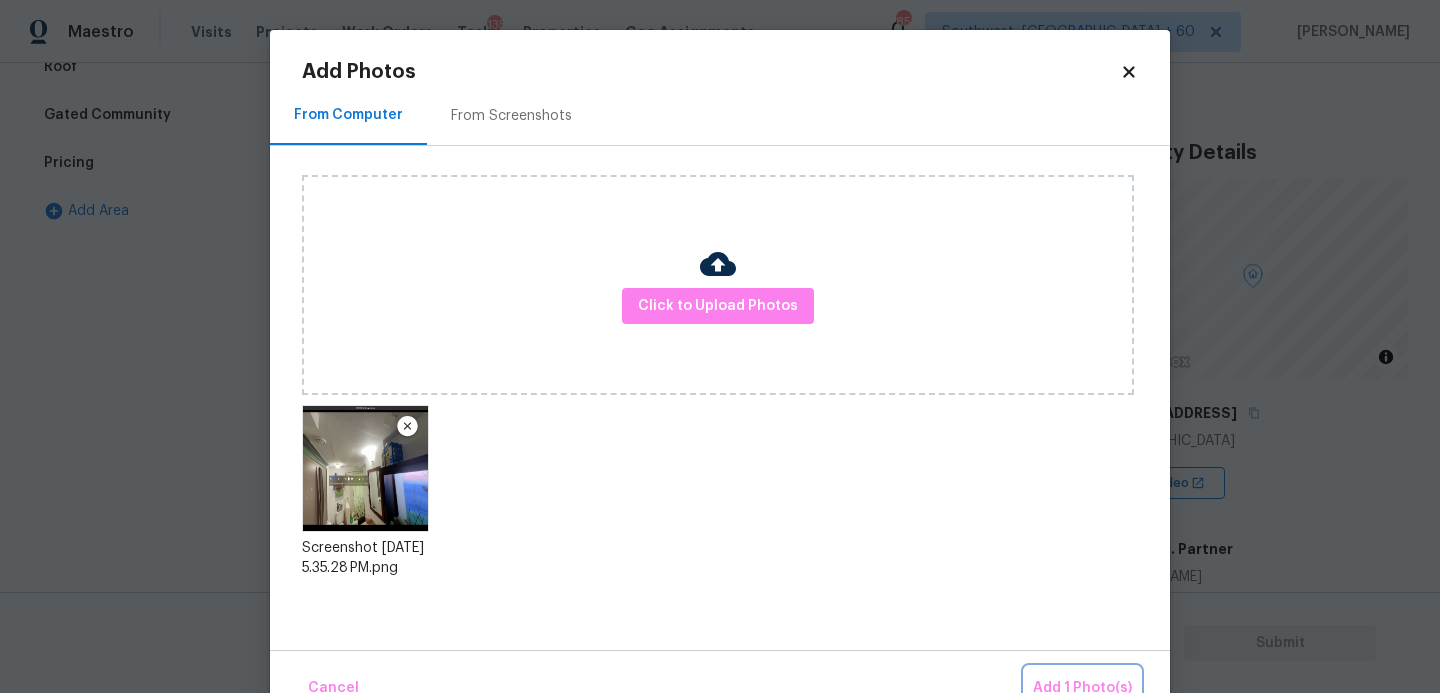 click on "Add 1 Photo(s)" at bounding box center (1082, 688) 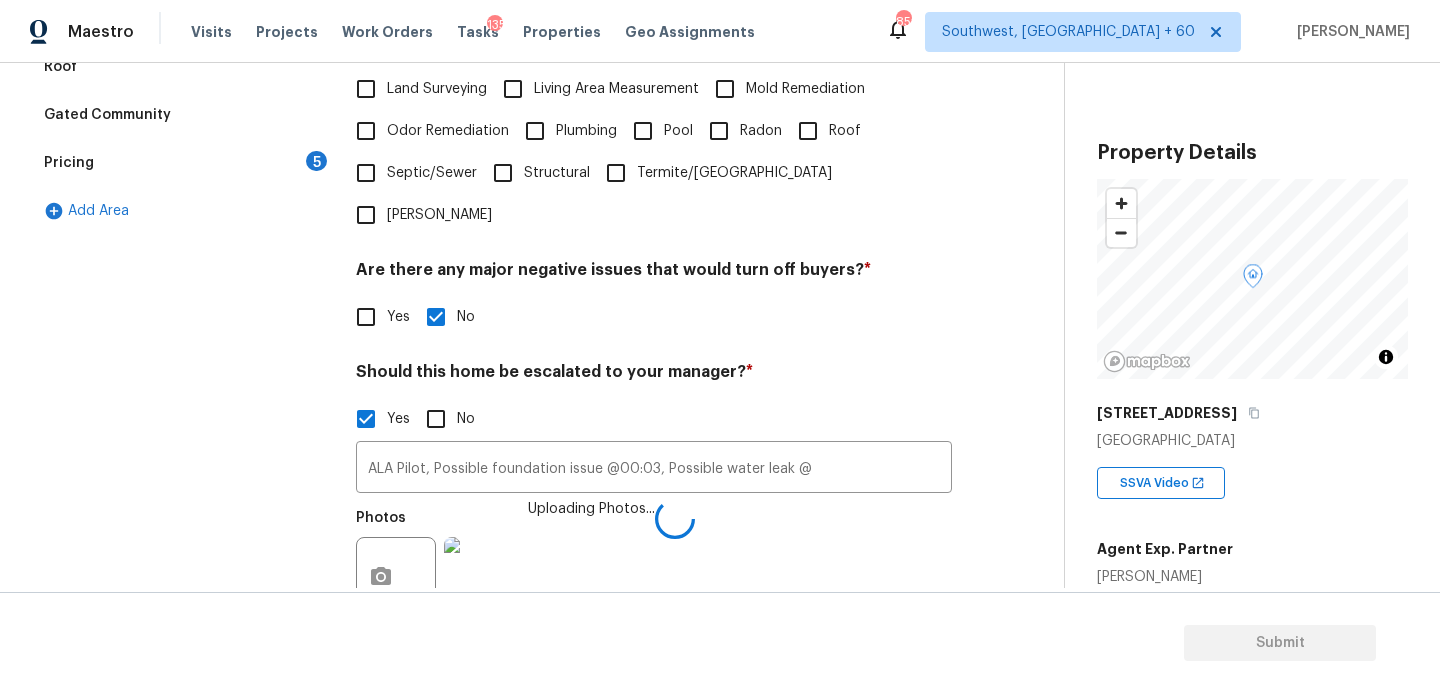 click on "Yes No" at bounding box center (654, 419) 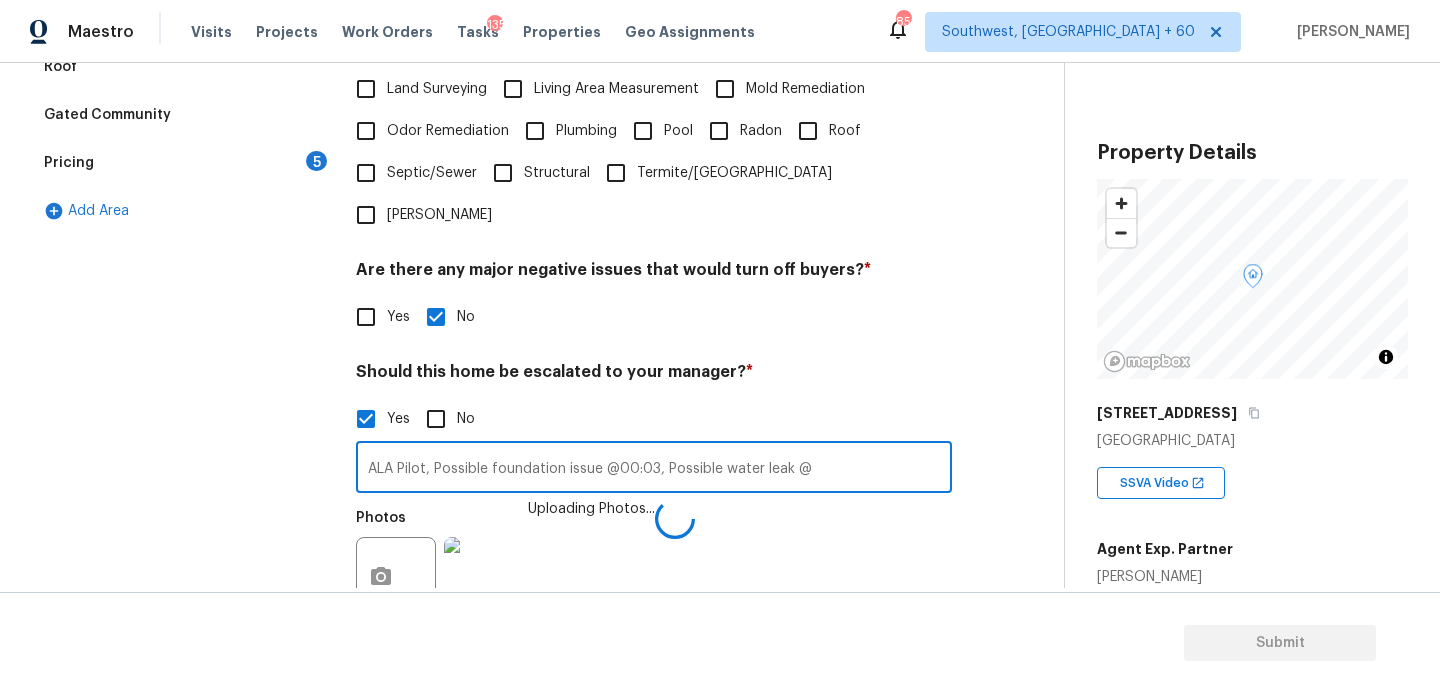 click on "ALA Pilot, Possible foundation issue @00:03, Possible water leak @" at bounding box center (654, 469) 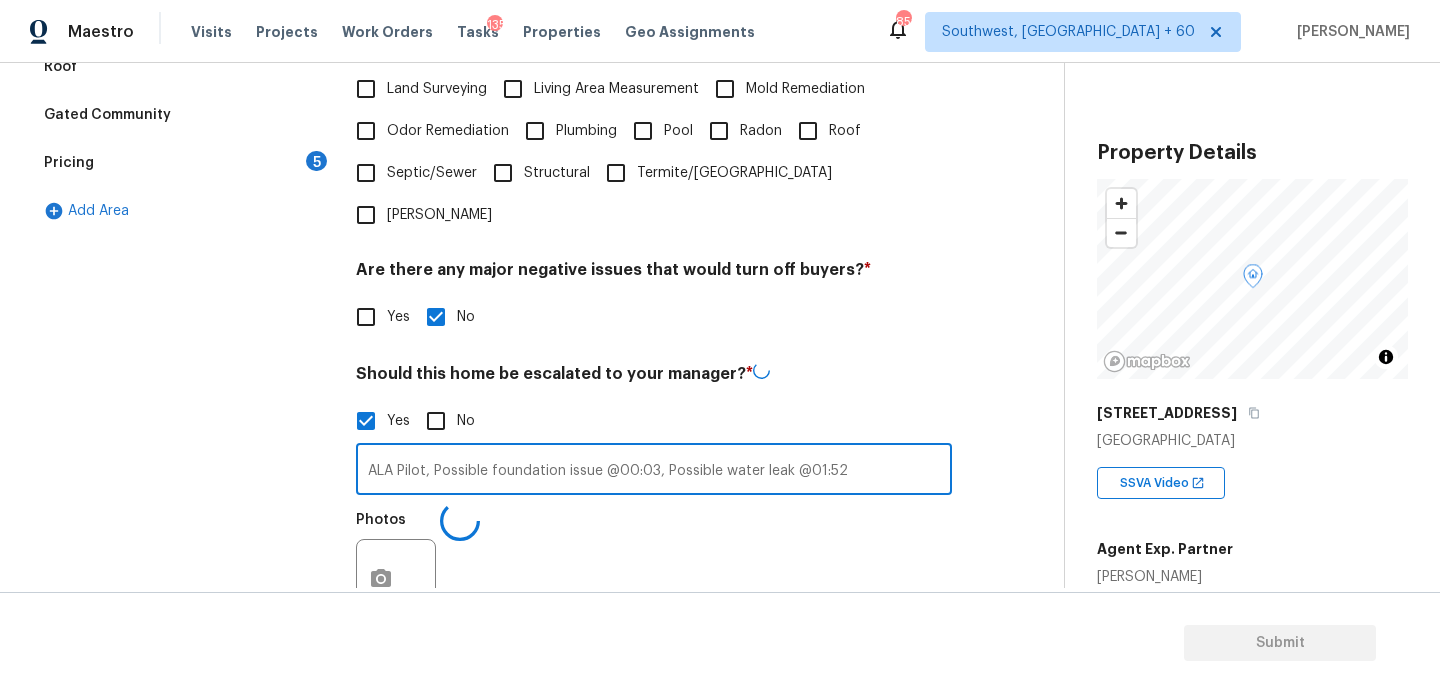 type on "ALA Pilot, Possible foundation issue @00:03, Possible water leak @01:52" 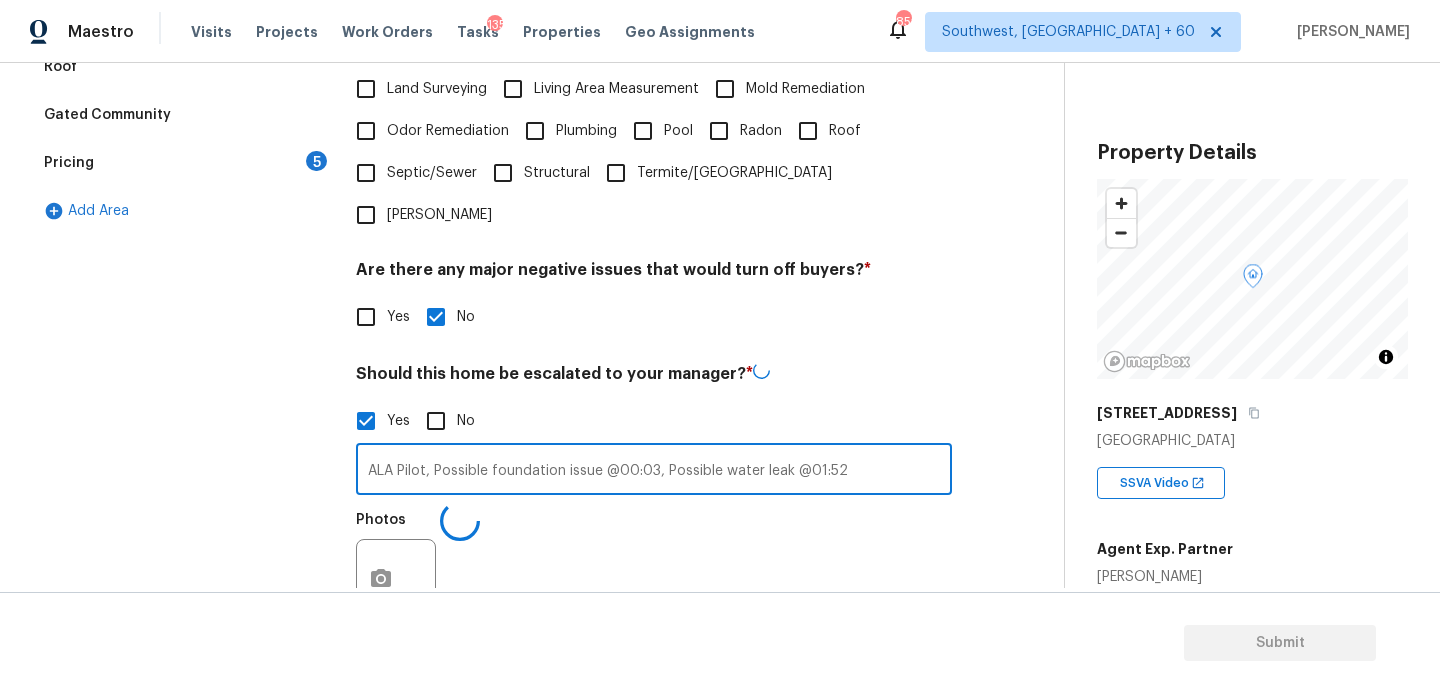 click on "Photos" at bounding box center [654, 566] 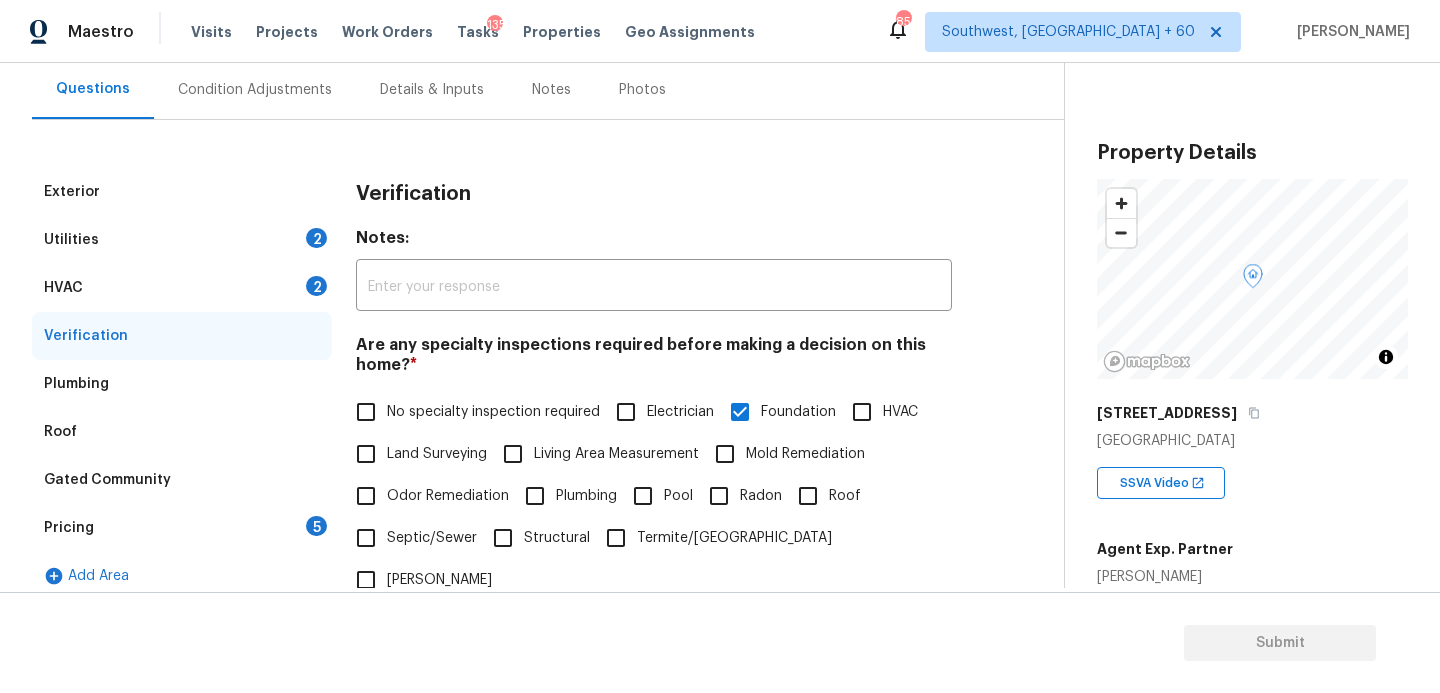 scroll, scrollTop: 0, scrollLeft: 0, axis: both 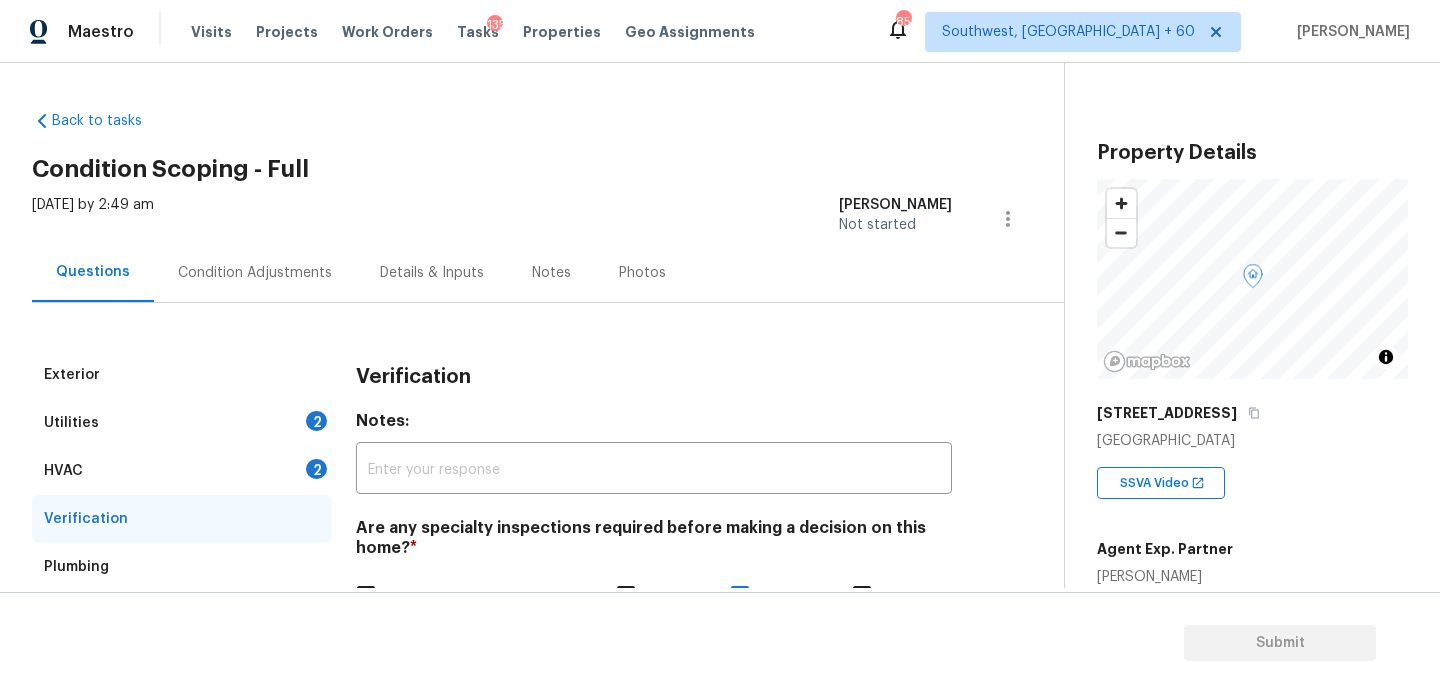 click on "Condition Adjustments" at bounding box center [255, 272] 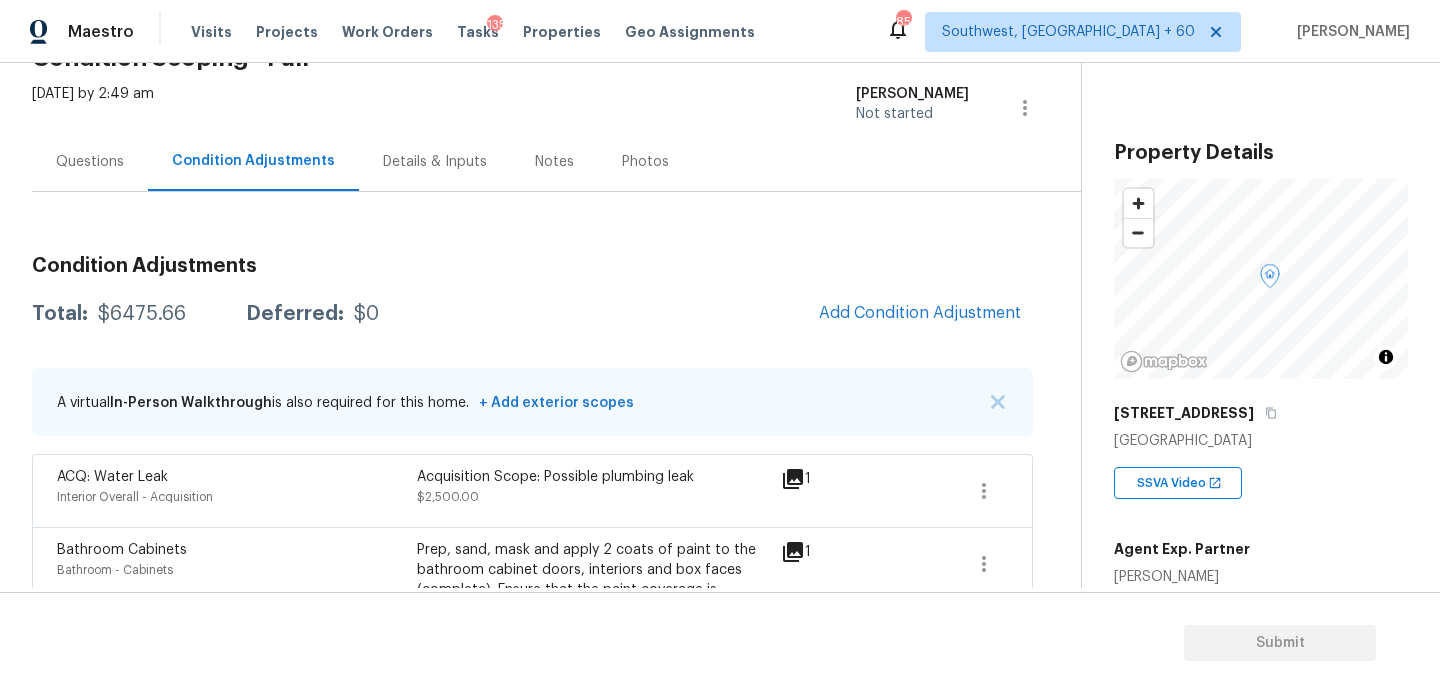 scroll, scrollTop: 162, scrollLeft: 0, axis: vertical 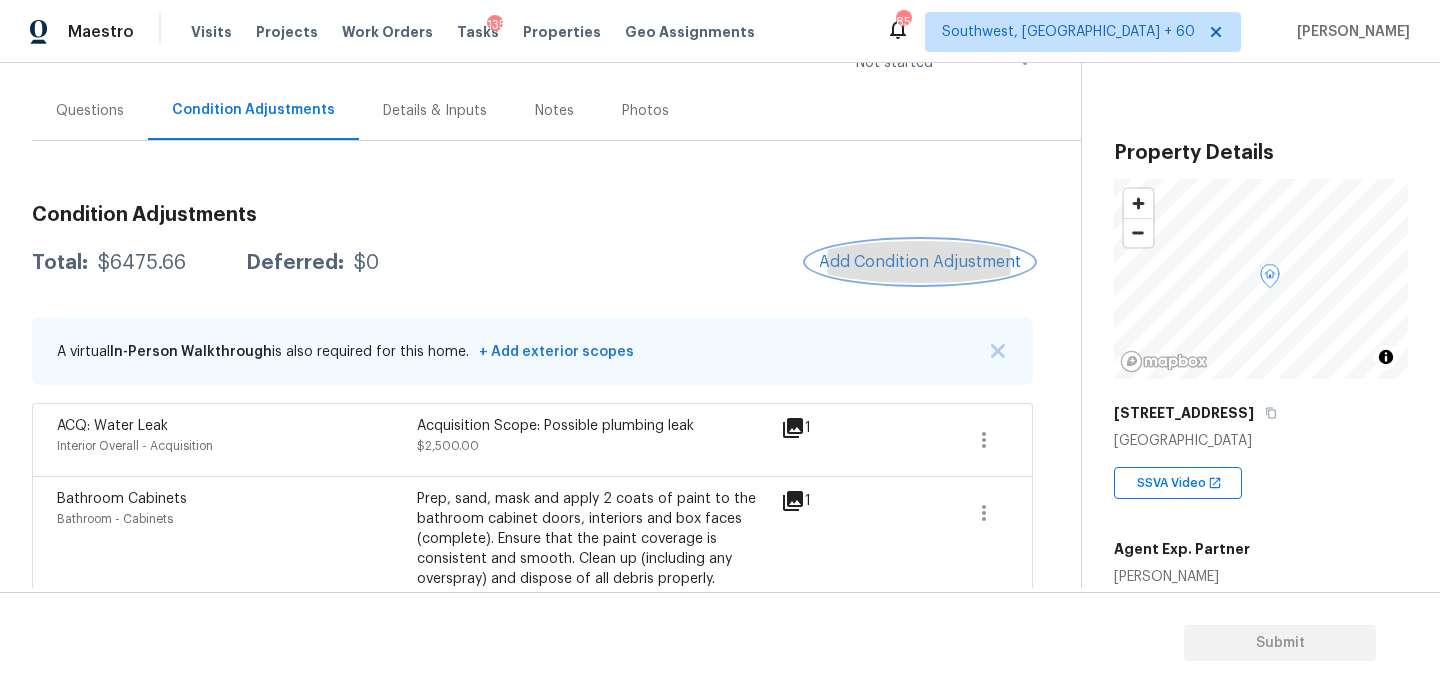 click on "Add Condition Adjustment" at bounding box center (920, 262) 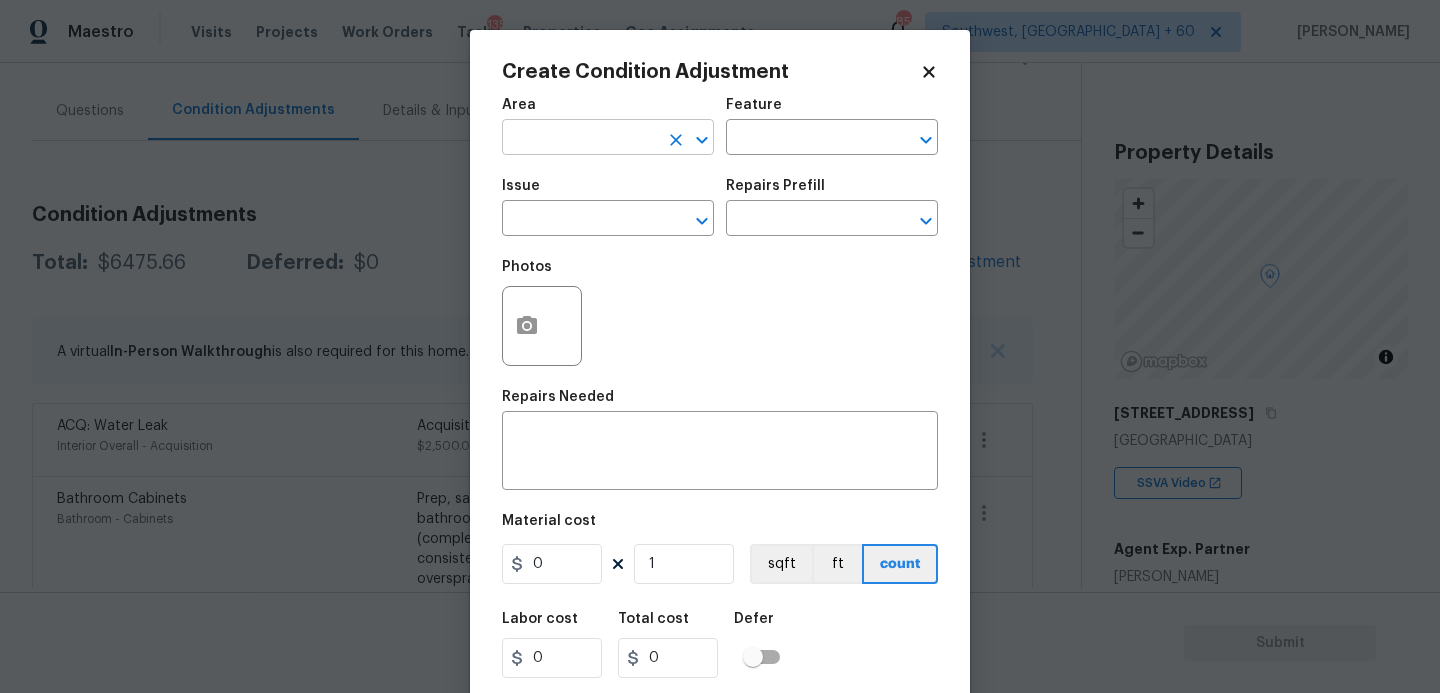 click at bounding box center (580, 139) 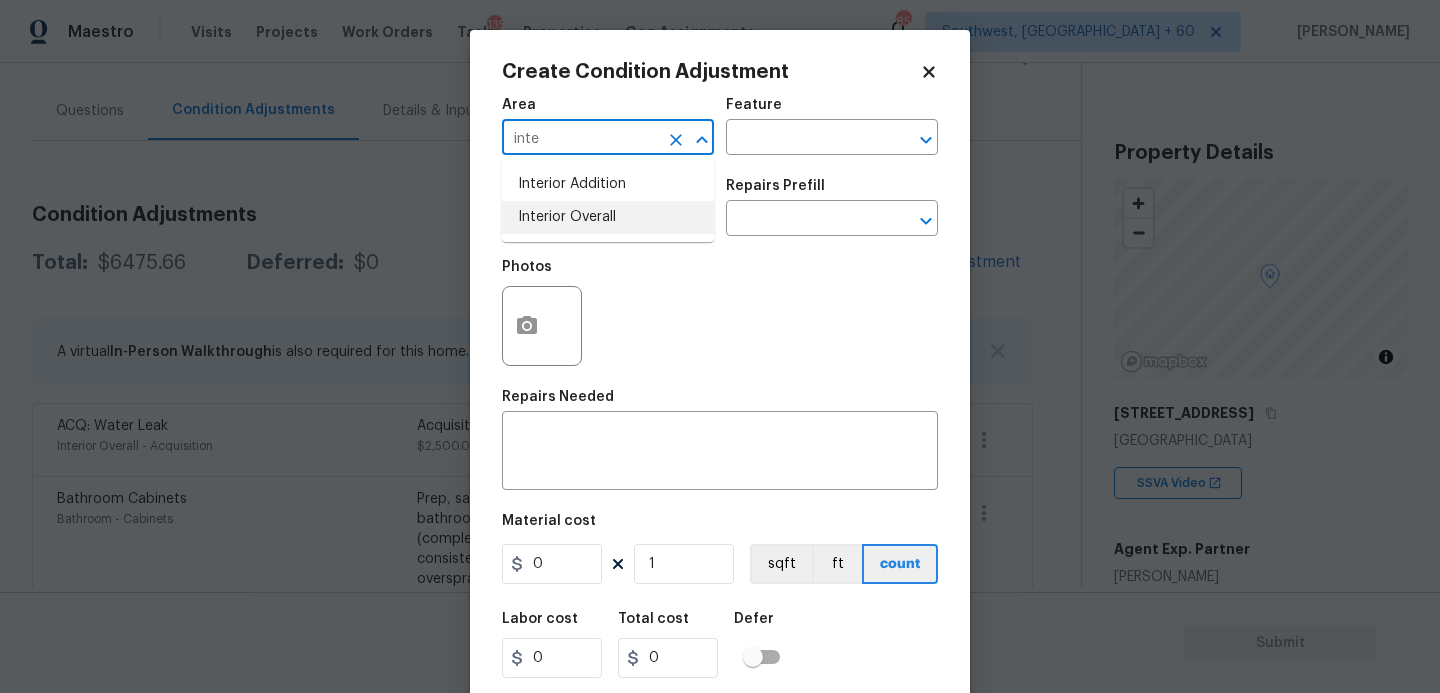 click on "Interior Overall" at bounding box center (608, 217) 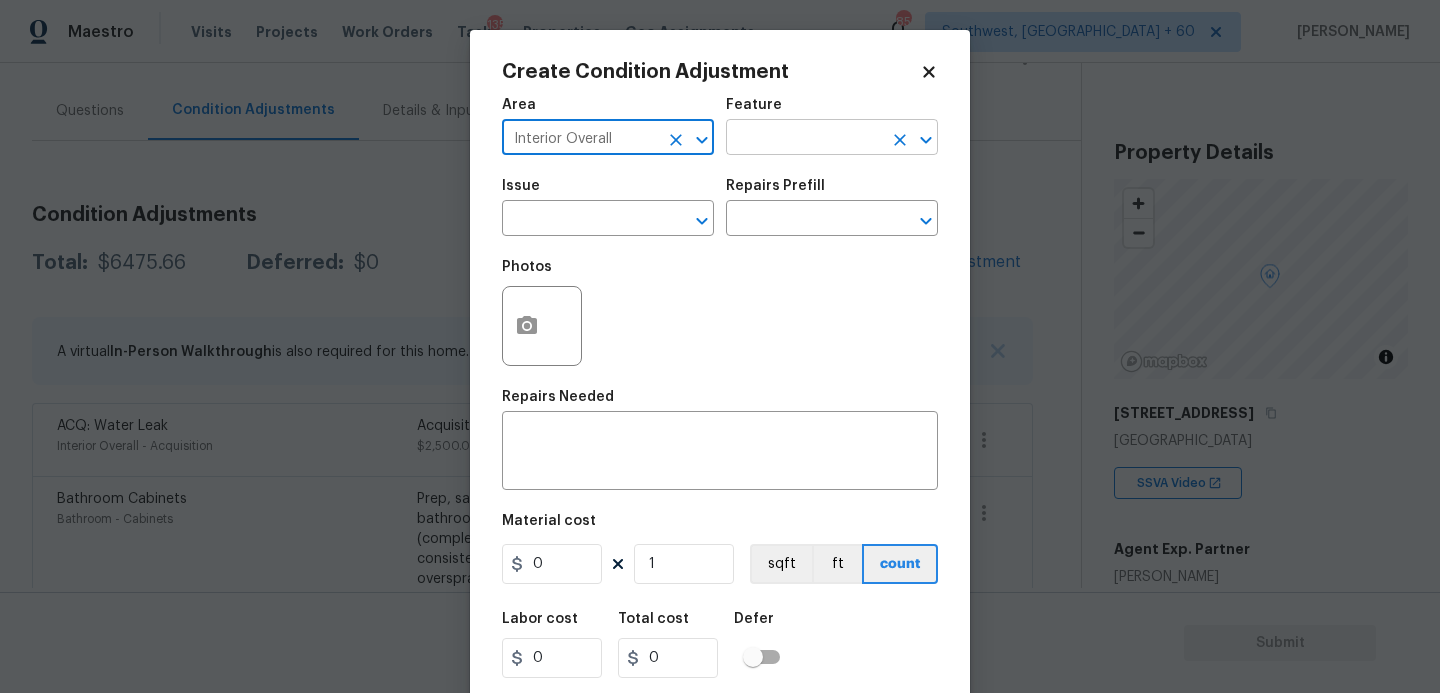 type on "Interior Overall" 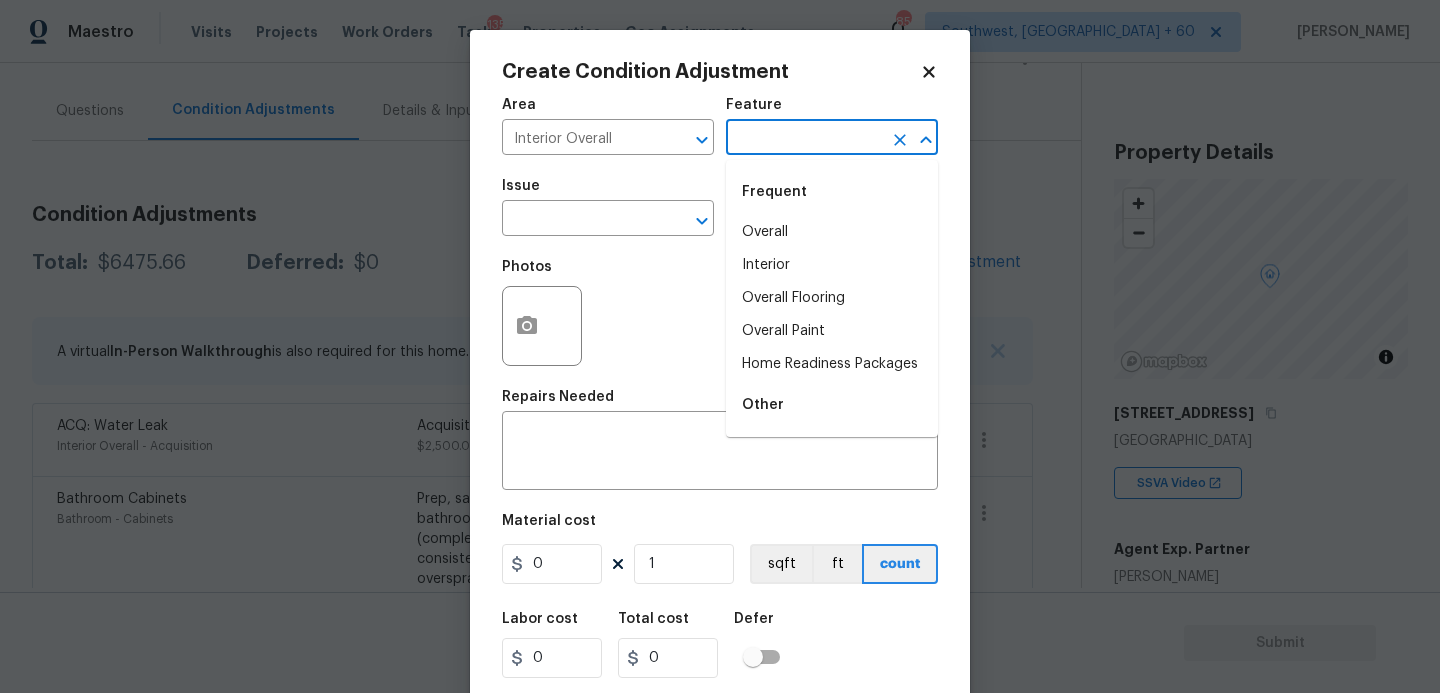click at bounding box center (804, 139) 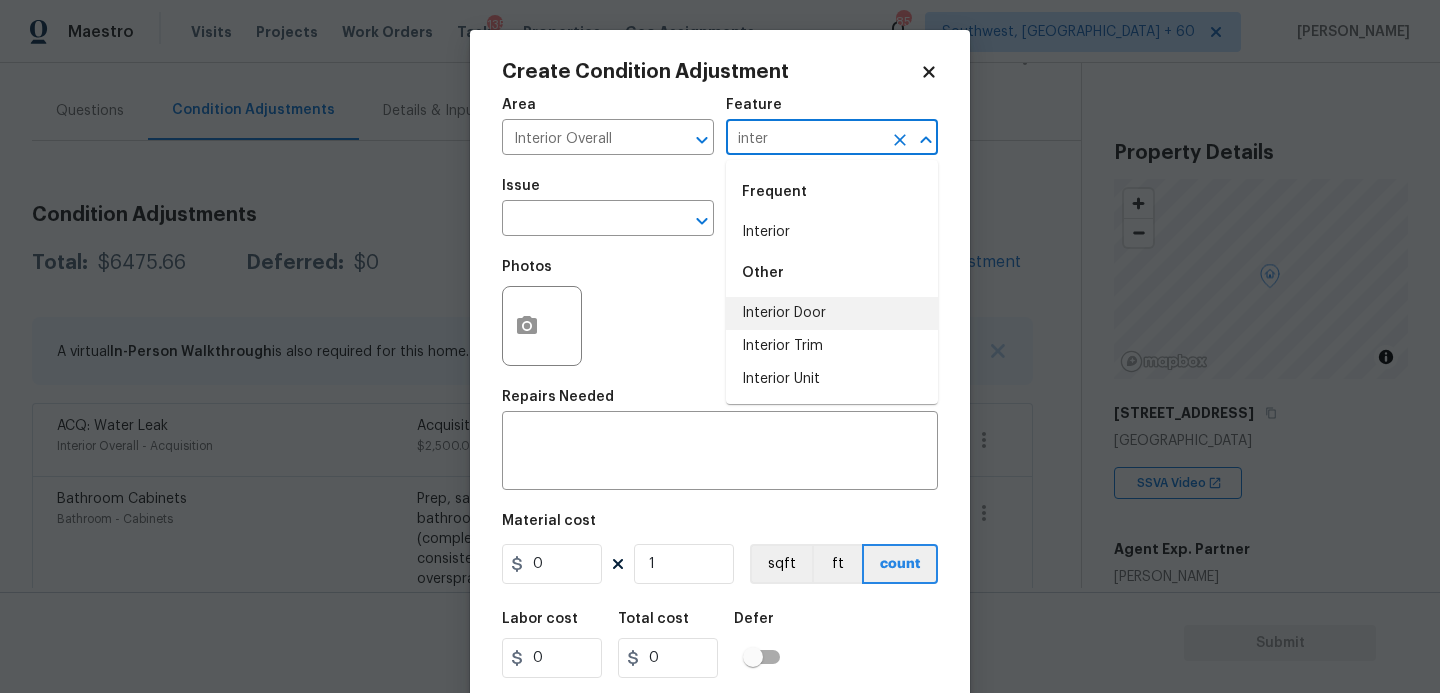 click on "Interior Door" at bounding box center (832, 313) 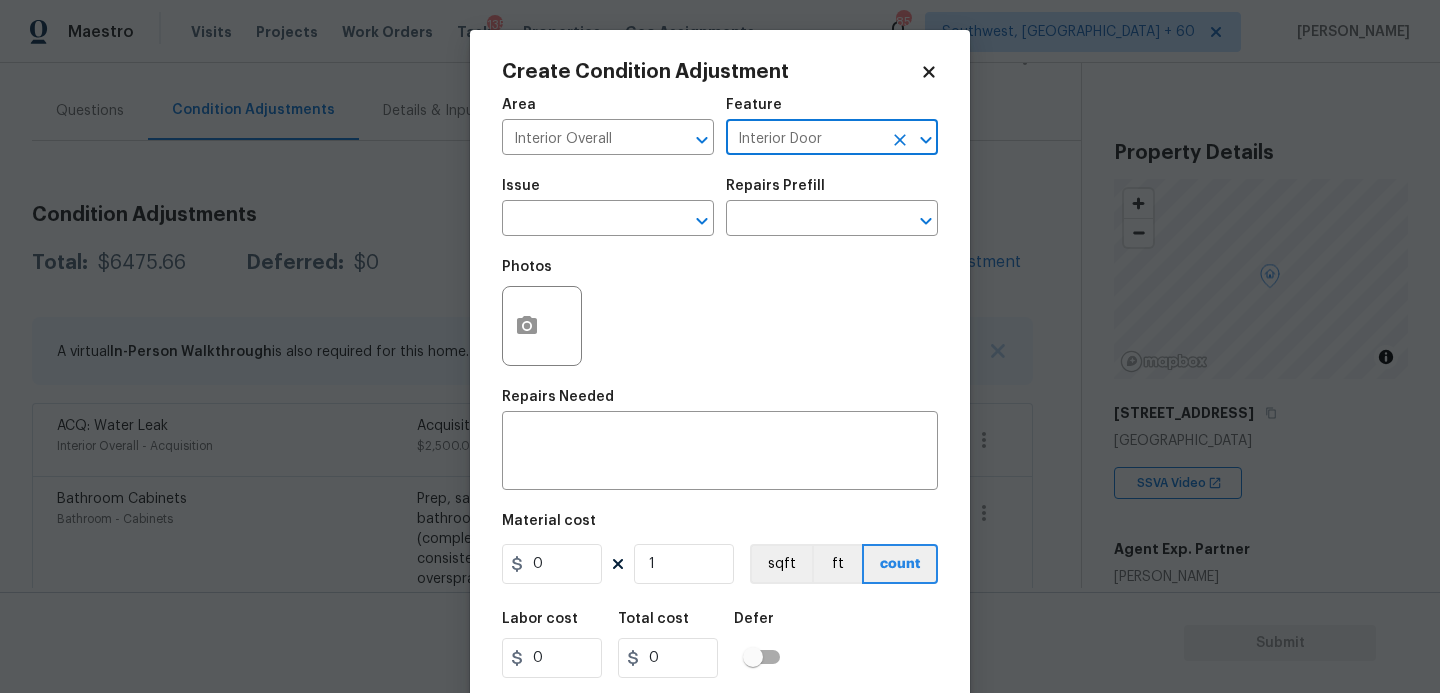 type on "Interior Door" 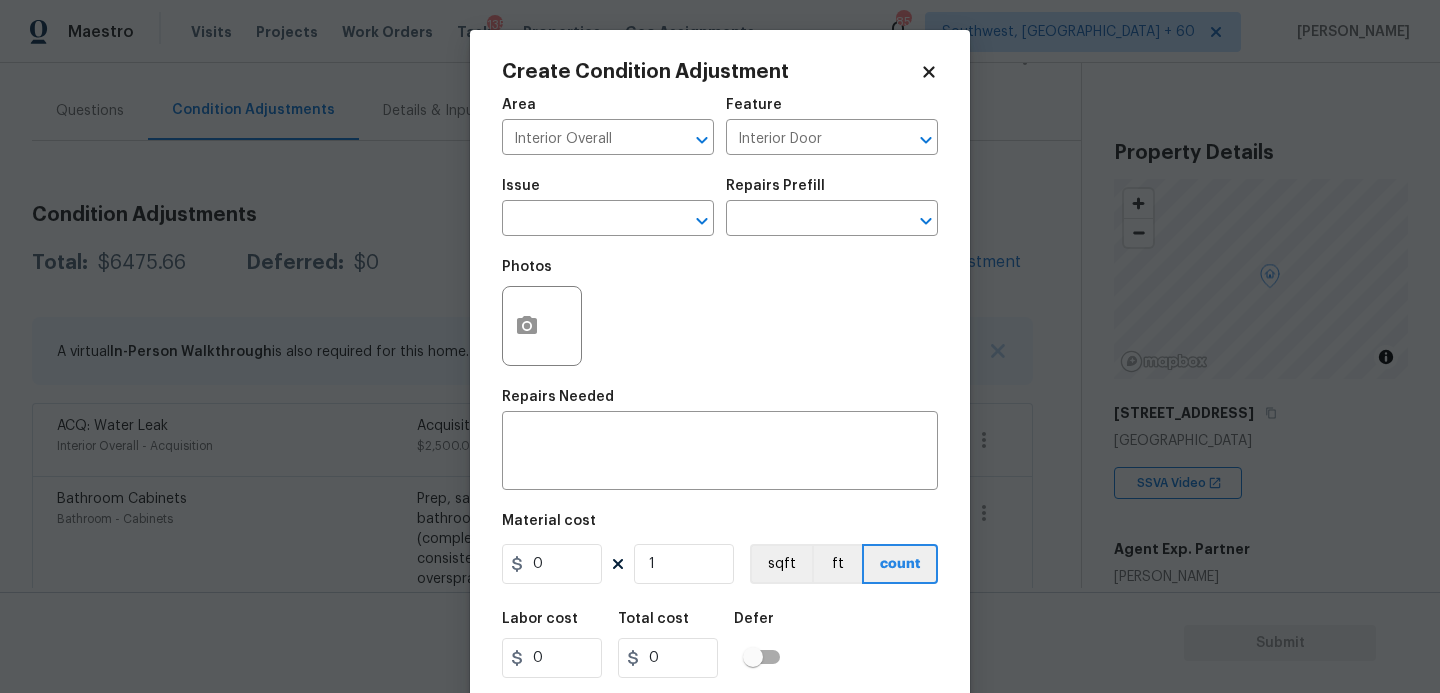 click on "Issue ​" at bounding box center [608, 207] 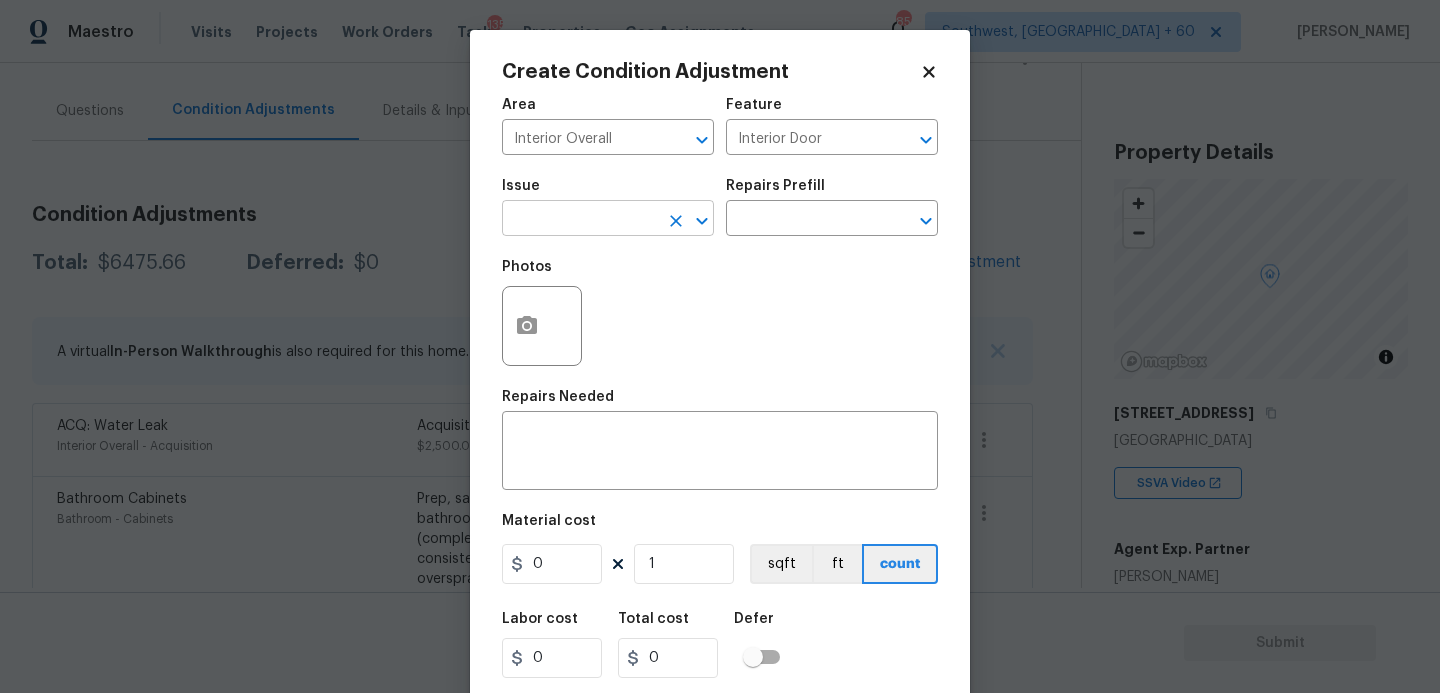 click at bounding box center [580, 220] 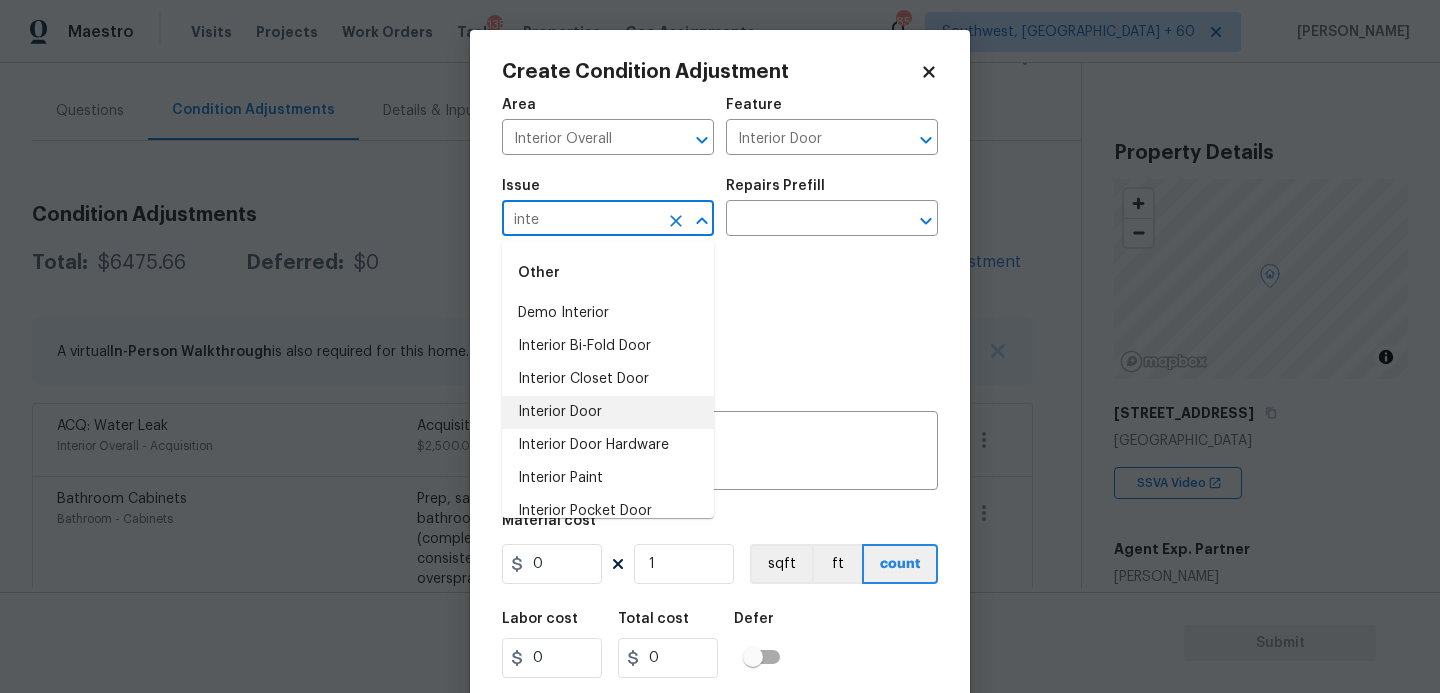 click on "Interior Door" at bounding box center [608, 412] 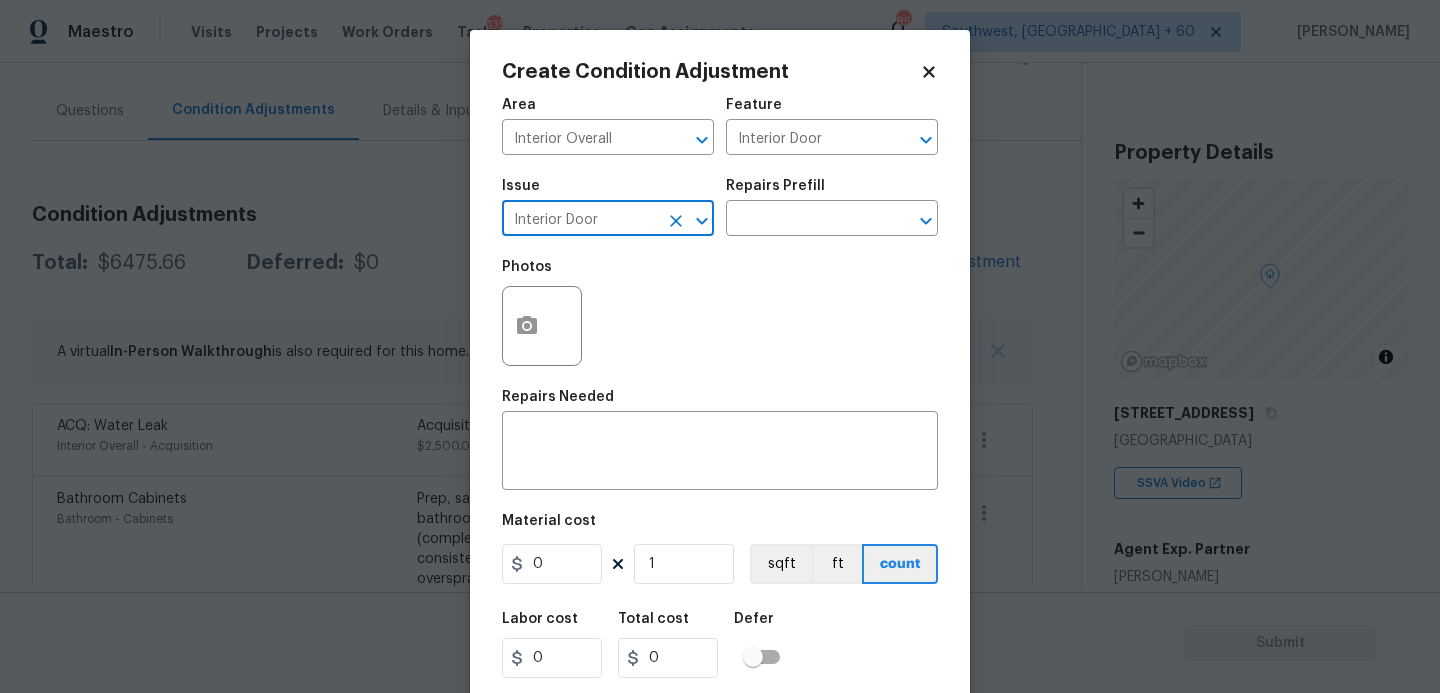 type on "Interior Door" 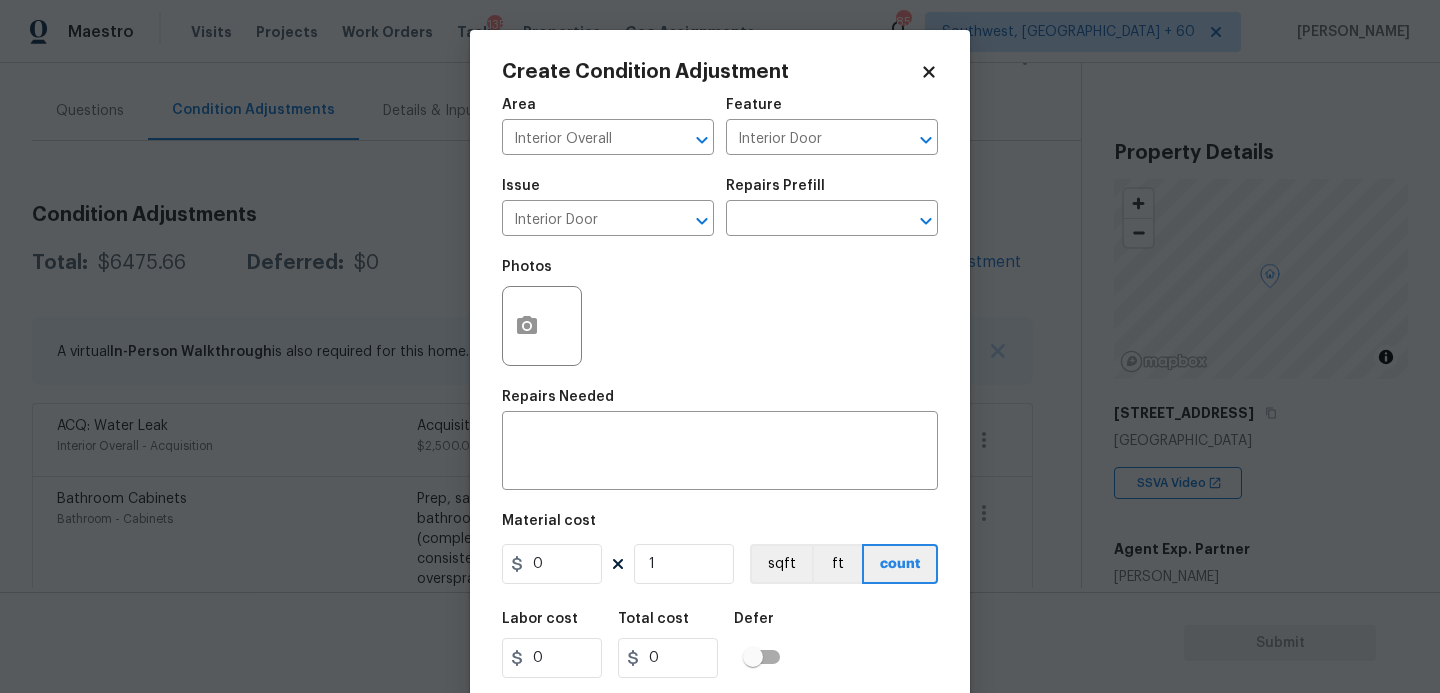 click on "Photos" at bounding box center [720, 313] 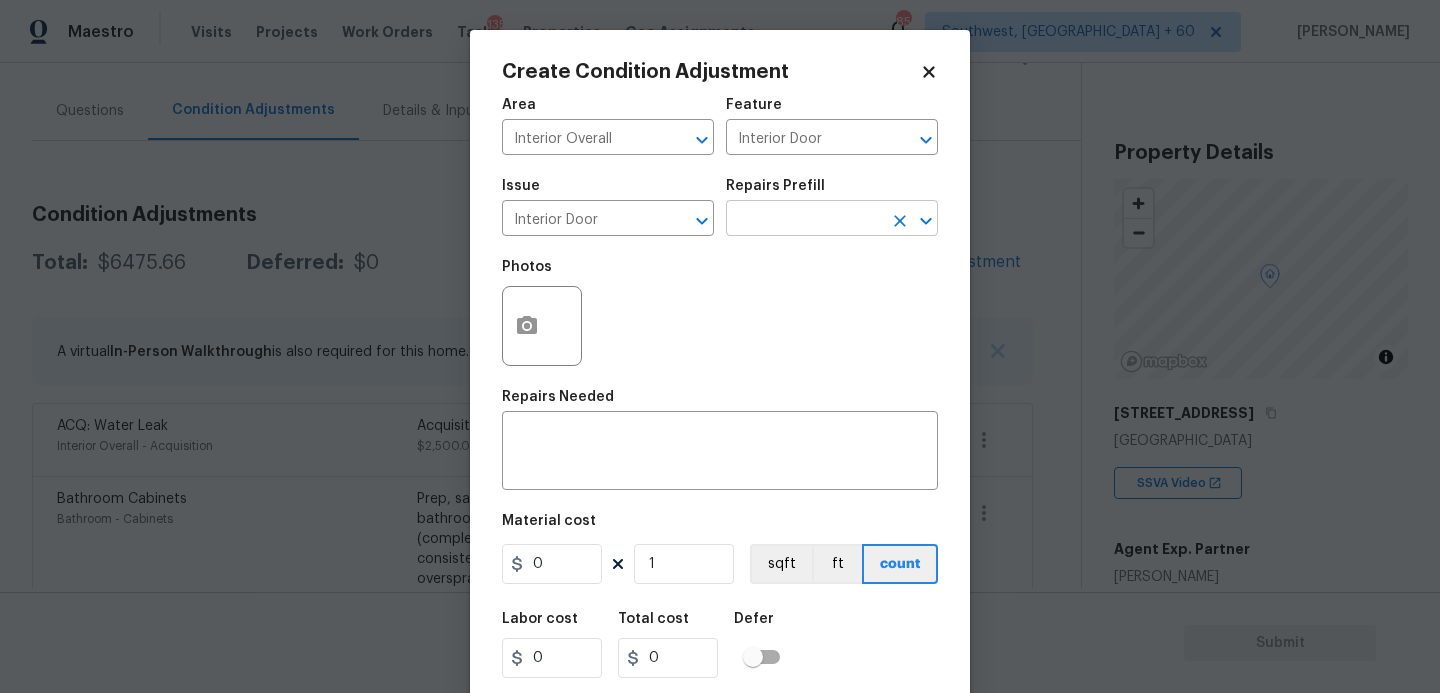 click at bounding box center (804, 220) 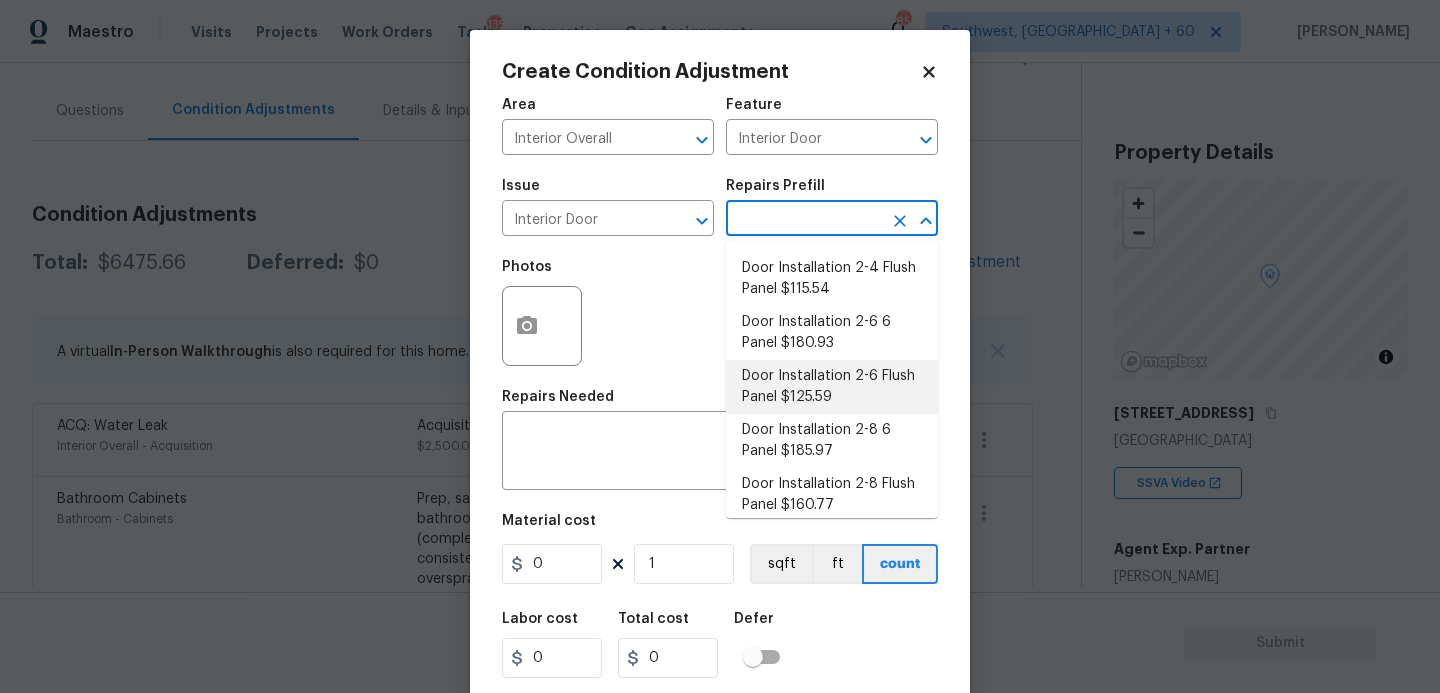 scroll, scrollTop: 160, scrollLeft: 0, axis: vertical 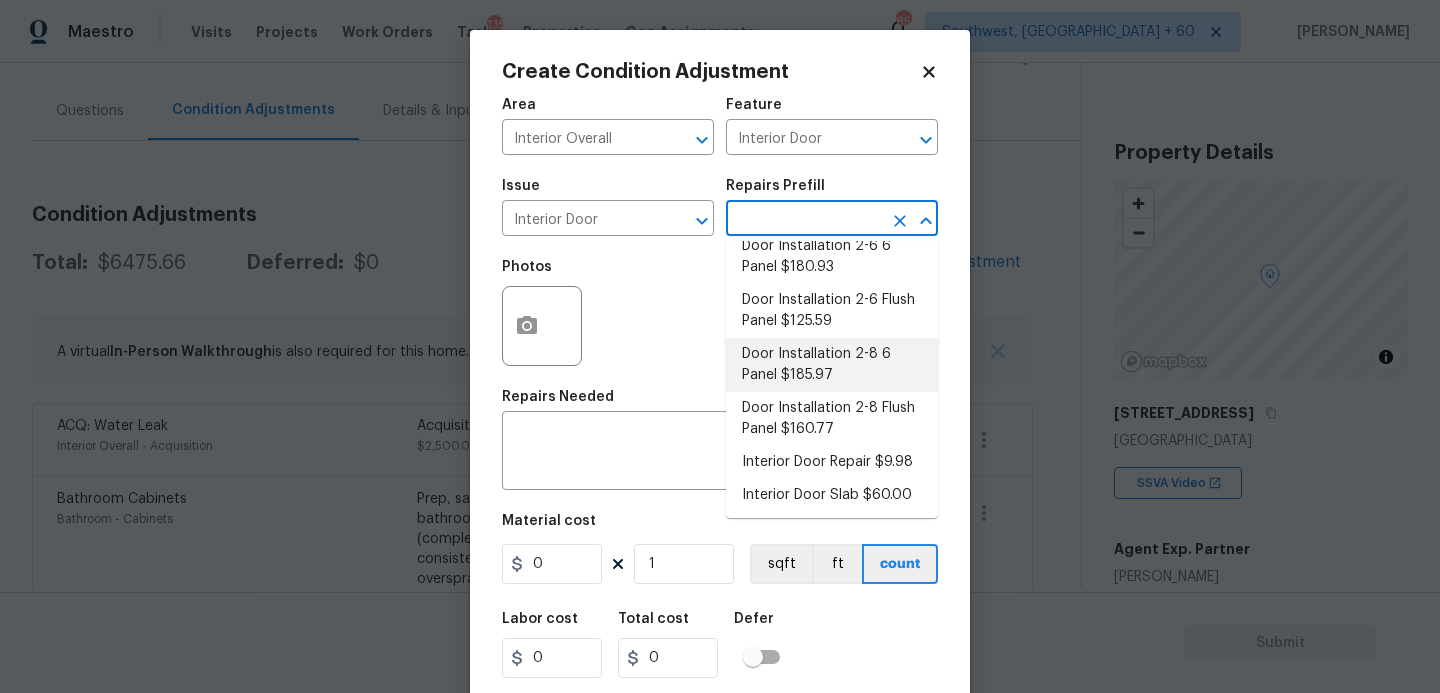click on "Door Installation 2-8 6 Panel $185.97" at bounding box center (832, 365) 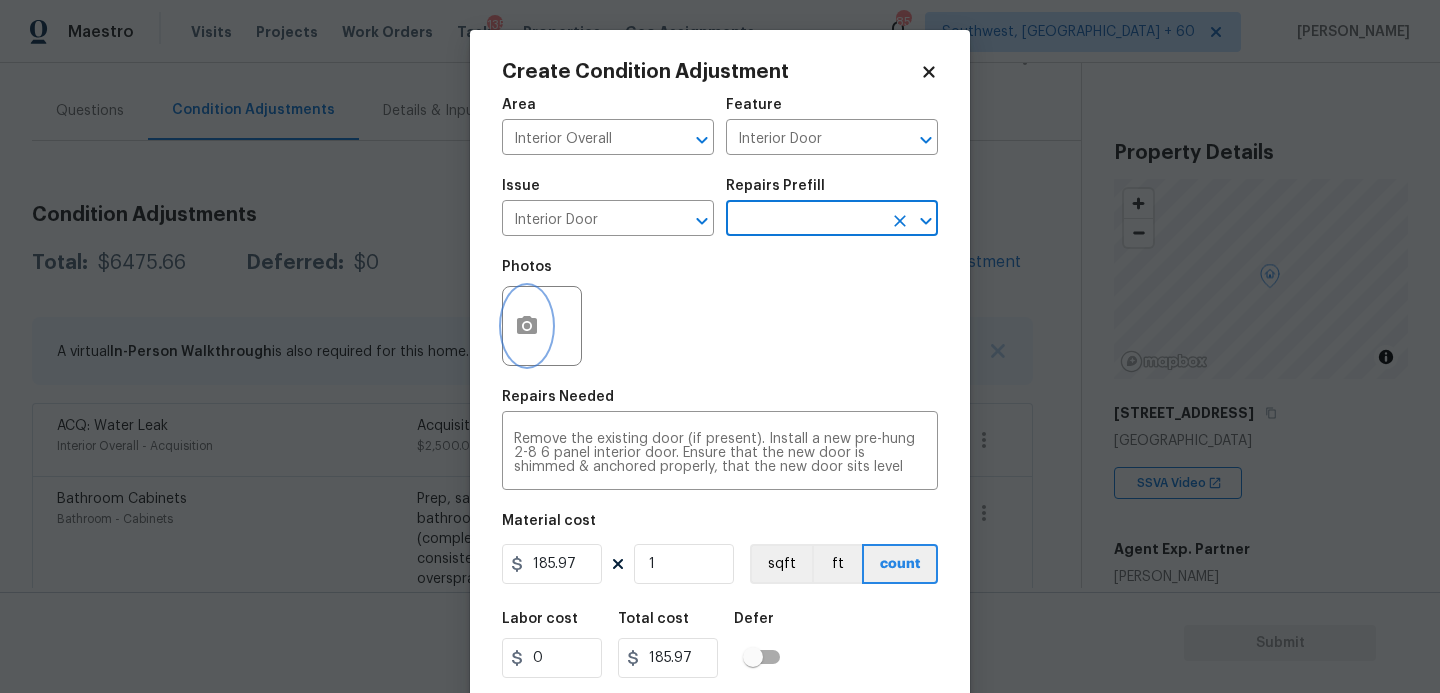 click at bounding box center [527, 326] 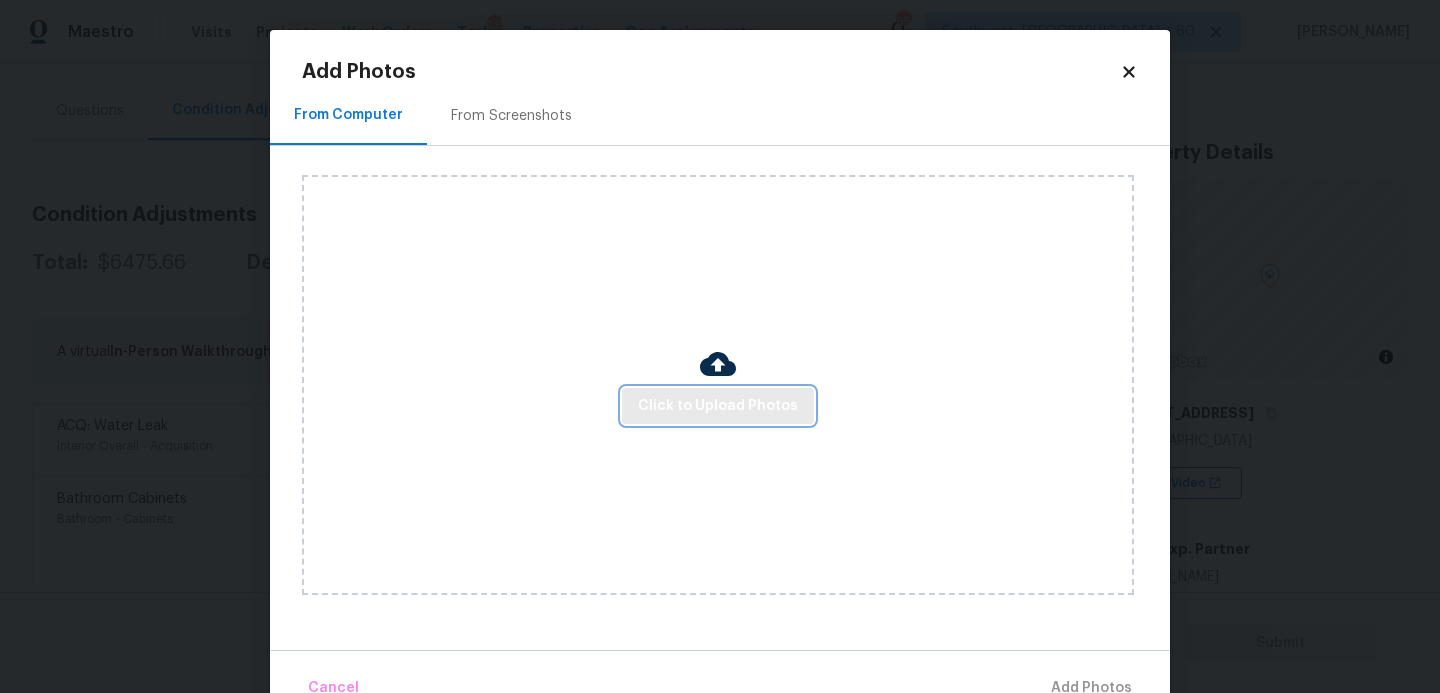 click on "Click to Upload Photos" at bounding box center (718, 406) 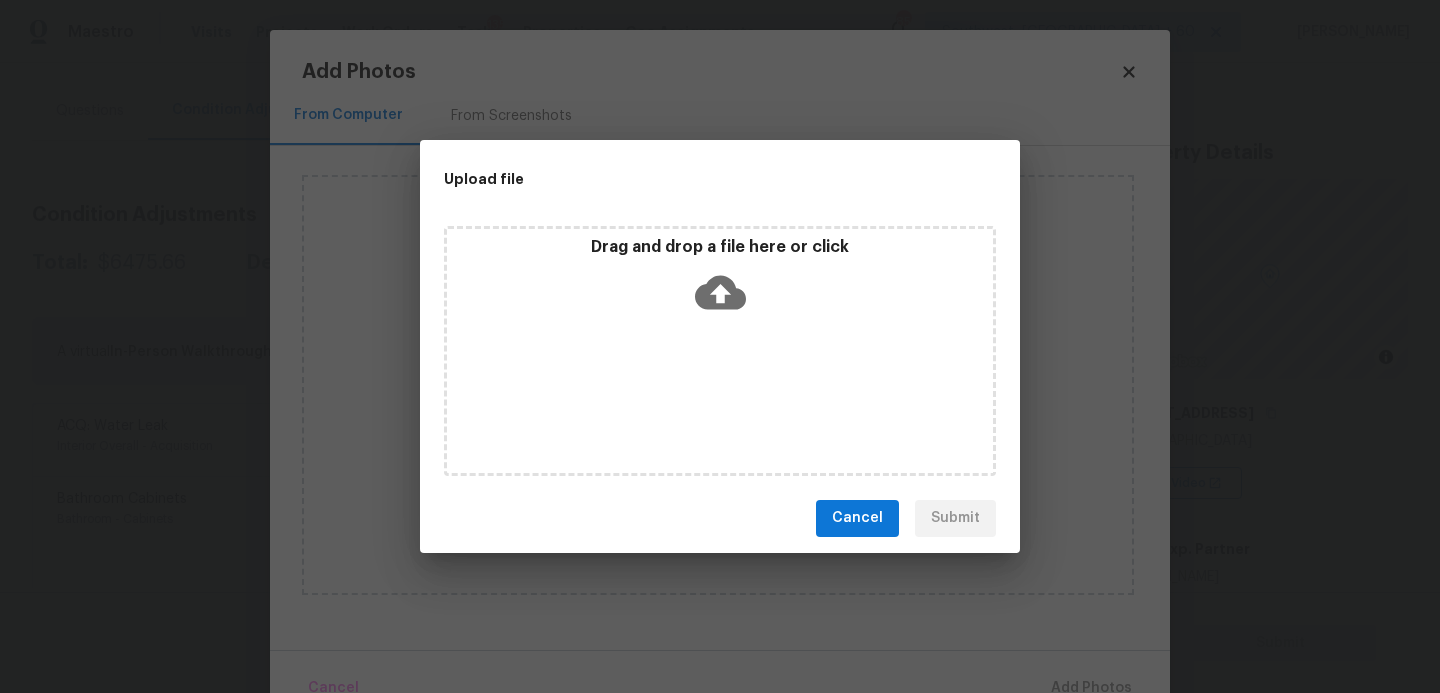 click on "Drag and drop a file here or click" at bounding box center (720, 280) 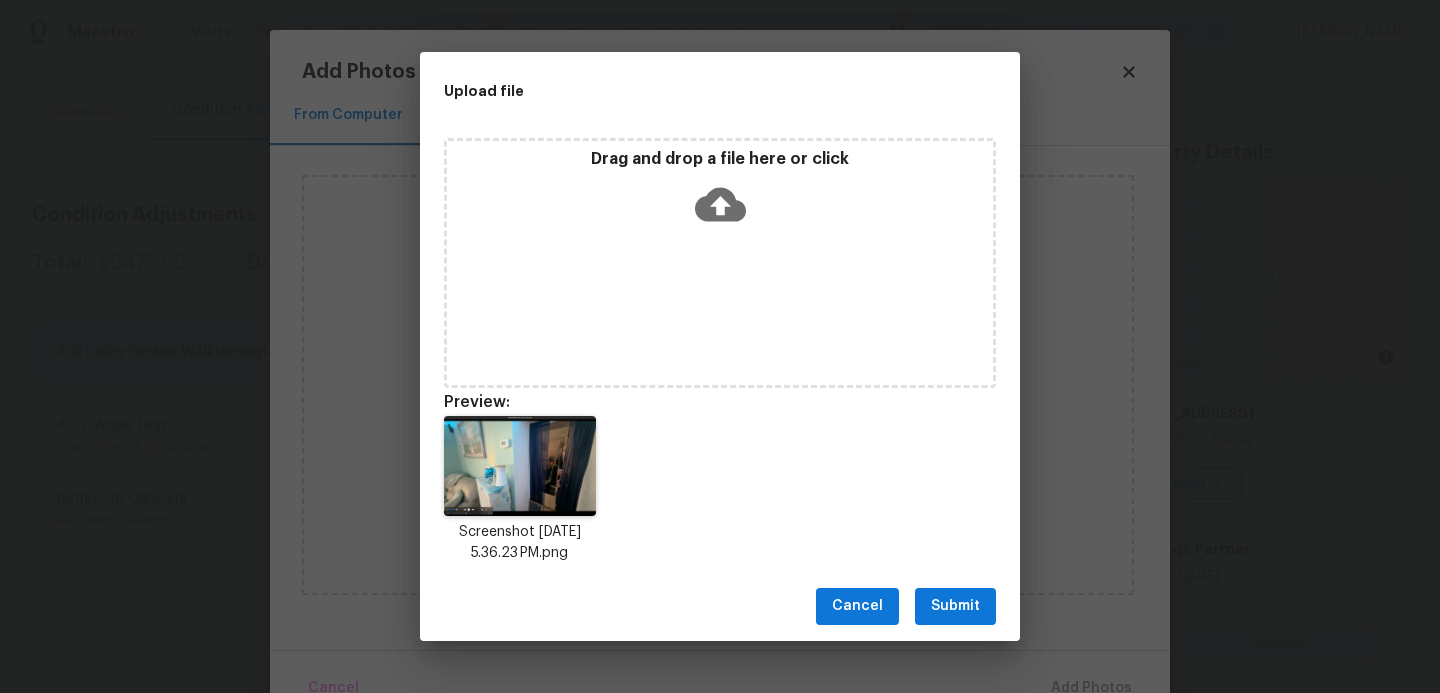 click on "Submit" at bounding box center [955, 606] 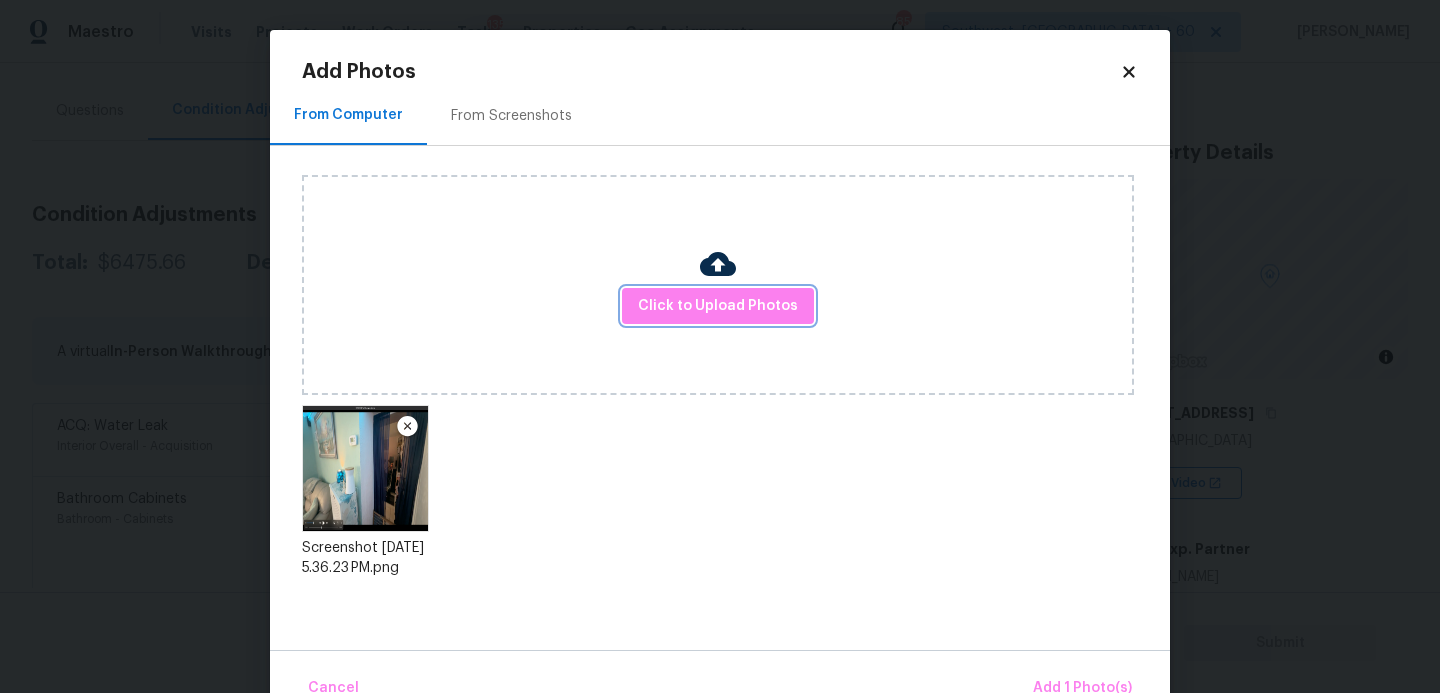 scroll, scrollTop: 47, scrollLeft: 0, axis: vertical 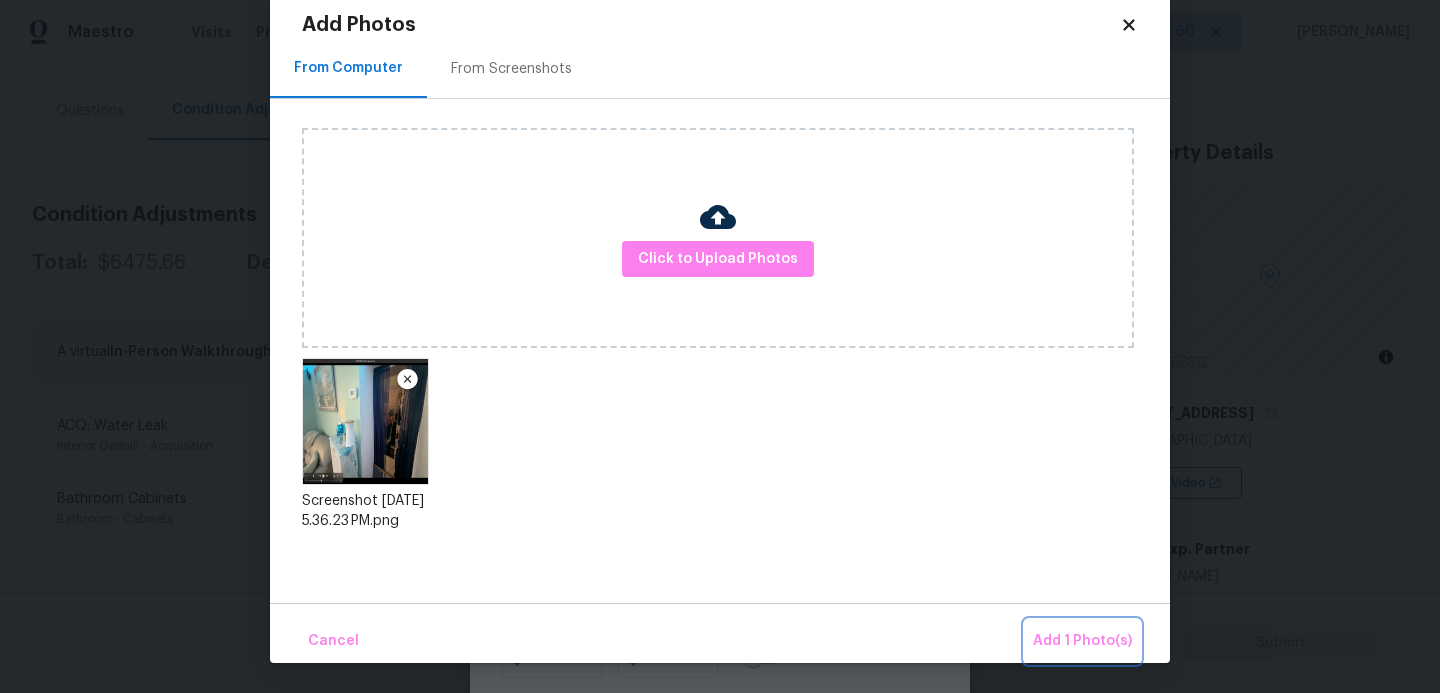 click on "Add 1 Photo(s)" at bounding box center (1082, 641) 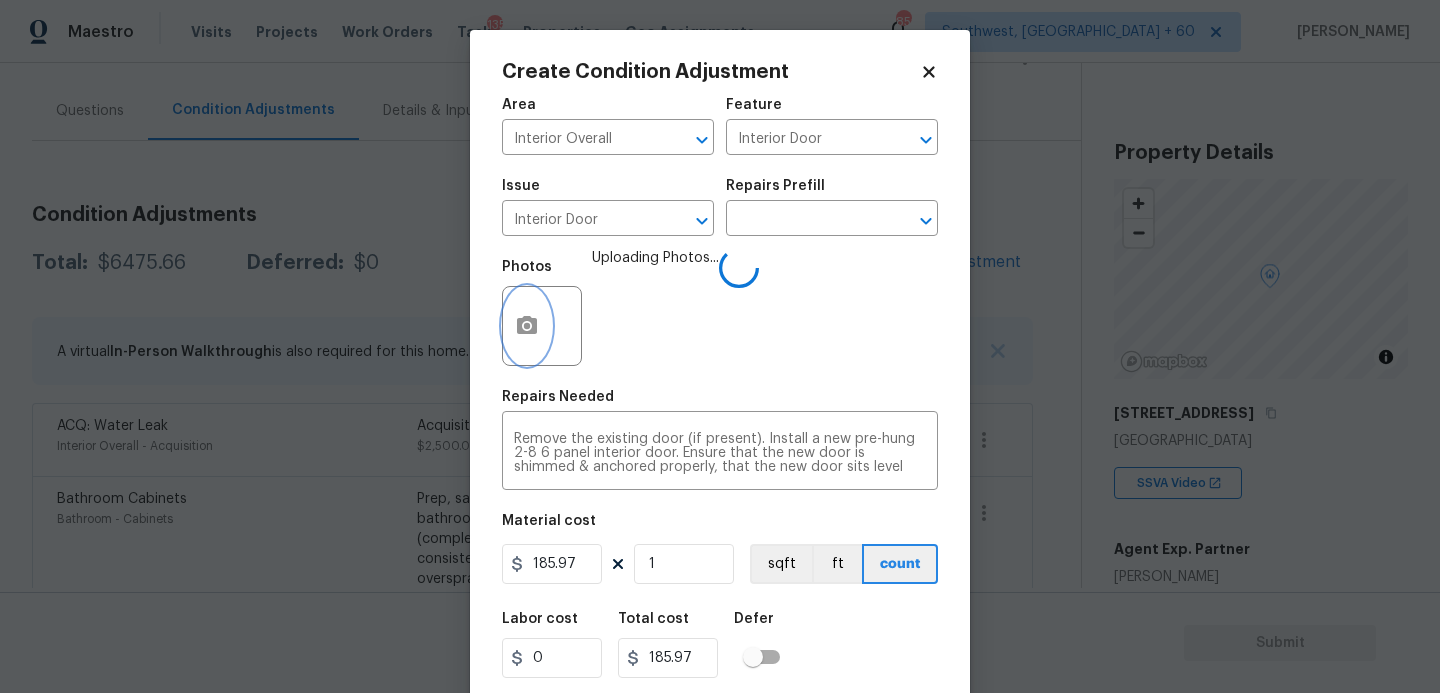 scroll, scrollTop: 0, scrollLeft: 0, axis: both 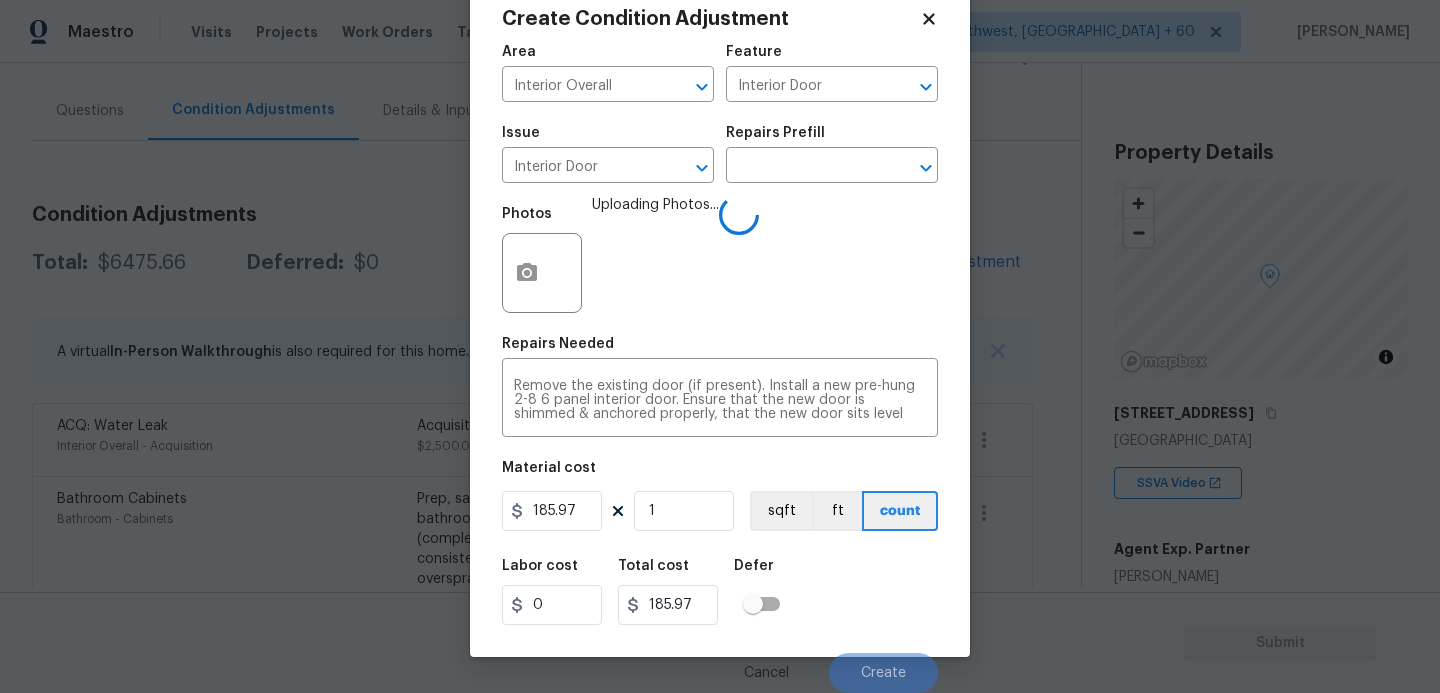 click on "Labor cost 0 Total cost 185.97 Defer" at bounding box center [720, 592] 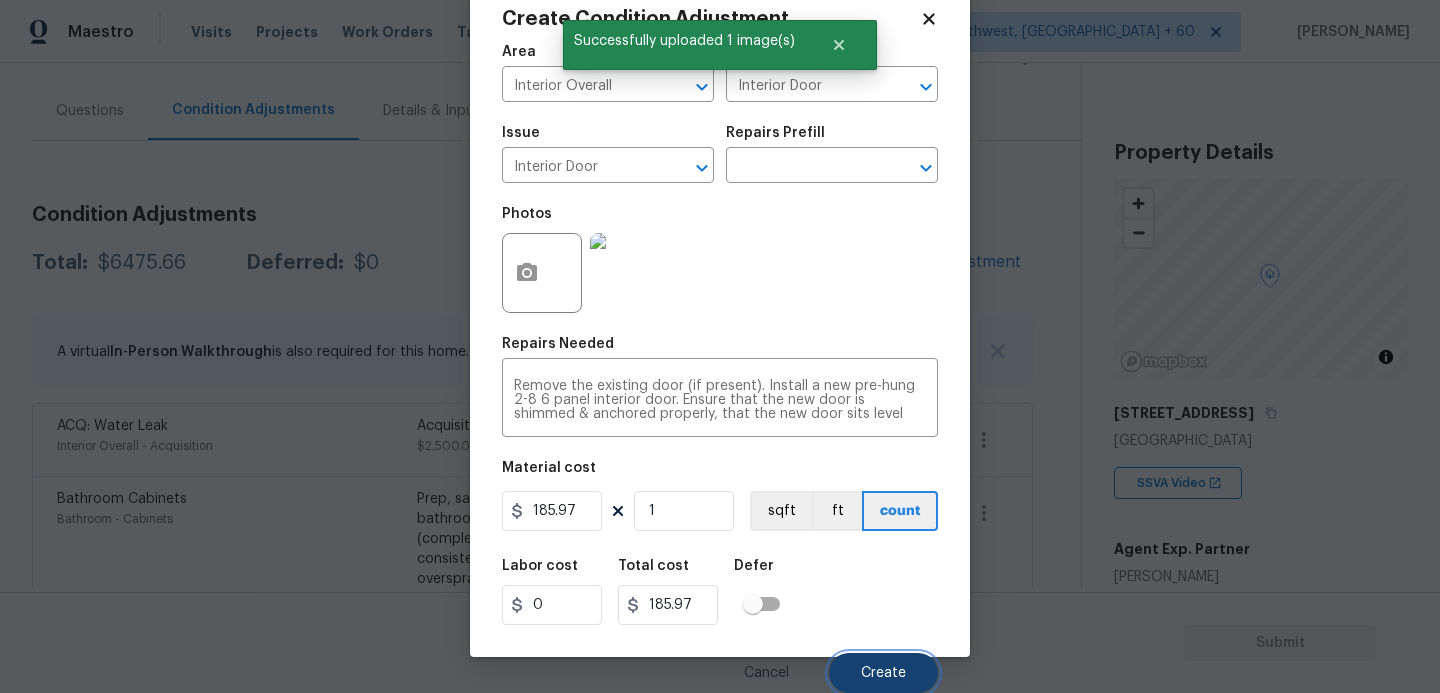 click on "Create" at bounding box center [883, 673] 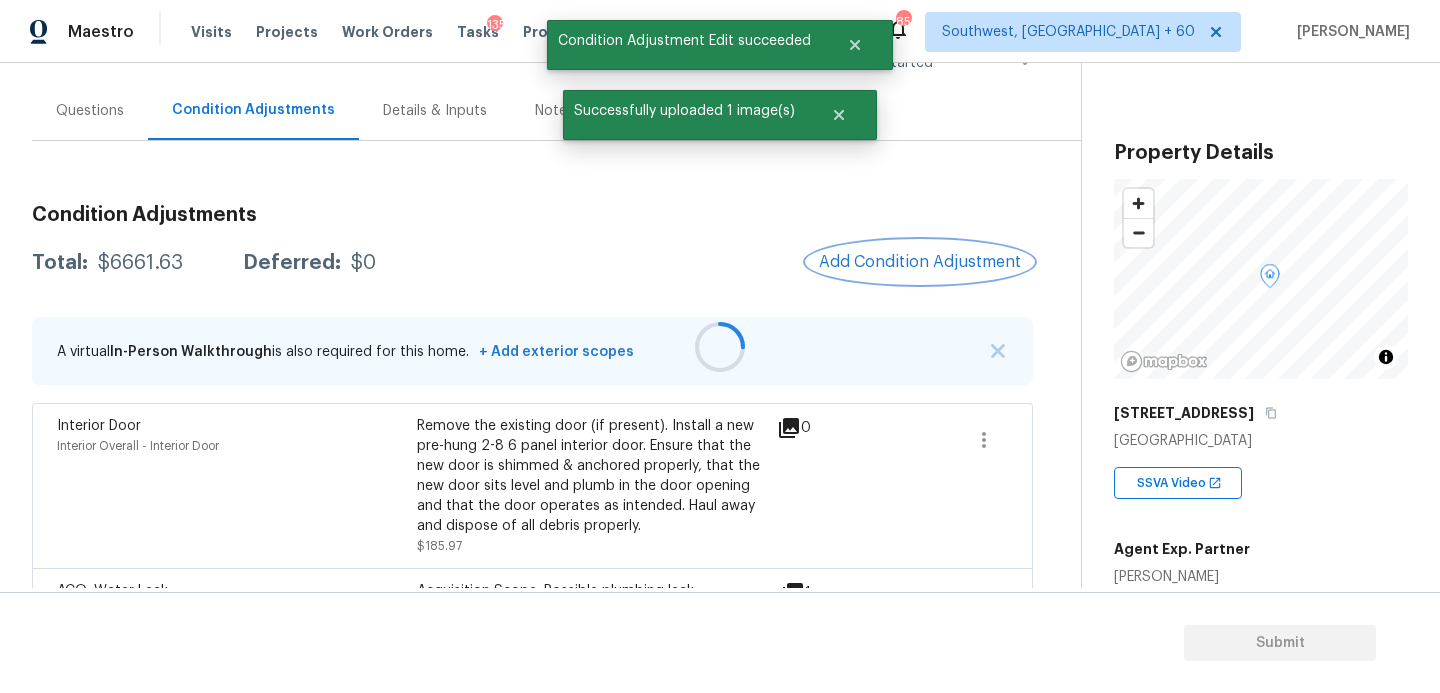 scroll, scrollTop: 0, scrollLeft: 0, axis: both 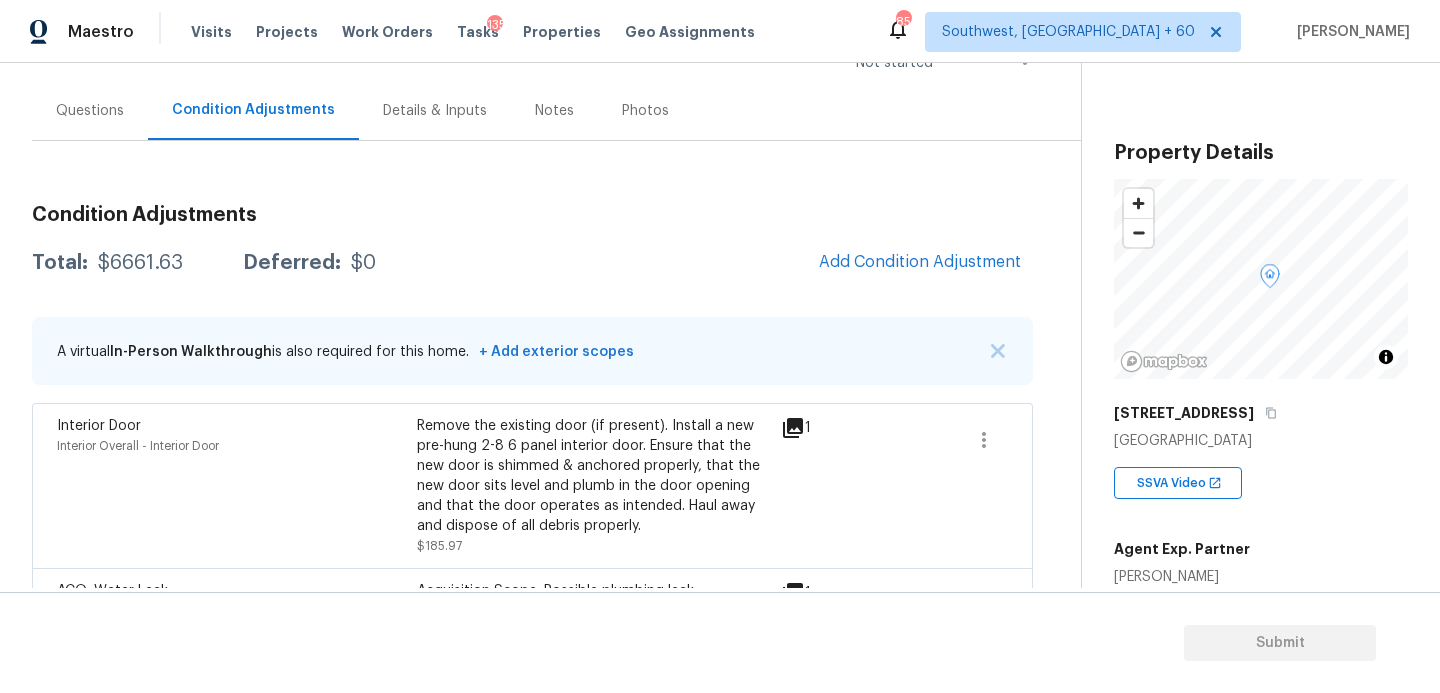 click on "Add Condition Adjustment" at bounding box center [920, 263] 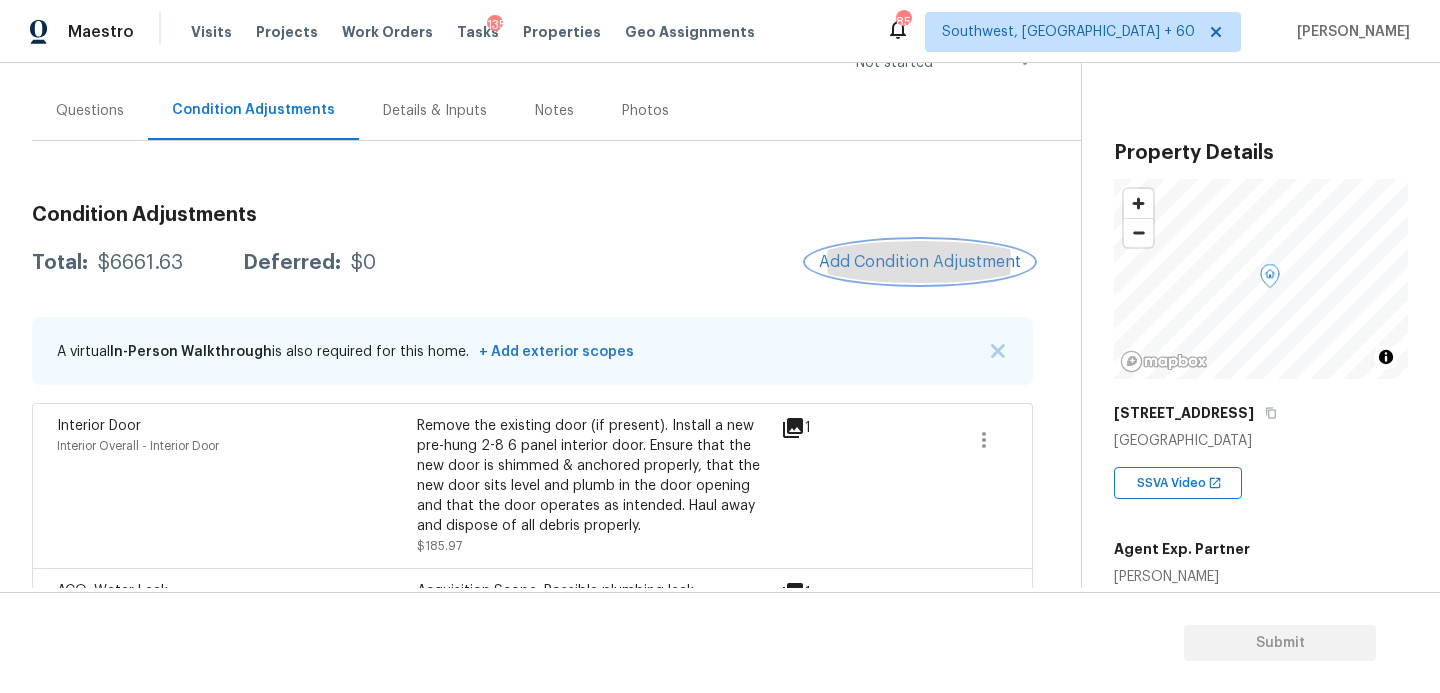 click on "Add Condition Adjustment" at bounding box center [920, 262] 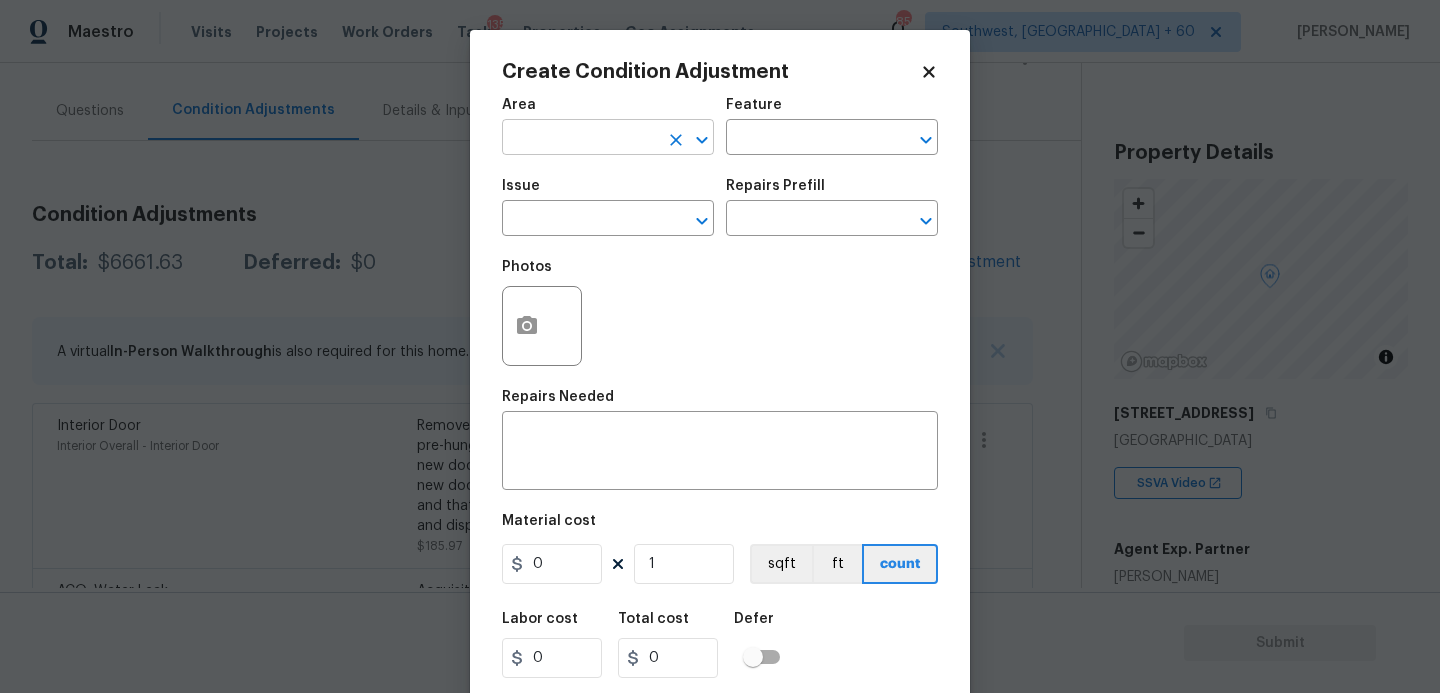 click at bounding box center (580, 139) 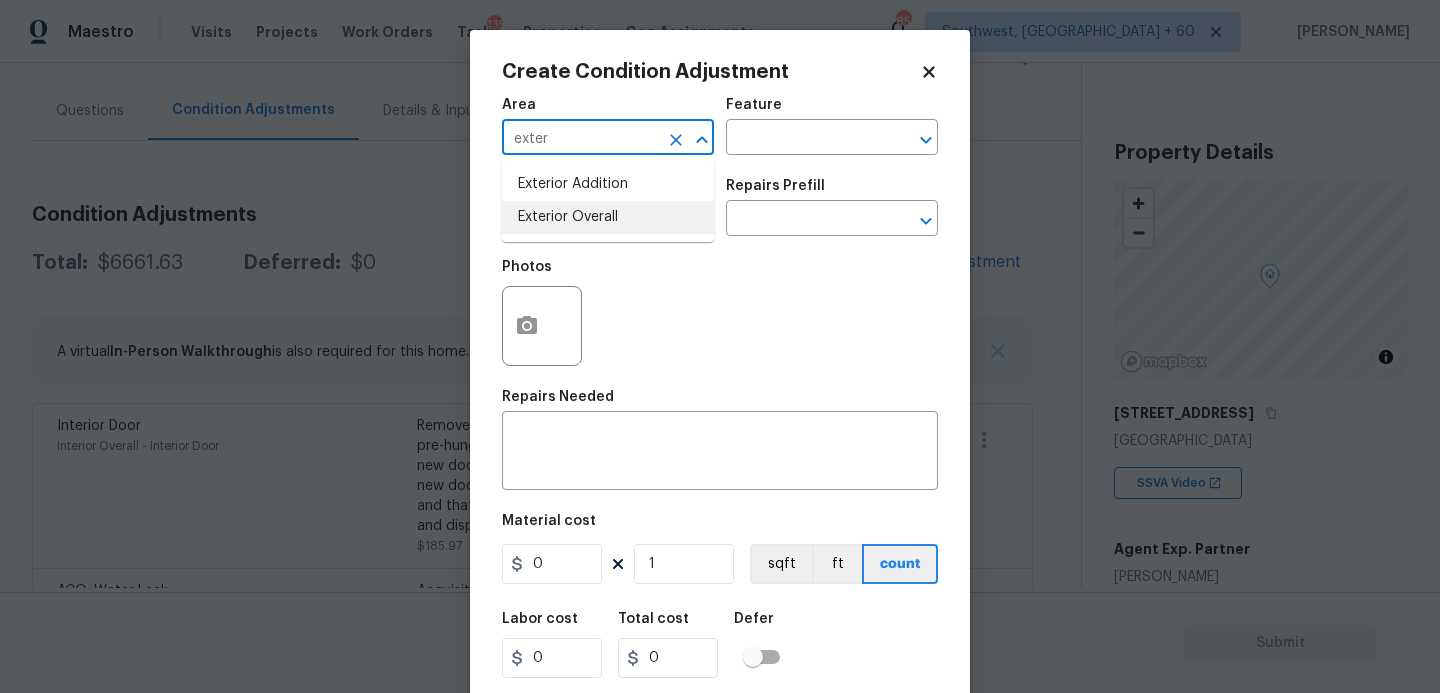 click on "Exterior Addition Exterior Overall" at bounding box center [608, 201] 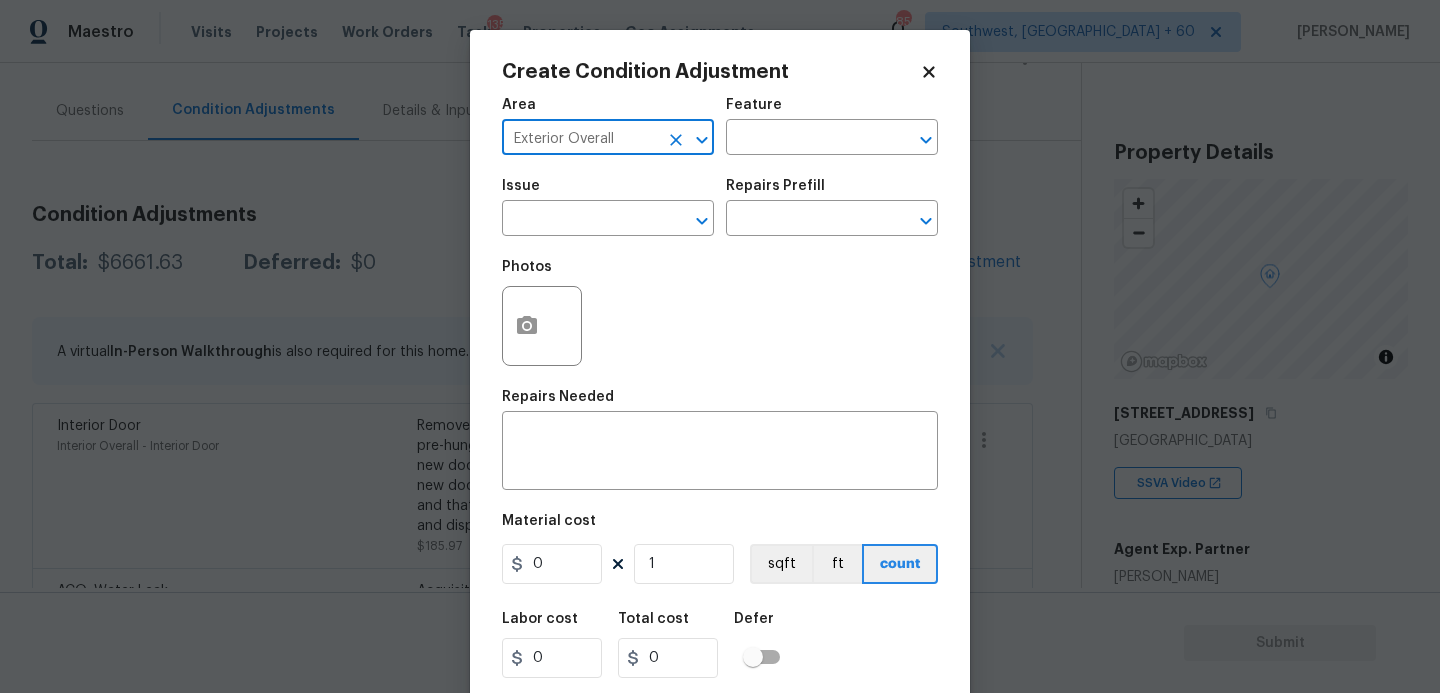 type on "Exterior Overall" 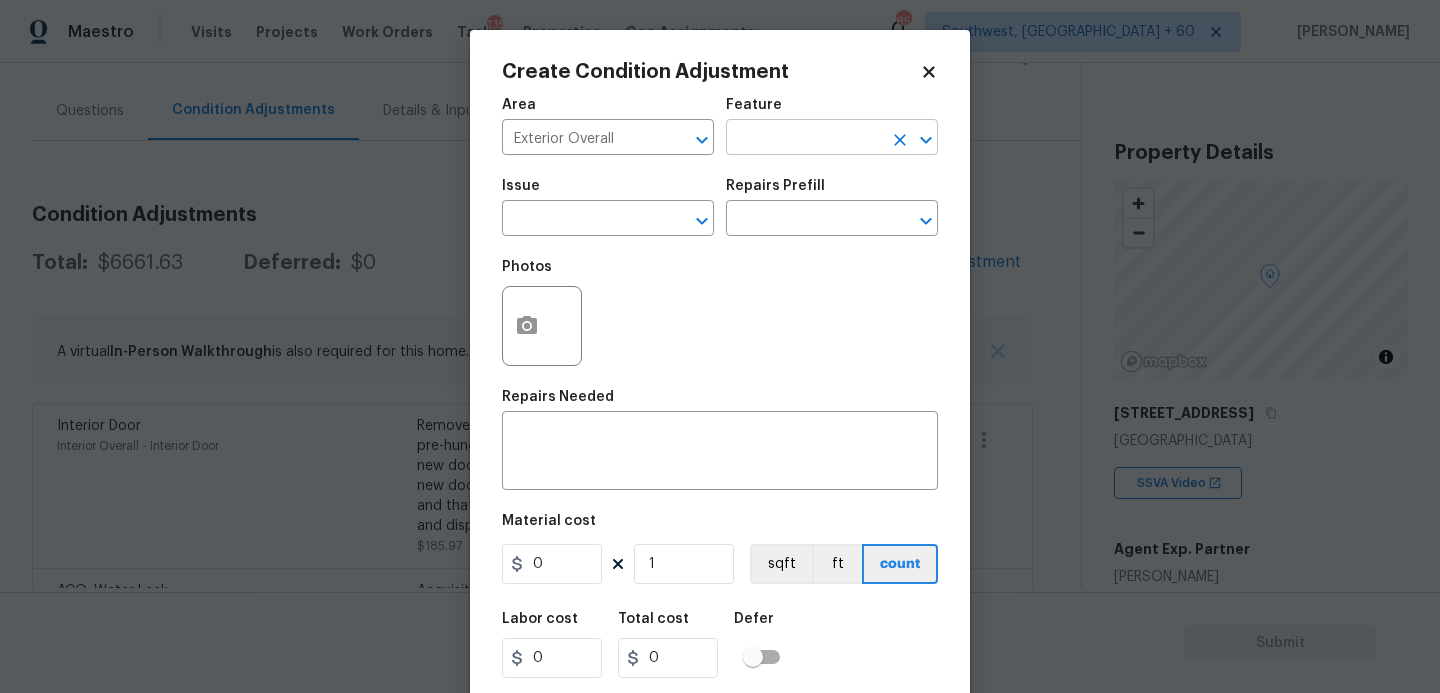 click at bounding box center (804, 139) 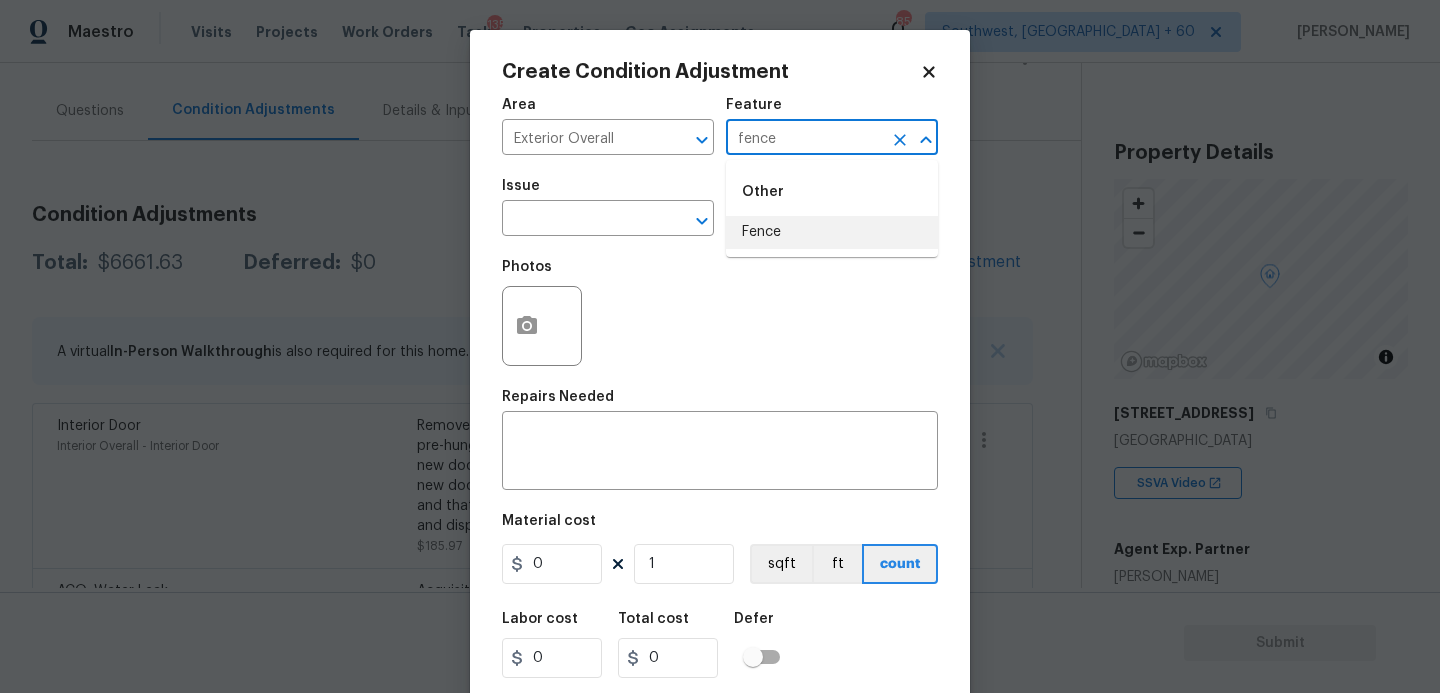 click on "Fence" at bounding box center [832, 232] 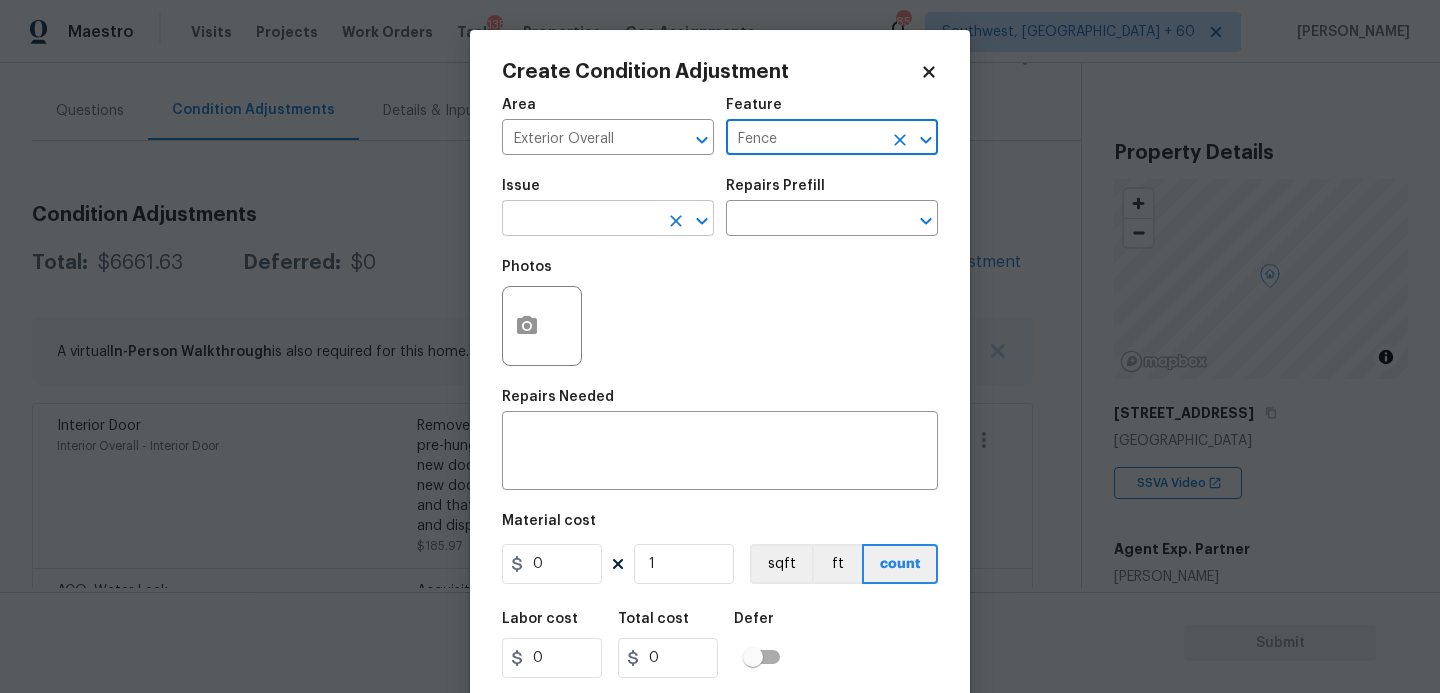 type on "Fence" 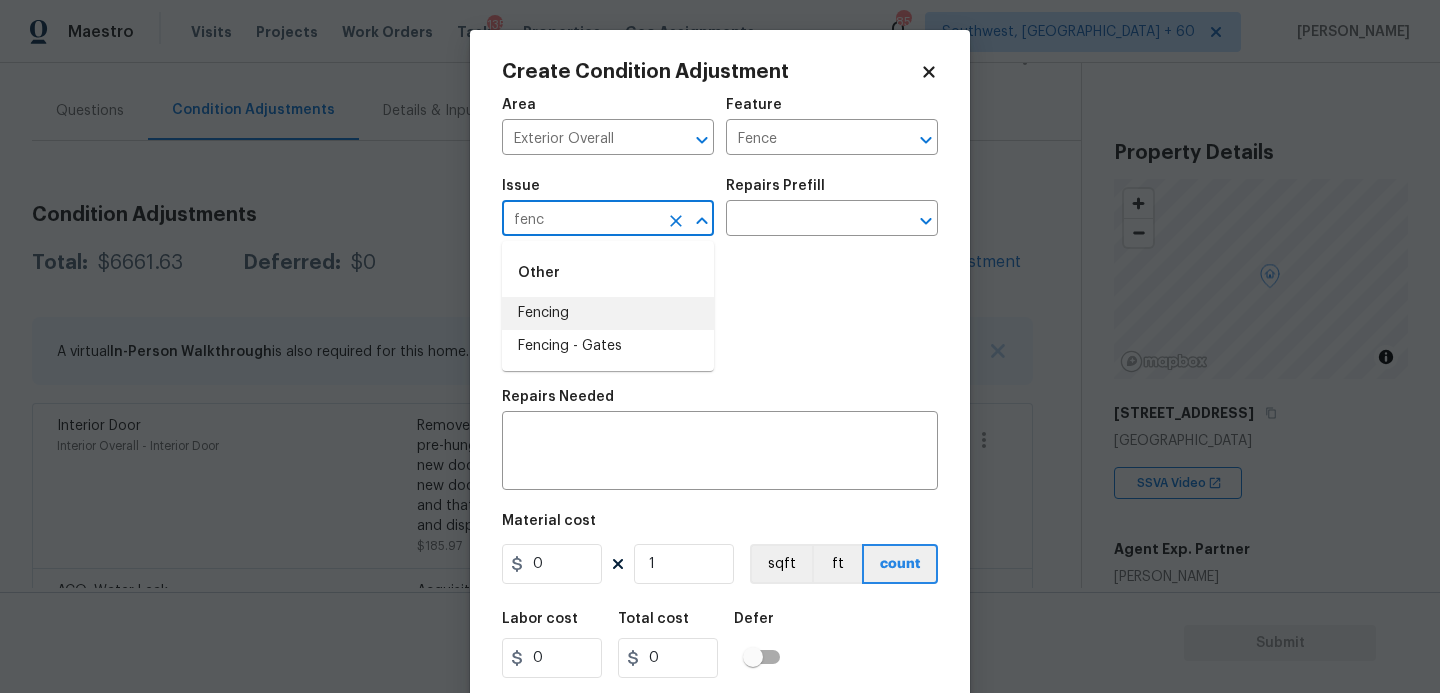 click on "Fencing" at bounding box center (608, 313) 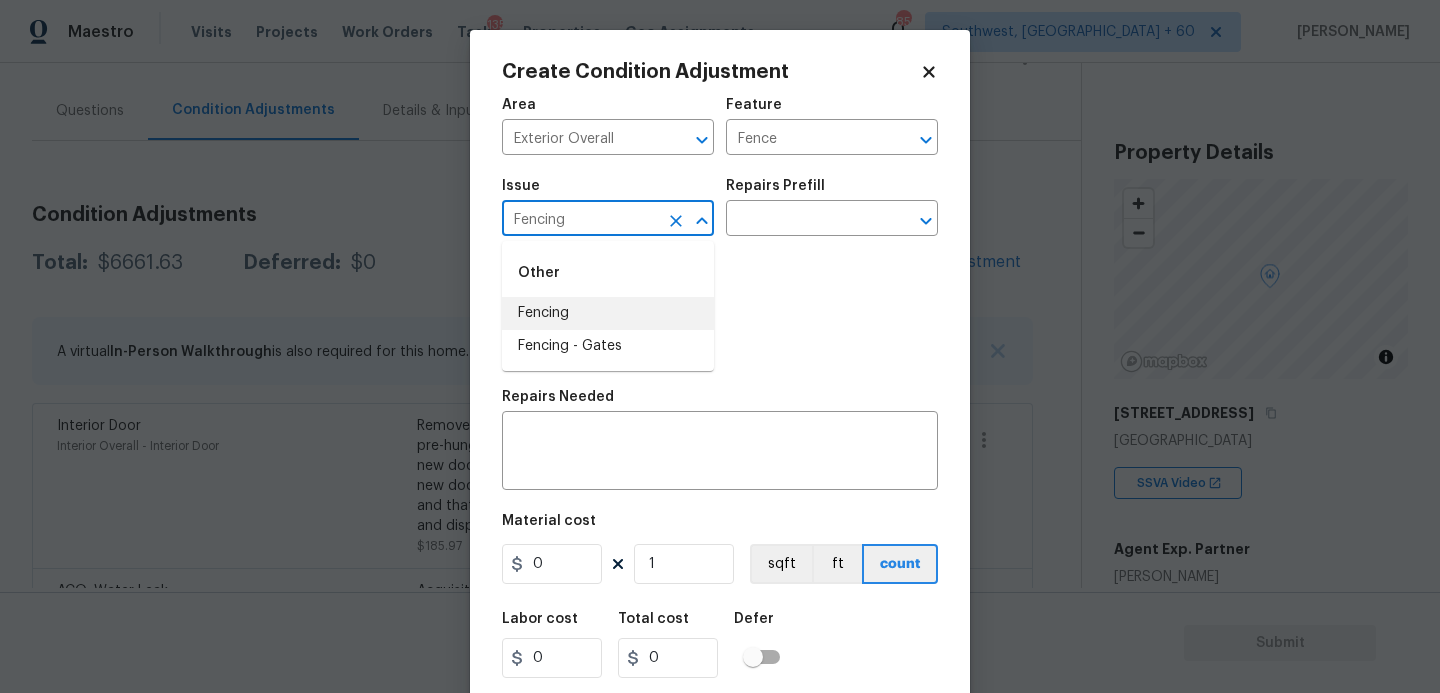 type on "Fencing" 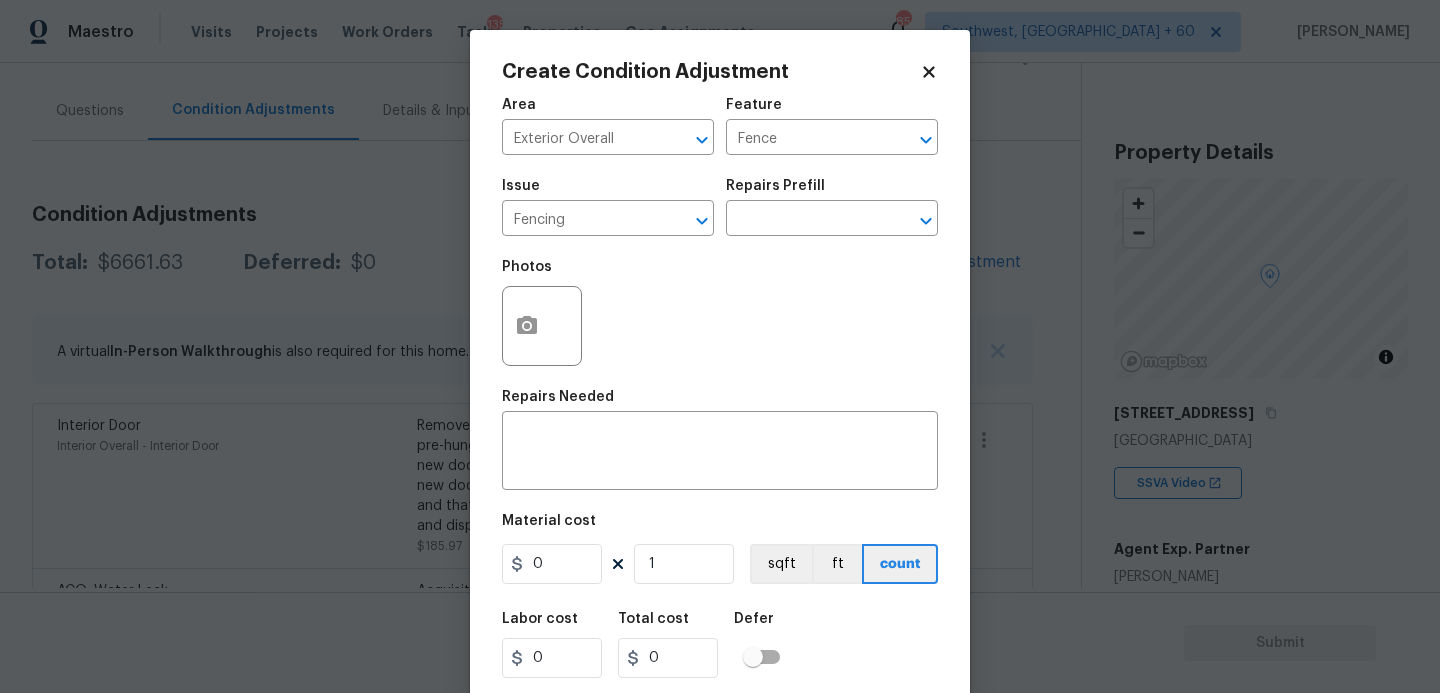 click on "Repairs Needed" at bounding box center (558, 397) 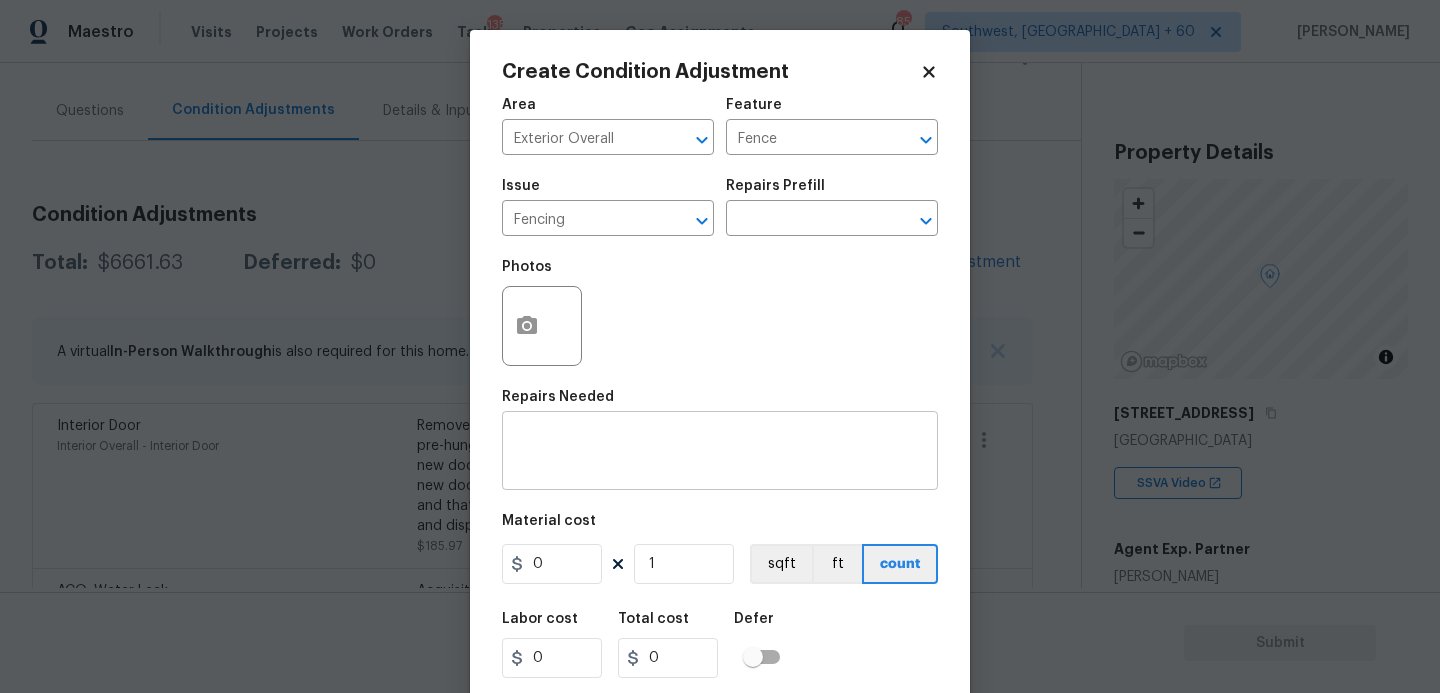 click on "x ​" at bounding box center [720, 453] 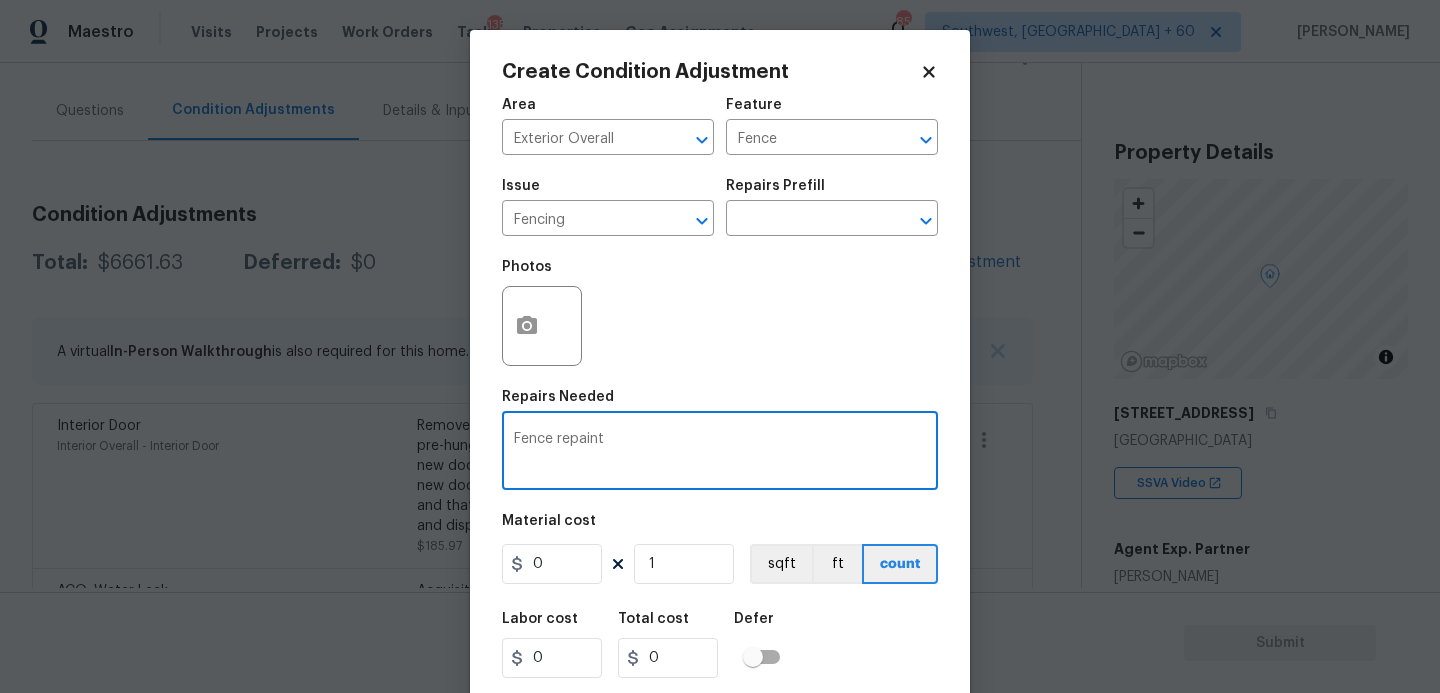 type on "Fence repaint" 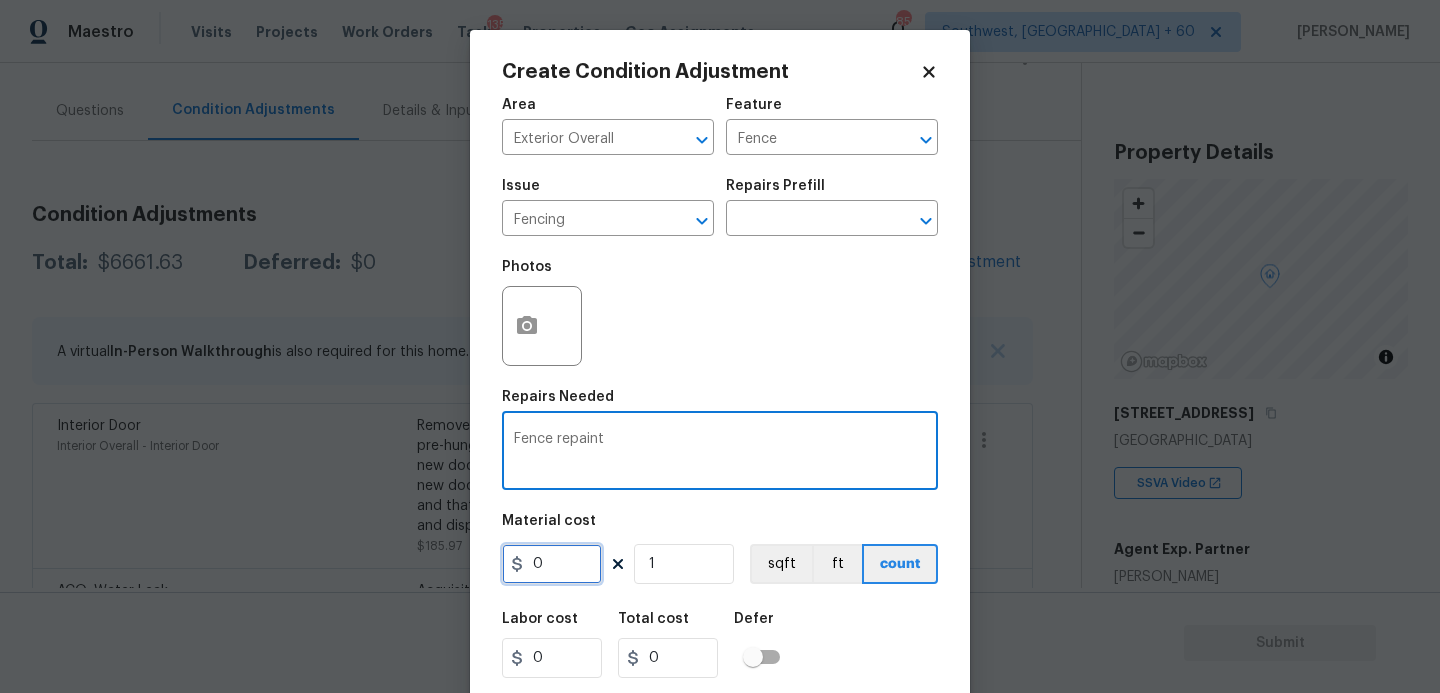 drag, startPoint x: 554, startPoint y: 565, endPoint x: 464, endPoint y: 560, distance: 90.13878 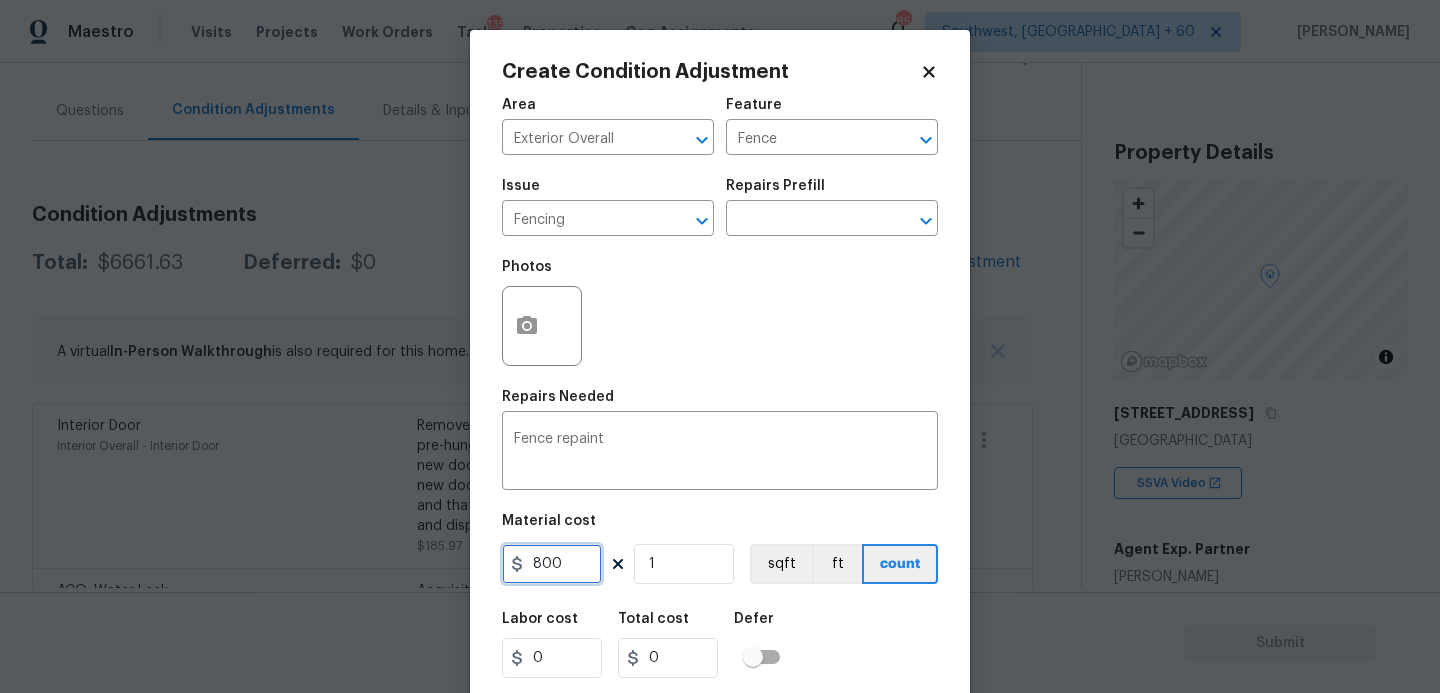 type on "800" 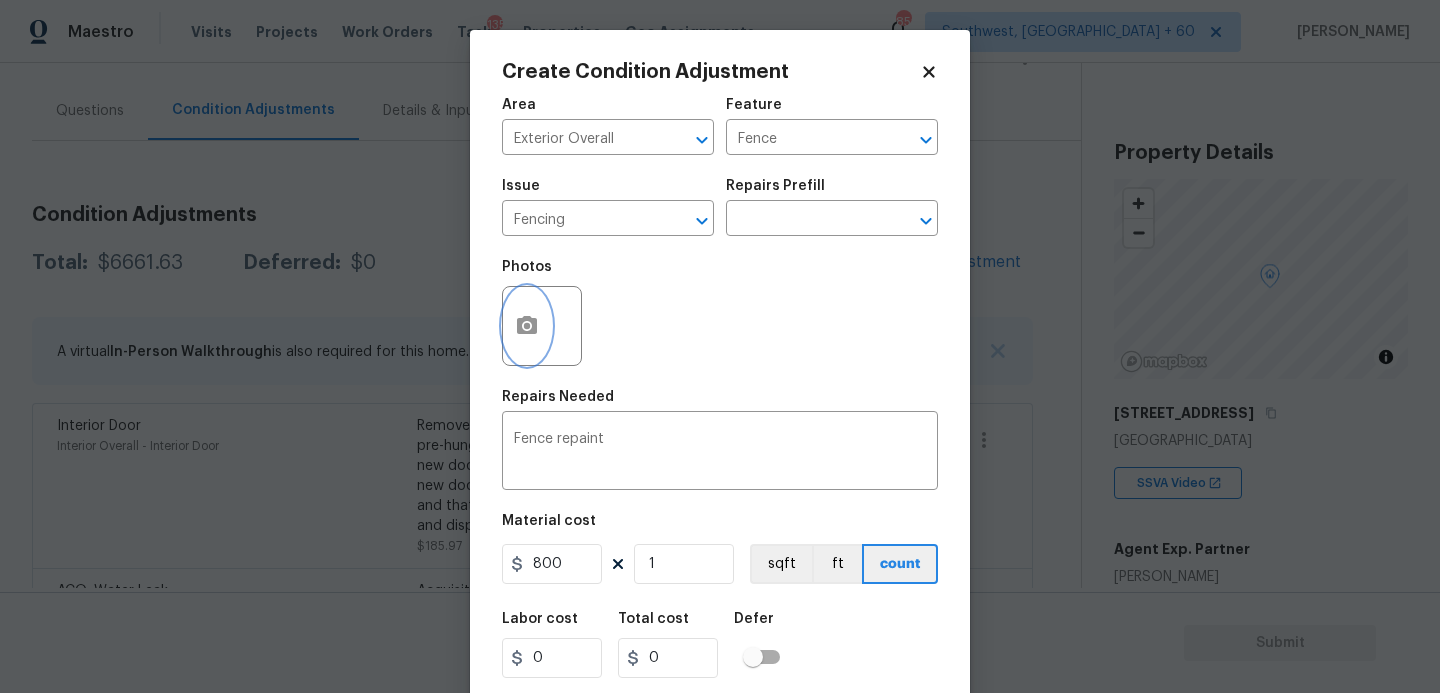 type on "800" 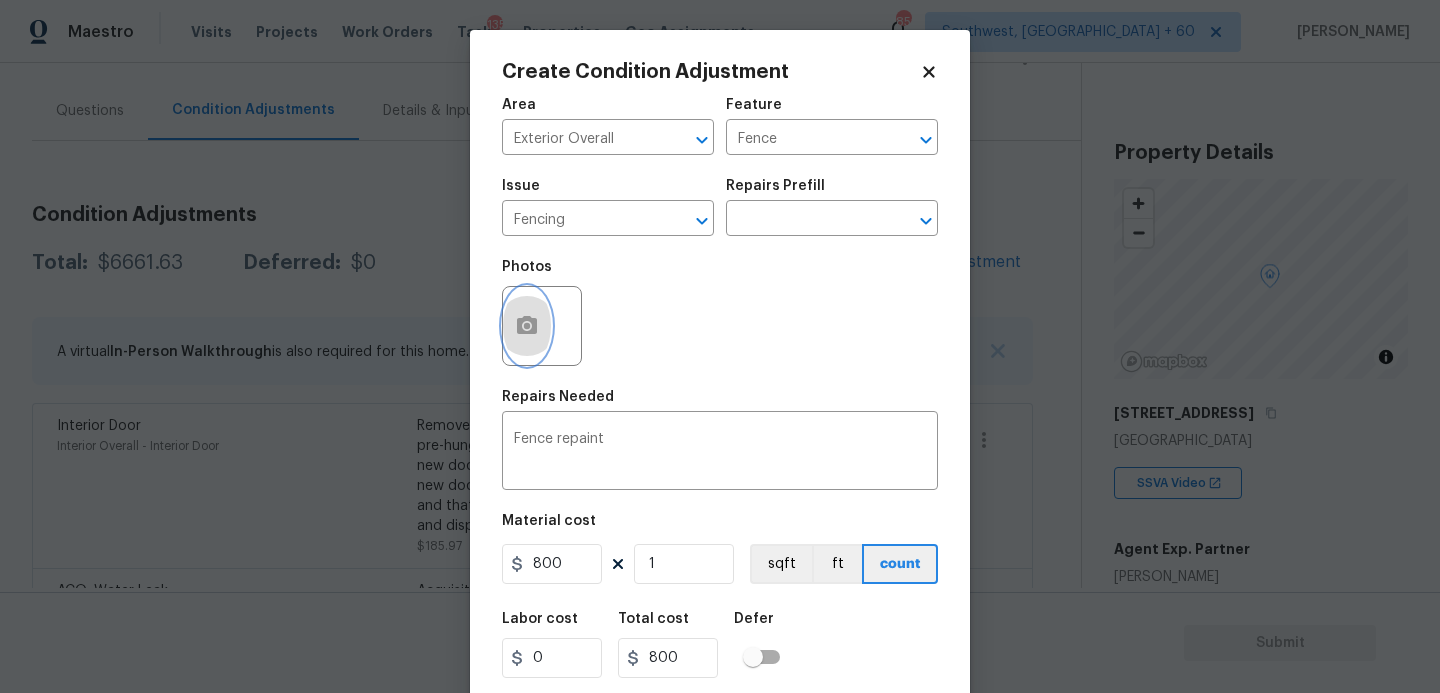 click at bounding box center (527, 326) 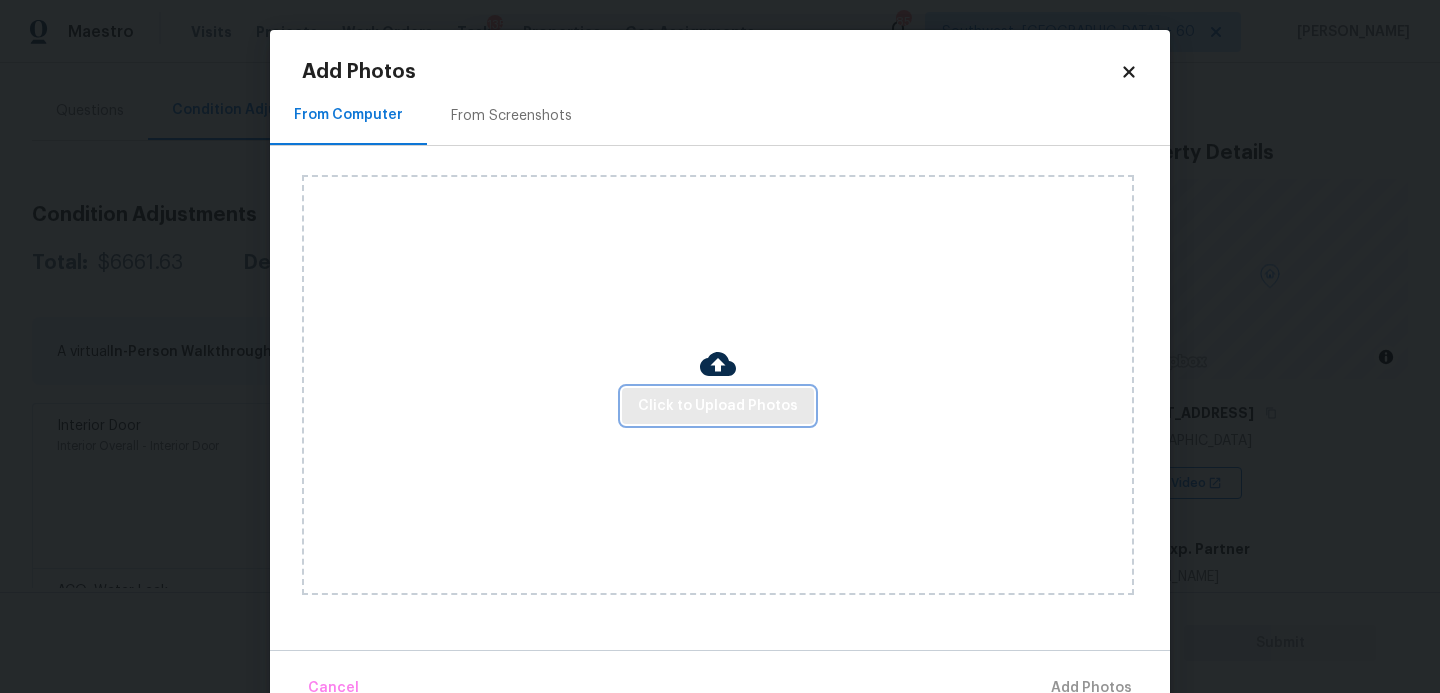 click on "Click to Upload Photos" at bounding box center [718, 406] 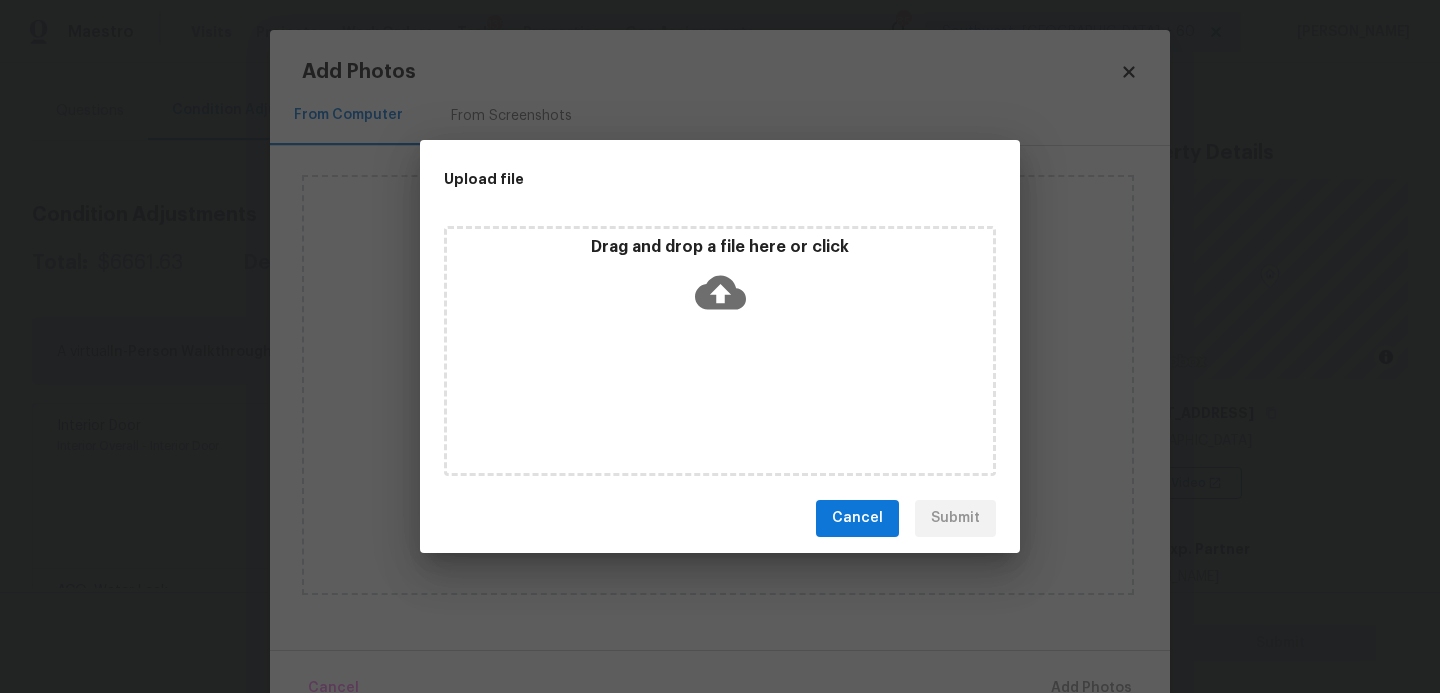 click on "Drag and drop a file here or click" at bounding box center (720, 351) 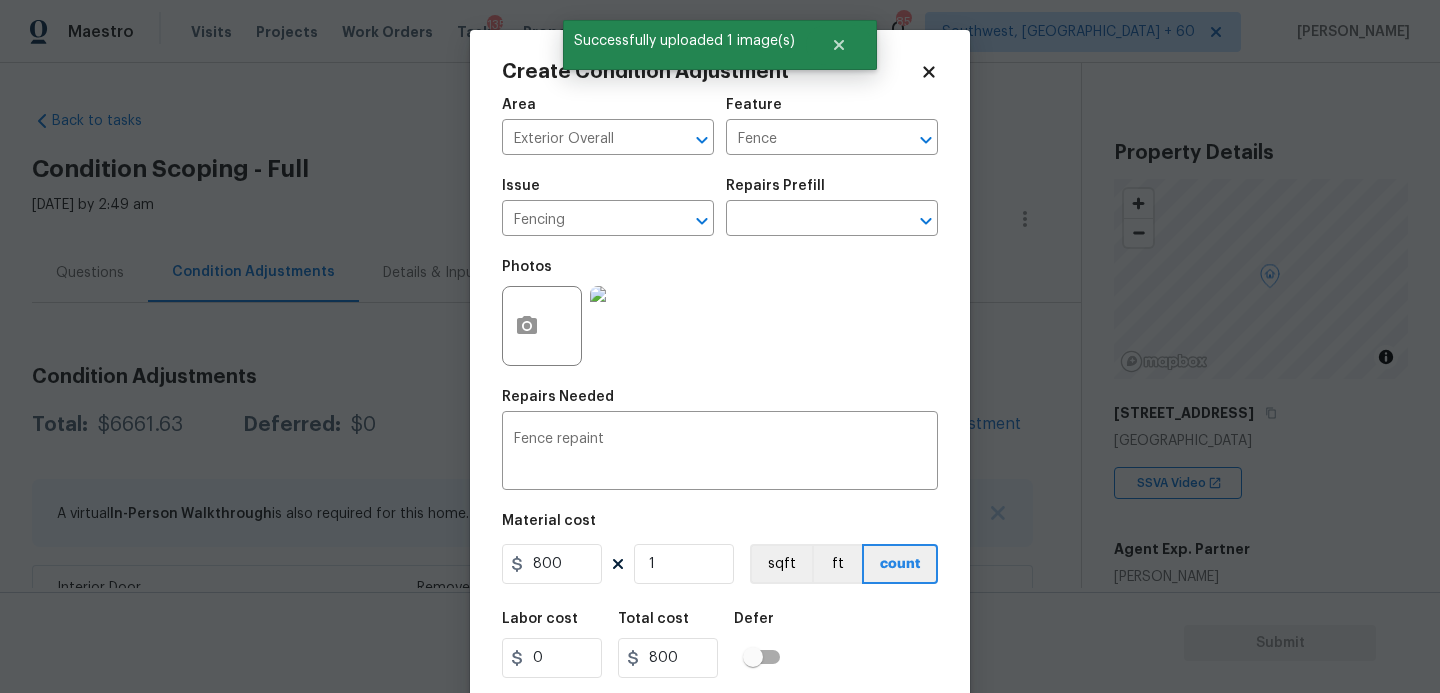 scroll, scrollTop: 0, scrollLeft: 0, axis: both 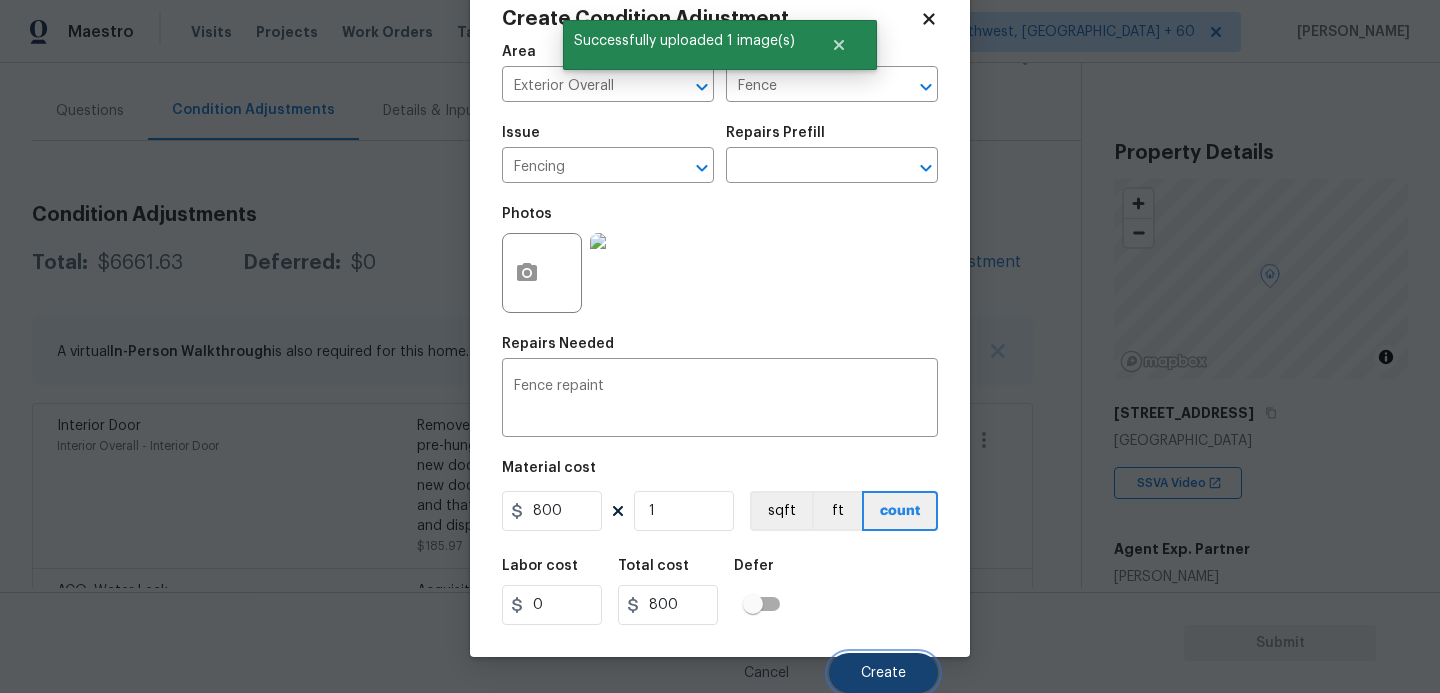click on "Create" at bounding box center [883, 673] 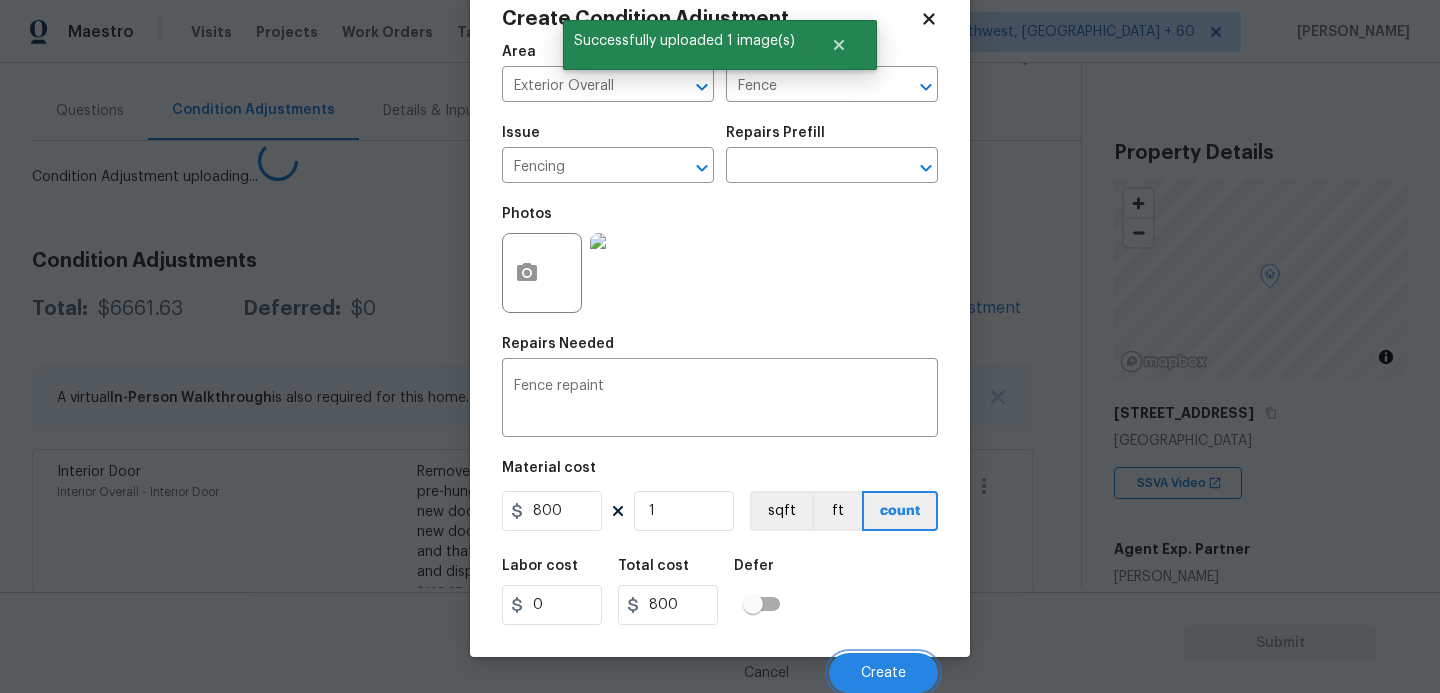 scroll, scrollTop: 47, scrollLeft: 0, axis: vertical 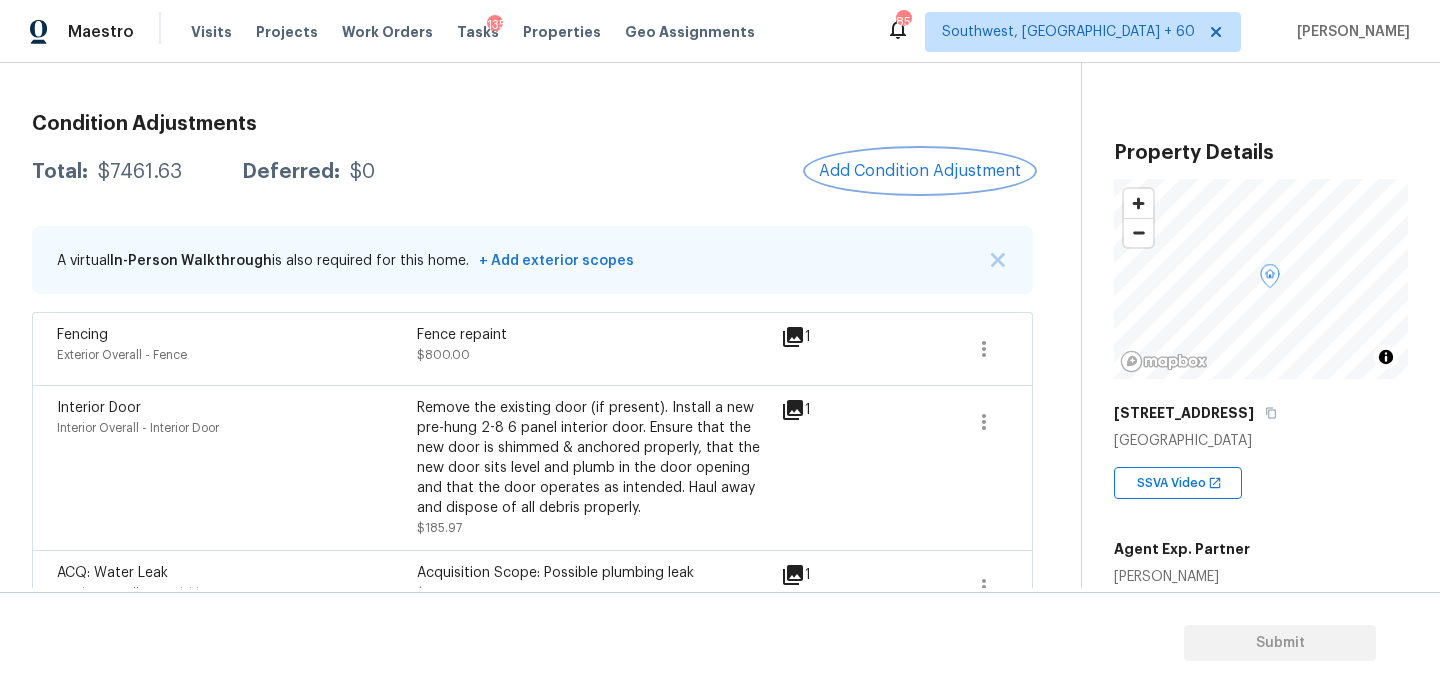 click on "Add Condition Adjustment" at bounding box center [920, 171] 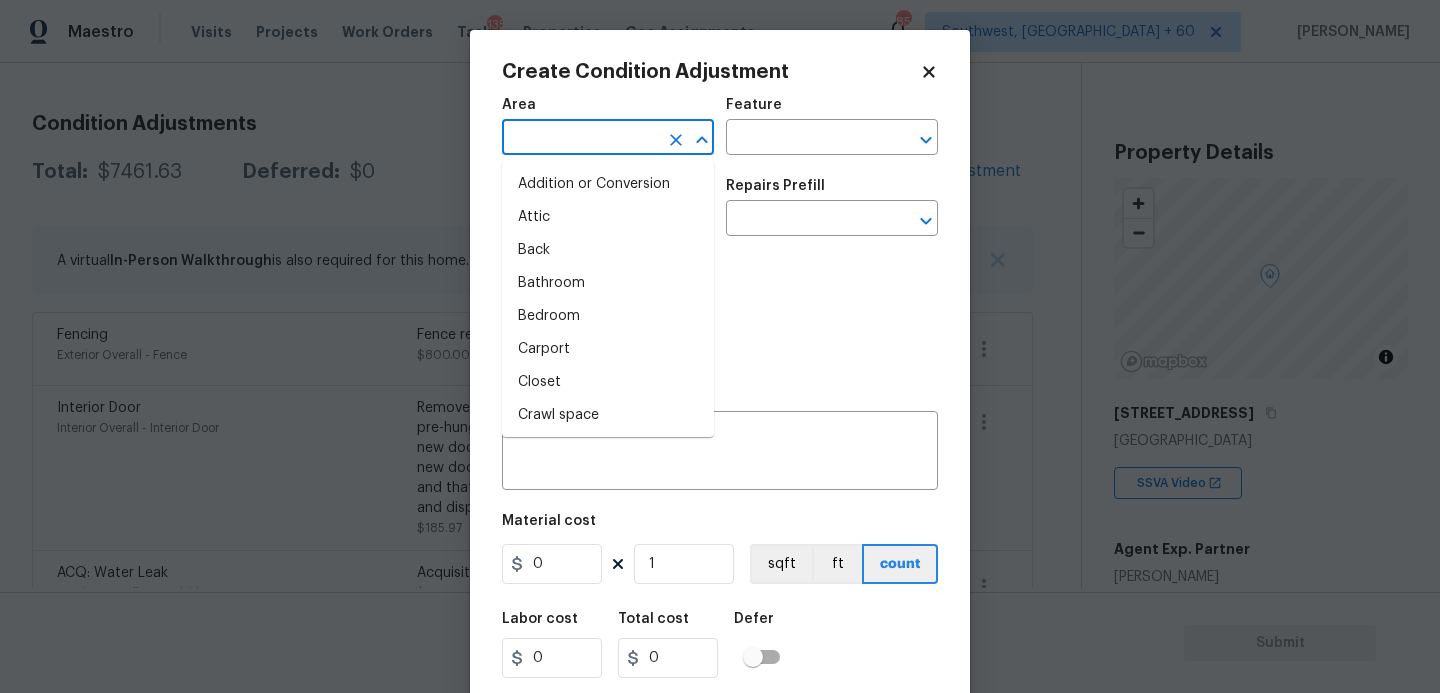 click at bounding box center [580, 139] 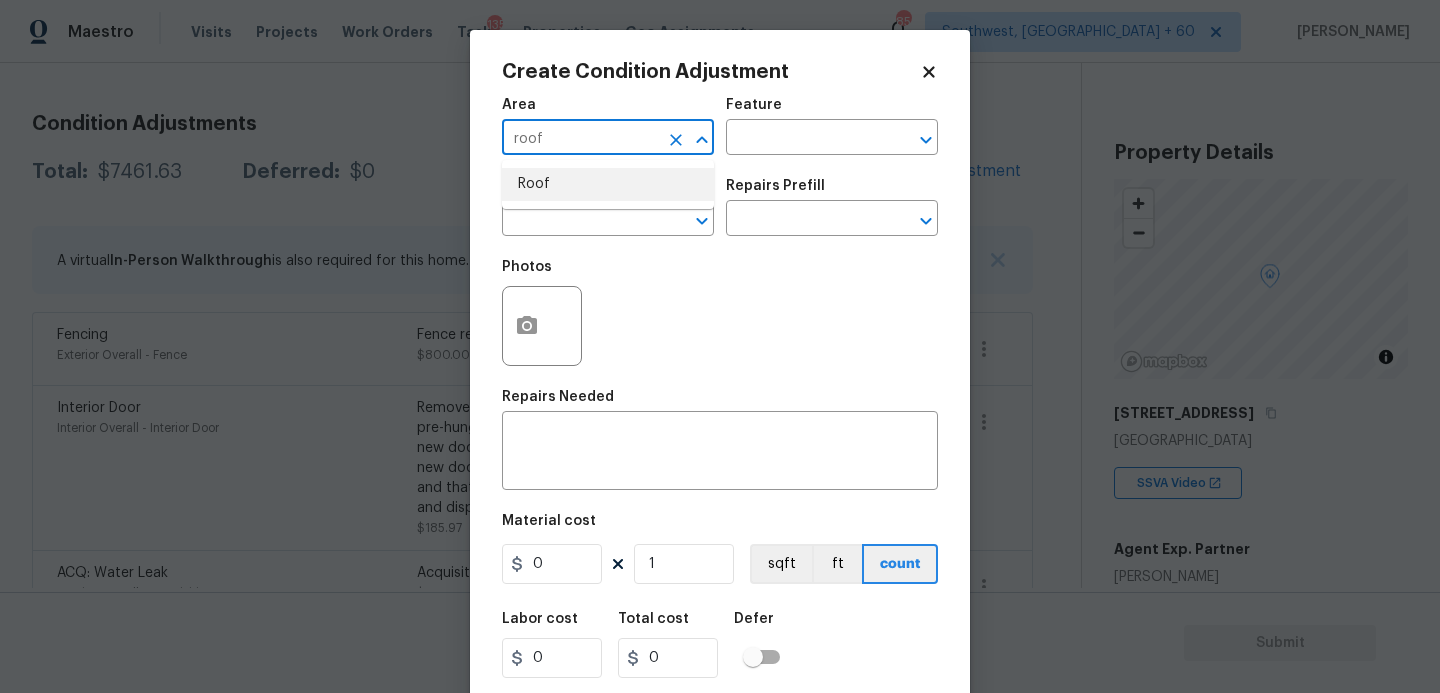 click on "Roof" at bounding box center [608, 184] 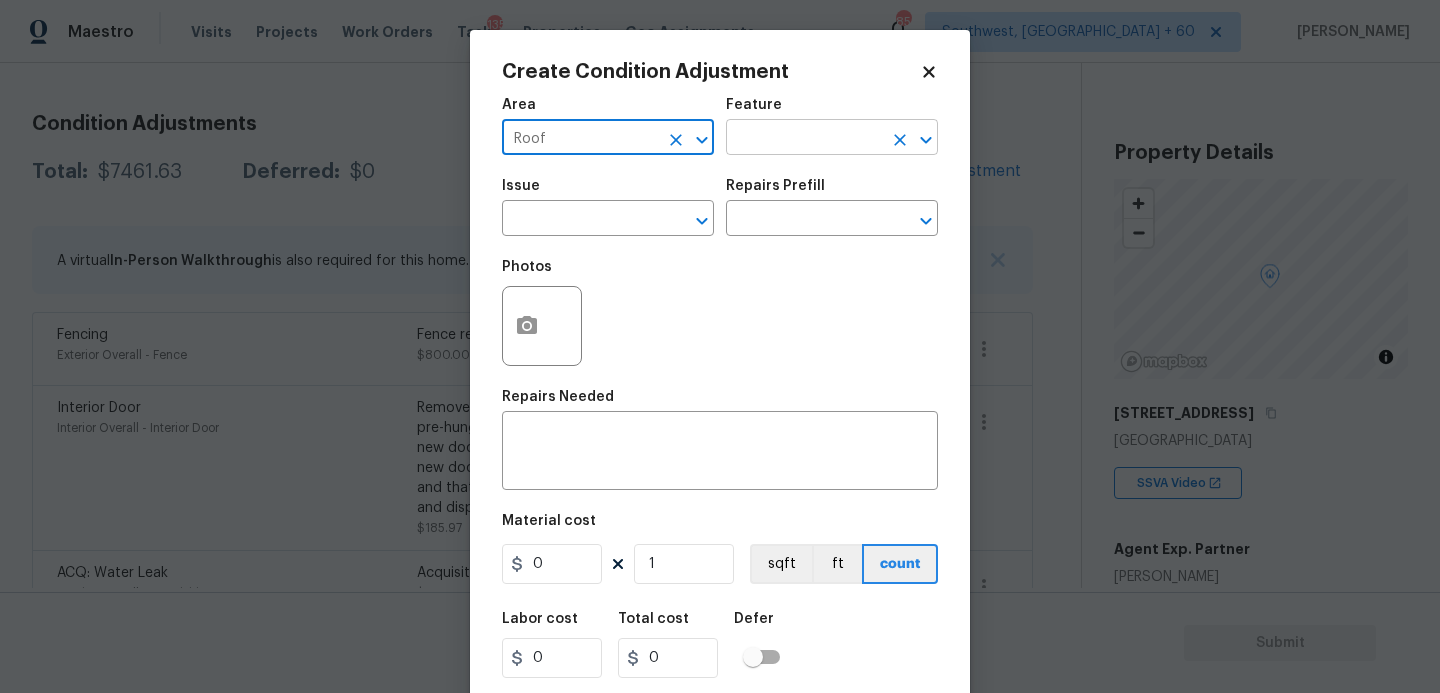 type on "Roof" 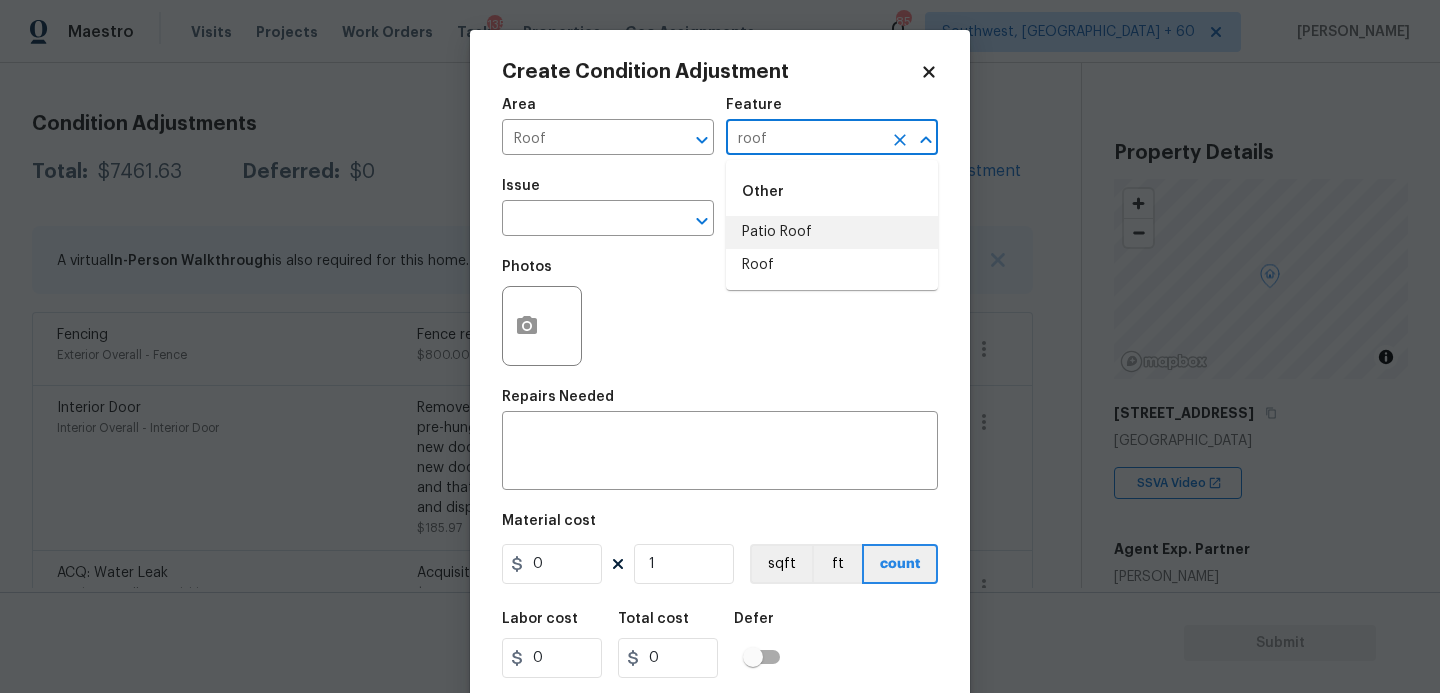 click on "Roof" at bounding box center [832, 265] 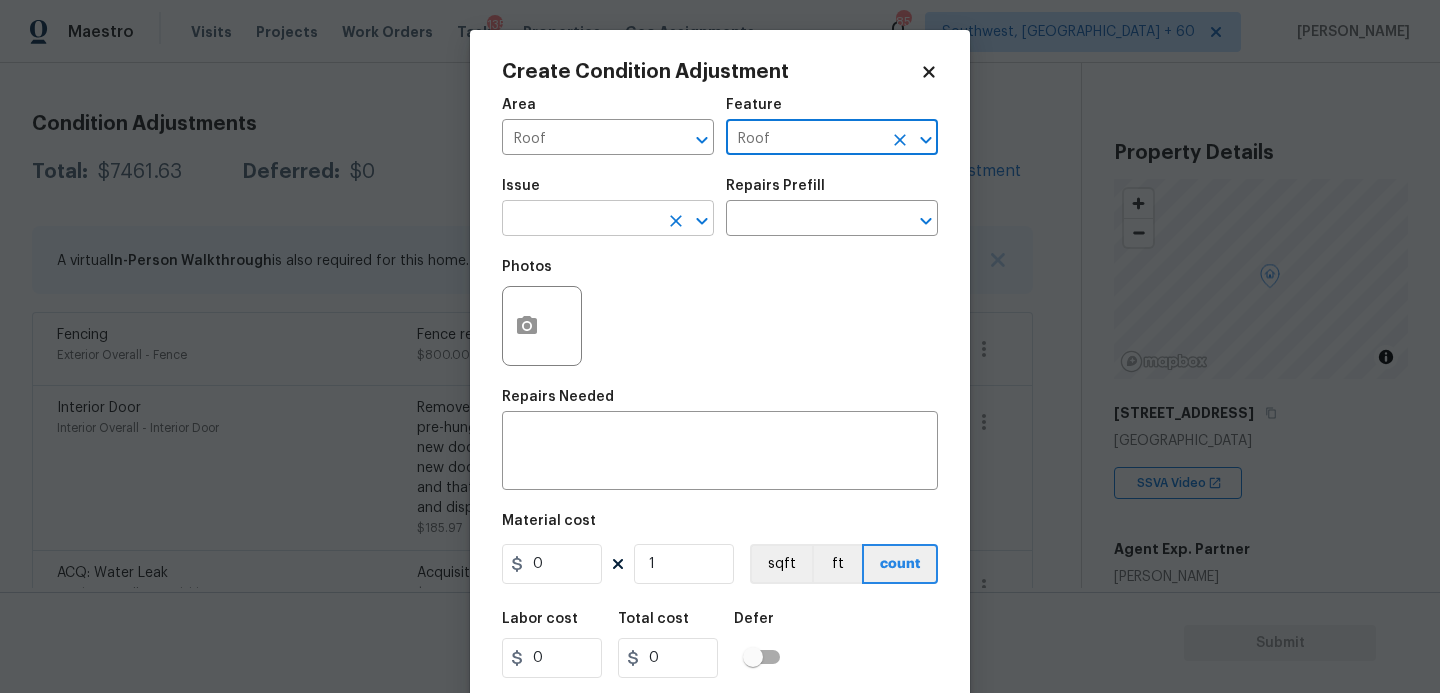 type on "Roof" 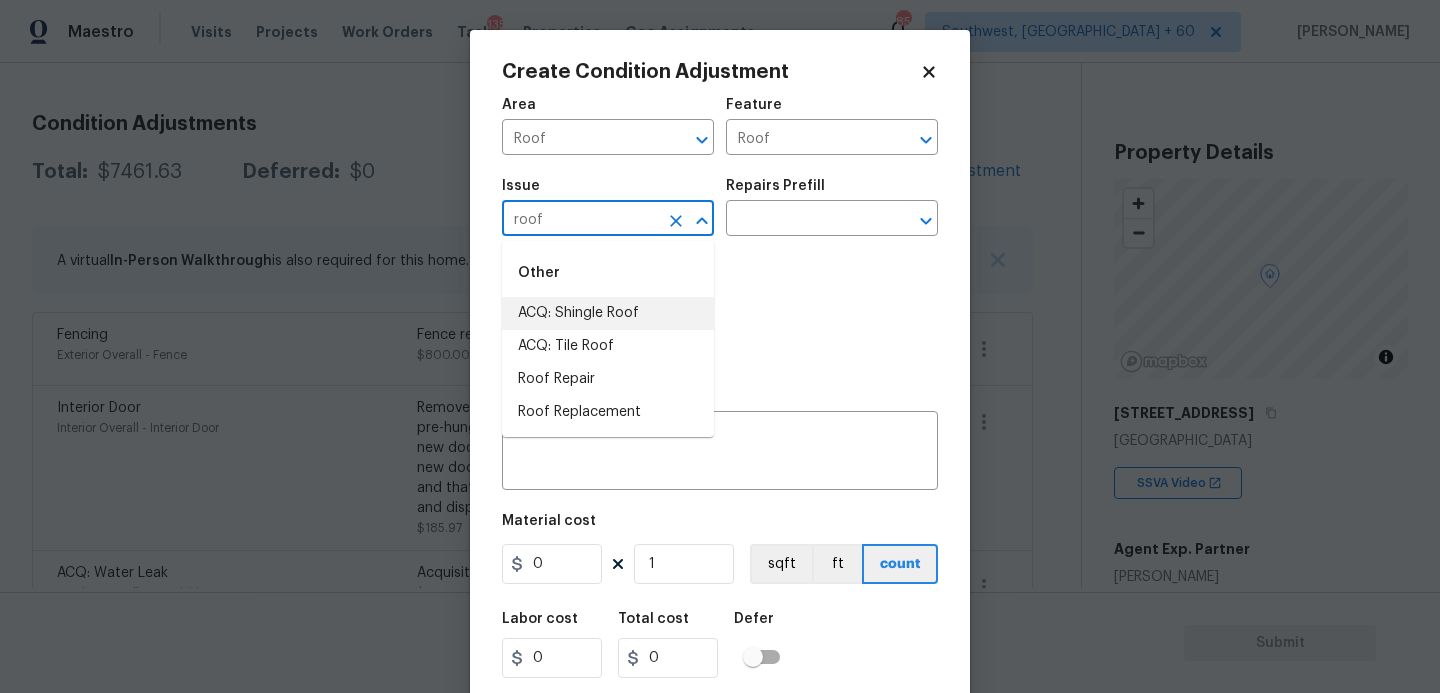 click on "ACQ: Shingle Roof" at bounding box center (608, 313) 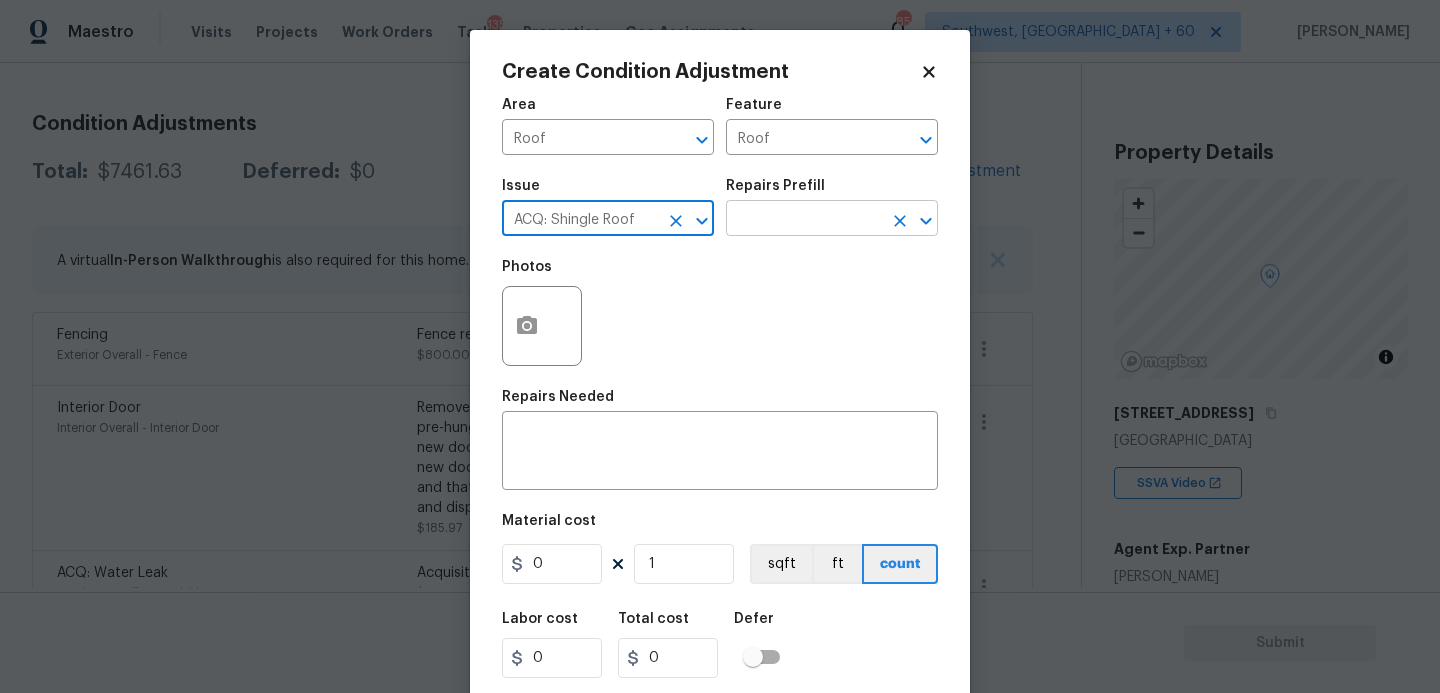 type on "ACQ: Shingle Roof" 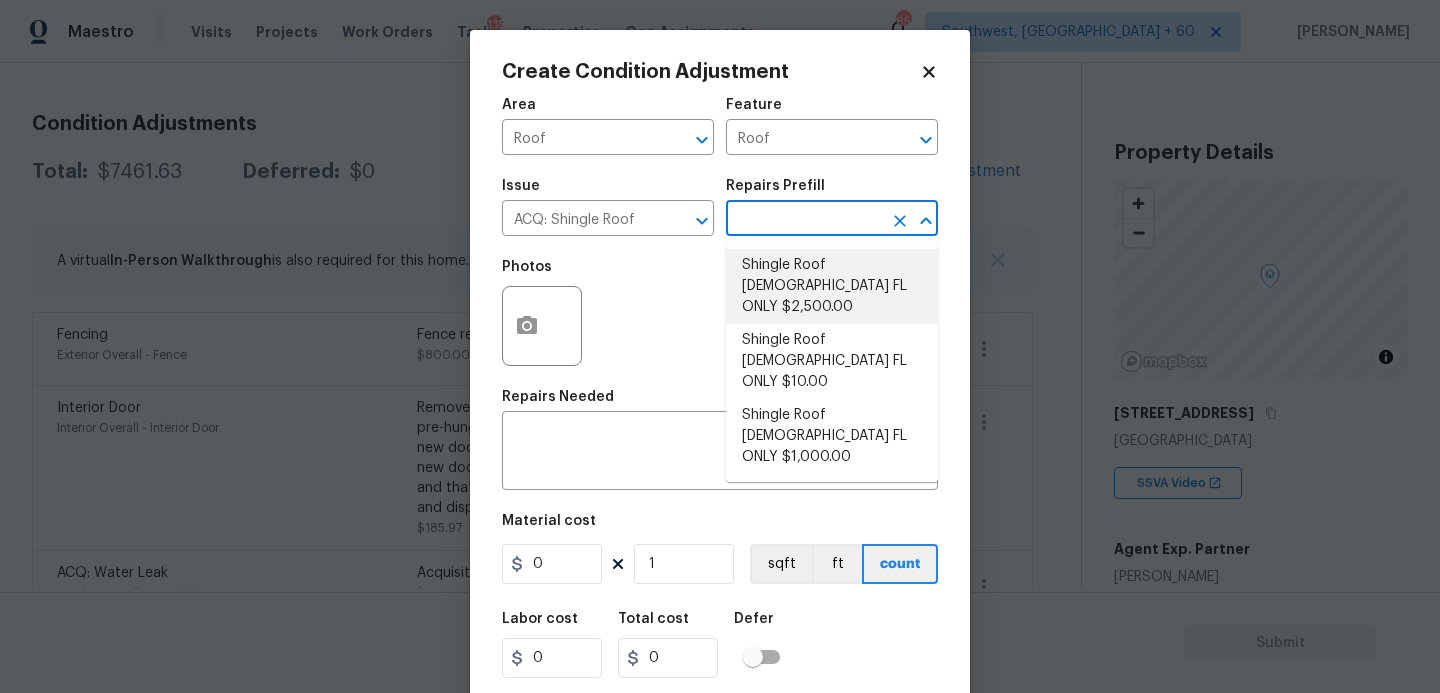 click on "Shingle Roof 10-14 Years Old FL ONLY $2,500.00" at bounding box center [832, 286] 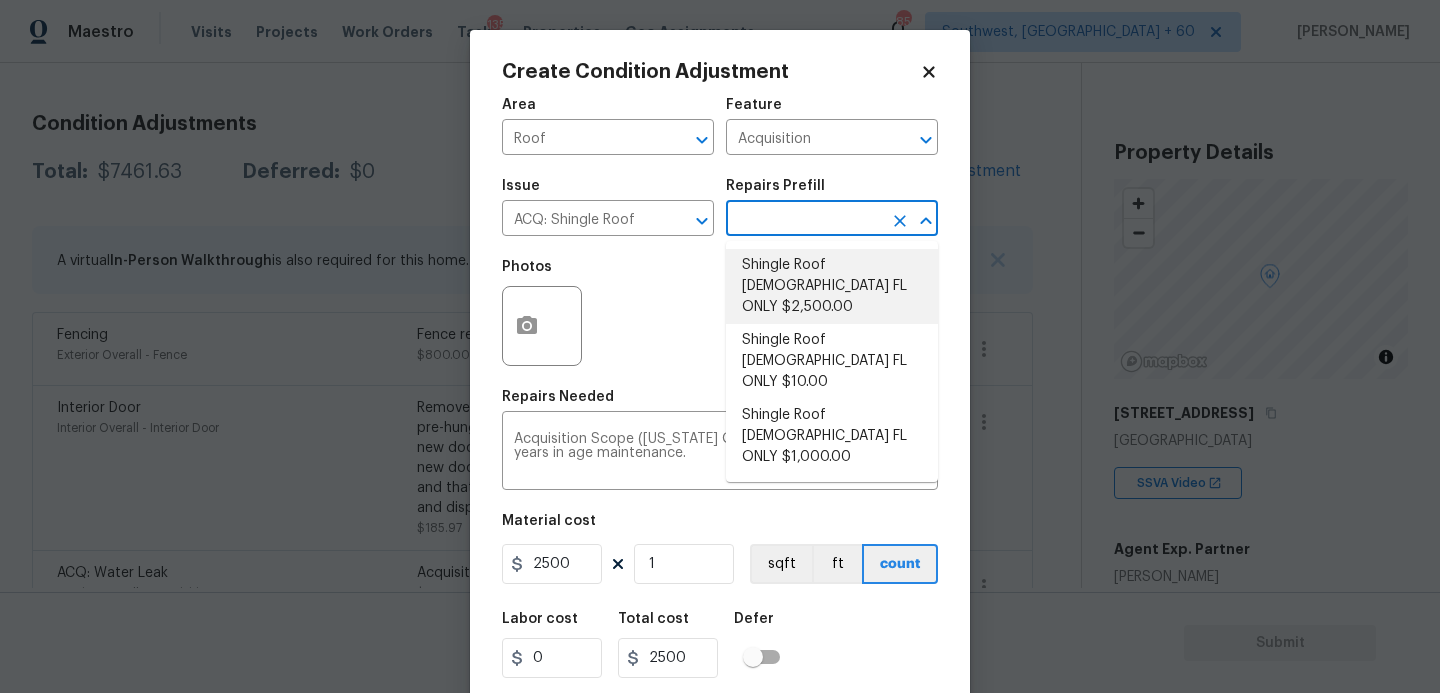 click on "Labor cost 0 Total cost 2500 Defer" at bounding box center (720, 645) 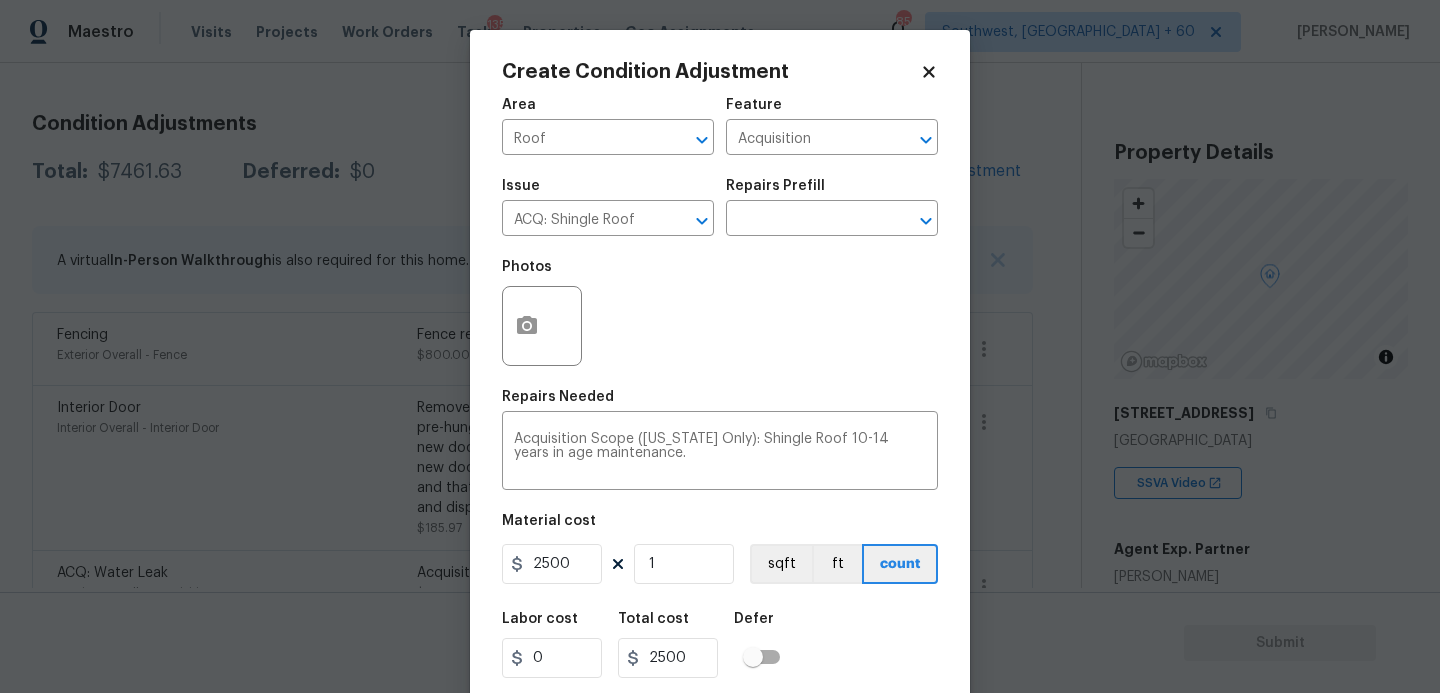 scroll, scrollTop: 54, scrollLeft: 0, axis: vertical 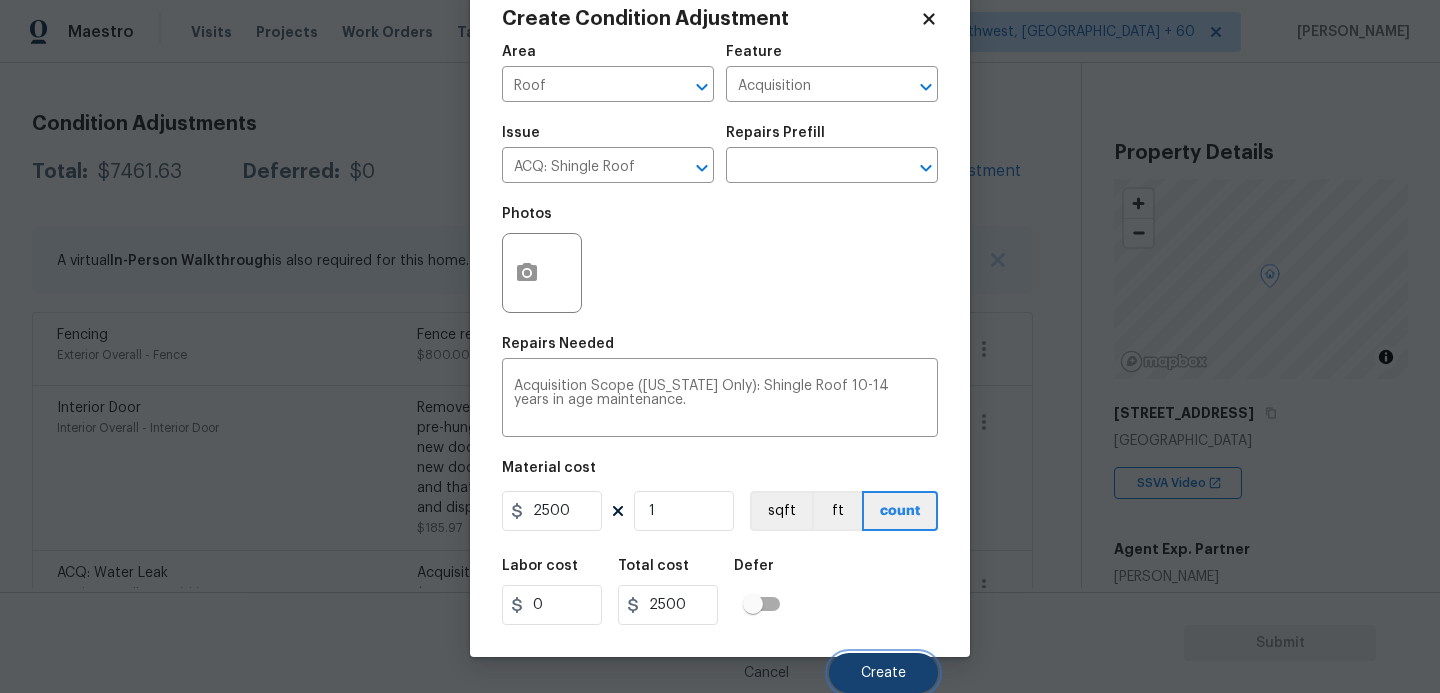 click on "Create" at bounding box center (883, 673) 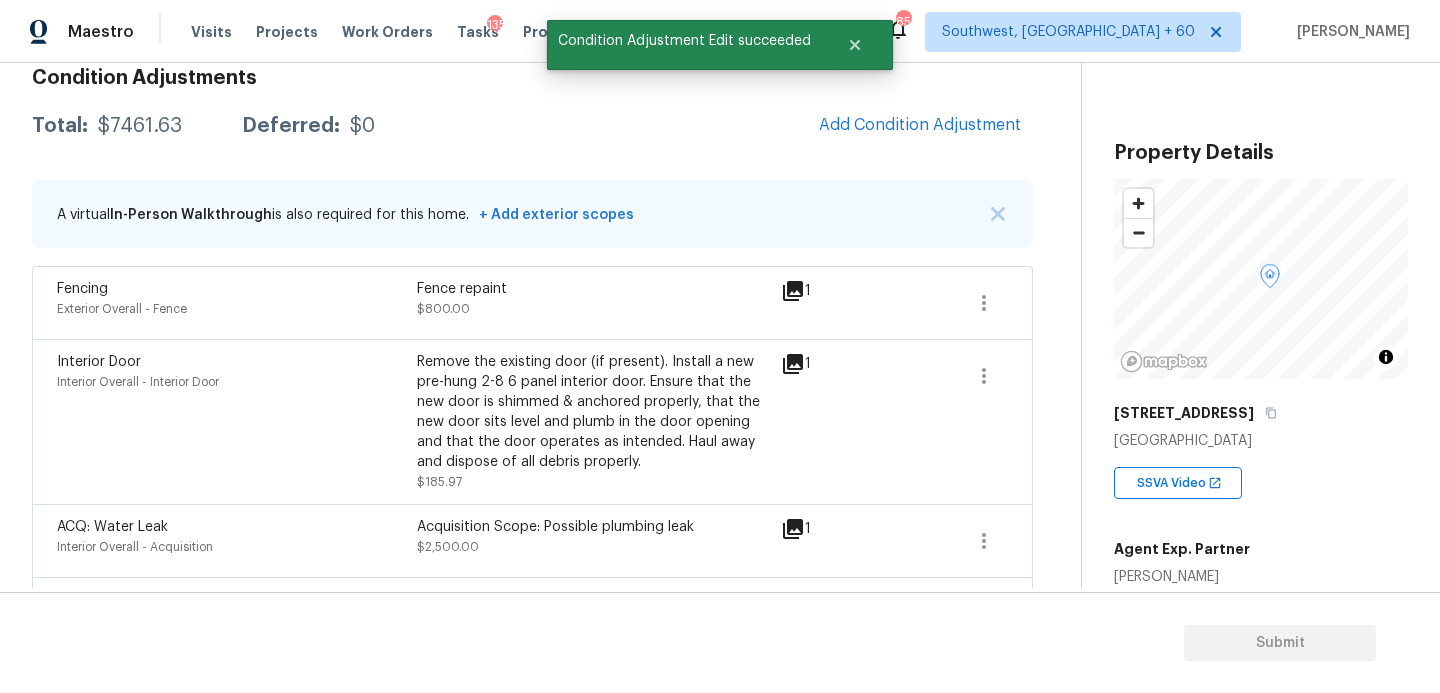 scroll, scrollTop: 253, scrollLeft: 0, axis: vertical 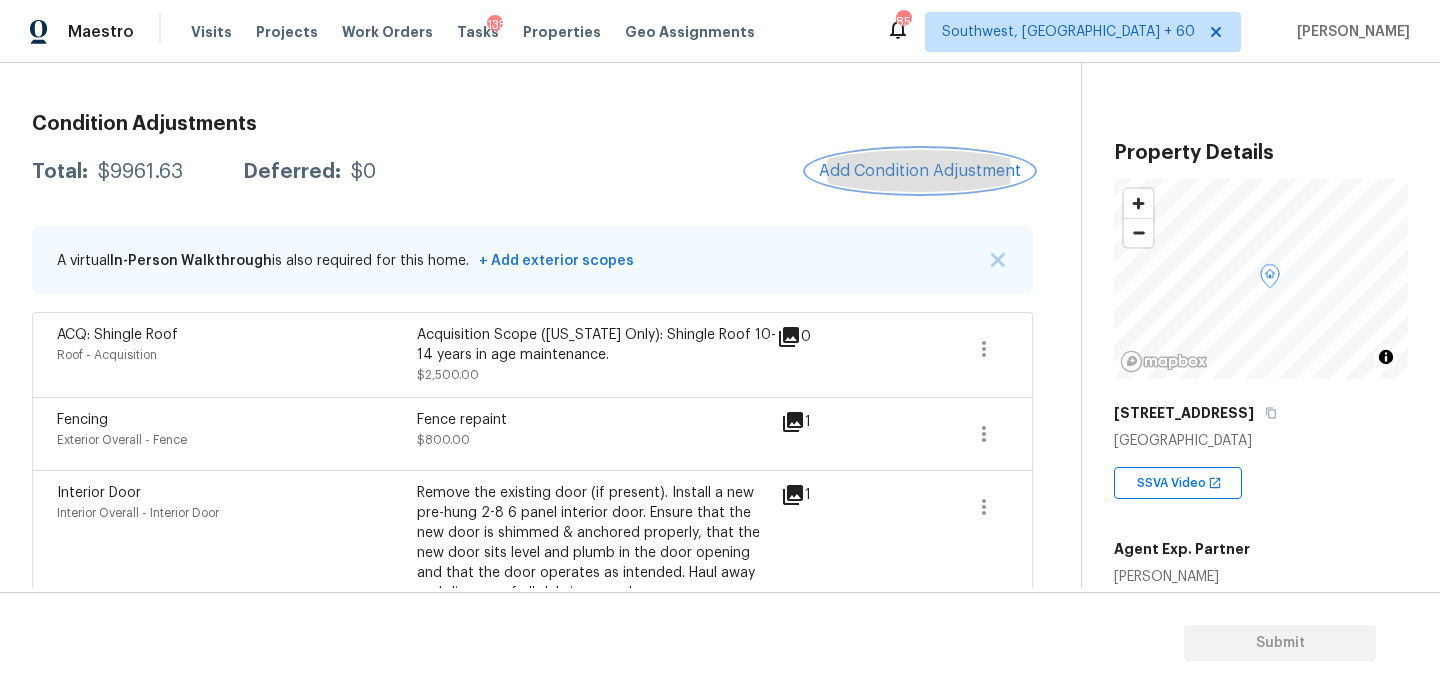 click on "Add Condition Adjustment" at bounding box center (920, 171) 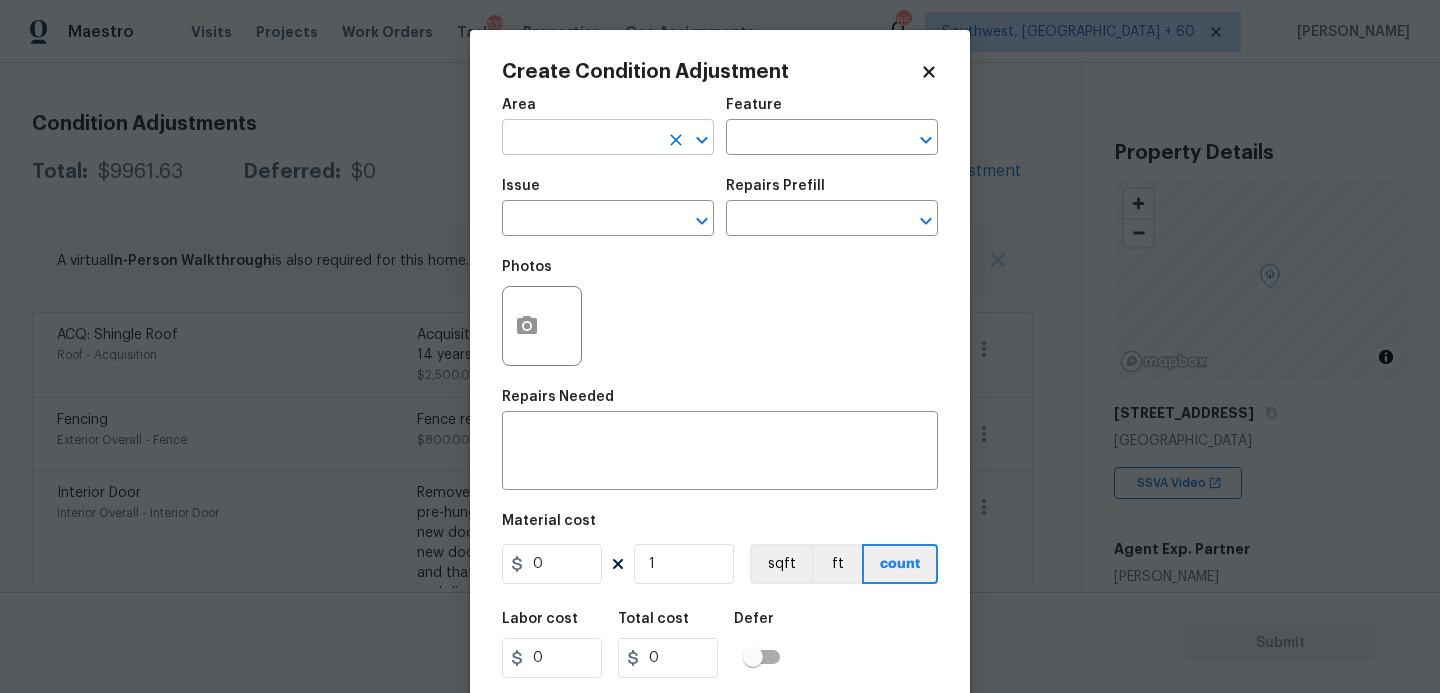 click at bounding box center [580, 139] 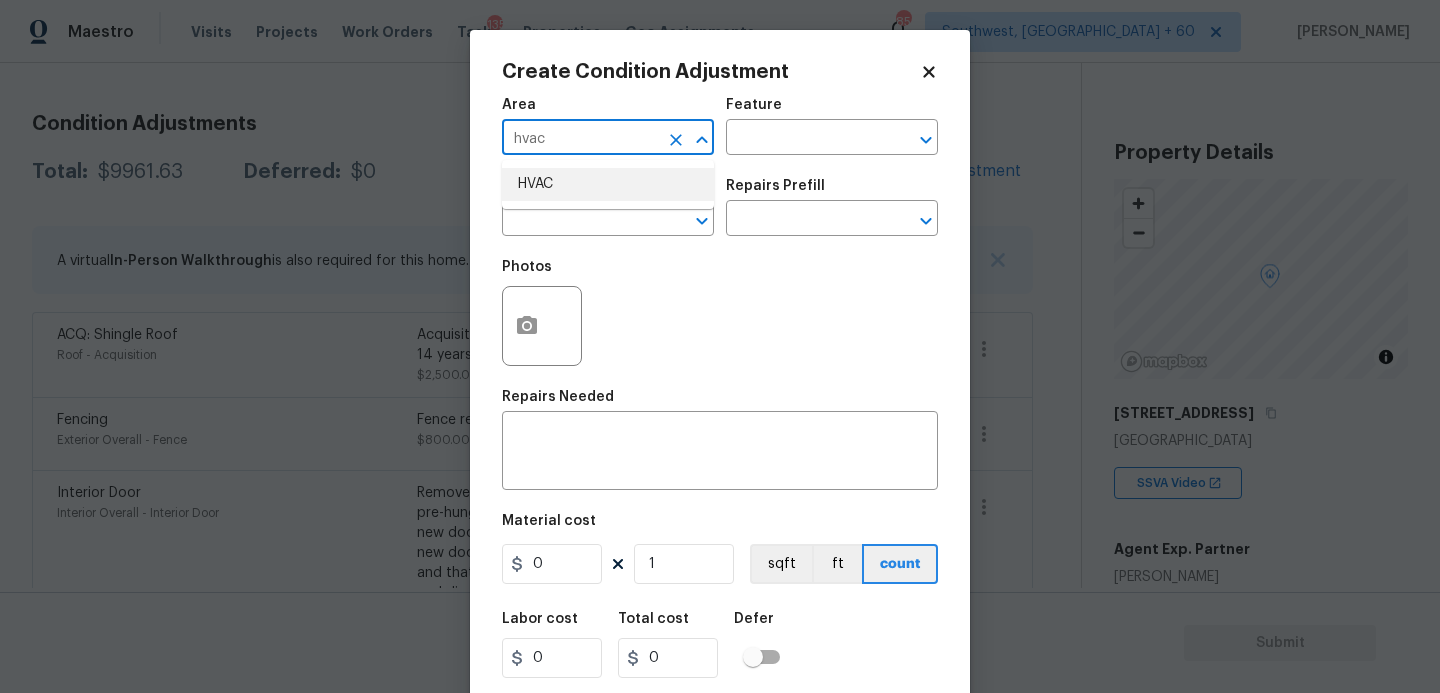 click on "HVAC" at bounding box center (608, 184) 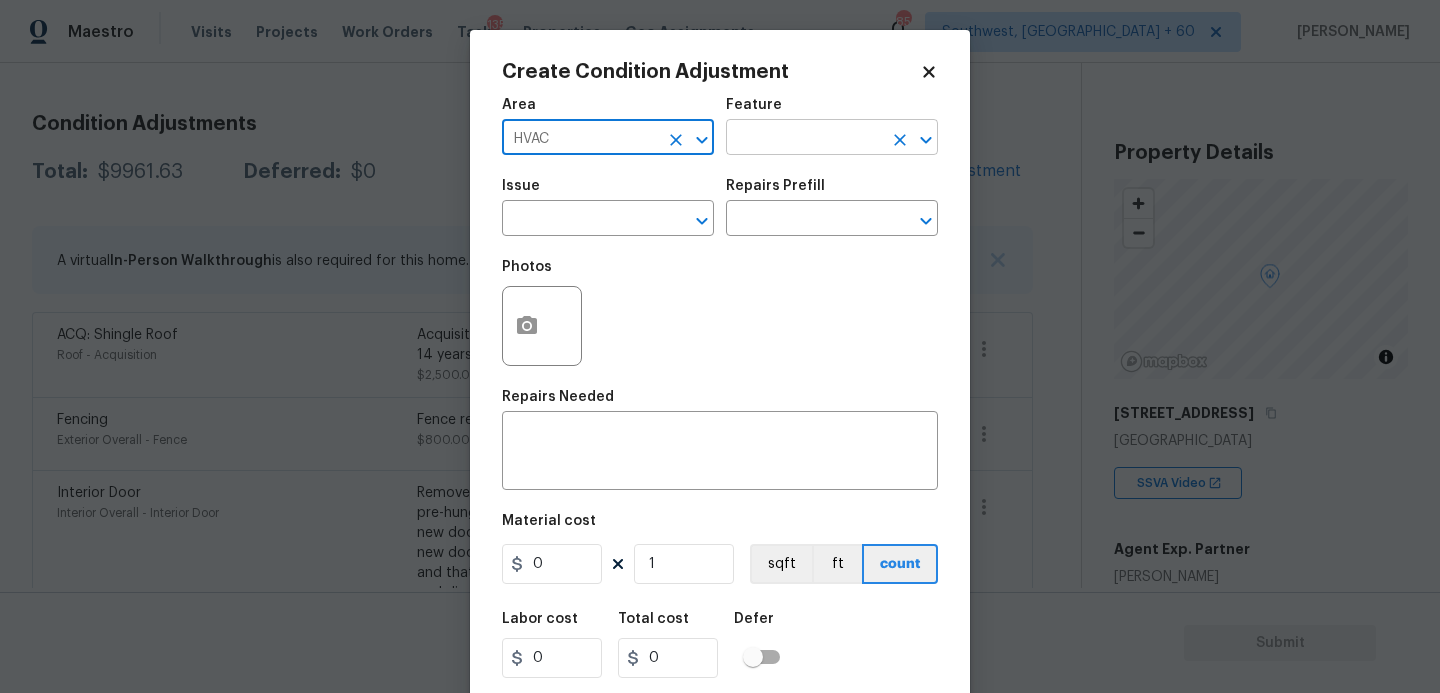 type on "HVAC" 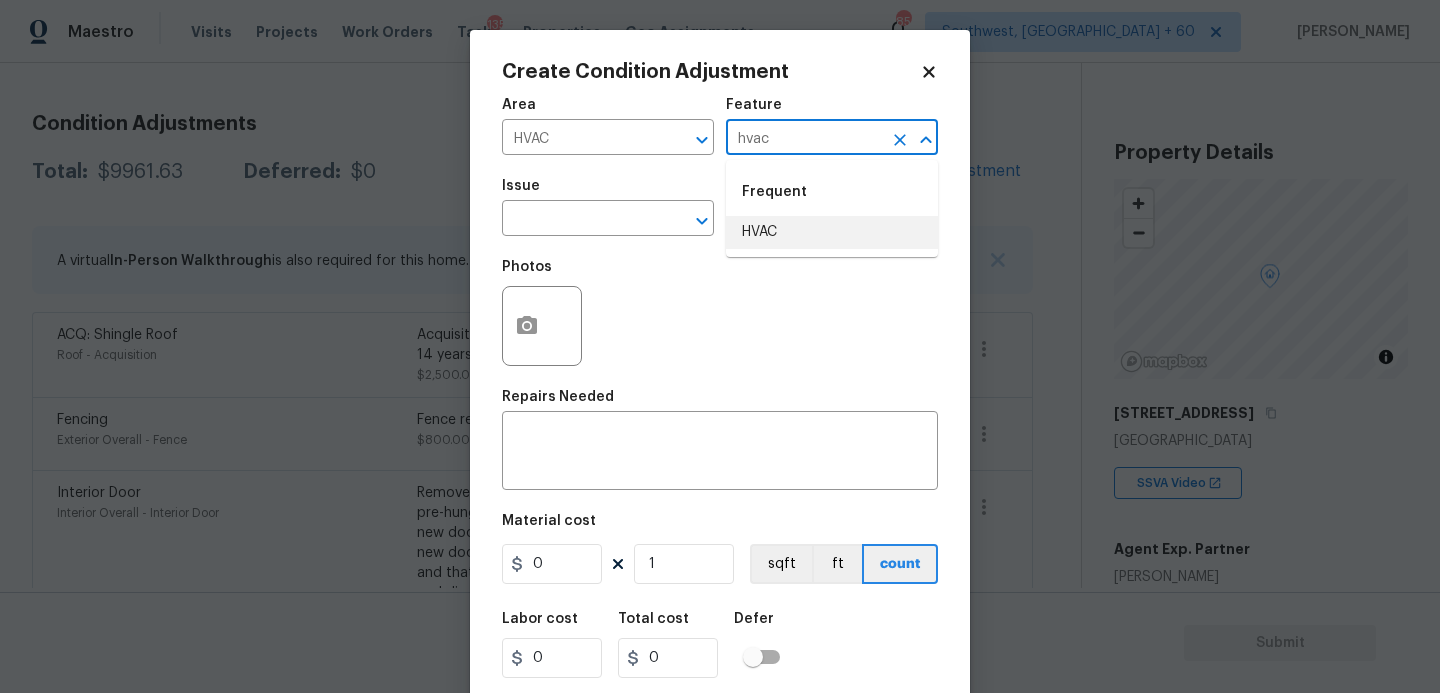 click on "HVAC" at bounding box center (832, 232) 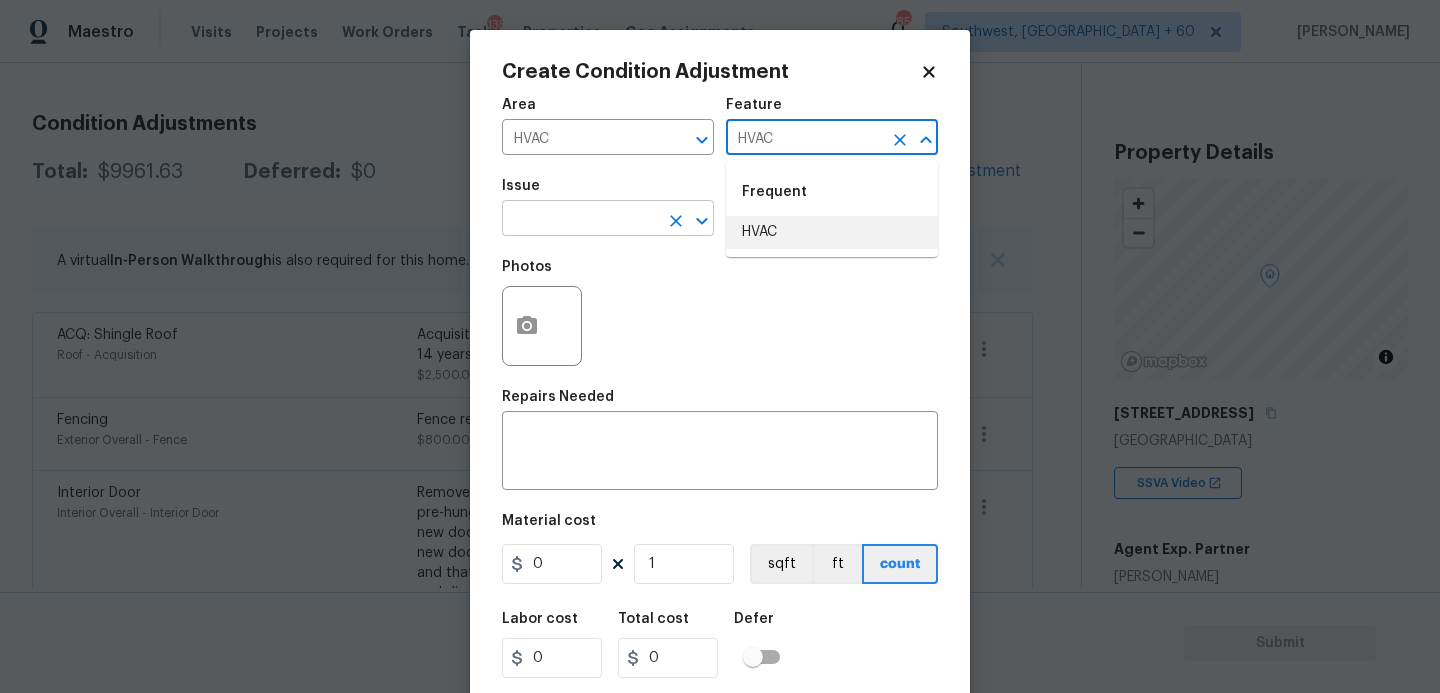 type on "HVAC" 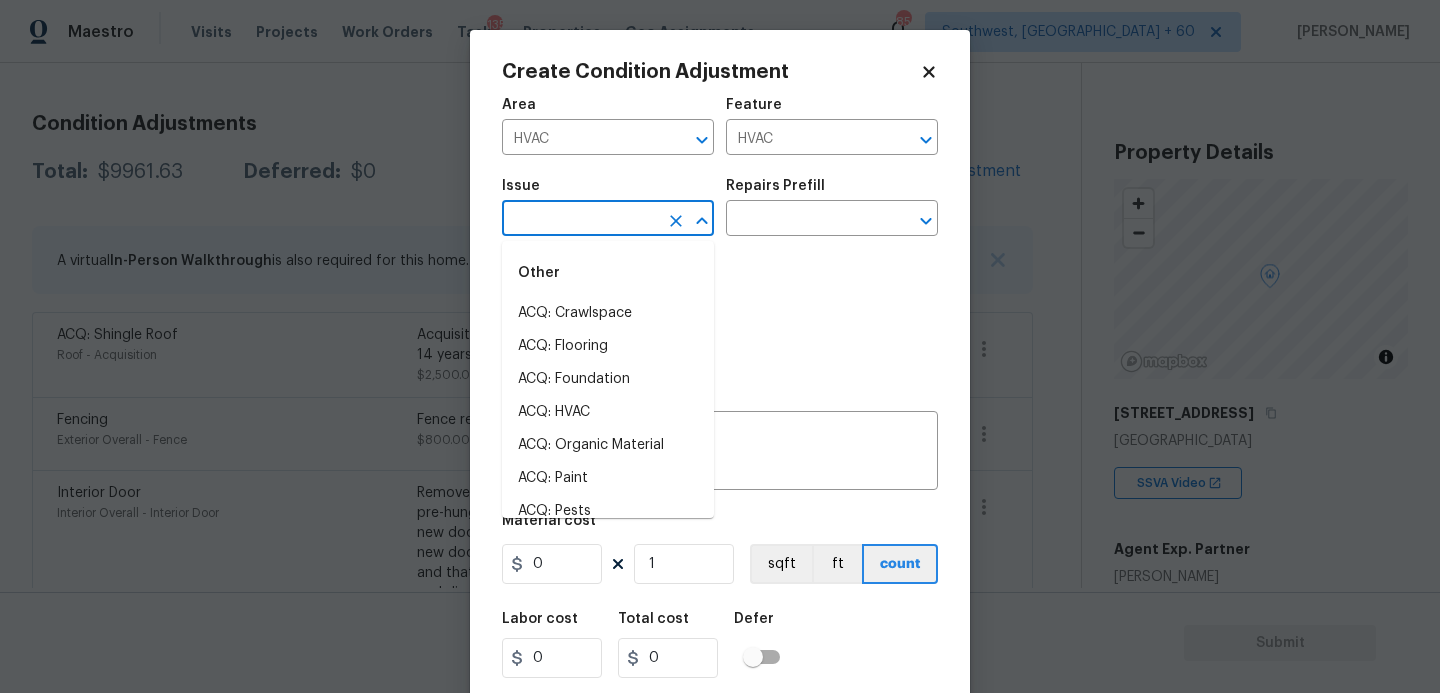 drag, startPoint x: 620, startPoint y: 224, endPoint x: 607, endPoint y: 224, distance: 13 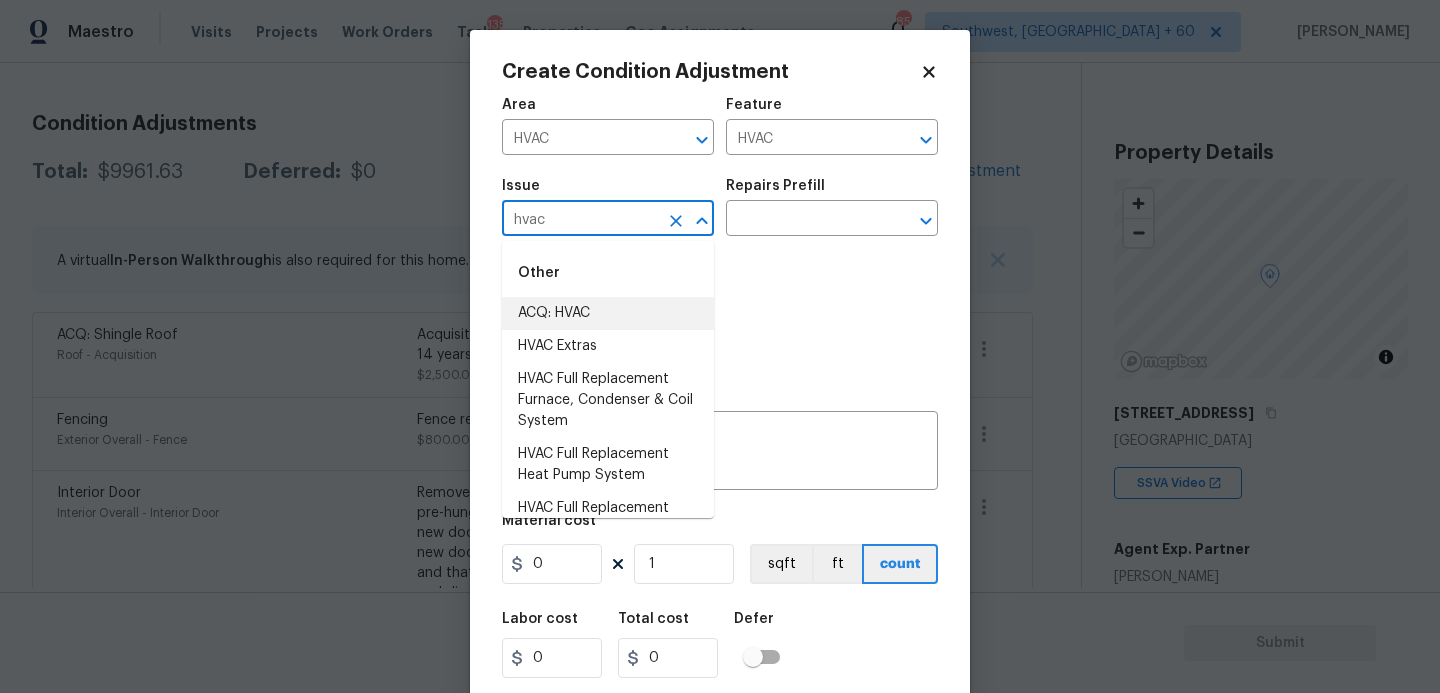 click on "ACQ: HVAC" at bounding box center [608, 313] 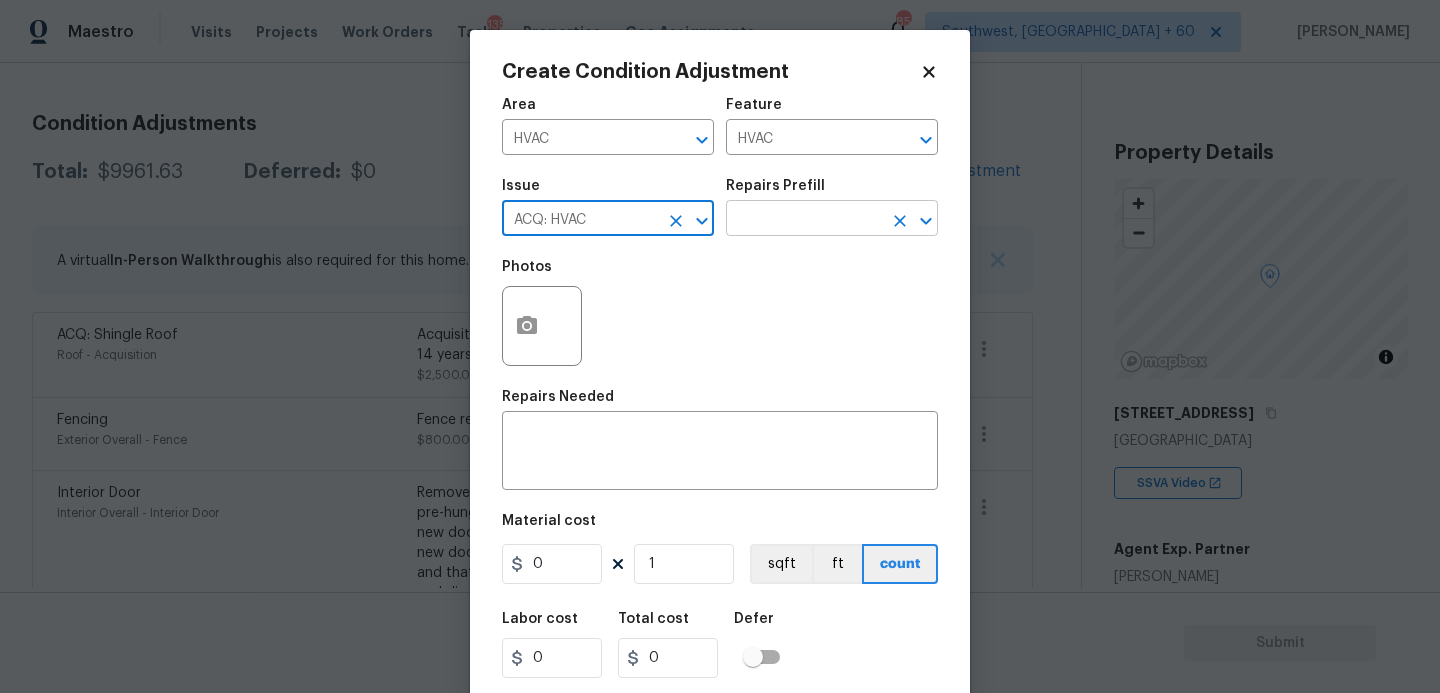 type on "ACQ: HVAC" 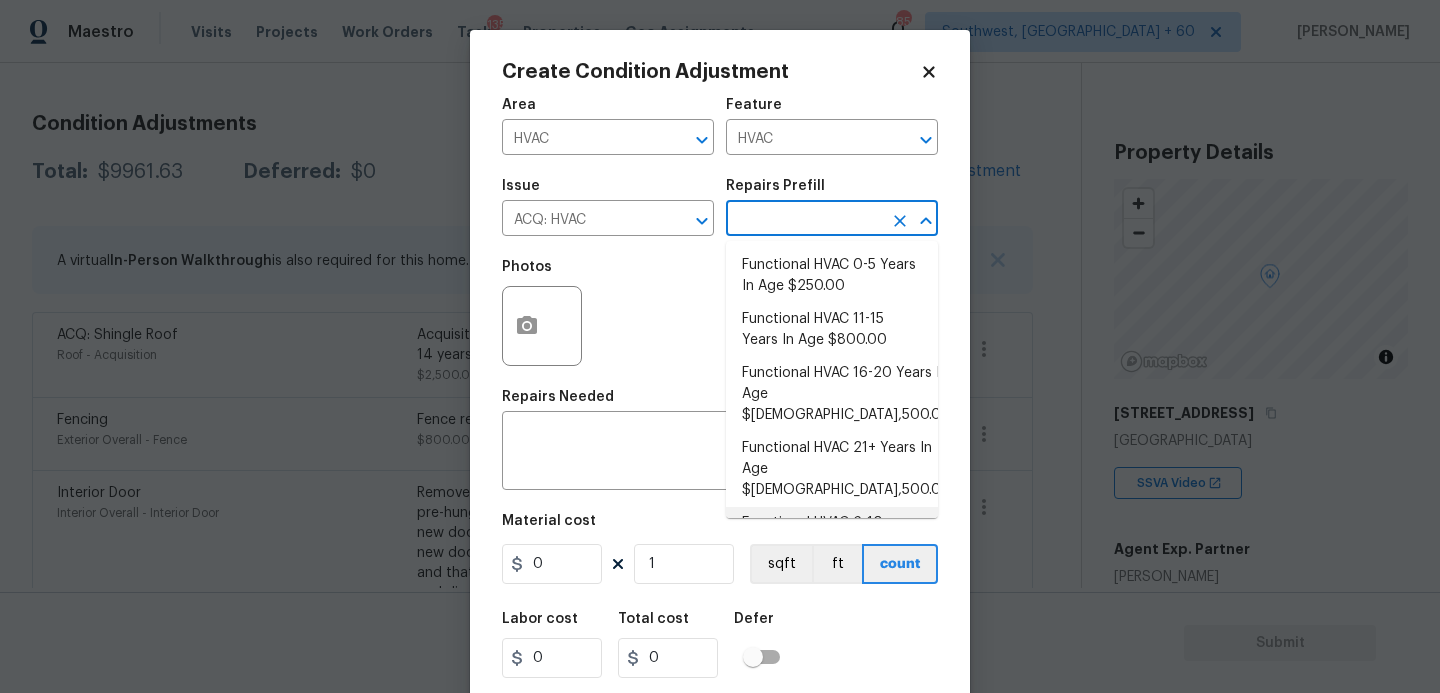 click on "Functional HVAC 6-10 Years In Age $400.00" at bounding box center (832, 534) 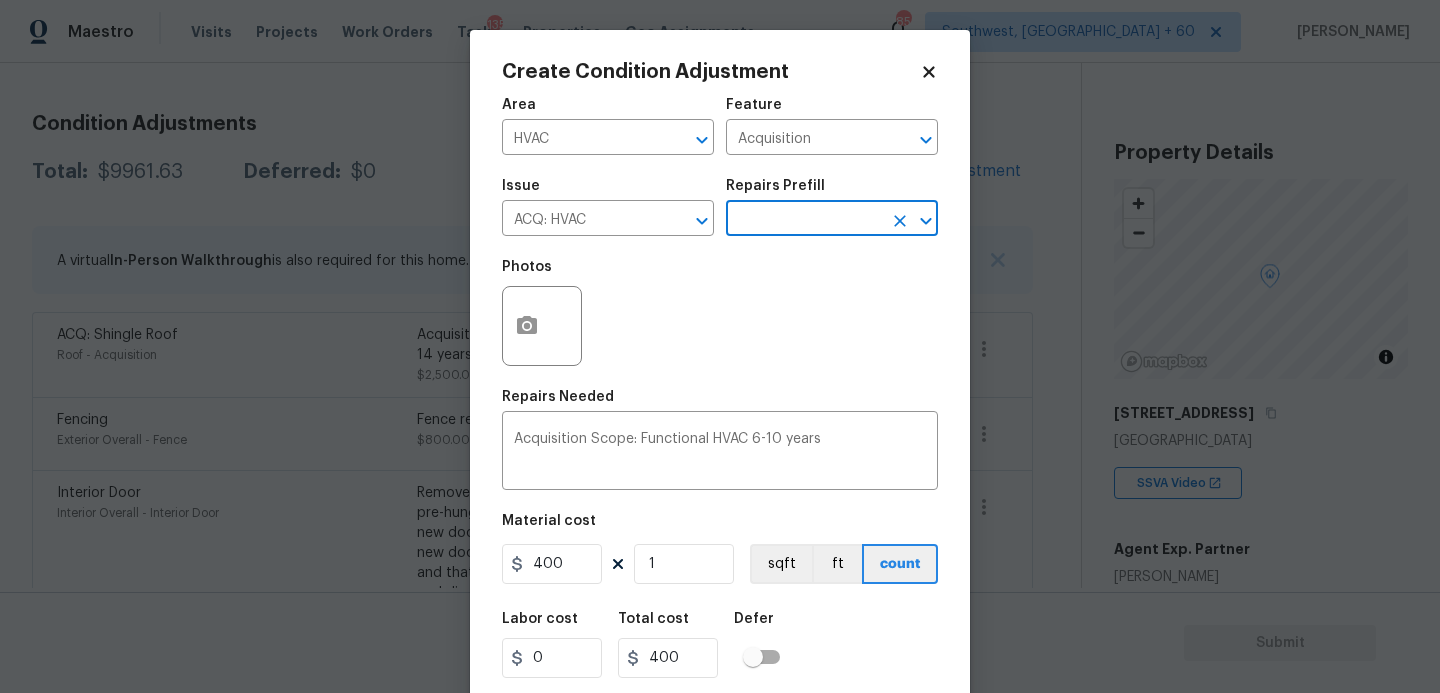scroll, scrollTop: 54, scrollLeft: 0, axis: vertical 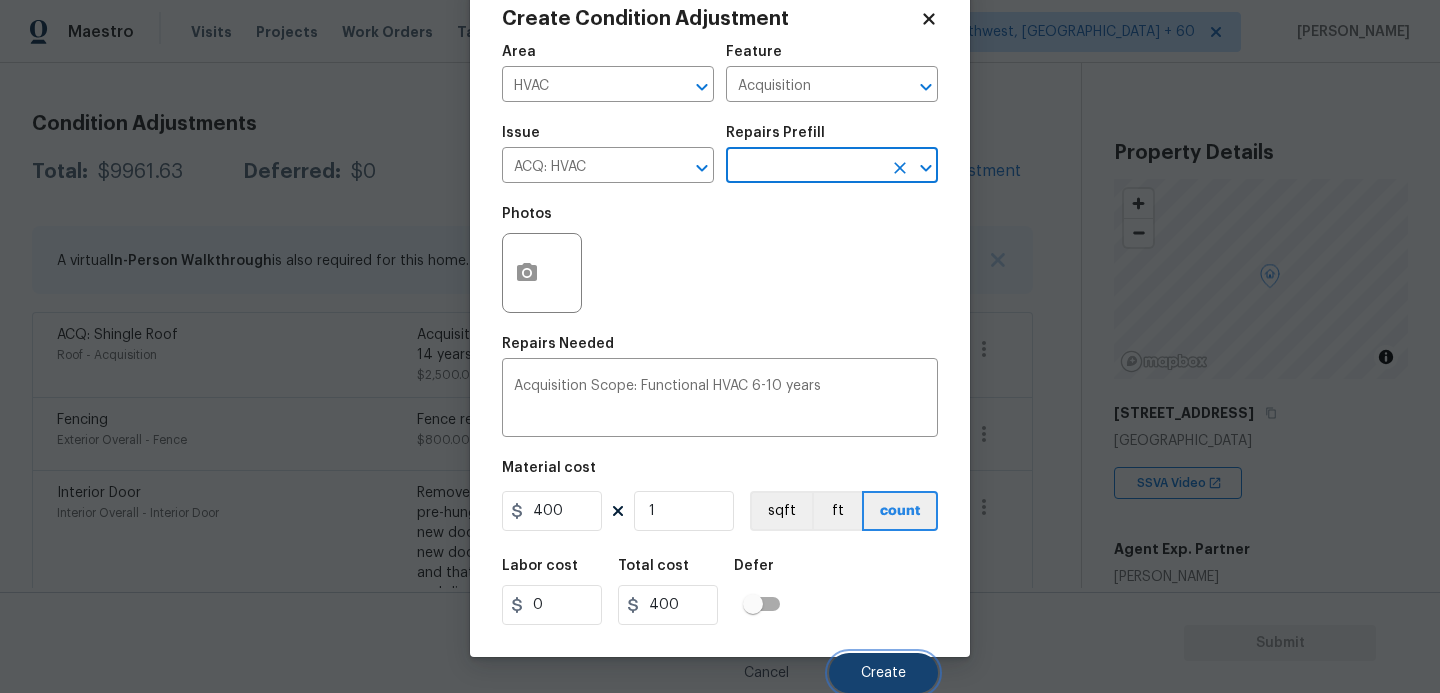 click on "Create" at bounding box center (883, 673) 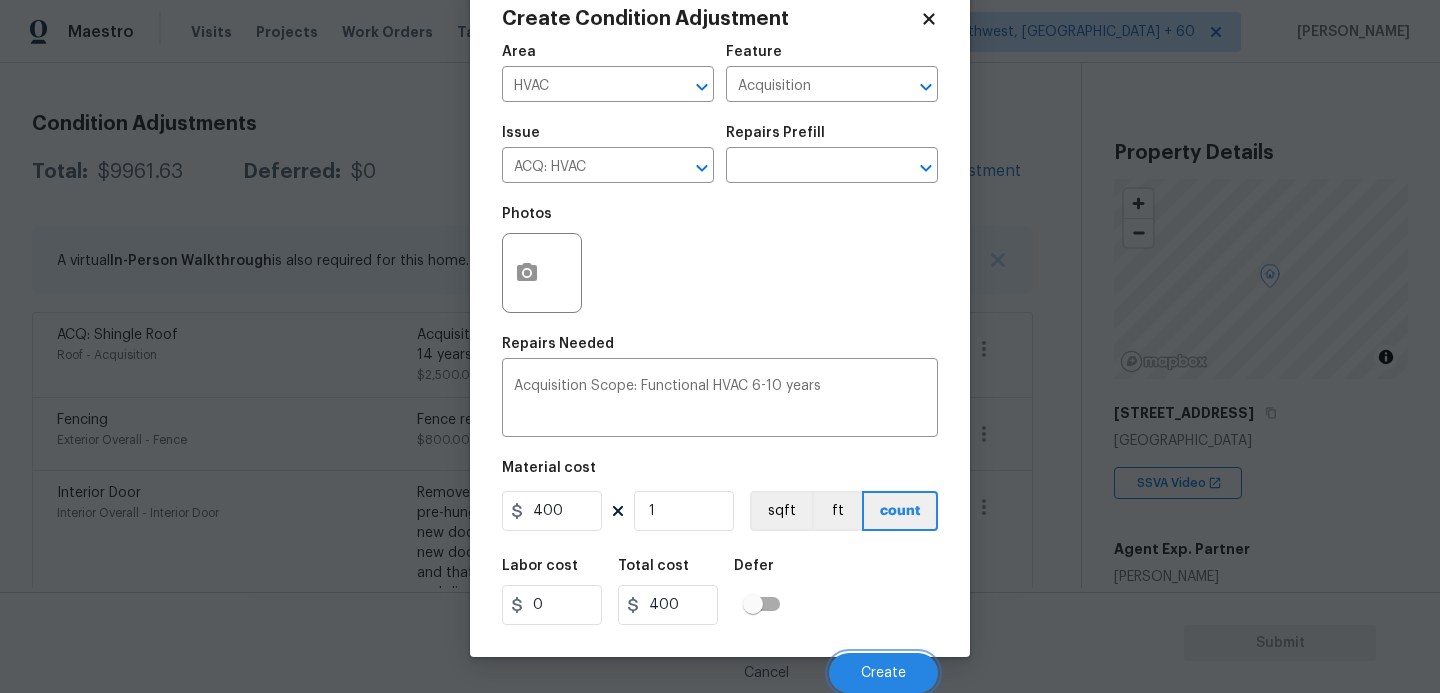 scroll, scrollTop: 253, scrollLeft: 0, axis: vertical 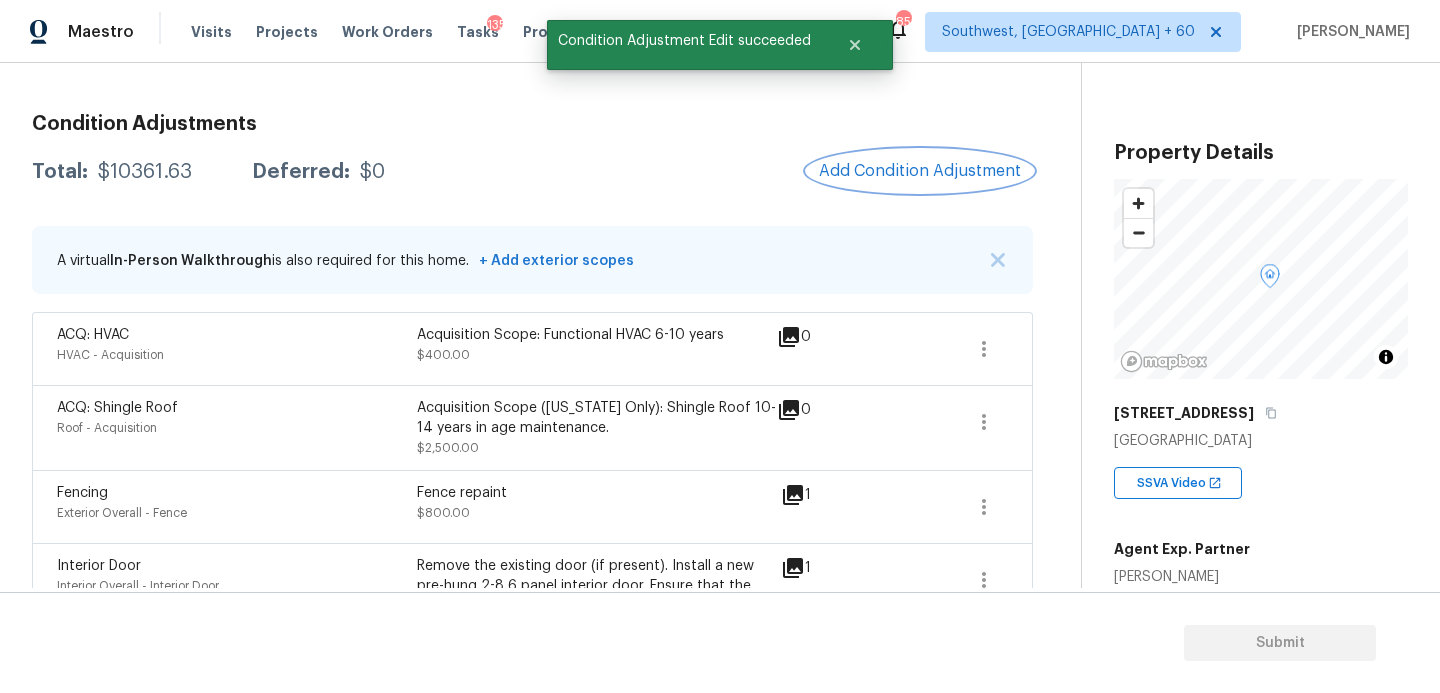 click on "Add Condition Adjustment" at bounding box center (920, 171) 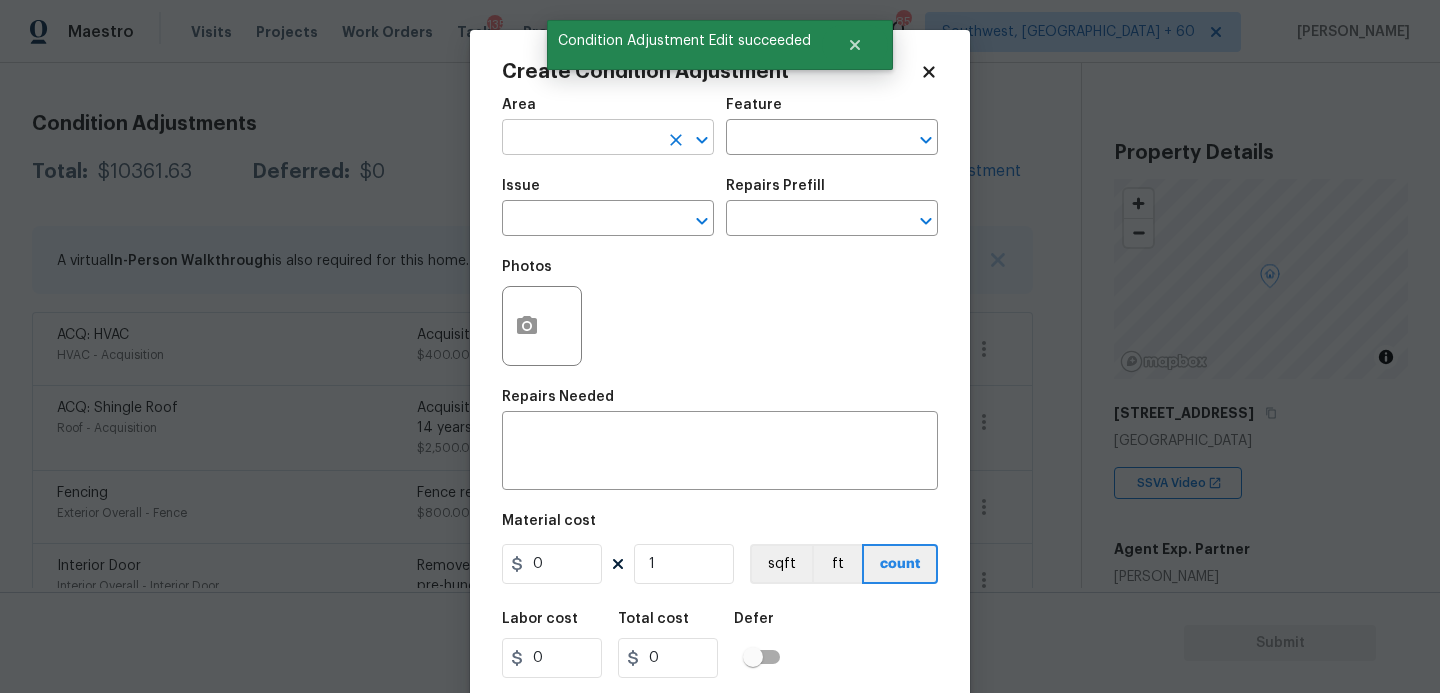 click at bounding box center (580, 139) 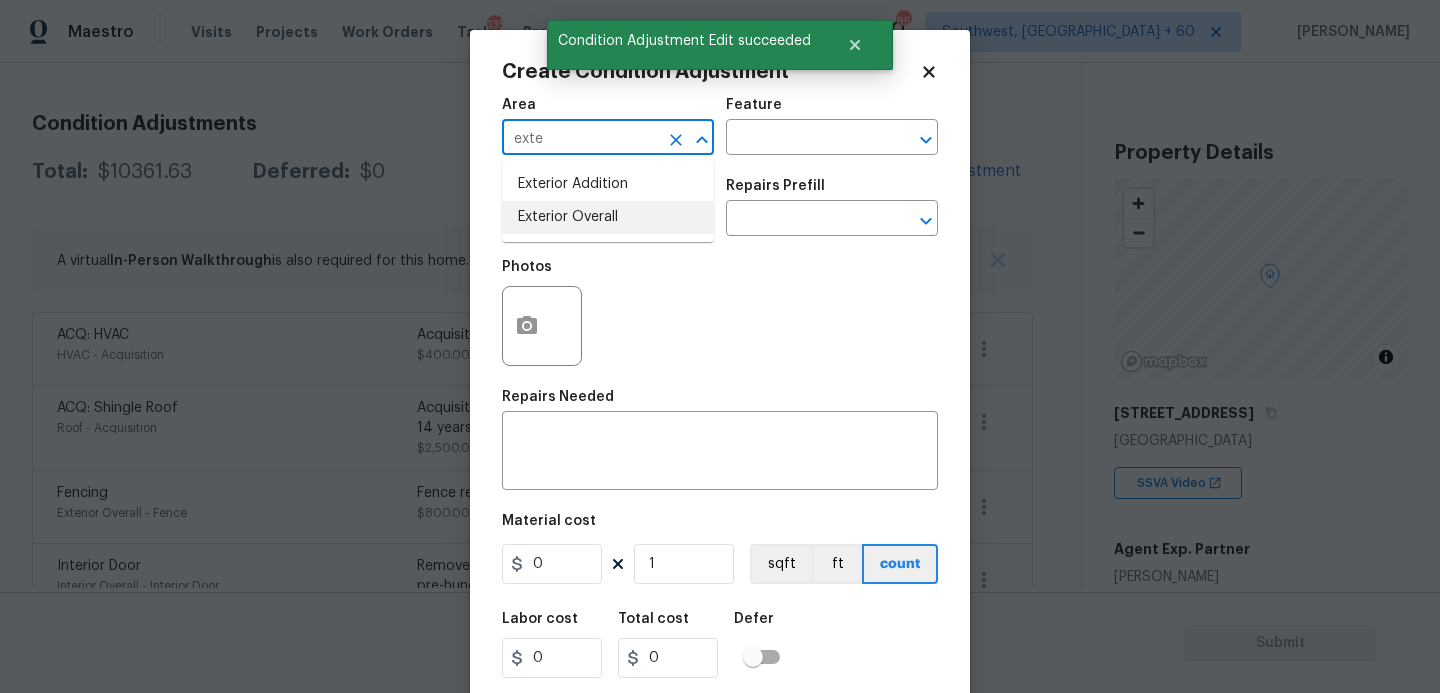 click on "Exterior Overall" at bounding box center [608, 217] 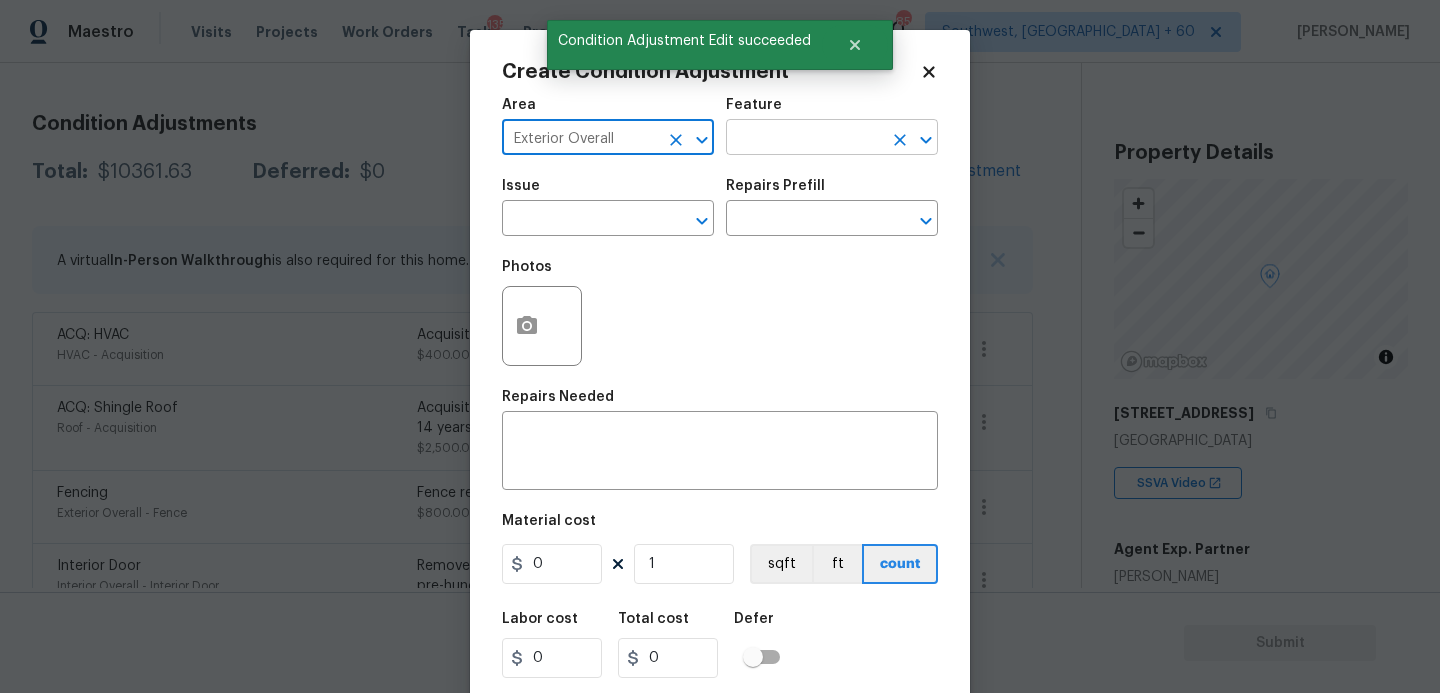 type on "Exterior Overall" 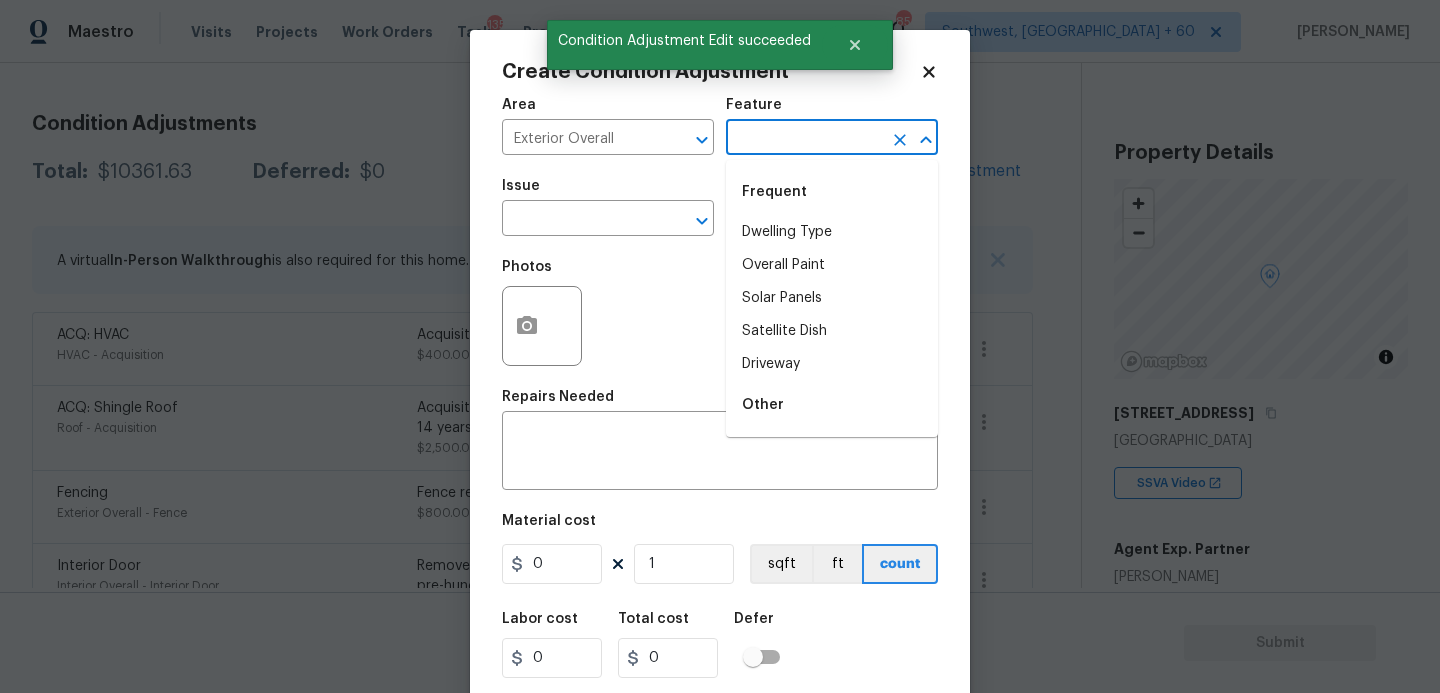 click at bounding box center (804, 139) 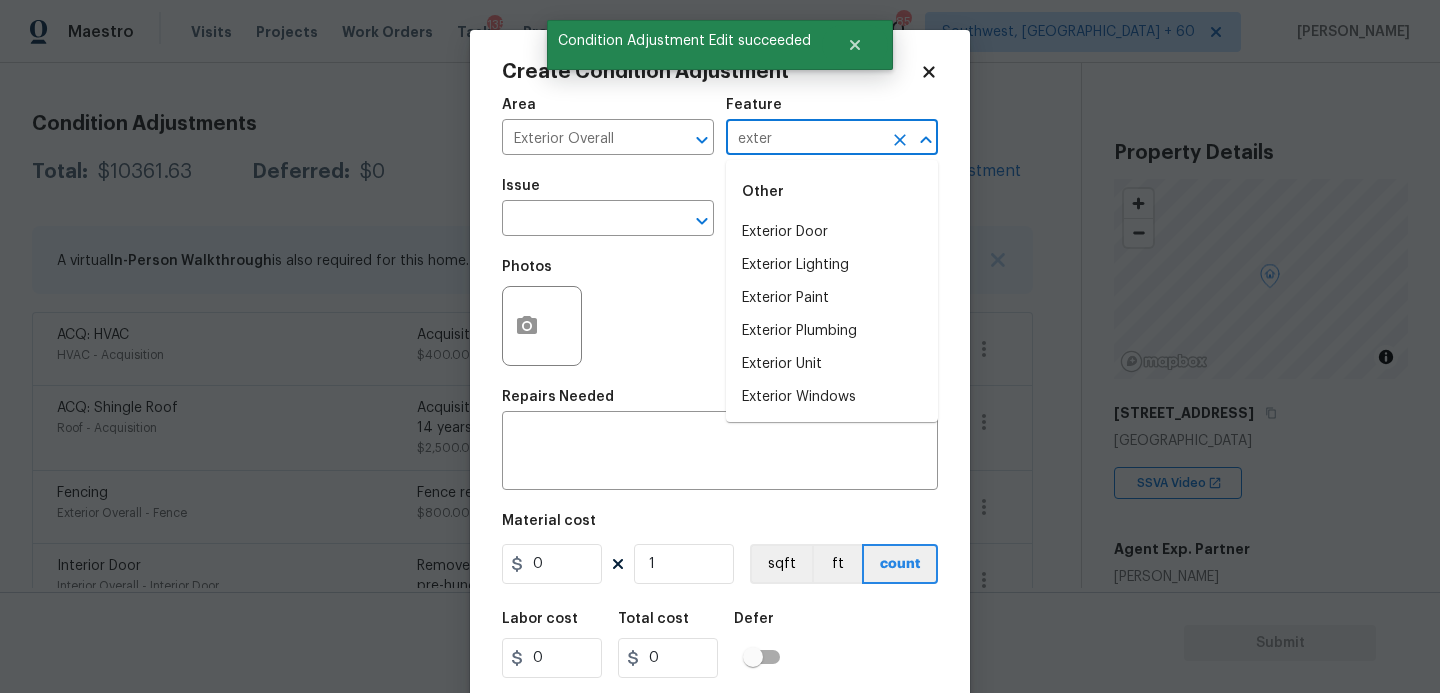drag, startPoint x: 752, startPoint y: 145, endPoint x: 772, endPoint y: 226, distance: 83.43261 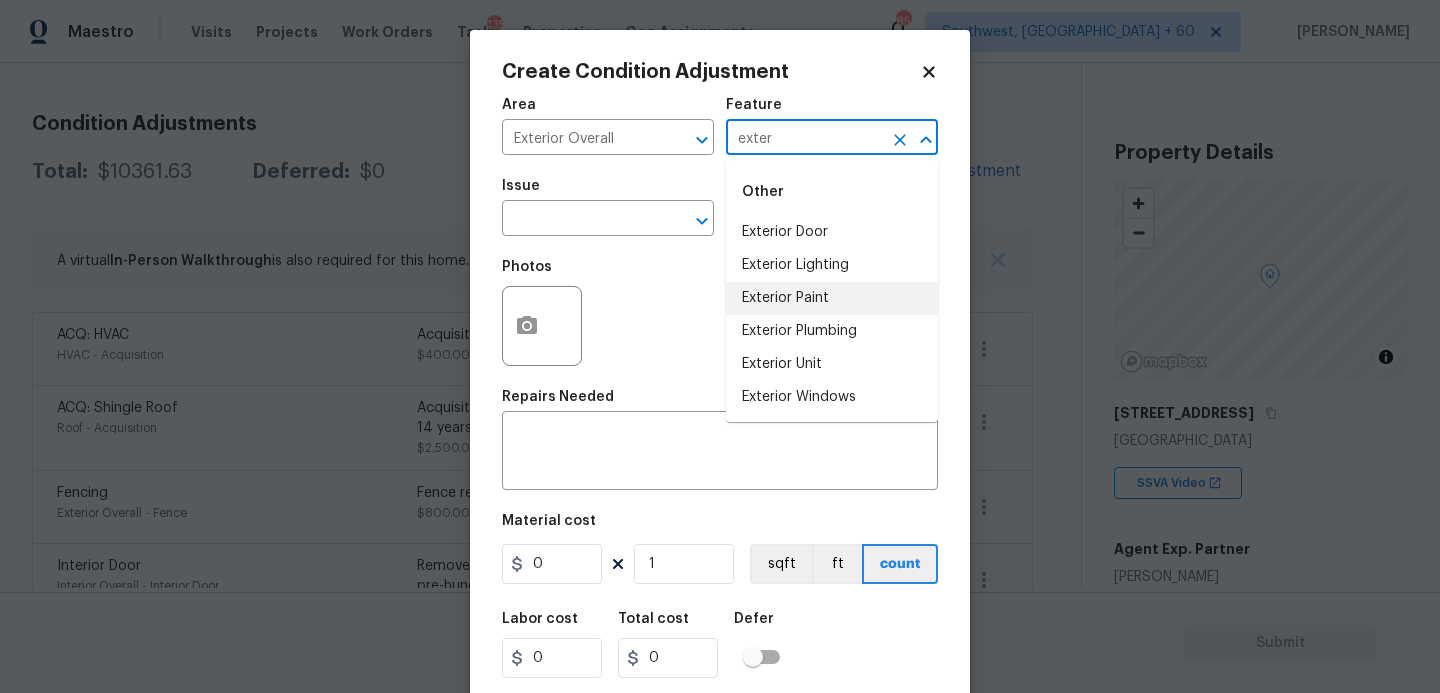 click on "Exterior Paint" at bounding box center [832, 298] 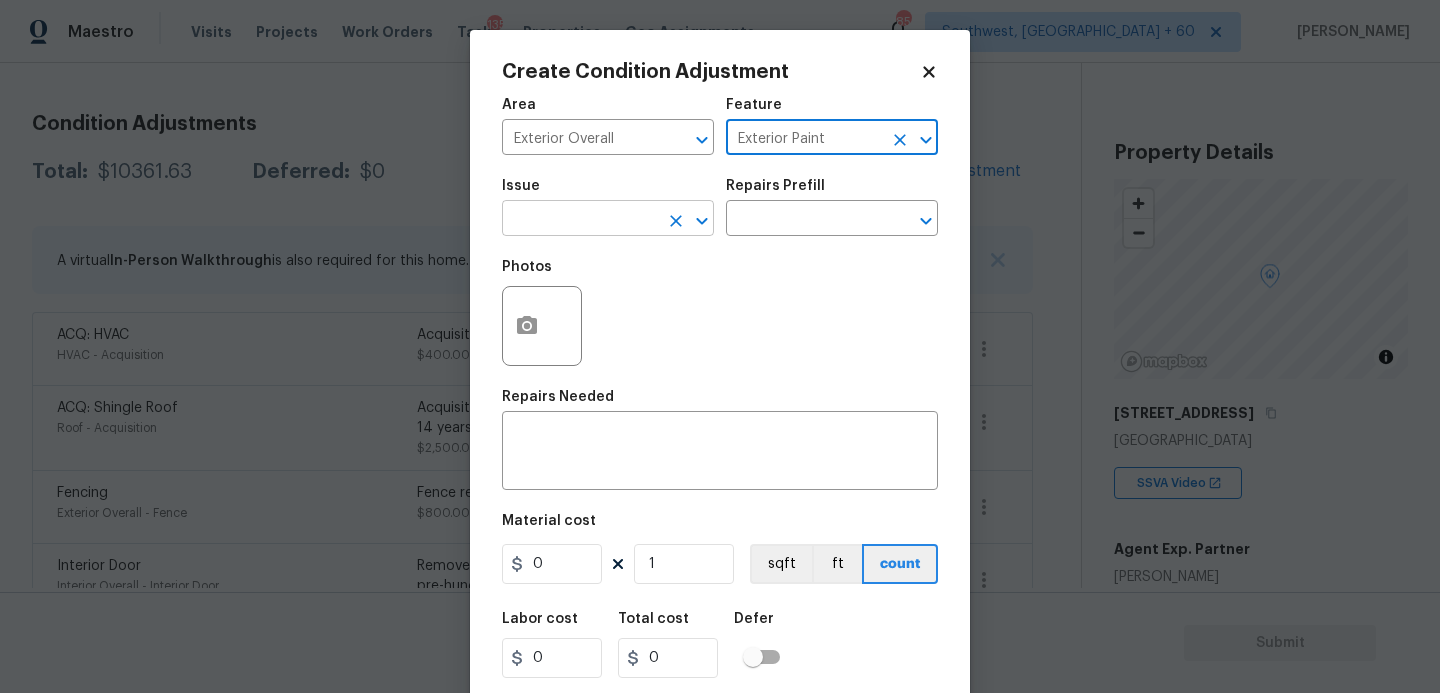 type on "Exterior Paint" 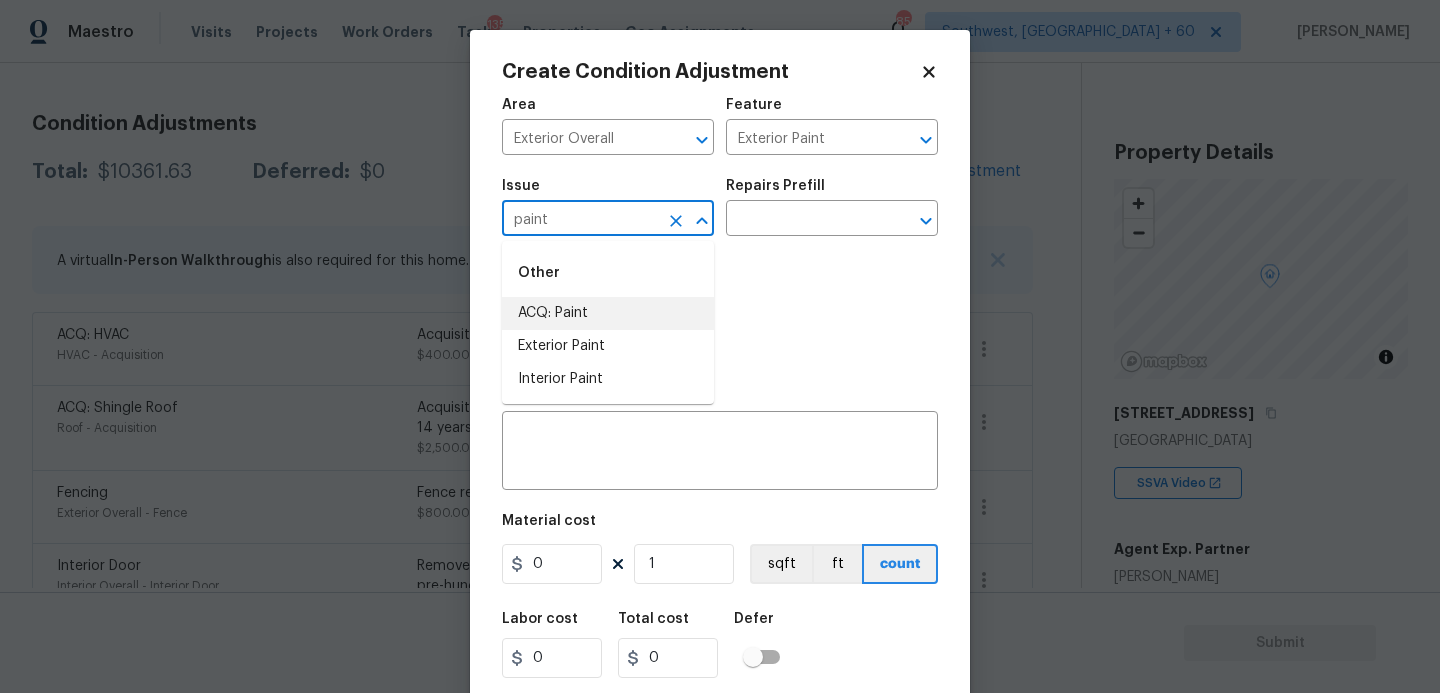 click on "ACQ: Paint" at bounding box center [608, 313] 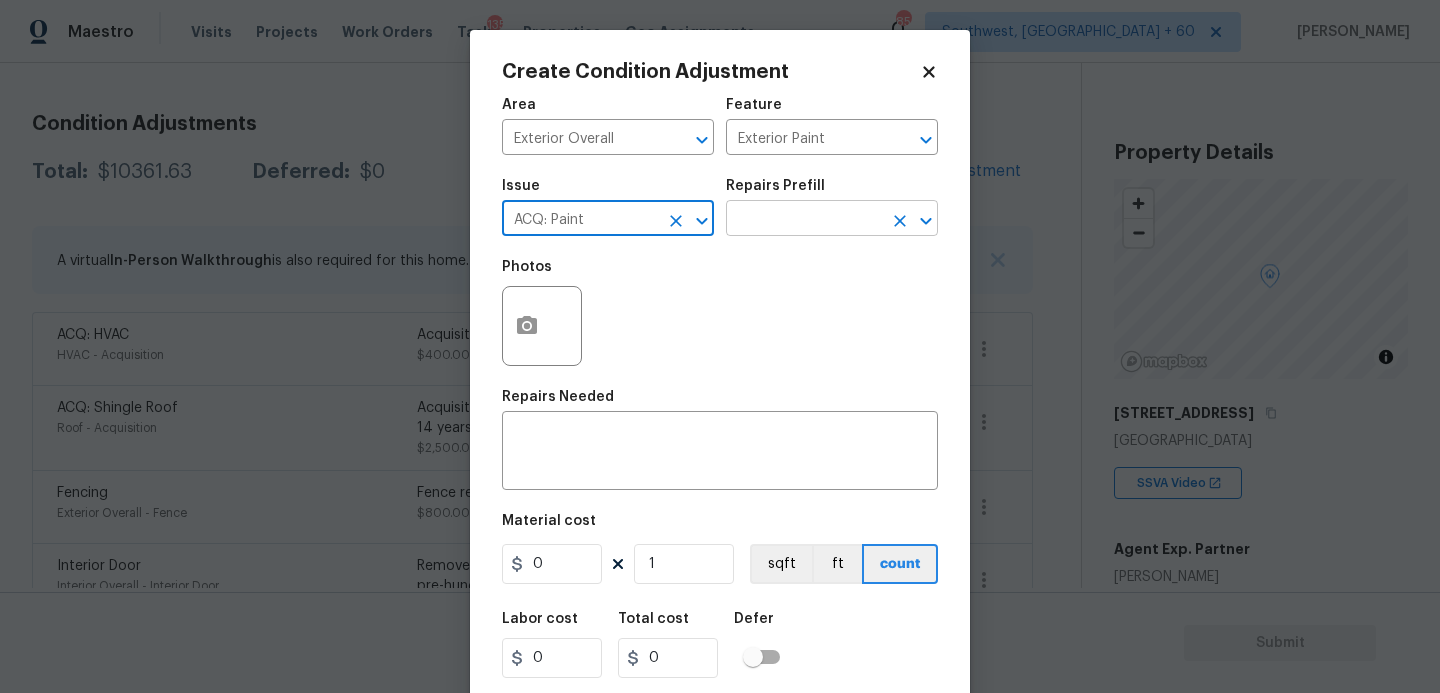 type on "ACQ: Paint" 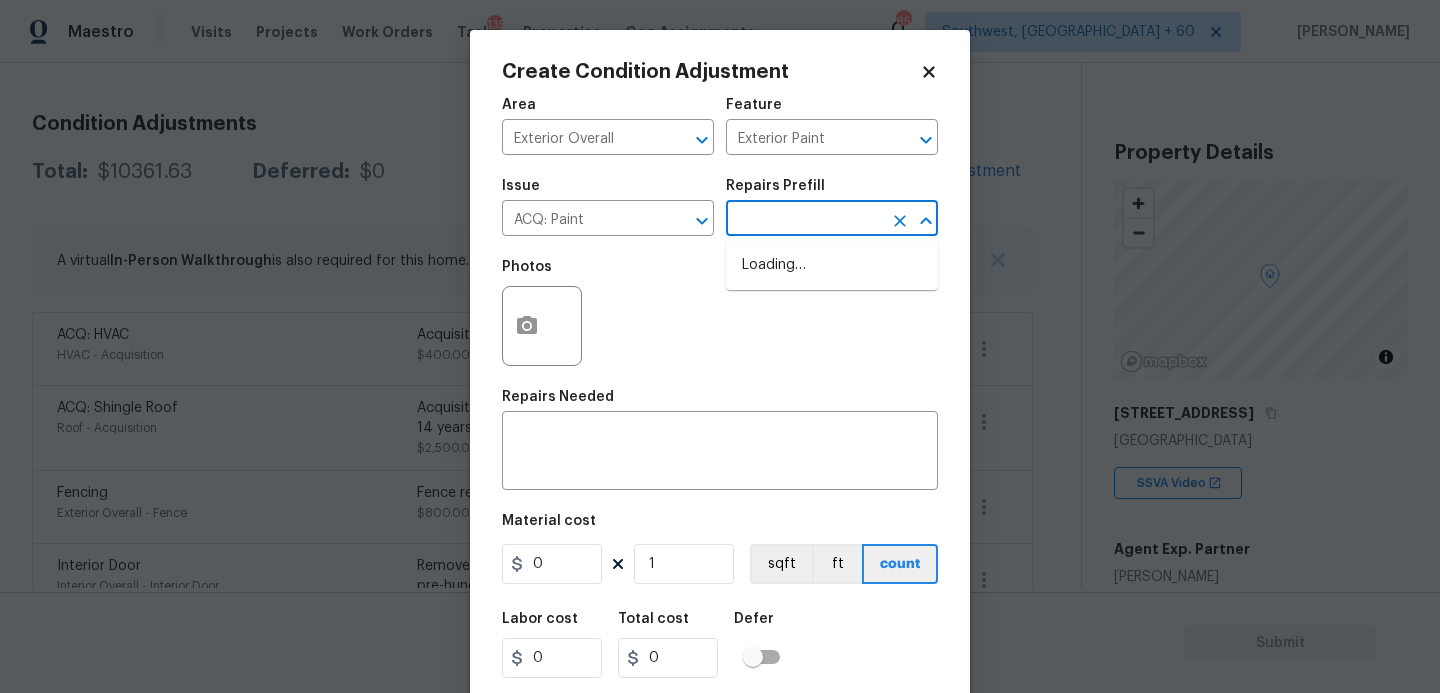 click at bounding box center [804, 220] 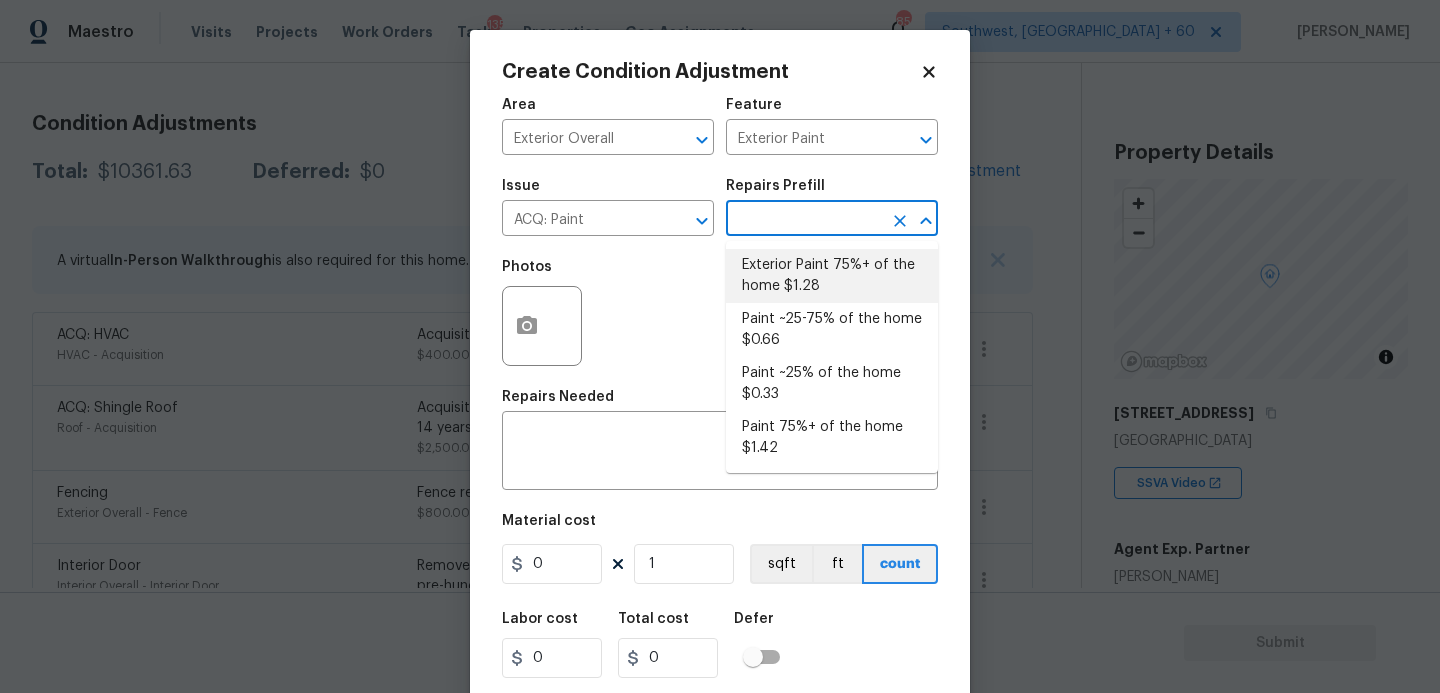 click on "Exterior Paint 75%+ of the home $1.28" at bounding box center [832, 276] 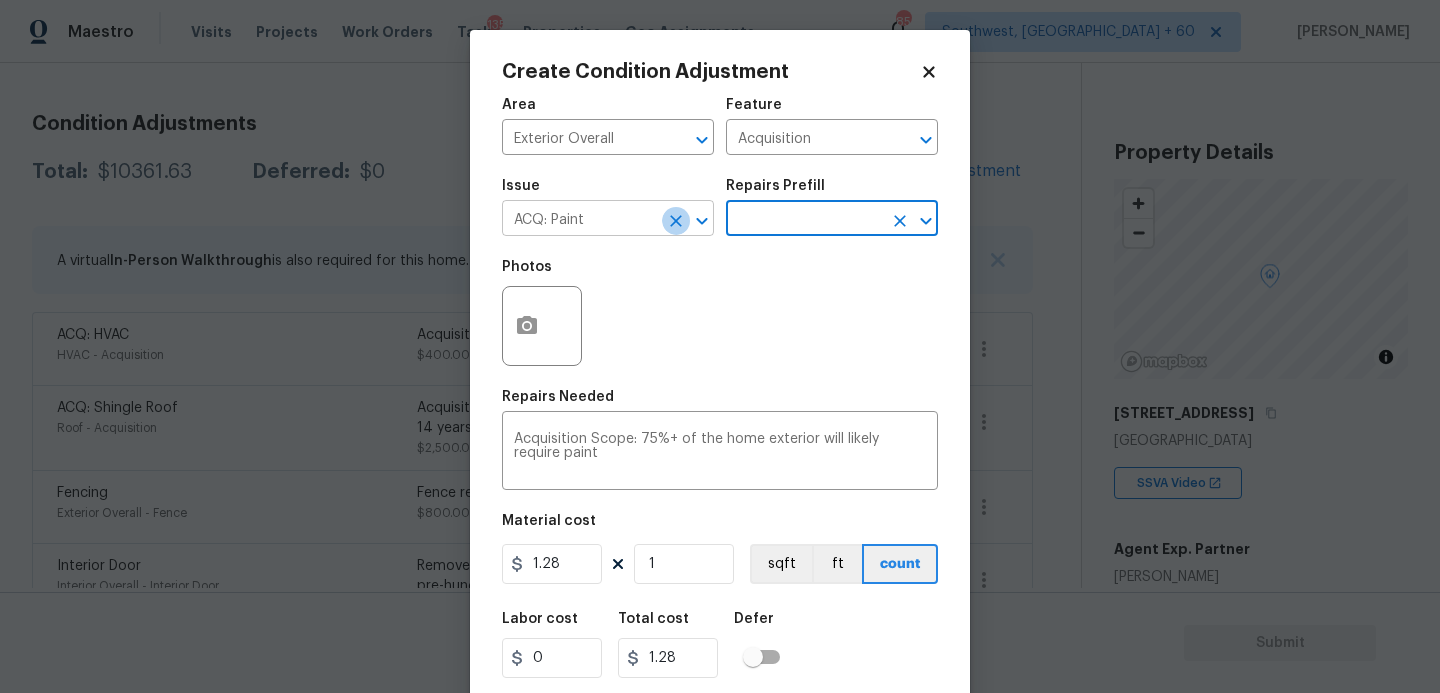 click 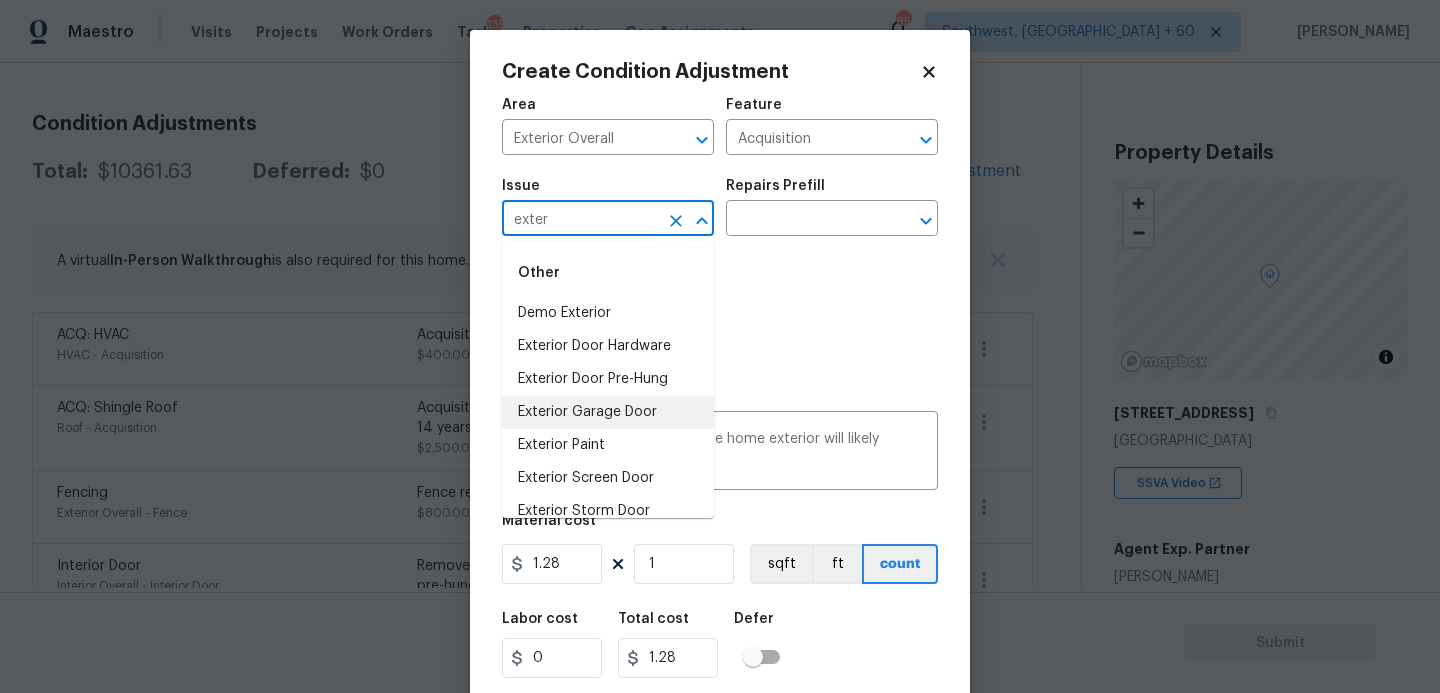 click on "Exterior Paint" at bounding box center (608, 445) 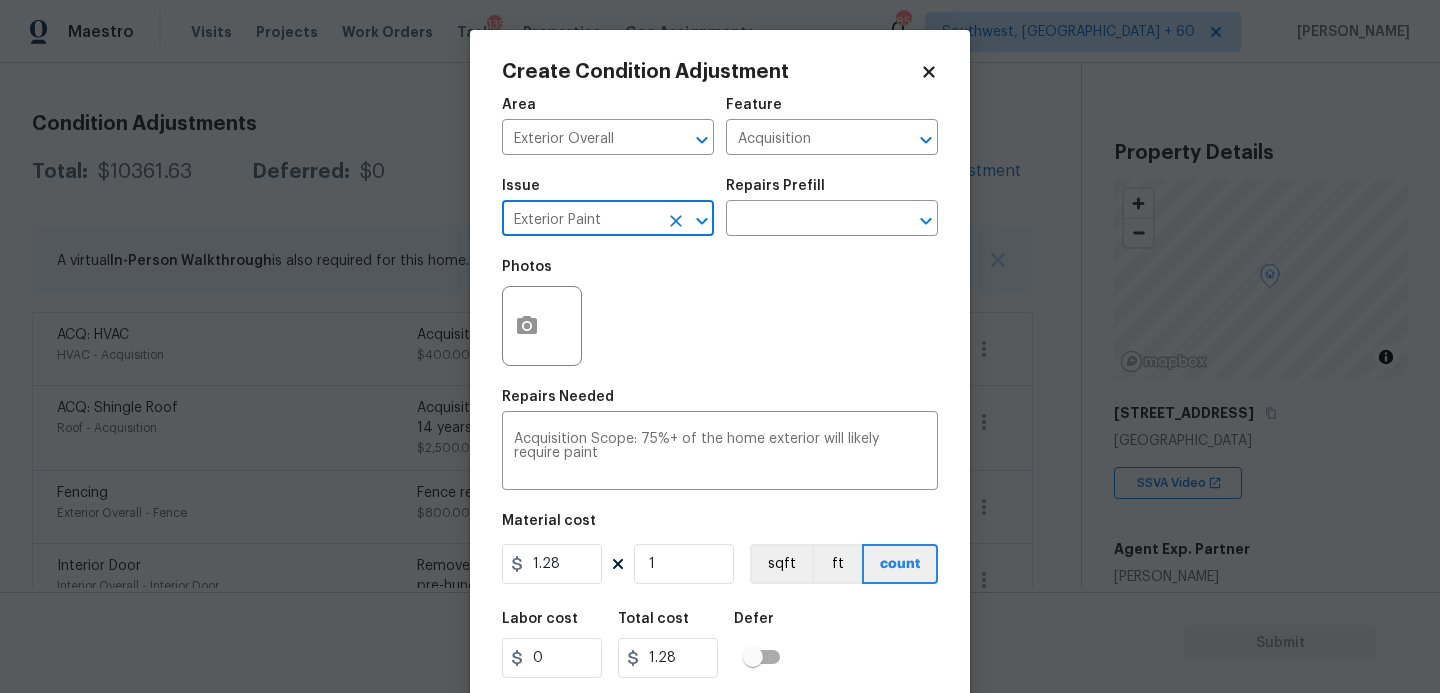type on "Exterior Paint" 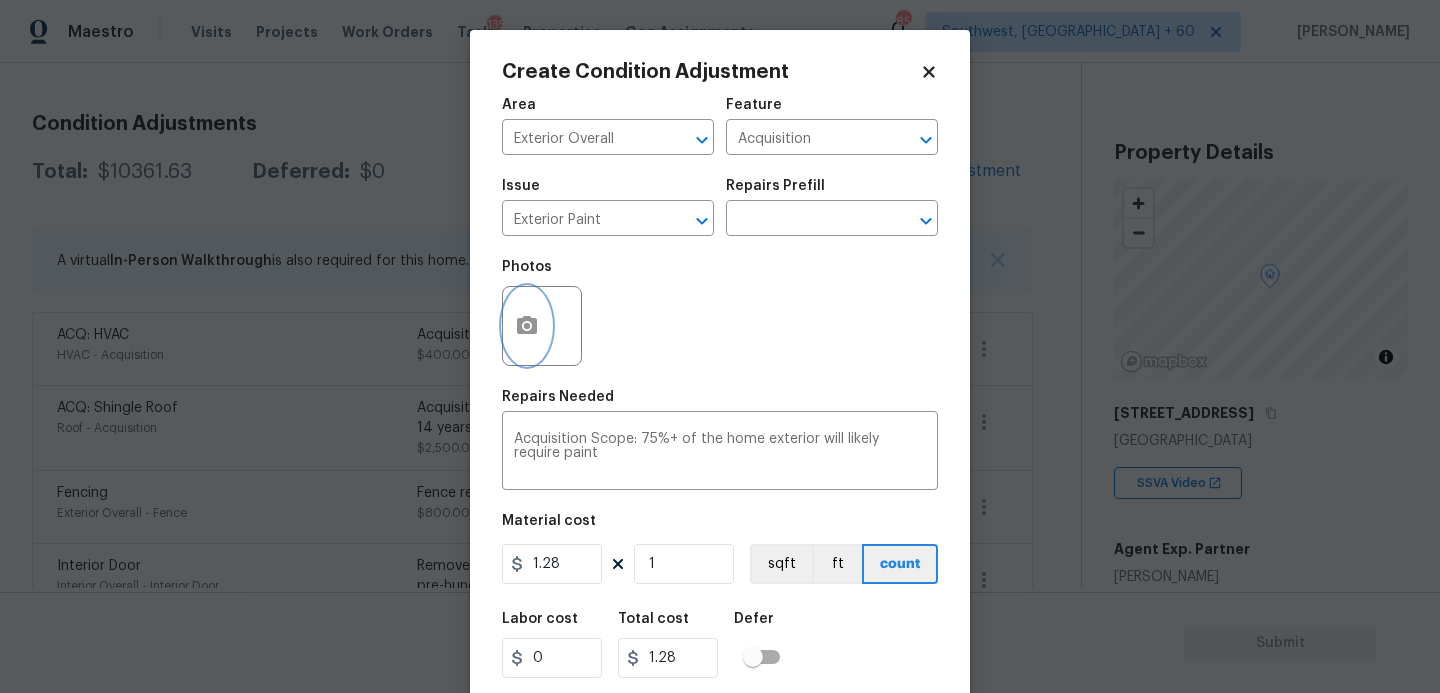 click at bounding box center [527, 326] 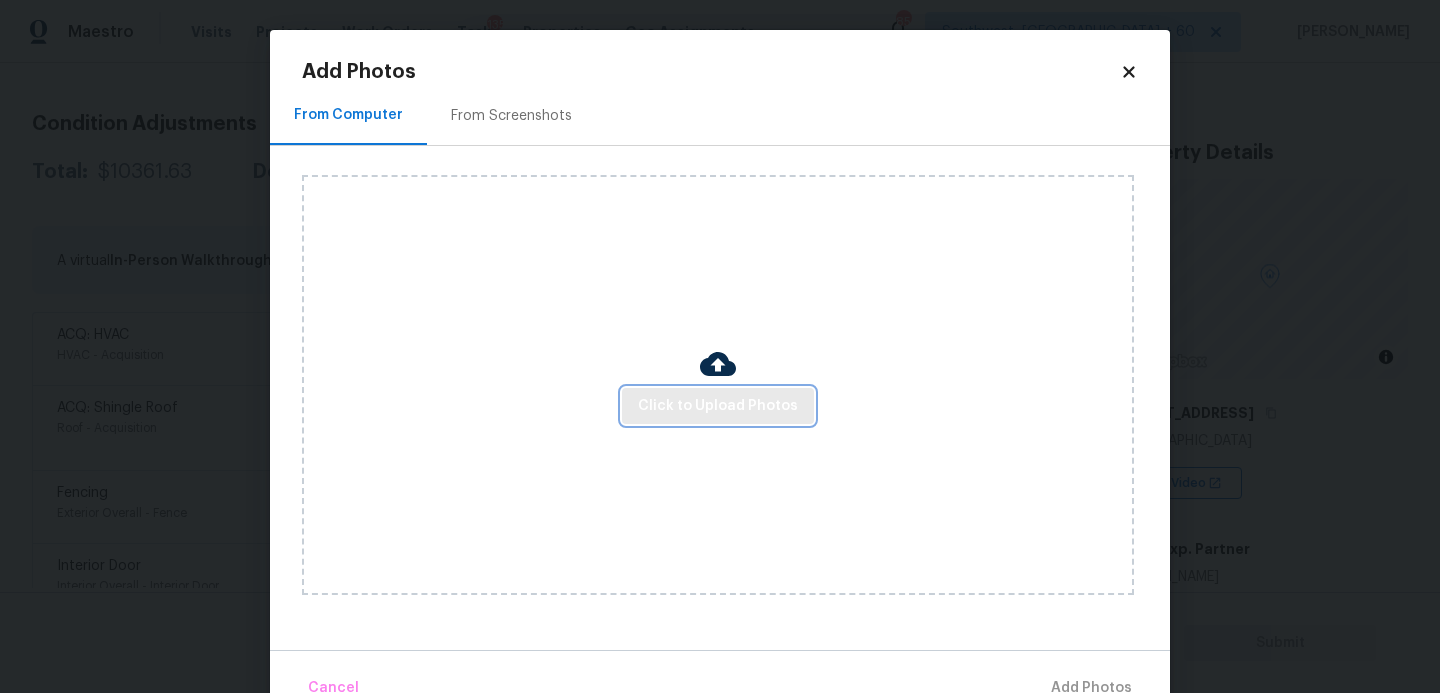 click on "Click to Upload Photos" at bounding box center [718, 406] 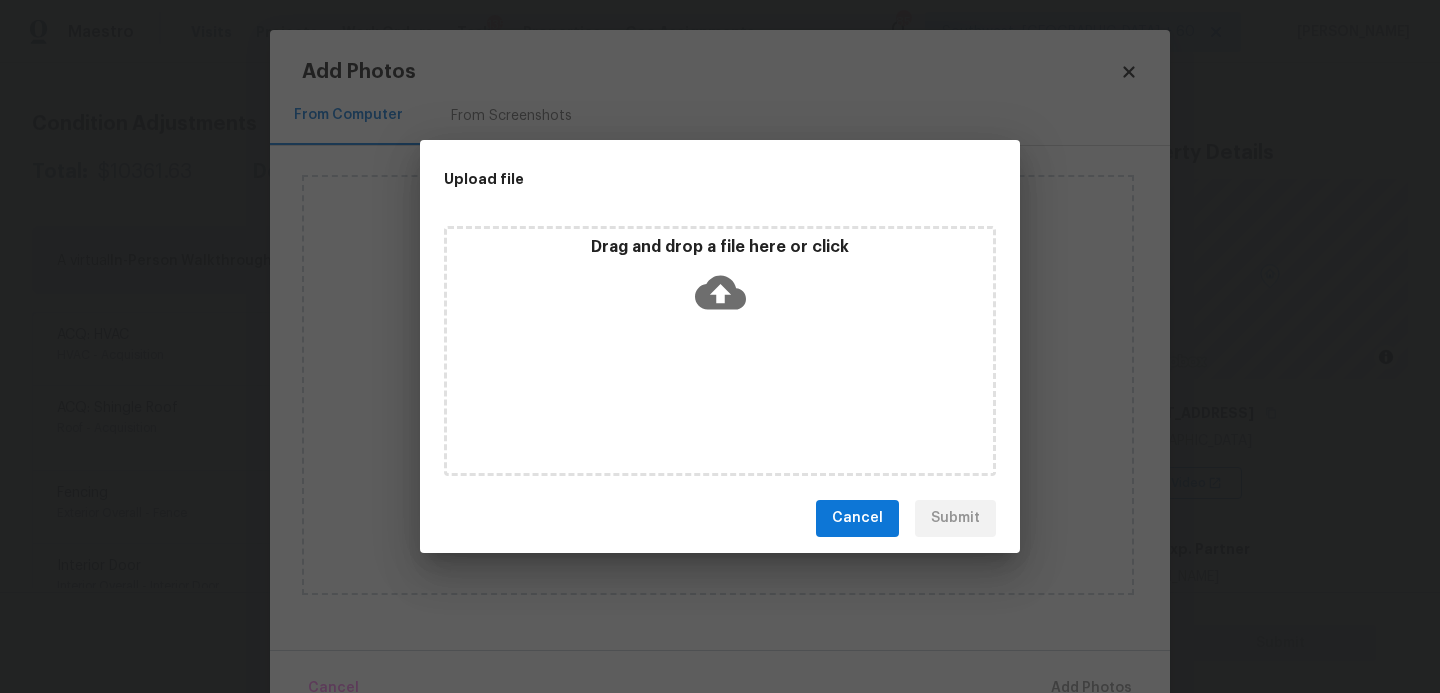 click 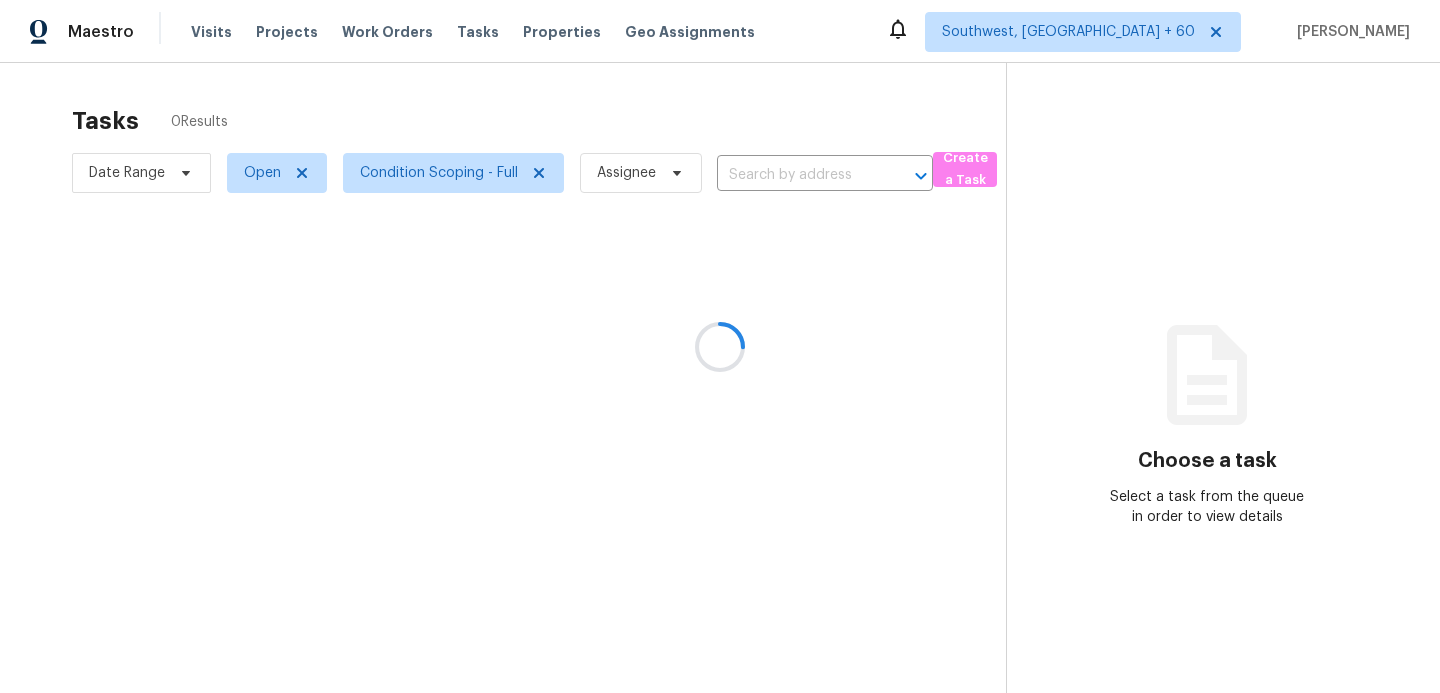 scroll, scrollTop: 0, scrollLeft: 0, axis: both 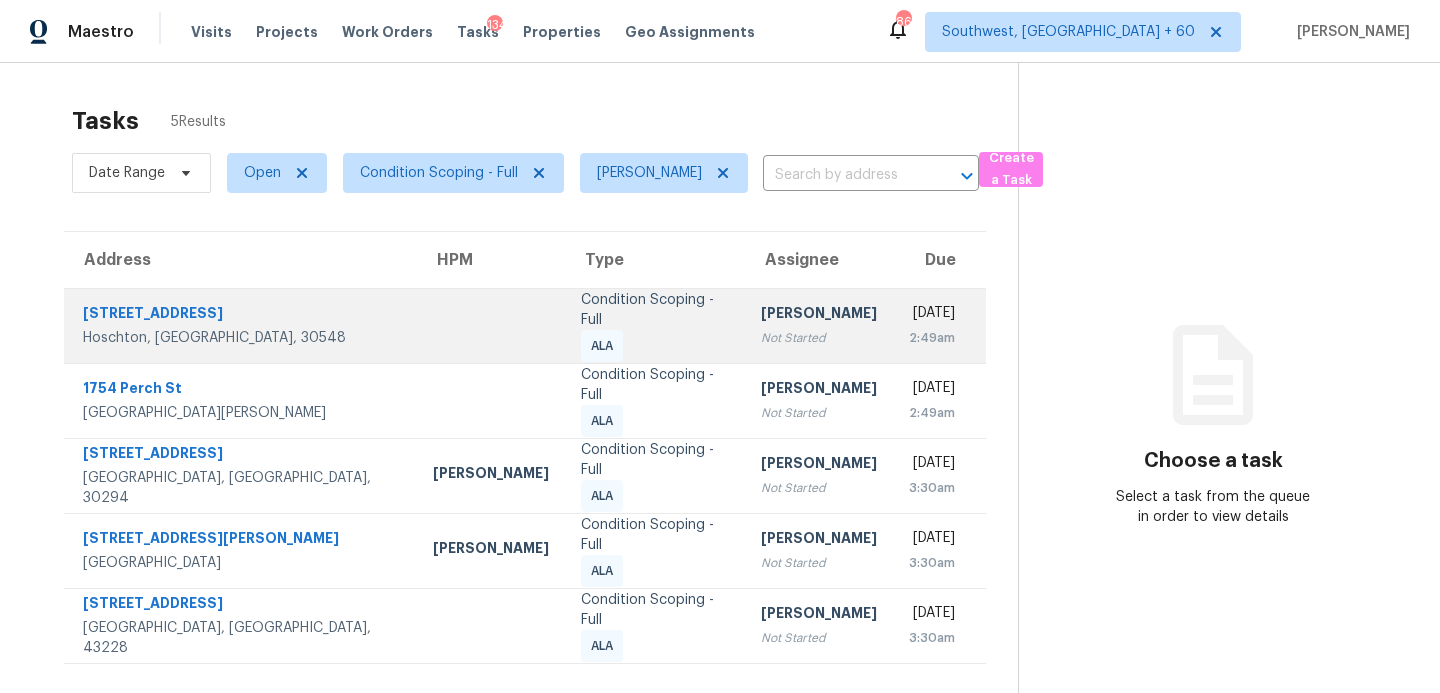 click on "Condition Scoping - Full ALA" at bounding box center (655, 325) 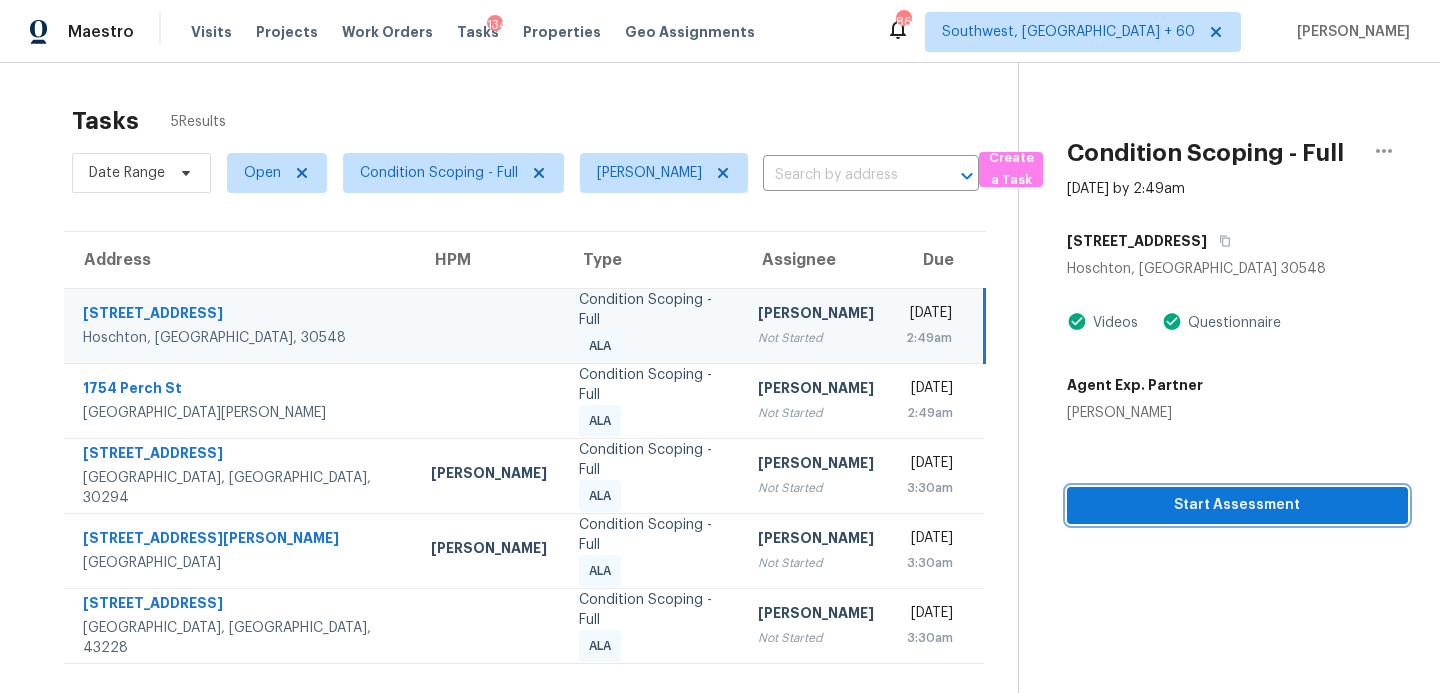 click on "Start Assessment" at bounding box center [1237, 505] 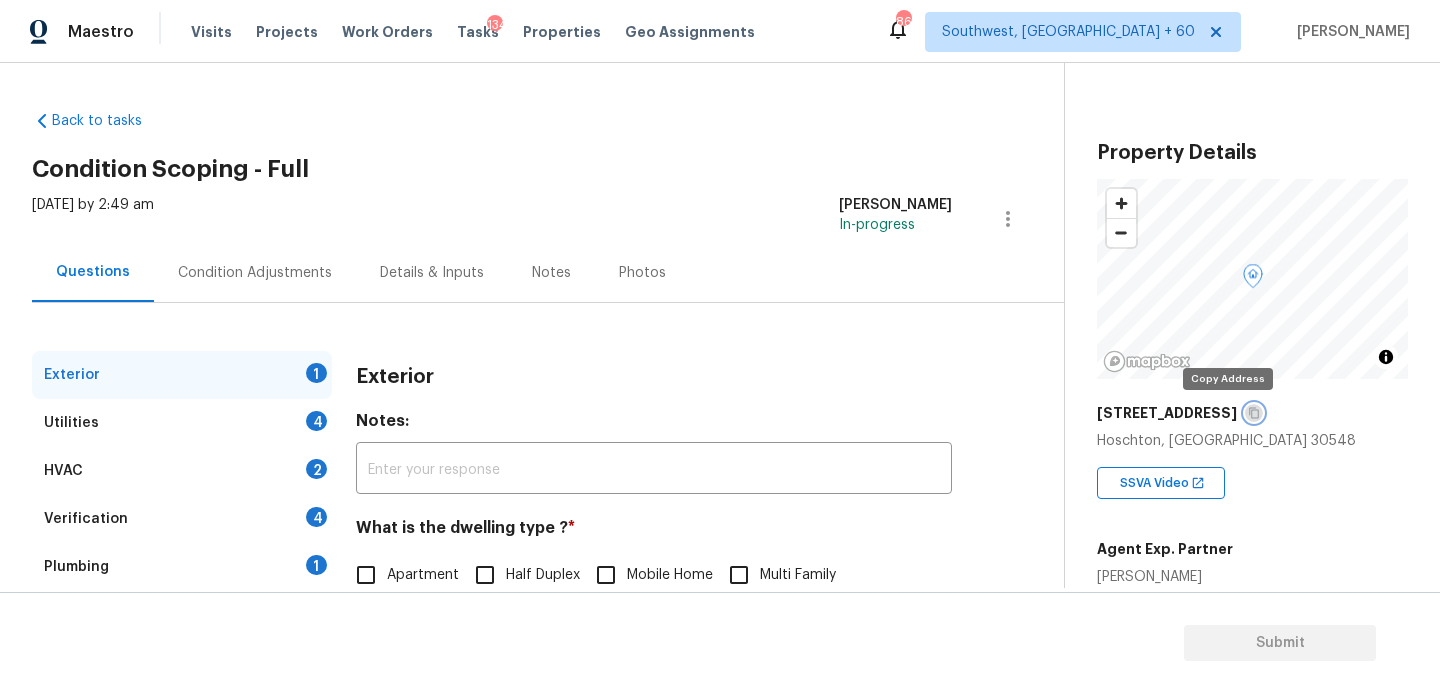 click 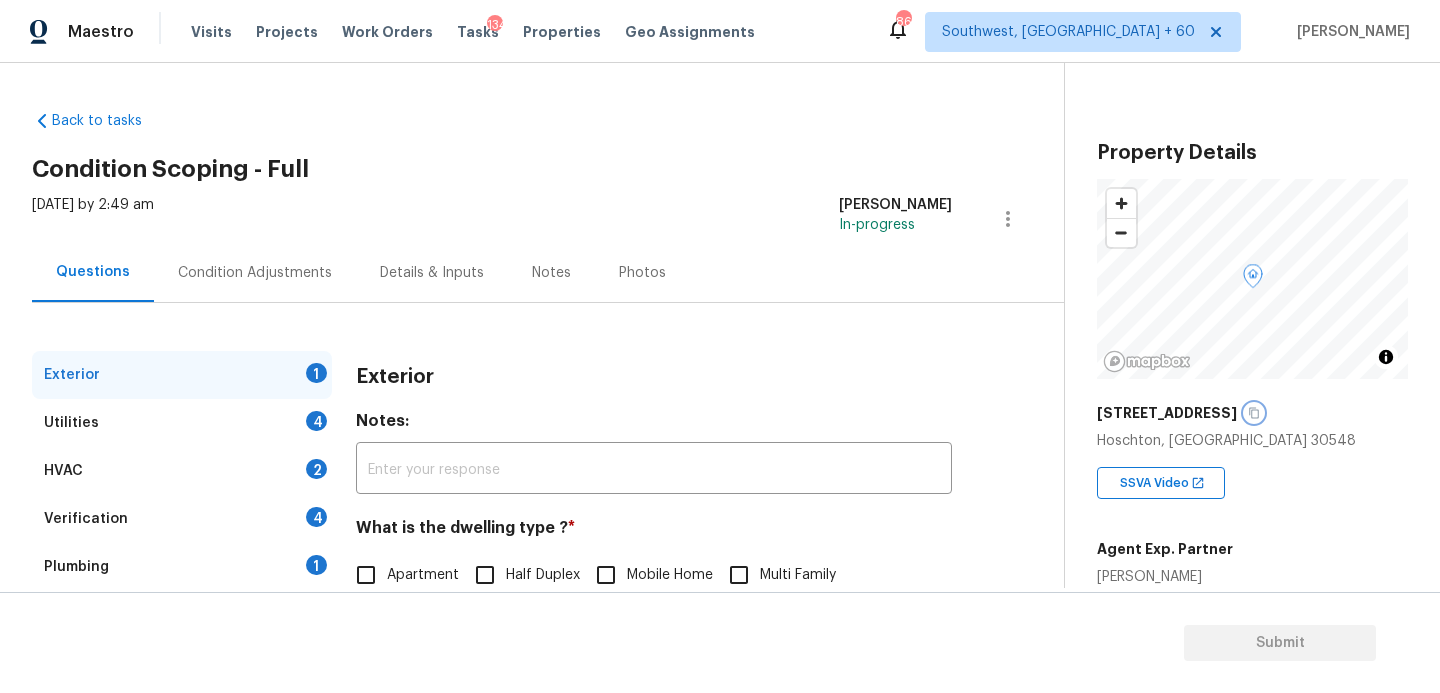 scroll, scrollTop: 216, scrollLeft: 0, axis: vertical 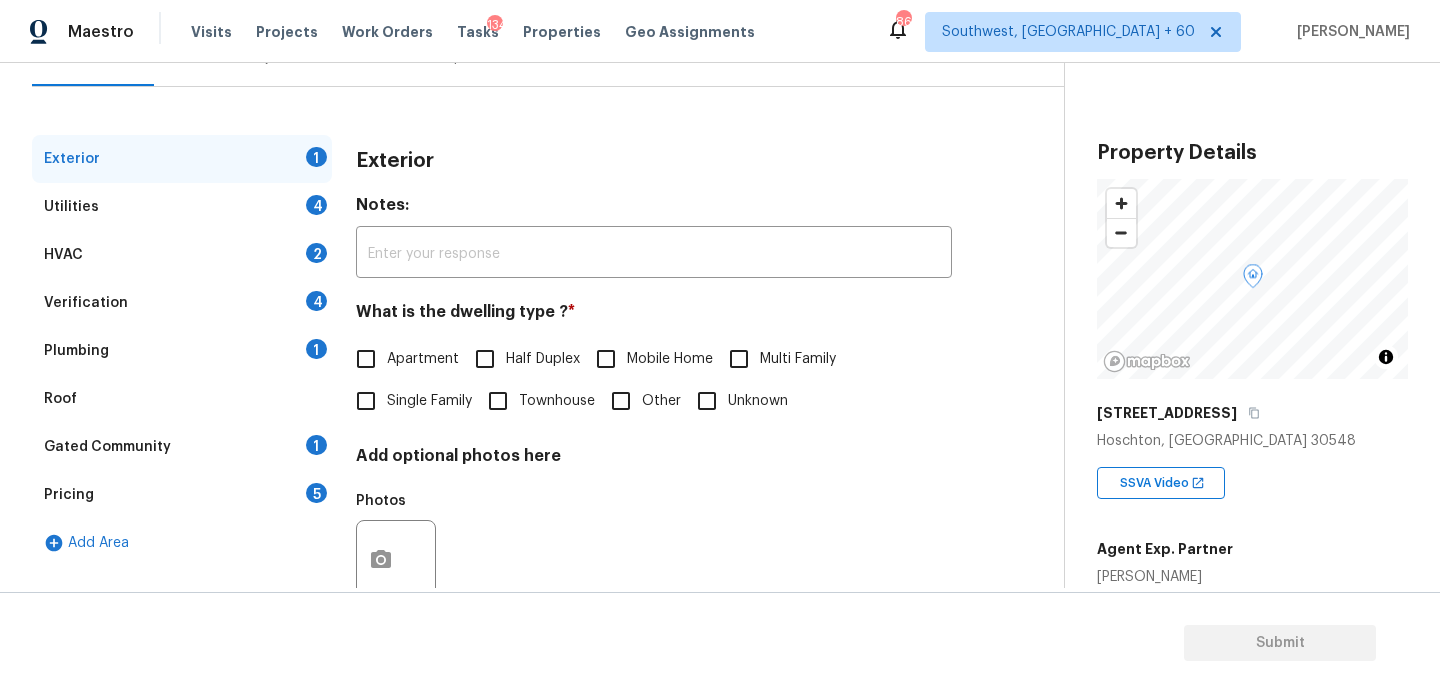 click on "Townhouse" at bounding box center [557, 401] 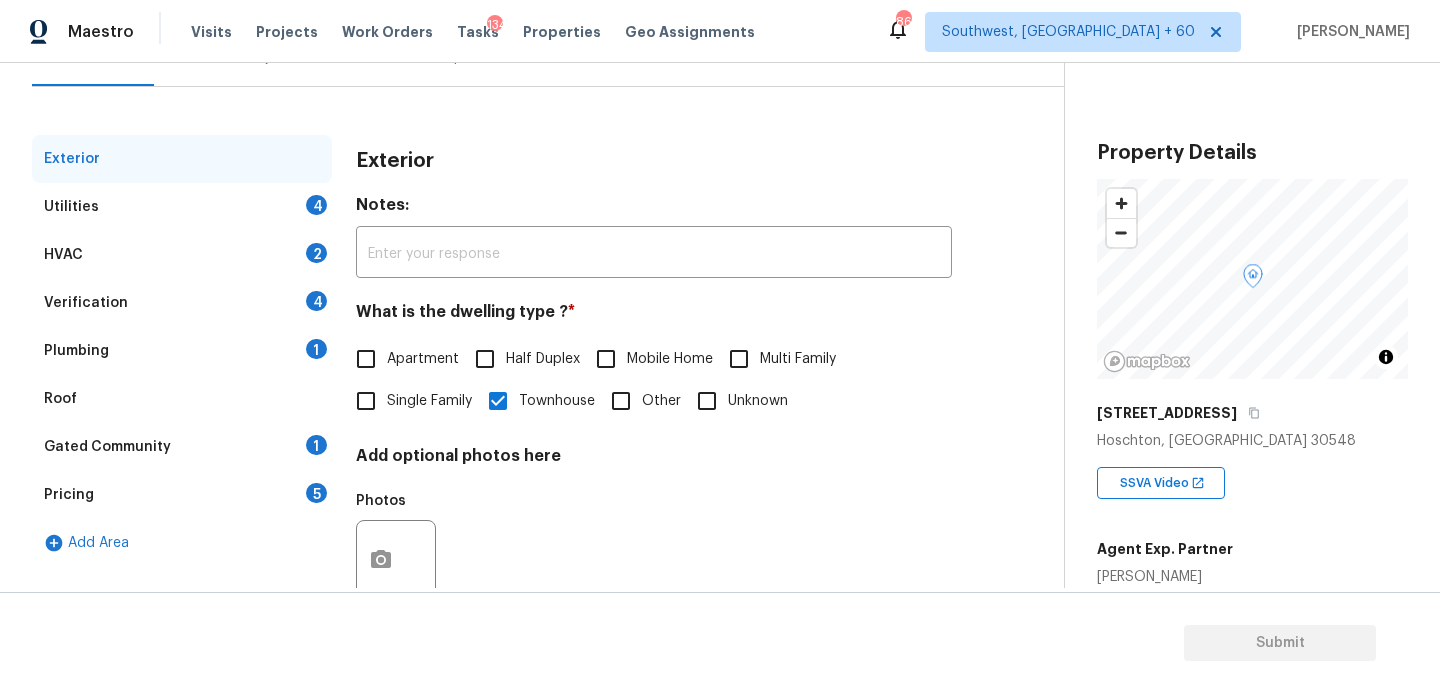 click on "Utilities 4" at bounding box center (182, 207) 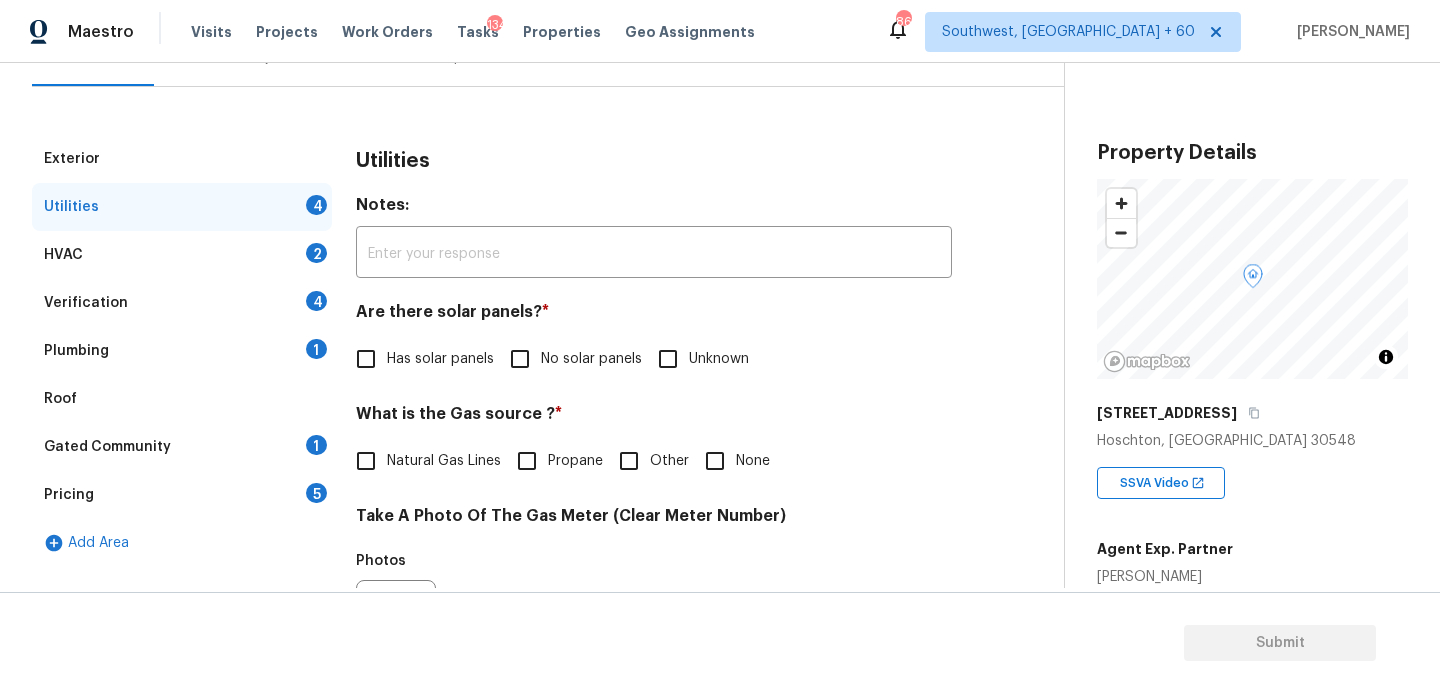 click on "No solar panels" at bounding box center (591, 359) 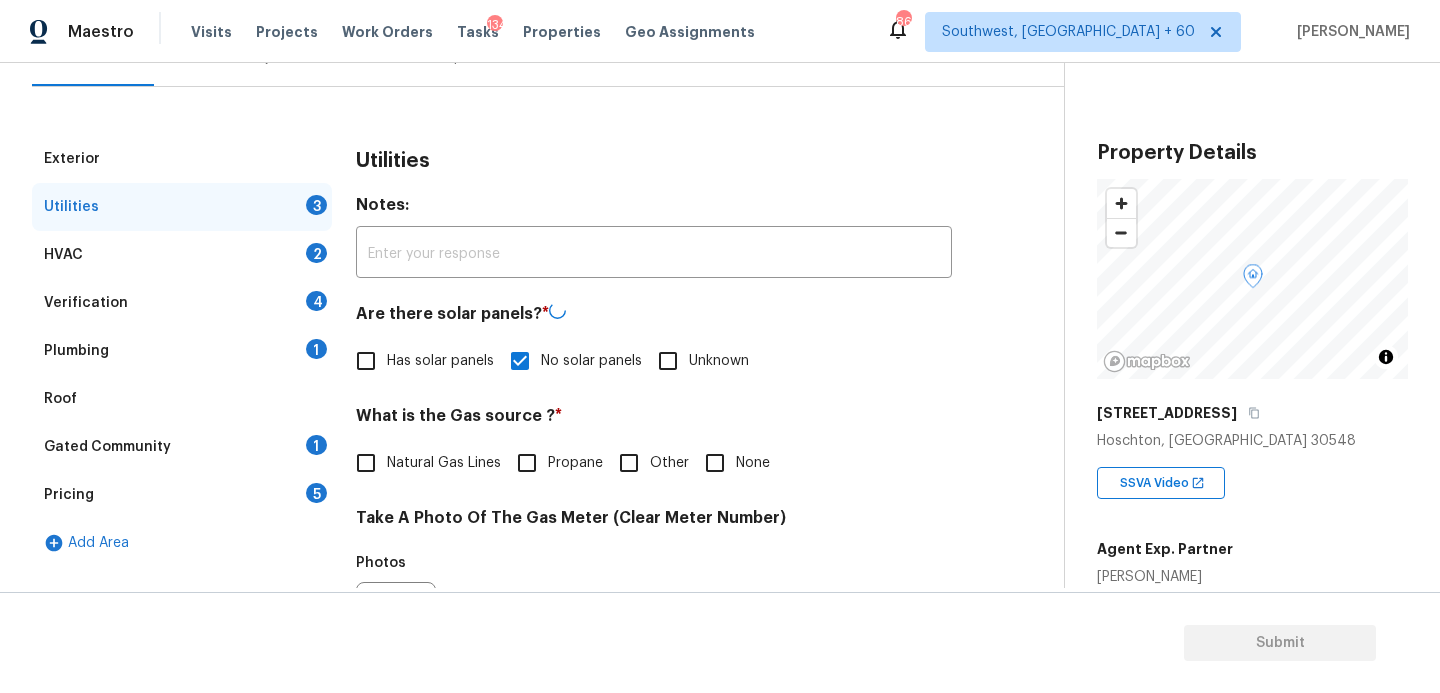scroll, scrollTop: 812, scrollLeft: 0, axis: vertical 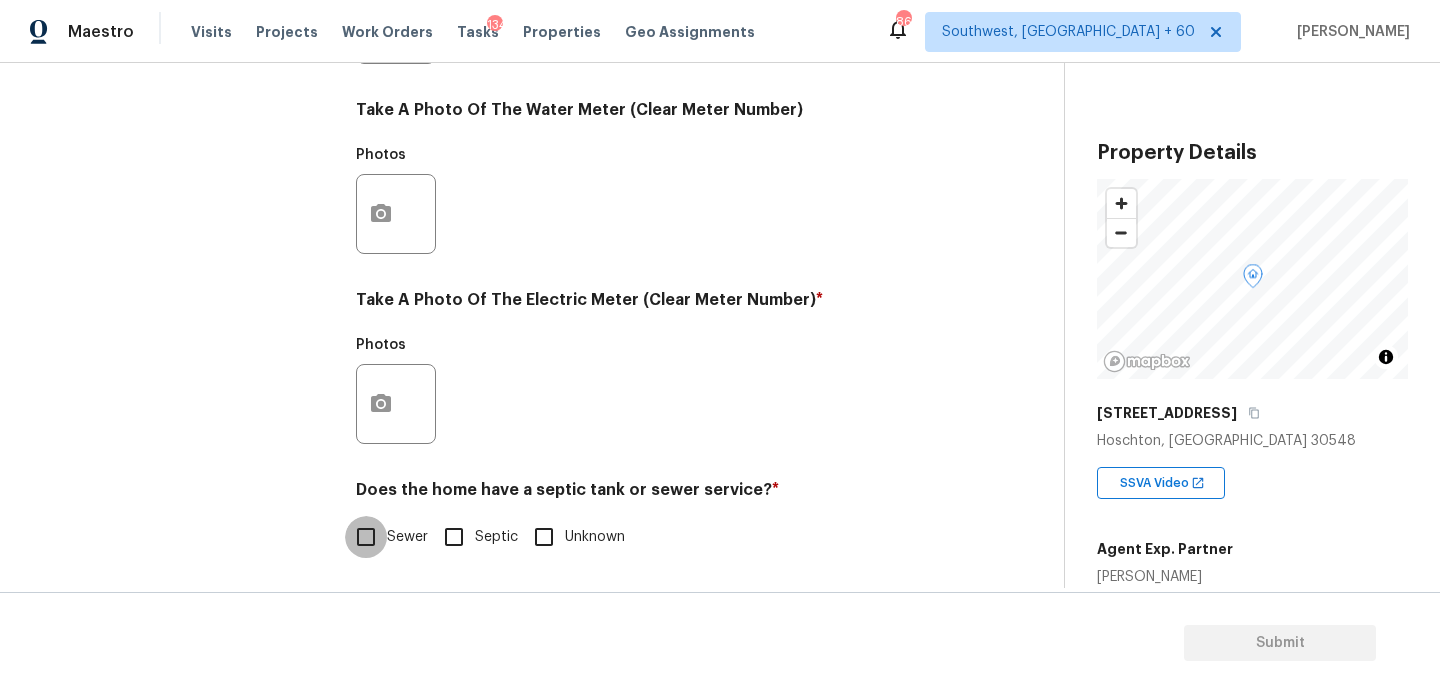 click on "Sewer" at bounding box center [366, 537] 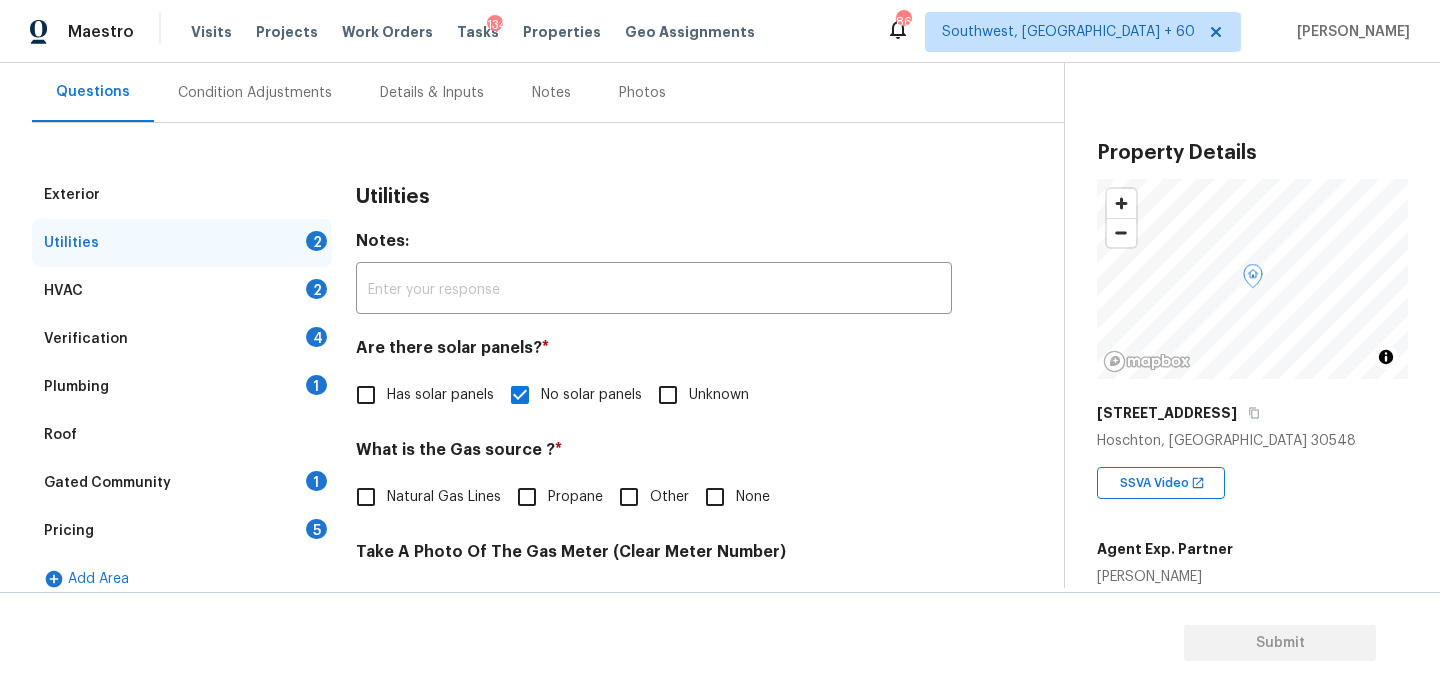 scroll, scrollTop: 168, scrollLeft: 0, axis: vertical 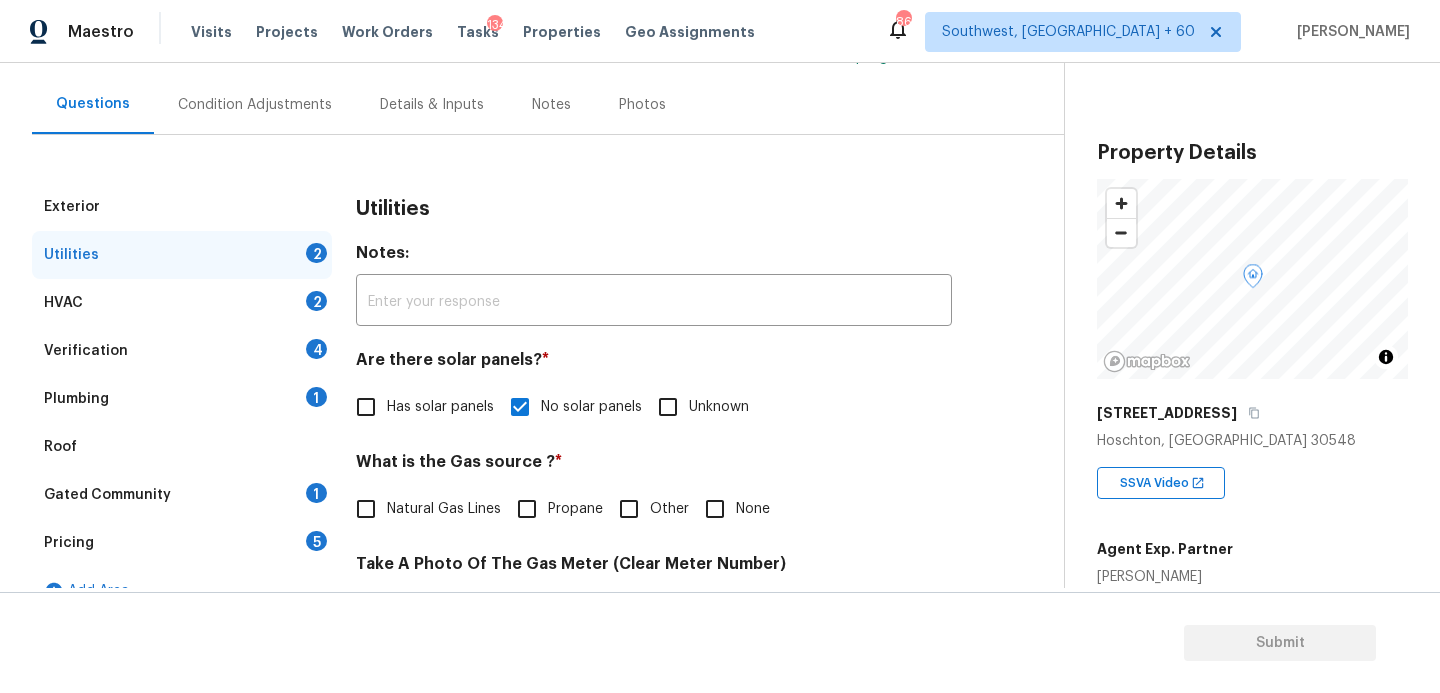 click on "Plumbing 1" at bounding box center (182, 399) 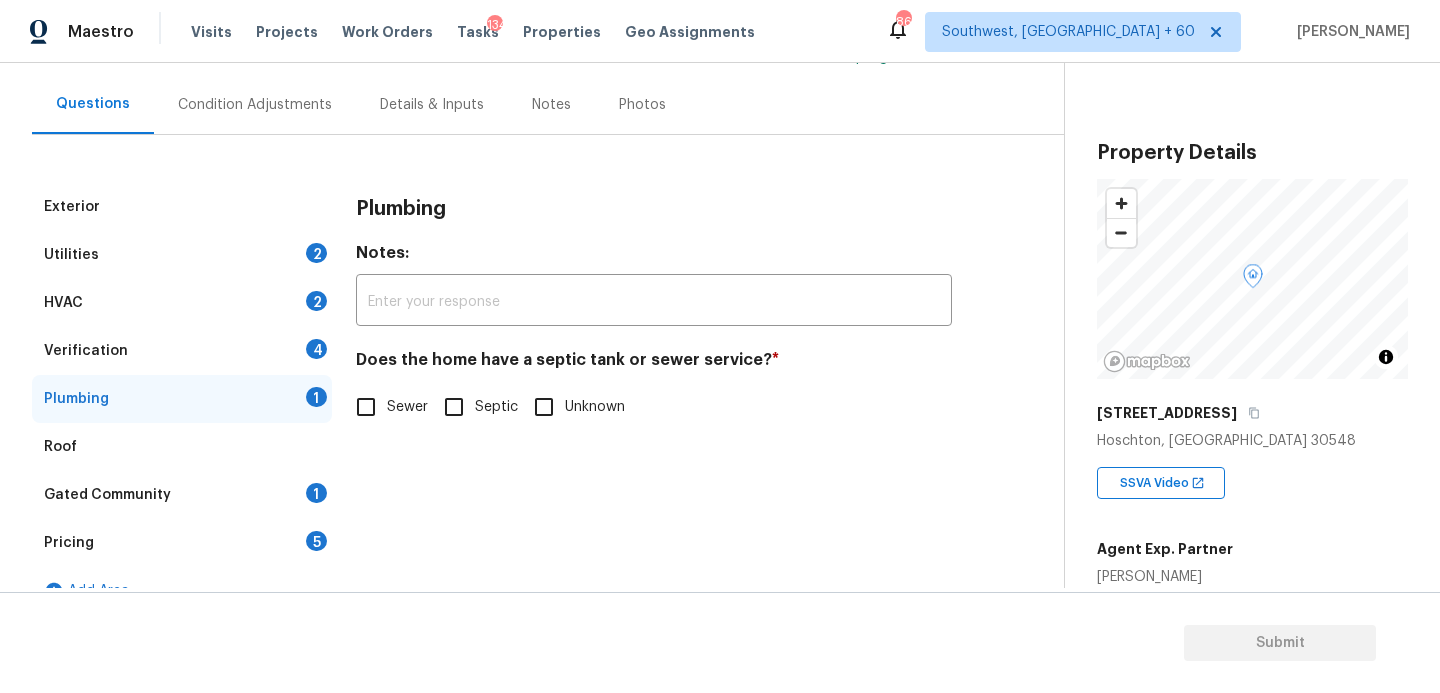 click on "Sewer" at bounding box center [407, 407] 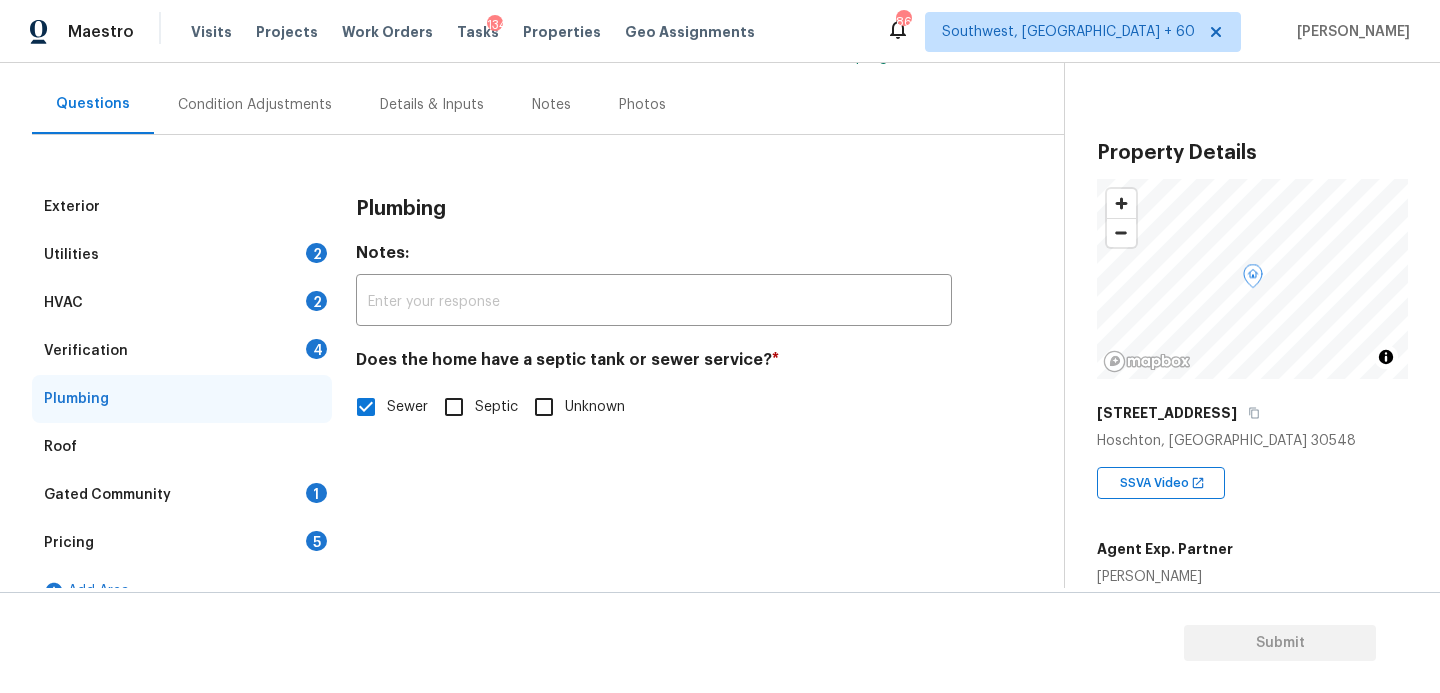 click on "Gated Community 1" at bounding box center (182, 495) 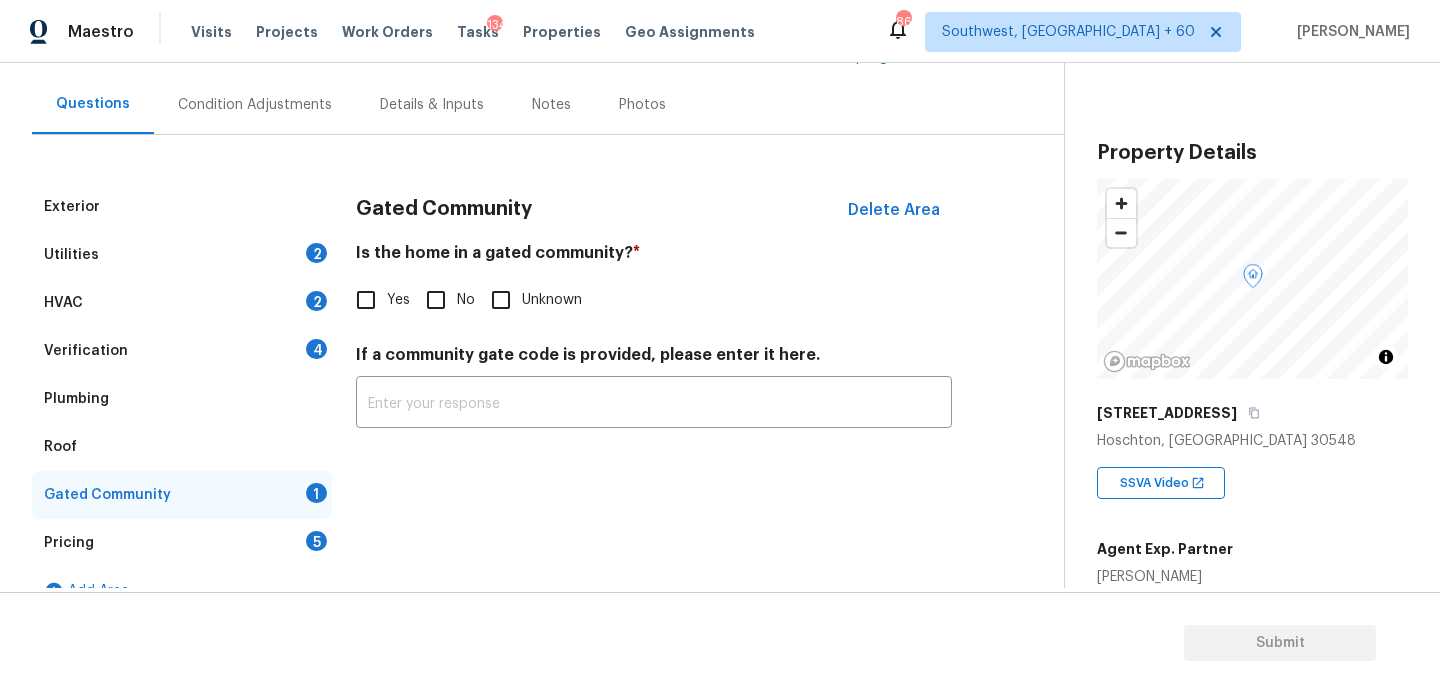 click on "No" at bounding box center (466, 300) 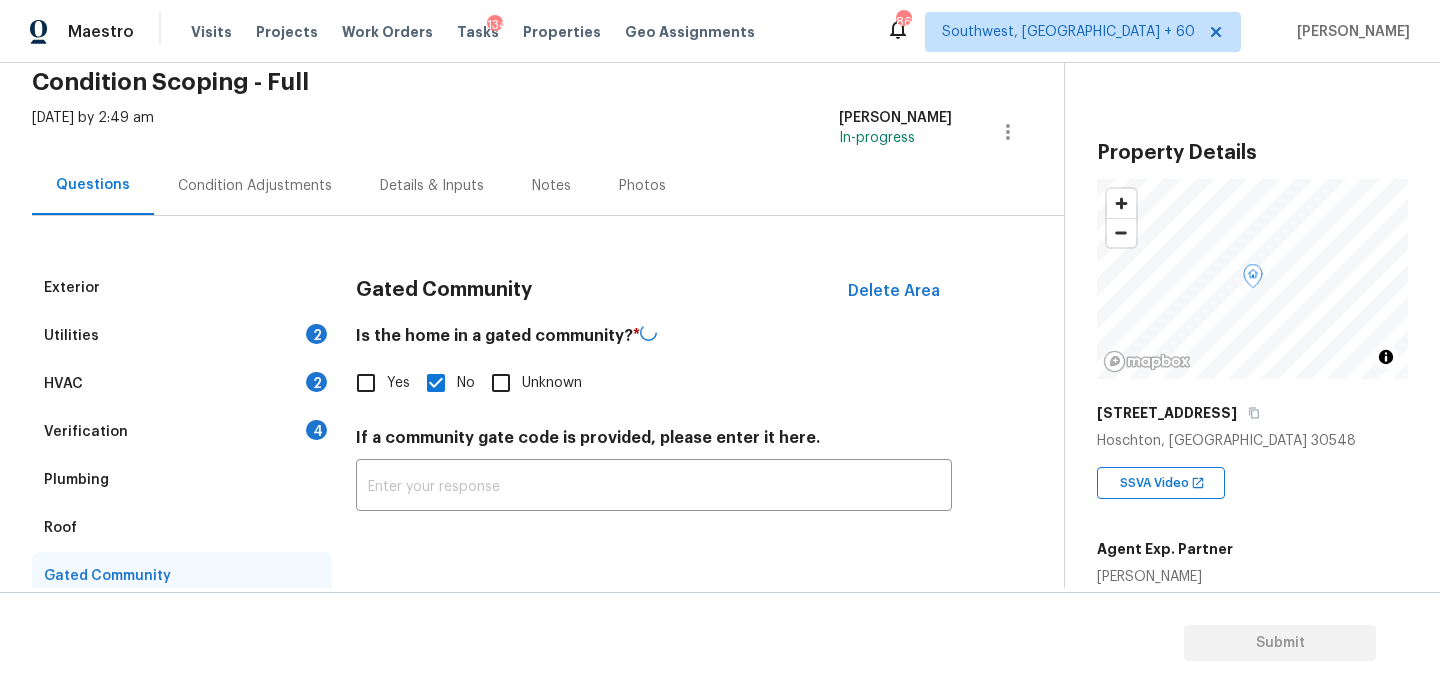 scroll, scrollTop: 61, scrollLeft: 0, axis: vertical 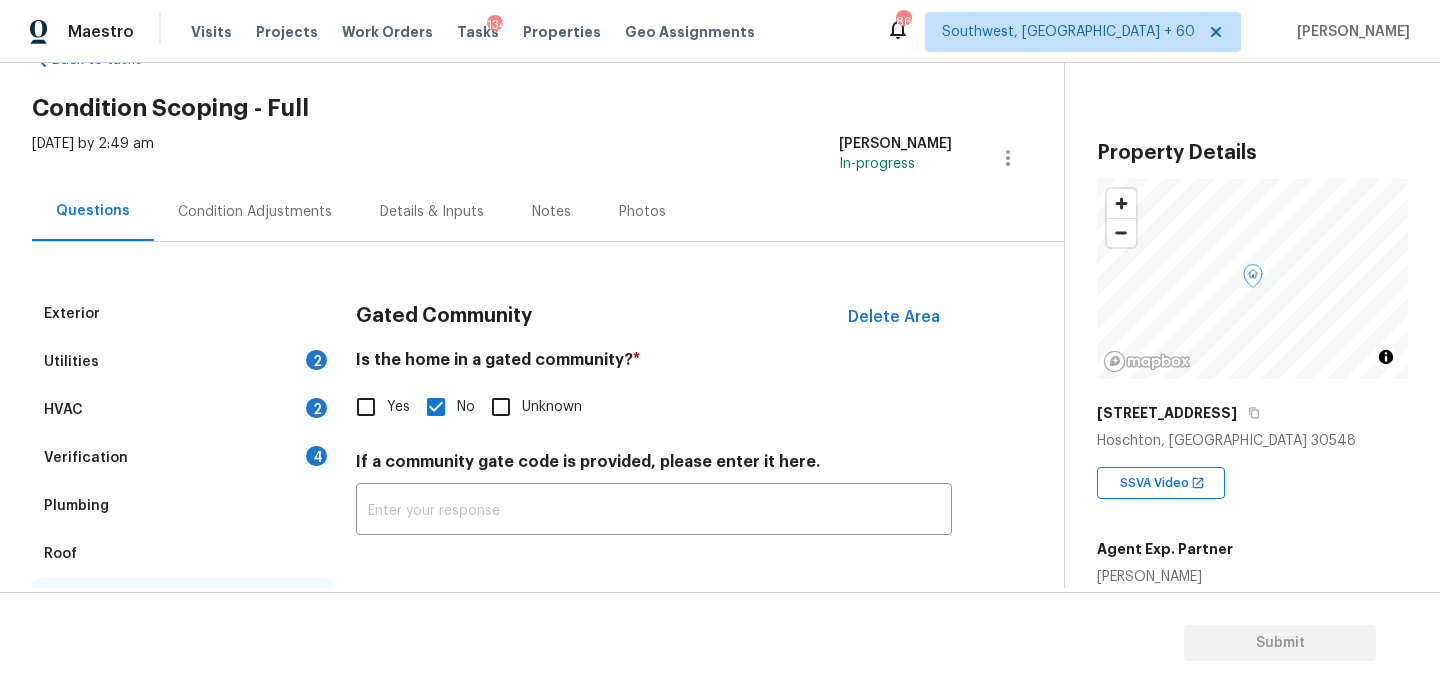 click on "Condition Adjustments" at bounding box center [255, 211] 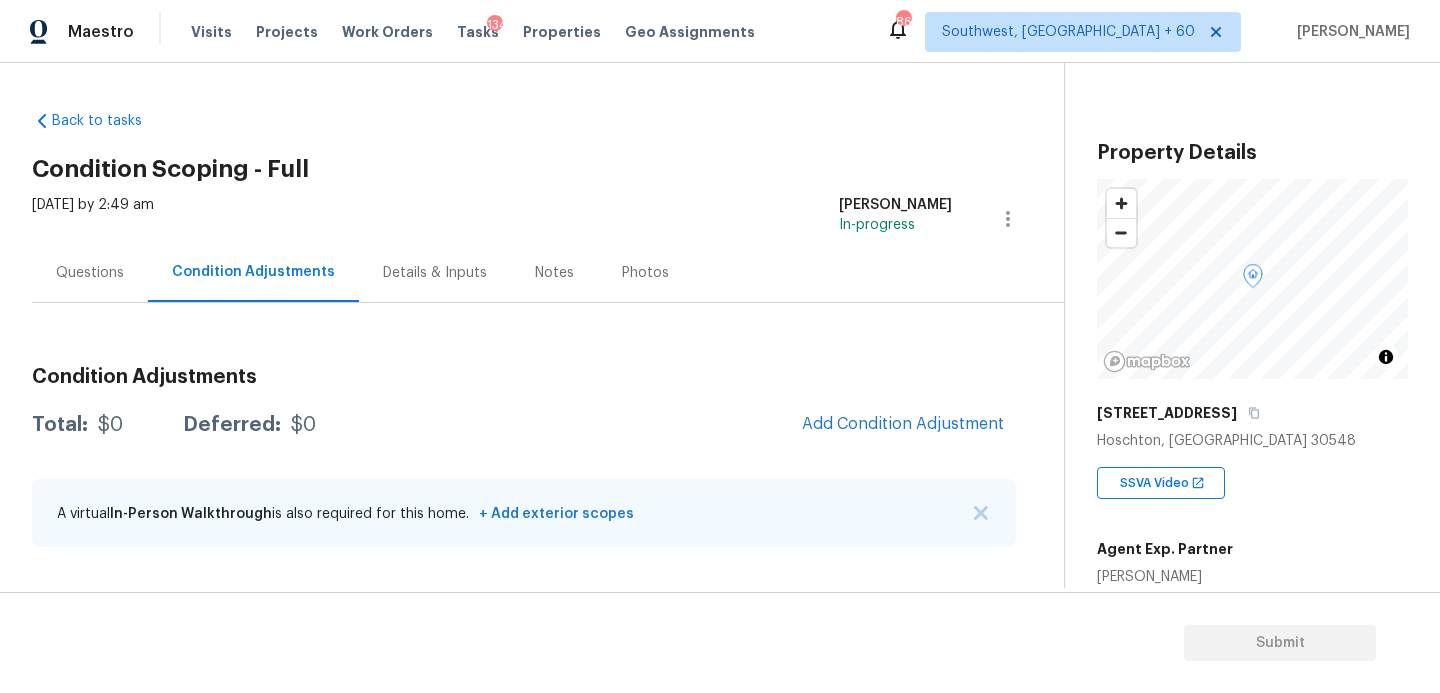 click on "Questions" at bounding box center (90, 273) 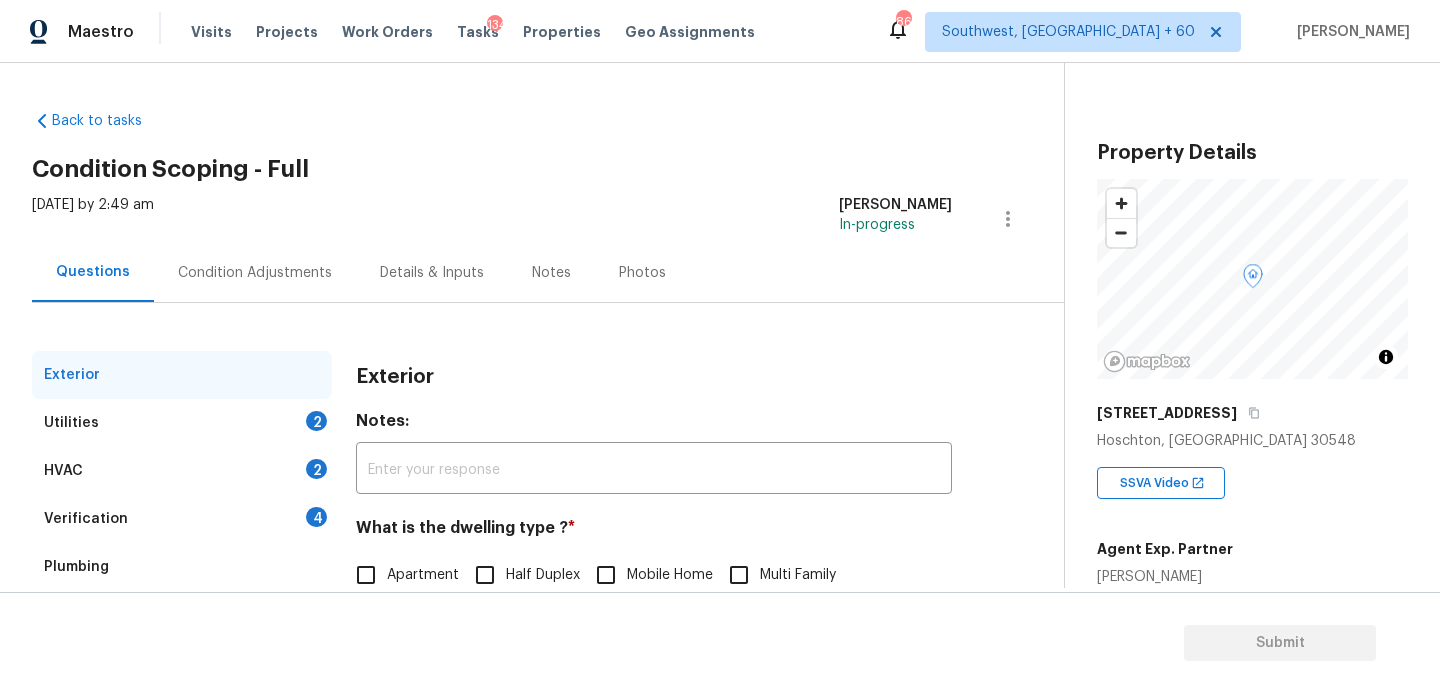 scroll, scrollTop: 258, scrollLeft: 0, axis: vertical 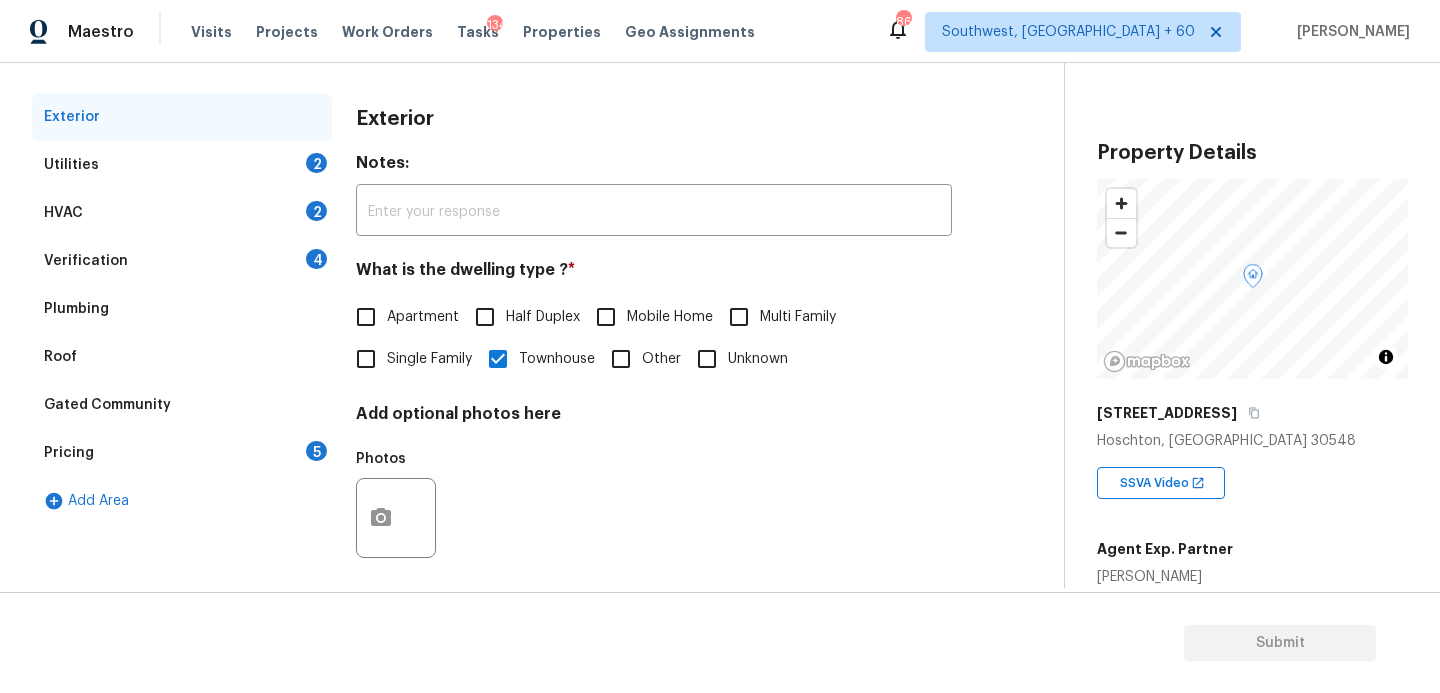 click on "Gated Community" at bounding box center [107, 405] 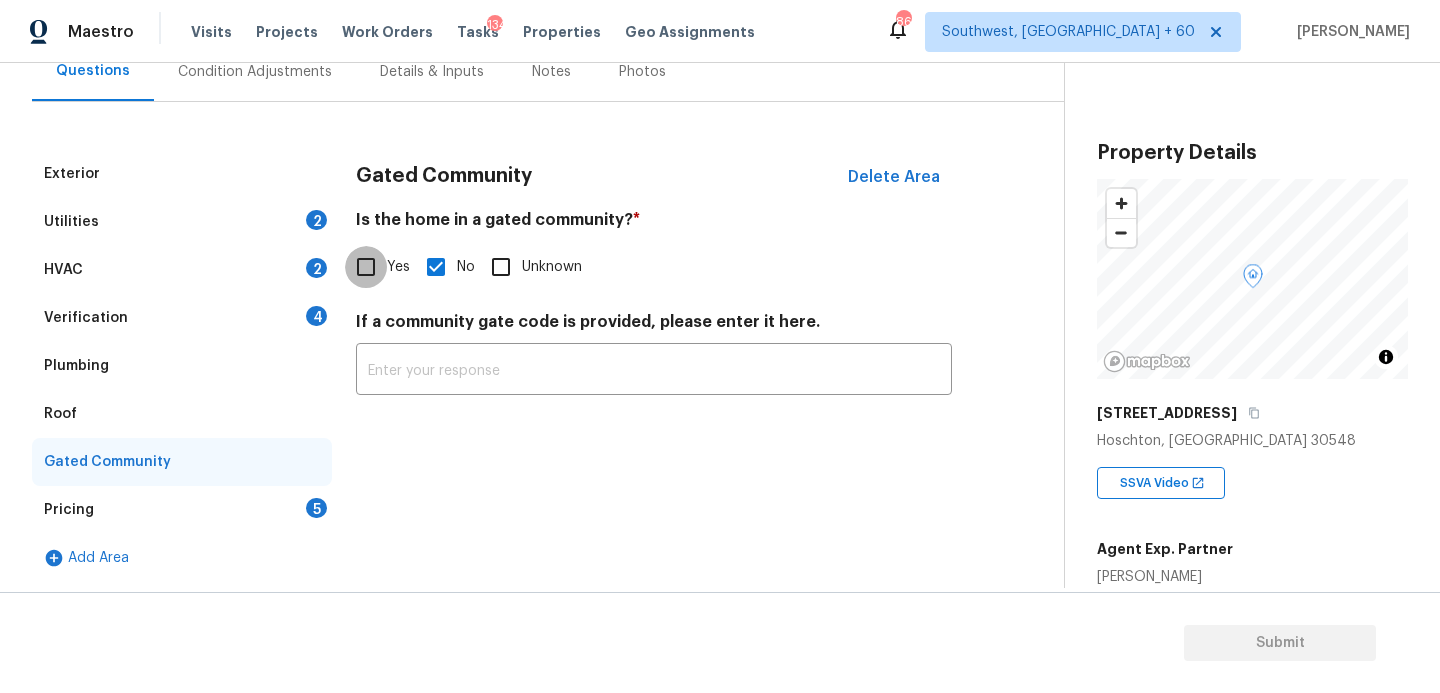 click on "Yes" at bounding box center [366, 267] 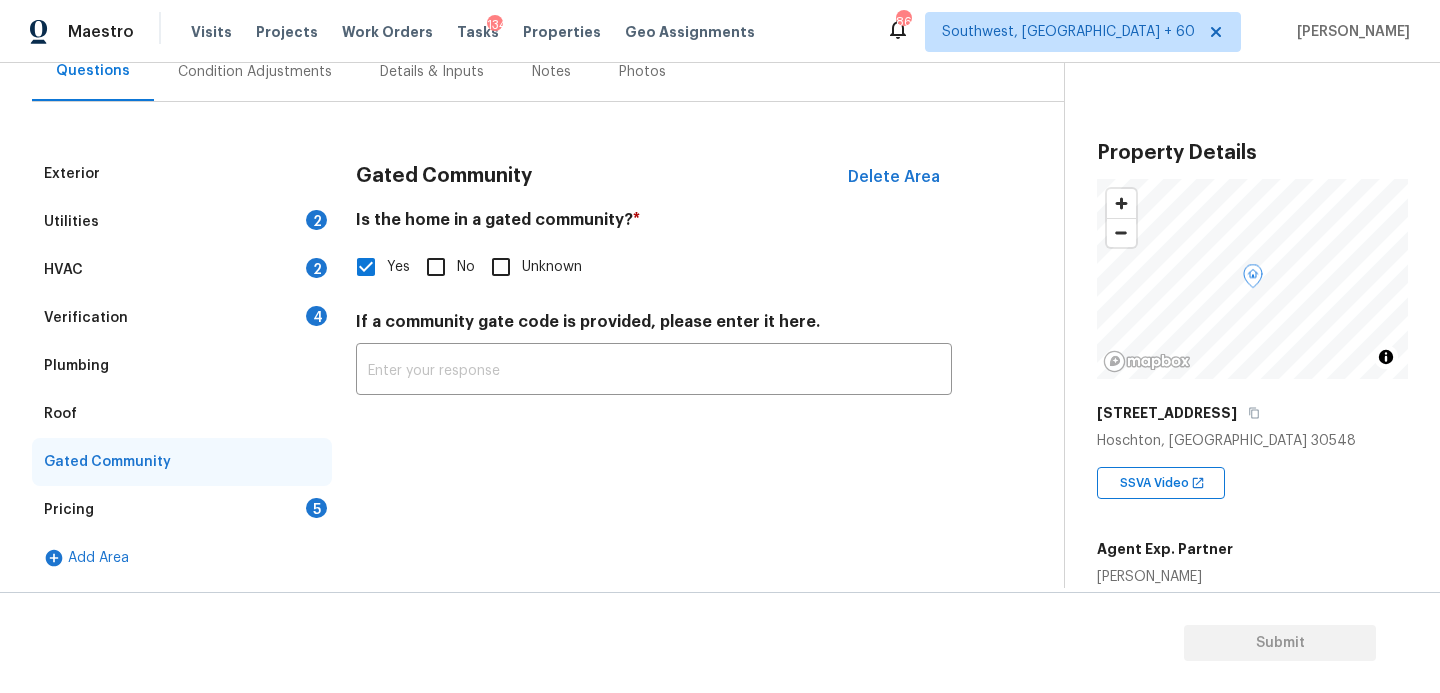 scroll, scrollTop: 27, scrollLeft: 0, axis: vertical 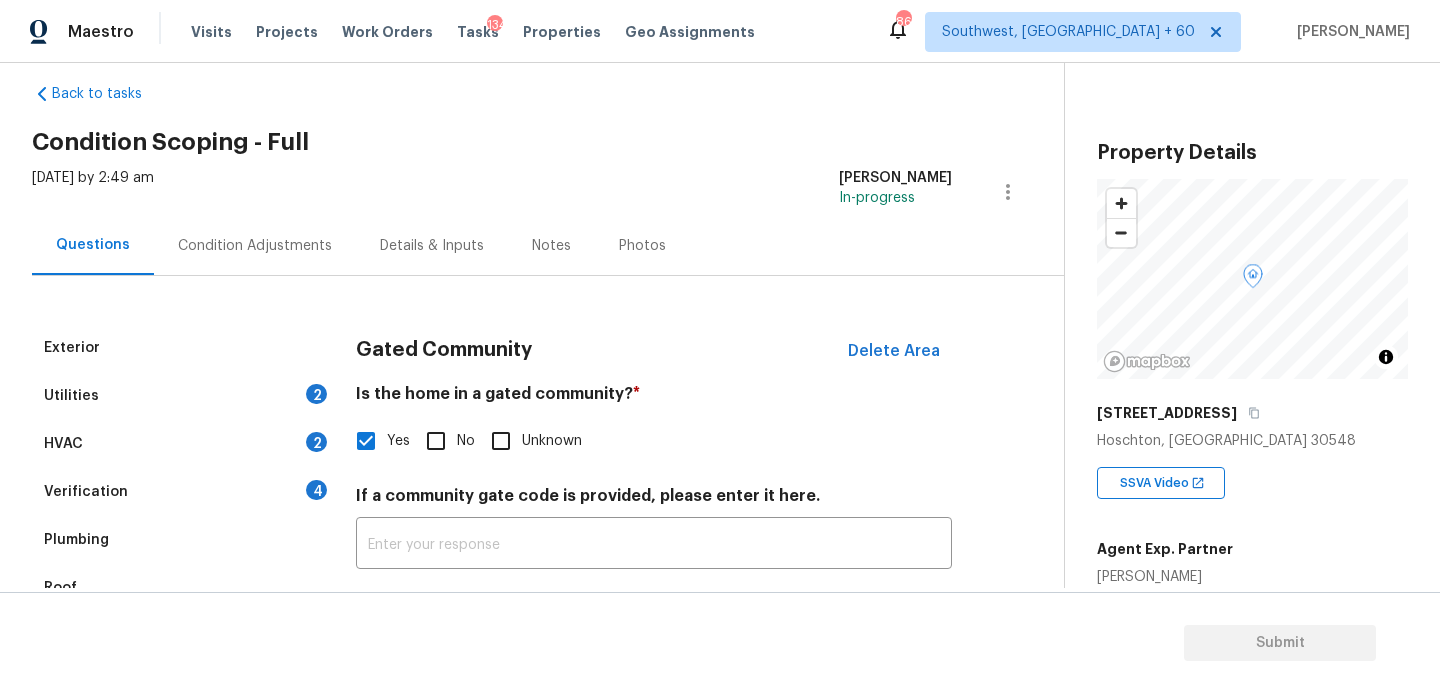 click on "Condition Adjustments" at bounding box center (255, 245) 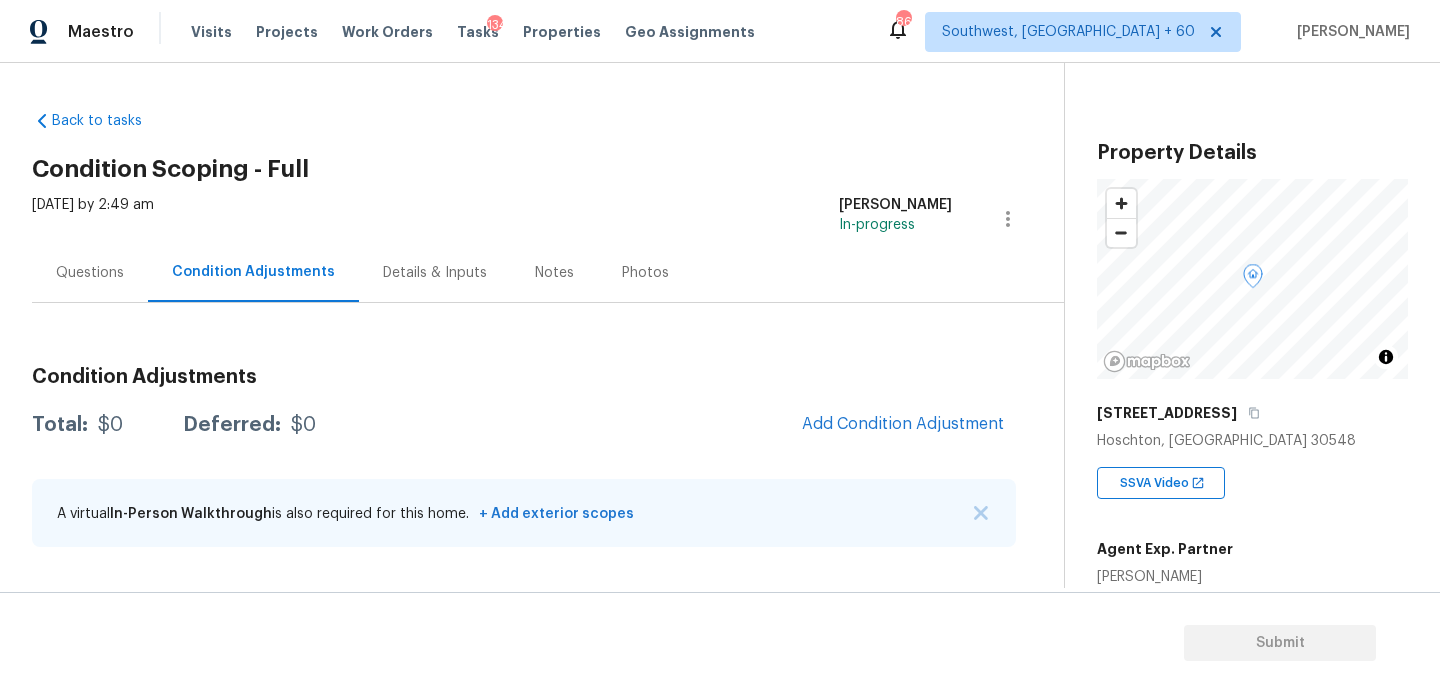 scroll, scrollTop: 0, scrollLeft: 0, axis: both 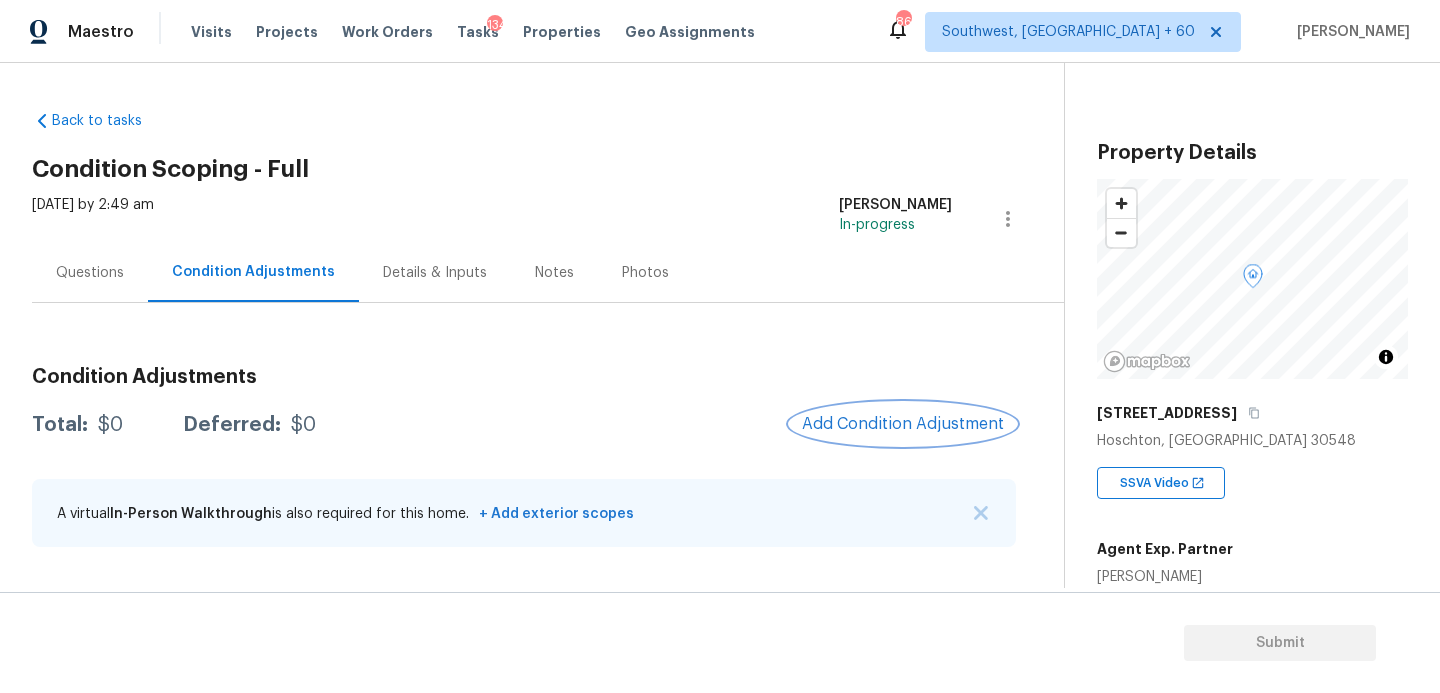 click on "Add Condition Adjustment" at bounding box center [903, 424] 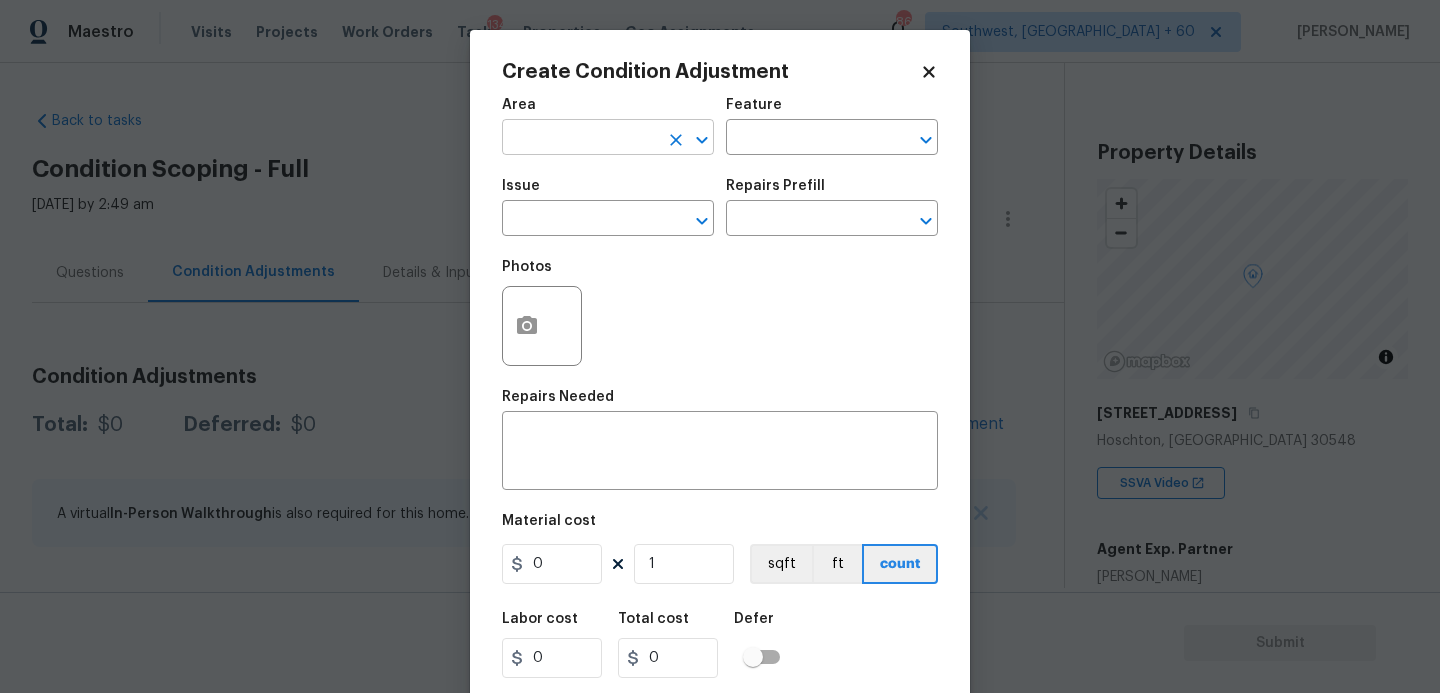 click at bounding box center (580, 139) 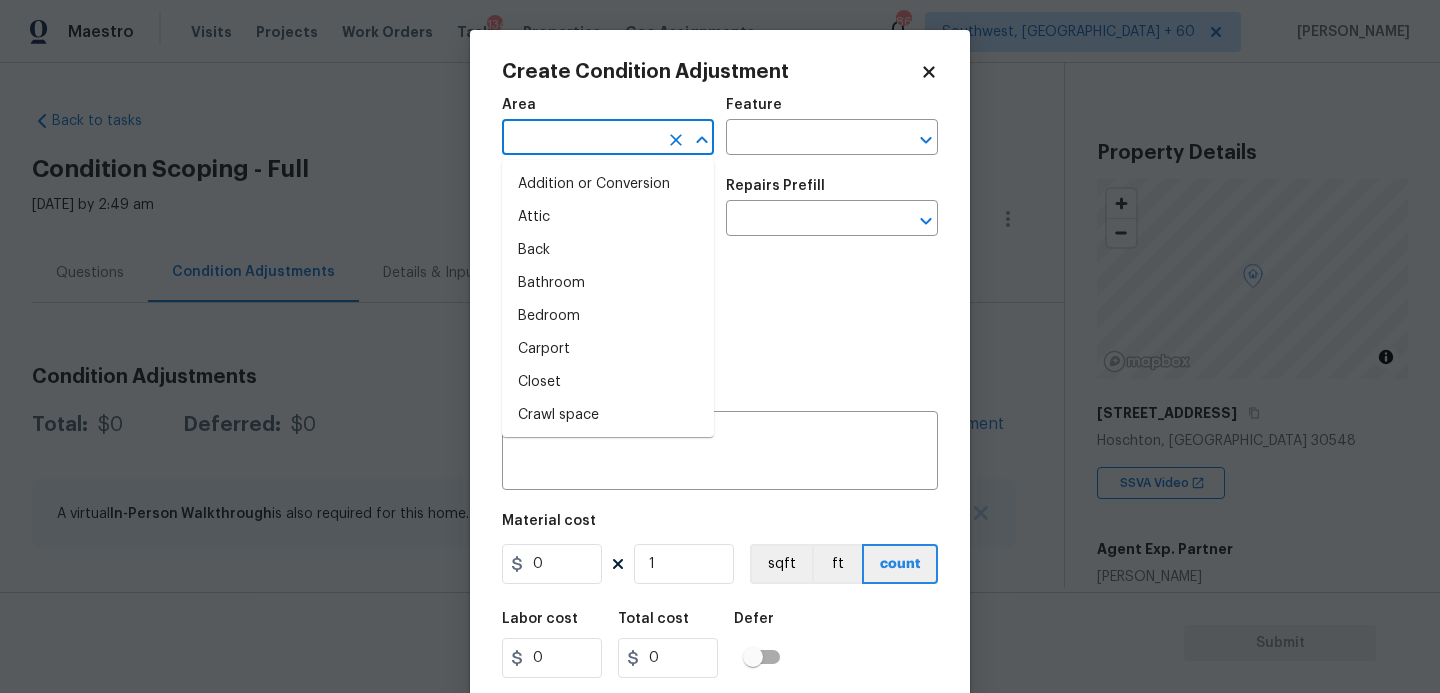 type on "i" 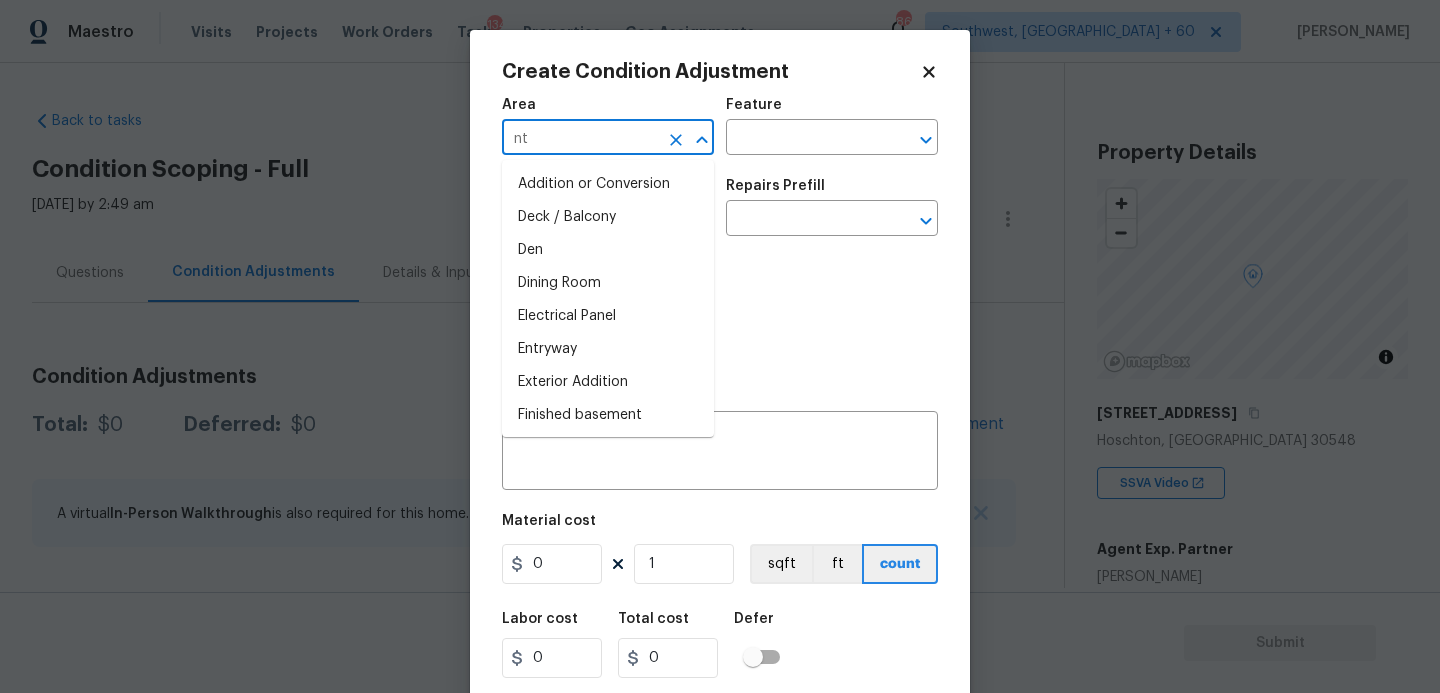 type on "nte" 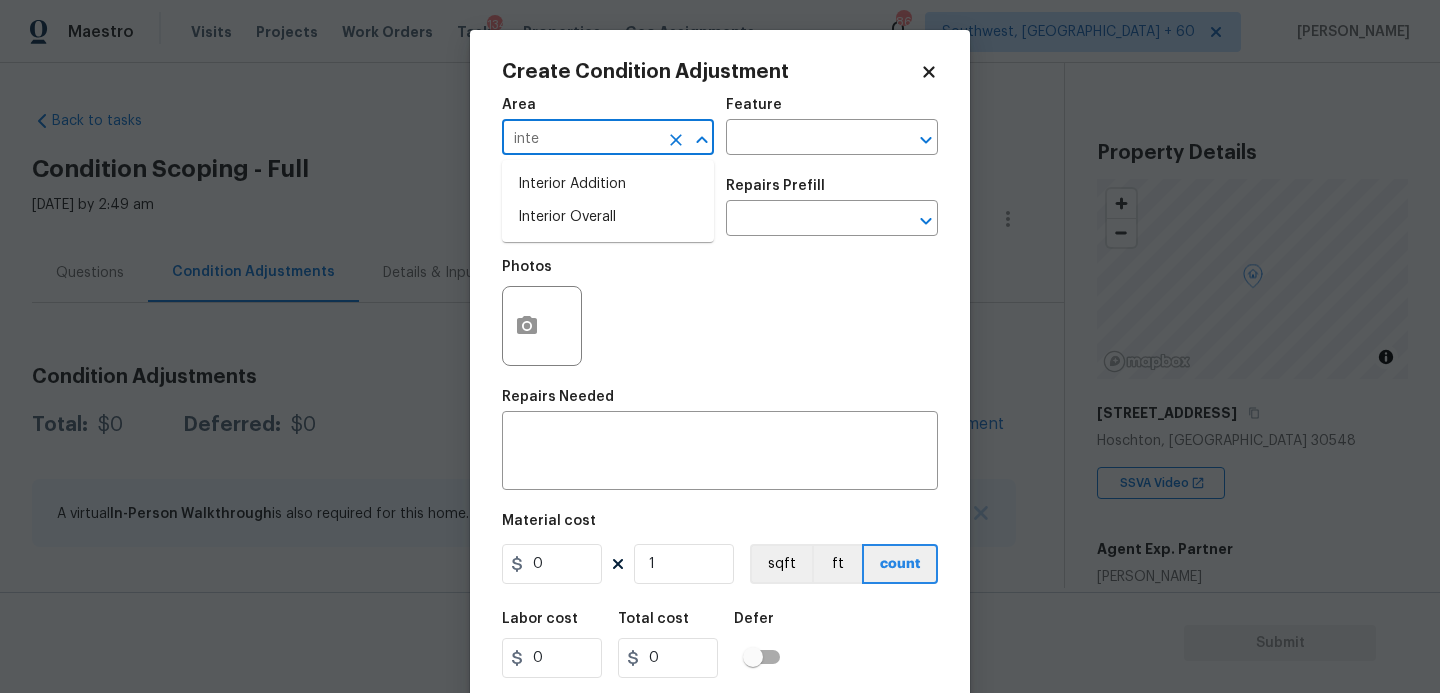 click on "Interior Addition Interior Overall" at bounding box center (608, 201) 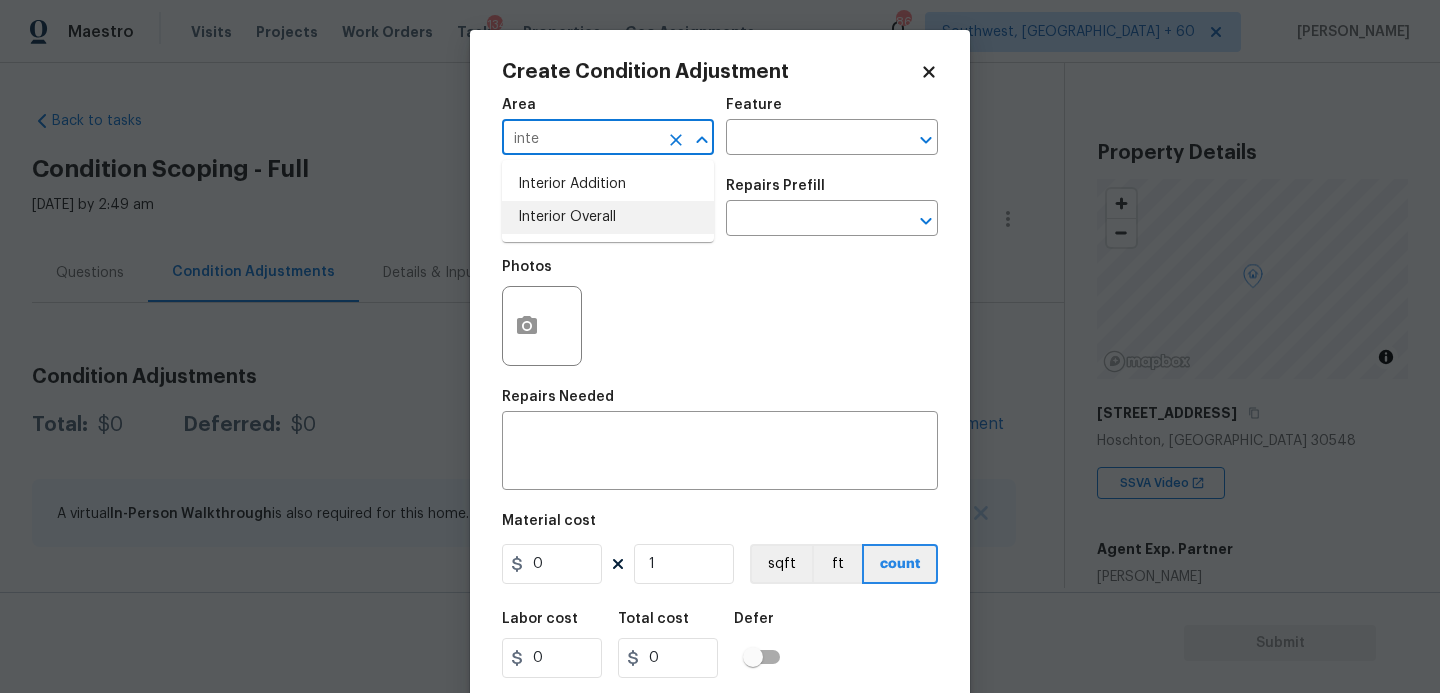 click on "Interior Overall" at bounding box center [608, 217] 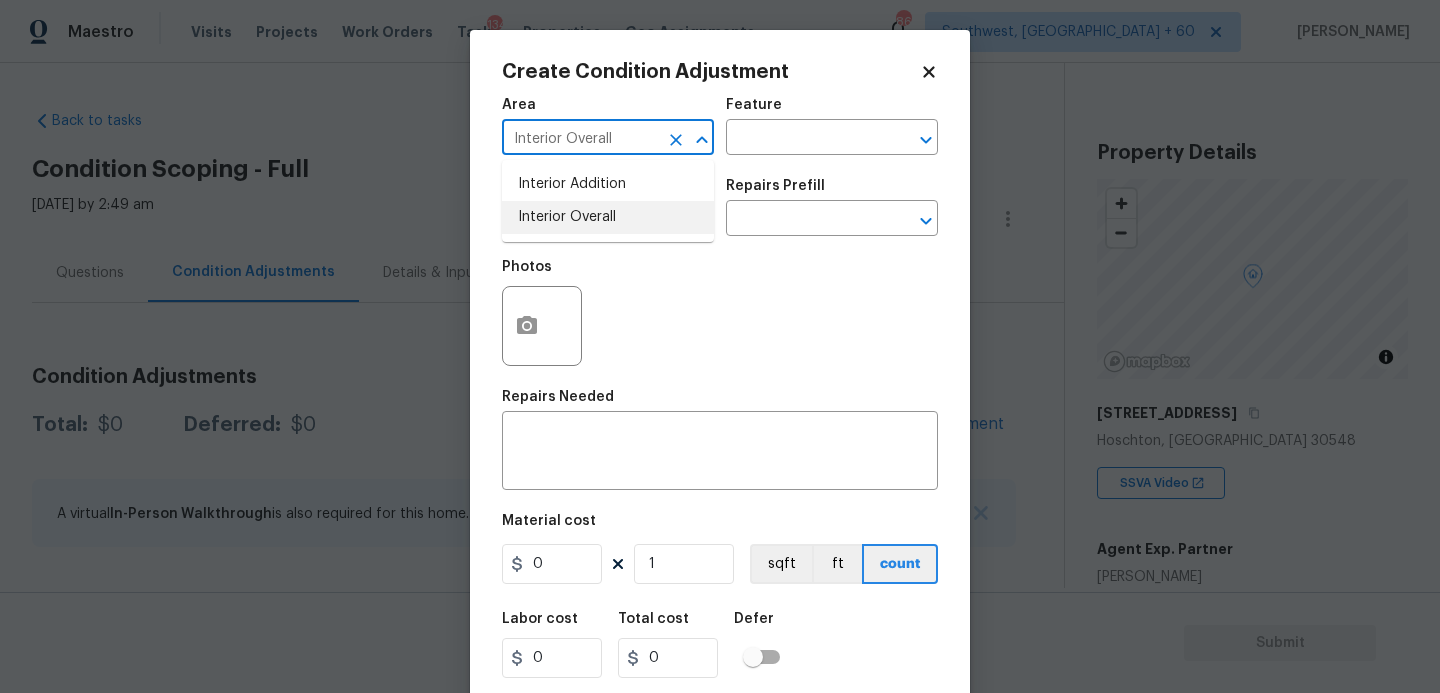 type on "Interior Overall" 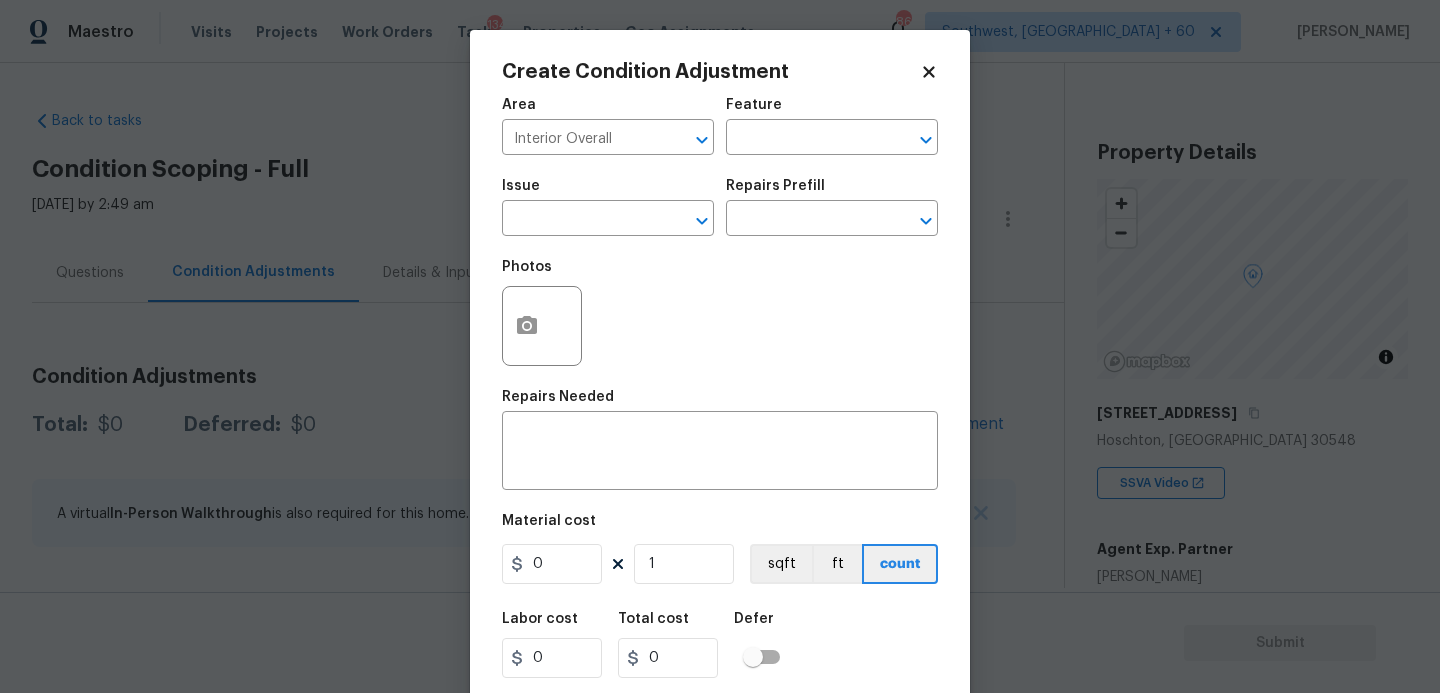 click on "Area Interior Overall ​ Feature ​" at bounding box center (720, 126) 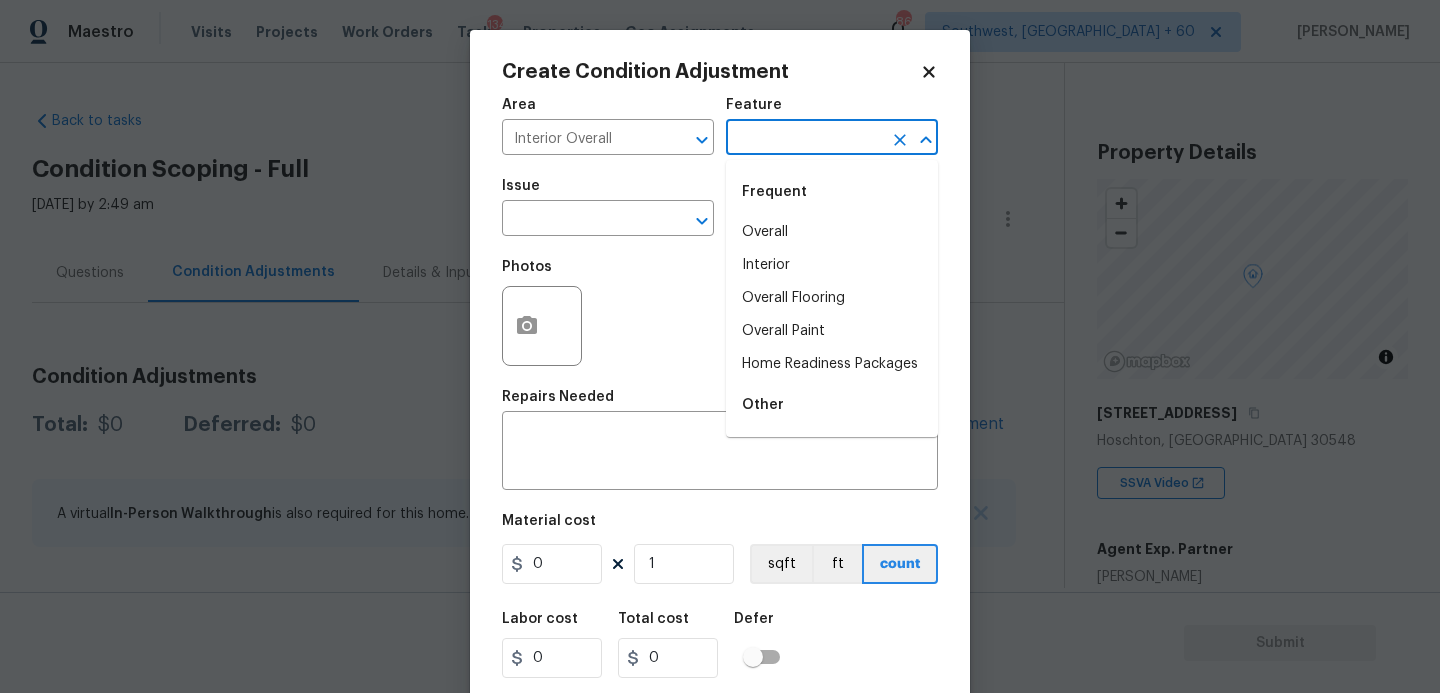 click at bounding box center (804, 139) 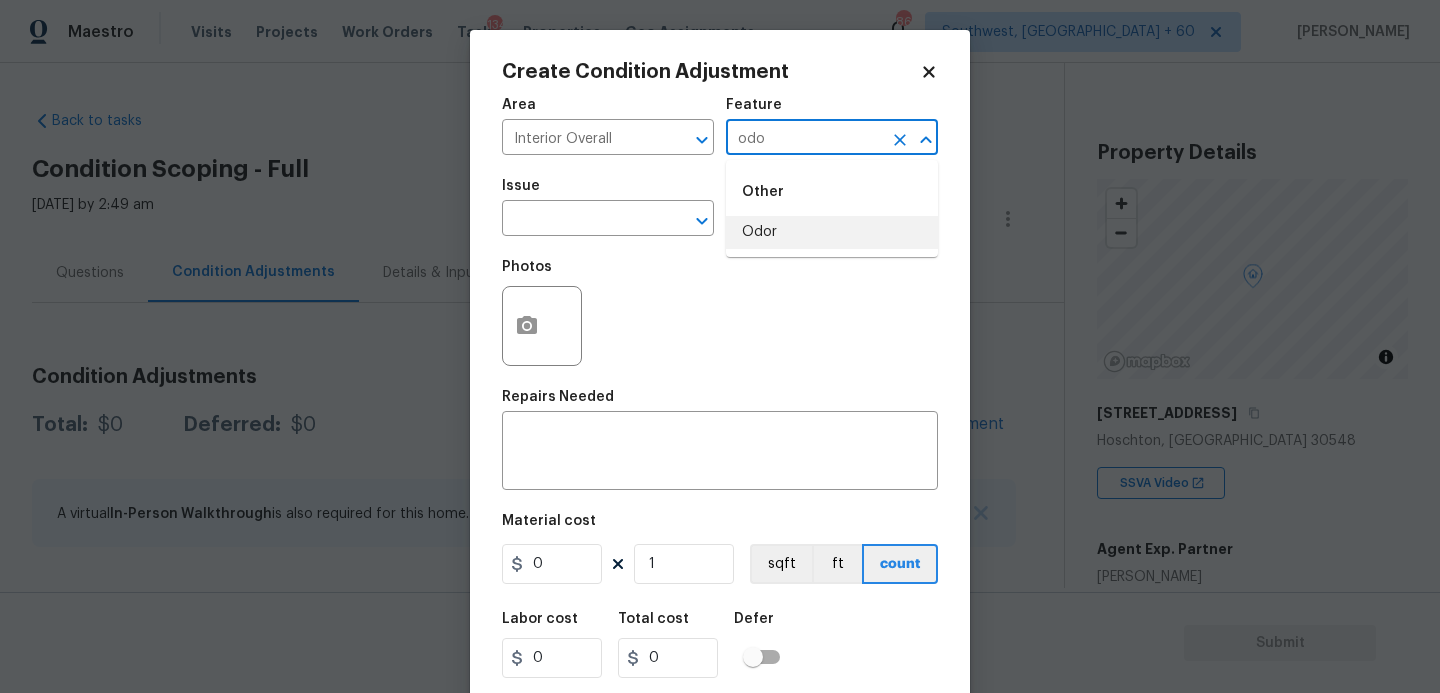 click on "Odor" at bounding box center (832, 232) 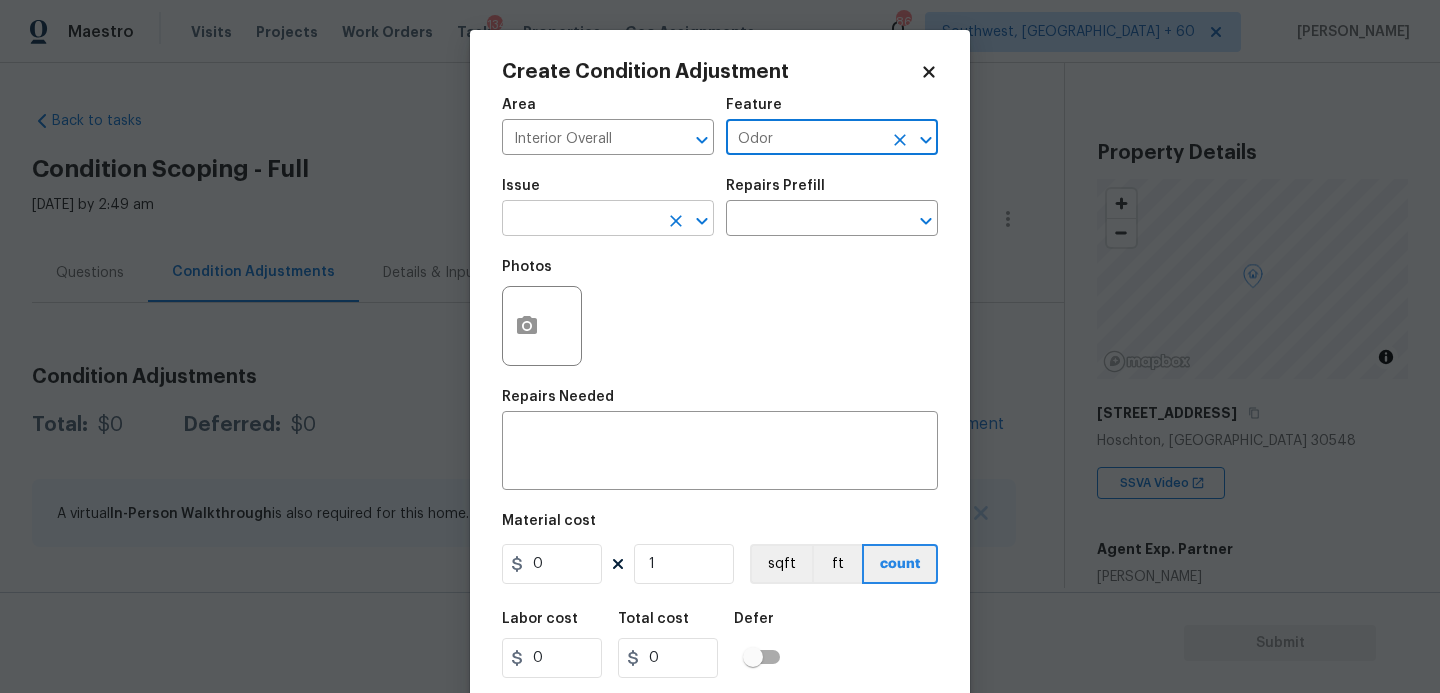 type on "Odor" 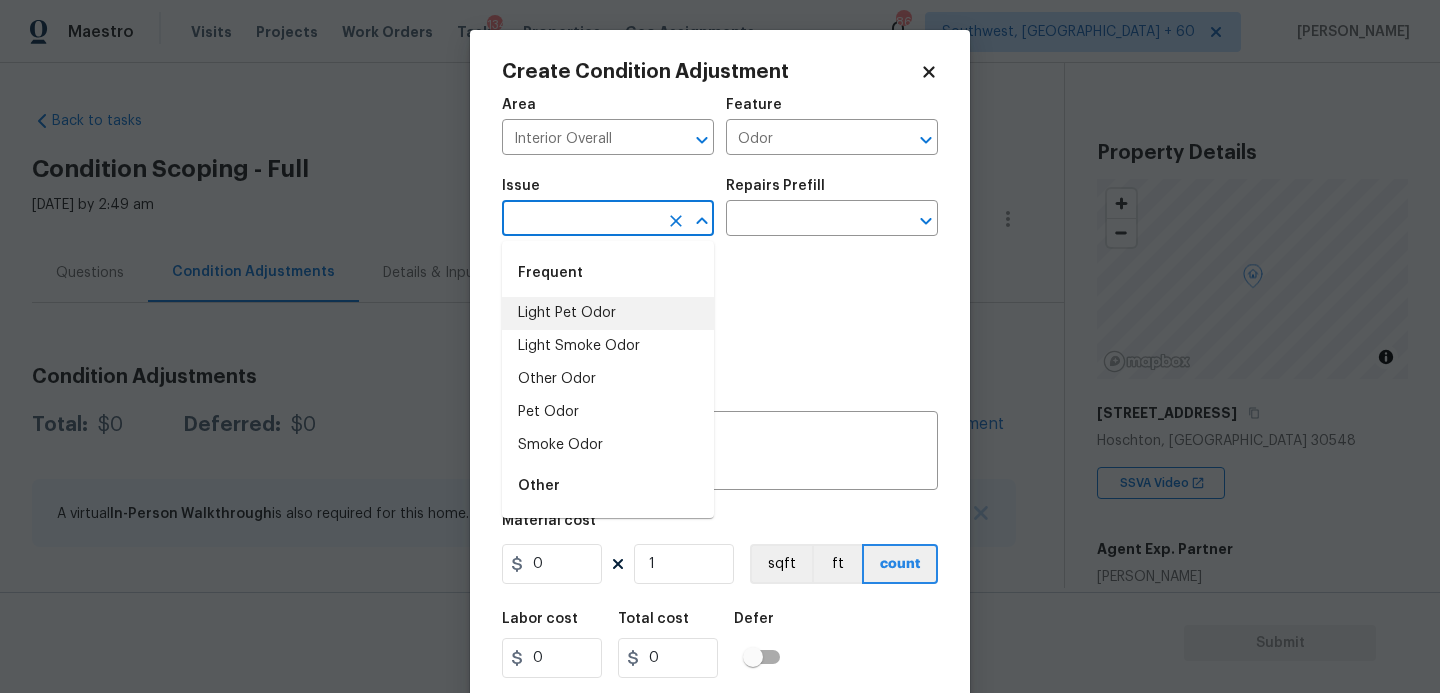 click on "Light Pet Odor" at bounding box center [608, 313] 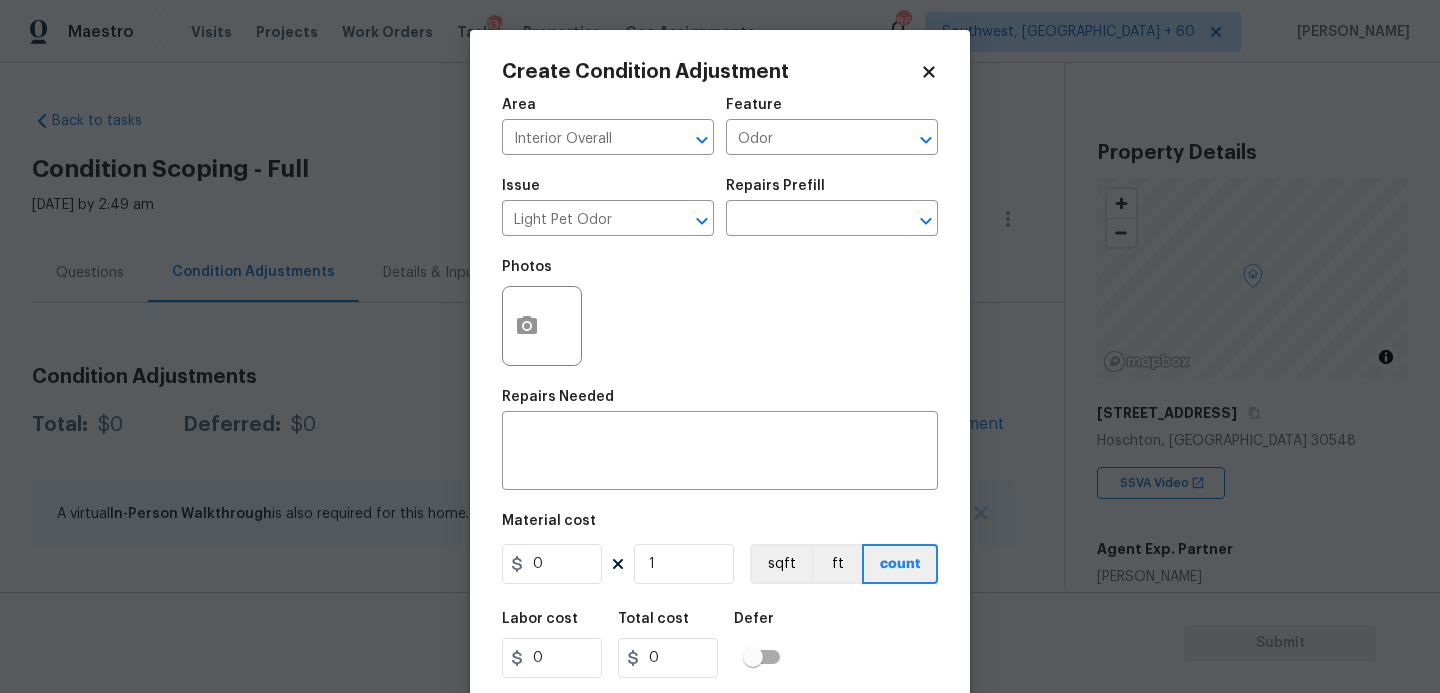 click on "Issue Light Pet Odor ​ Repairs Prefill ​" at bounding box center (720, 207) 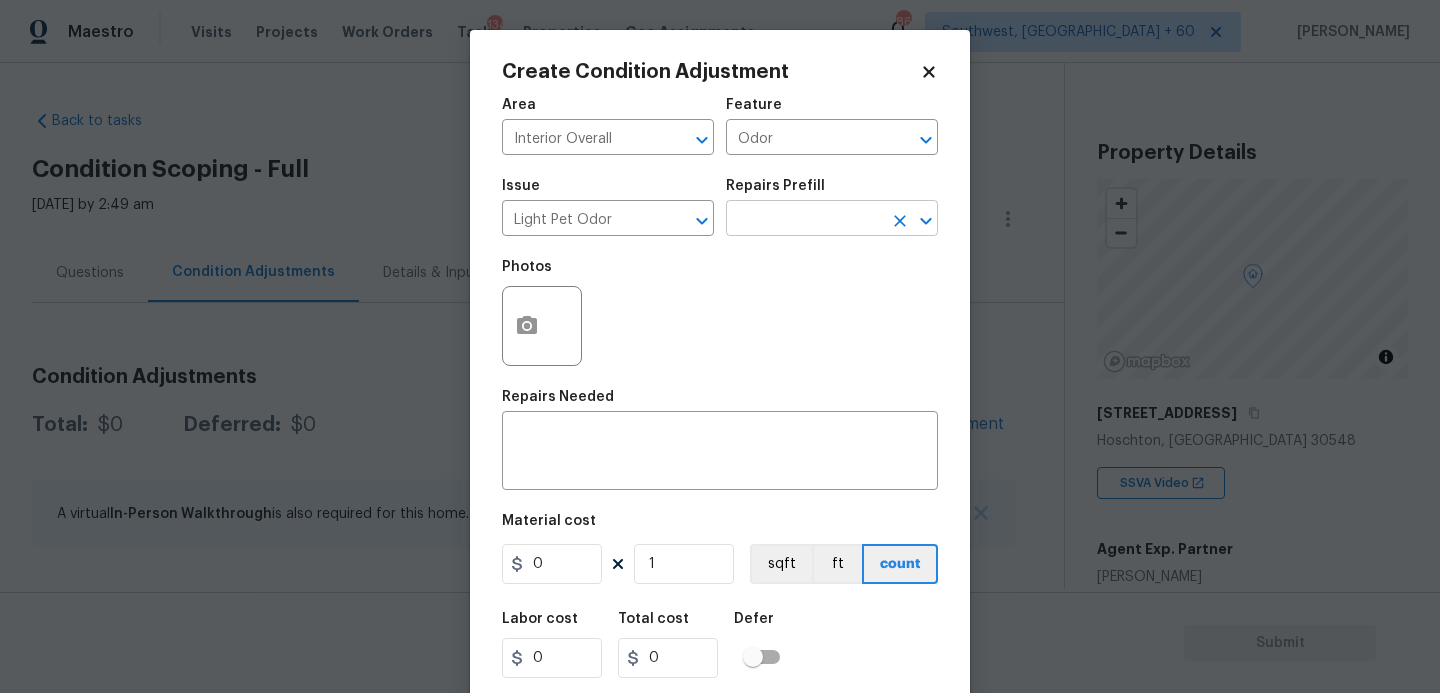click at bounding box center (804, 220) 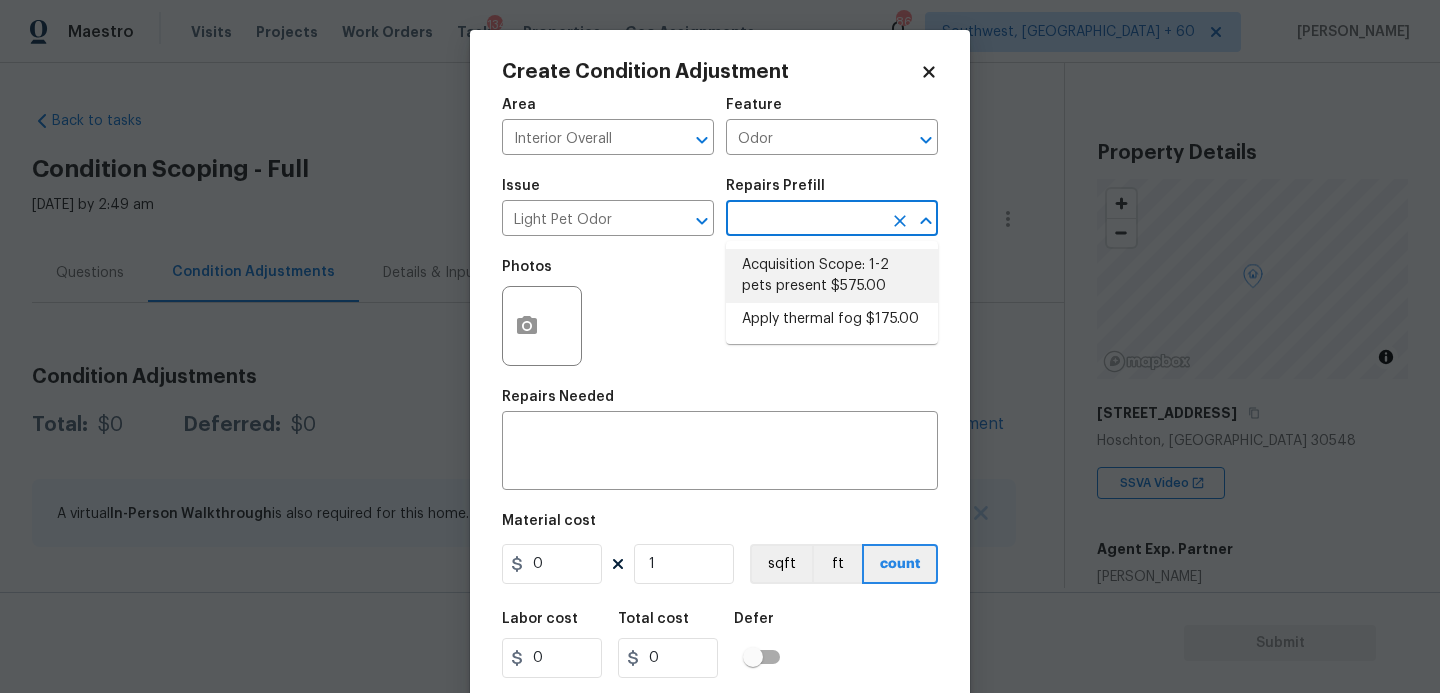 click on "Acquisition Scope: 1-2 pets present $575.00" at bounding box center [832, 276] 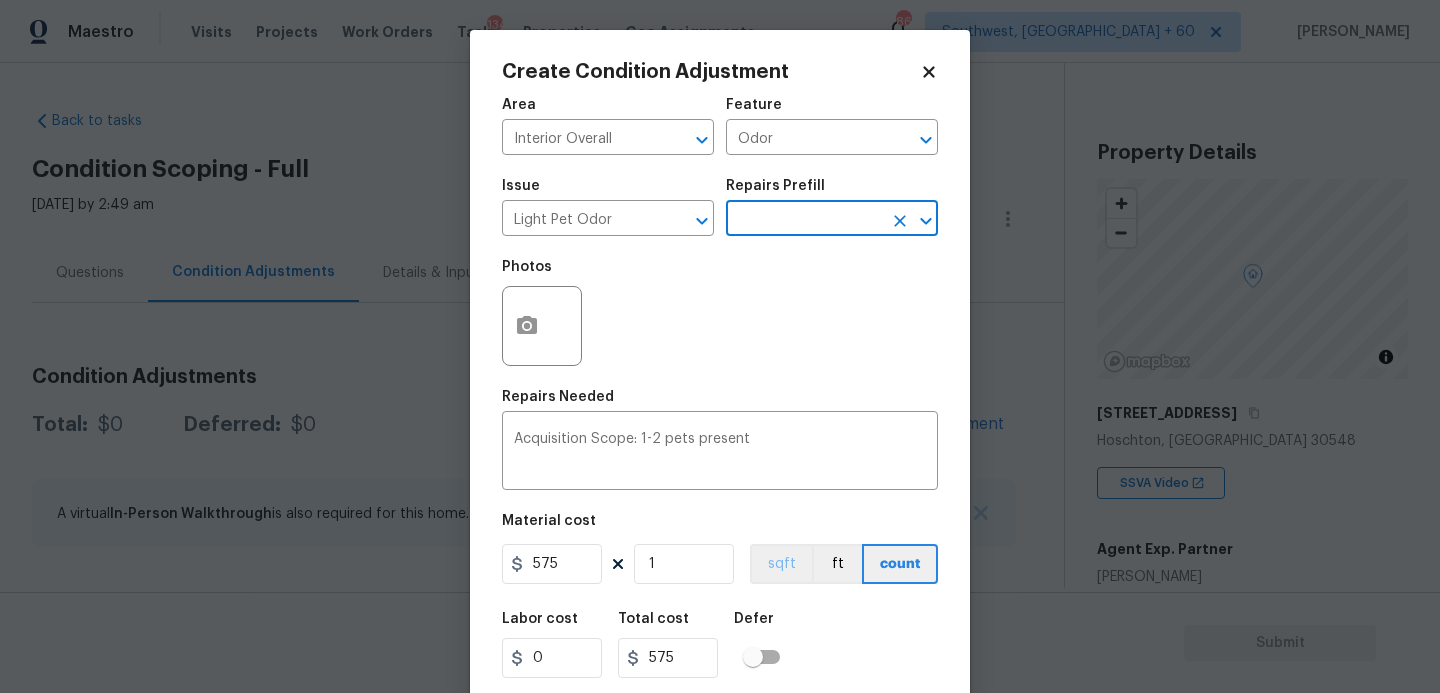 scroll, scrollTop: 54, scrollLeft: 0, axis: vertical 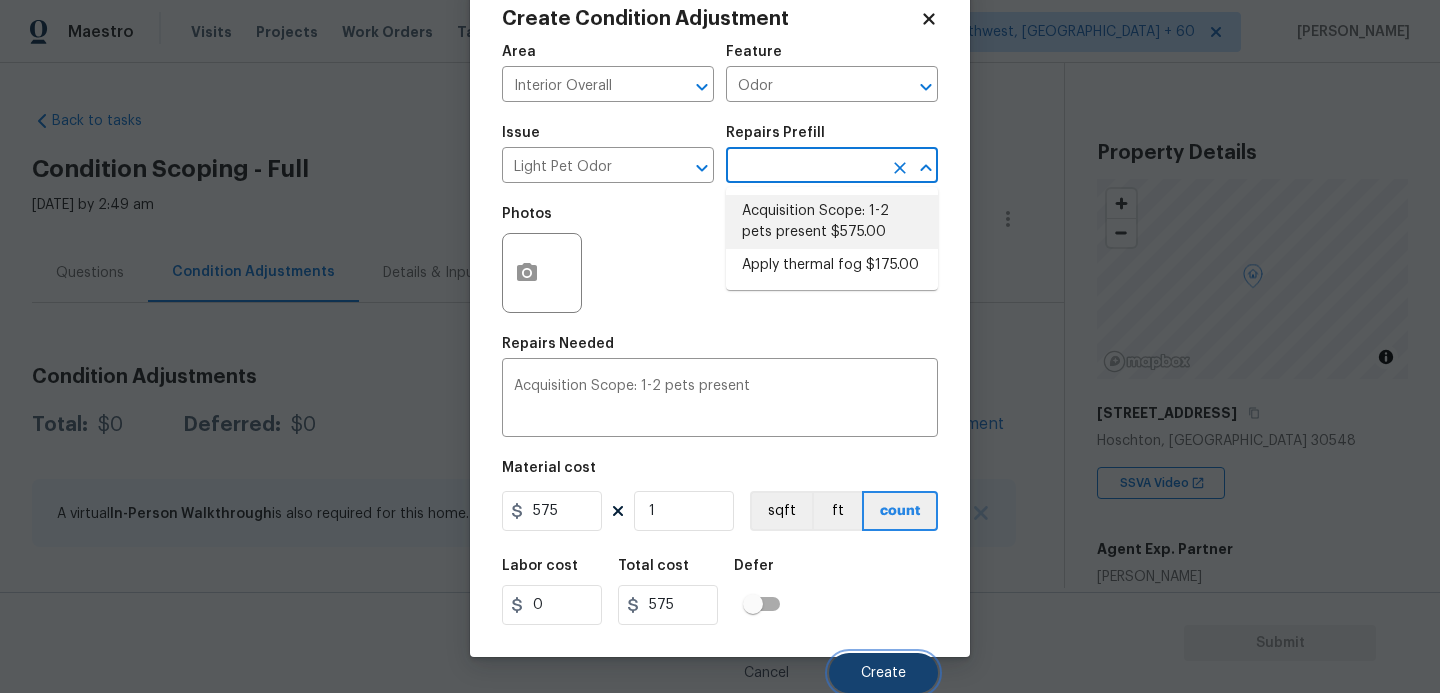 click on "Create" at bounding box center (883, 673) 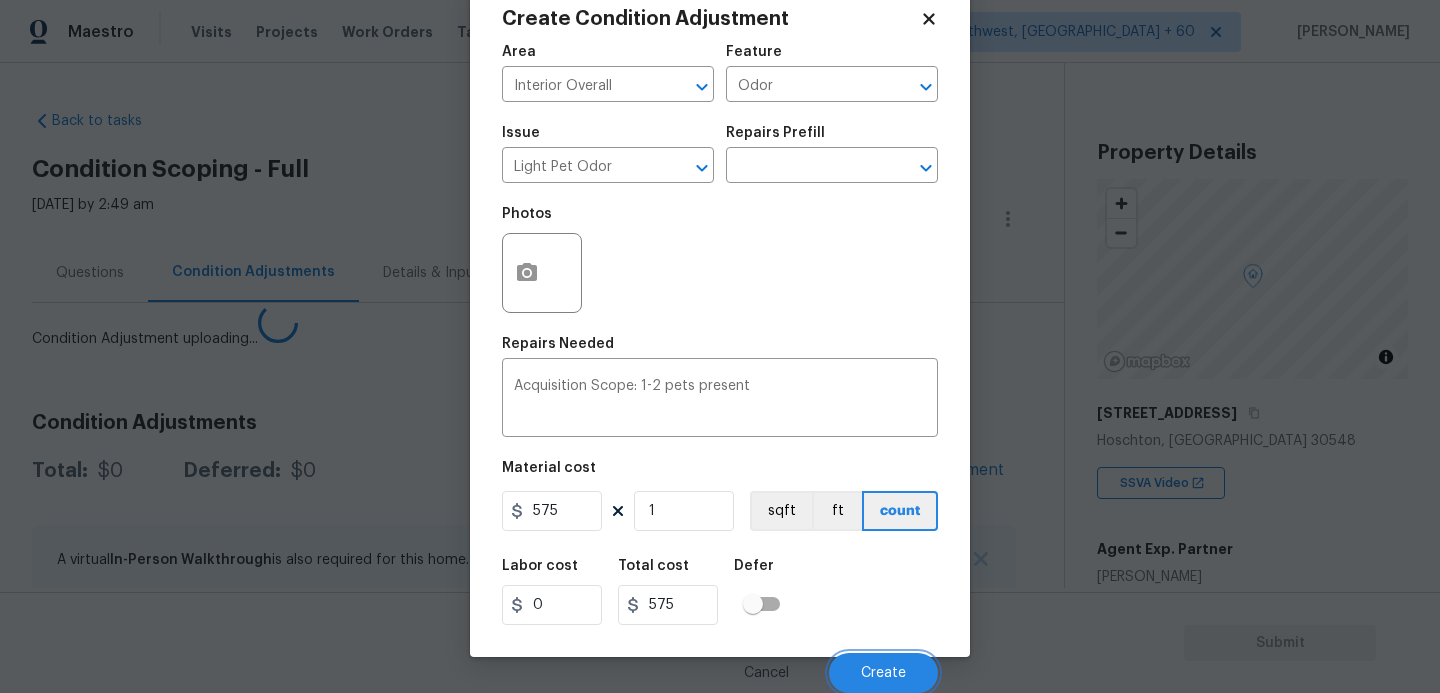scroll, scrollTop: 47, scrollLeft: 0, axis: vertical 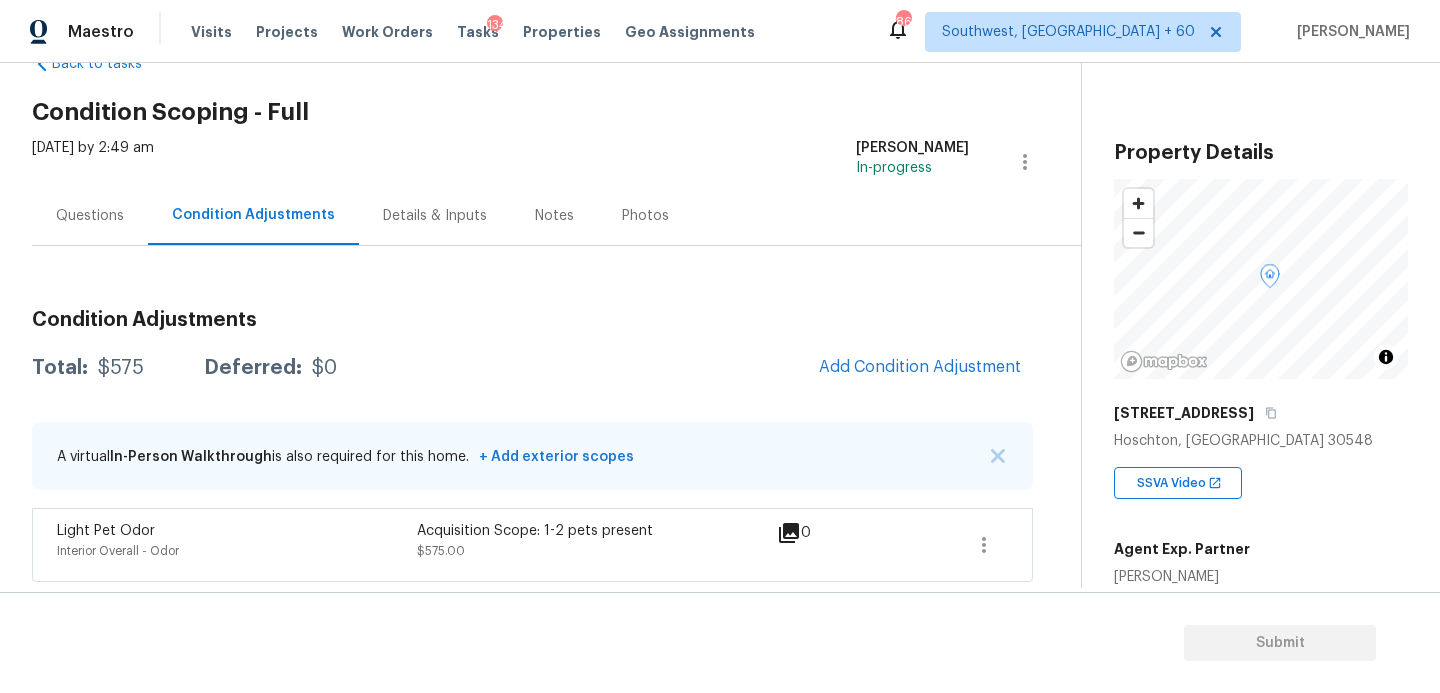 click on "Questions" at bounding box center (90, 216) 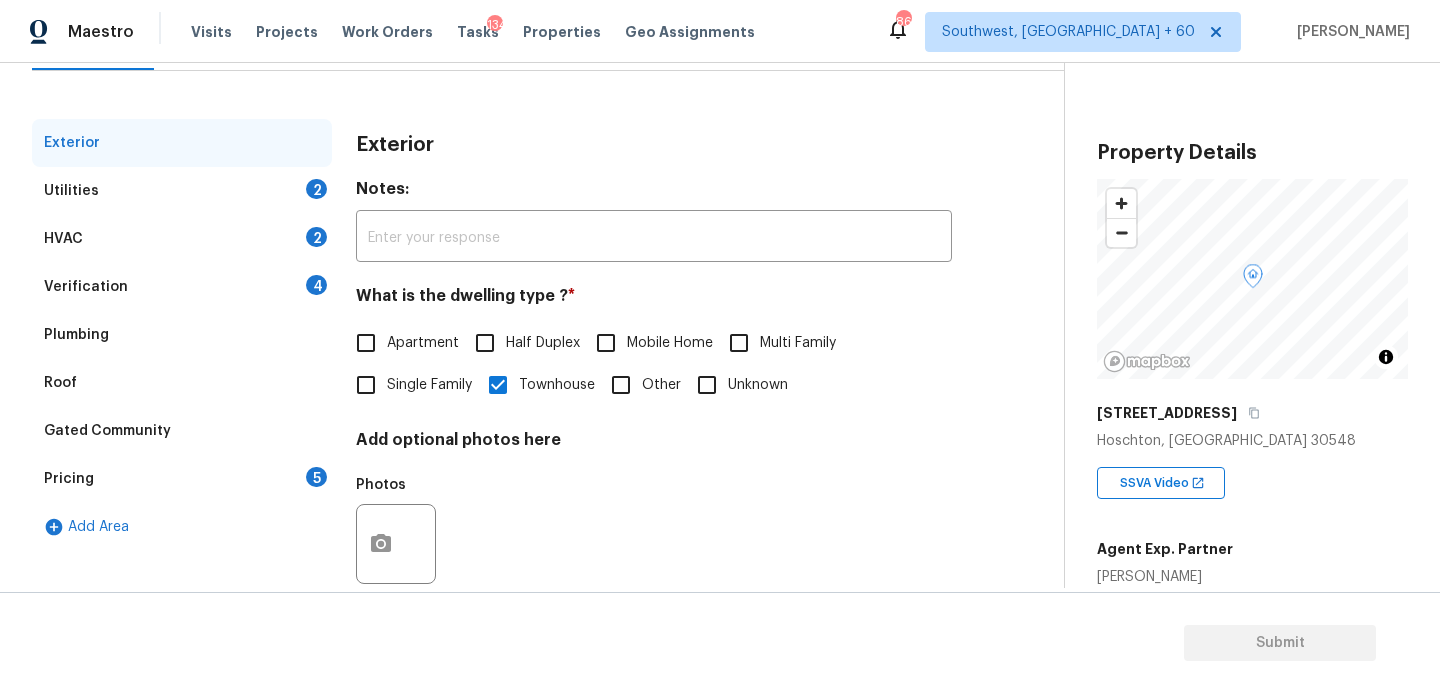 scroll, scrollTop: 270, scrollLeft: 0, axis: vertical 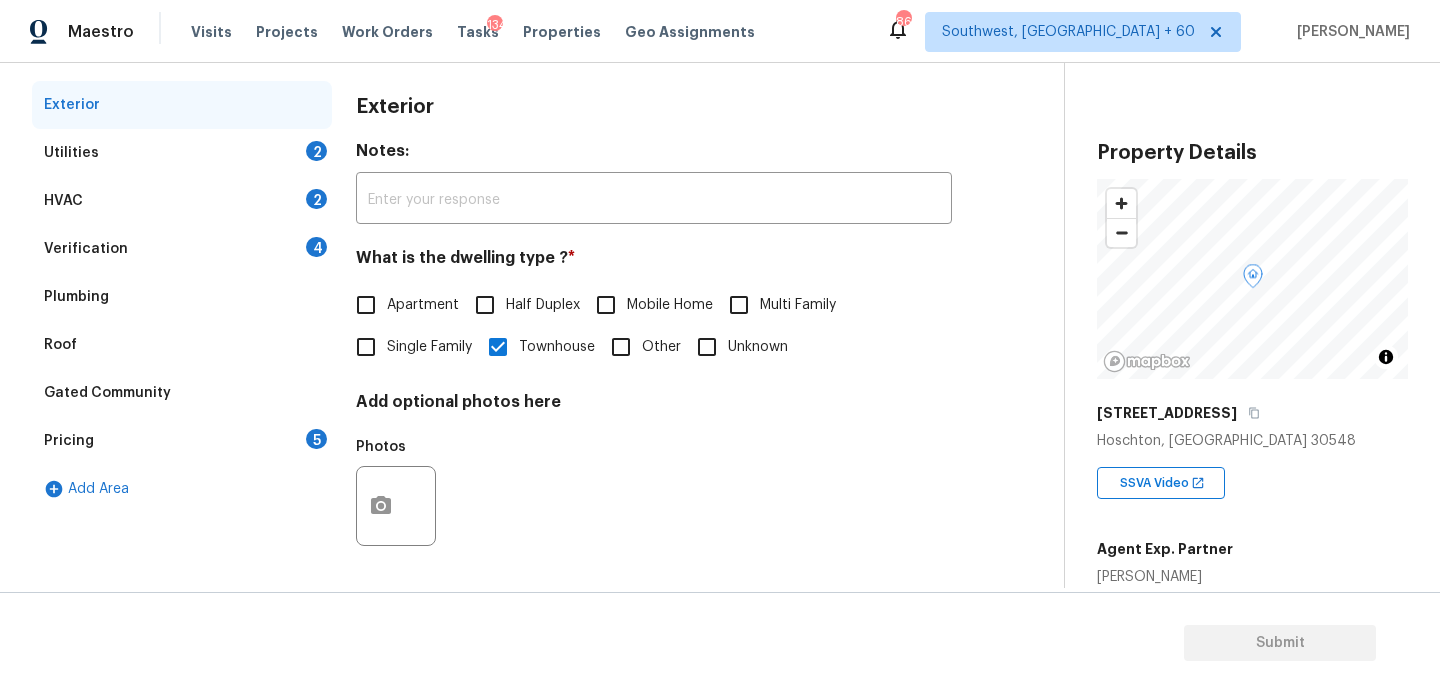 click on "Pricing 5" at bounding box center [182, 441] 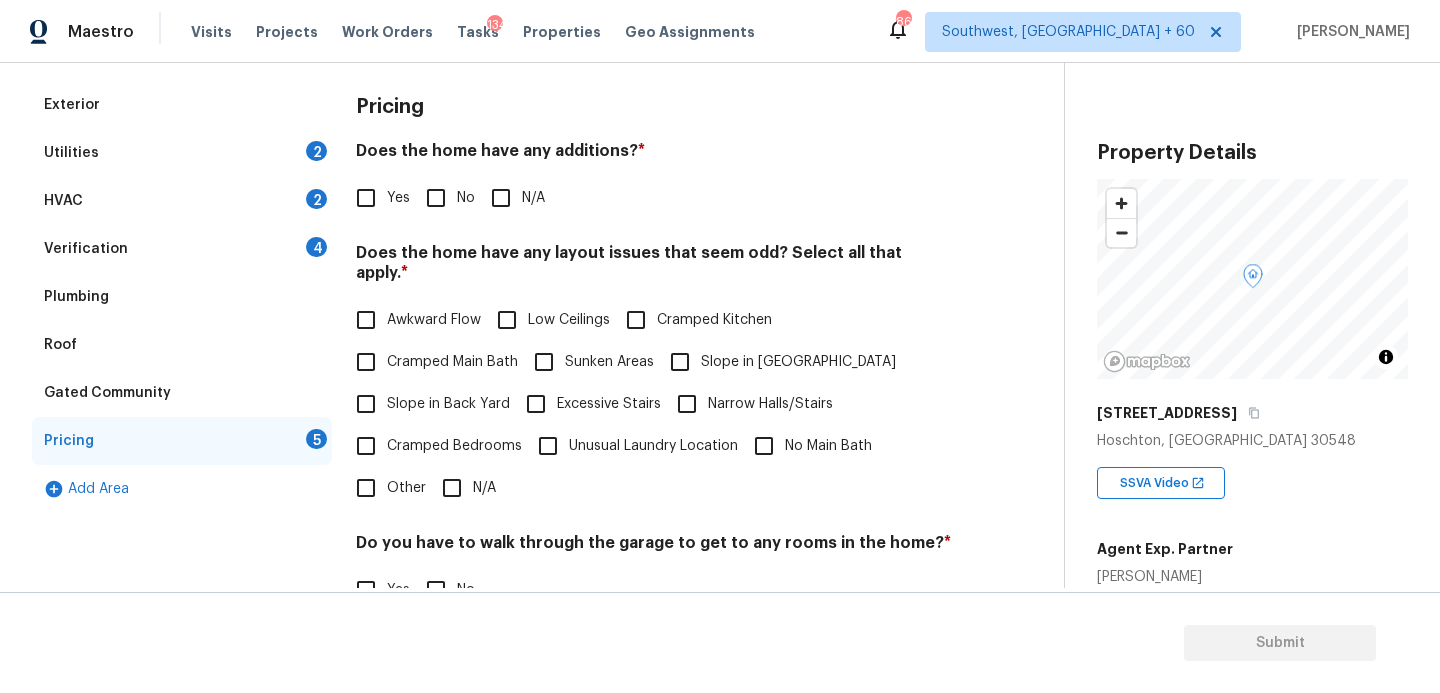 click on "Yes No N/A" at bounding box center (654, 198) 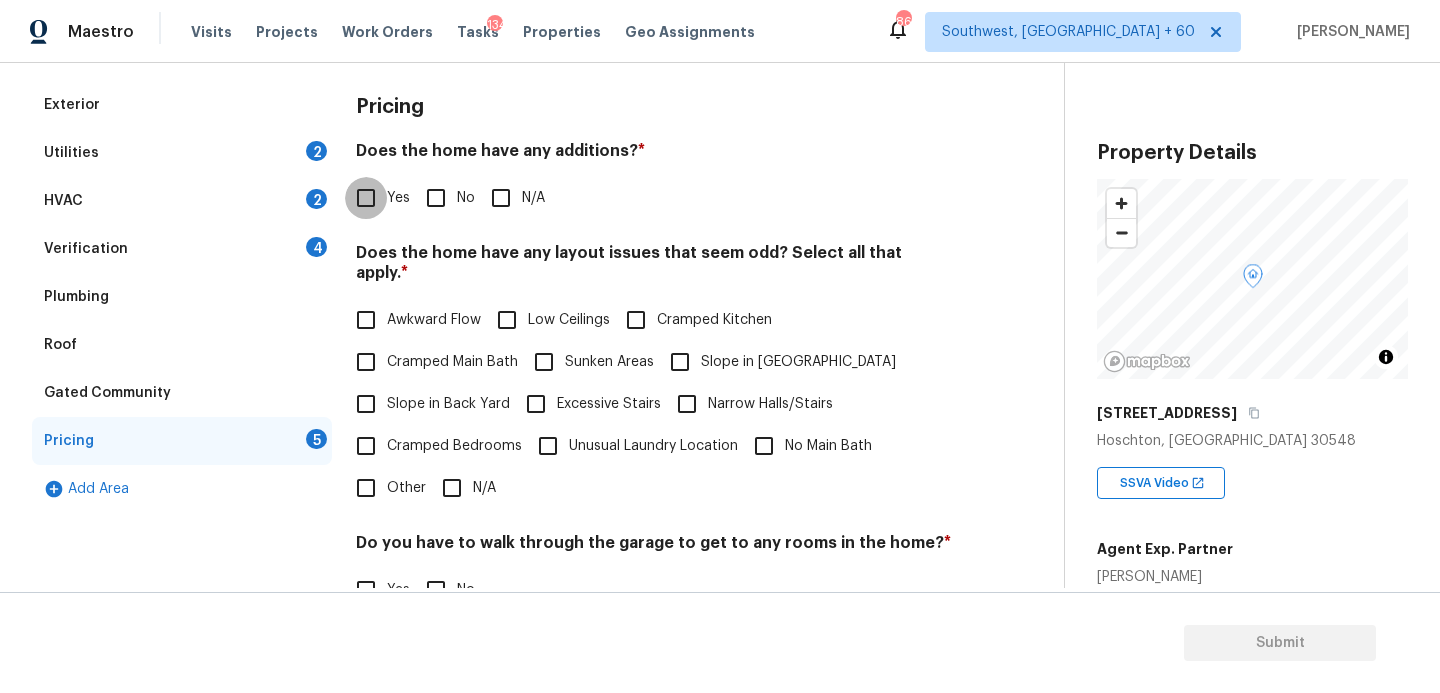 click on "Yes" at bounding box center [366, 198] 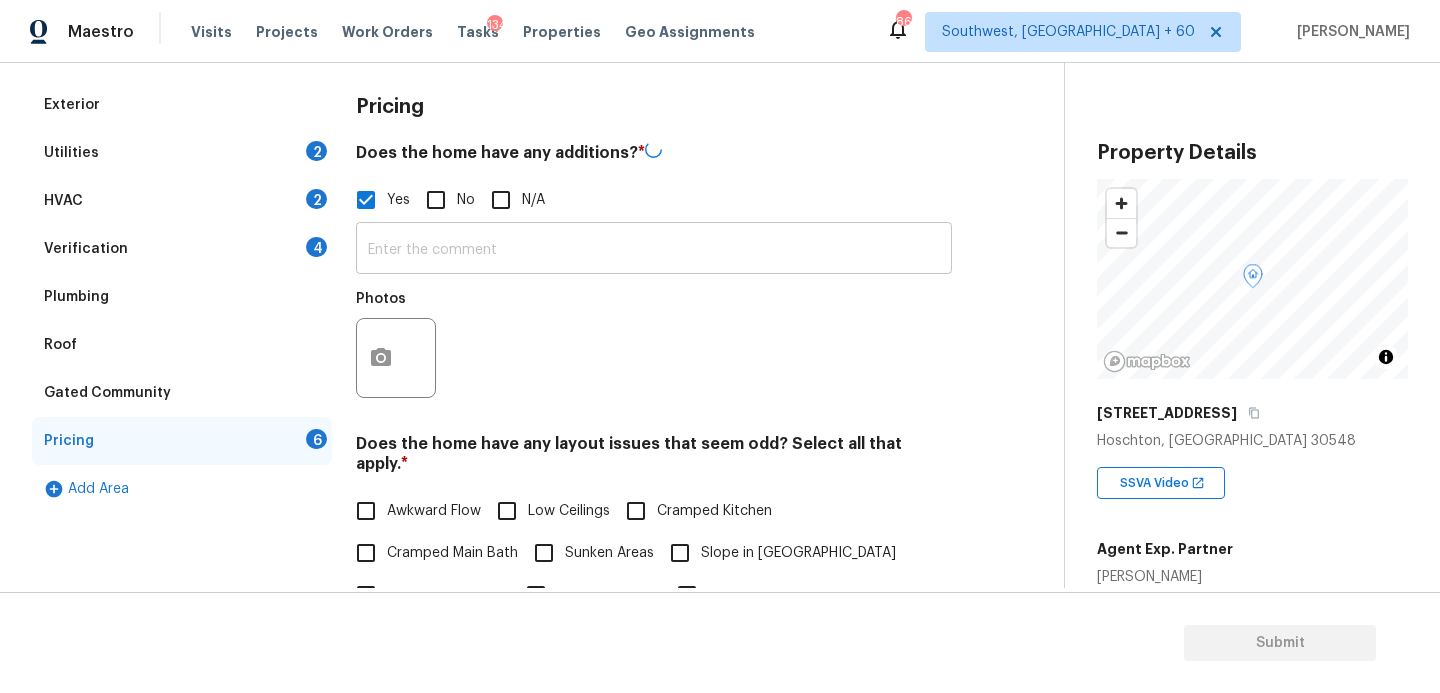 click at bounding box center [654, 250] 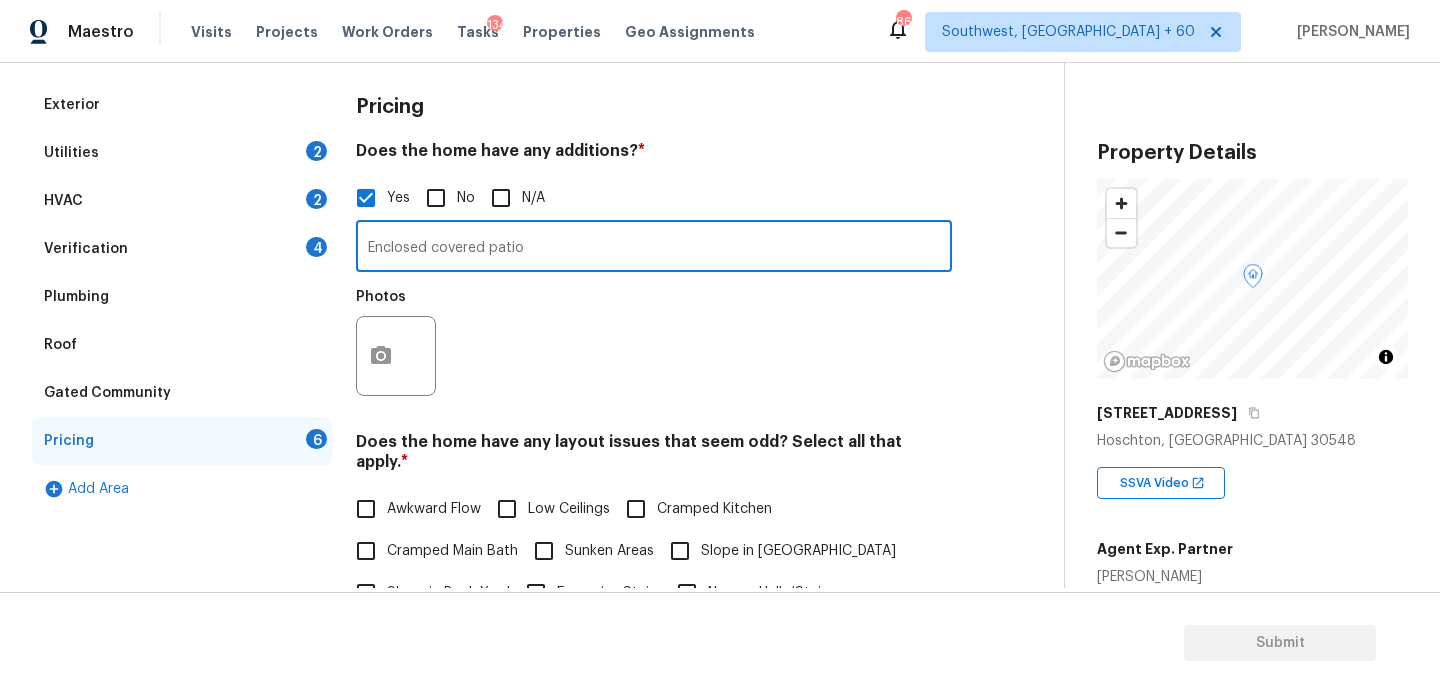 type on "Enclosed covered patio" 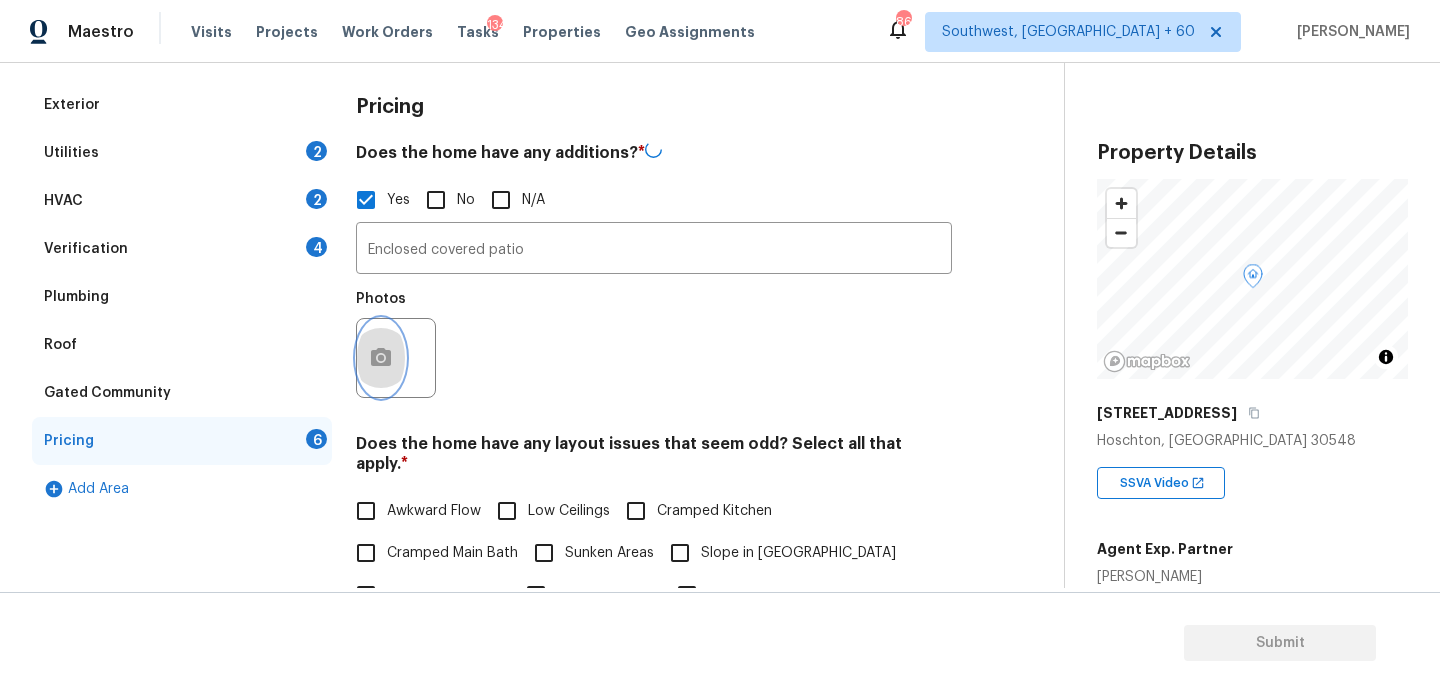 click 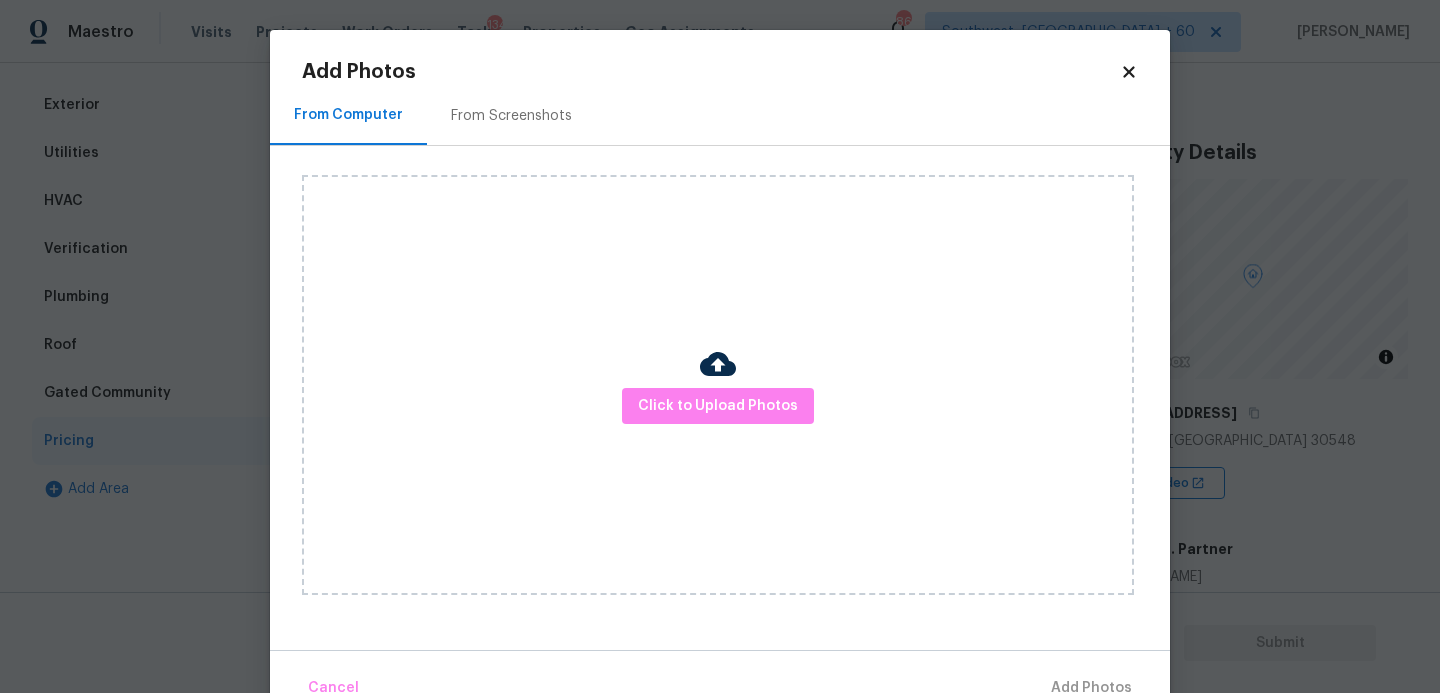 click on "Click to Upload Photos" at bounding box center [718, 385] 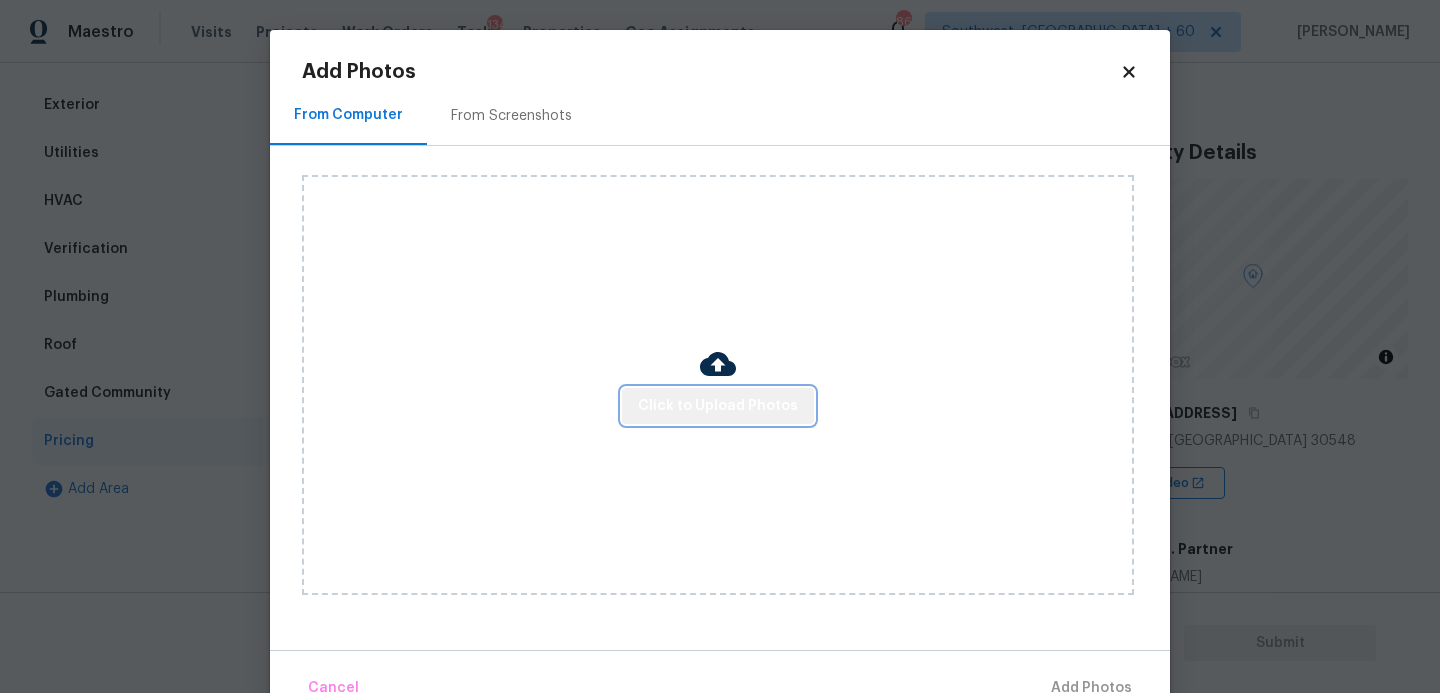 click on "Click to Upload Photos" at bounding box center (718, 406) 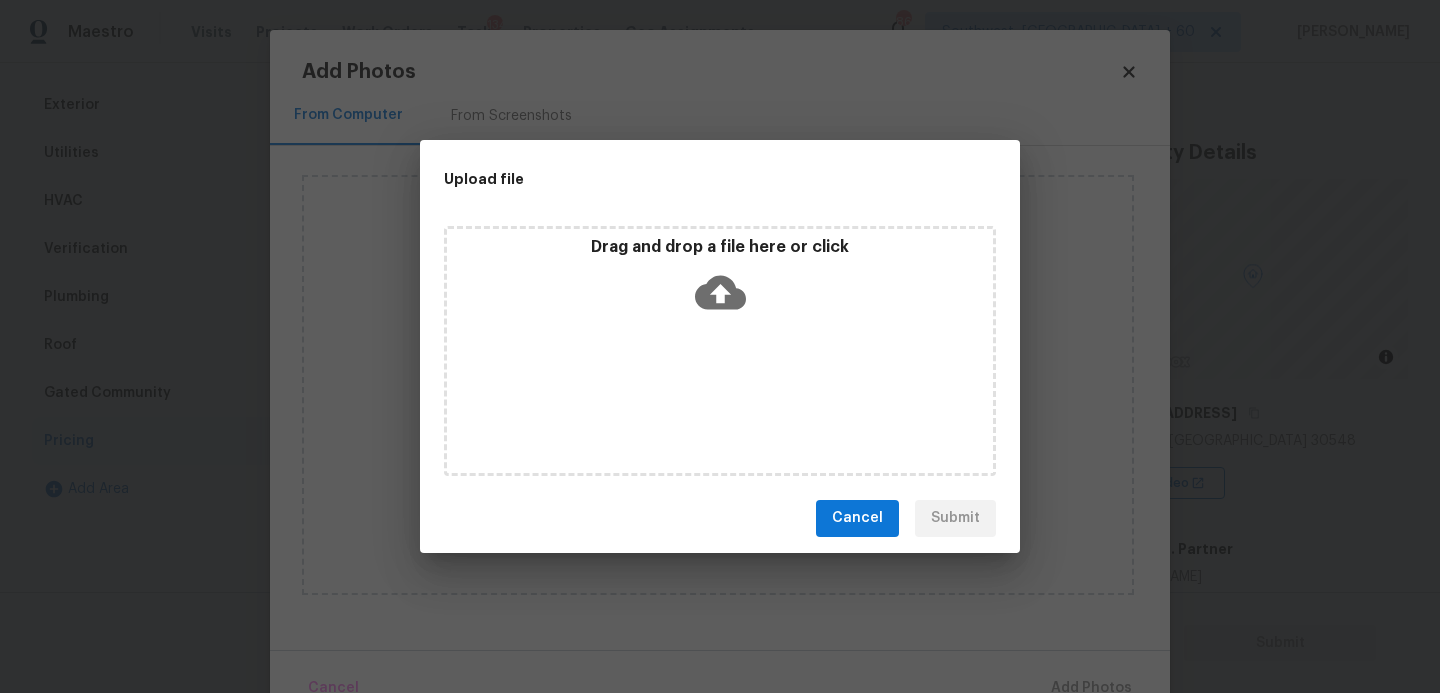 click on "Drag and drop a file here or click" at bounding box center (720, 280) 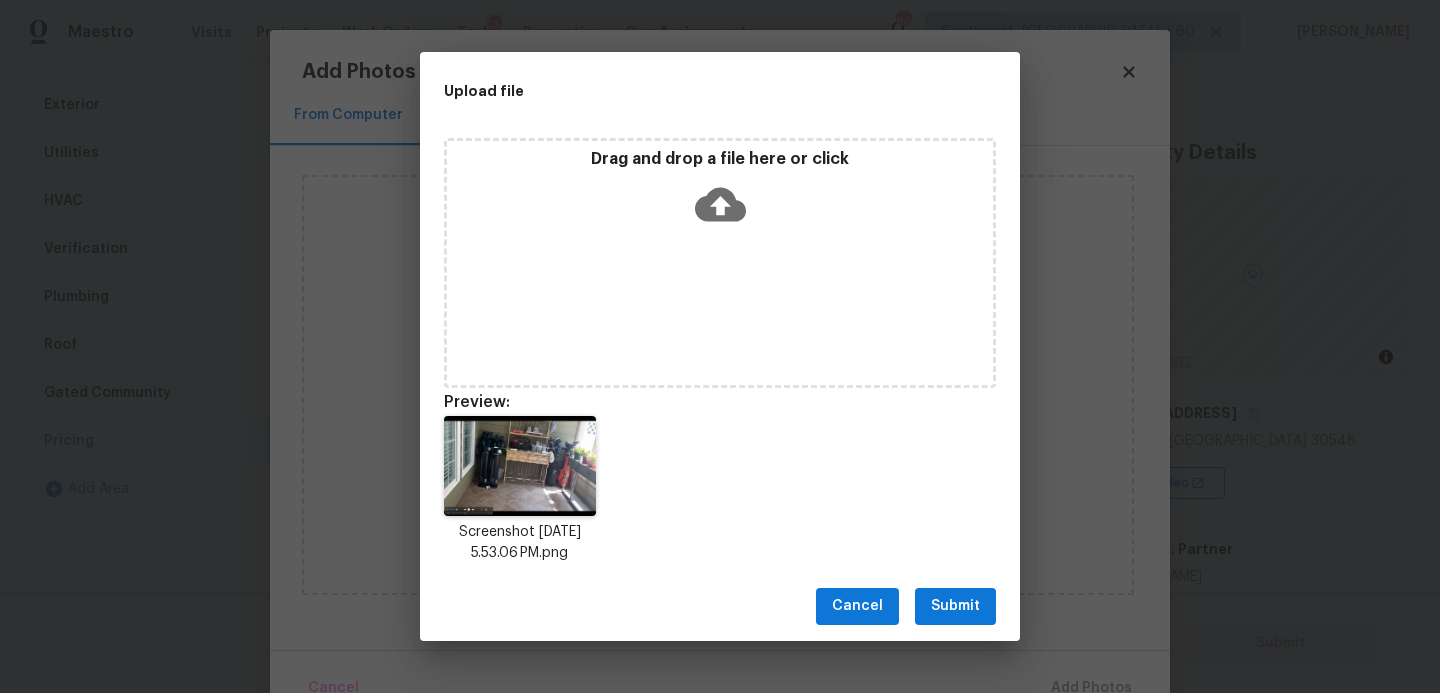 click on "Submit" at bounding box center (955, 606) 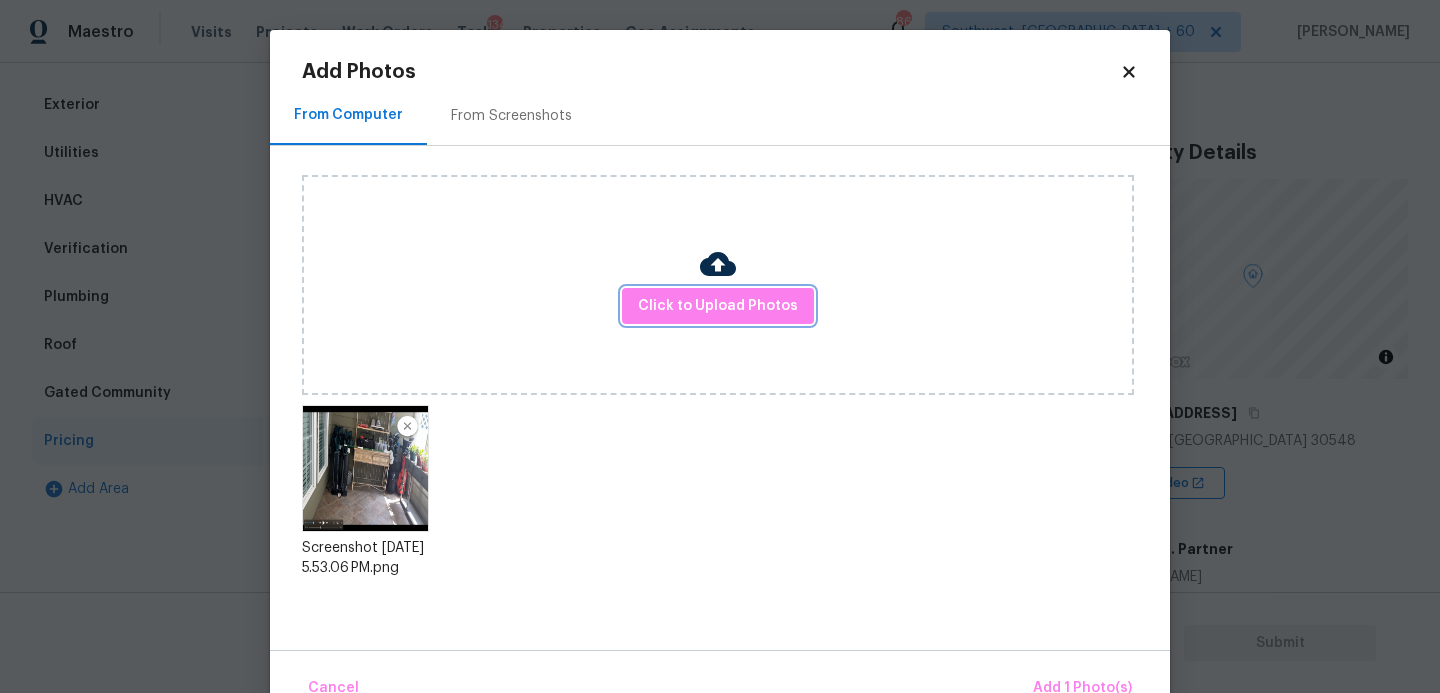 scroll, scrollTop: 47, scrollLeft: 0, axis: vertical 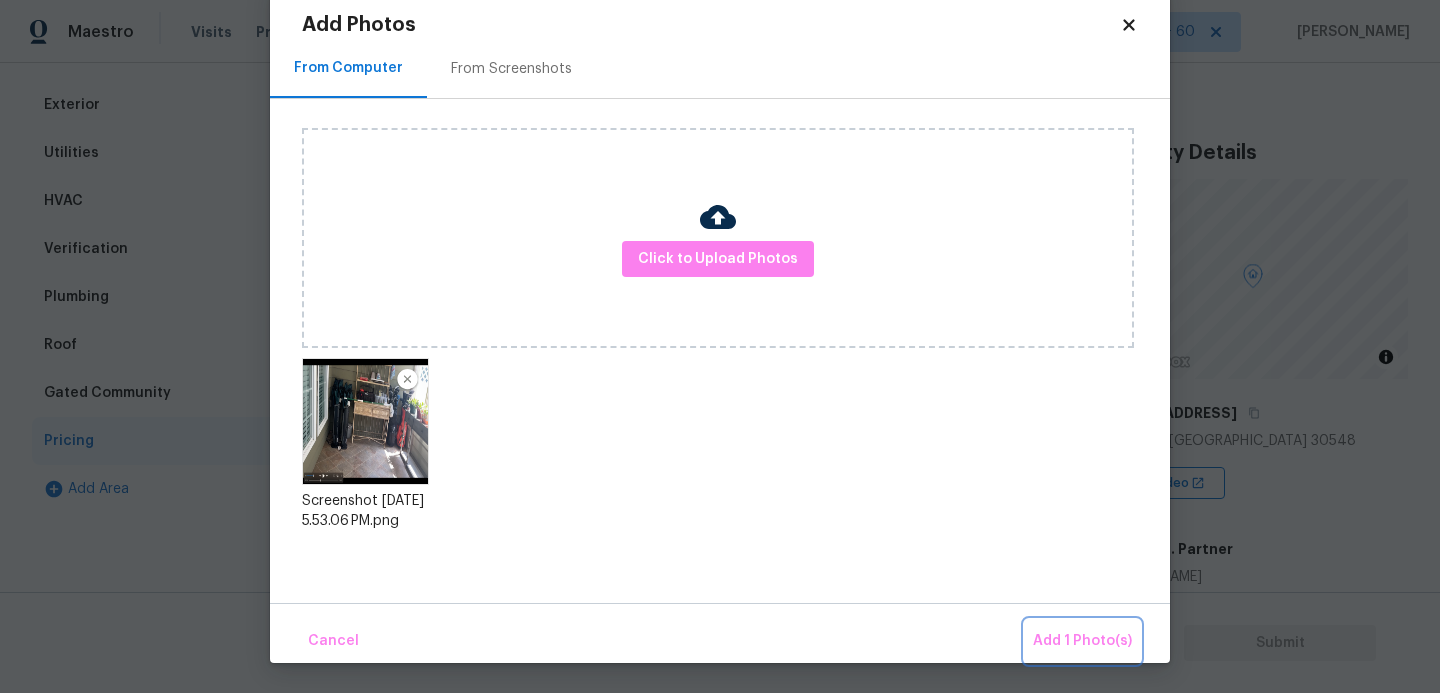 click on "Add 1 Photo(s)" at bounding box center (1082, 641) 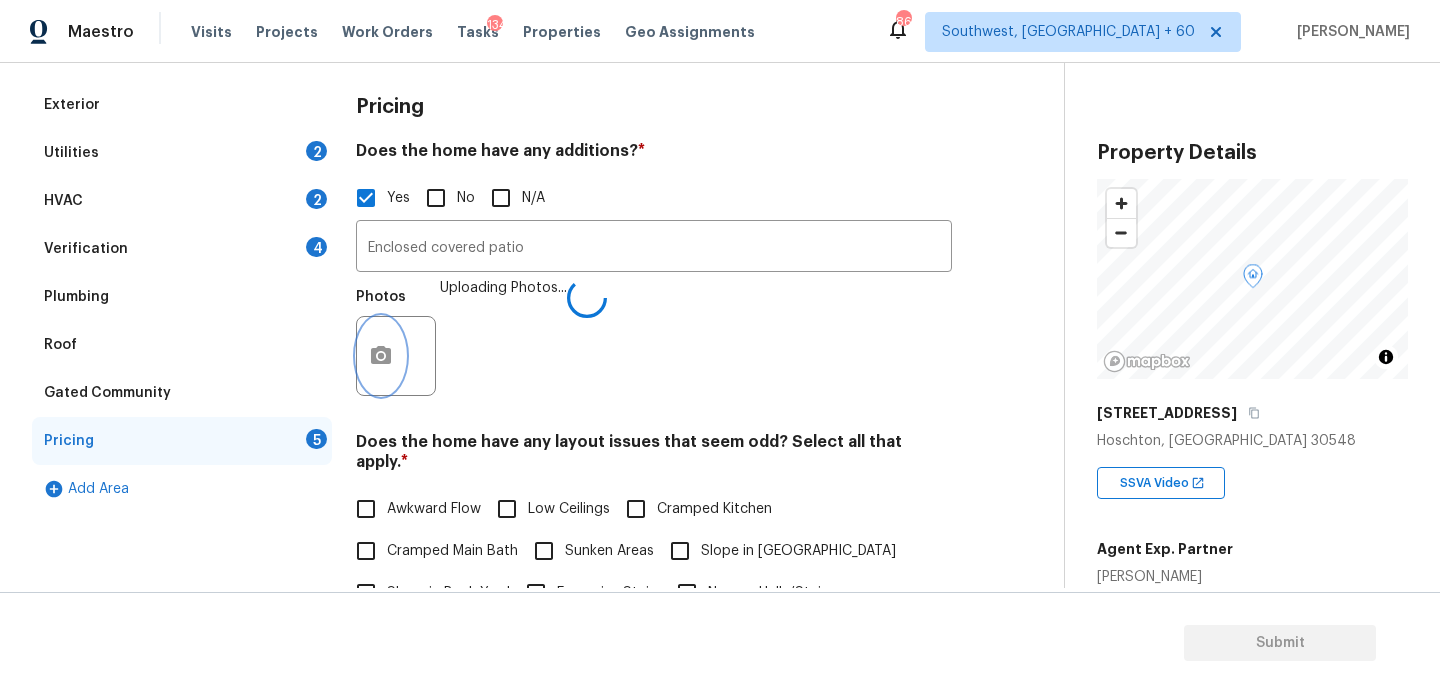 scroll, scrollTop: 0, scrollLeft: 0, axis: both 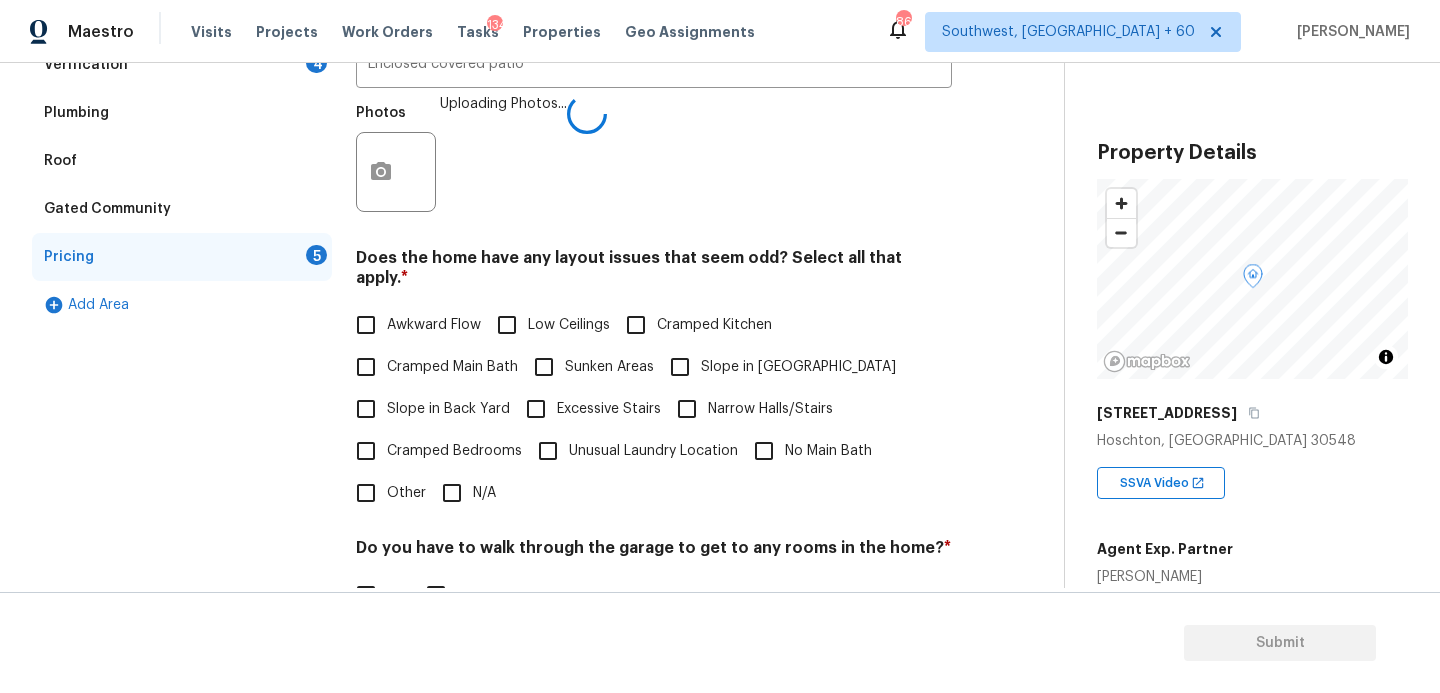 click on "Slope in Front Yard" at bounding box center [798, 367] 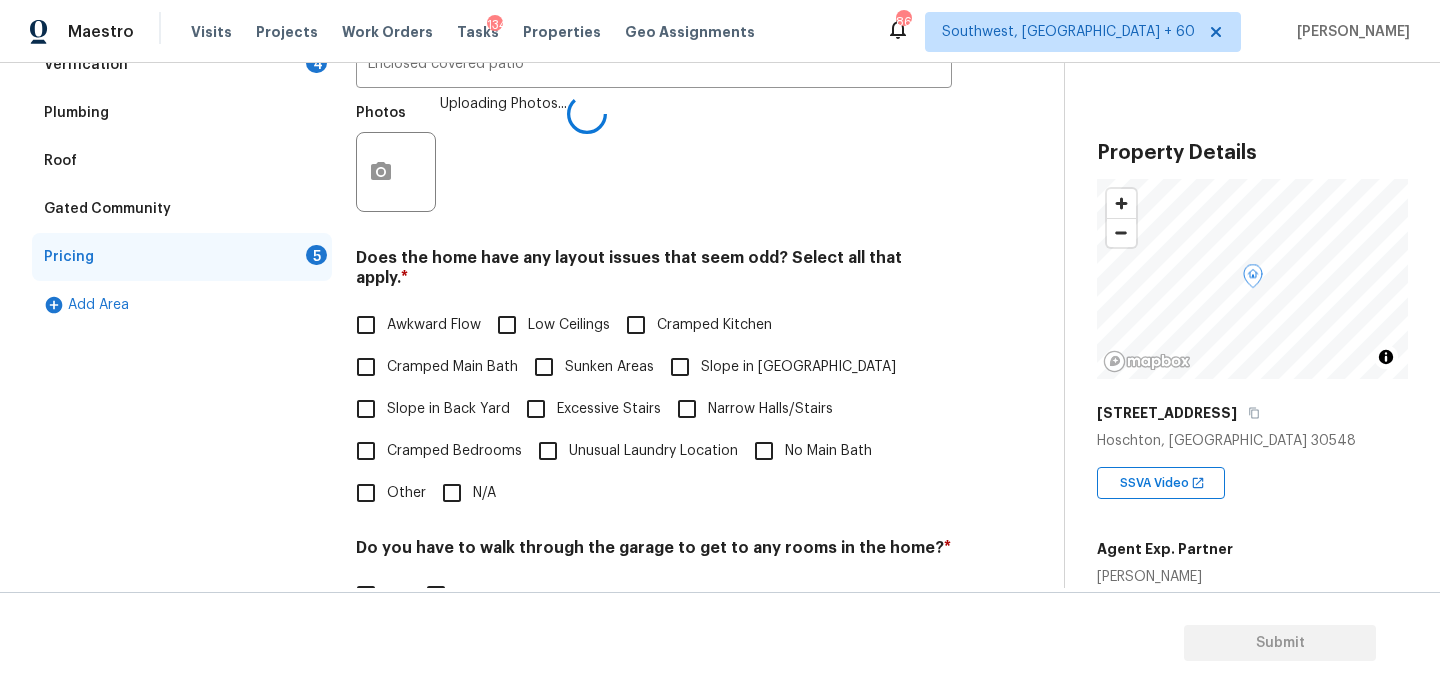 click on "Slope in Front Yard" at bounding box center (680, 367) 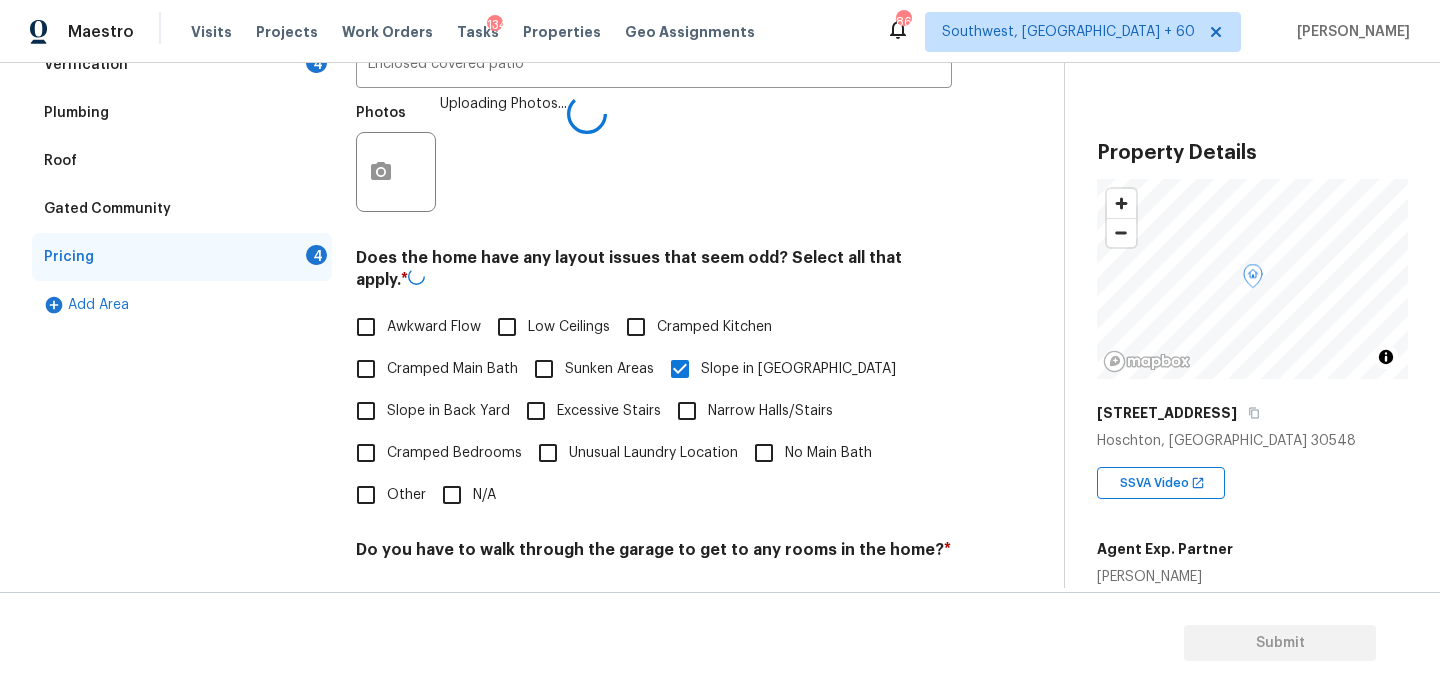 scroll, scrollTop: 696, scrollLeft: 0, axis: vertical 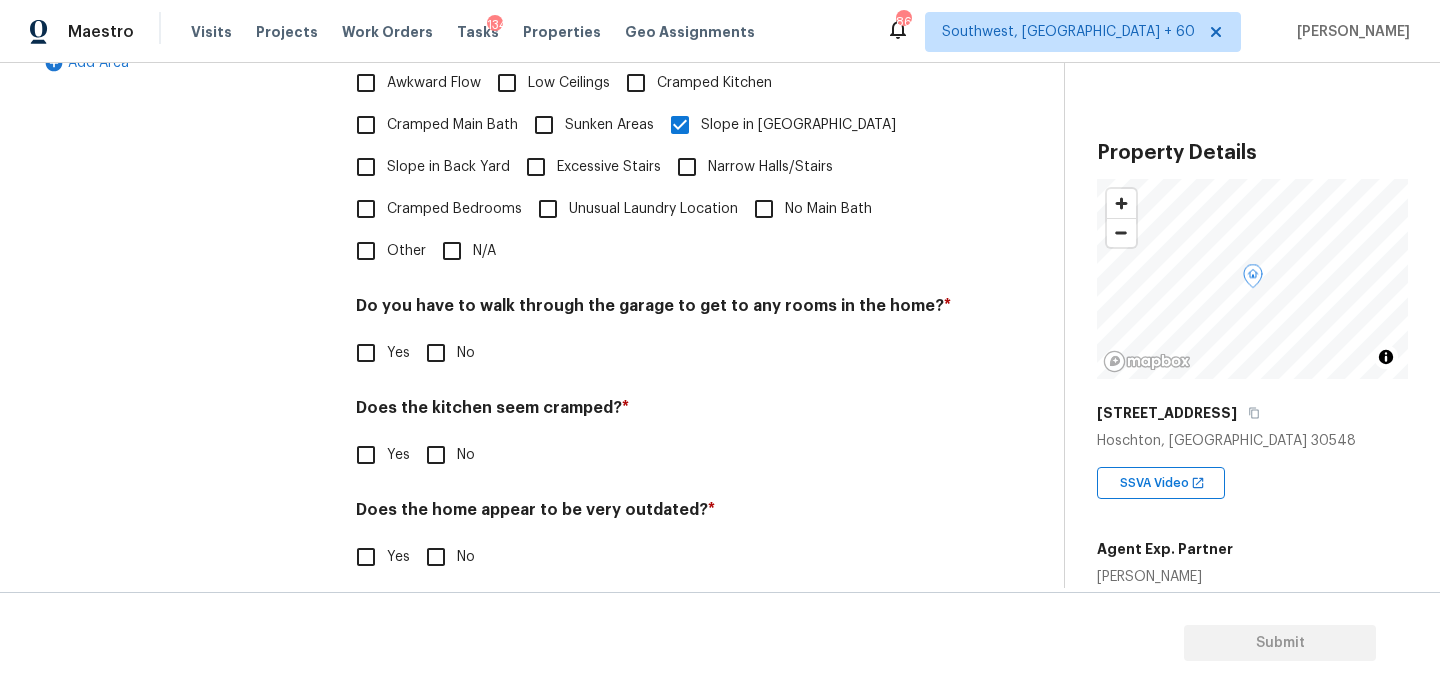 click on "No" at bounding box center [436, 353] 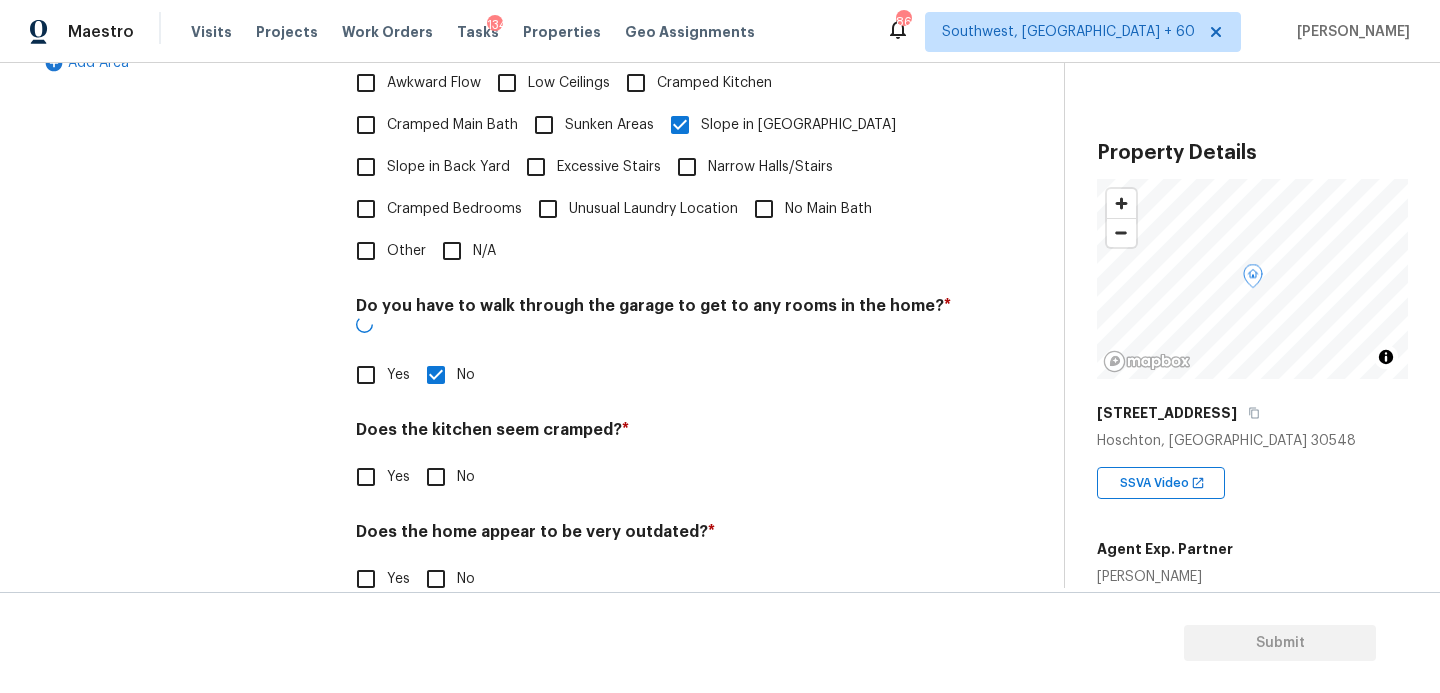 click on "No" at bounding box center [436, 477] 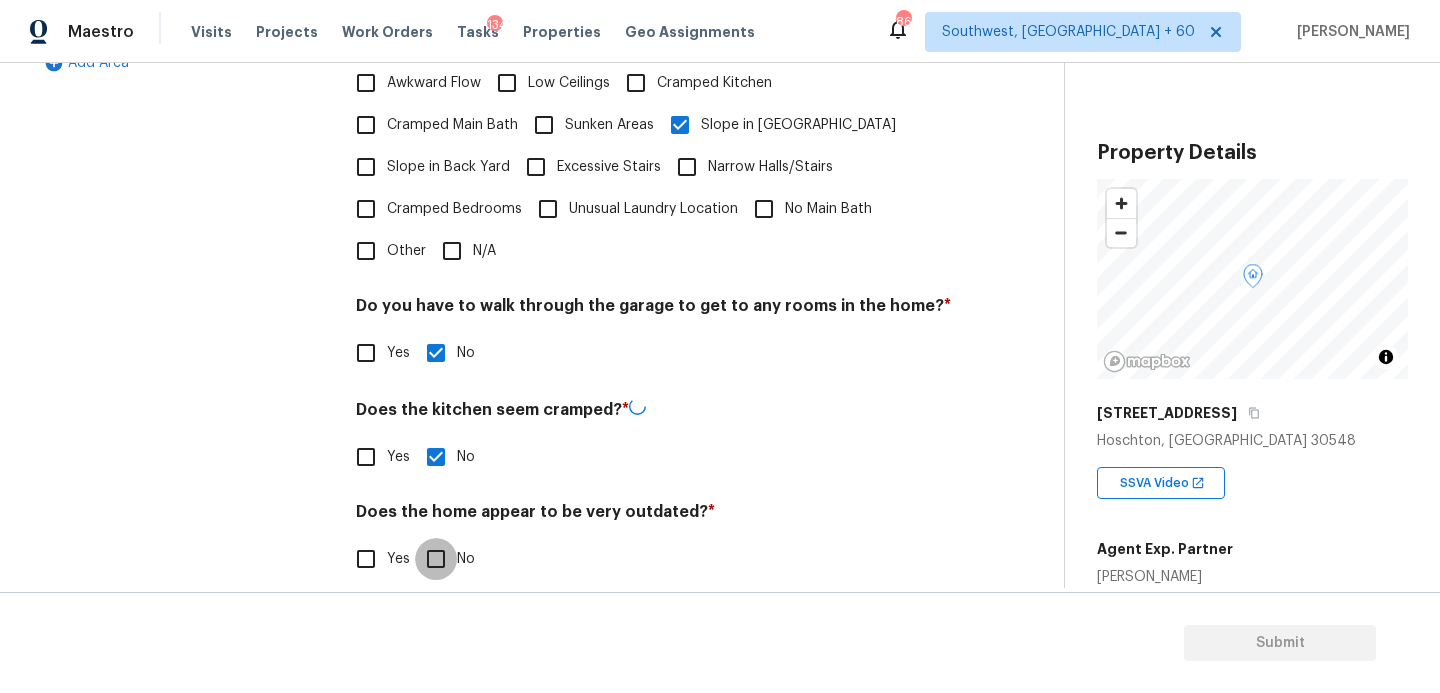 click on "No" at bounding box center (436, 559) 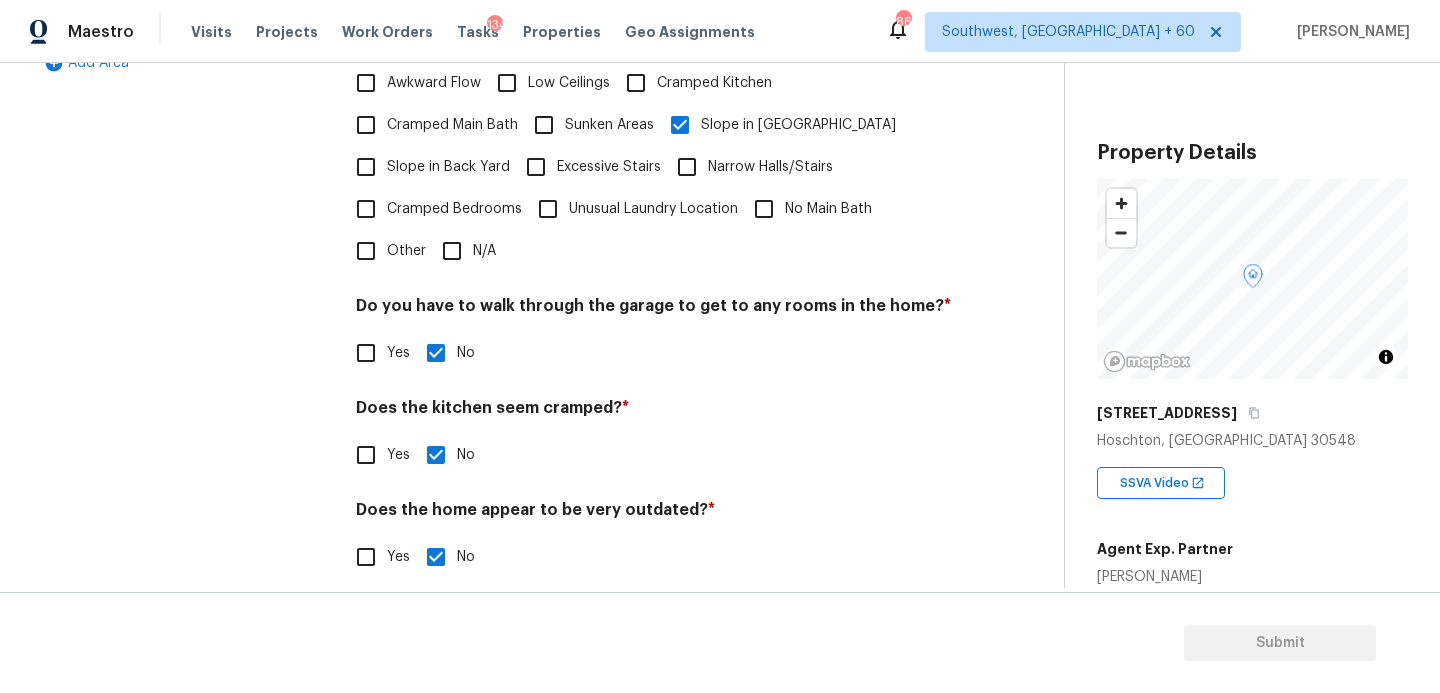 click on "Yes No" at bounding box center (654, 455) 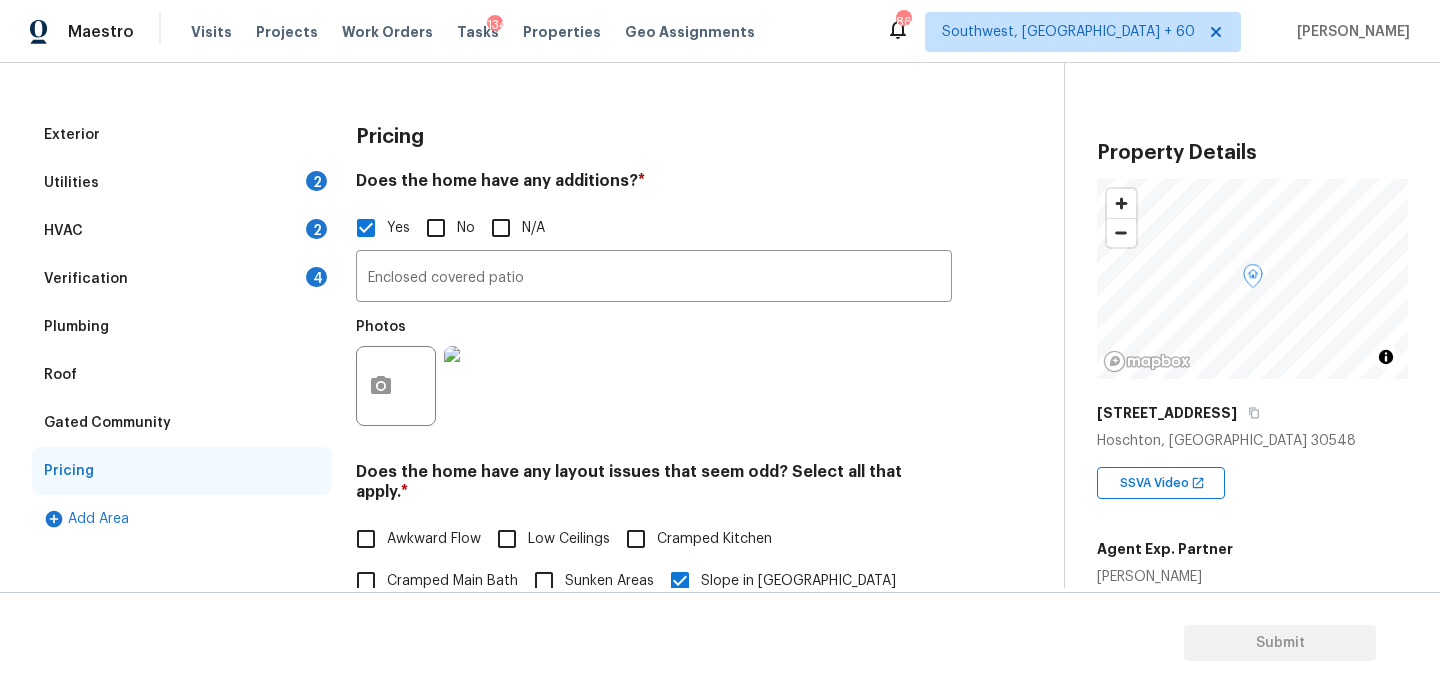 scroll, scrollTop: 172, scrollLeft: 0, axis: vertical 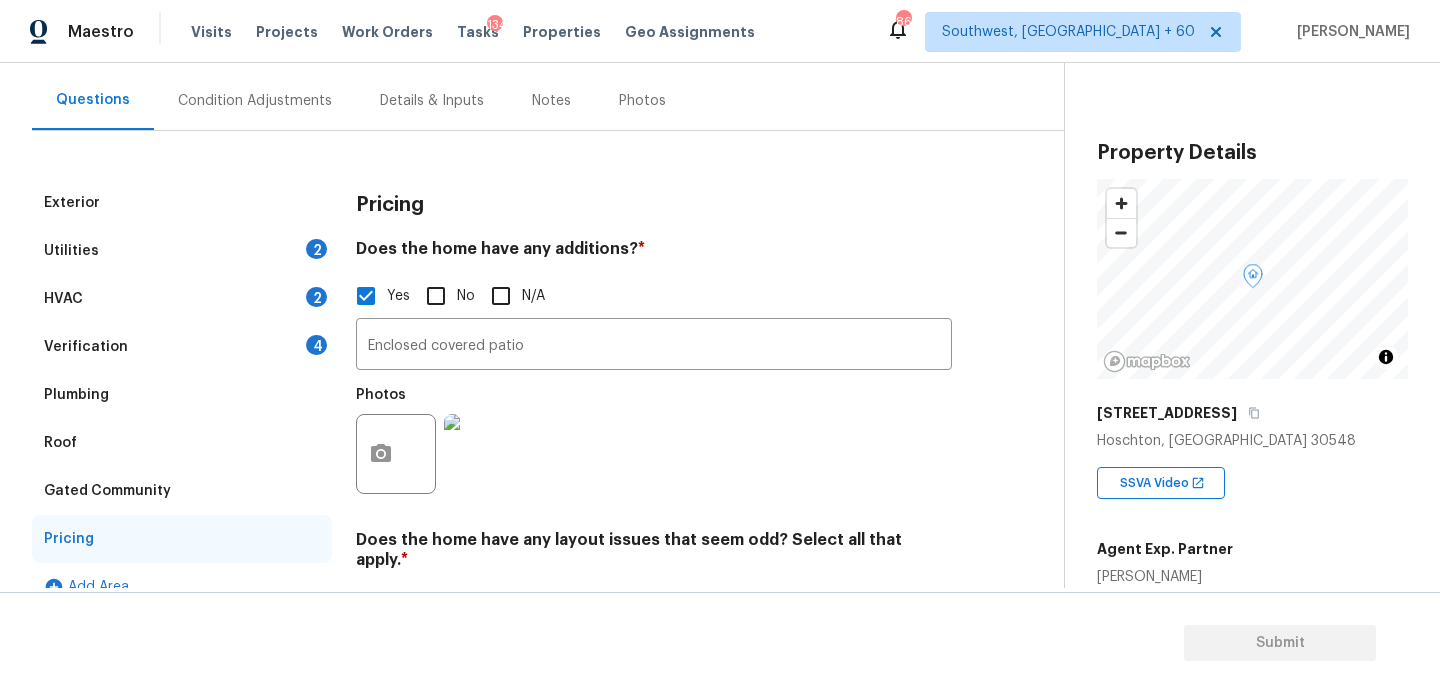 click on "Pricing" at bounding box center (654, 205) 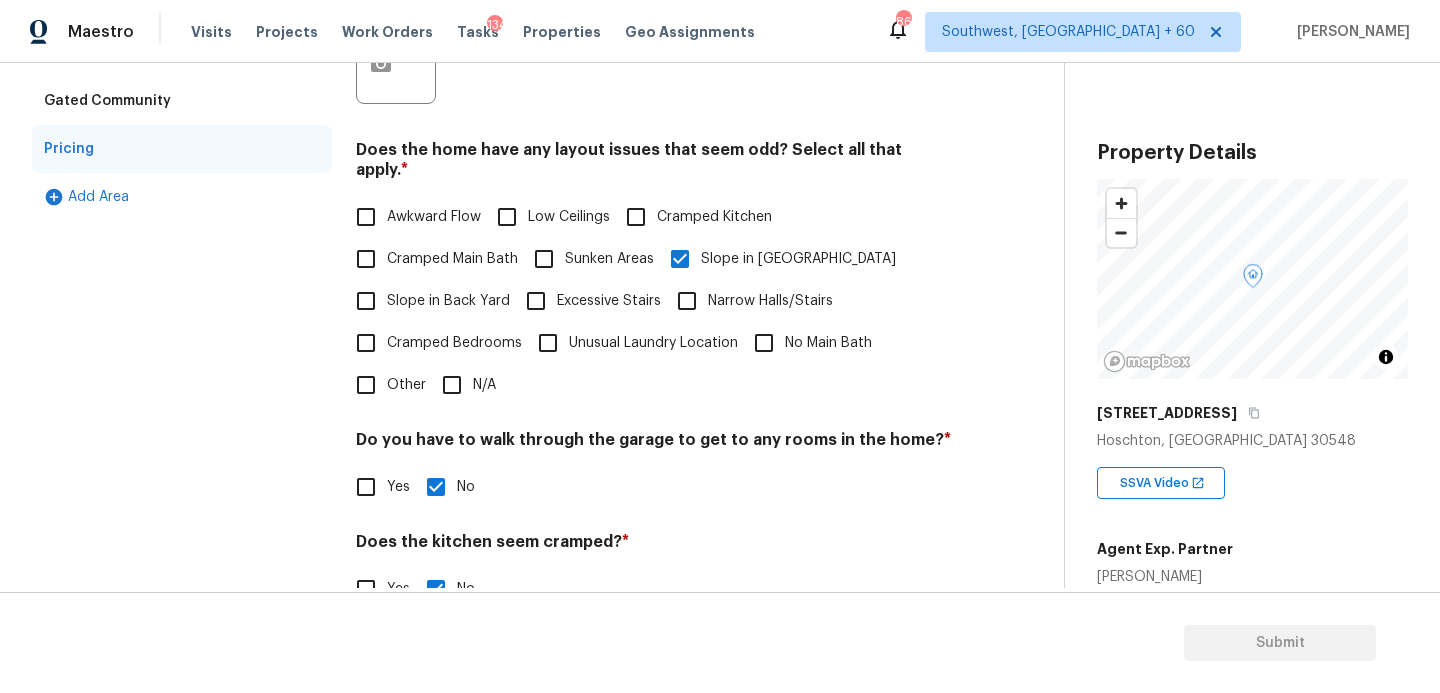 scroll, scrollTop: 563, scrollLeft: 0, axis: vertical 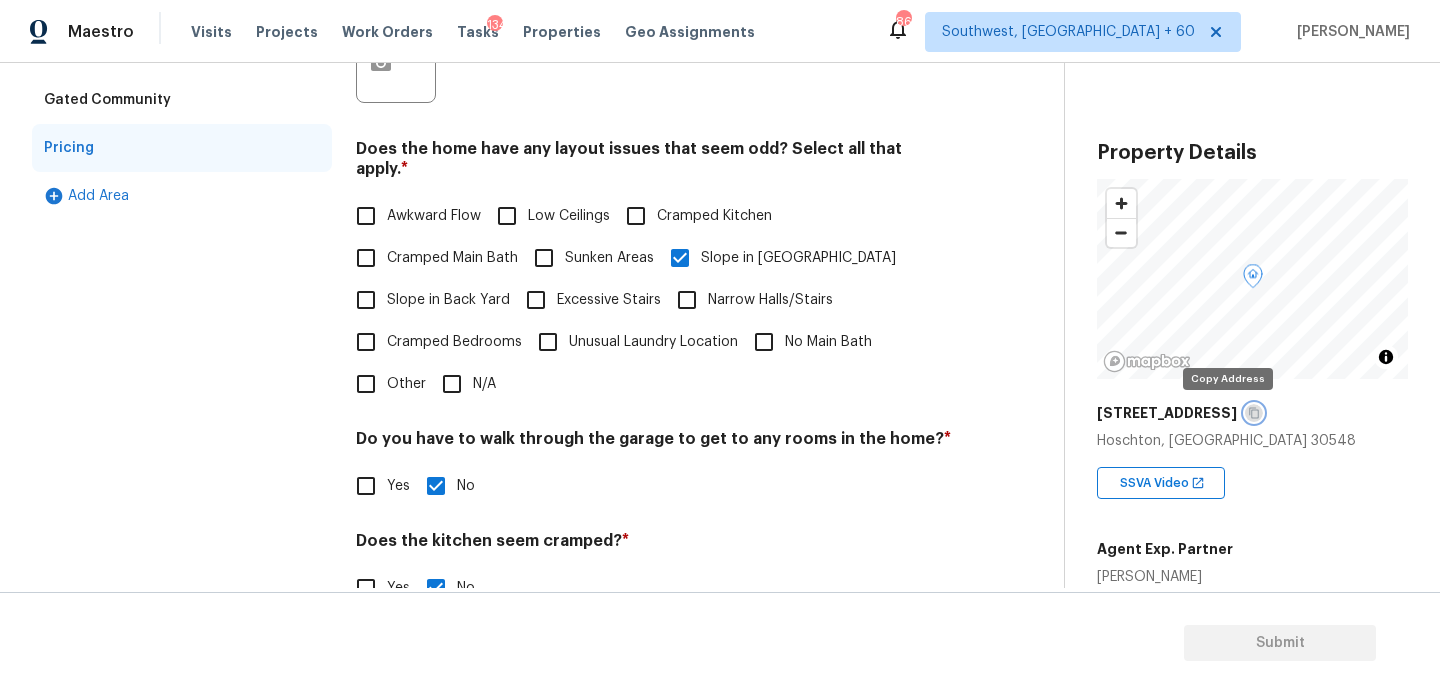 click 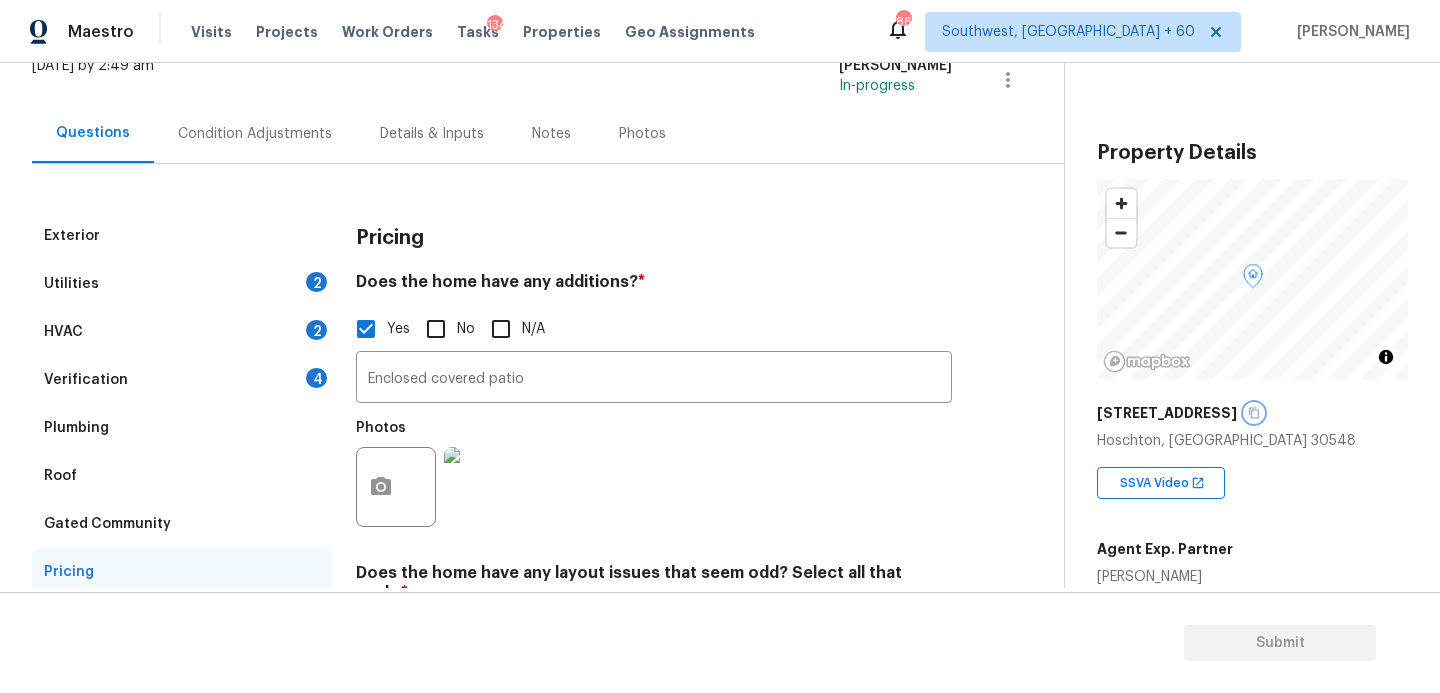 scroll, scrollTop: 0, scrollLeft: 0, axis: both 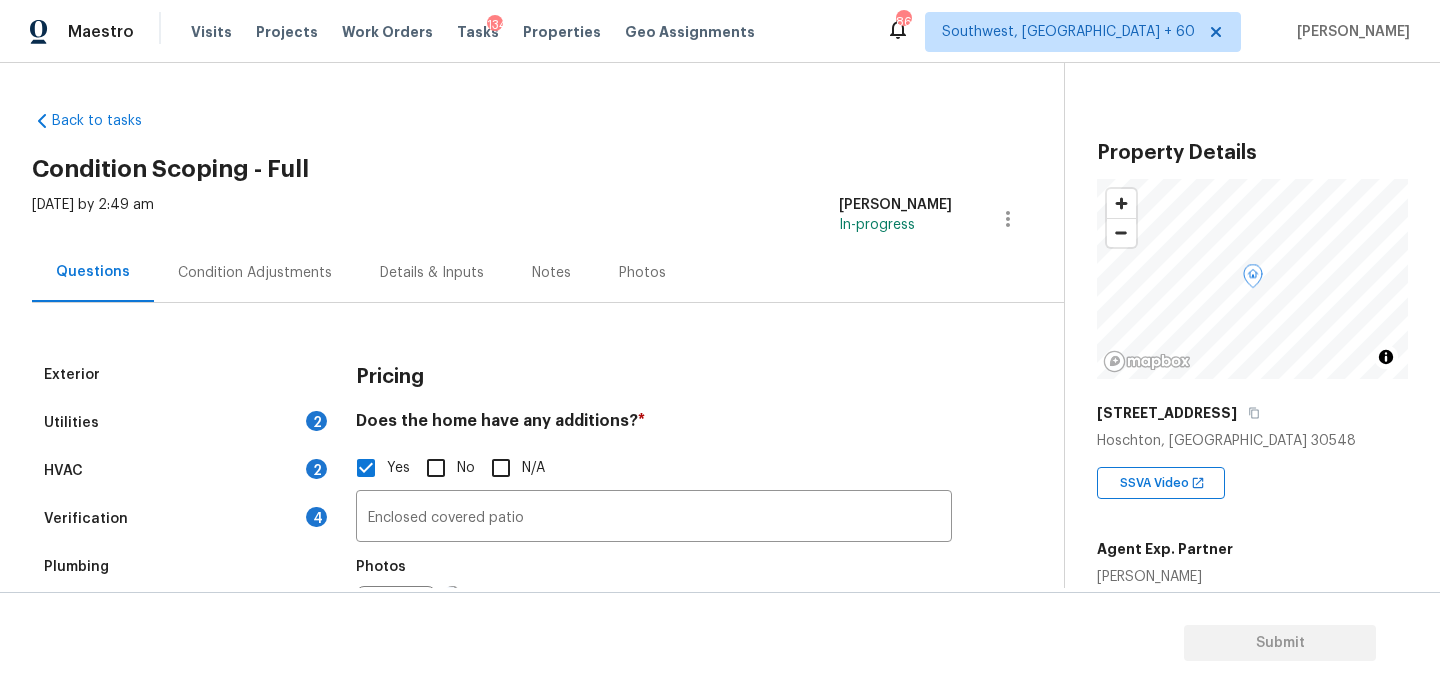 click on "Condition Adjustments" at bounding box center (255, 272) 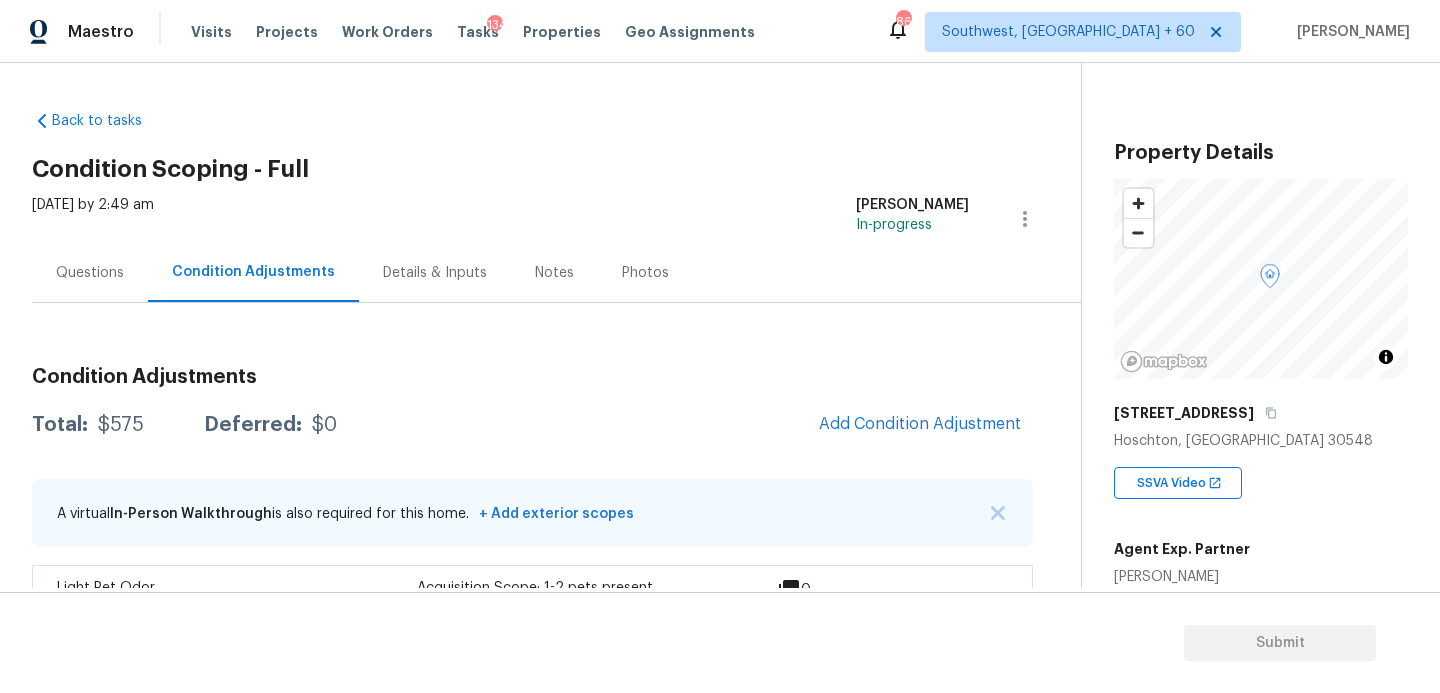 scroll, scrollTop: 52, scrollLeft: 0, axis: vertical 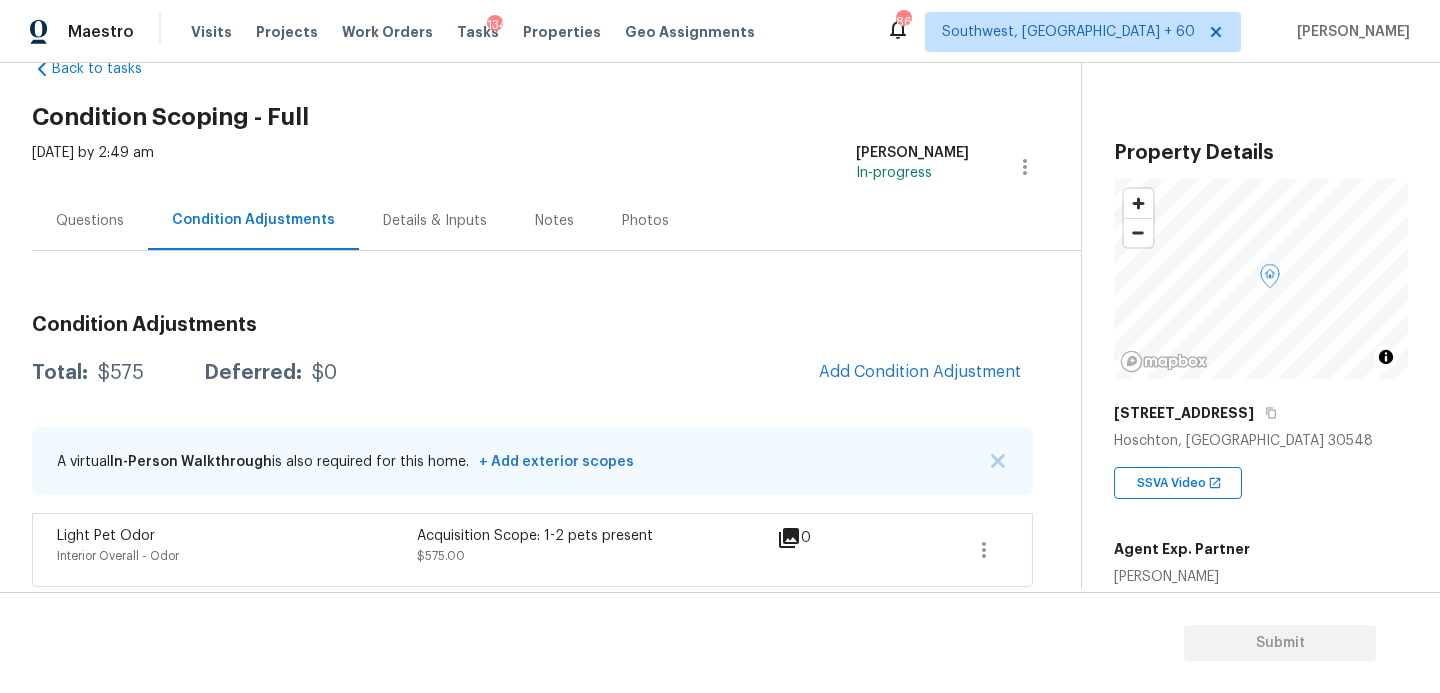 click on "Questions" at bounding box center (90, 221) 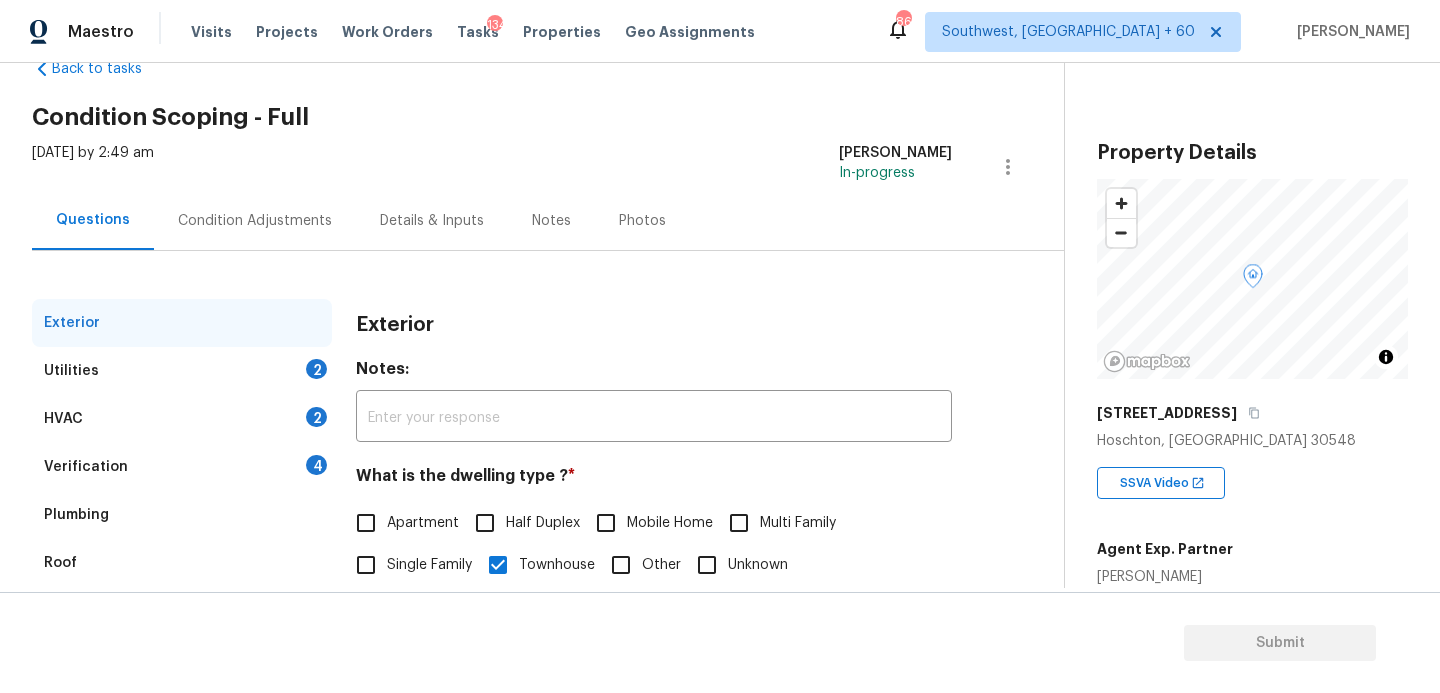 scroll, scrollTop: 193, scrollLeft: 0, axis: vertical 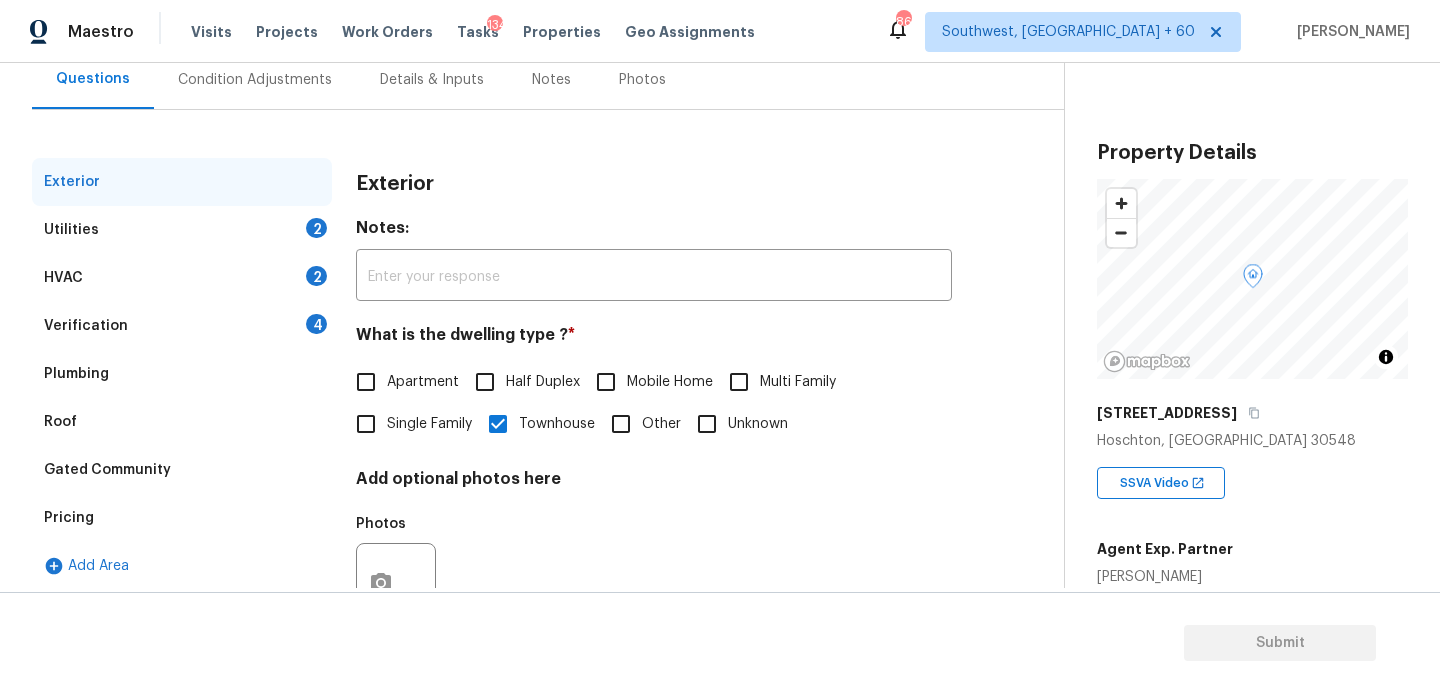 click on "Utilities 2" at bounding box center (182, 230) 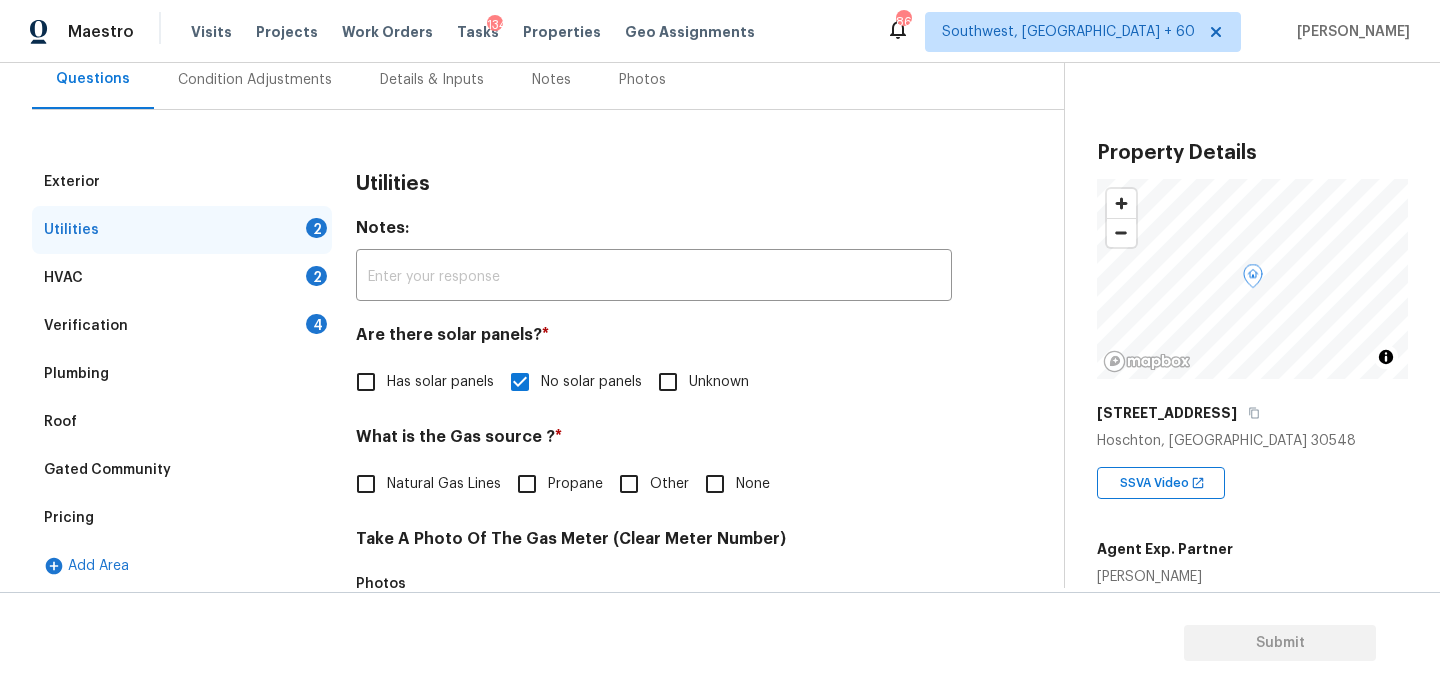 scroll, scrollTop: 333, scrollLeft: 0, axis: vertical 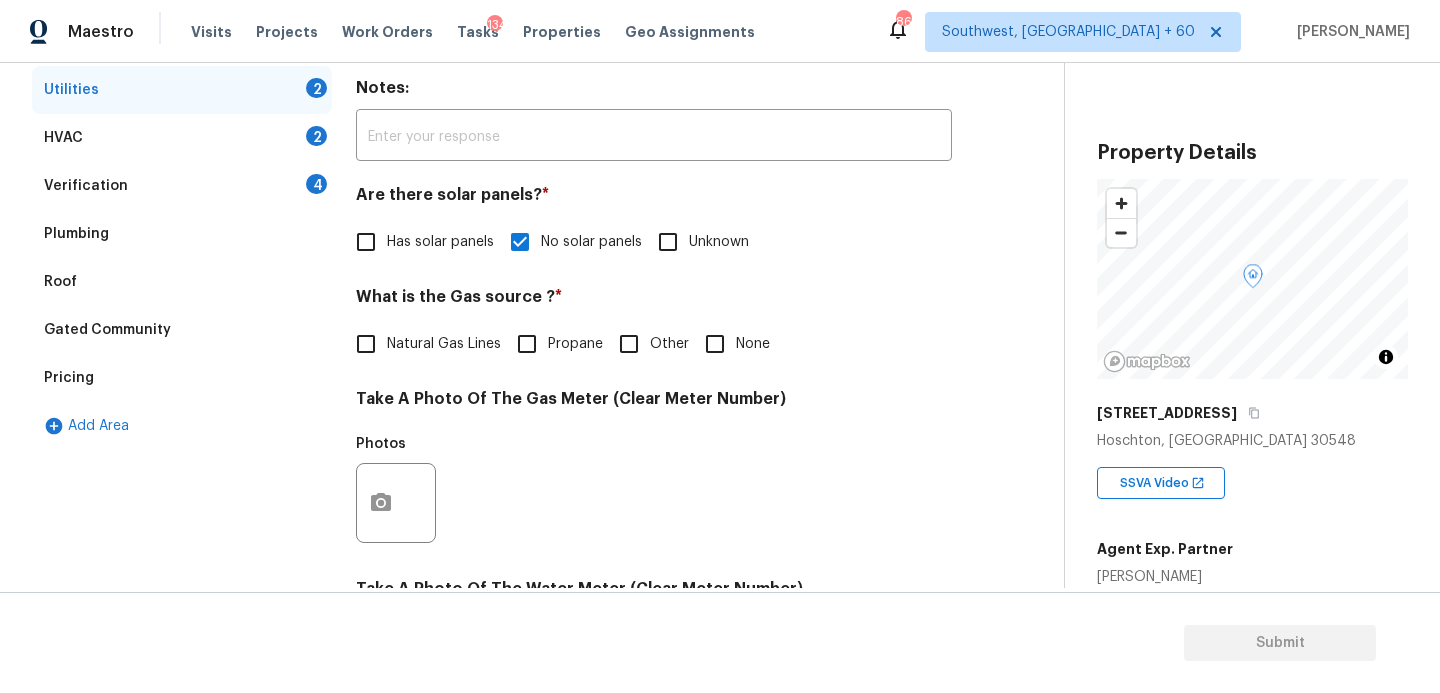 click on "Natural Gas Lines" at bounding box center (423, 344) 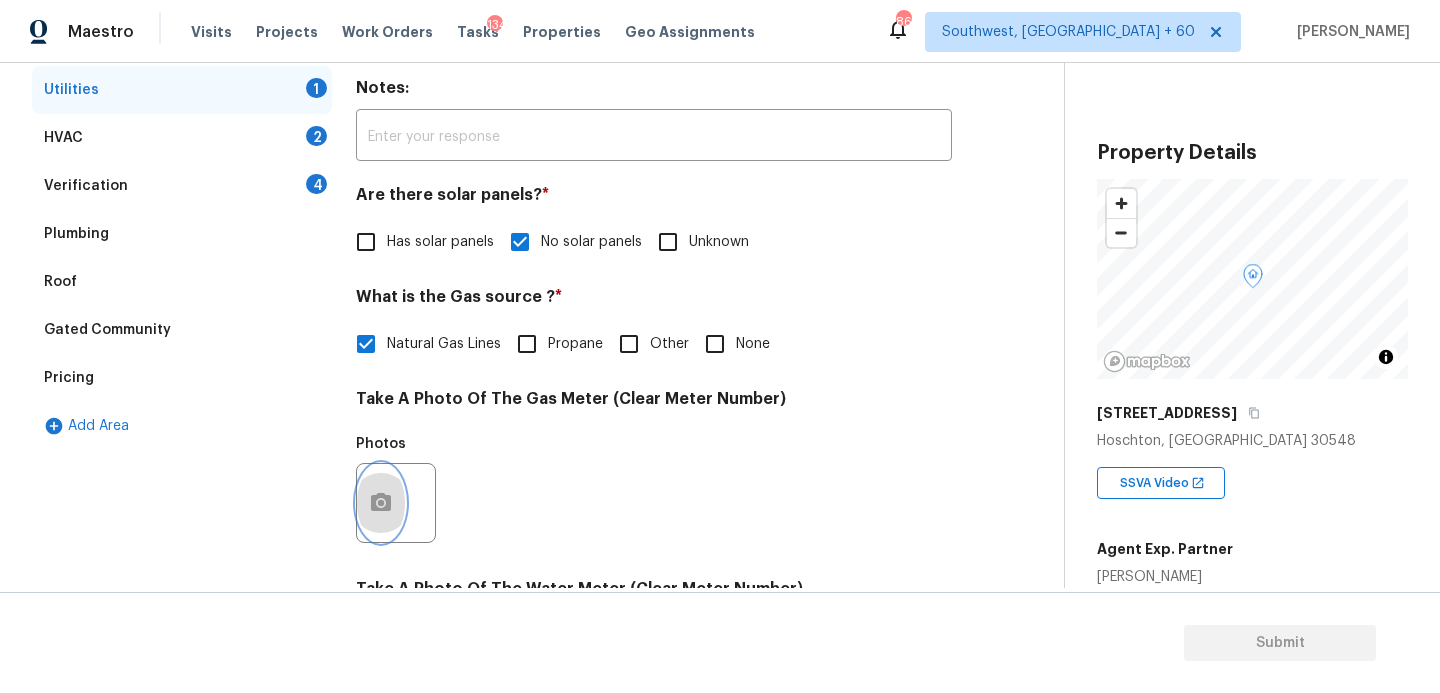 click at bounding box center (381, 503) 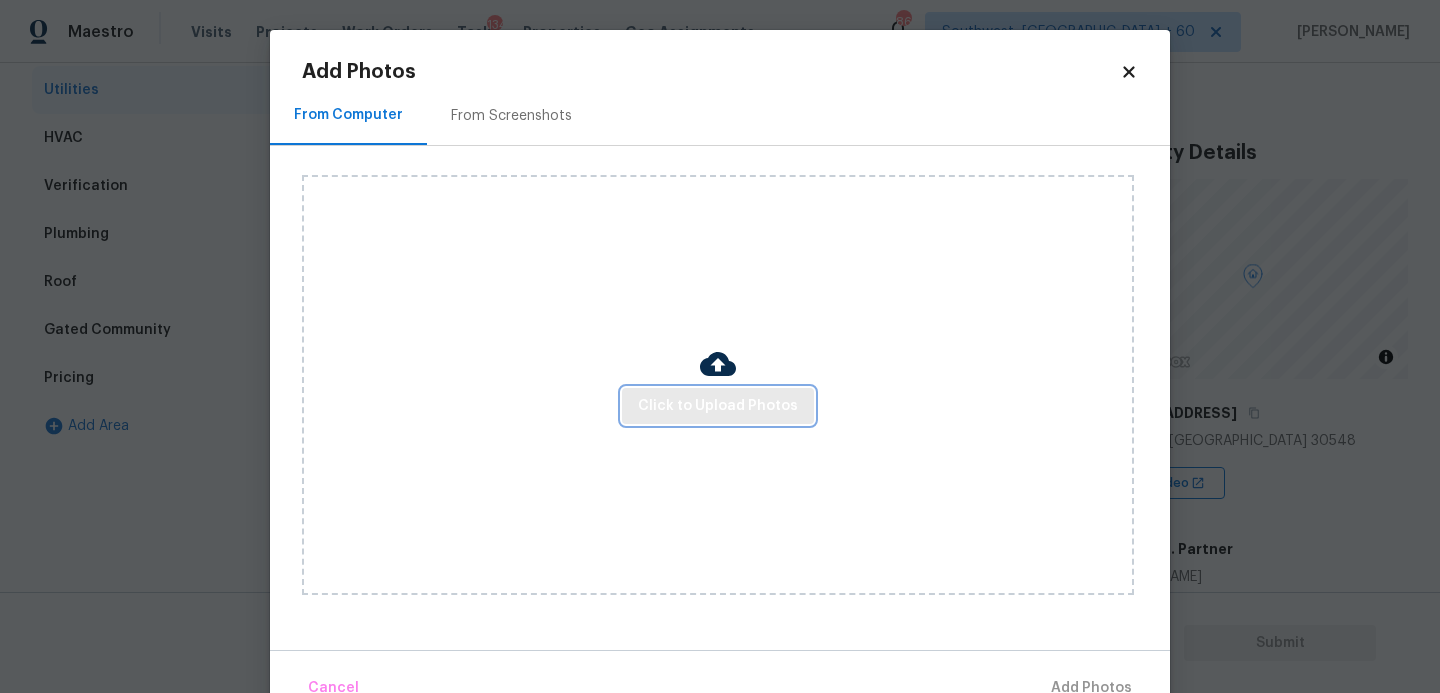 click on "Click to Upload Photos" at bounding box center (718, 406) 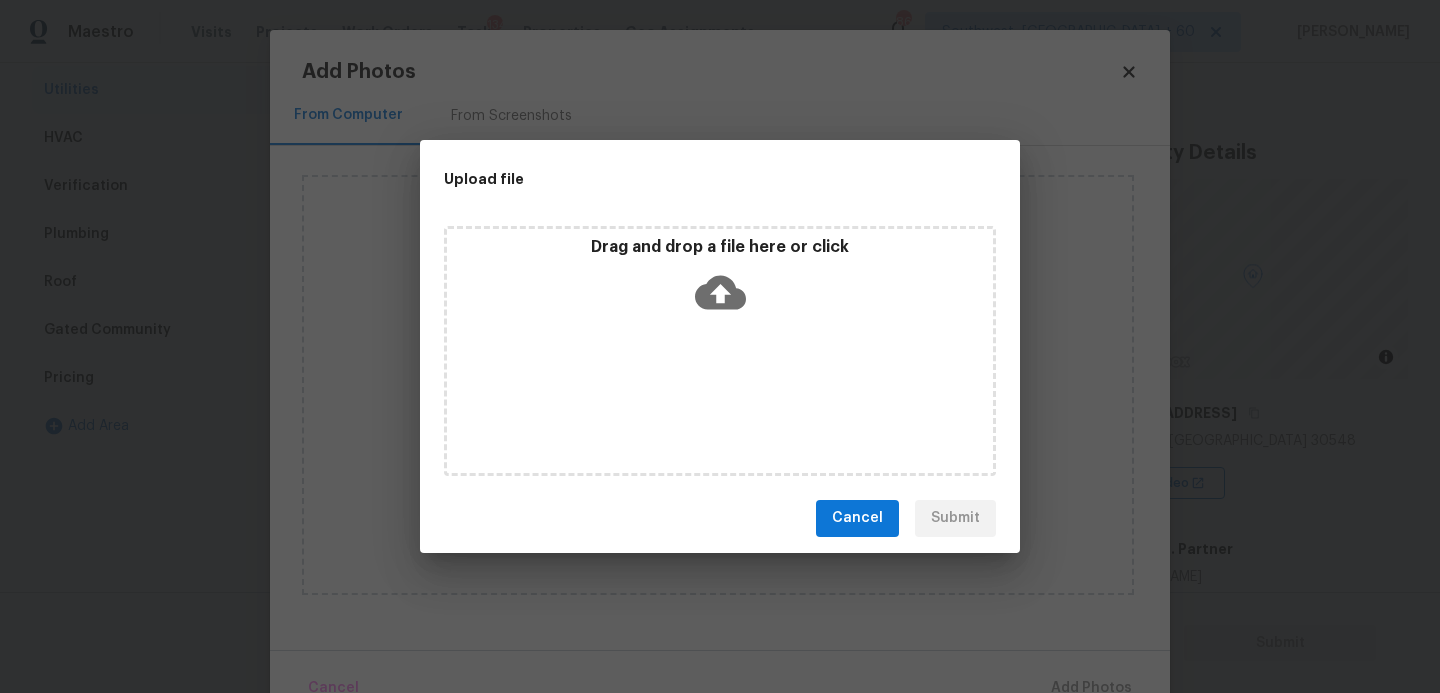 click on "Drag and drop a file here or click" at bounding box center [720, 280] 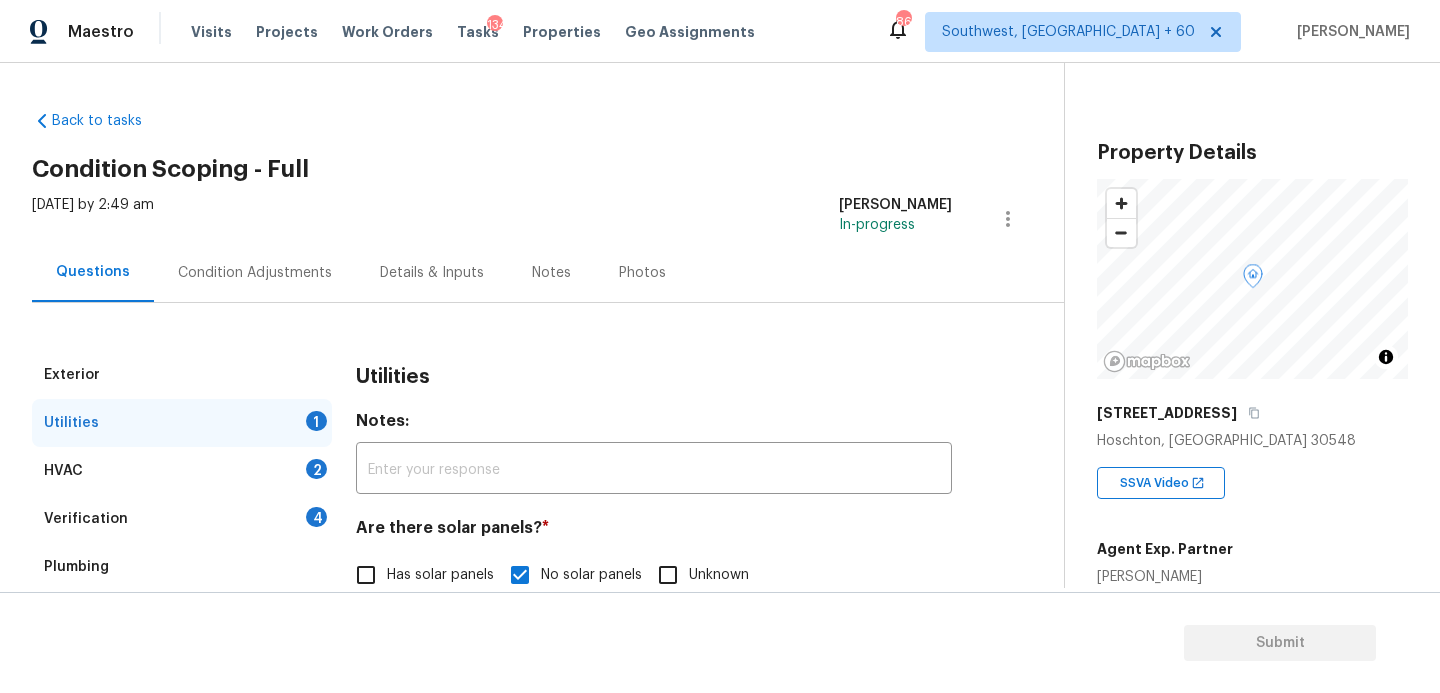 scroll, scrollTop: 0, scrollLeft: 0, axis: both 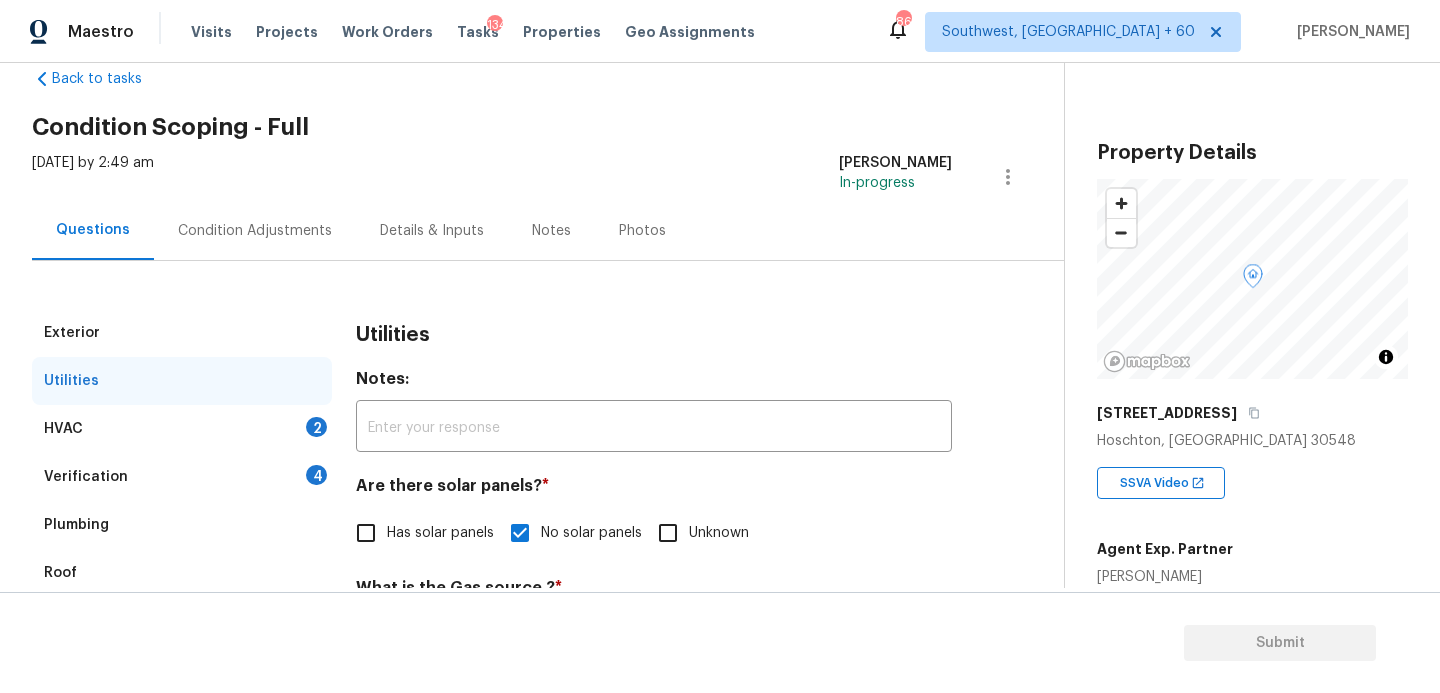 click on "HVAC 2" at bounding box center [182, 429] 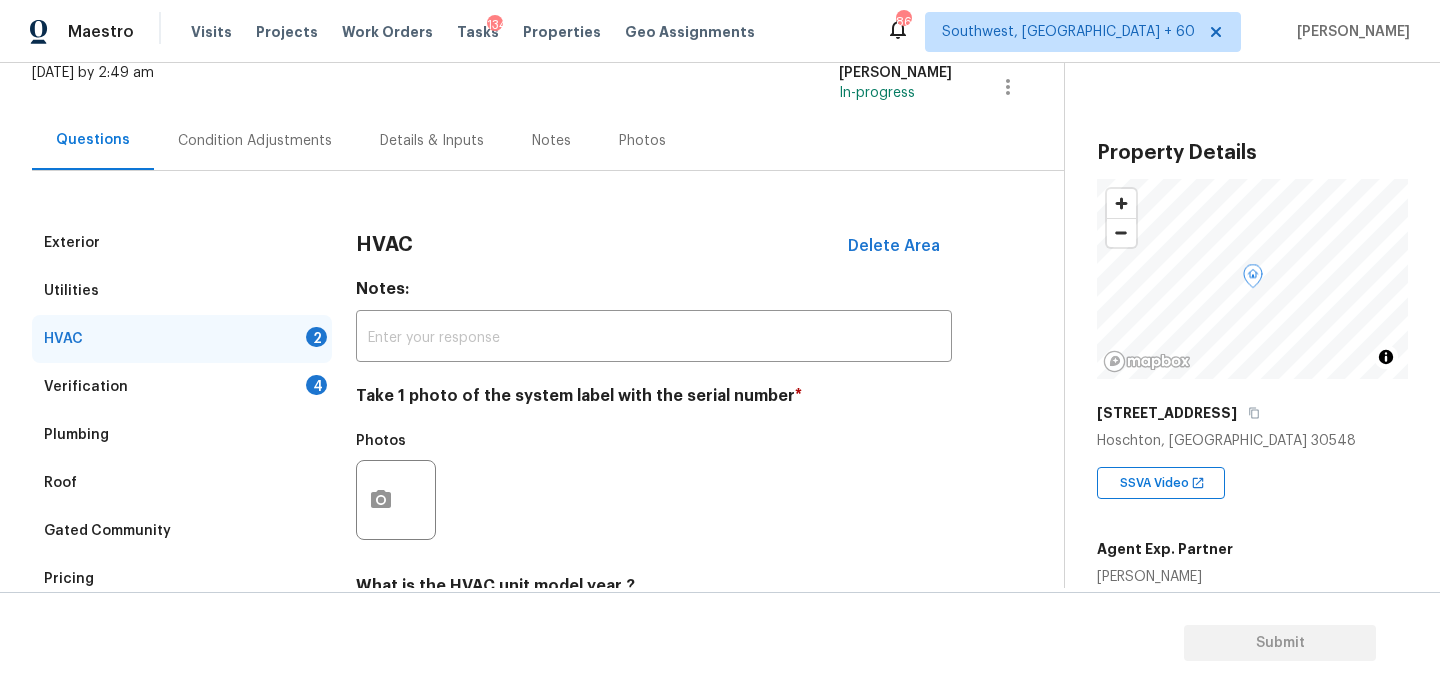 scroll, scrollTop: 229, scrollLeft: 0, axis: vertical 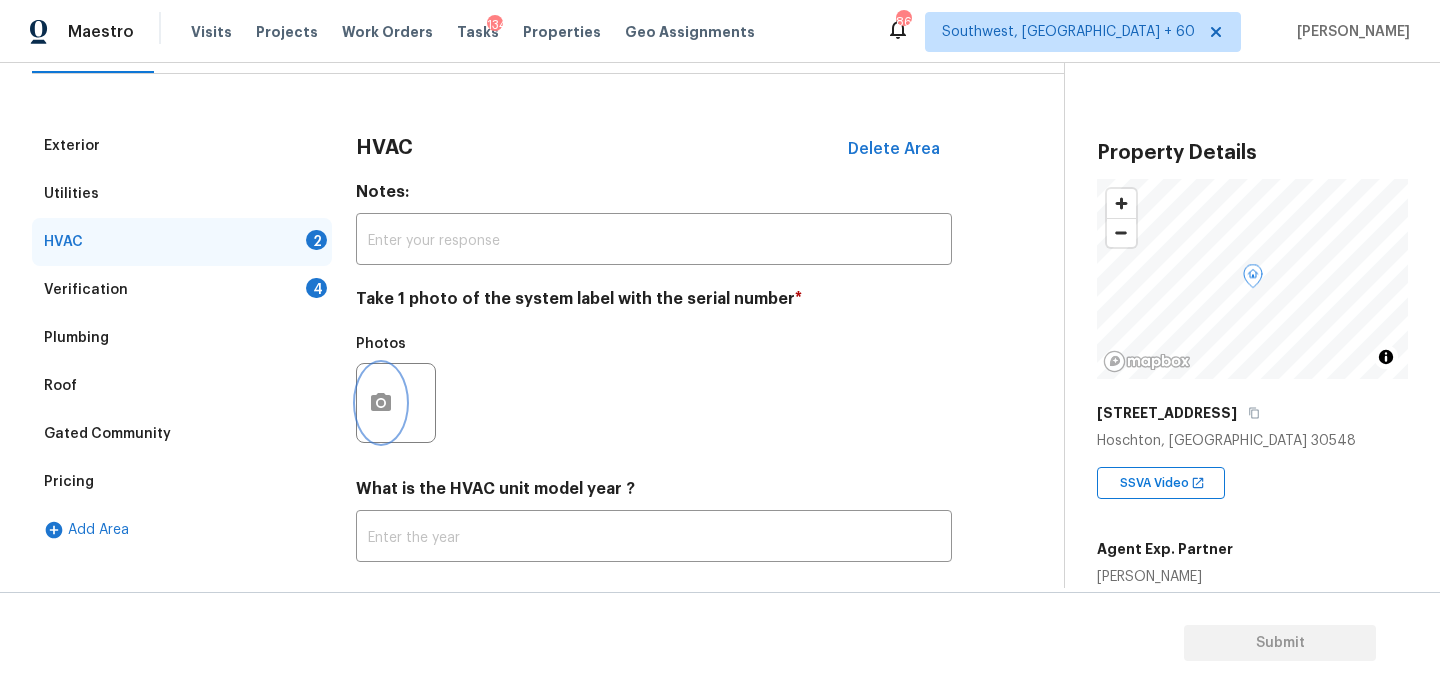 click 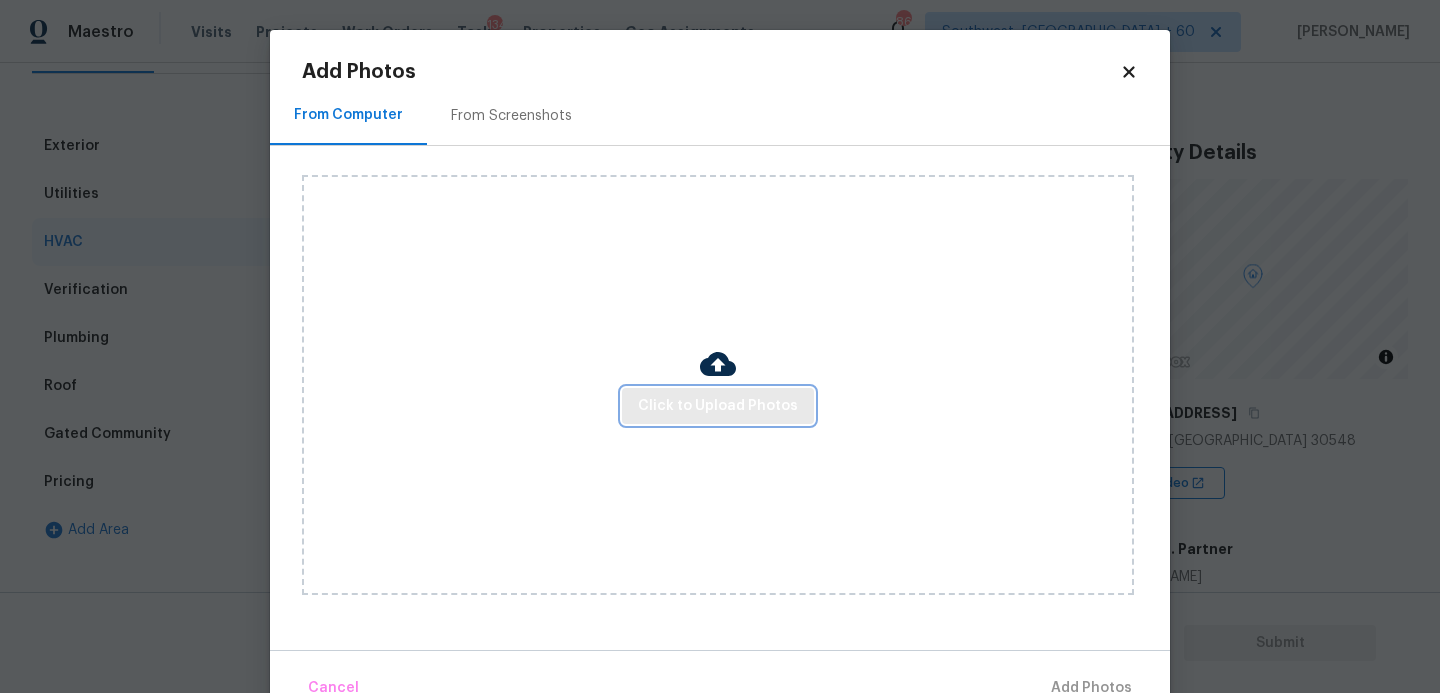 click on "Click to Upload Photos" at bounding box center [718, 406] 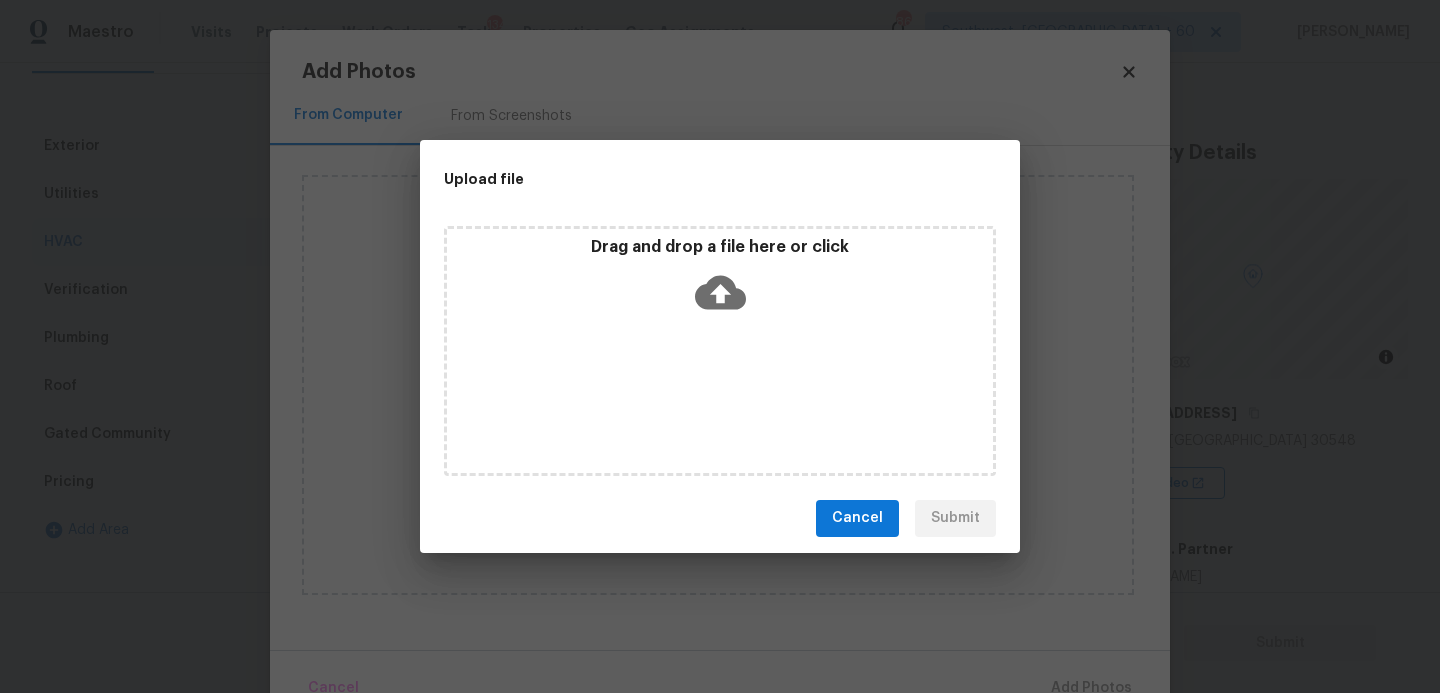 click 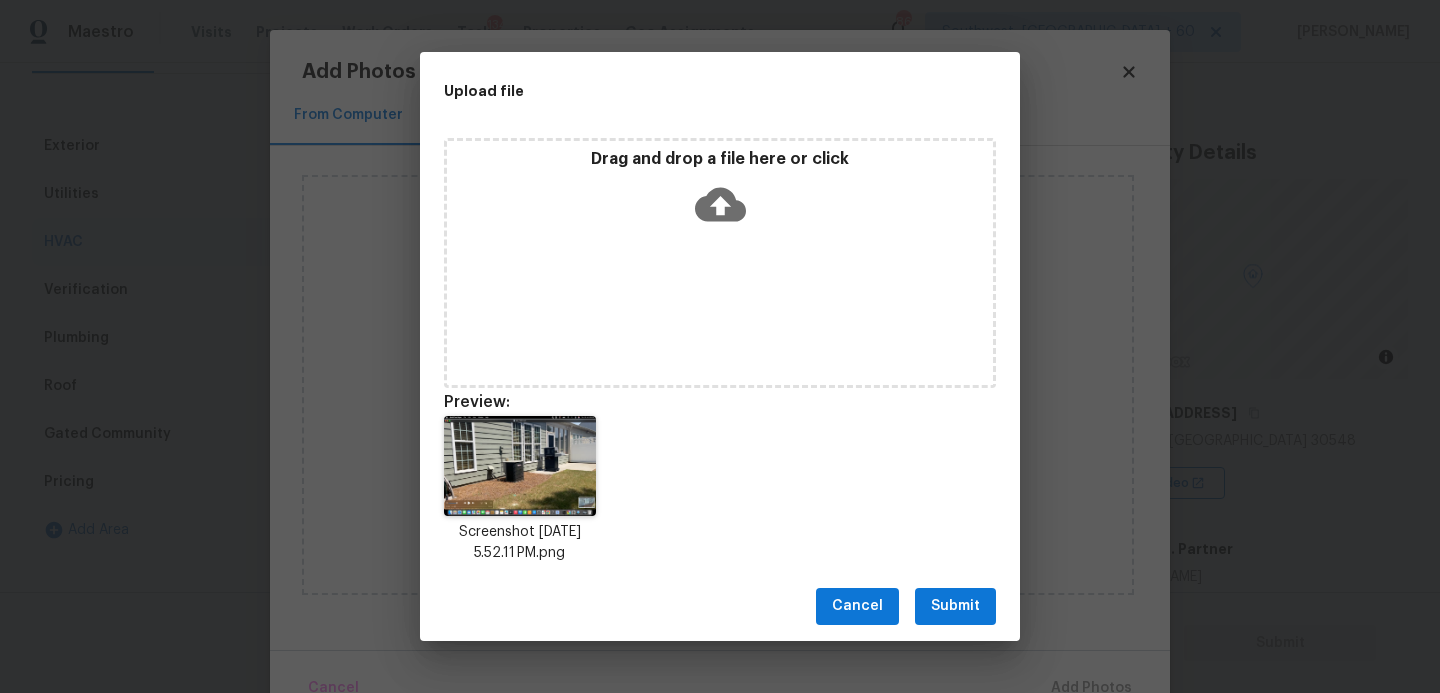 click on "Submit" at bounding box center (955, 606) 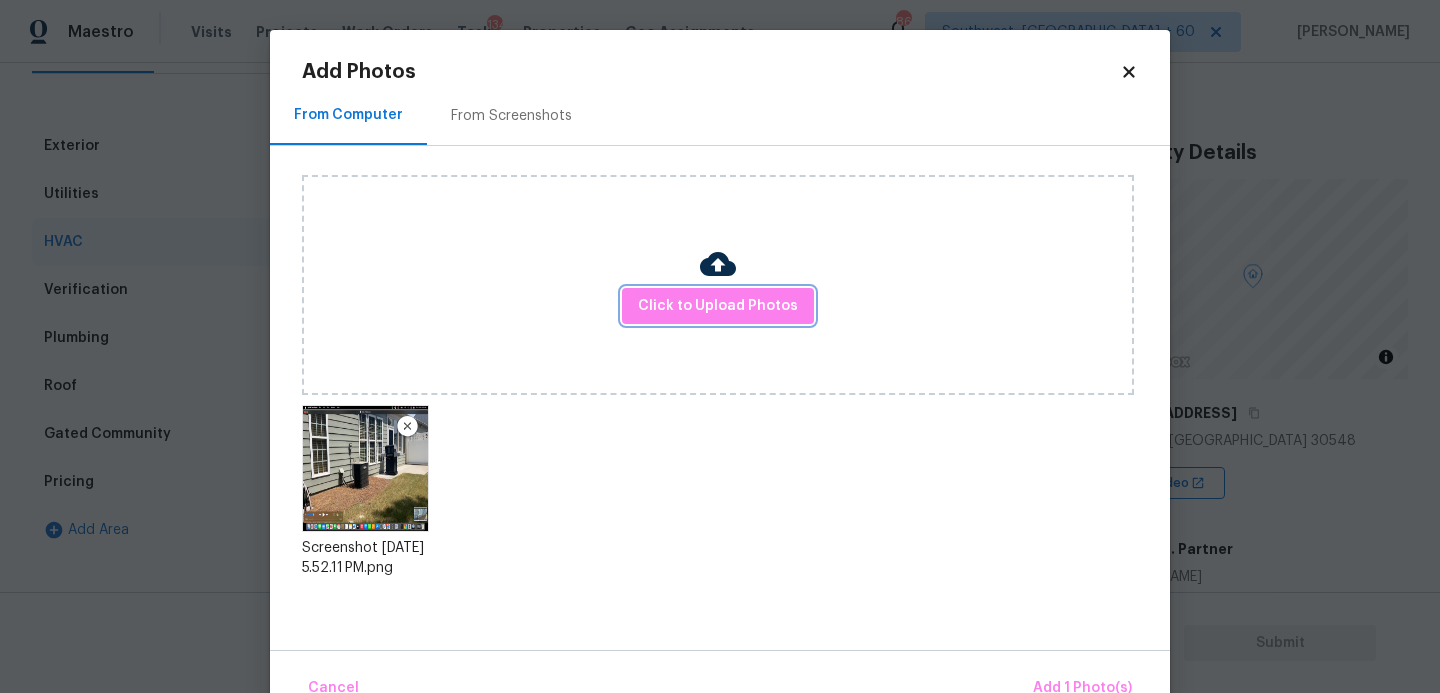 scroll, scrollTop: 47, scrollLeft: 0, axis: vertical 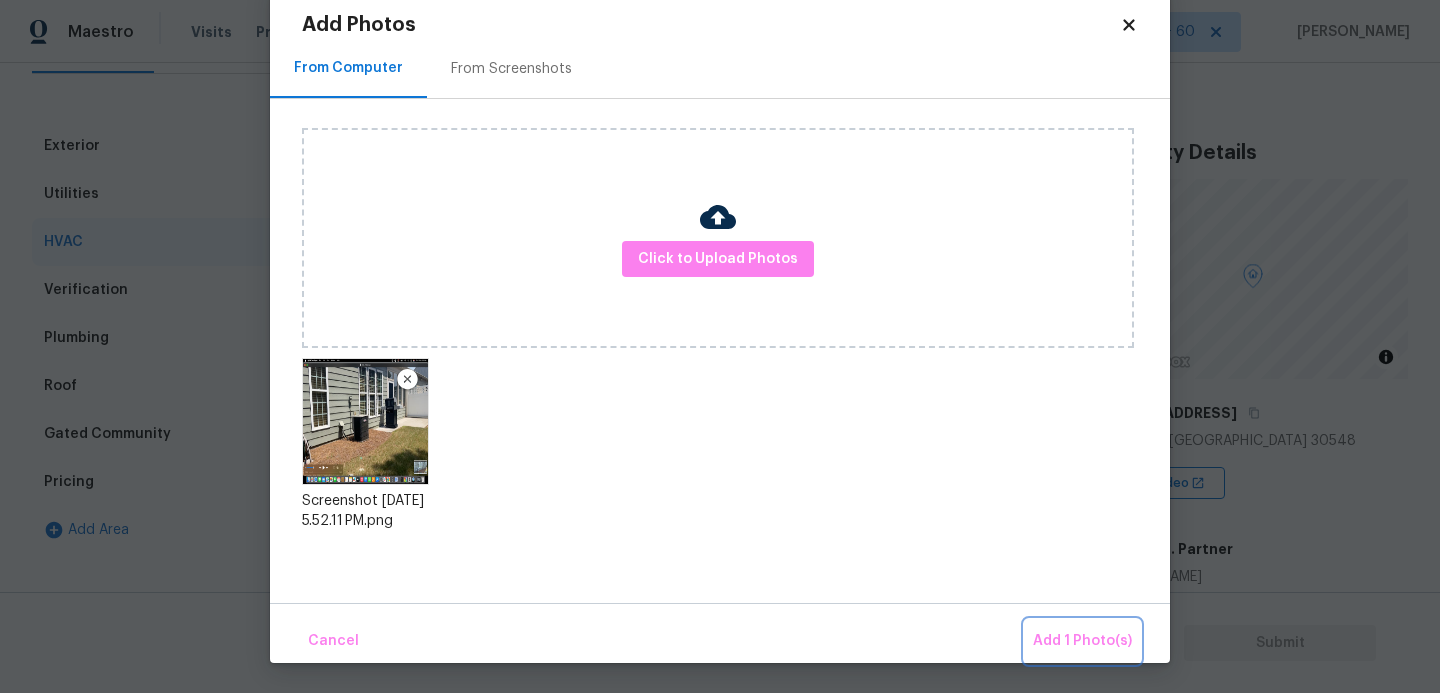 click on "Add 1 Photo(s)" at bounding box center [1082, 641] 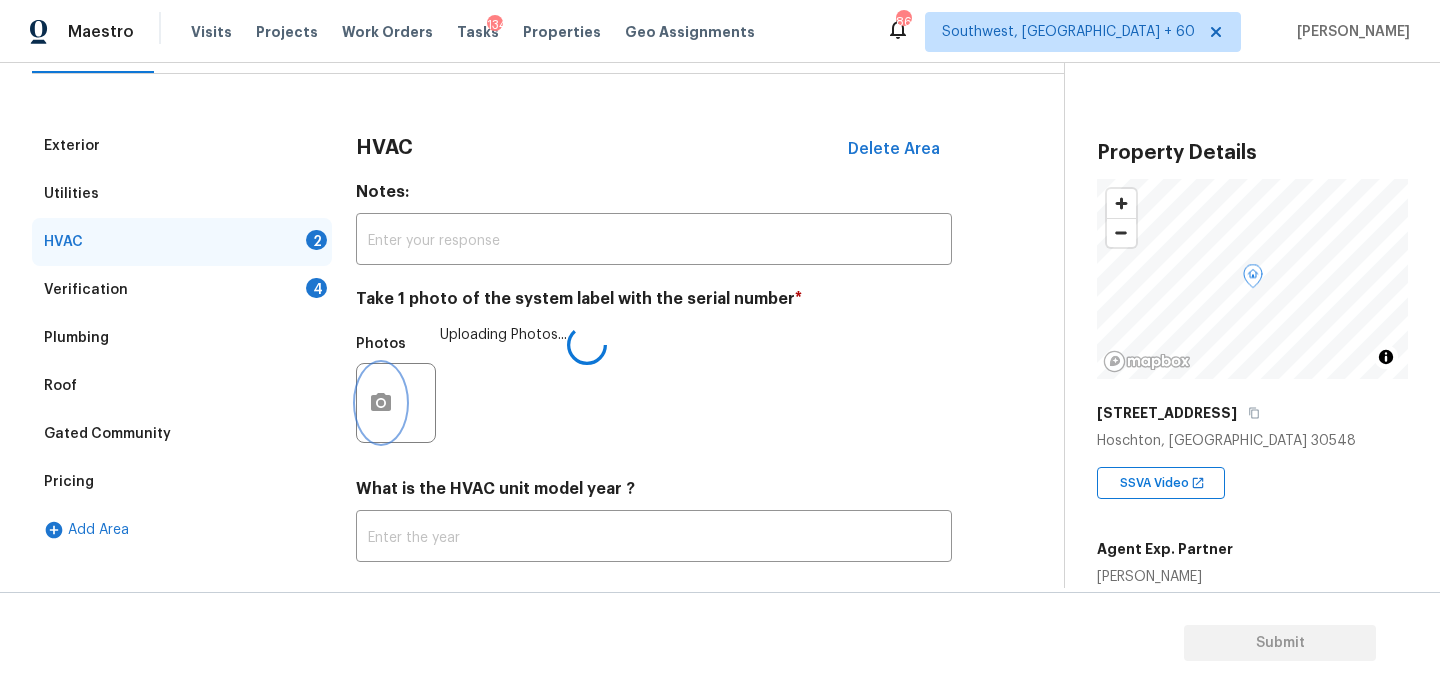 scroll, scrollTop: 0, scrollLeft: 0, axis: both 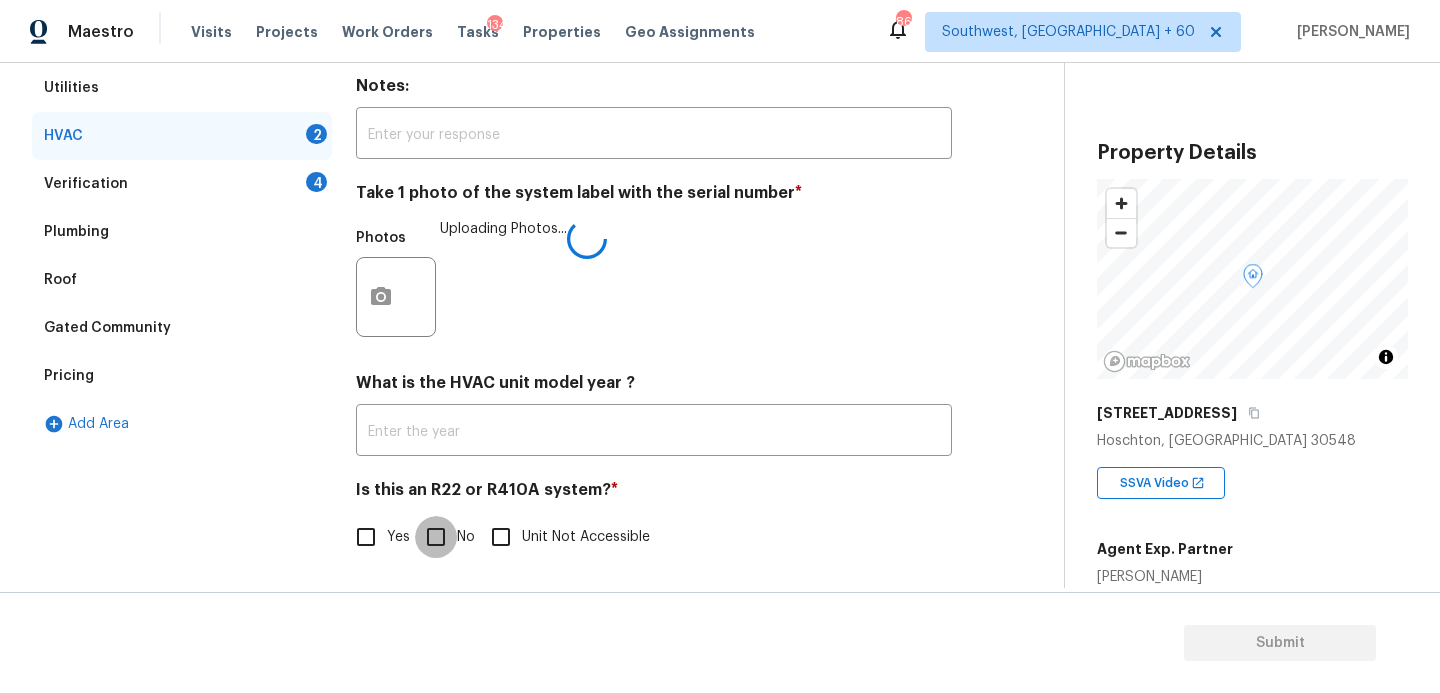 click on "No" at bounding box center [436, 537] 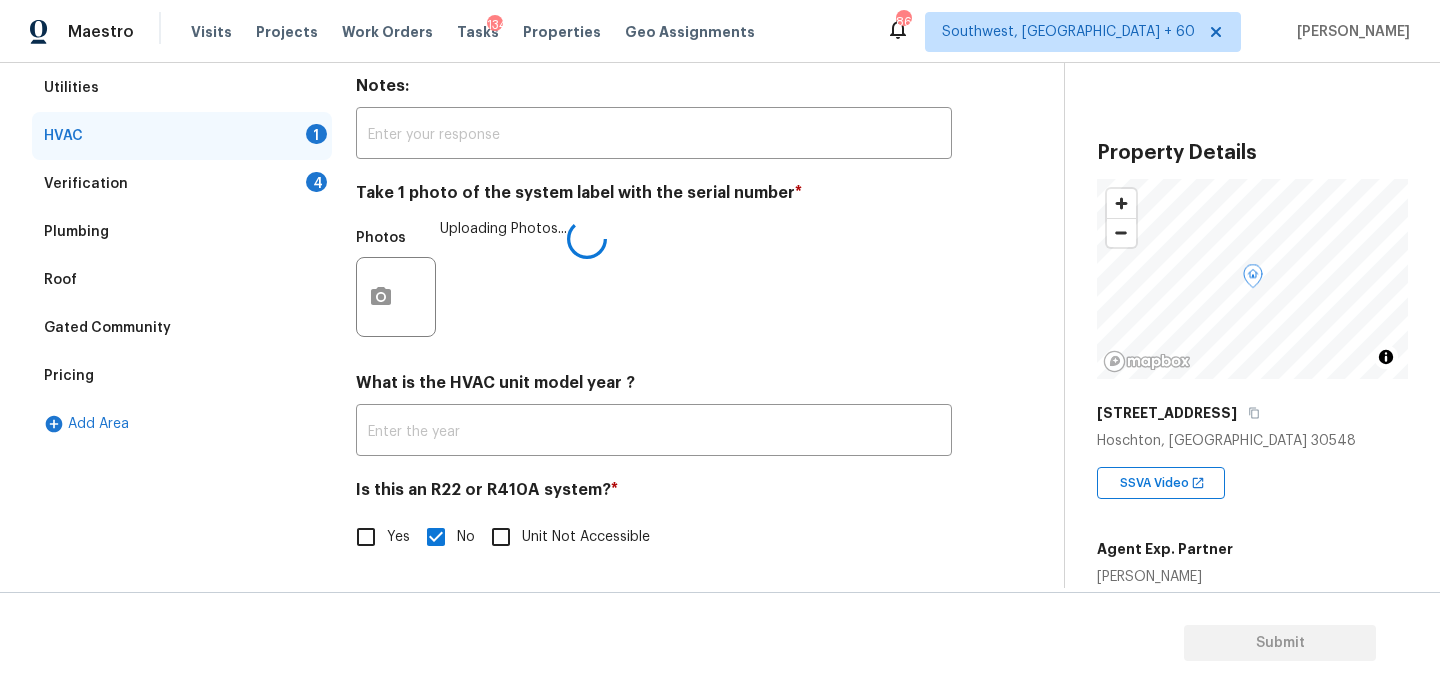 click on "Exterior Utilities HVAC 1 Verification 4 Plumbing Roof Gated Community Pricing Add Area HVAC Delete Area Notes: ​ Take 1 photo of the system label with the serial number  * Photos Uploading Photos... What is the HVAC unit model year ? ​ Is this an R22 or R410A system?  * Yes No Unit Not Accessible" at bounding box center [524, 299] 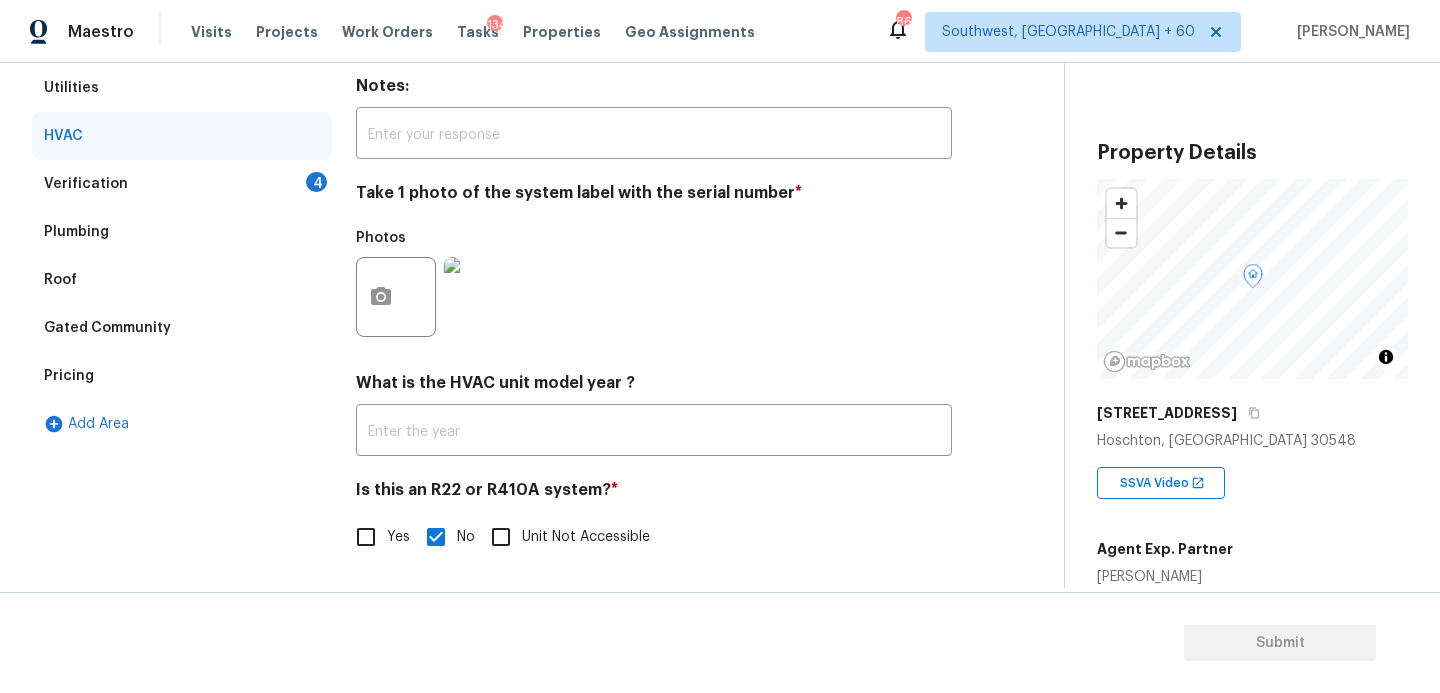 click on "Verification 4" at bounding box center (182, 184) 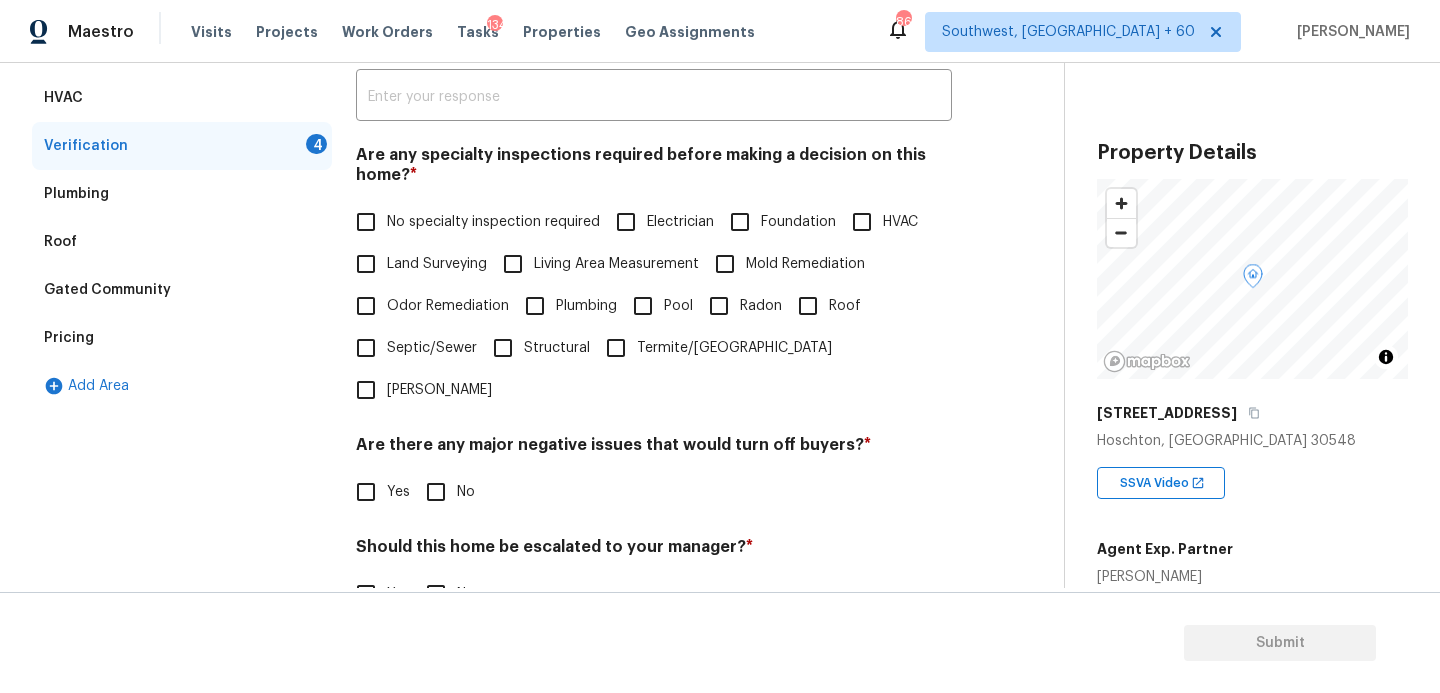 click on "No specialty inspection required" at bounding box center (472, 222) 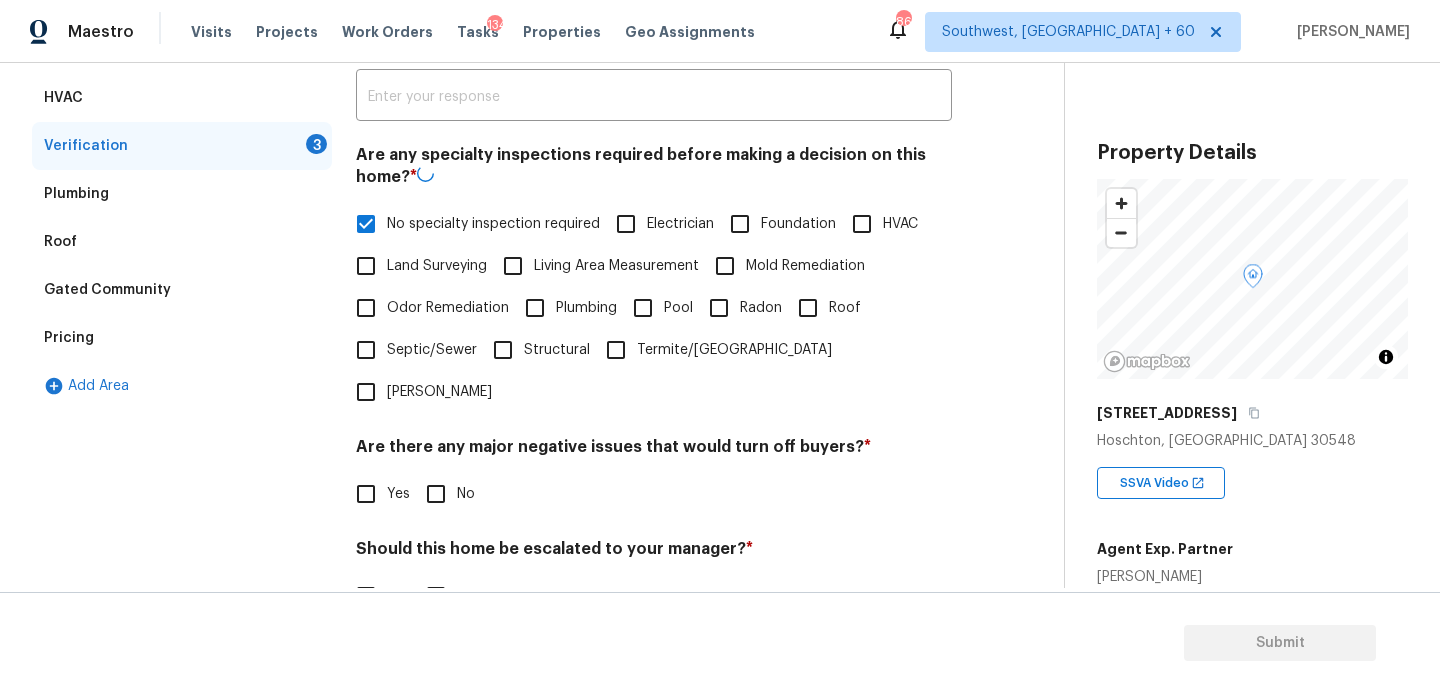 scroll, scrollTop: 496, scrollLeft: 0, axis: vertical 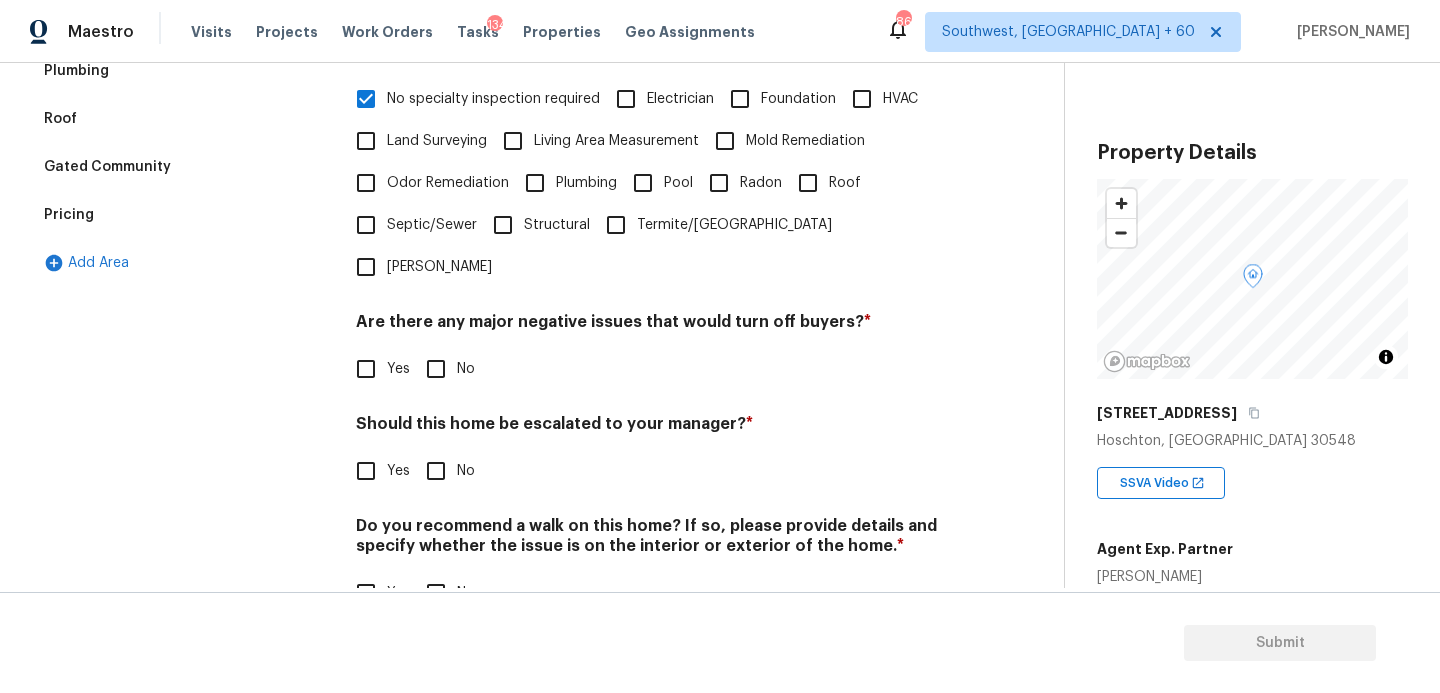 click on "No" at bounding box center (436, 369) 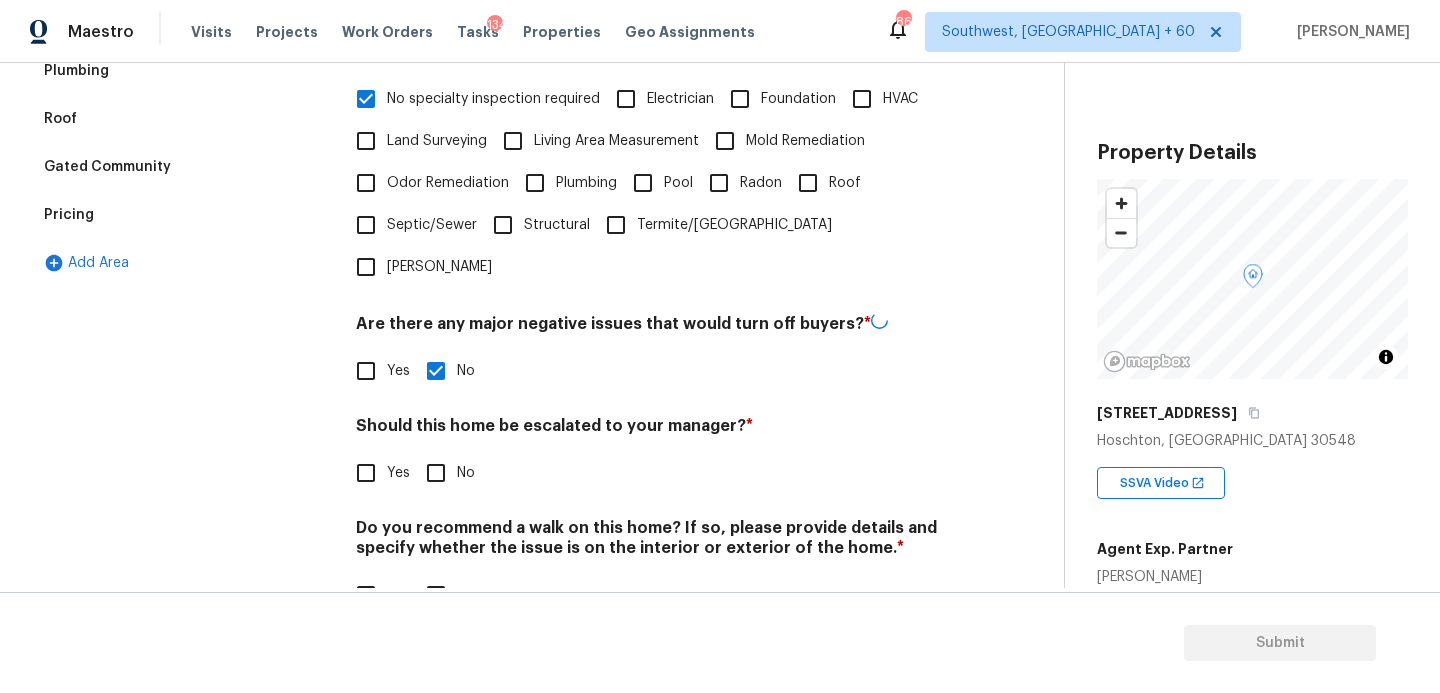 click on "No" at bounding box center [436, 473] 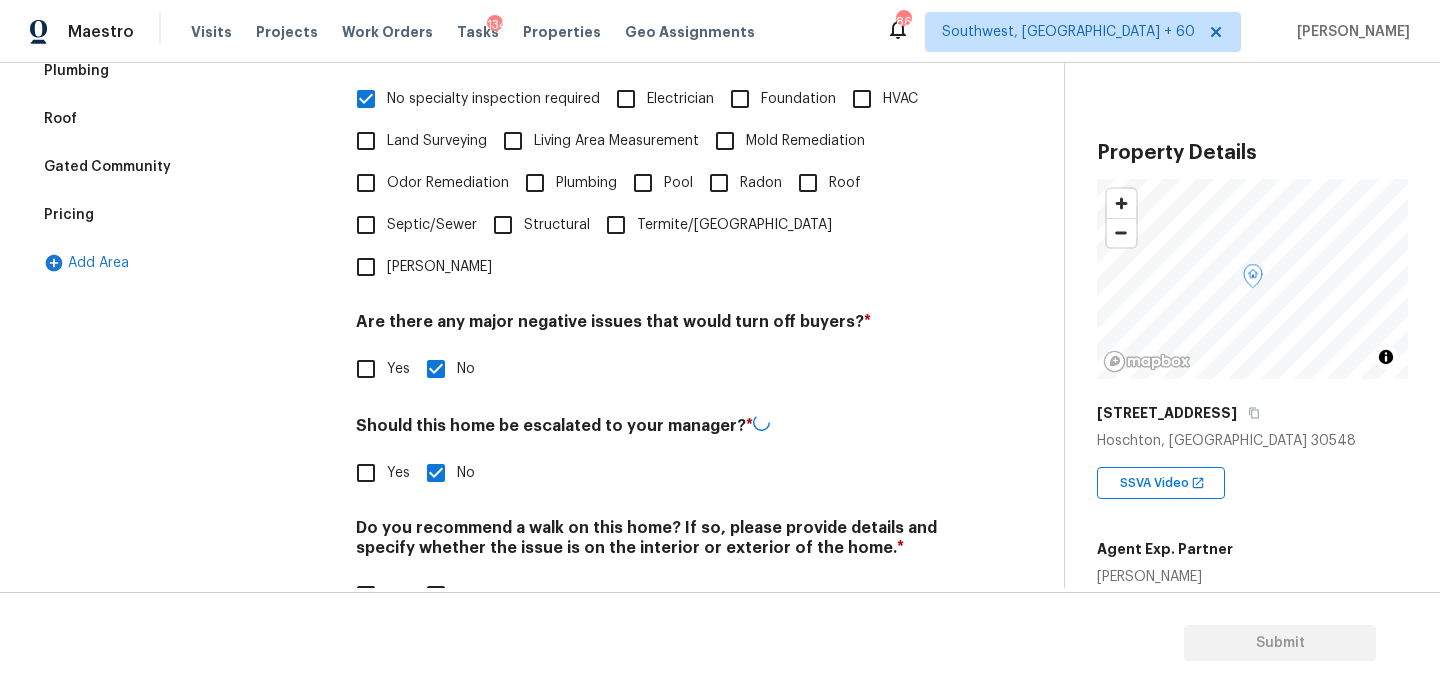 click on "No" at bounding box center [436, 595] 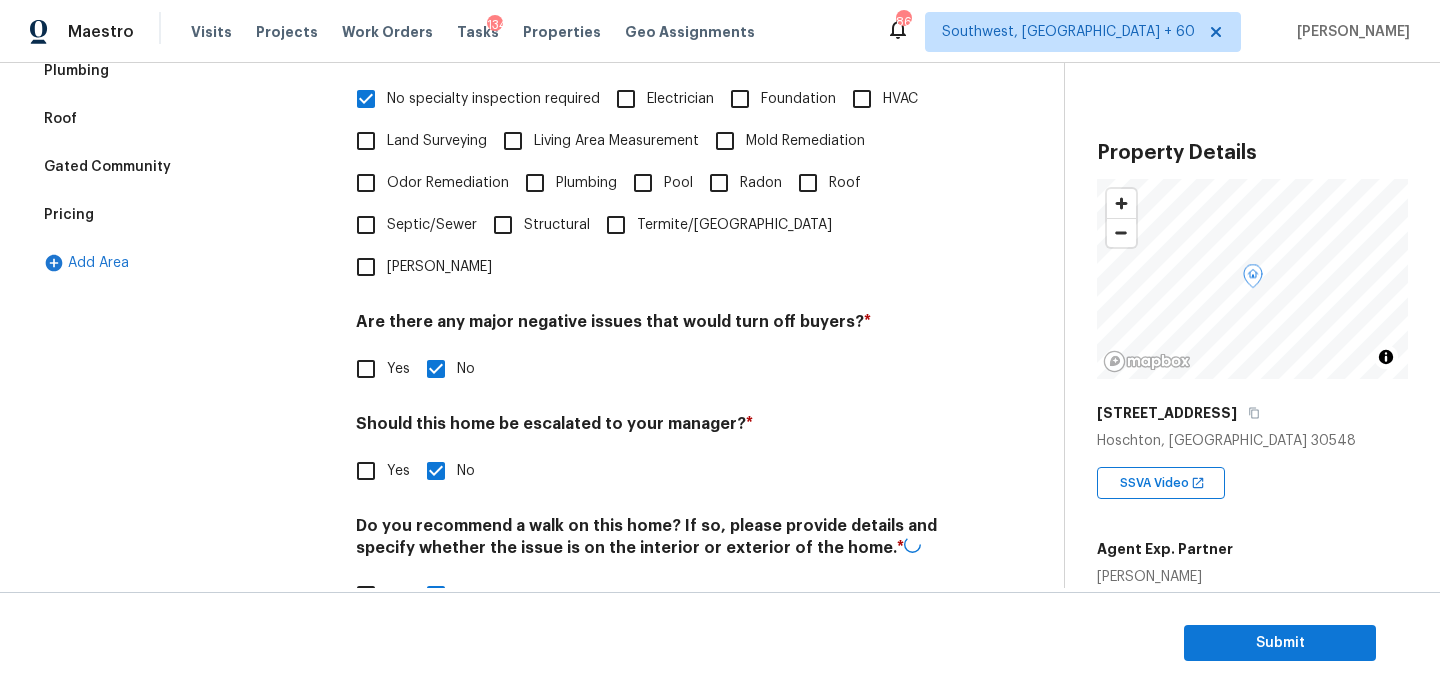 click on "Verification Notes: ​ Are any specialty inspections required before making a decision on this home?  * No specialty inspection required Electrician Foundation HVAC Land Surveying Living Area Measurement Mold Remediation Odor Remediation Plumbing Pool Radon Roof Septic/Sewer Structural Termite/[GEOGRAPHIC_DATA][PERSON_NAME] Are there any major negative issues that would turn off buyers?  * Yes No Should this home be escalated to your manager?  * Yes No Do you recommend a walk on this home? If so, please provide details and specify whether the issue is on the interior or exterior of the home.  * Yes No" at bounding box center [654, 247] 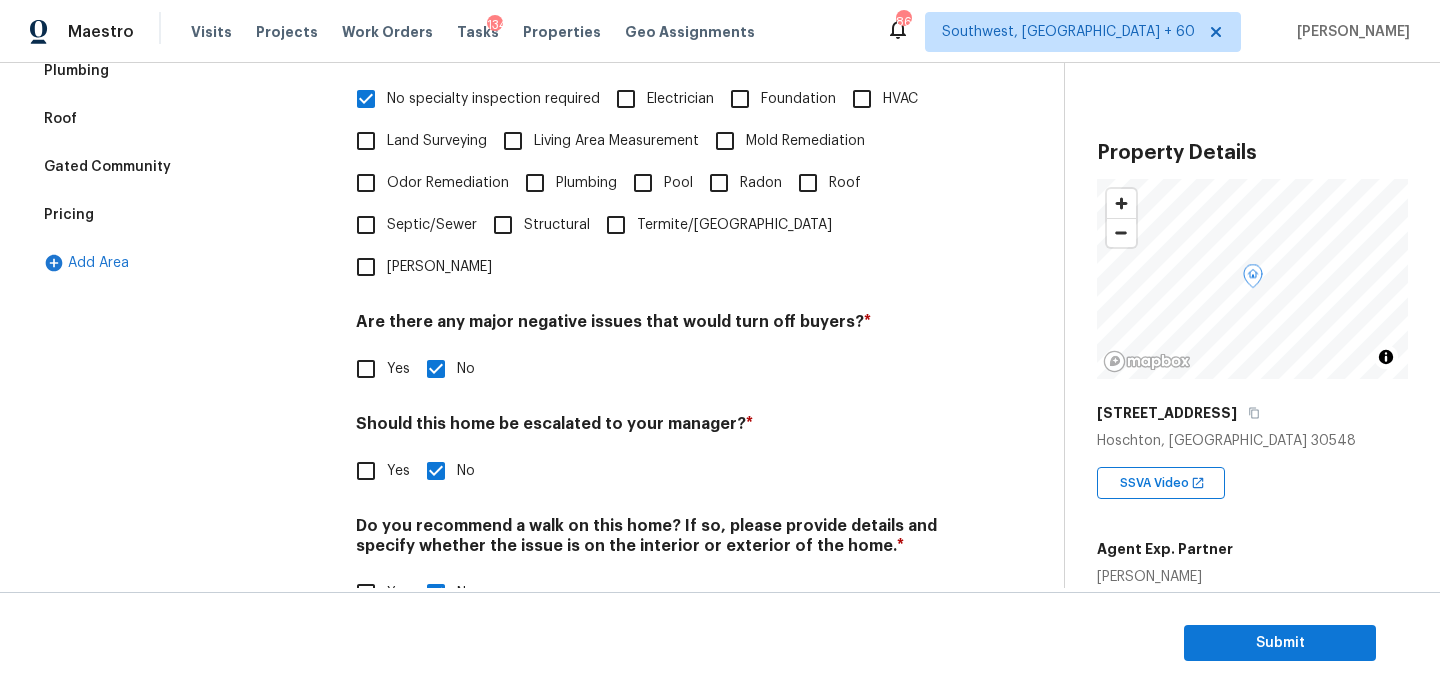 click on "Yes" at bounding box center (366, 471) 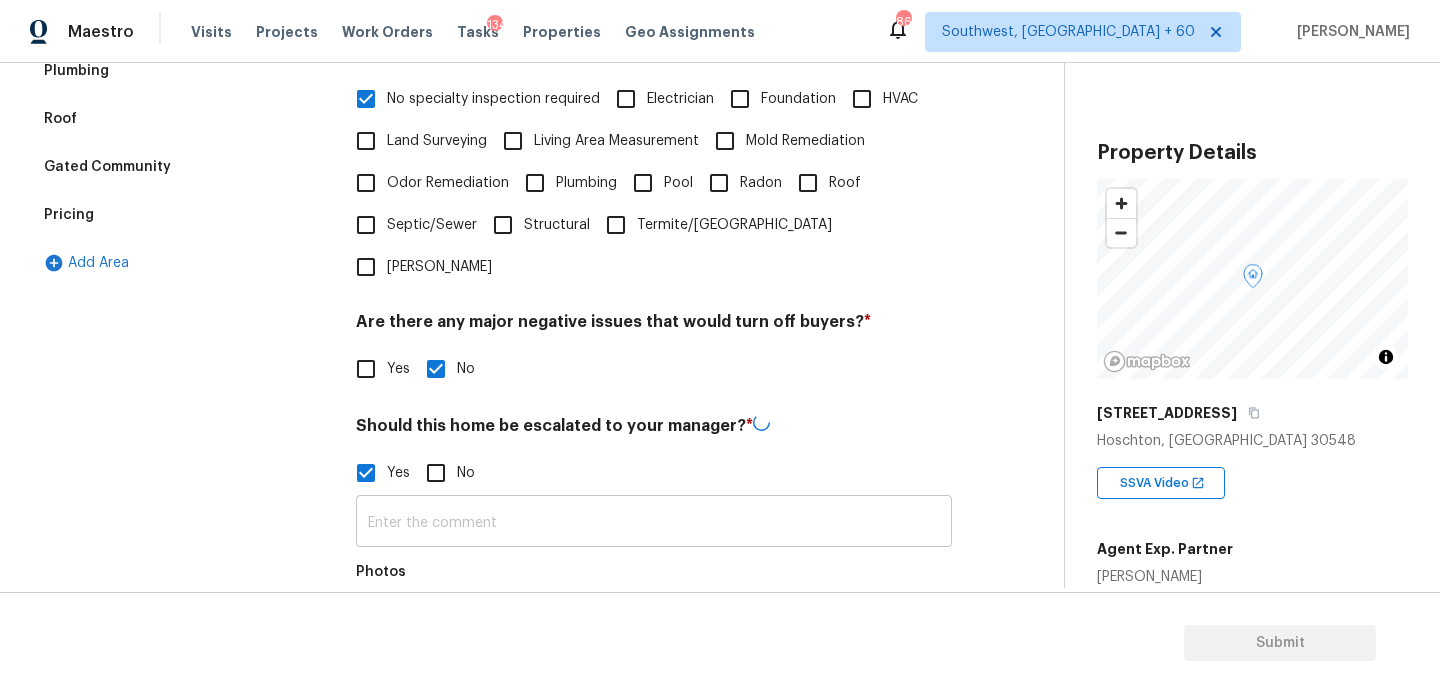 click at bounding box center [654, 523] 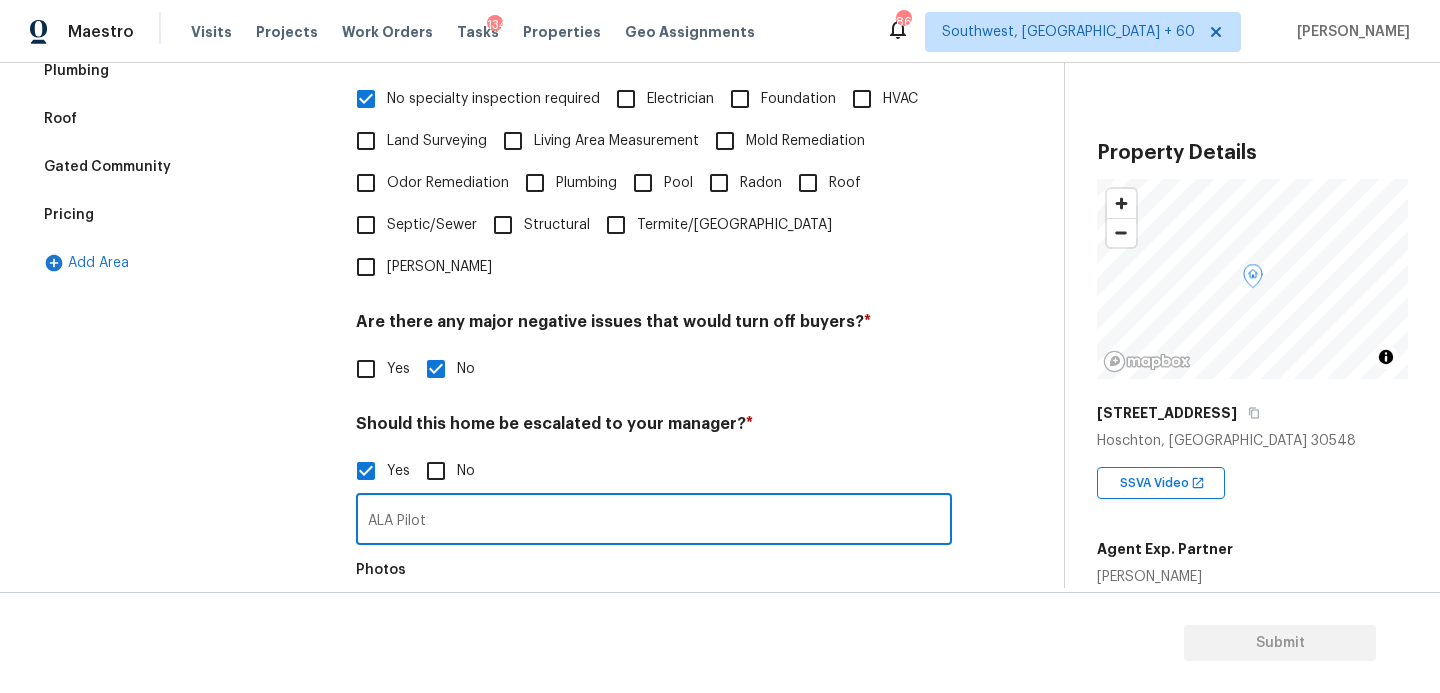 type on "ALA Pilot" 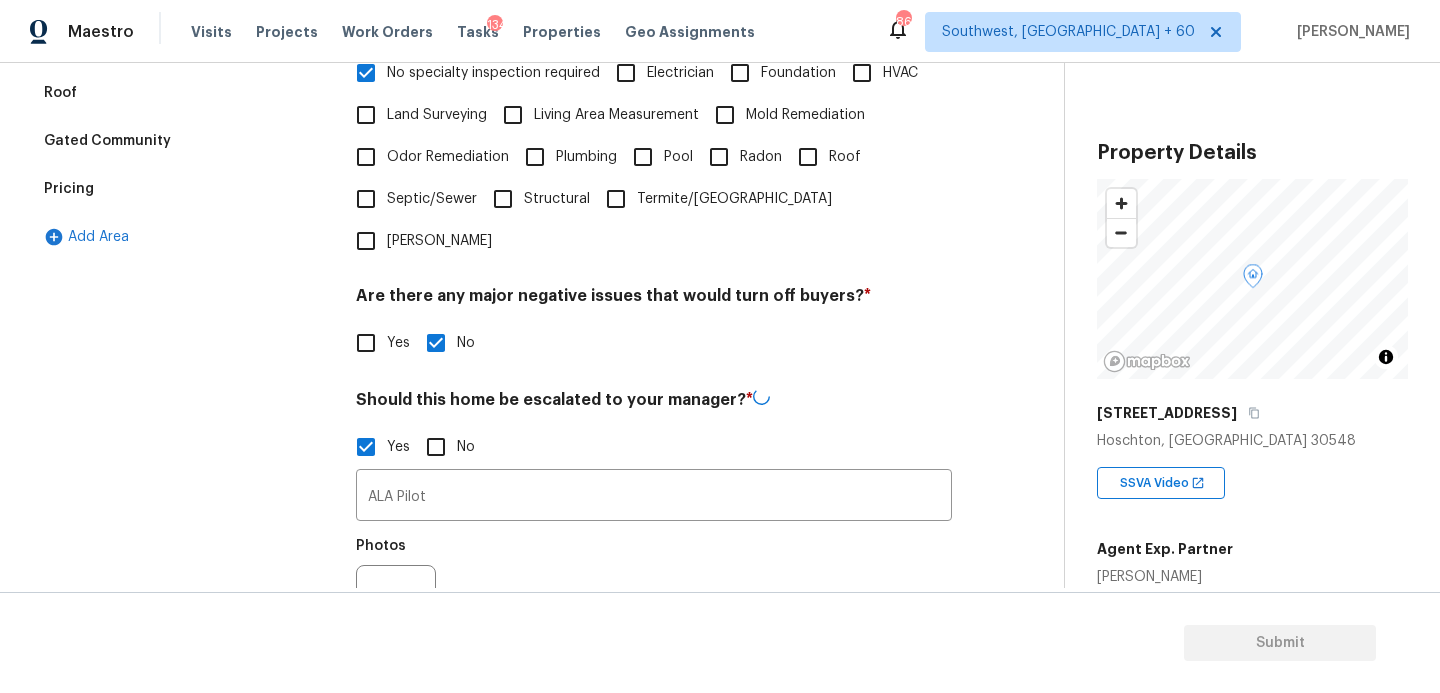 scroll, scrollTop: 537, scrollLeft: 0, axis: vertical 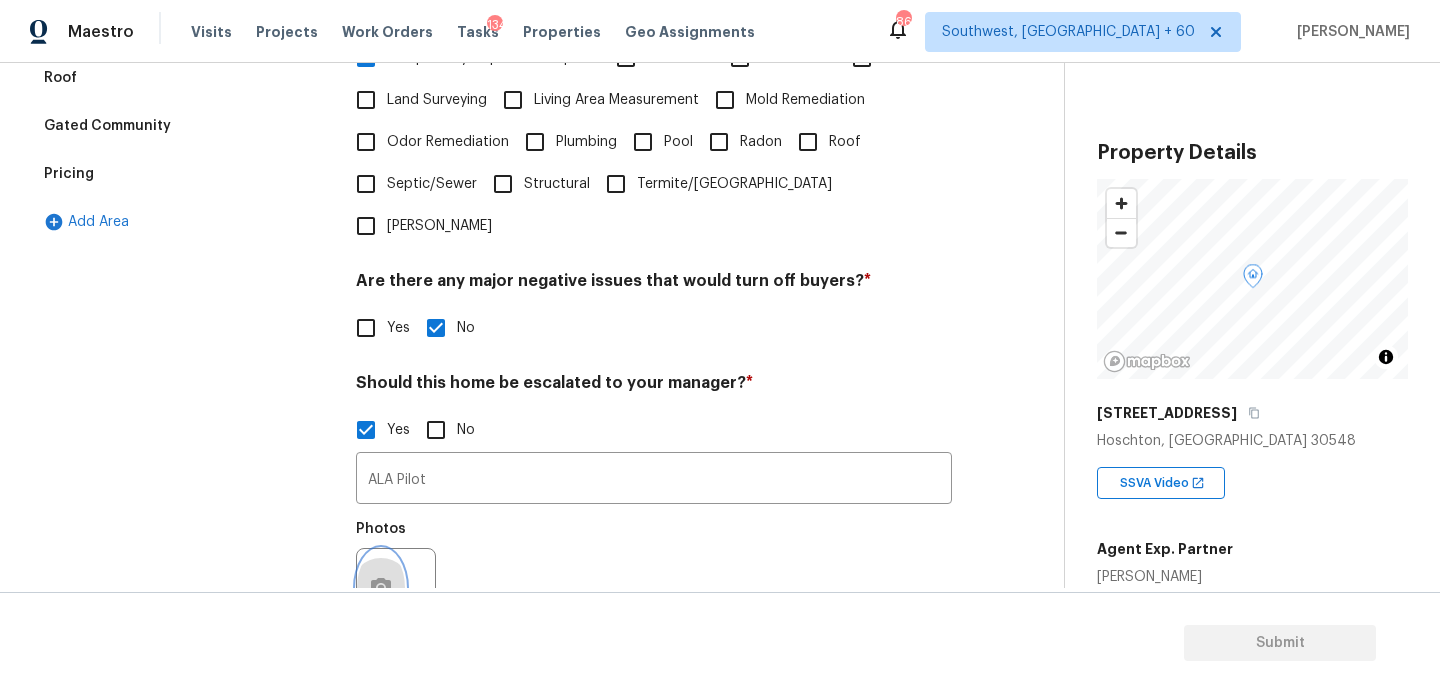 click at bounding box center (381, 588) 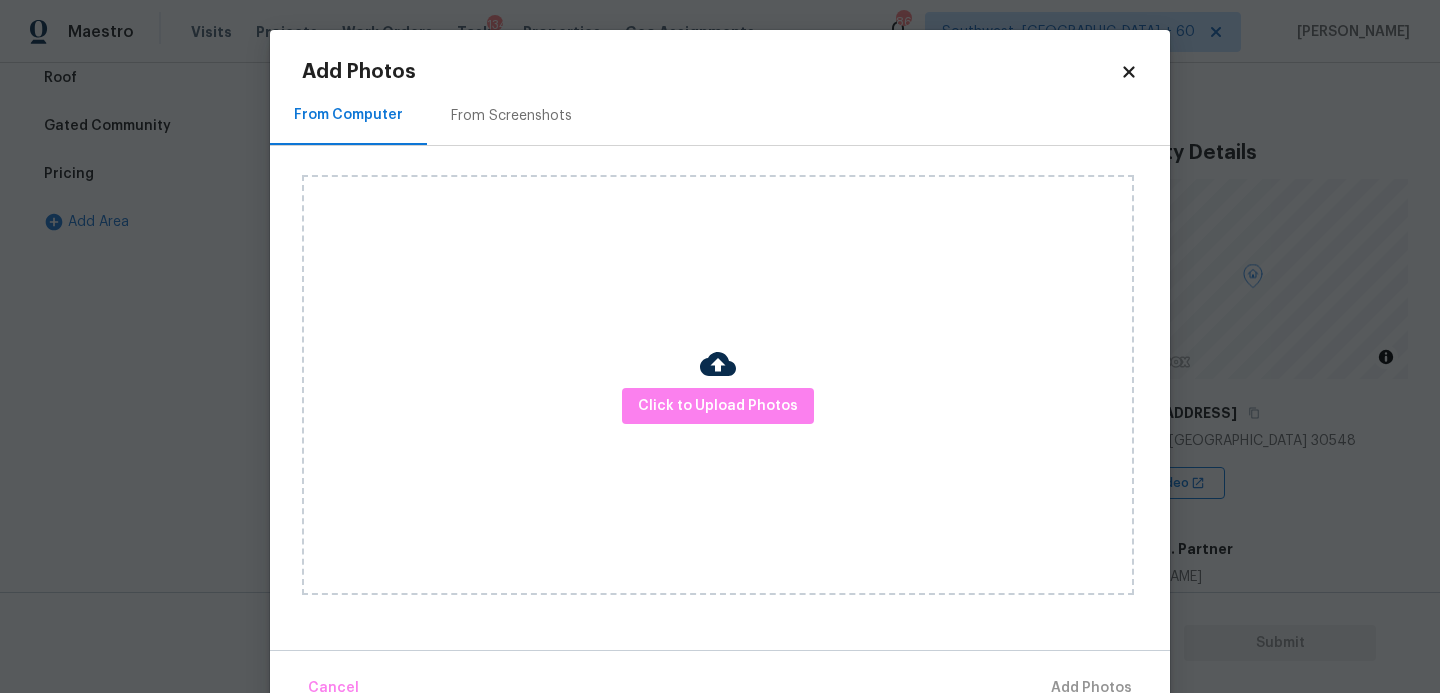 click on "Click to Upload Photos" at bounding box center [718, 385] 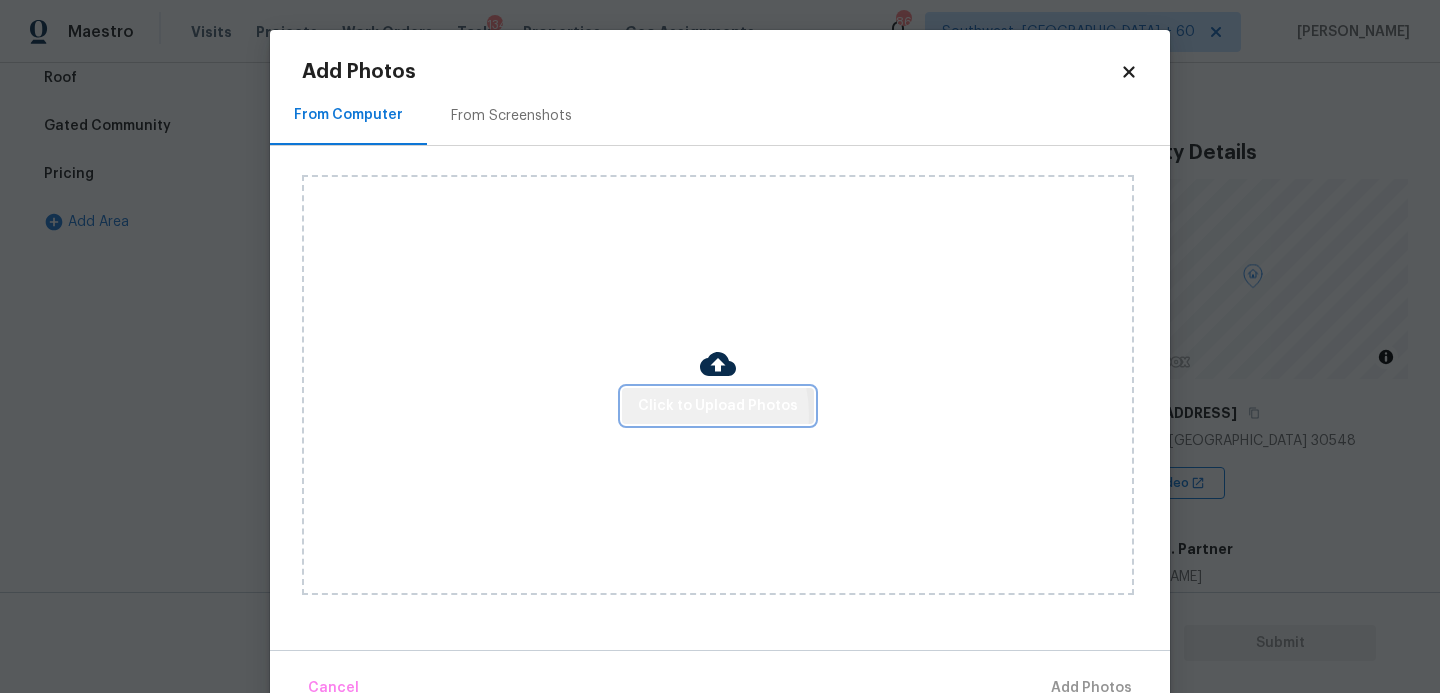 click on "Click to Upload Photos" at bounding box center [718, 406] 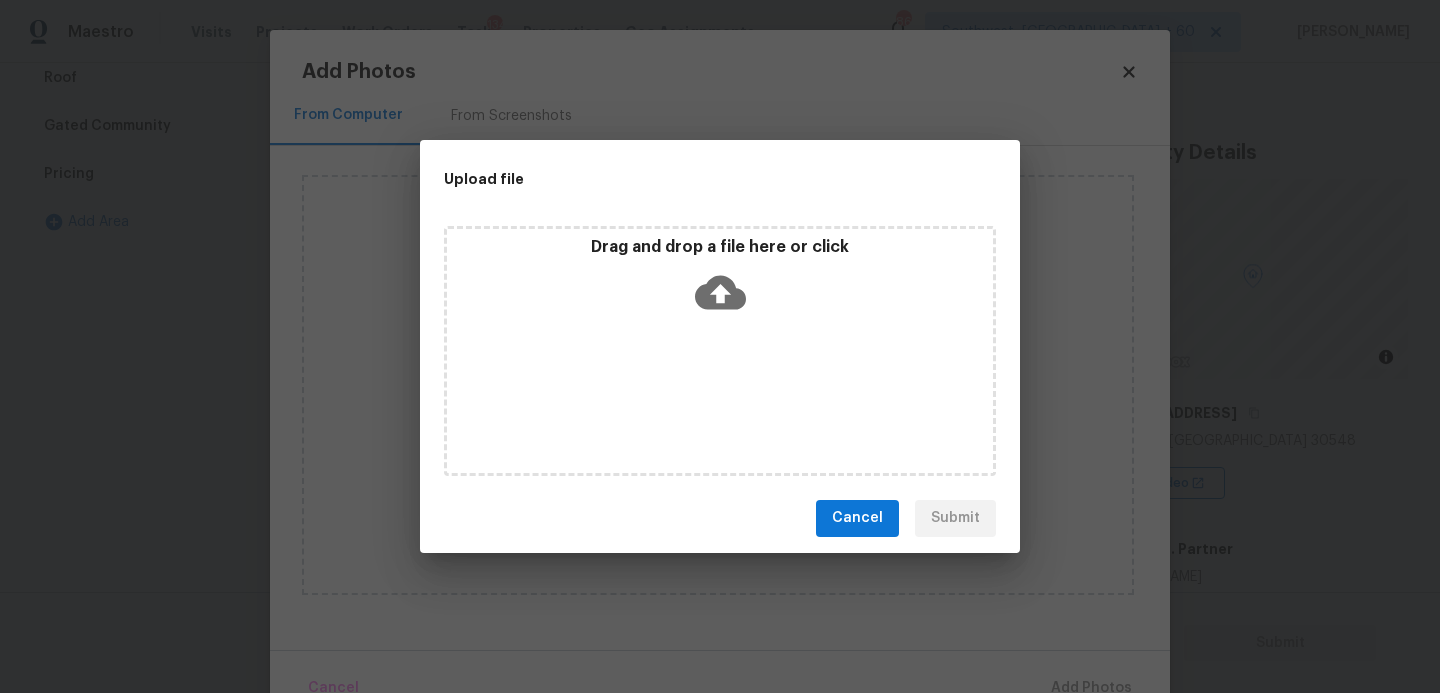 click 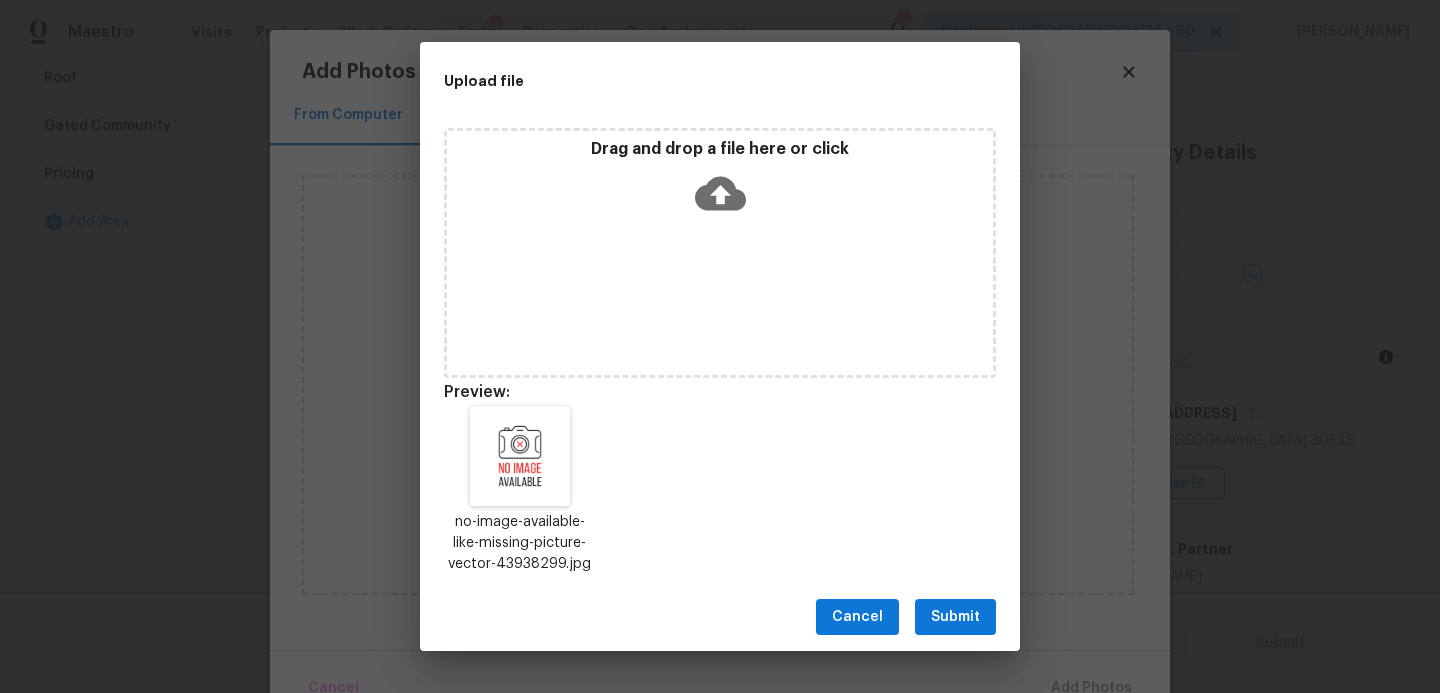 click on "Submit" at bounding box center [955, 617] 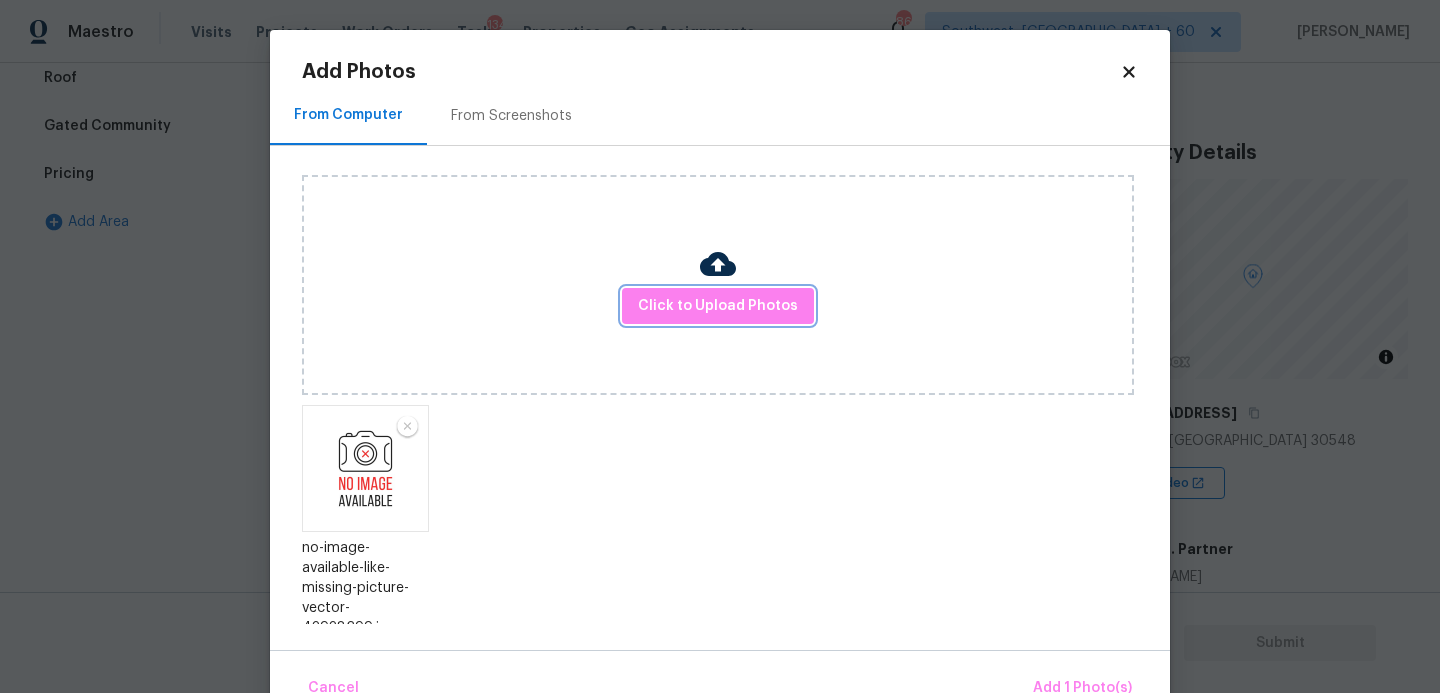 scroll, scrollTop: 47, scrollLeft: 0, axis: vertical 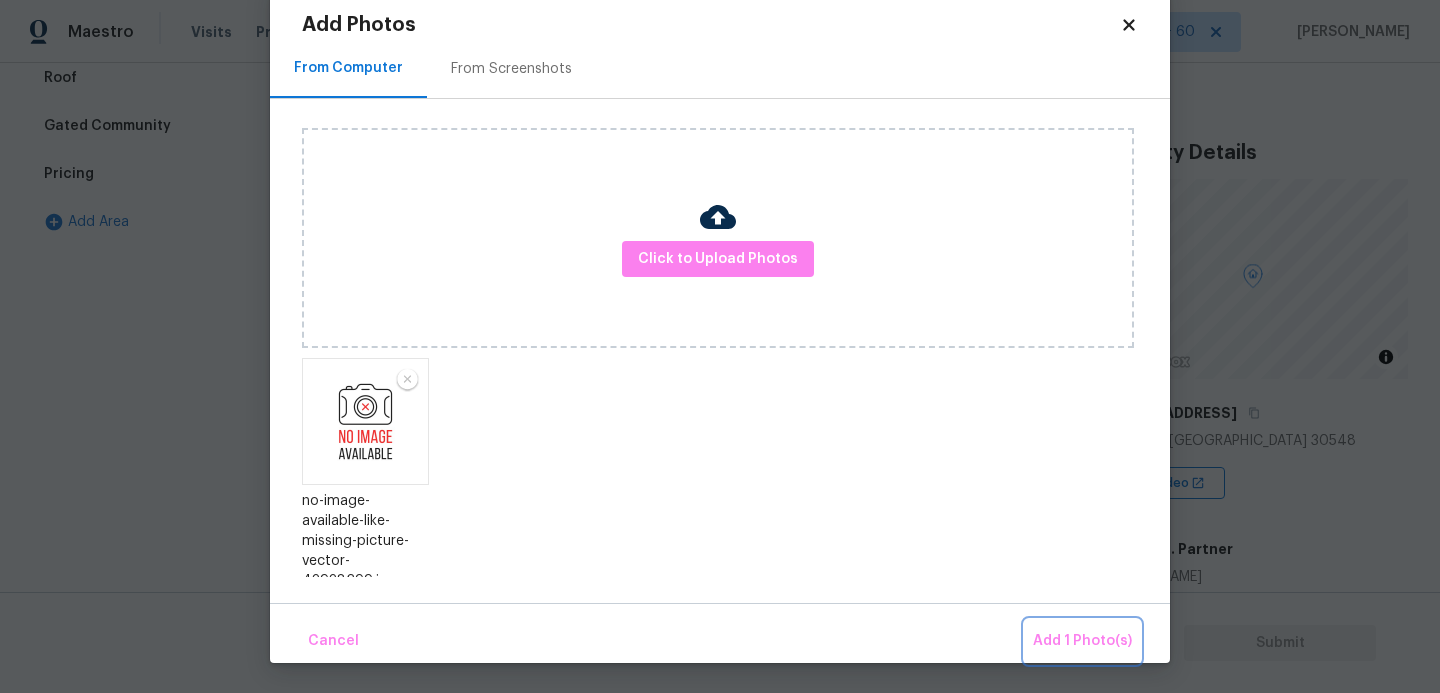 click on "Add 1 Photo(s)" at bounding box center [1082, 641] 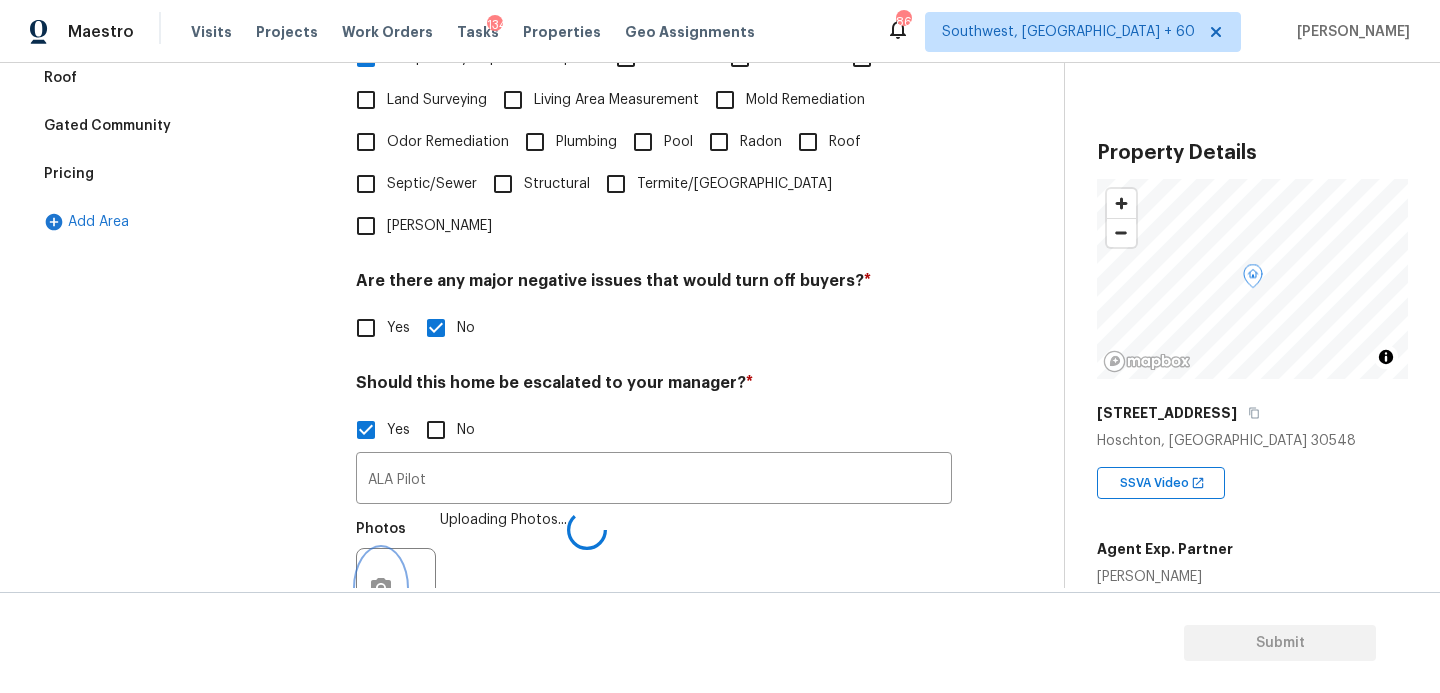 scroll, scrollTop: 0, scrollLeft: 0, axis: both 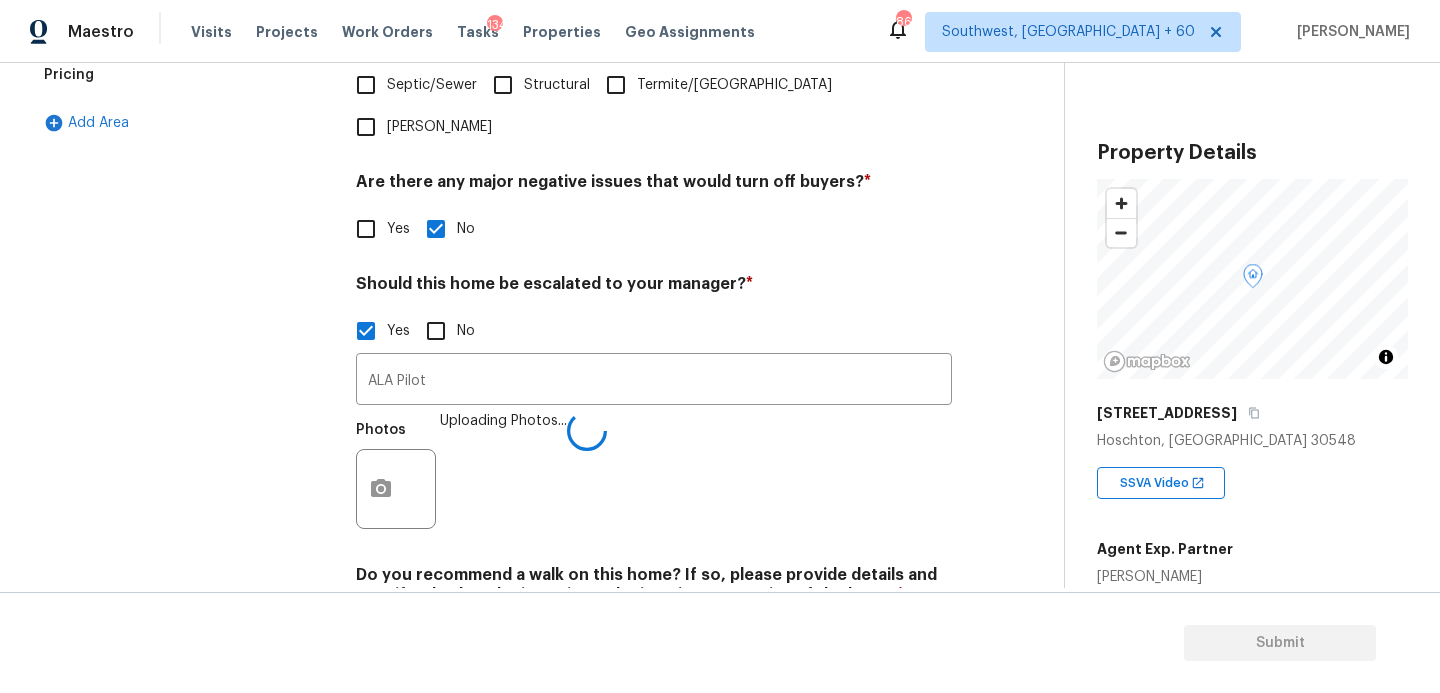 click on "Photos Uploading Photos..." at bounding box center [654, 476] 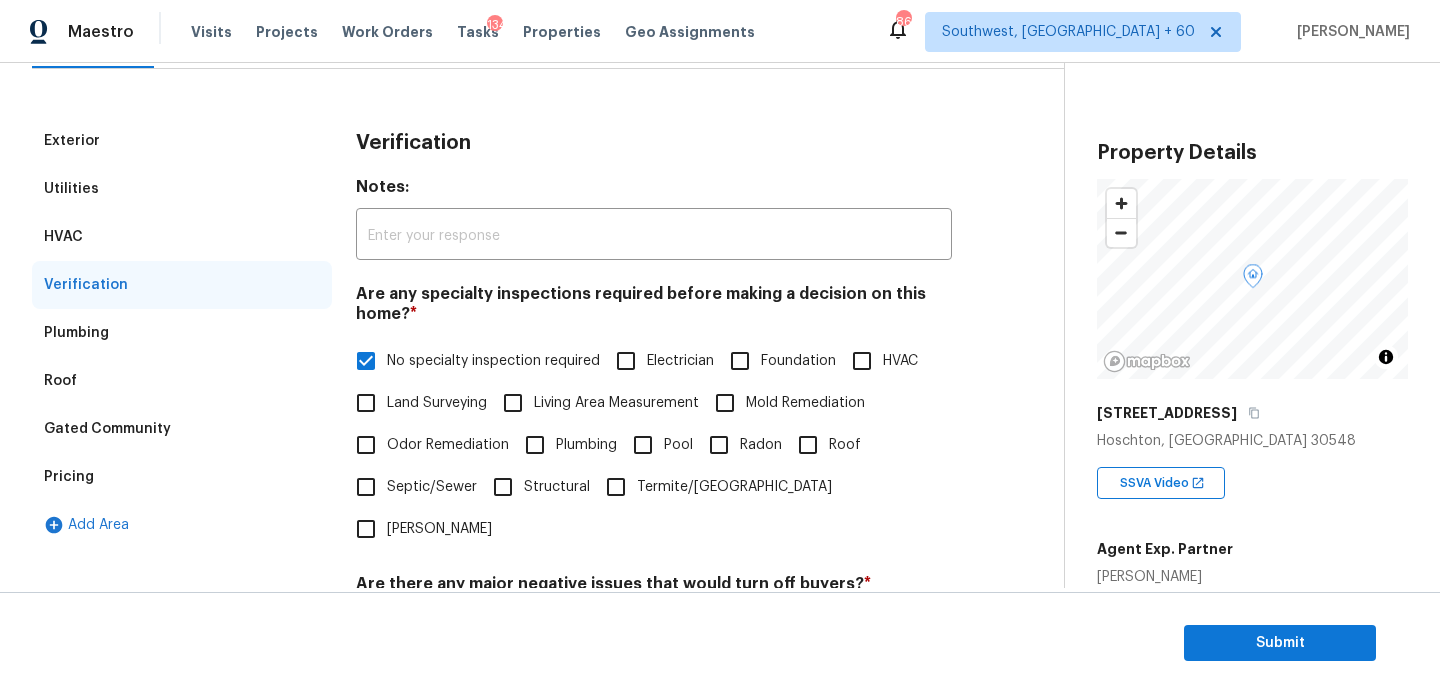 scroll, scrollTop: 165, scrollLeft: 0, axis: vertical 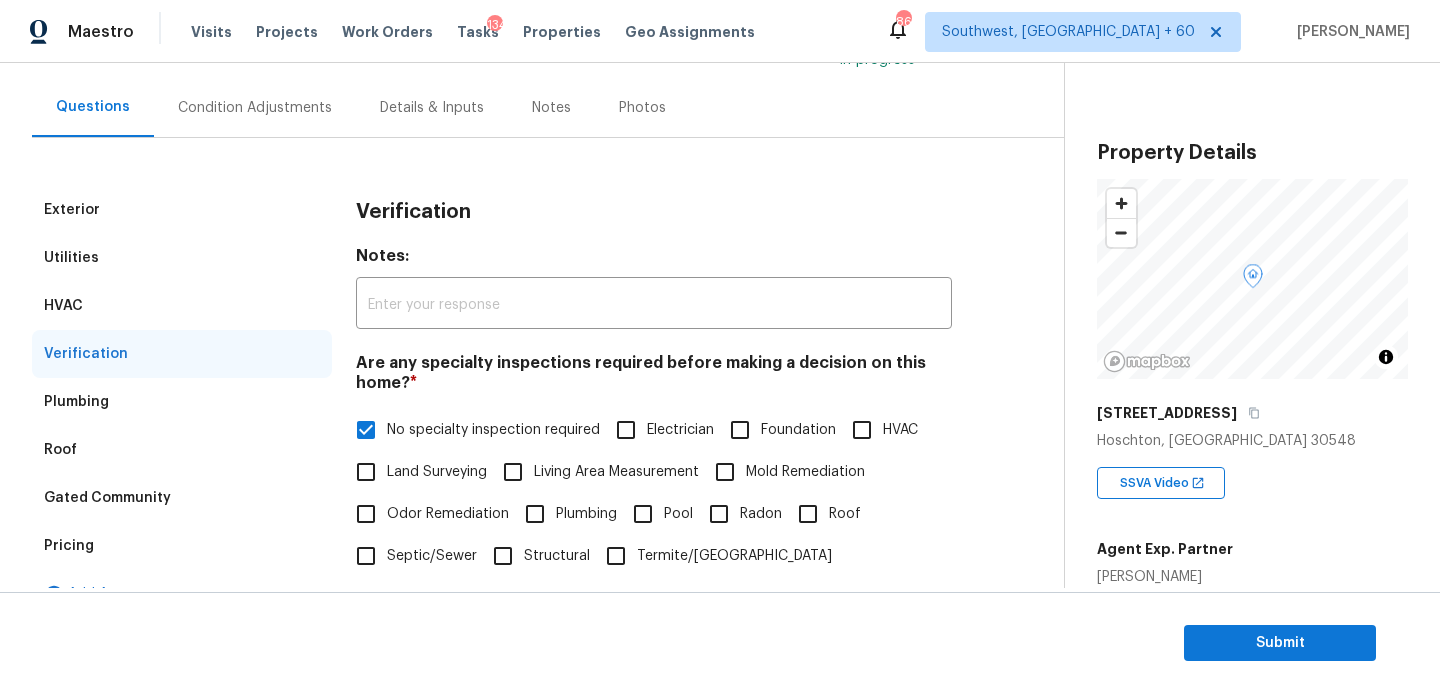 click on "Condition Adjustments" at bounding box center [255, 108] 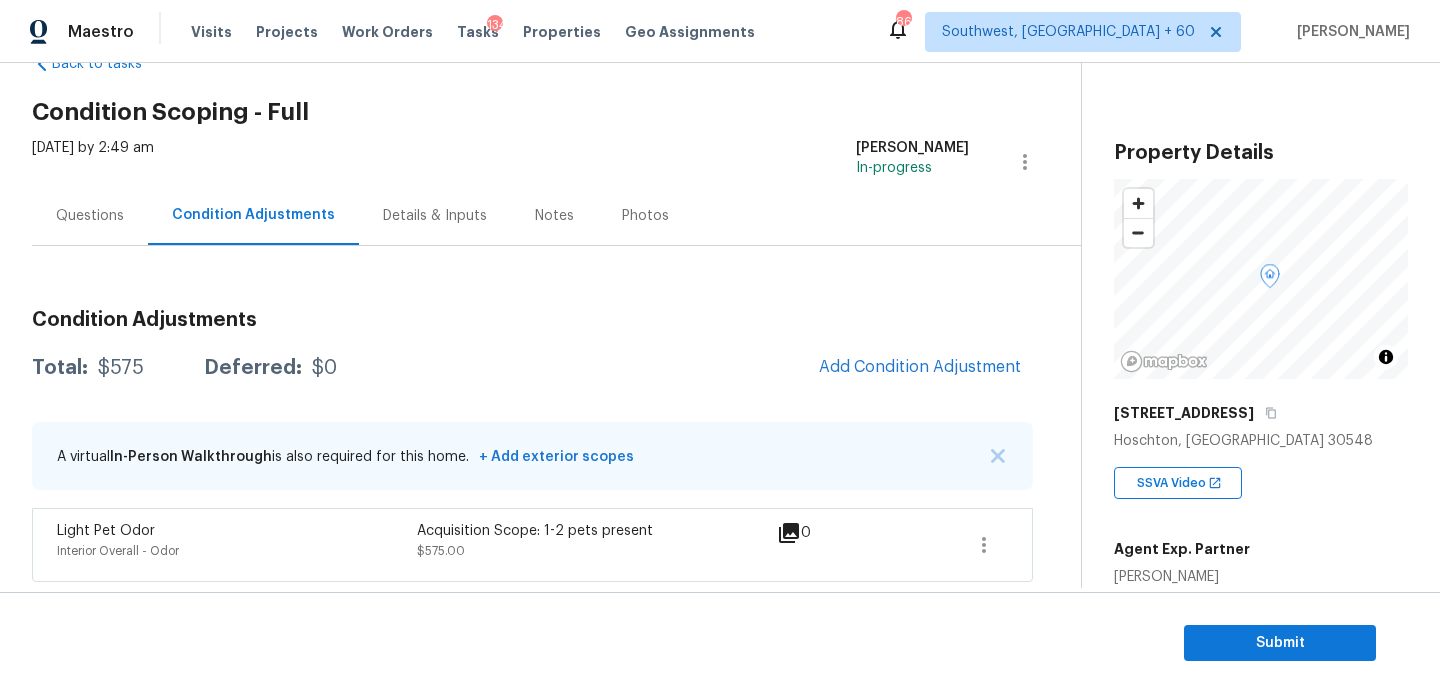scroll, scrollTop: 57, scrollLeft: 0, axis: vertical 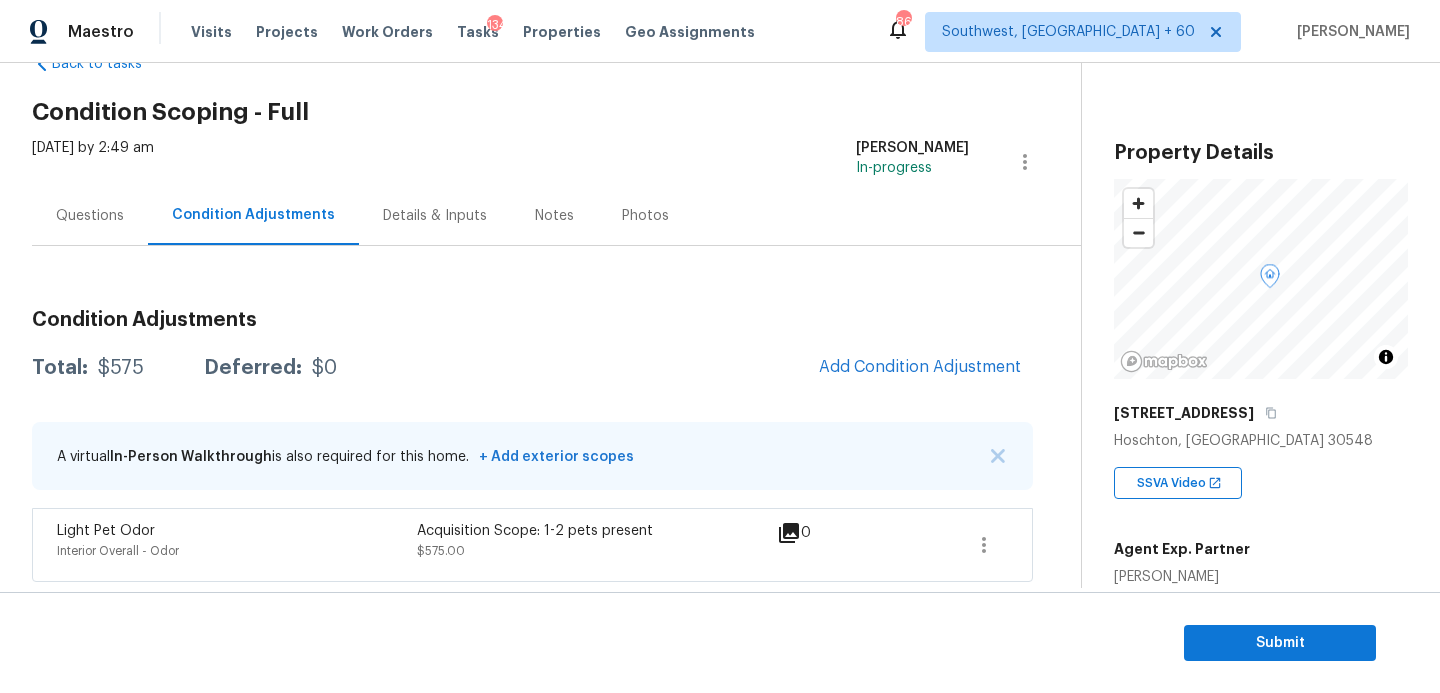 click on "Questions" at bounding box center (90, 216) 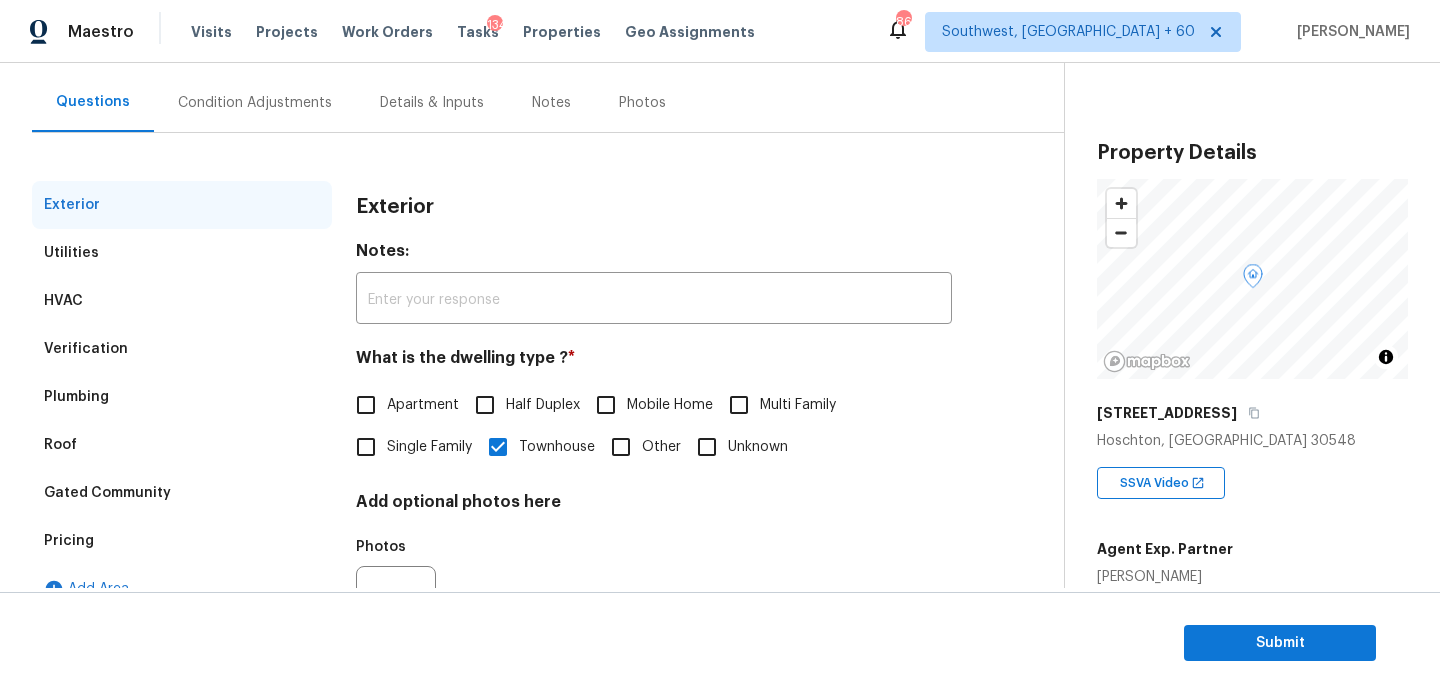 click on "Condition Adjustments" at bounding box center [255, 103] 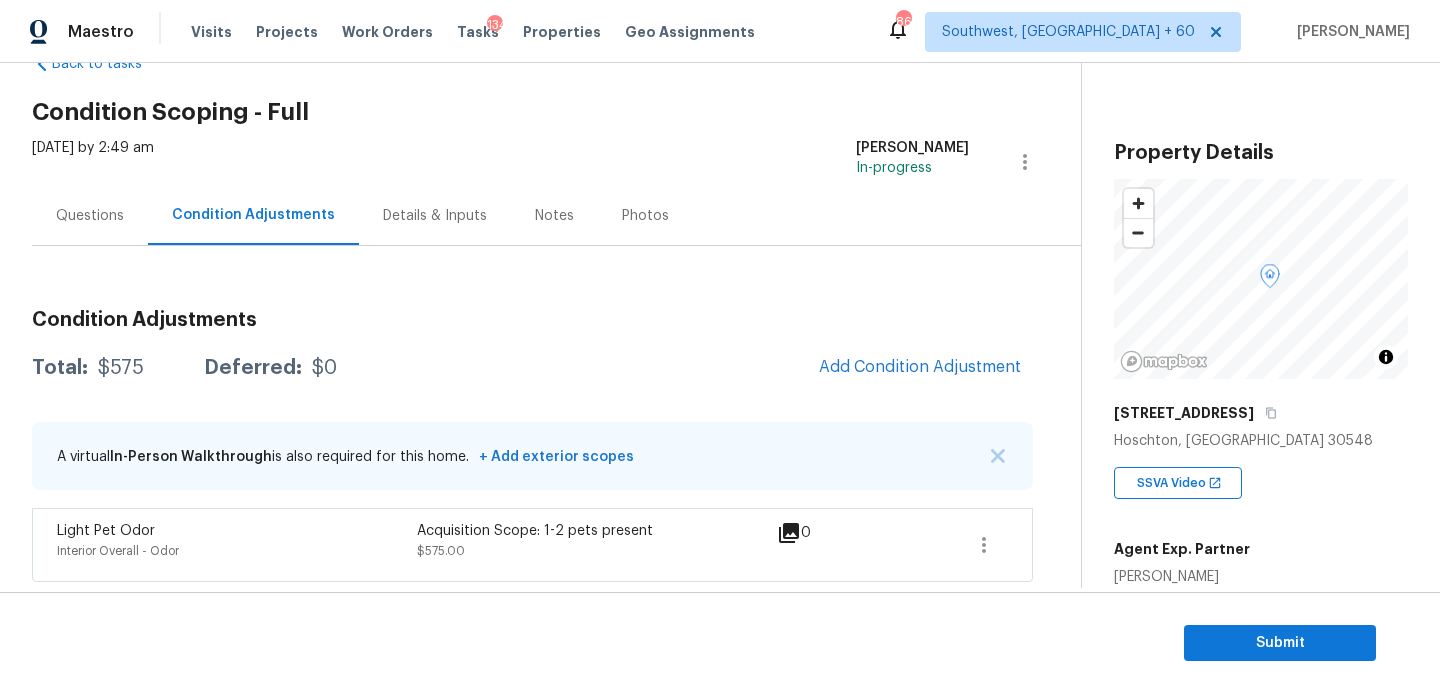 scroll, scrollTop: 57, scrollLeft: 0, axis: vertical 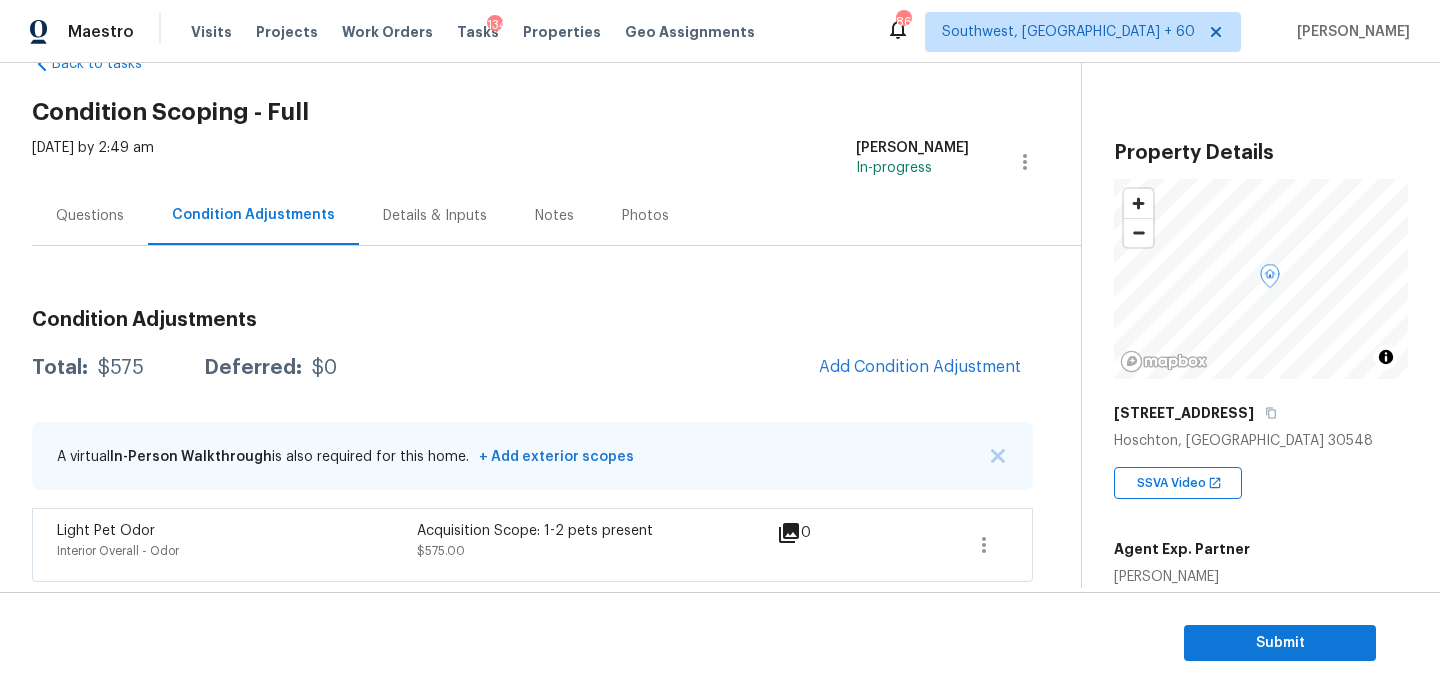 click on "Condition Adjustments" at bounding box center (532, 320) 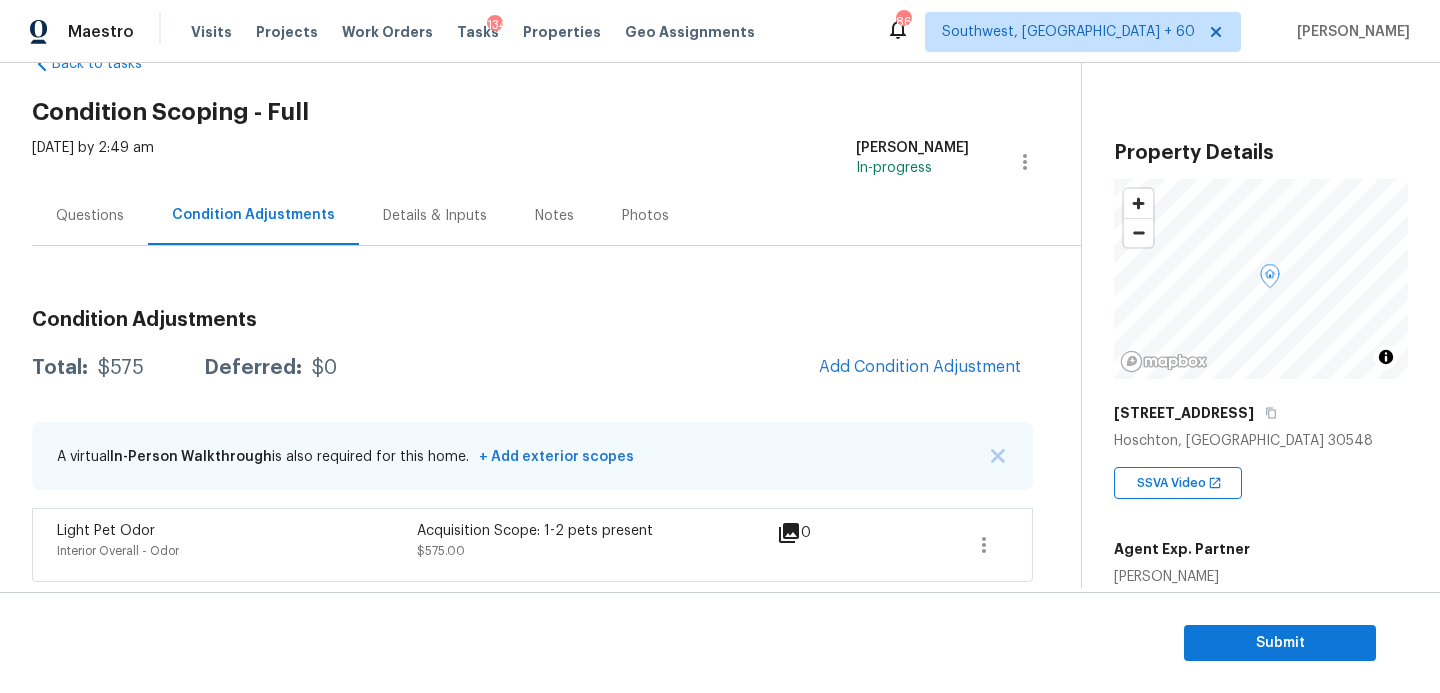 click on "Questions" at bounding box center (90, 216) 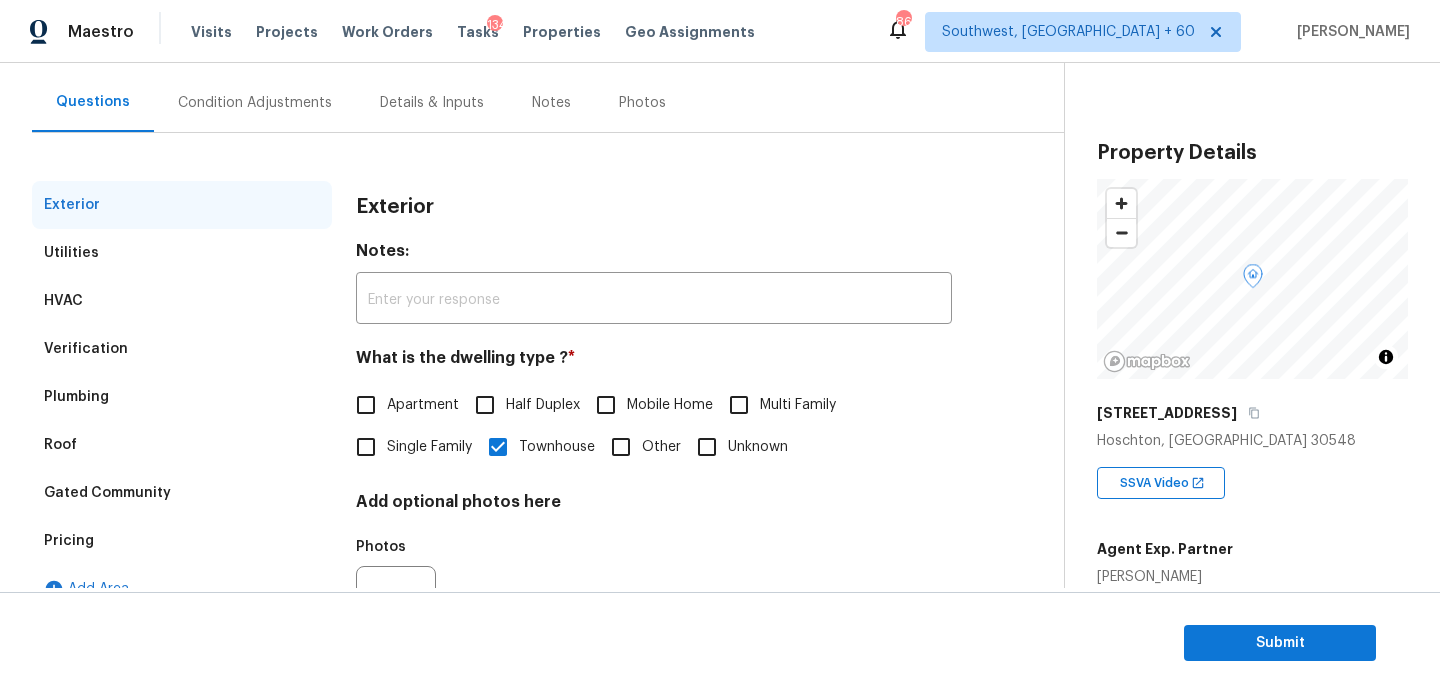 click on "Exterior" at bounding box center (182, 205) 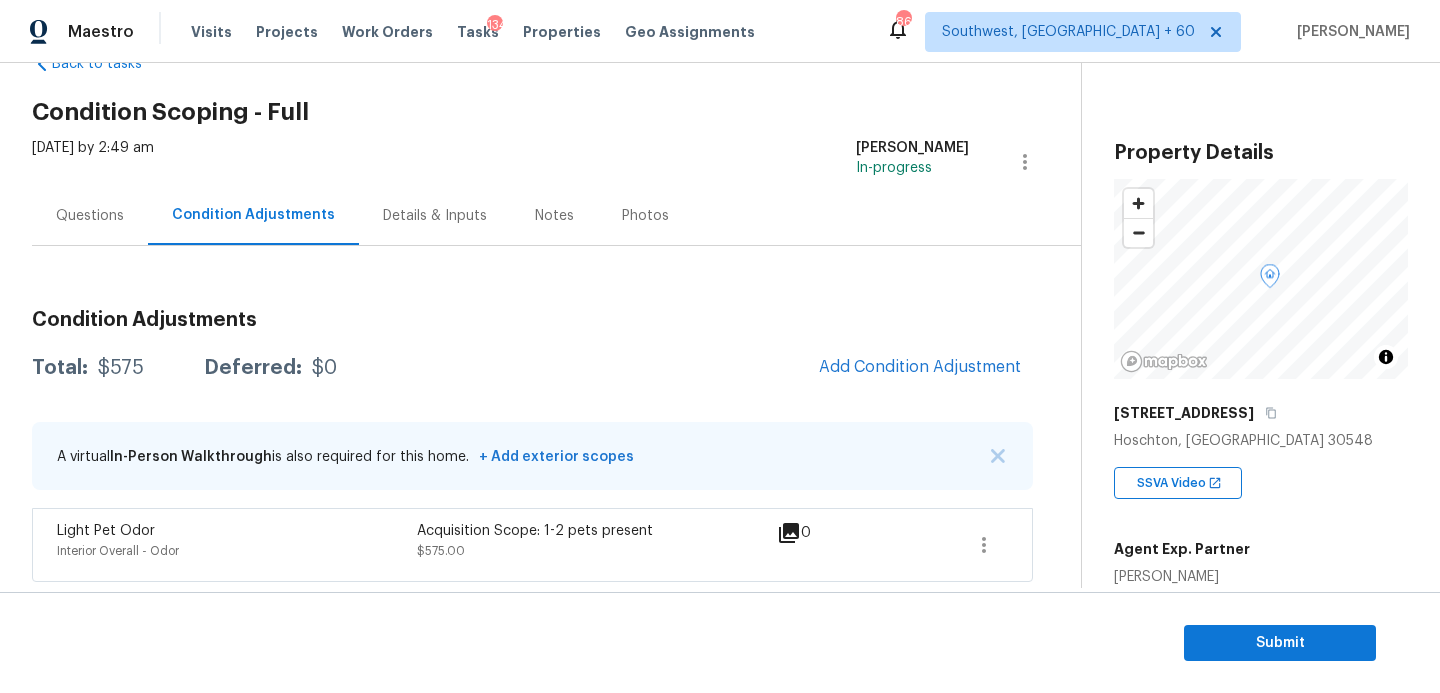 scroll, scrollTop: 57, scrollLeft: 0, axis: vertical 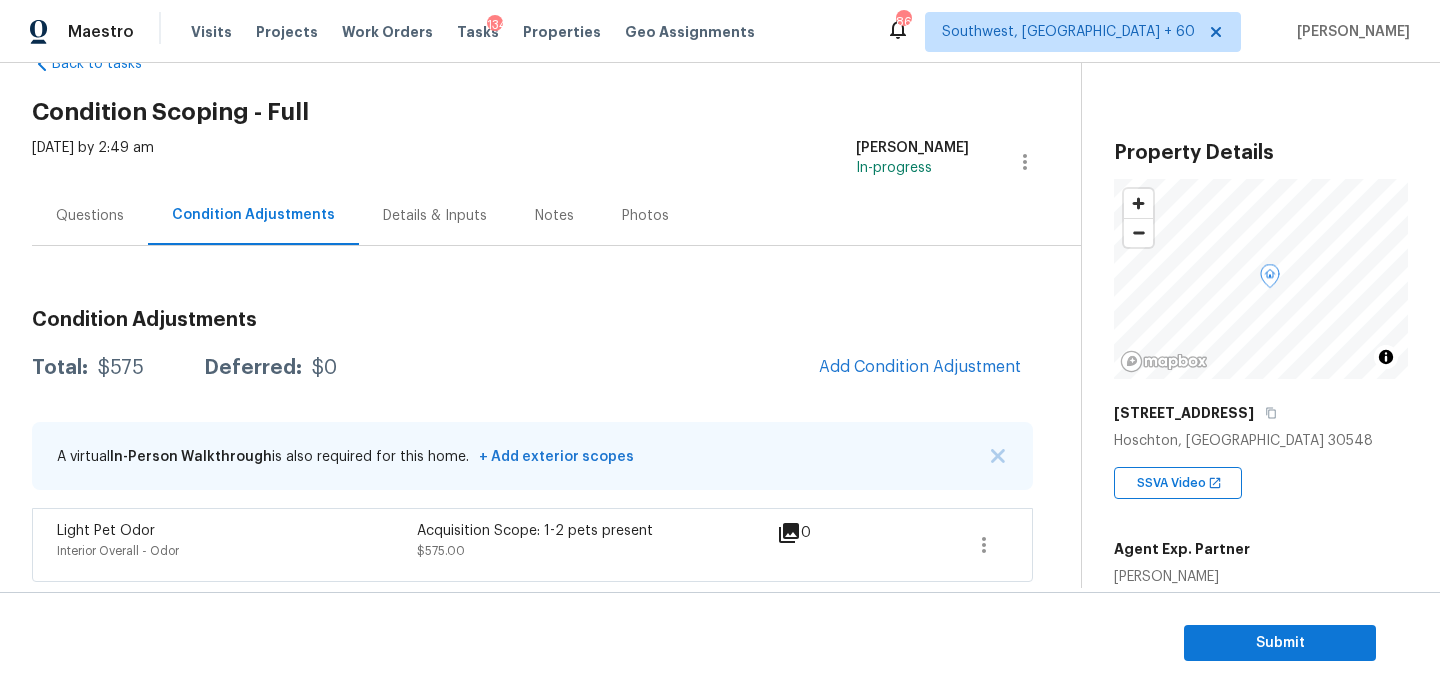 click on "Total:  $575 Deferred:  $0 Add Condition Adjustment" at bounding box center [532, 368] 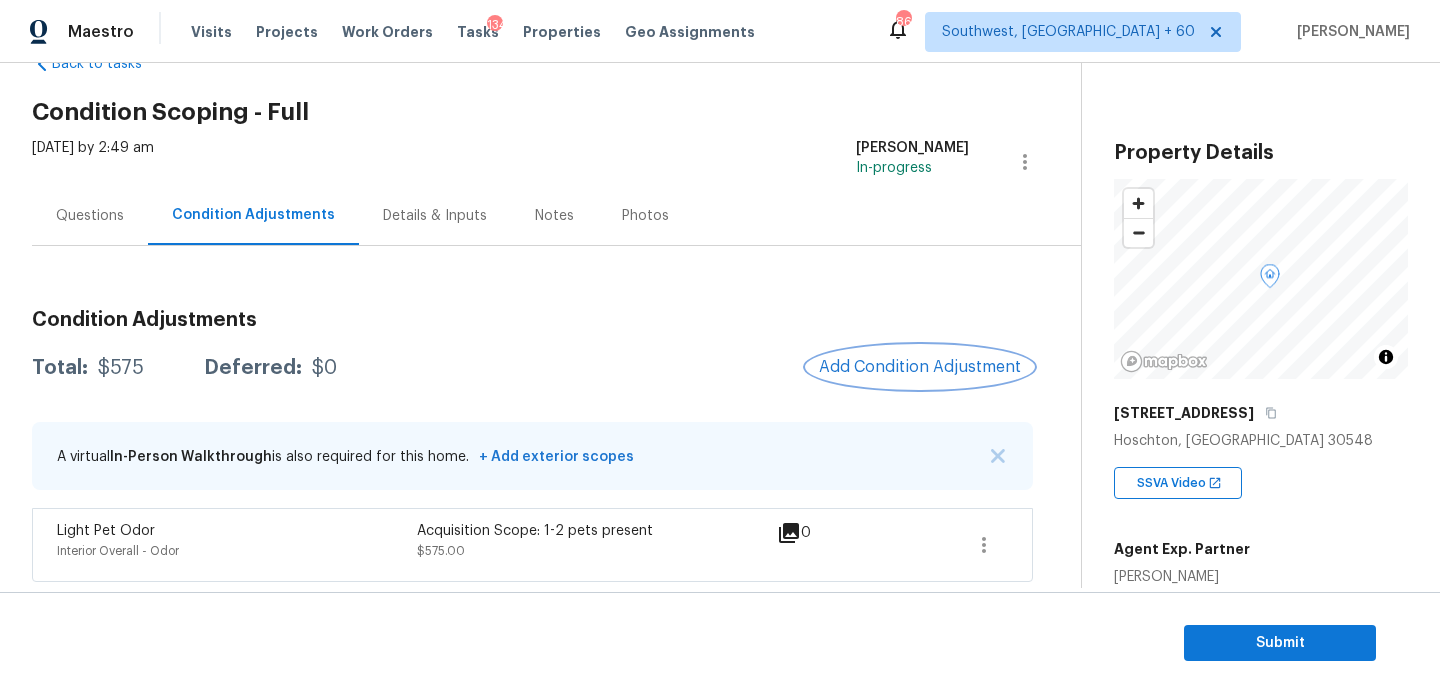 click on "Add Condition Adjustment" at bounding box center [920, 367] 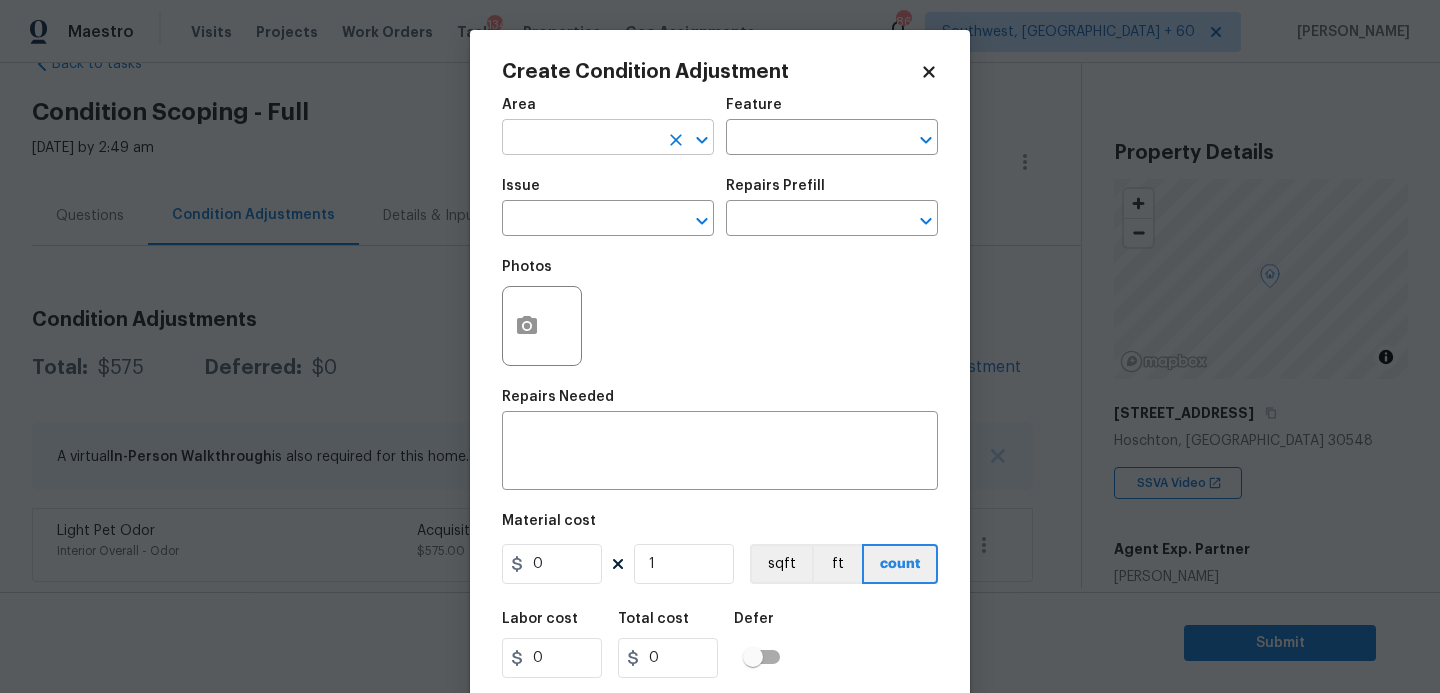click at bounding box center [580, 139] 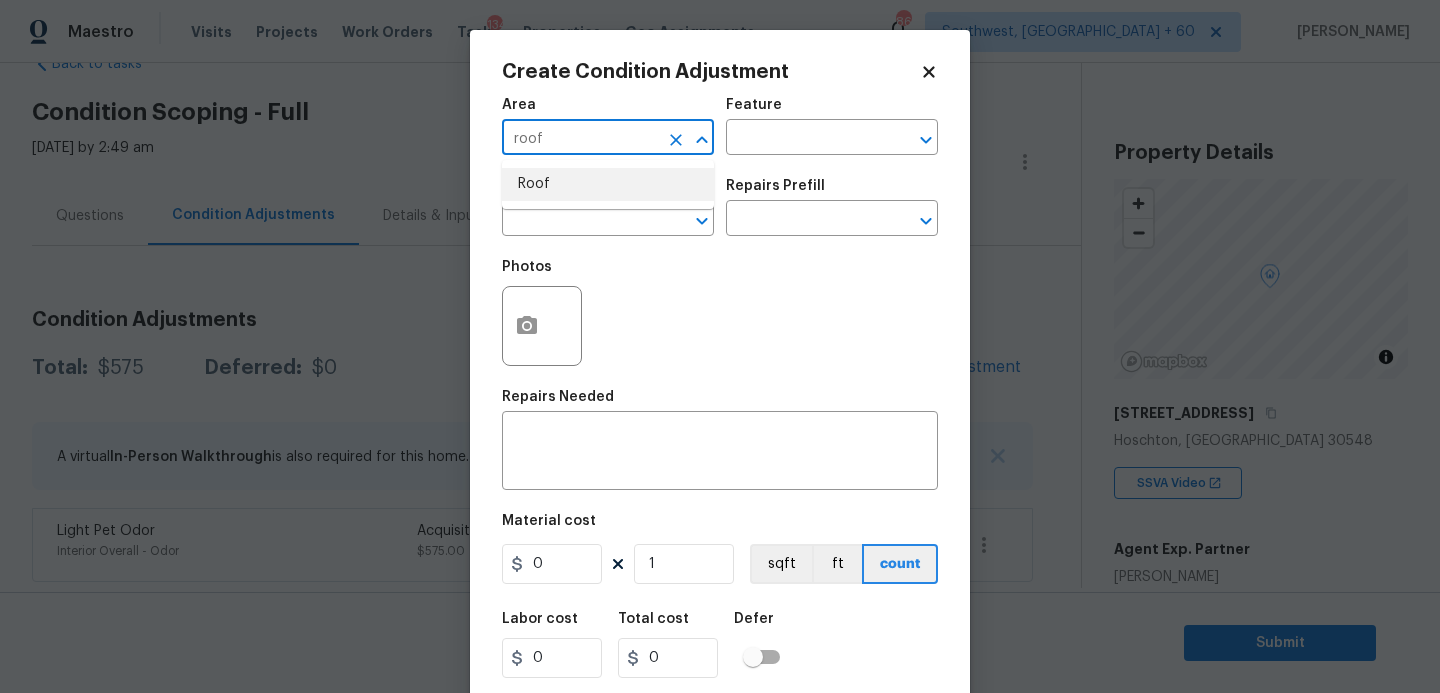 click on "Roof" at bounding box center [608, 184] 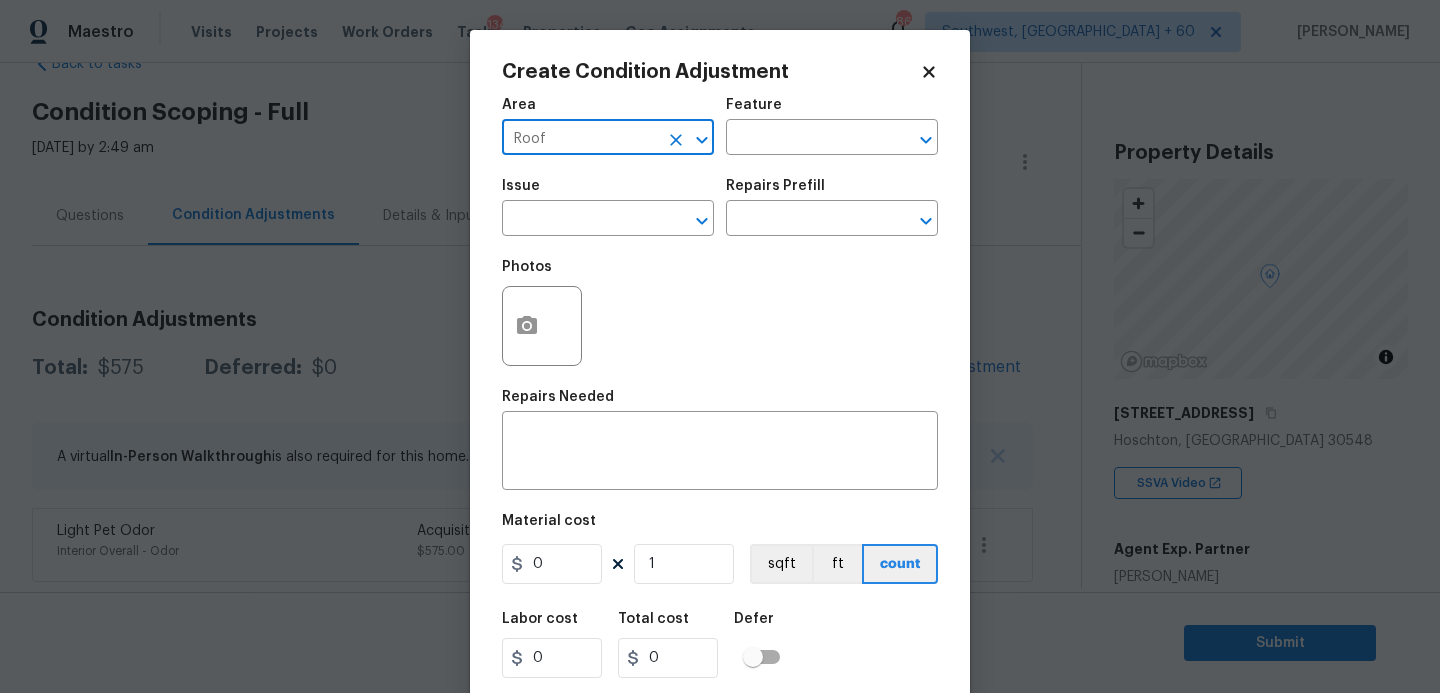 type on "Roof" 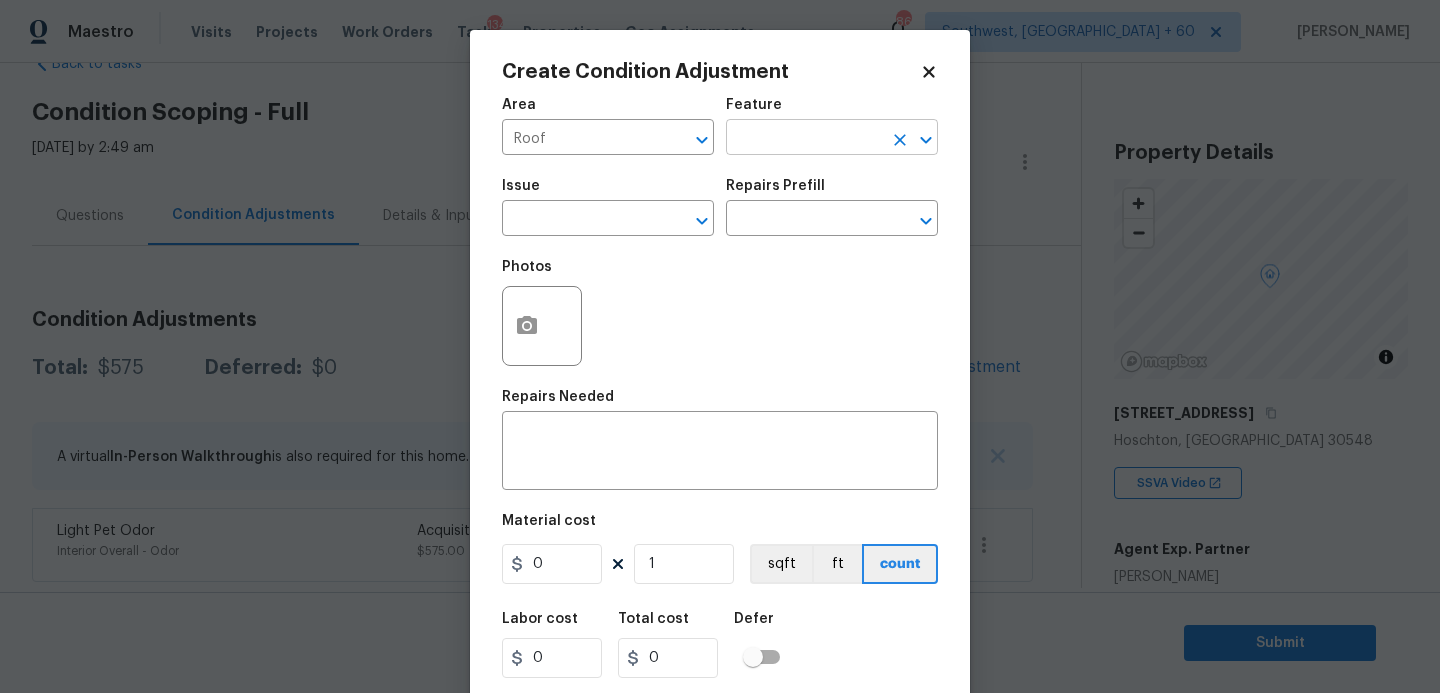 click at bounding box center (804, 139) 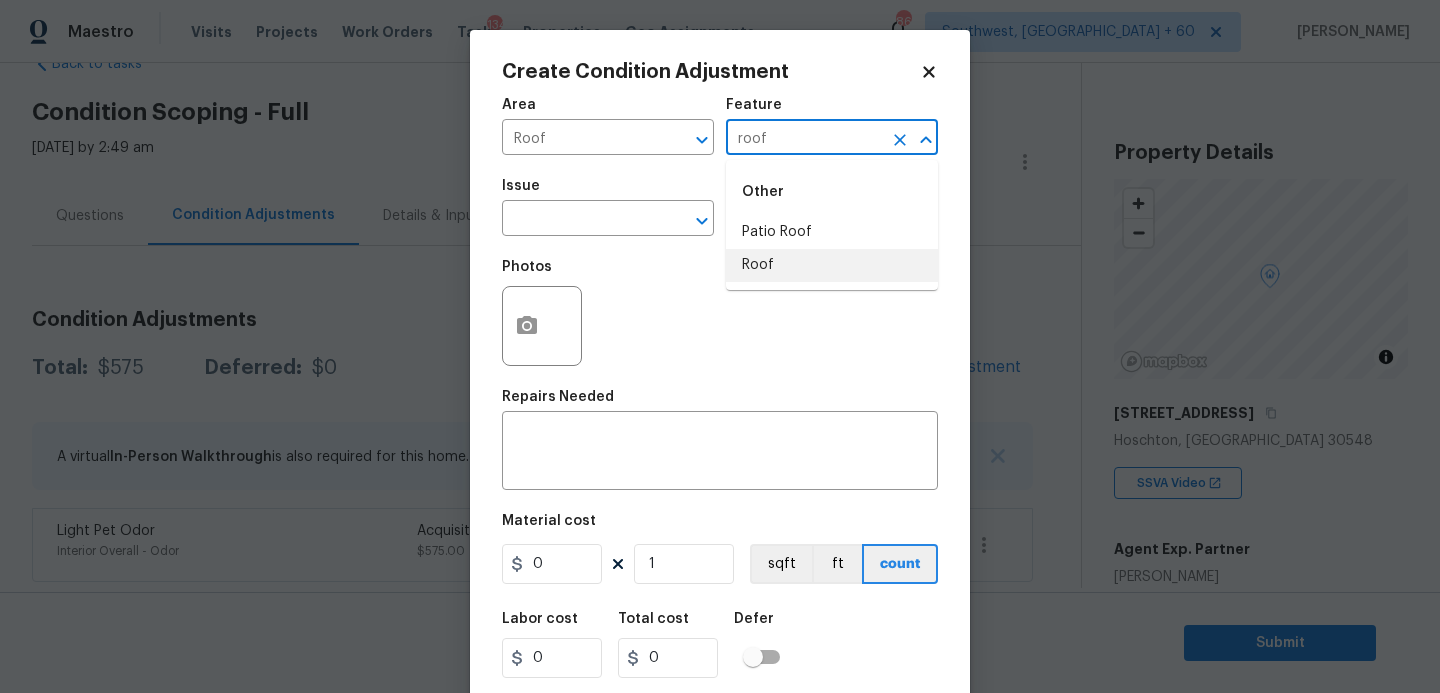 click on "Roof" at bounding box center [832, 265] 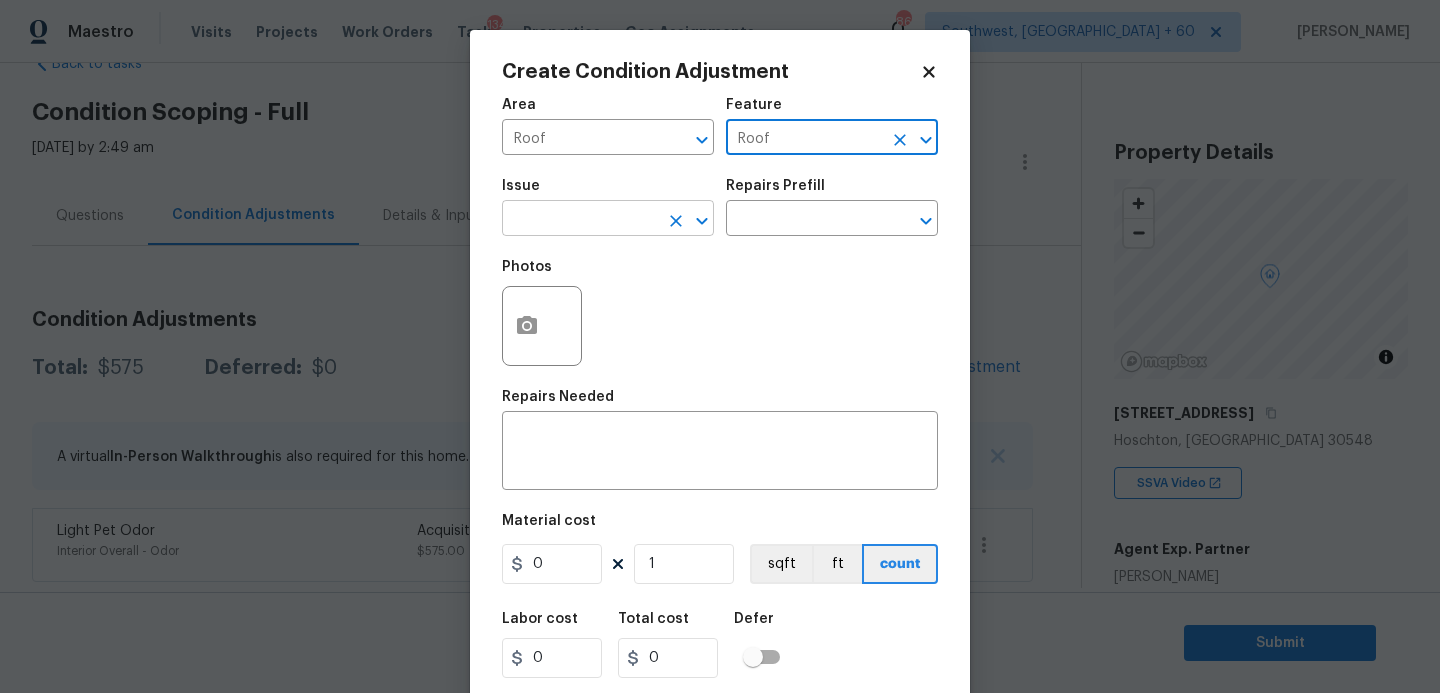 type on "Roof" 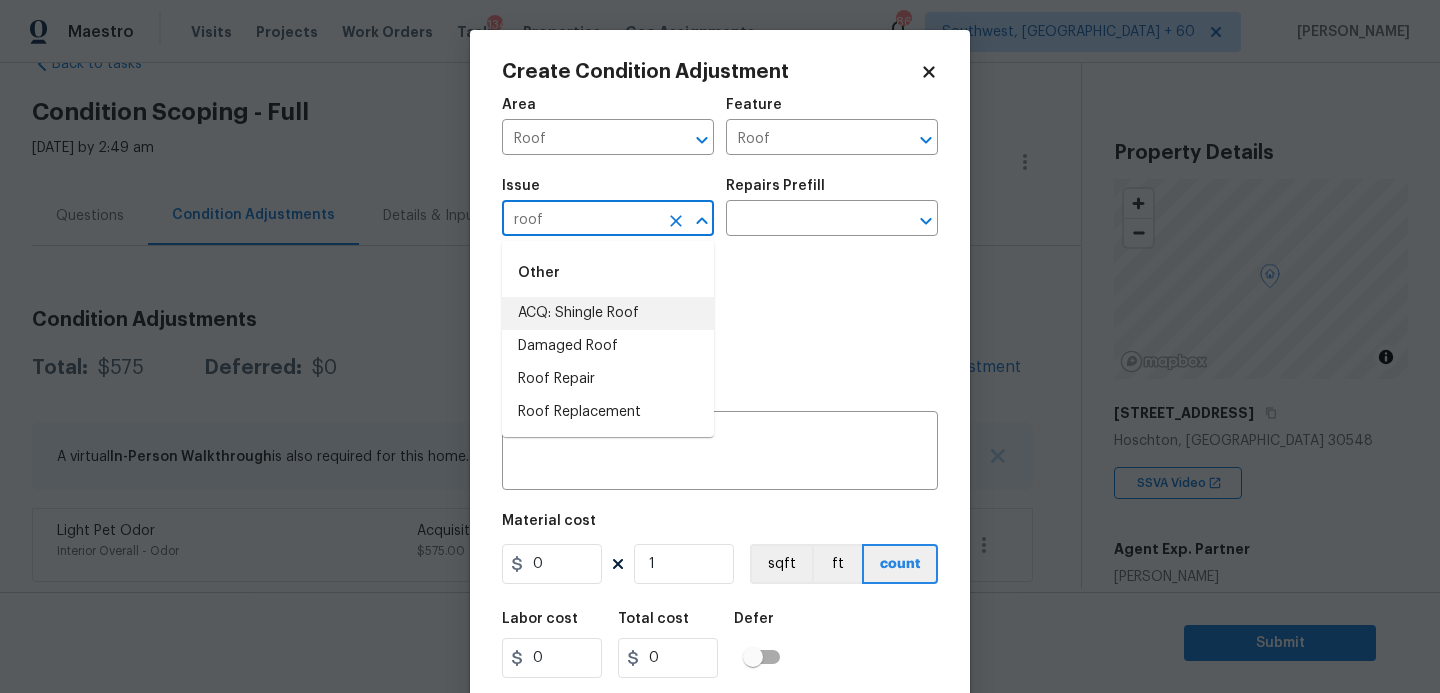 click on "ACQ: Shingle Roof" at bounding box center (608, 313) 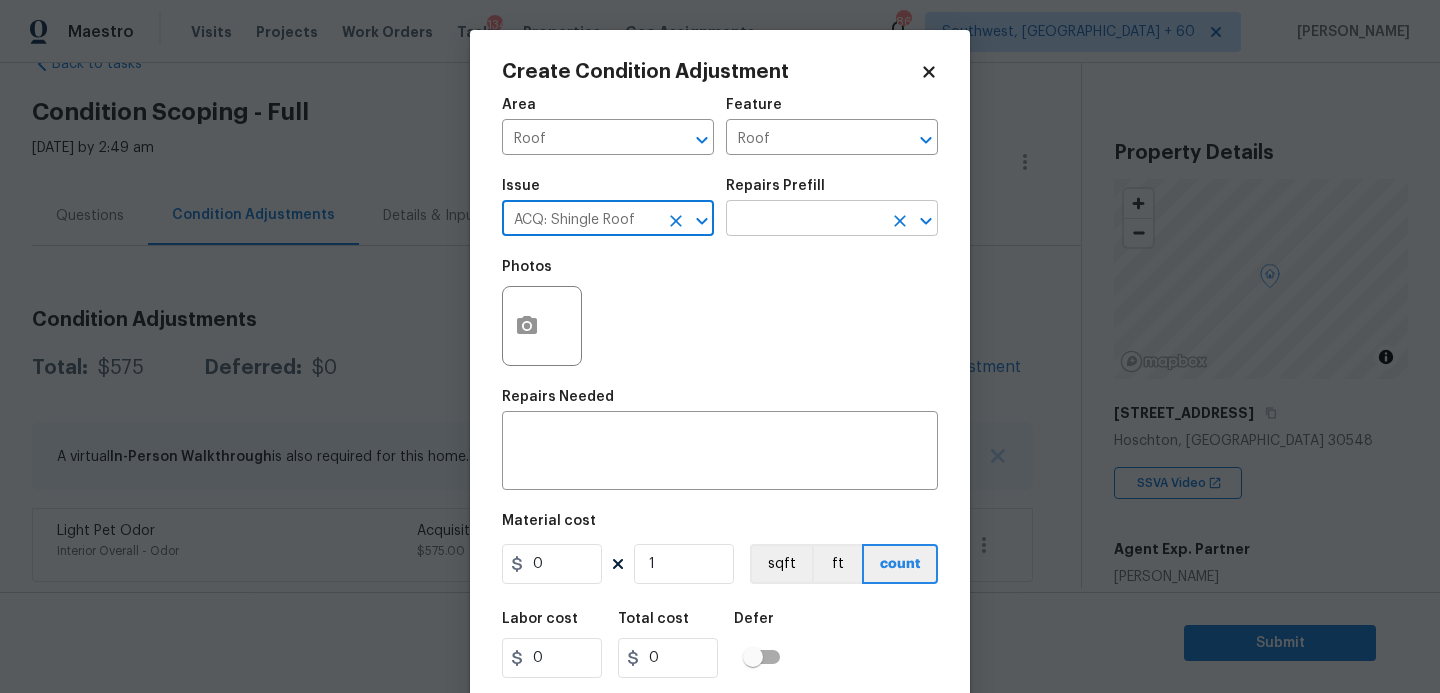 type on "ACQ: Shingle Roof" 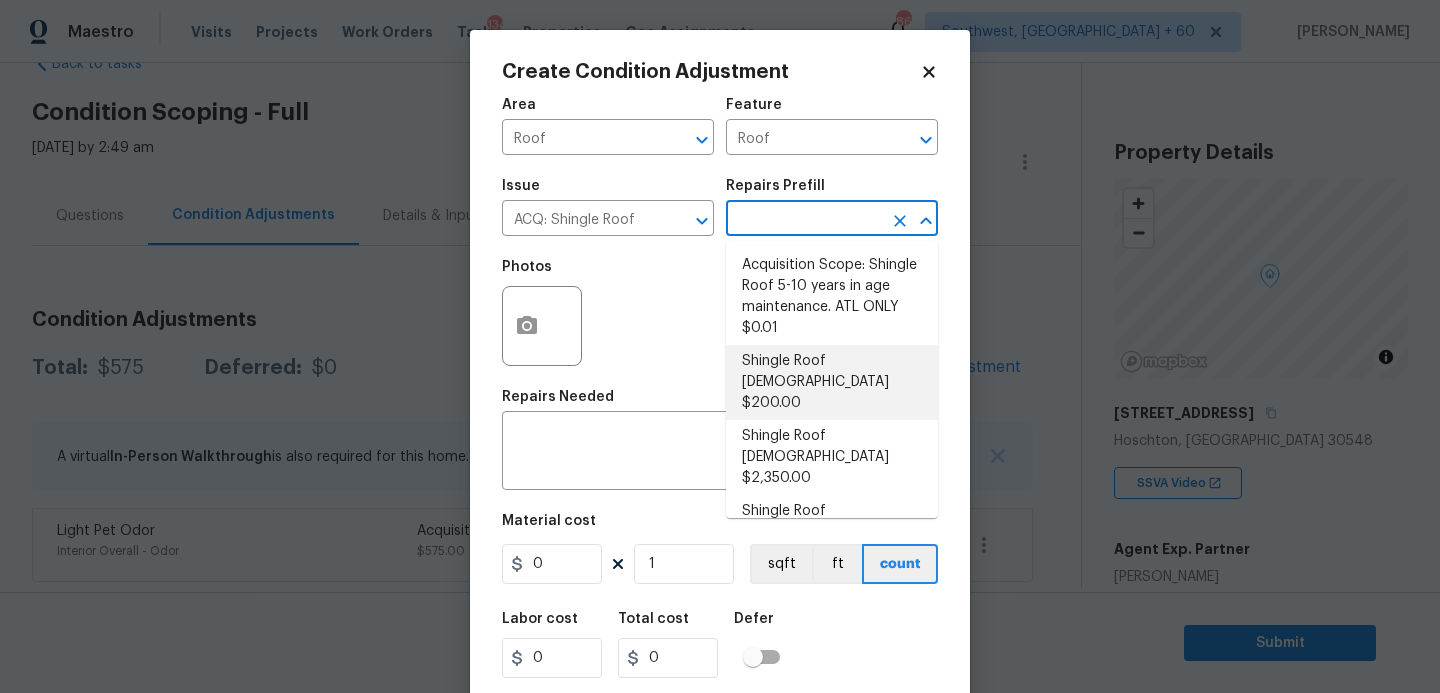 click on "Shingle Roof [DEMOGRAPHIC_DATA] $200.00" at bounding box center (832, 382) 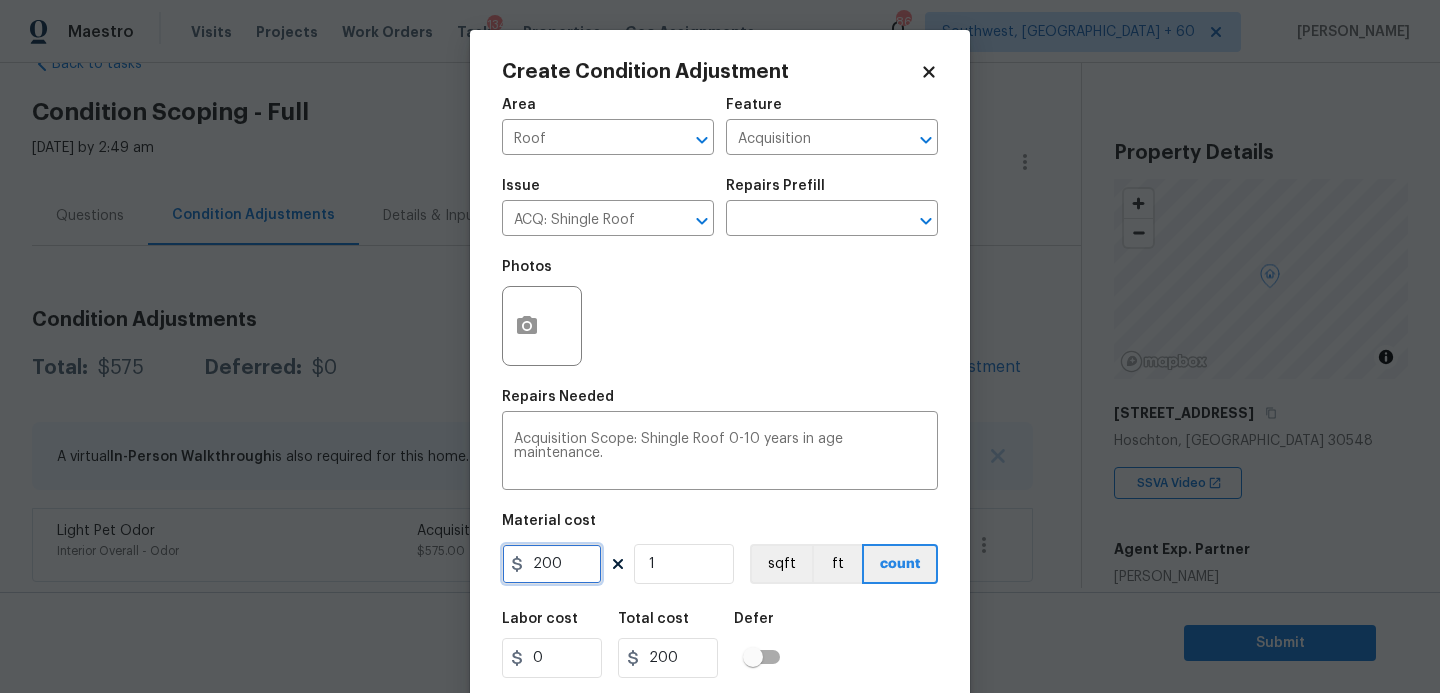 drag, startPoint x: 578, startPoint y: 572, endPoint x: 388, endPoint y: 579, distance: 190.1289 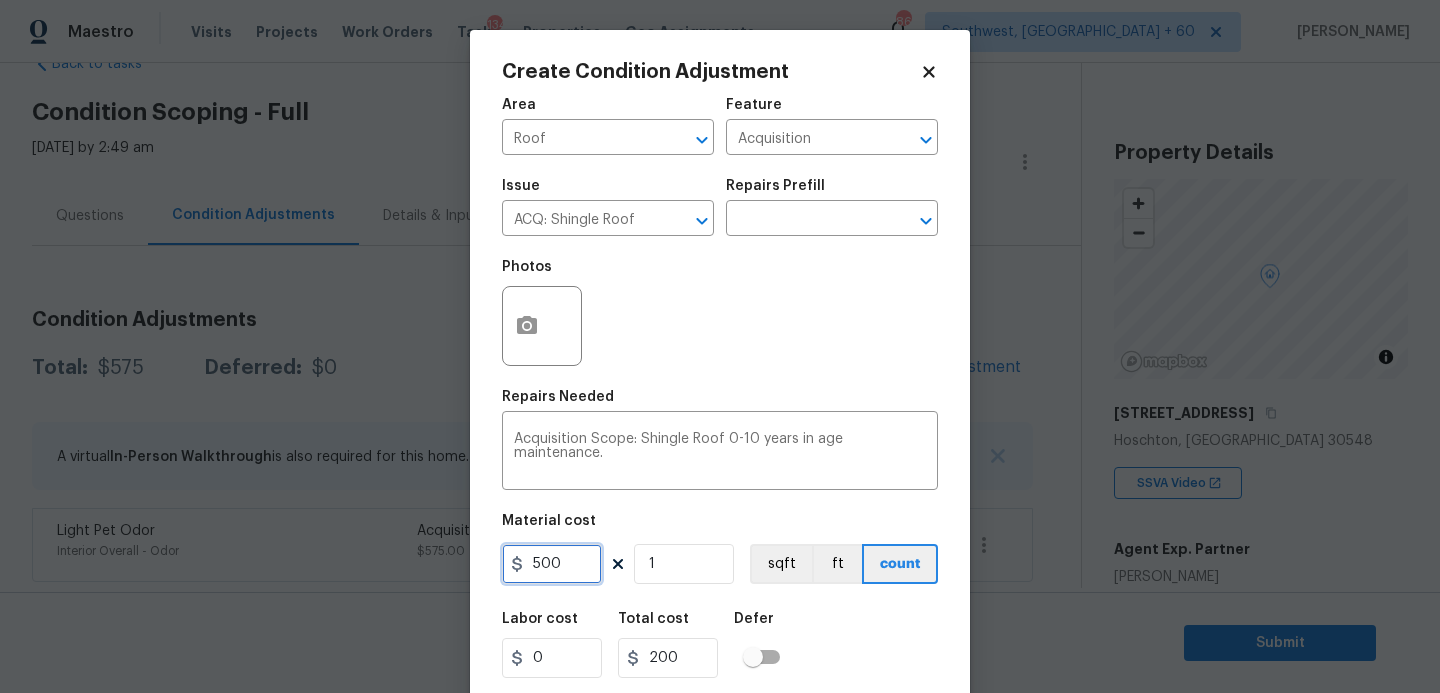 type on "500" 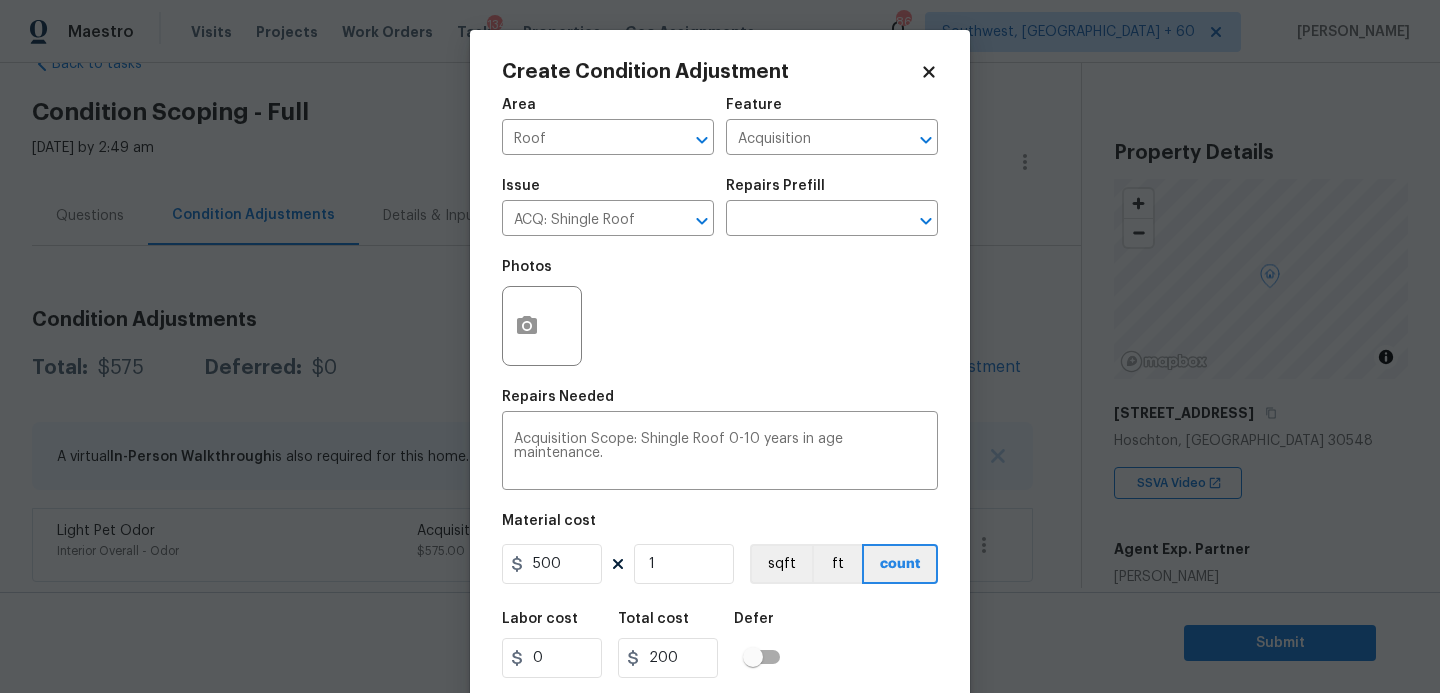type on "500" 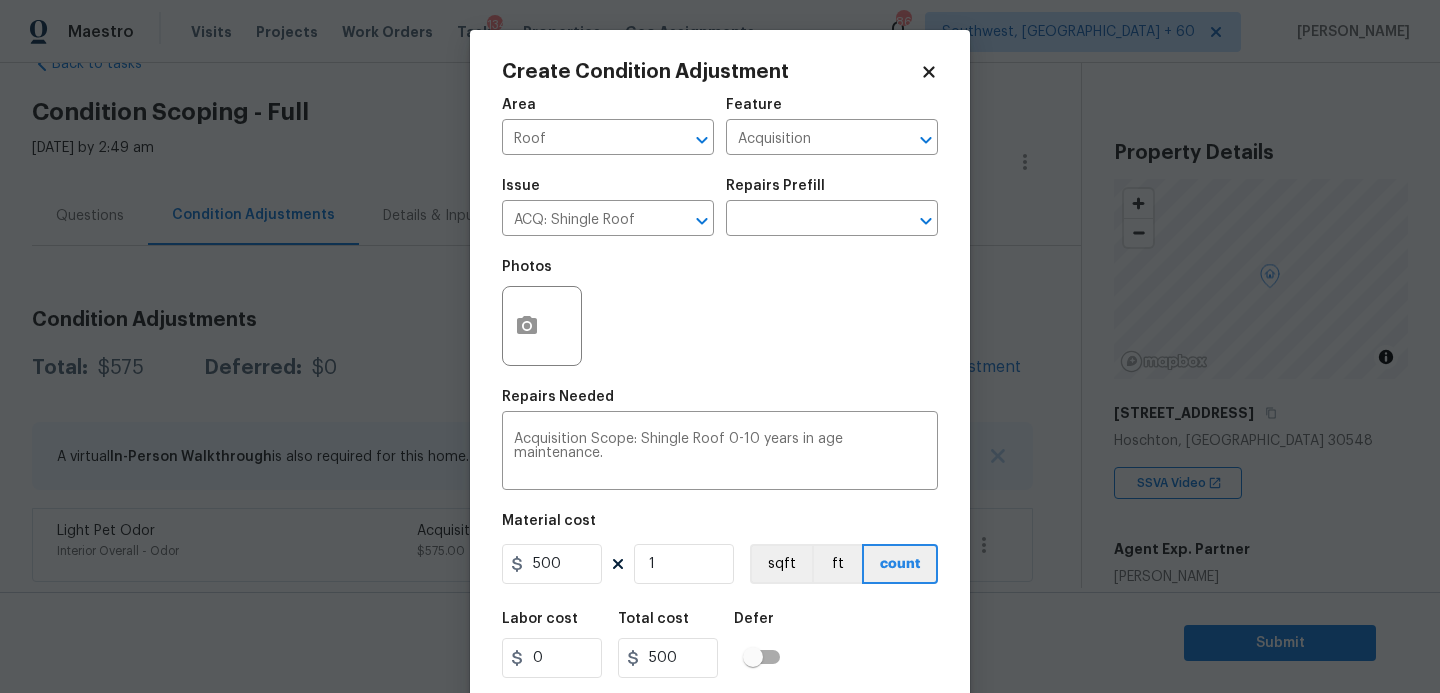 click on "Labor cost 0 Total cost 500 Defer" at bounding box center [720, 645] 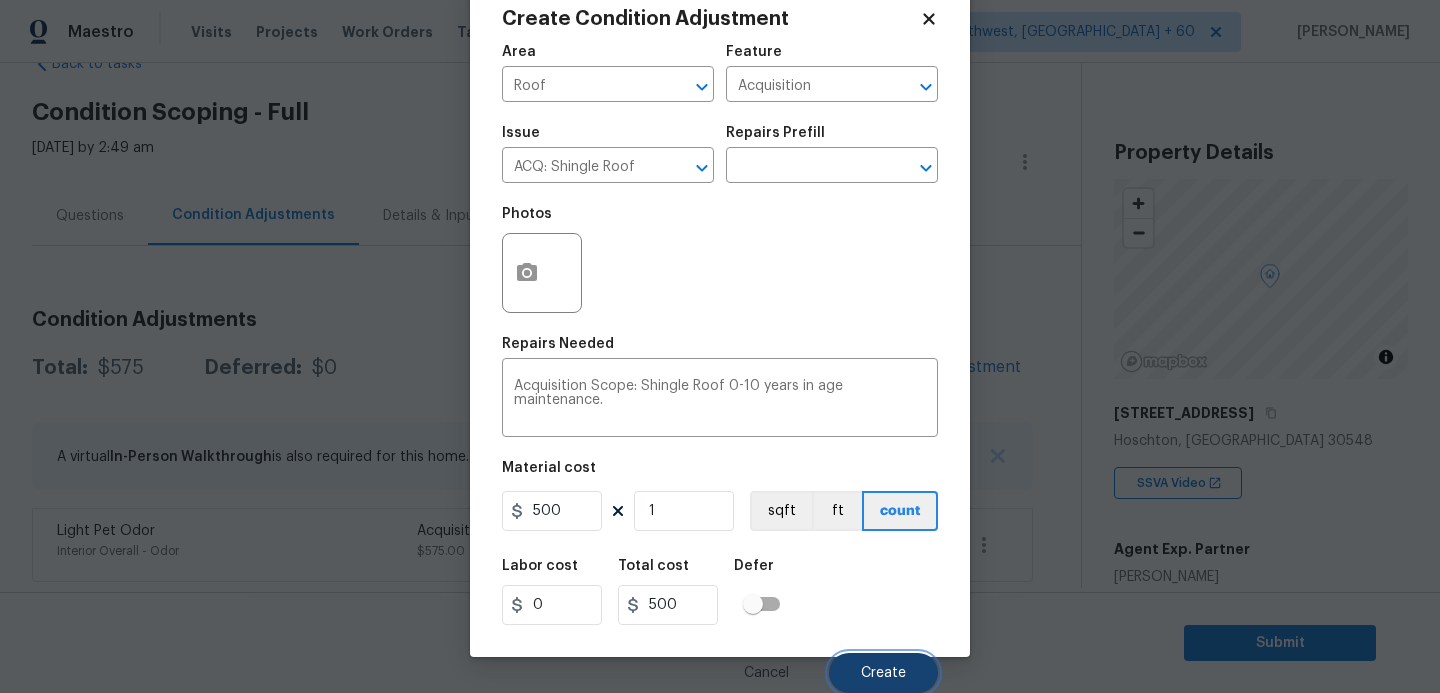 click on "Create" at bounding box center [883, 673] 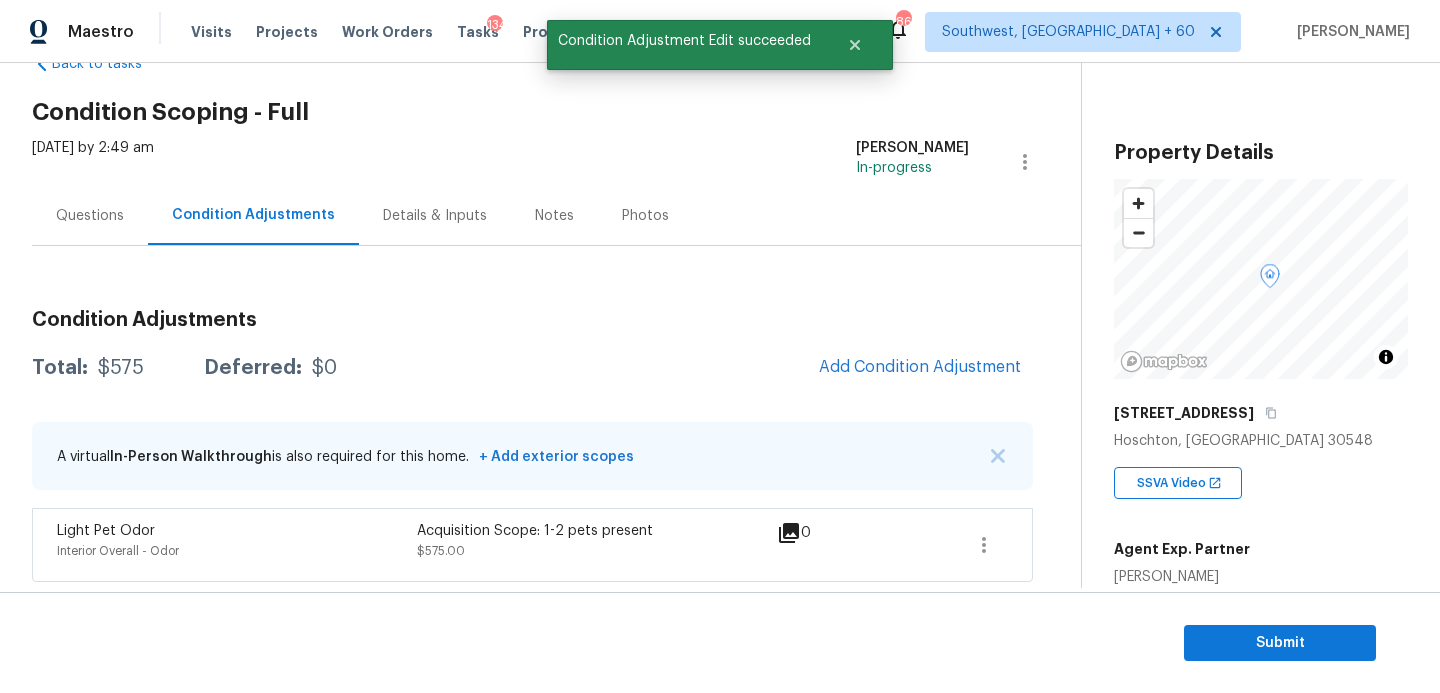 scroll, scrollTop: 47, scrollLeft: 0, axis: vertical 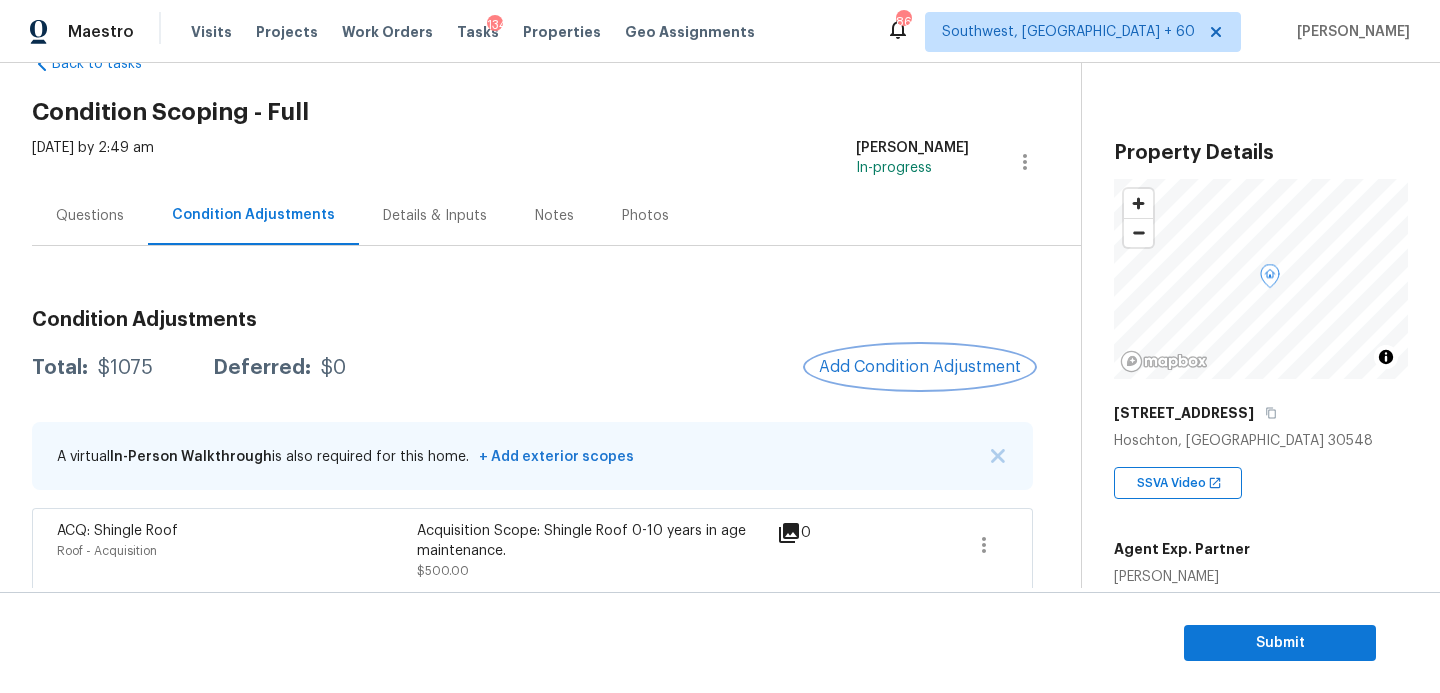 click on "Add Condition Adjustment" at bounding box center (920, 367) 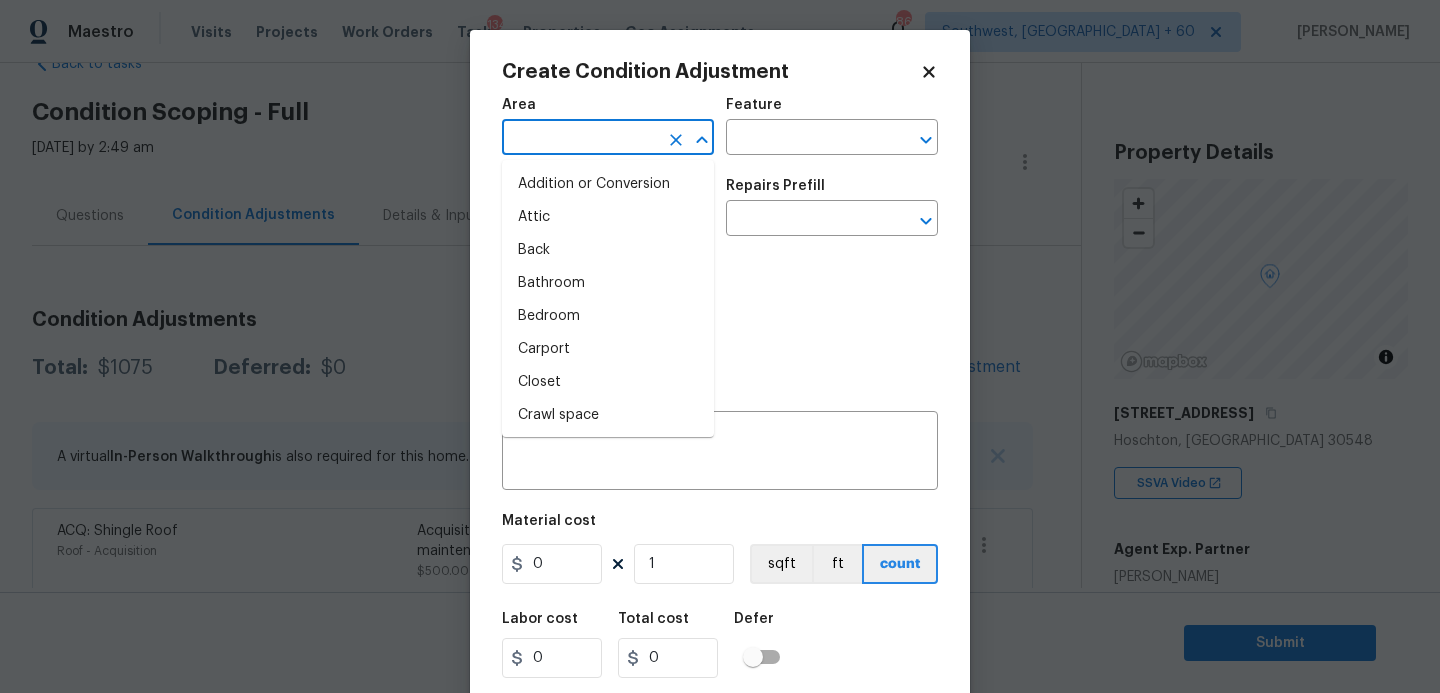 click at bounding box center [580, 139] 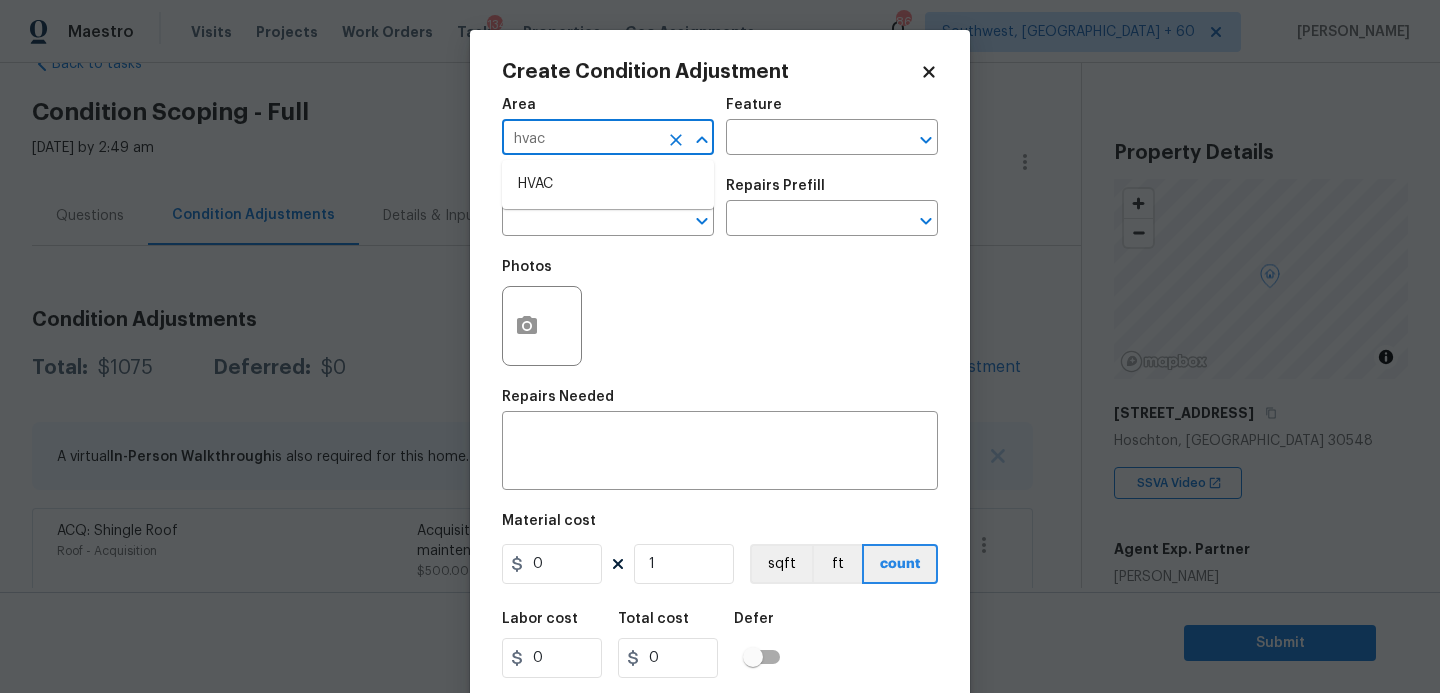 click on "HVAC" at bounding box center (608, 184) 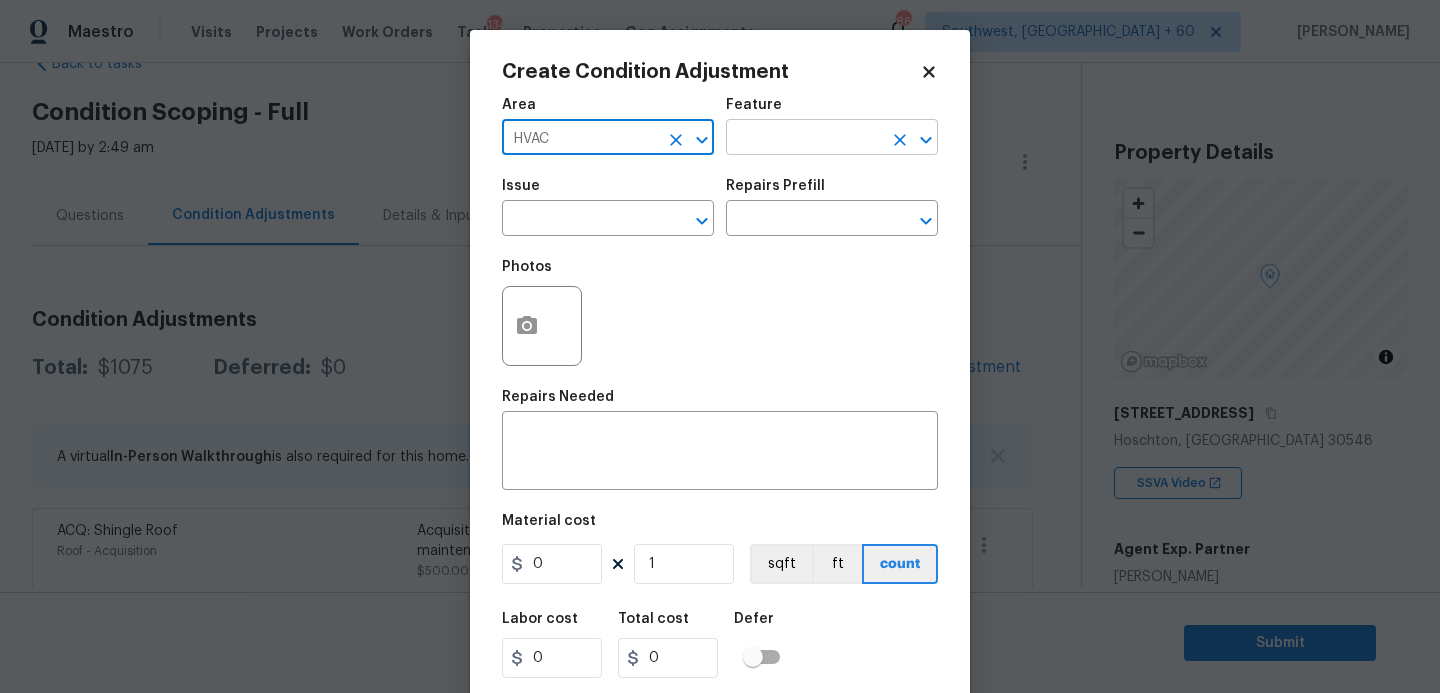 type on "HVAC" 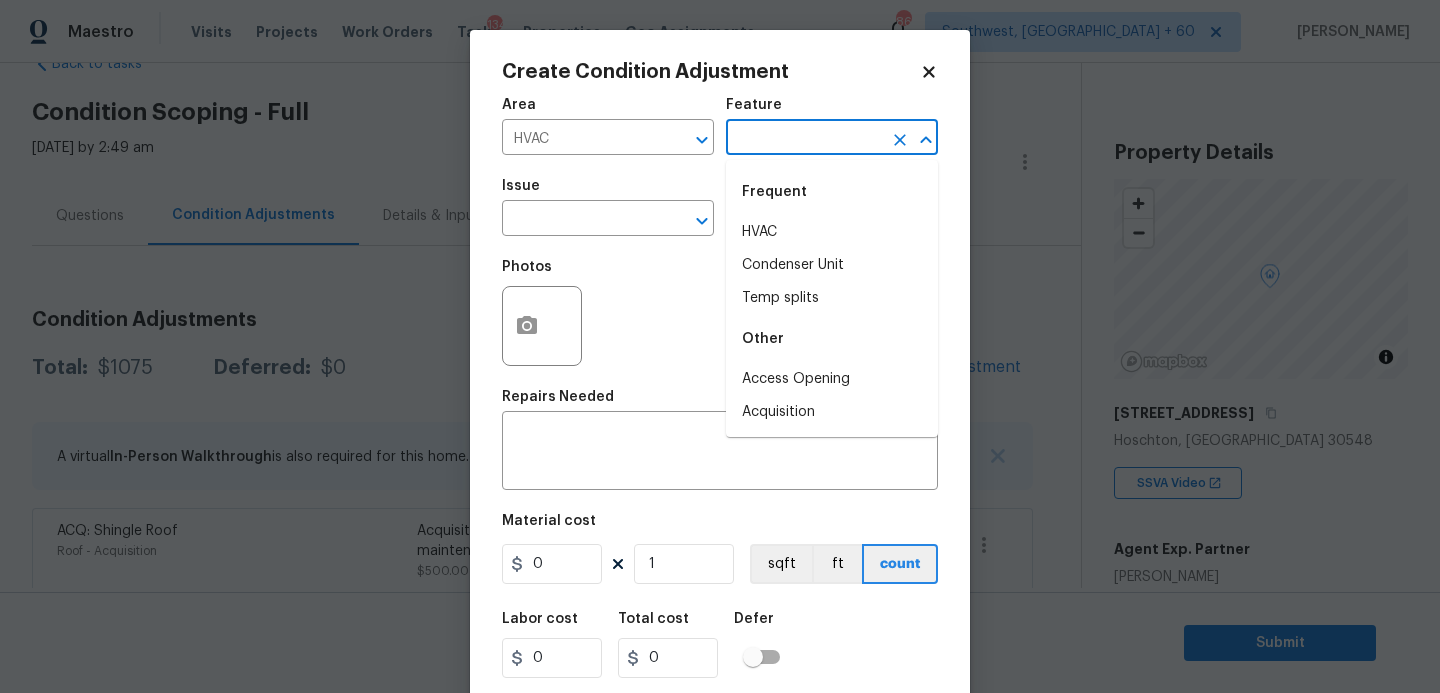 click at bounding box center (804, 139) 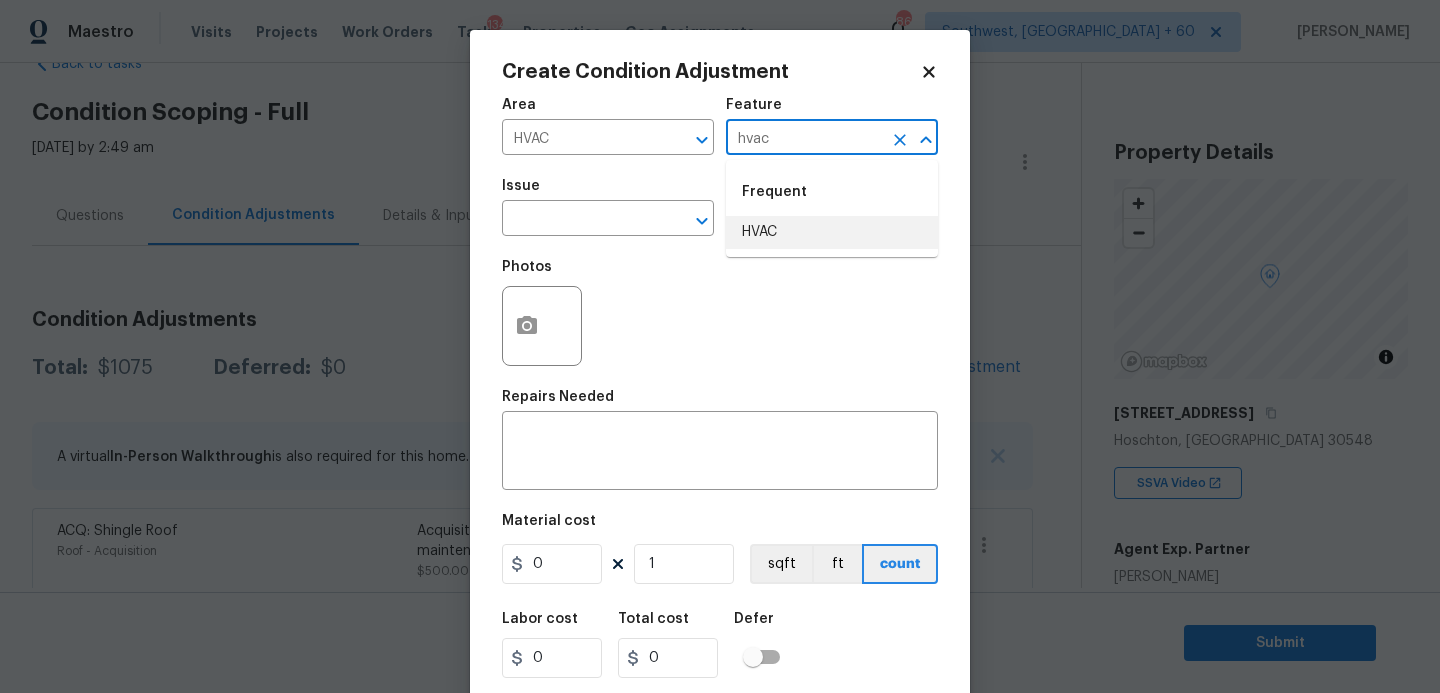 click on "HVAC" at bounding box center (832, 232) 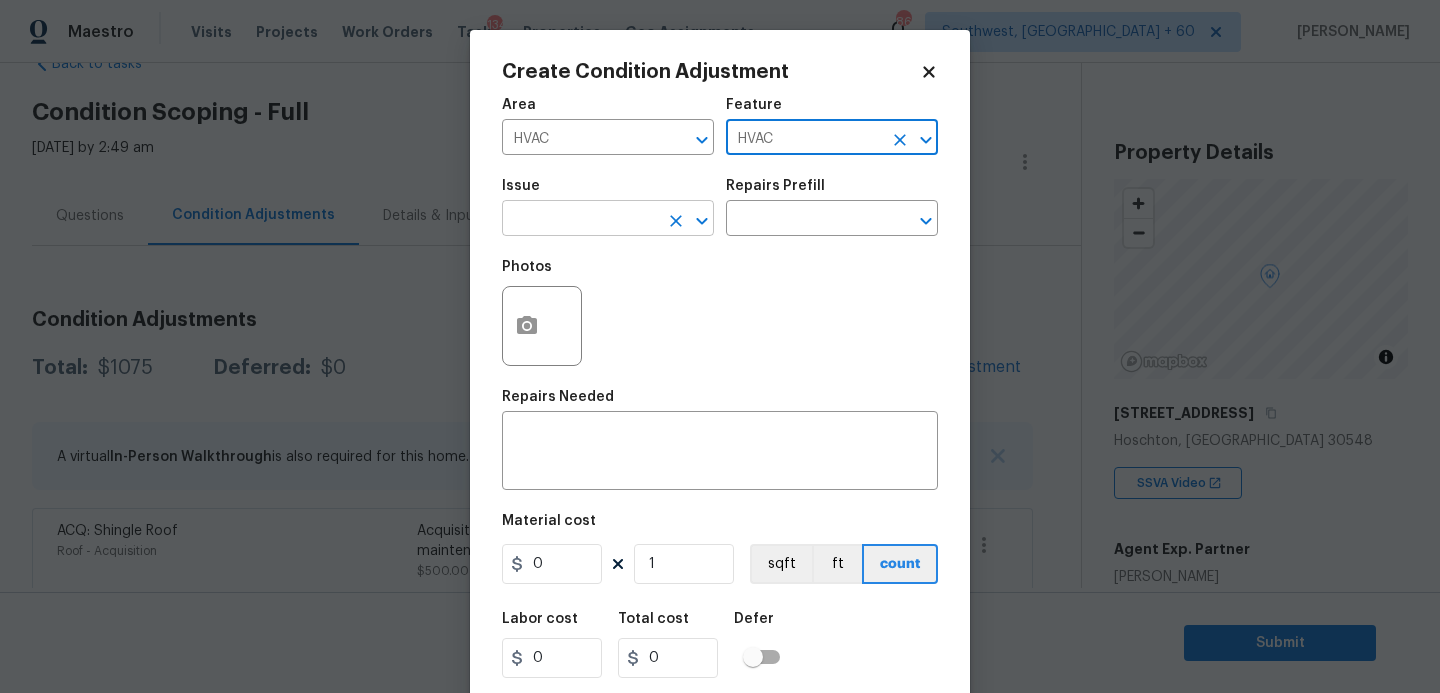 type on "HVAC" 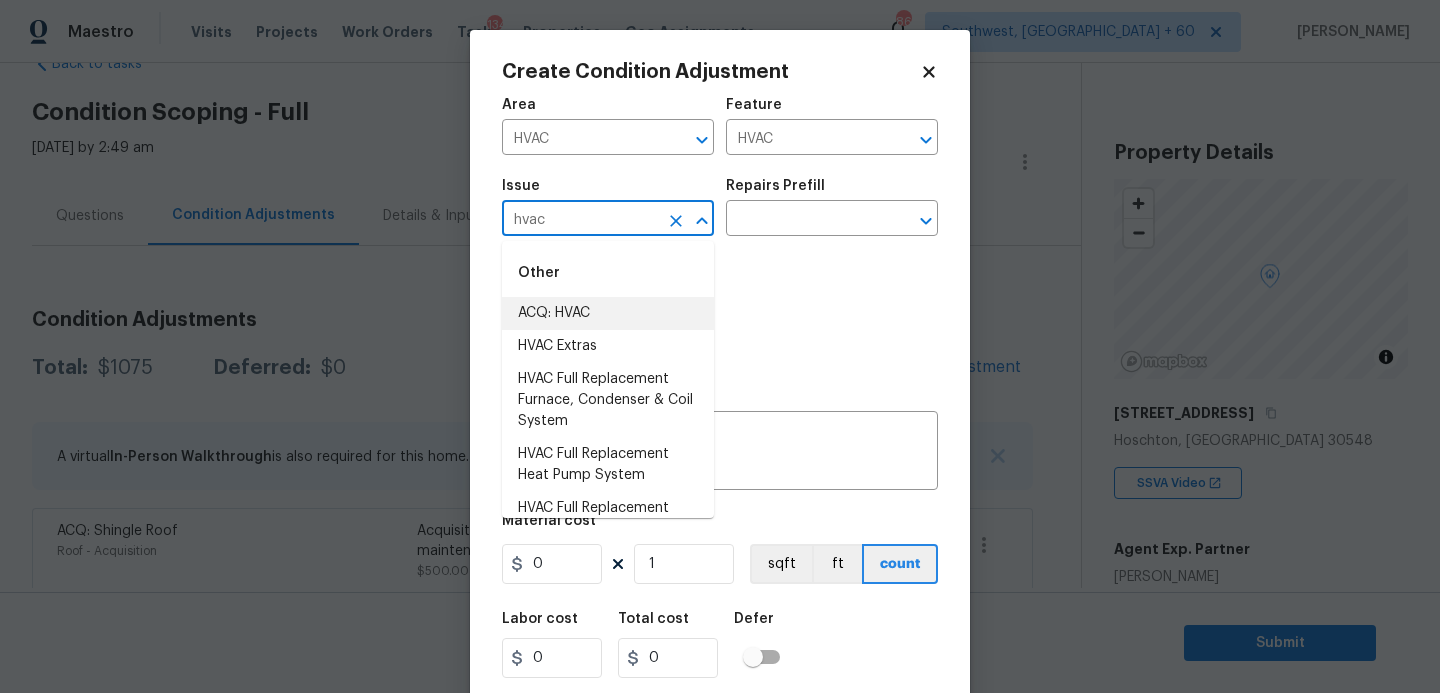 click on "ACQ: HVAC" at bounding box center (608, 313) 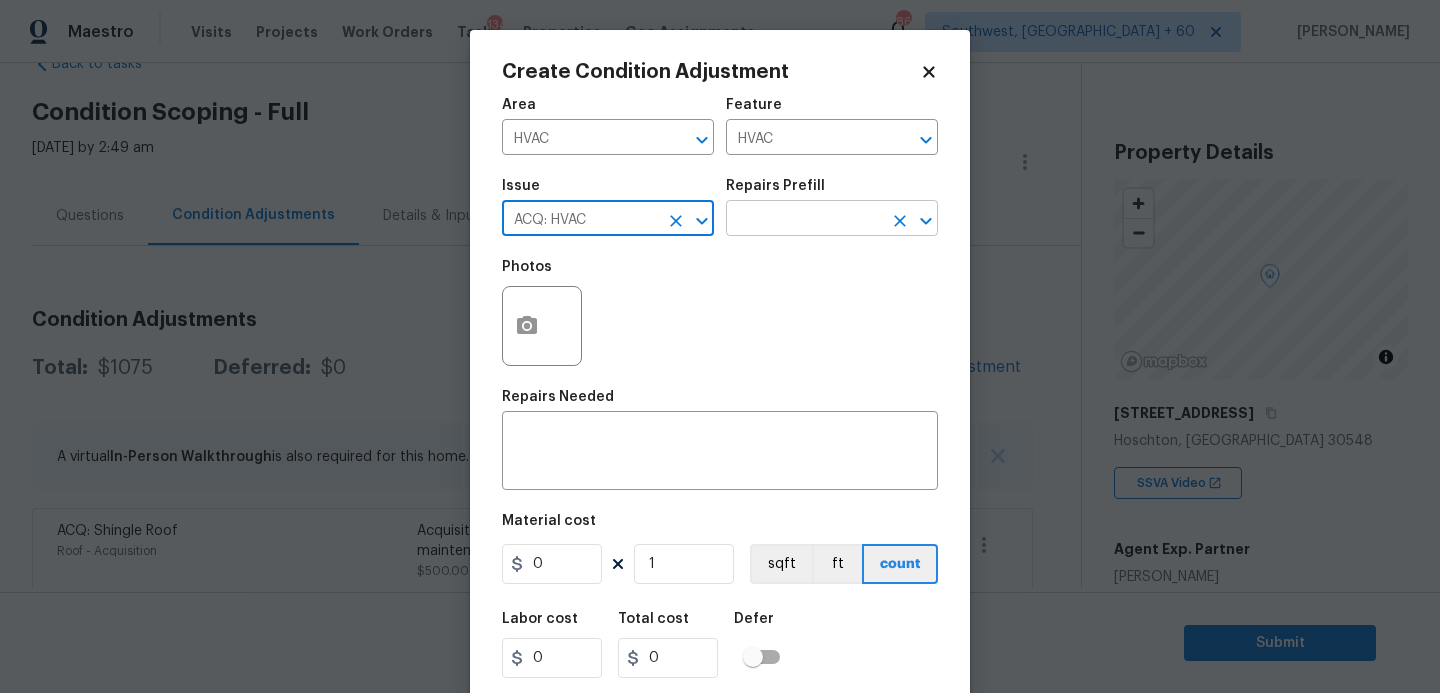type on "ACQ: HVAC" 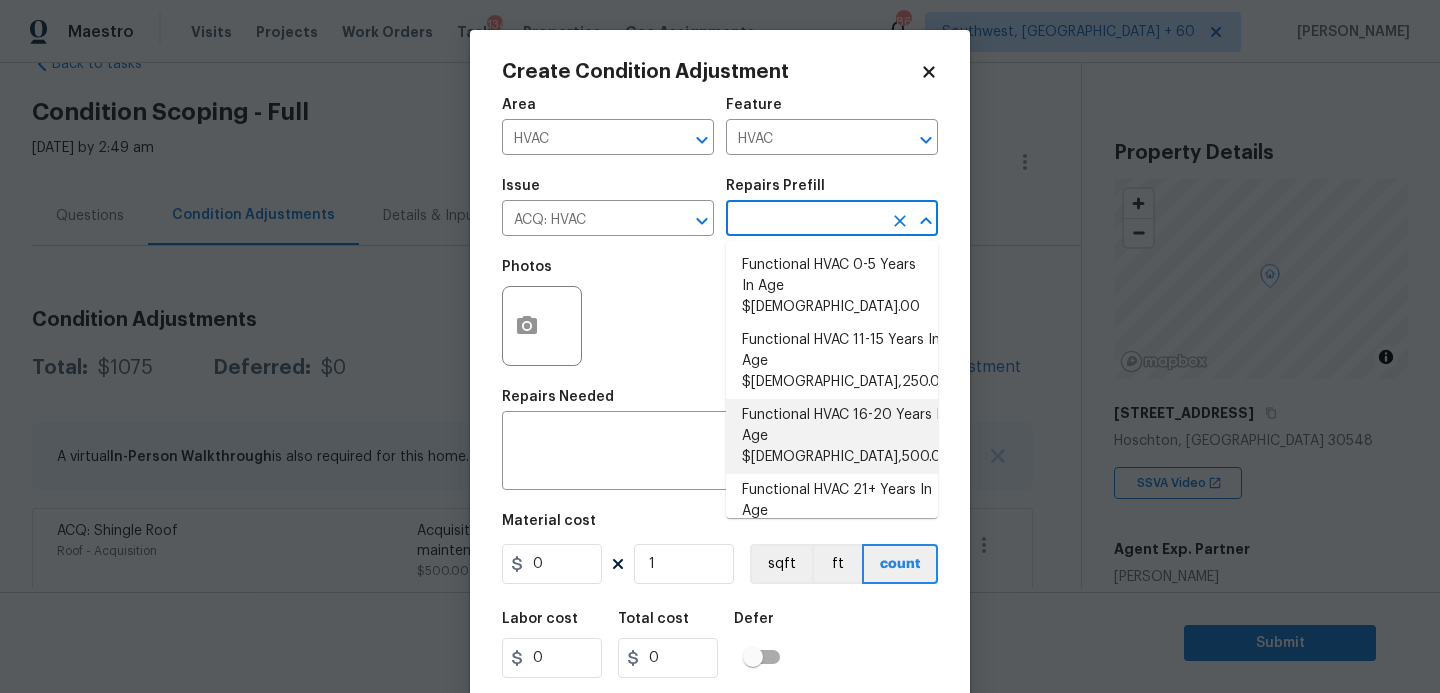 click on "Functional HVAC 16-20 Years In Age $[DEMOGRAPHIC_DATA],500.00" at bounding box center [832, 436] 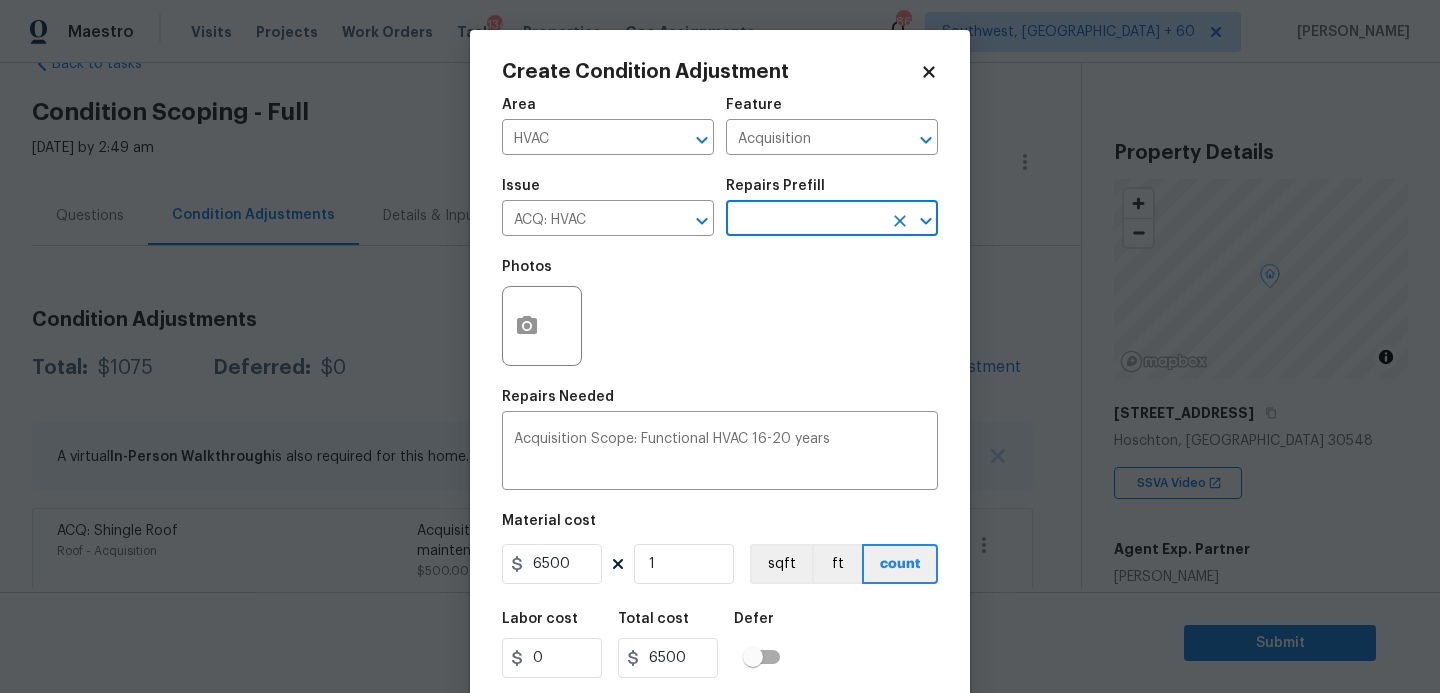 scroll, scrollTop: 54, scrollLeft: 0, axis: vertical 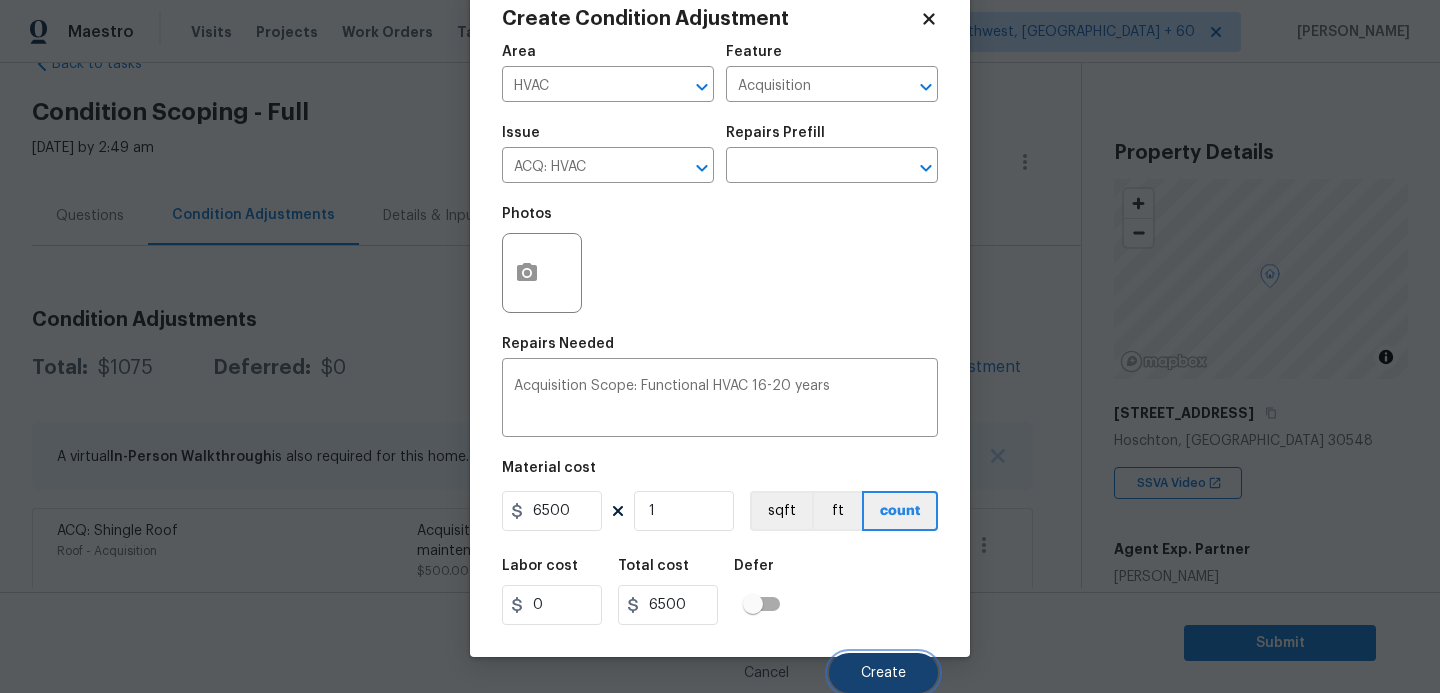 click on "Create" at bounding box center (883, 673) 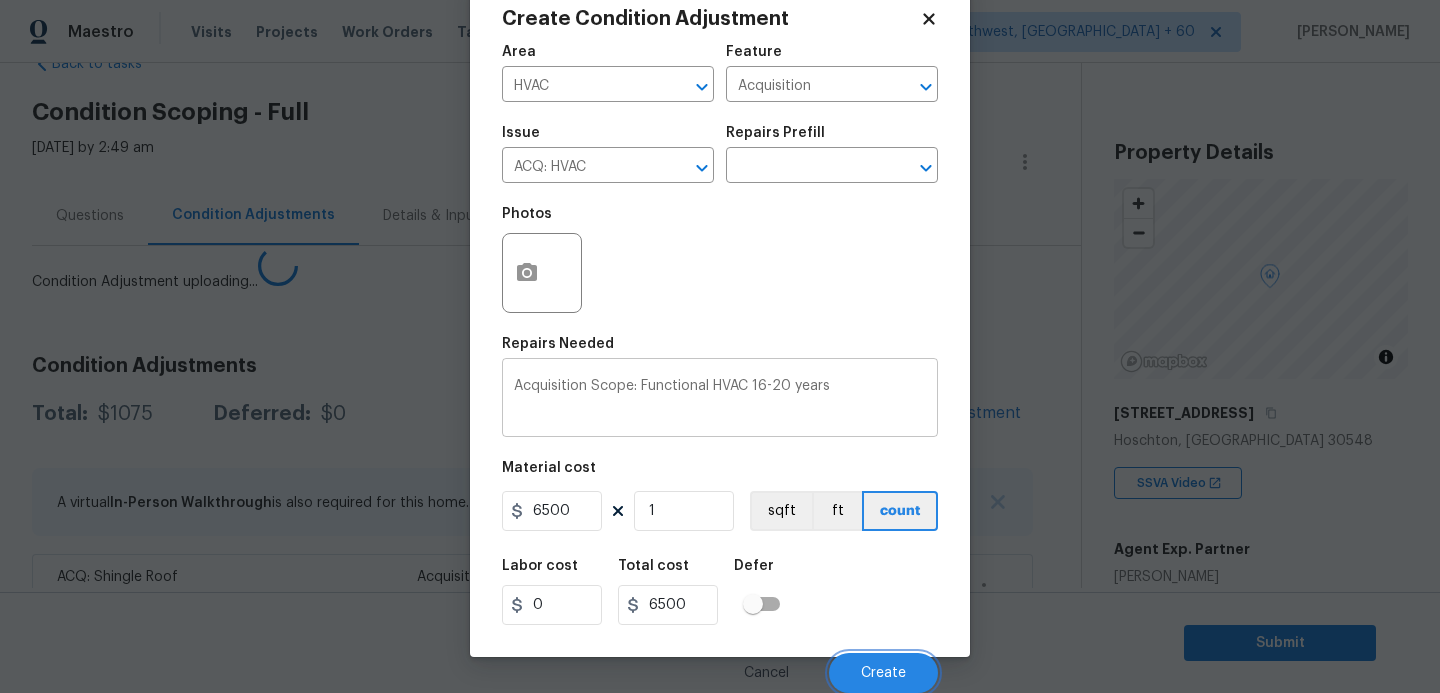 scroll, scrollTop: 47, scrollLeft: 0, axis: vertical 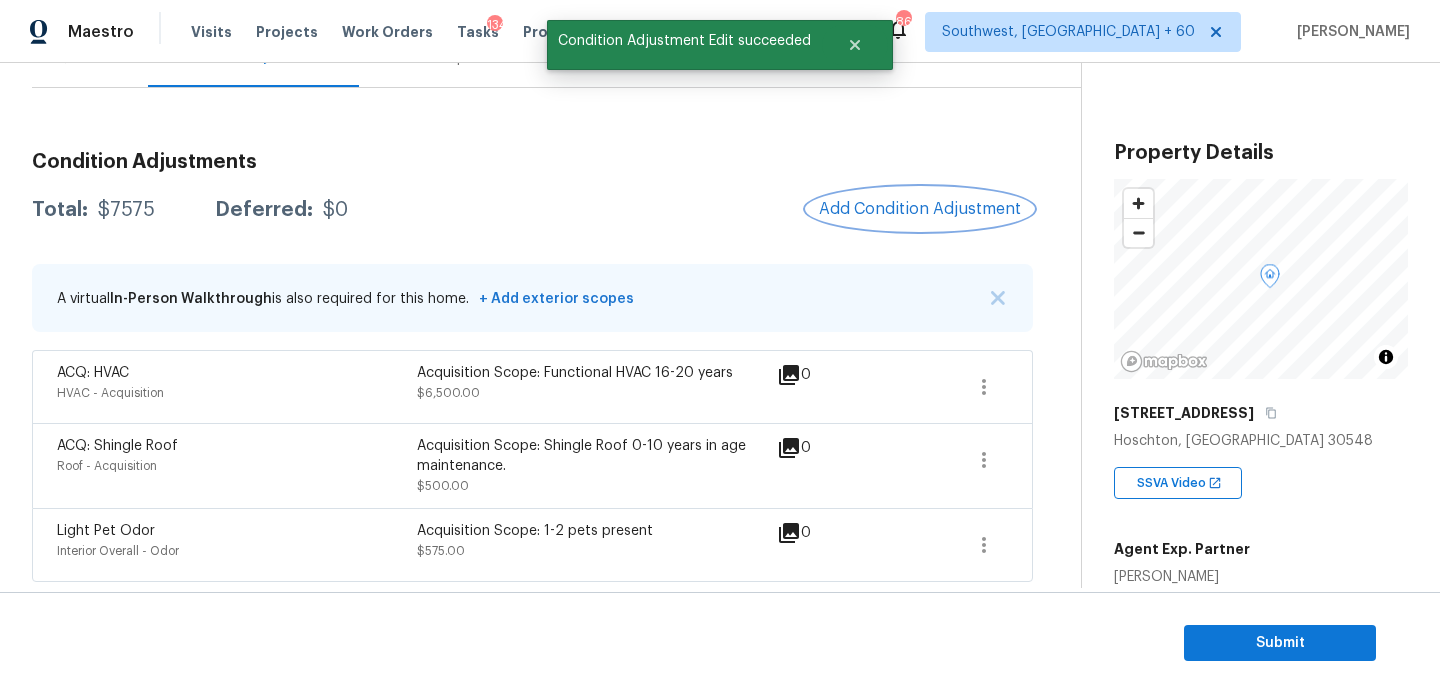 click on "Add Condition Adjustment" at bounding box center [920, 209] 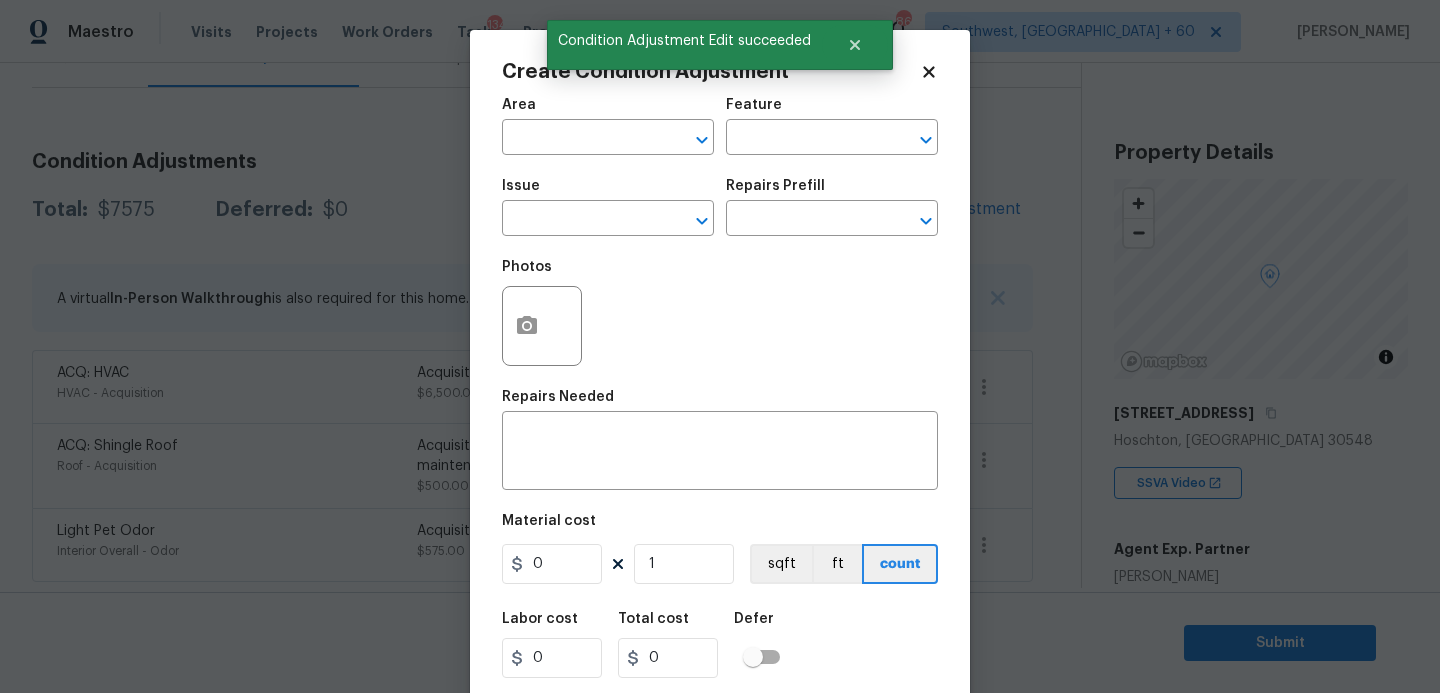 click on "Area" at bounding box center [608, 111] 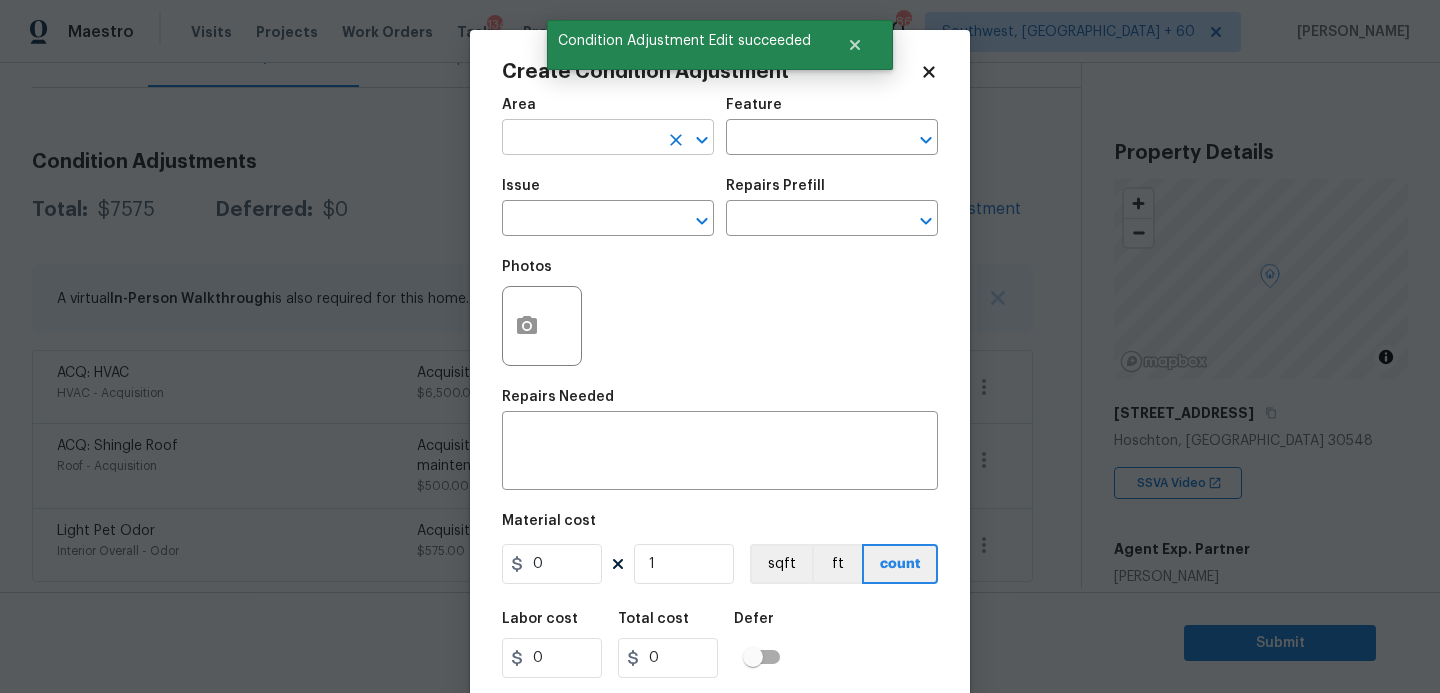 click at bounding box center (580, 139) 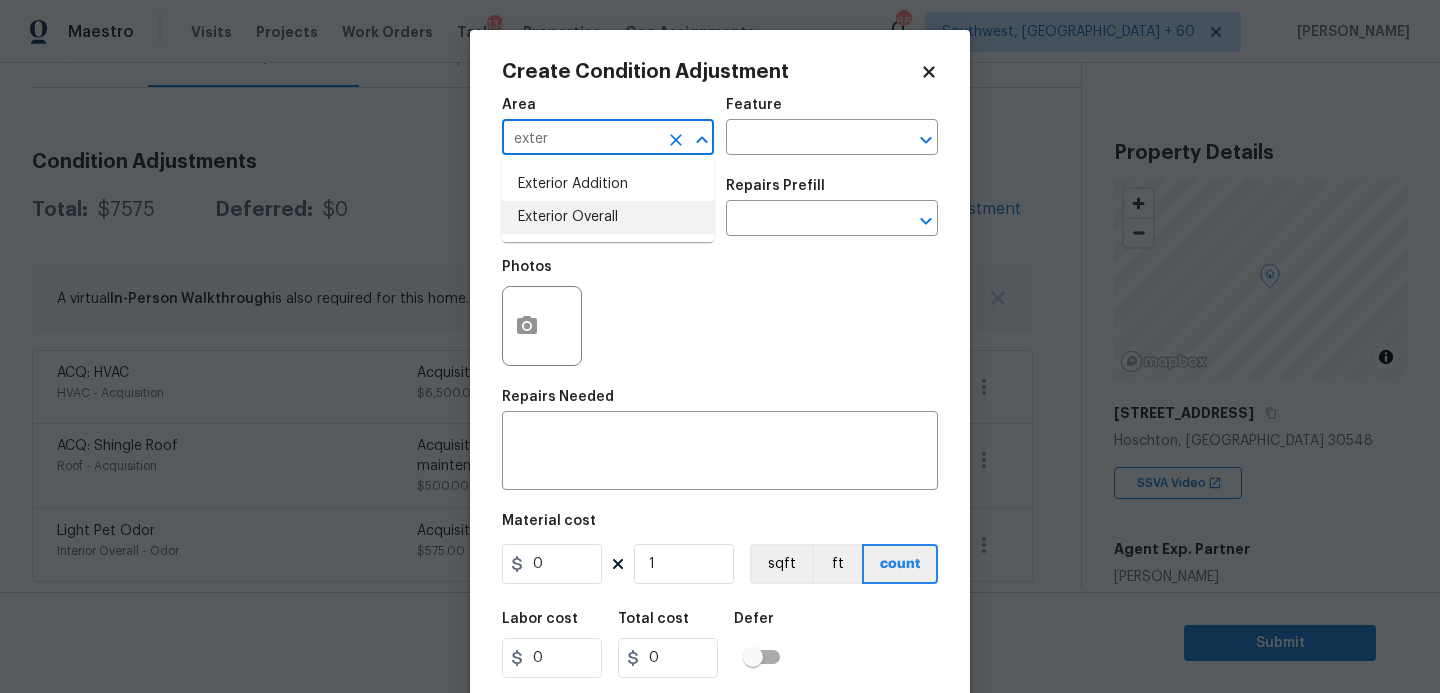 click on "Exterior Overall" at bounding box center (608, 217) 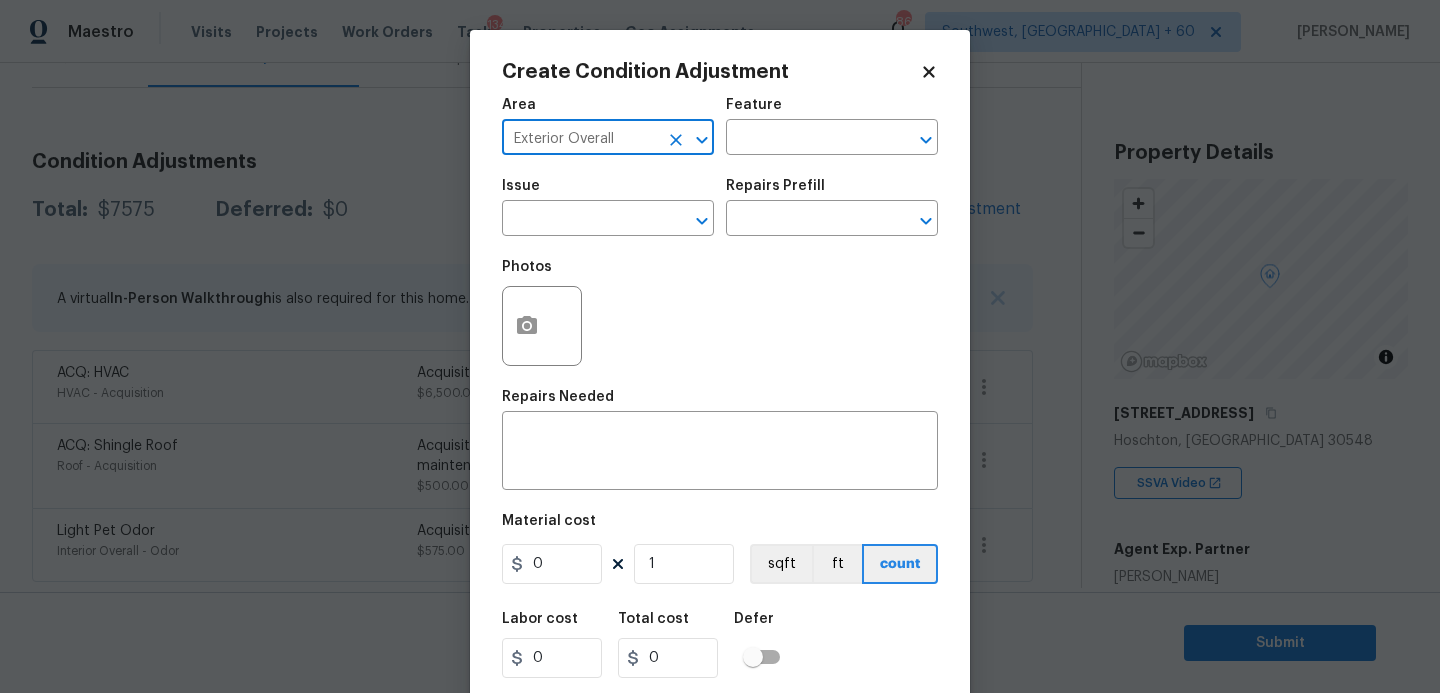 type on "Exterior Overall" 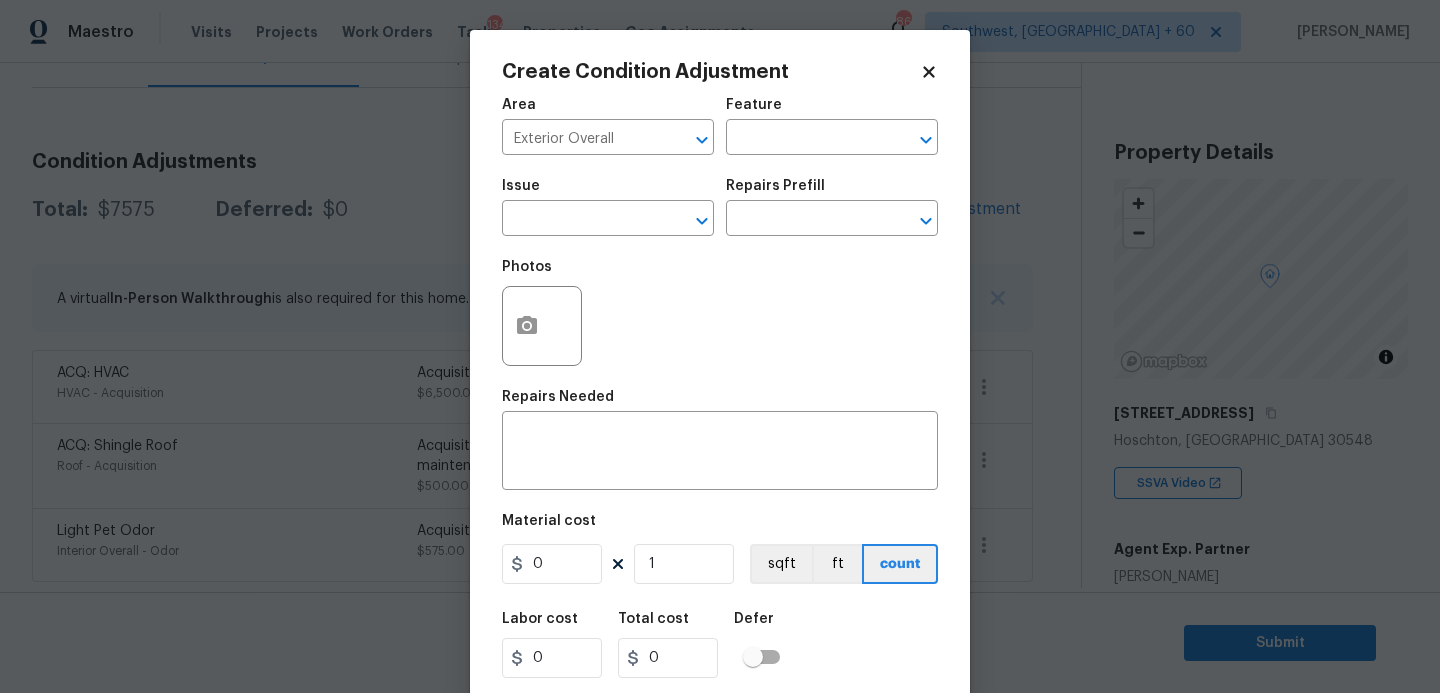 click on "Feature" at bounding box center [832, 111] 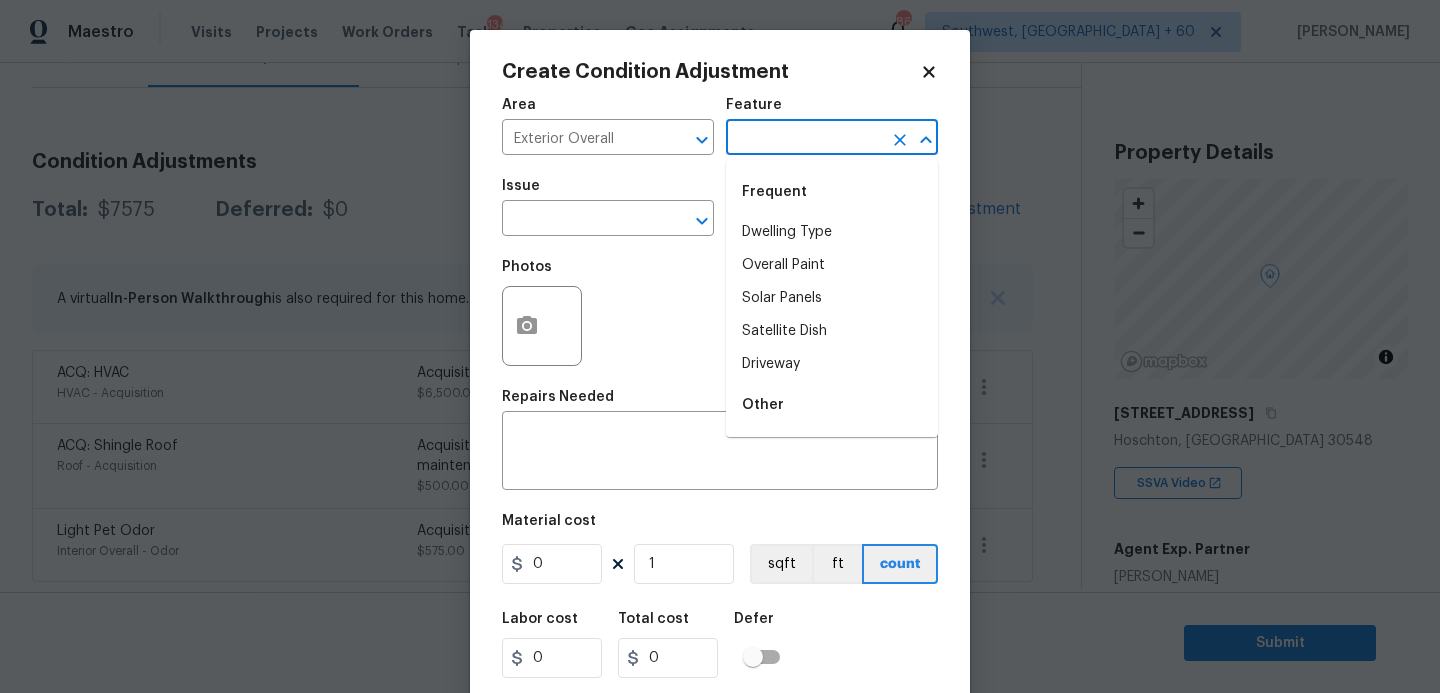 click at bounding box center [804, 139] 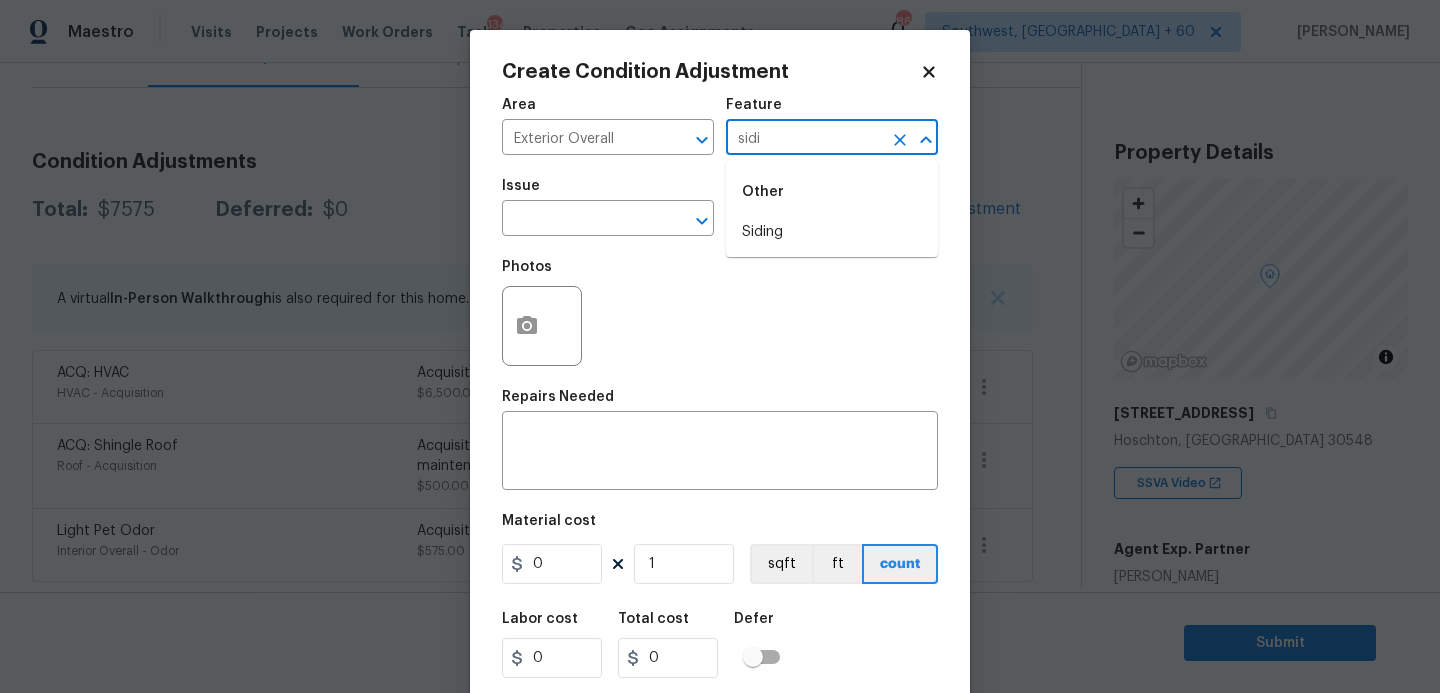 click on "Other" at bounding box center (832, 192) 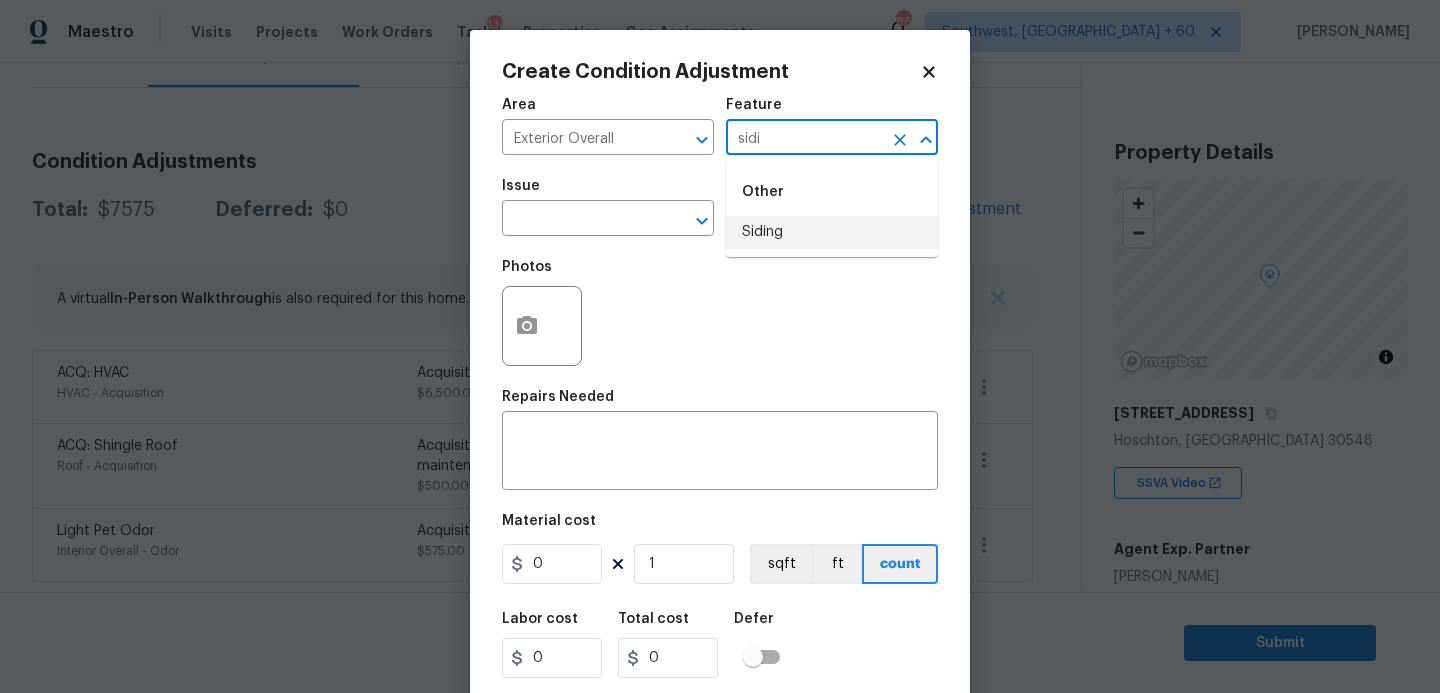 click on "Siding" at bounding box center [832, 232] 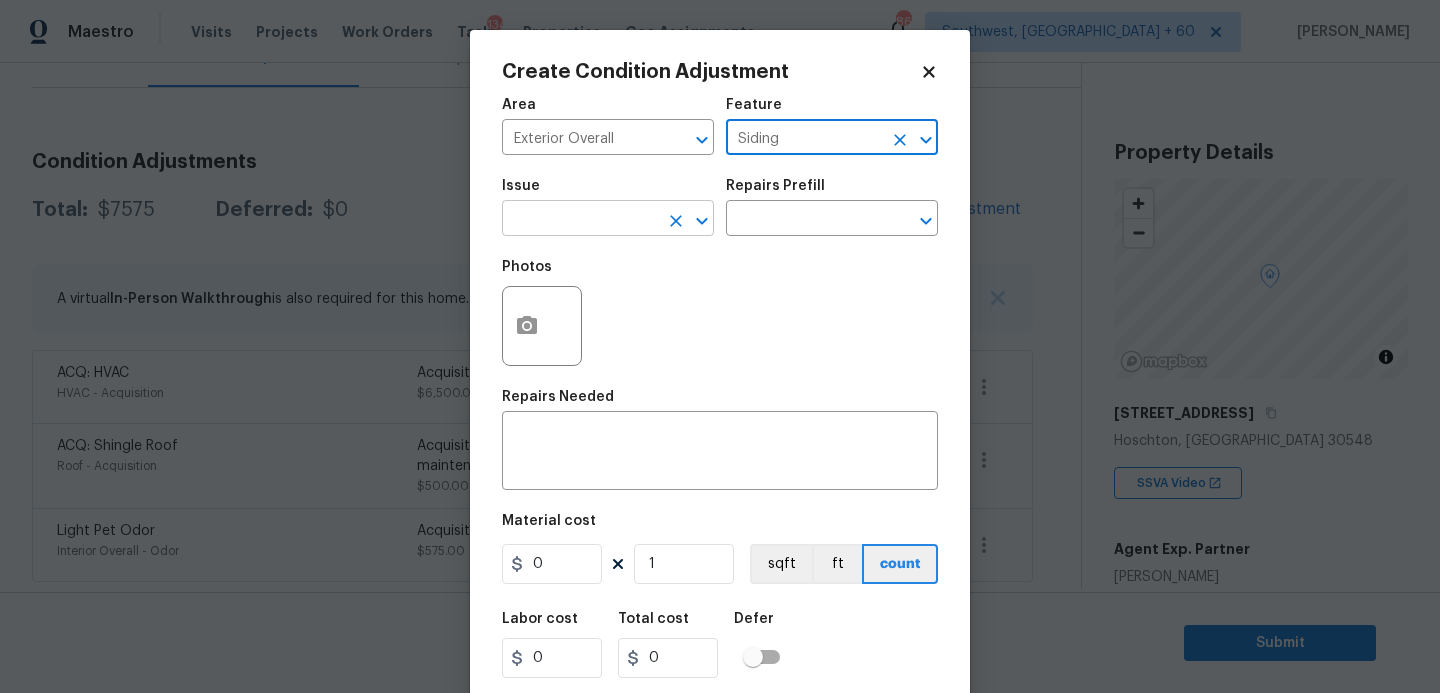 click on "​" at bounding box center [608, 220] 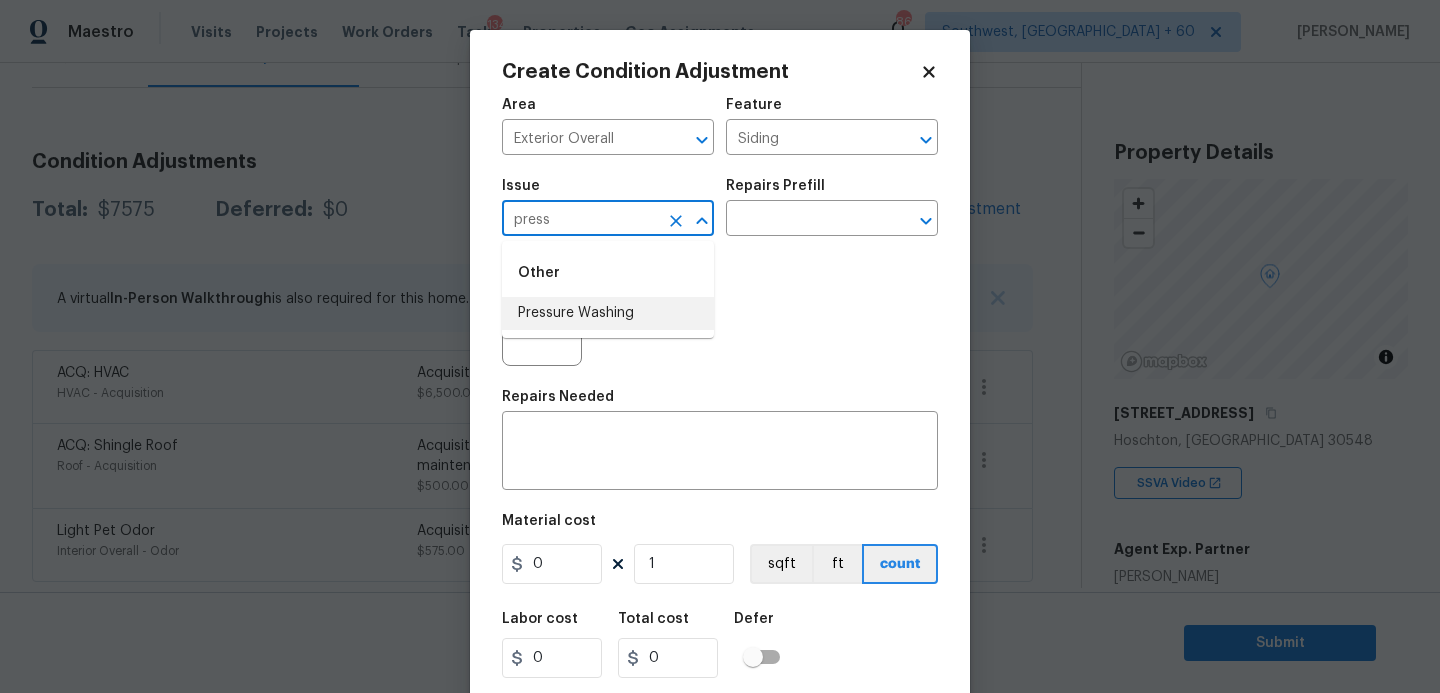 click on "Pressure Washing" at bounding box center [608, 313] 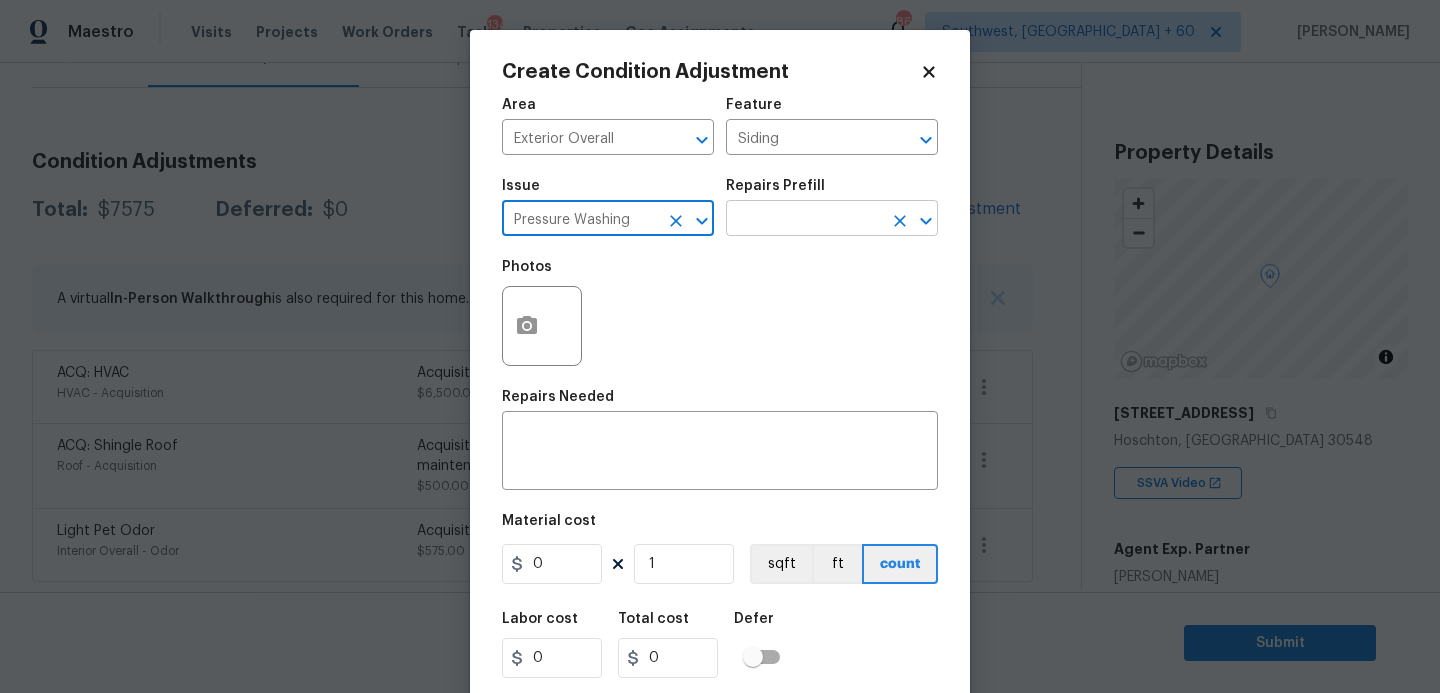 type on "Pressure Washing" 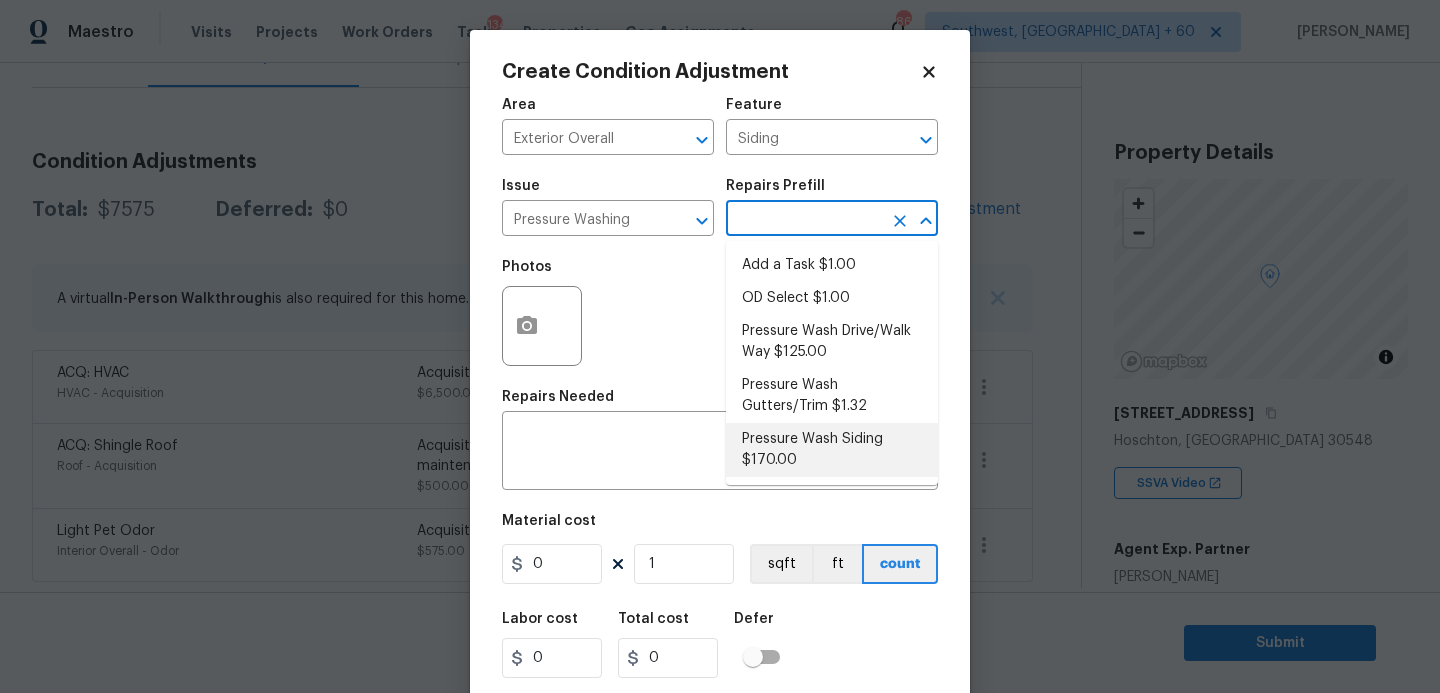 click on "Pressure Wash Siding $170.00" at bounding box center [832, 450] 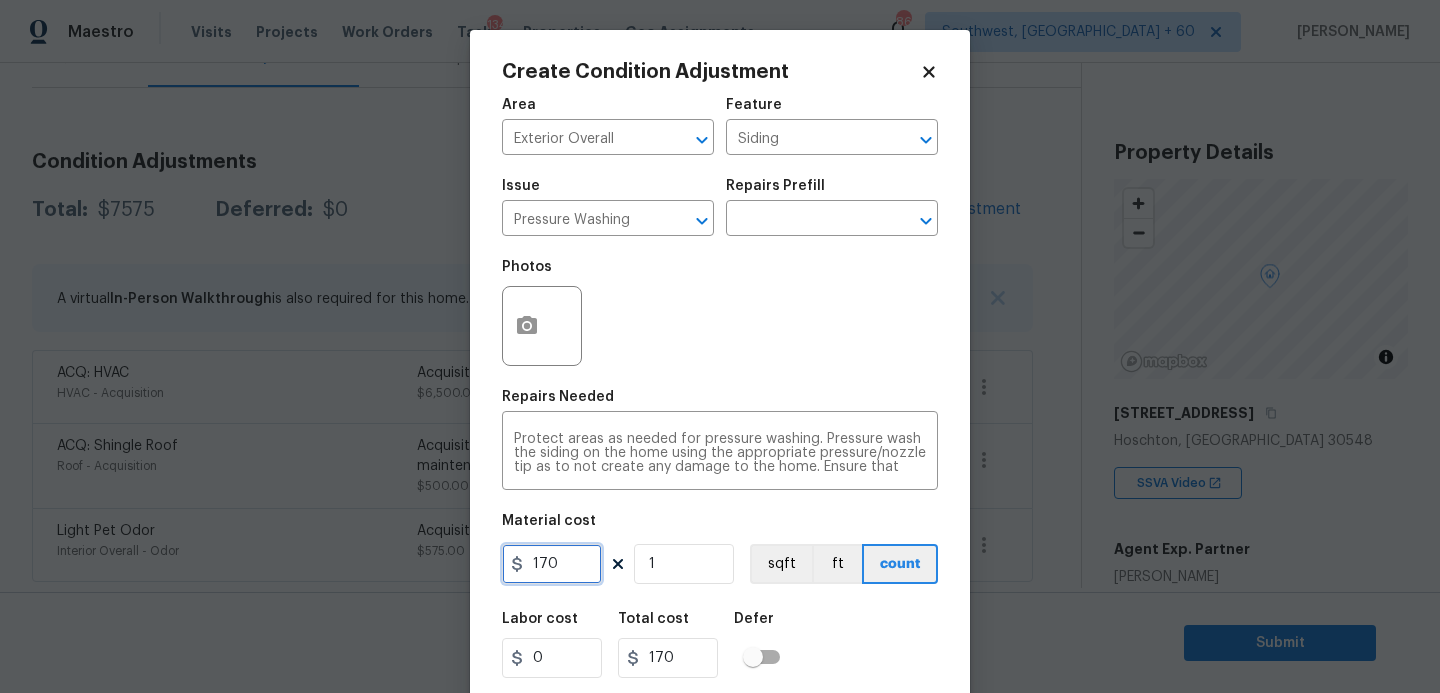 drag, startPoint x: 575, startPoint y: 562, endPoint x: 428, endPoint y: 570, distance: 147.21753 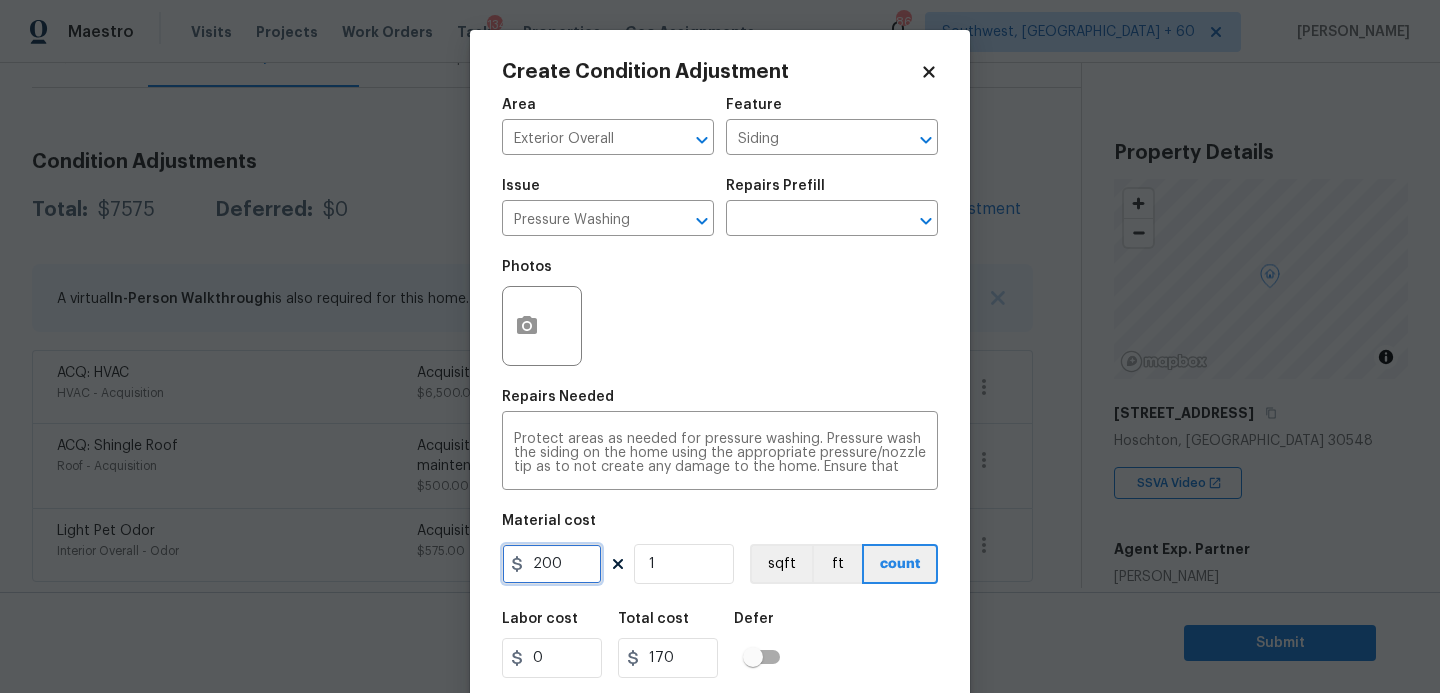 type on "200" 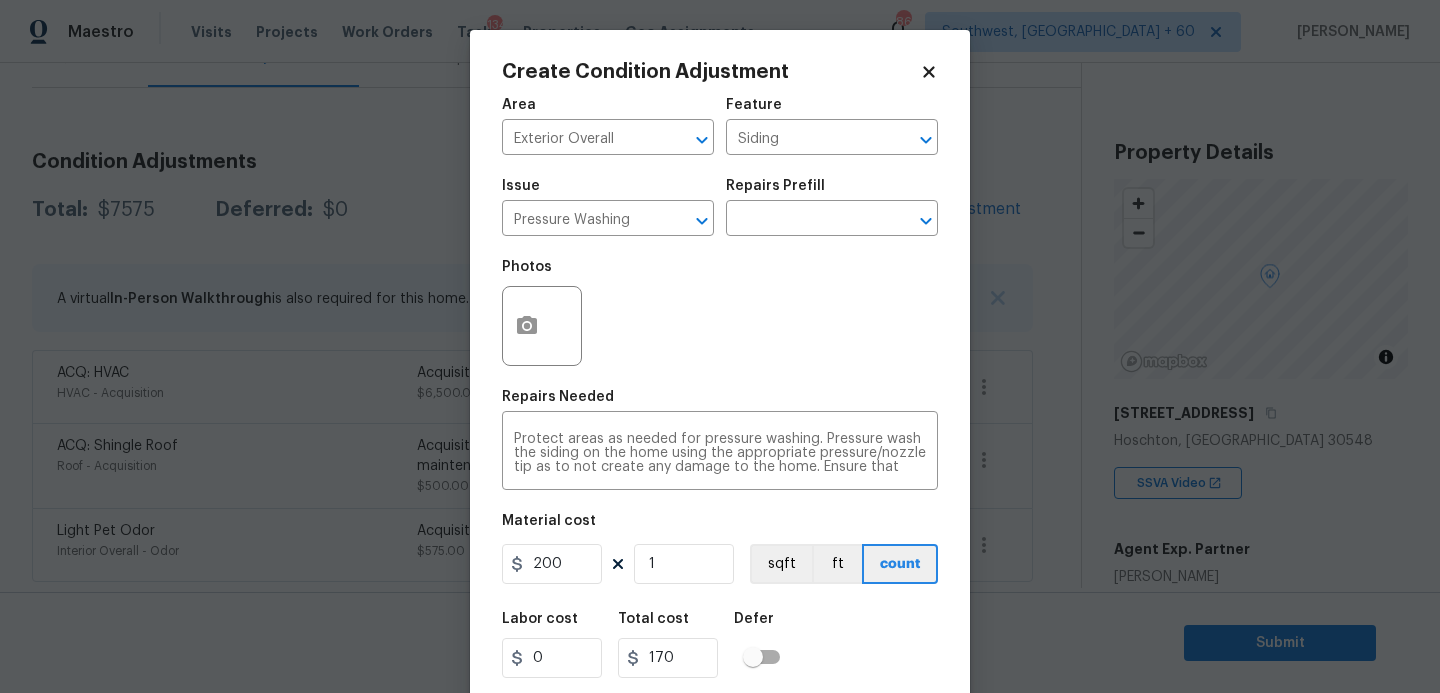type on "200" 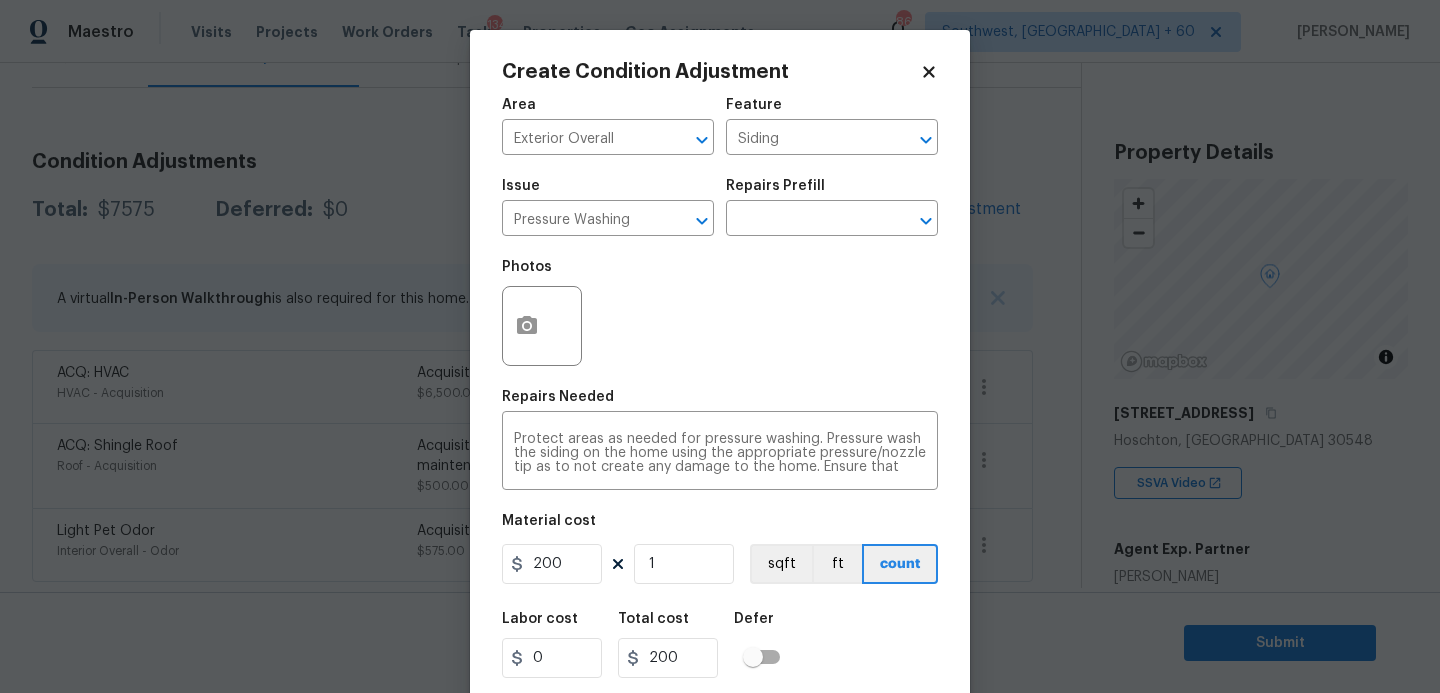 click at bounding box center [542, 326] 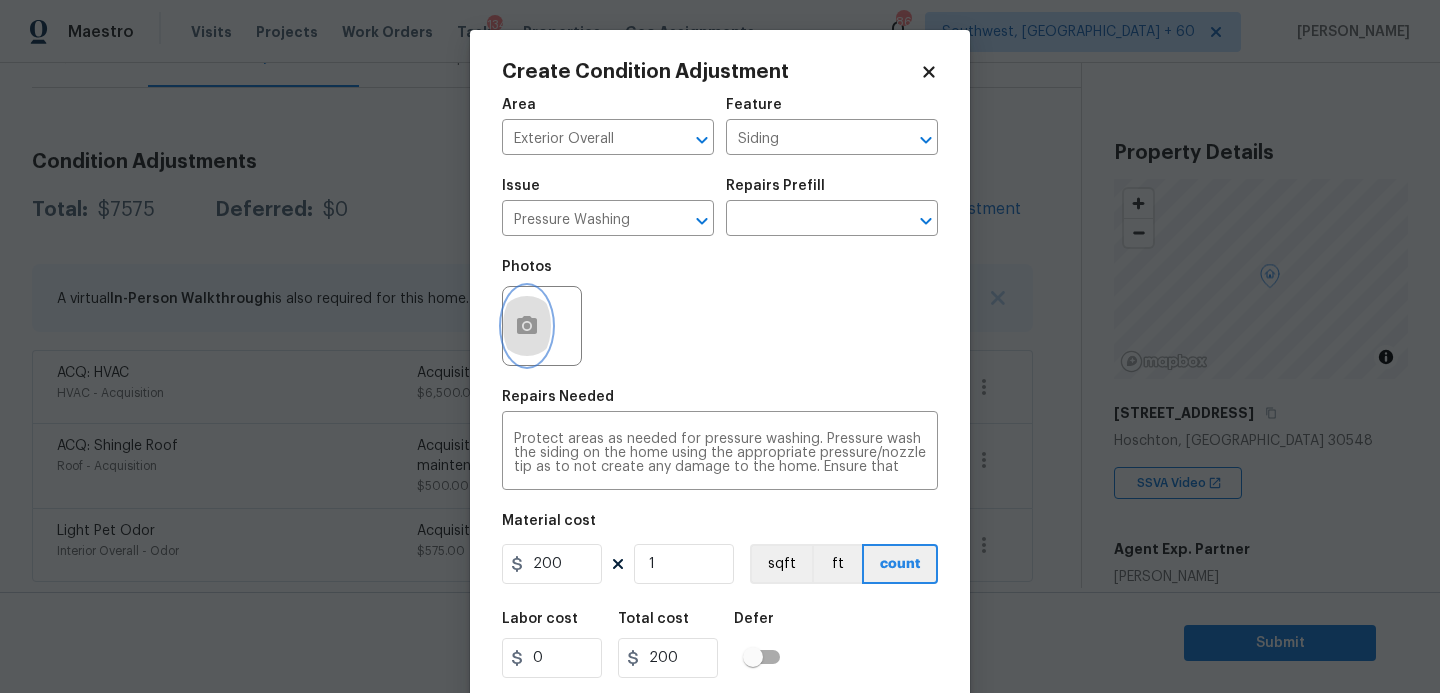 click 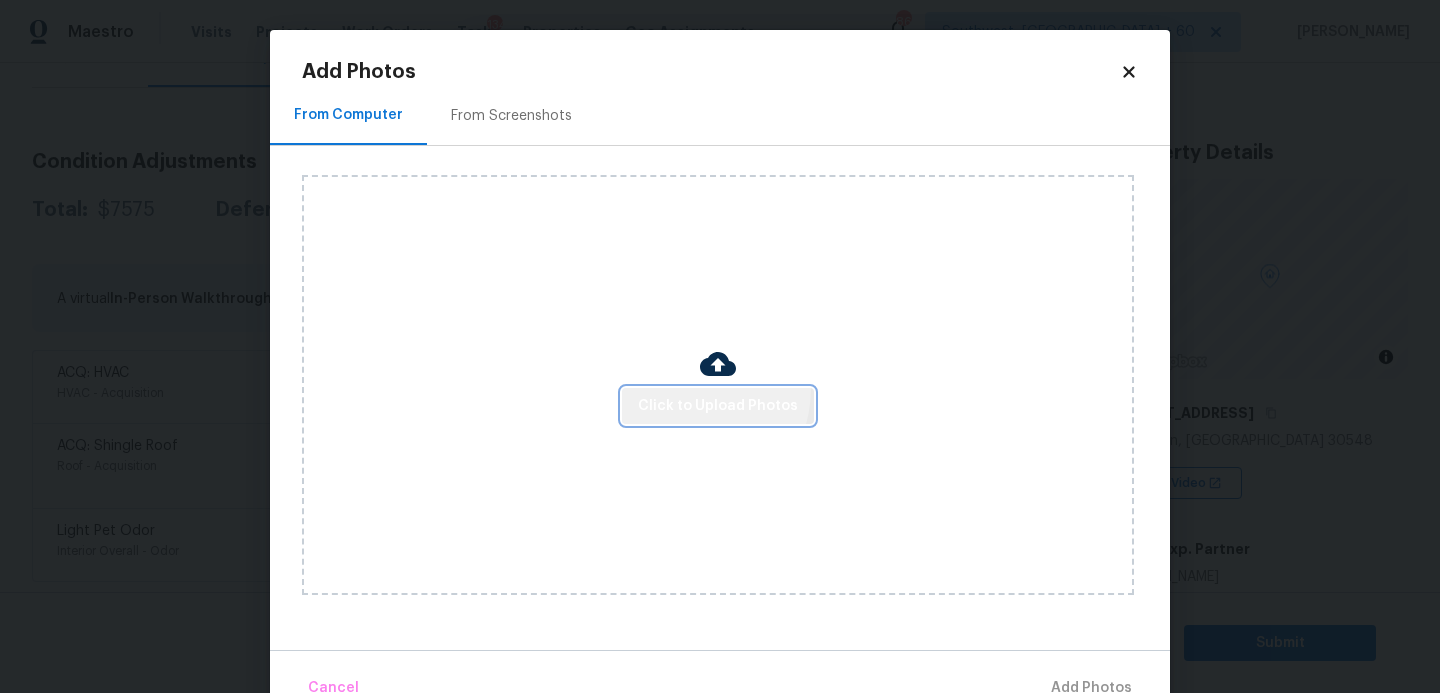 click on "Click to Upload Photos" at bounding box center [718, 406] 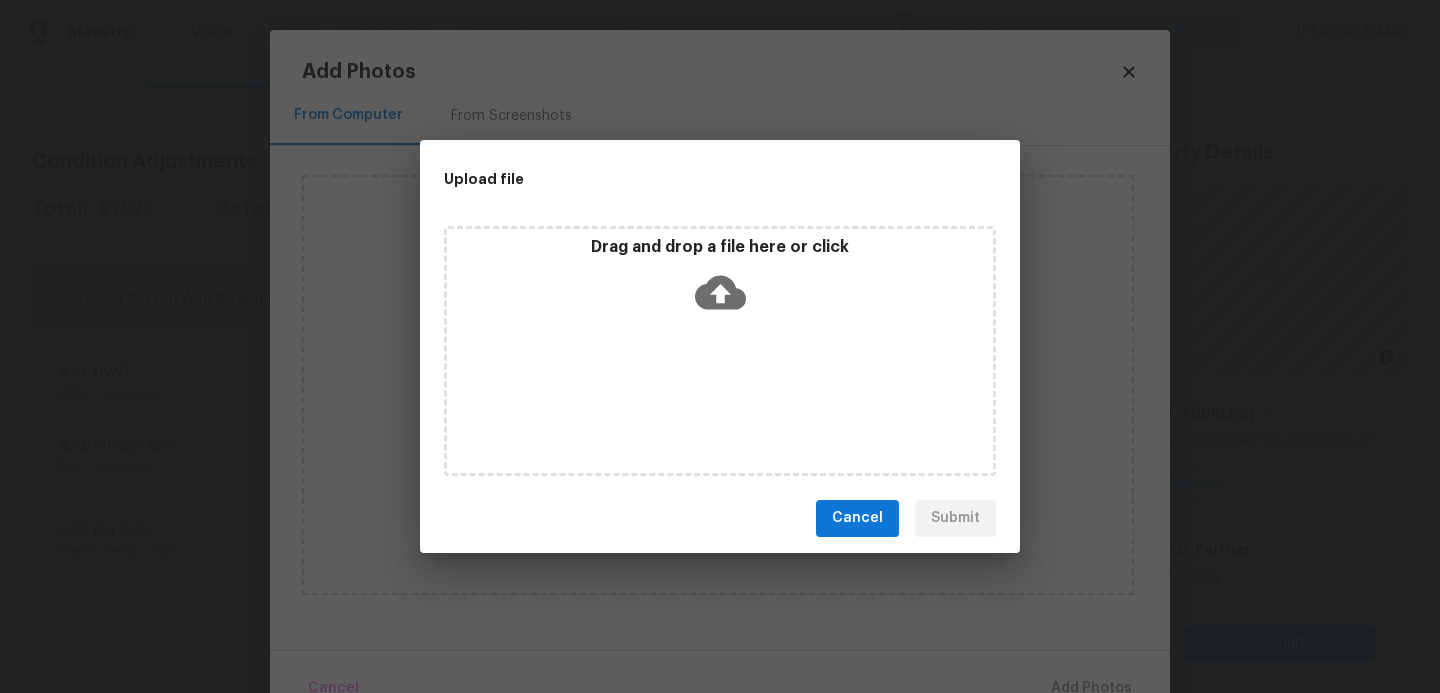 click 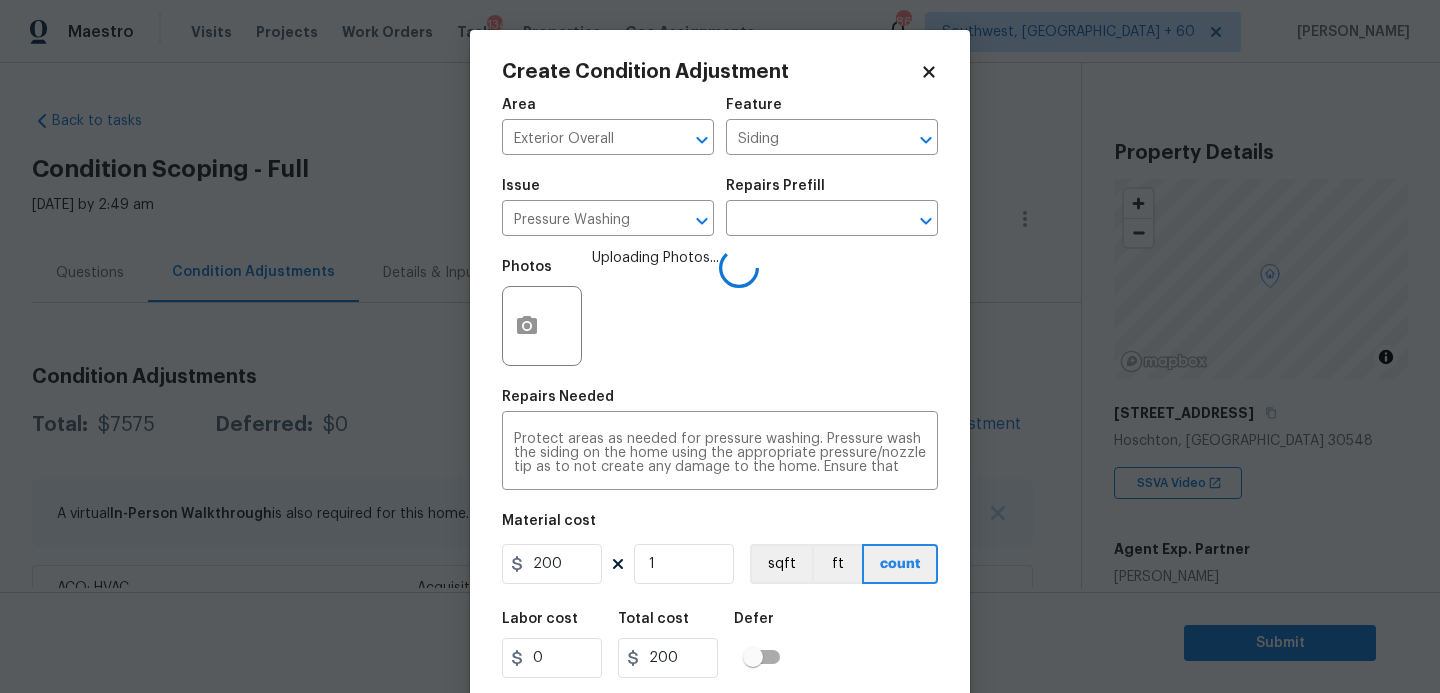 scroll, scrollTop: 0, scrollLeft: 0, axis: both 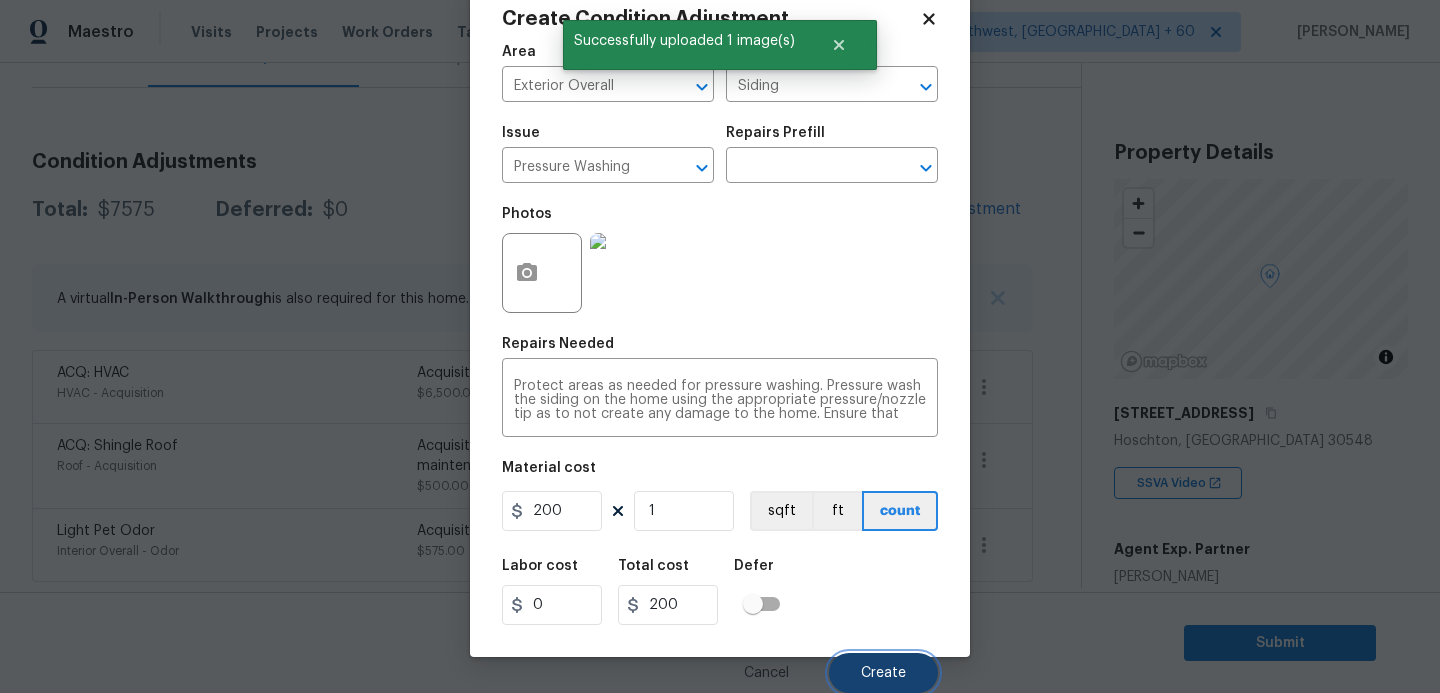 click on "Create" at bounding box center (883, 673) 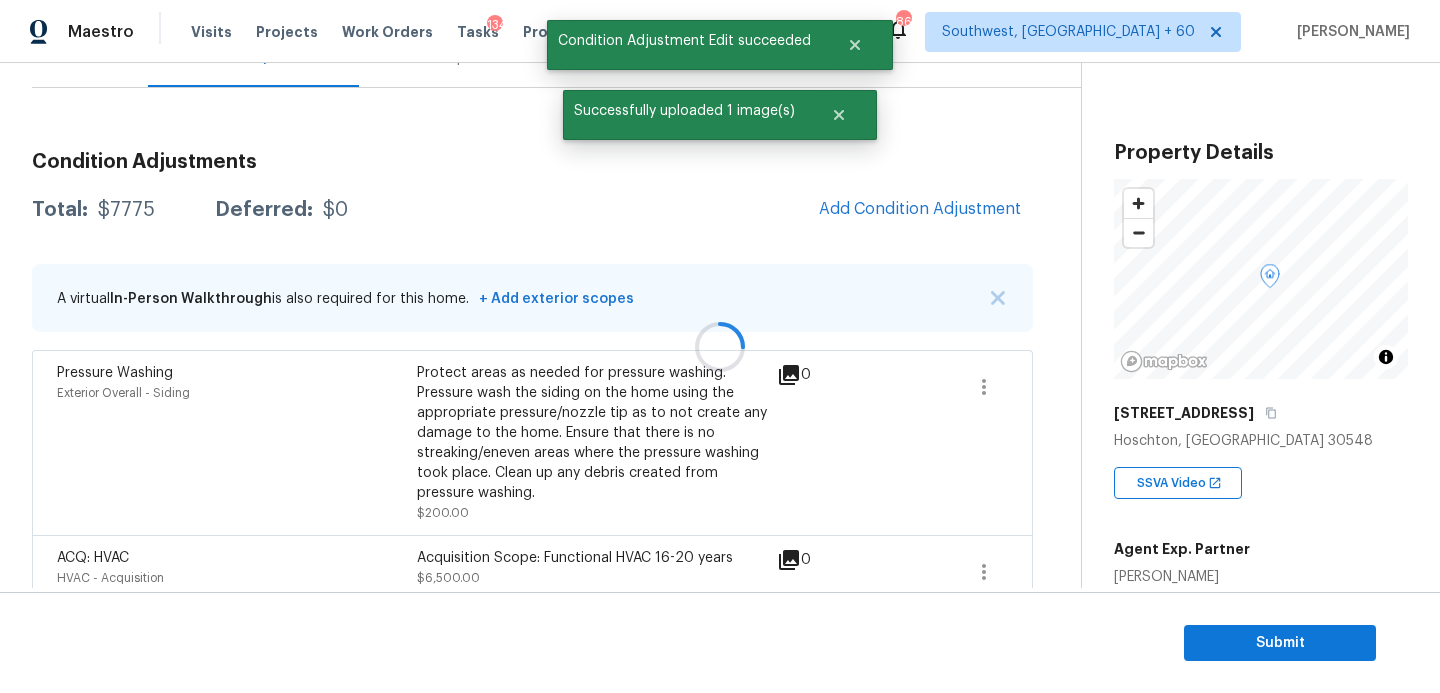 scroll, scrollTop: 47, scrollLeft: 0, axis: vertical 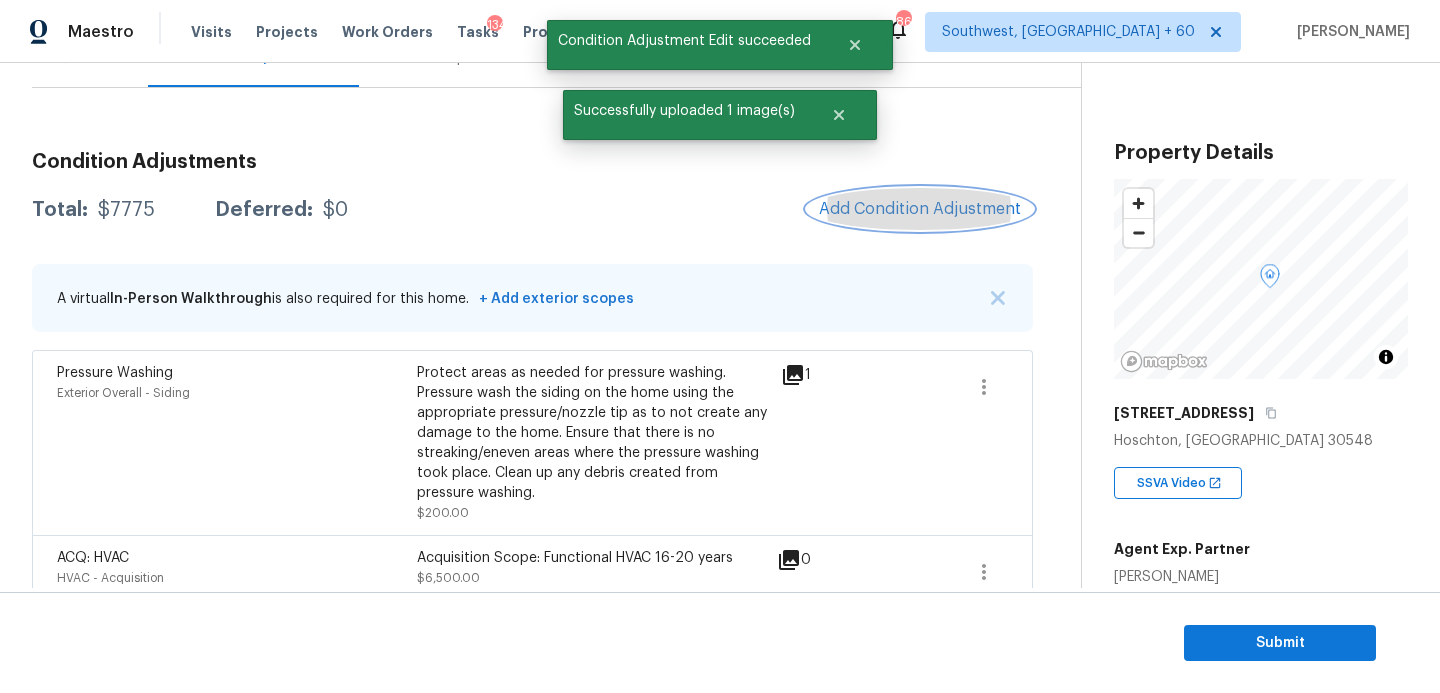 click on "Add Condition Adjustment" at bounding box center (920, 209) 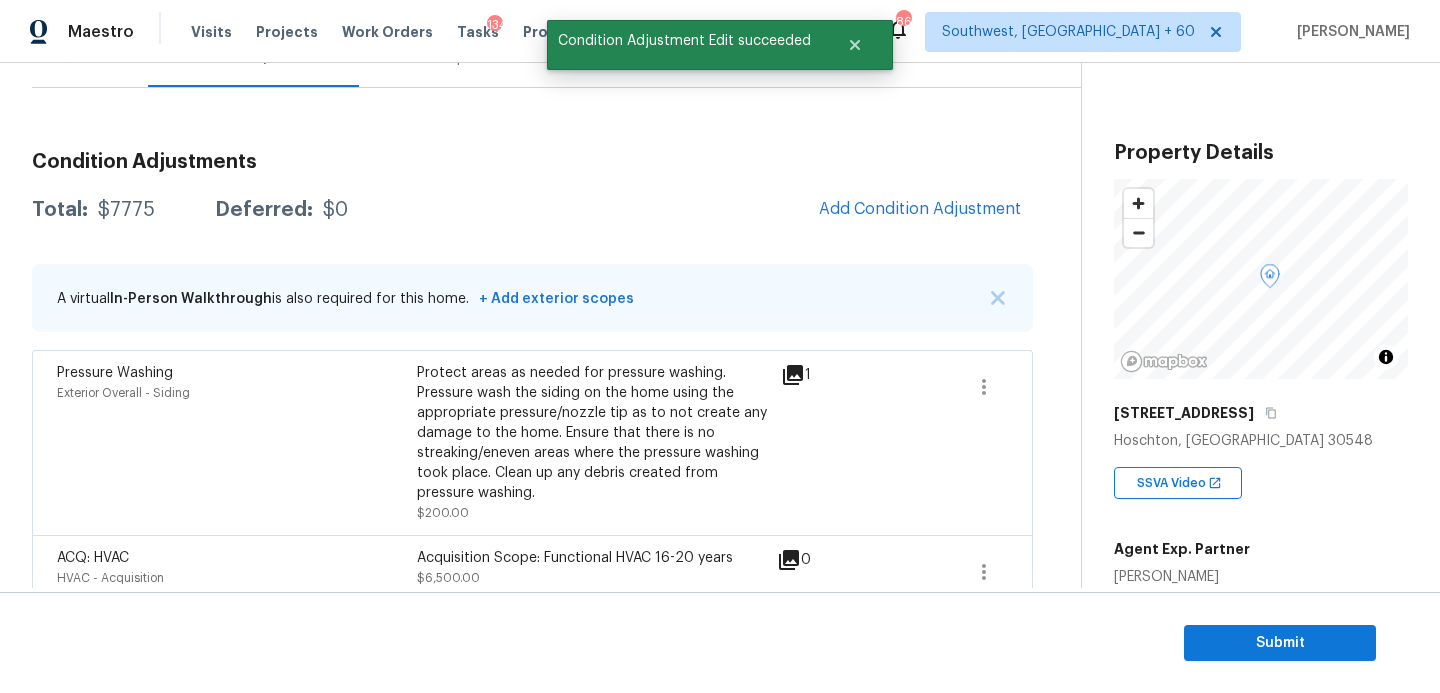 click on "Maestro Visits Projects Work Orders Tasks 134 Properties Geo Assignments [GEOGRAPHIC_DATA] + 60 [PERSON_NAME] Back to tasks Condition Scoping - Full [DATE] by 2:49 am   [PERSON_NAME] In-progress Questions Condition Adjustments Details & Inputs Notes Photos Condition Adjustments Total:  $7775 Deferred:  $0 Add Condition Adjustment A virtual  In-Person Walkthrough  is also required for this home.   + Add exterior scopes Pressure Washing Exterior Overall - Siding Protect areas as needed for pressure washing. Pressure wash the siding on the home using the appropriate pressure/nozzle tip as to not create any damage to the home. Ensure that there is no streaking/eneven areas where the pressure washing took place. Clean up any debris created from pressure washing. $200.00   1 ACQ: HVAC HVAC - Acquisition Acquisition Scope: Functional HVAC 16-20 years $6,500.00   0 ACQ: Shingle Roof Roof - Acquisition Acquisition Scope: Shingle Roof 0-10 years in age maintenance. $500.00   0 Light Pet Odor $575.00" at bounding box center [720, 346] 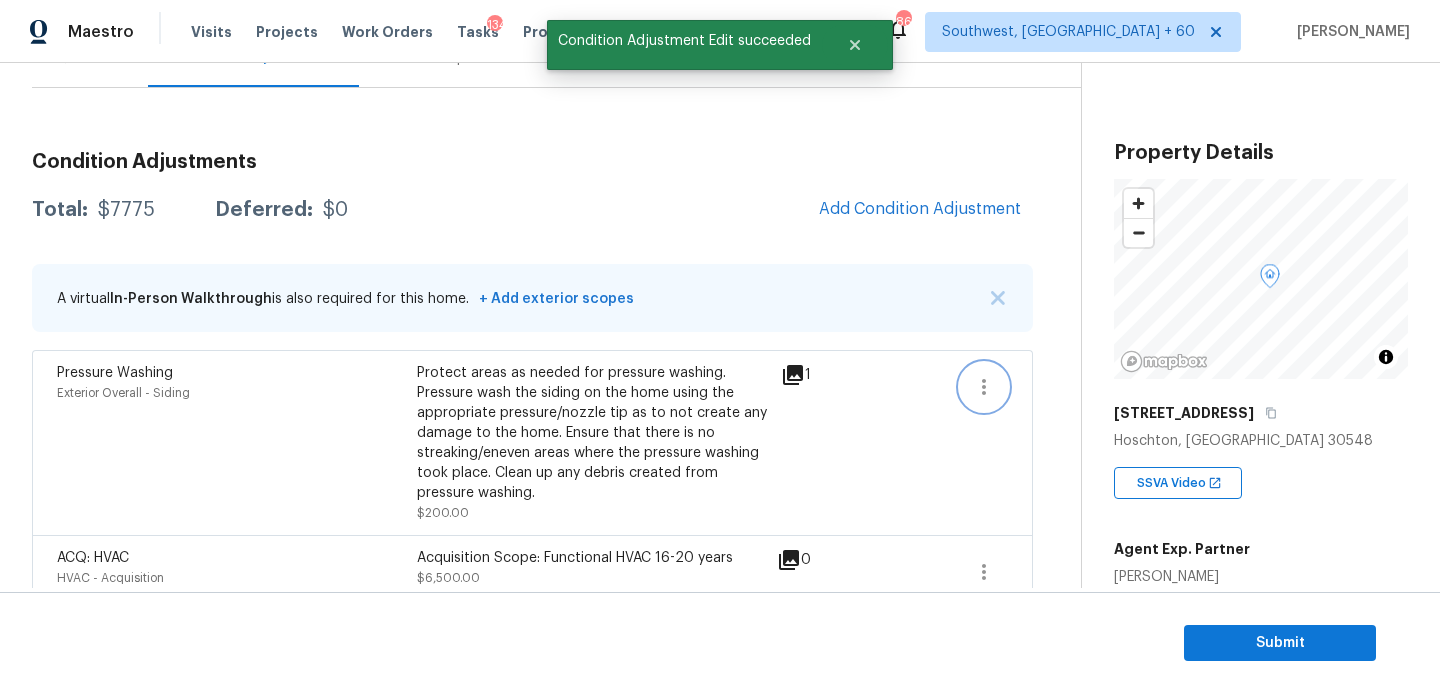 click 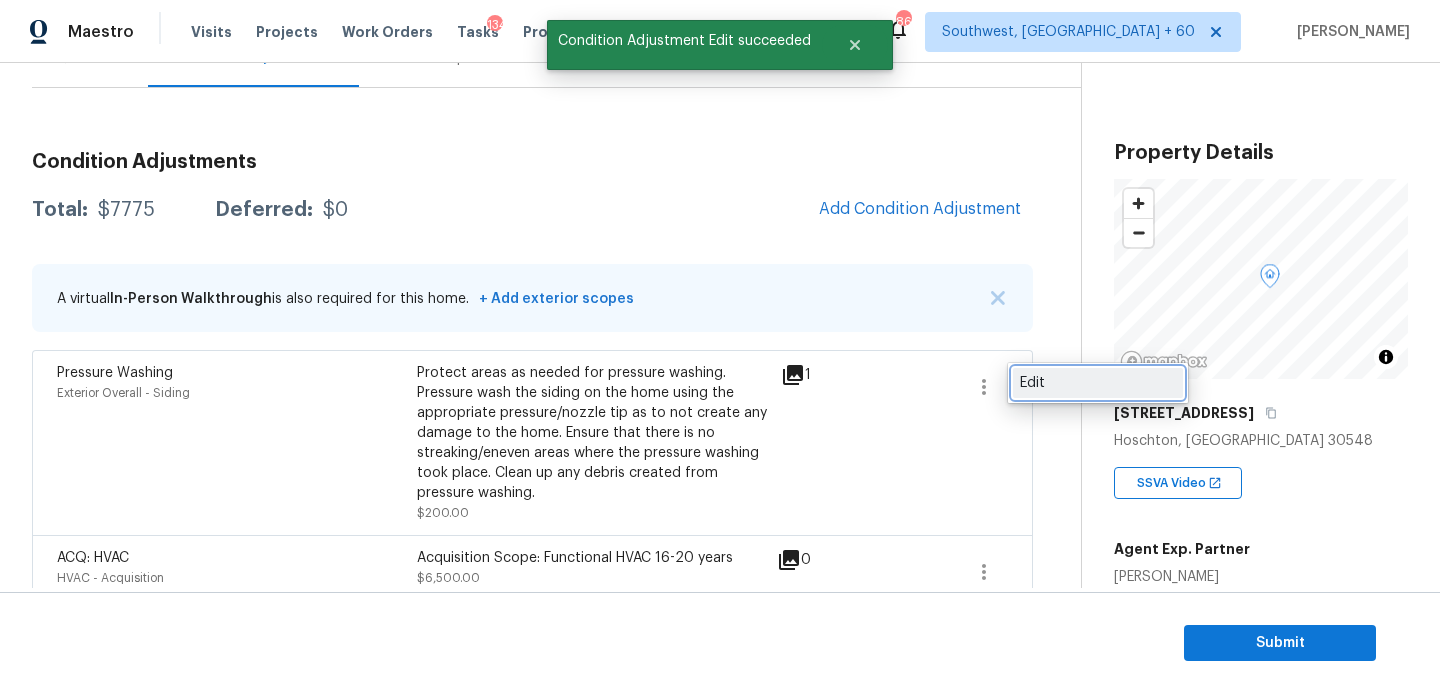 click on "Edit" at bounding box center [1098, 383] 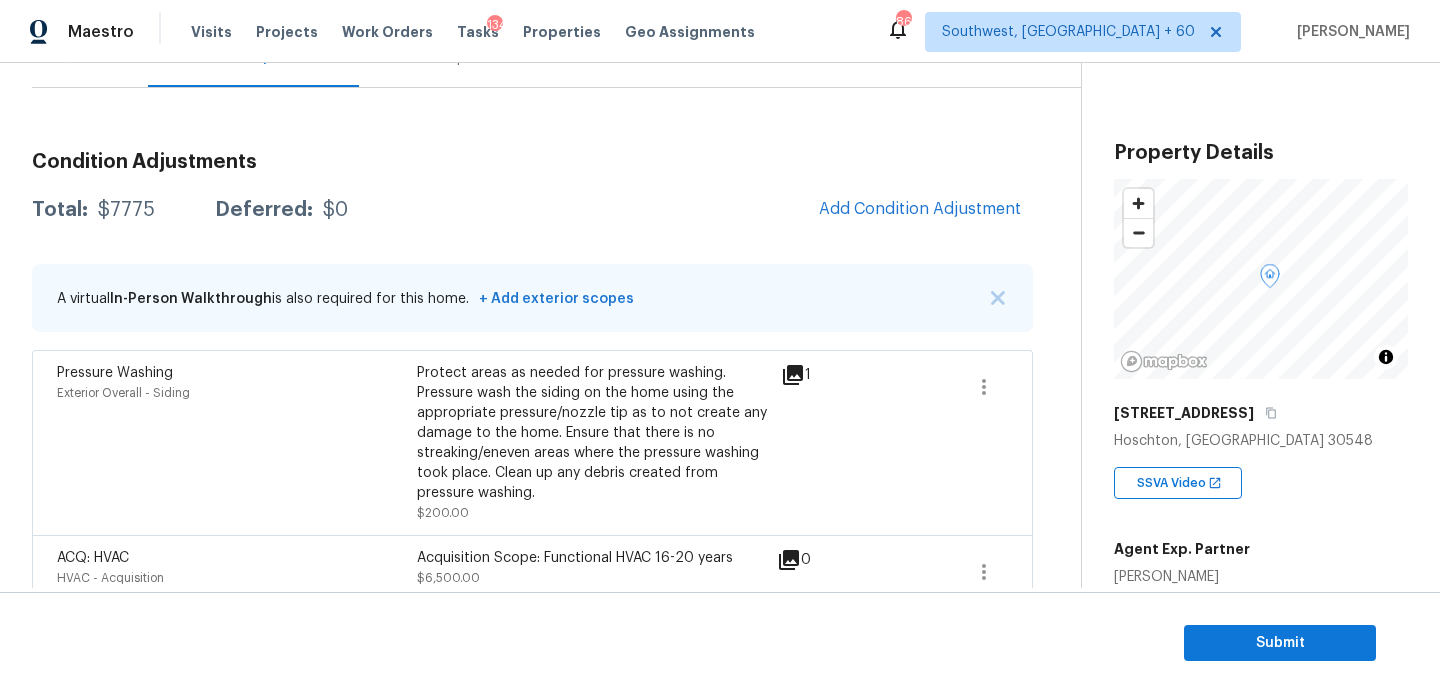 click on "Maestro Visits Projects Work Orders Tasks 134 Properties Geo Assignments [GEOGRAPHIC_DATA] + 60 [PERSON_NAME] Back to tasks Condition Scoping - Full [DATE] by 2:49 am   [PERSON_NAME] In-progress Questions Condition Adjustments Details & Inputs Notes Photos Condition Adjustments Total:  $7775 Deferred:  $0 Add Condition Adjustment A virtual  In-Person Walkthrough  is also required for this home.   + Add exterior scopes Pressure Washing Exterior Overall - Siding Protect areas as needed for pressure washing. Pressure wash the siding on the home using the appropriate pressure/nozzle tip as to not create any damage to the home. Ensure that there is no streaking/eneven areas where the pressure washing took place. Clean up any debris created from pressure washing. $200.00   1 ACQ: HVAC HVAC - Acquisition Acquisition Scope: Functional HVAC 16-20 years $6,500.00   0 ACQ: Shingle Roof Roof - Acquisition Acquisition Scope: Shingle Roof 0-10 years in age maintenance. $500.00   0 Light Pet Odor $575.00" at bounding box center [720, 346] 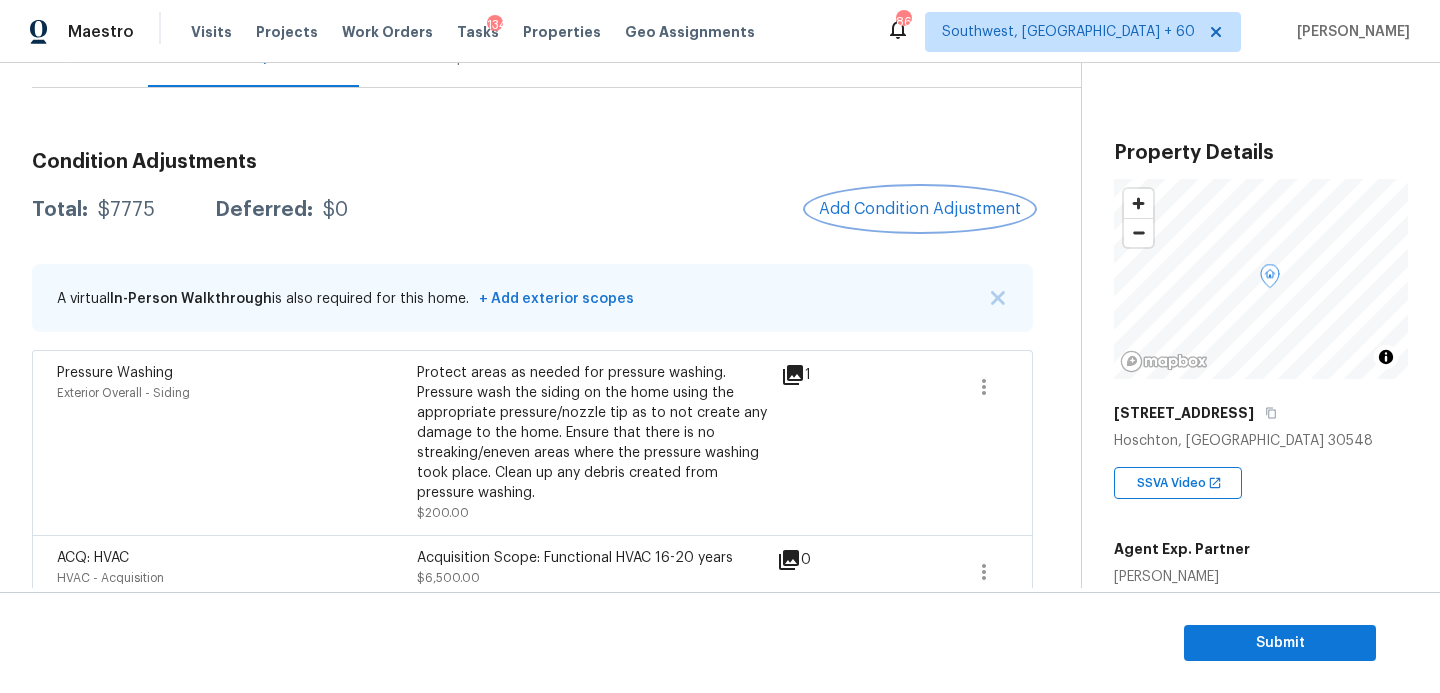 click on "Add Condition Adjustment" at bounding box center (920, 209) 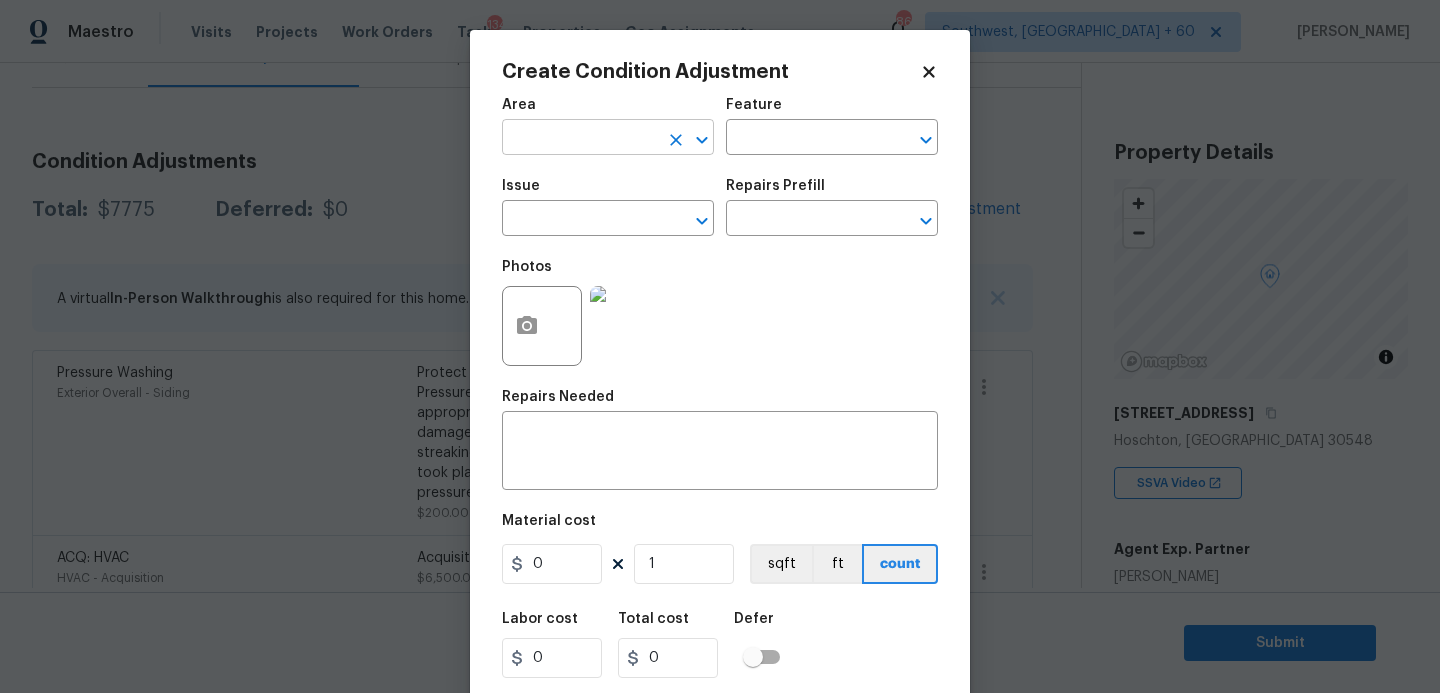 click at bounding box center (580, 139) 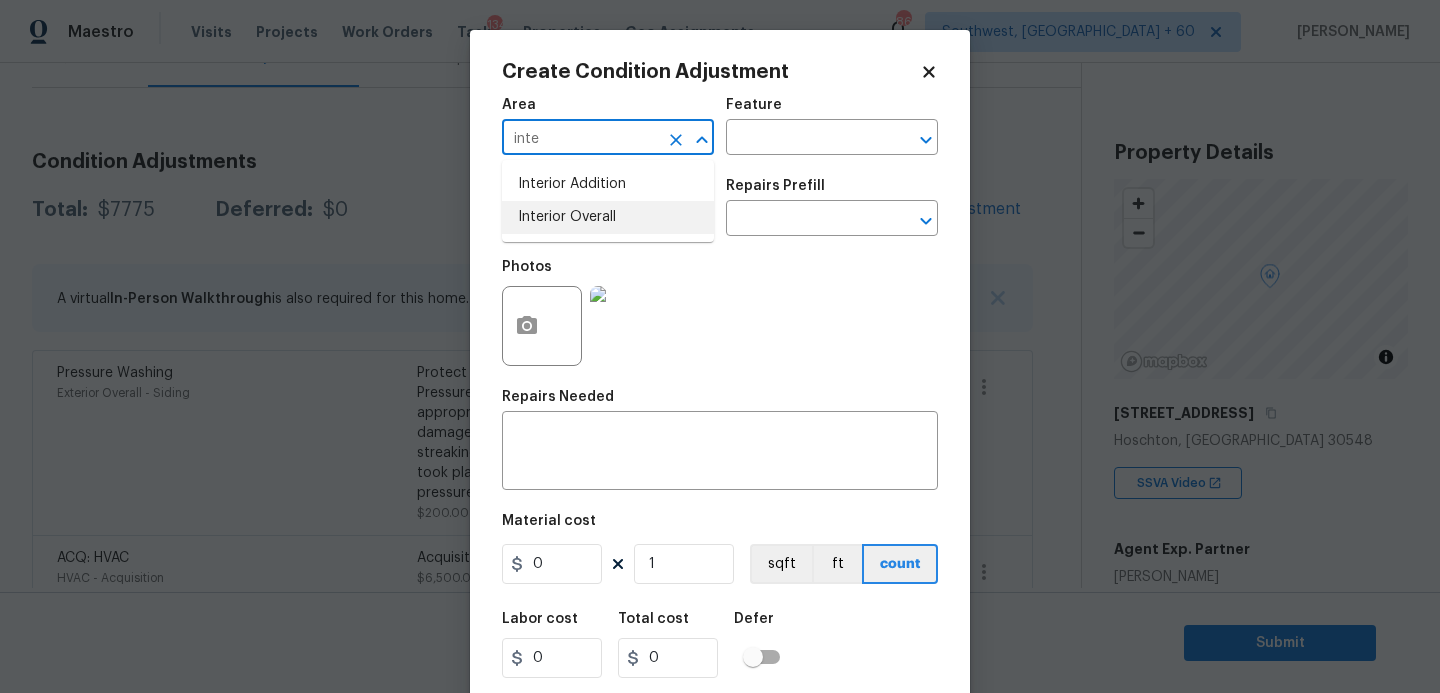 click on "Interior Overall" at bounding box center [608, 217] 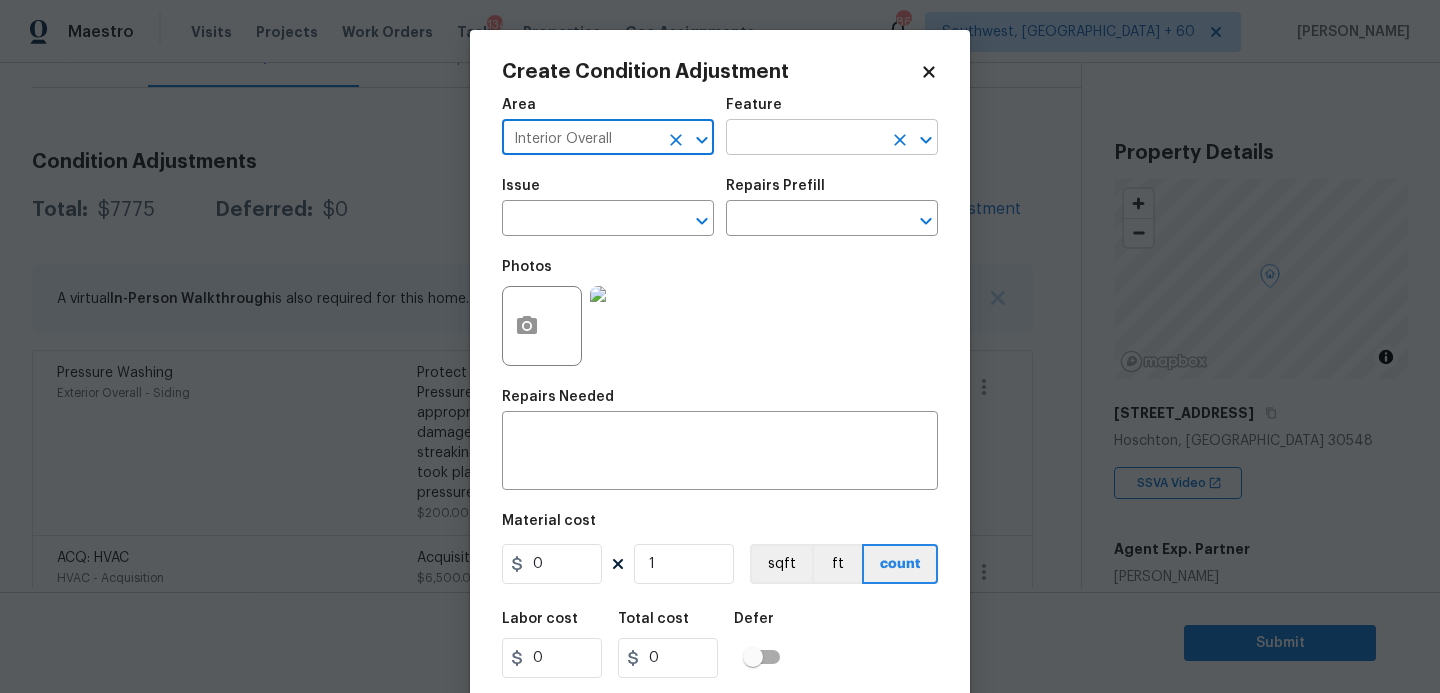 type on "Interior Overall" 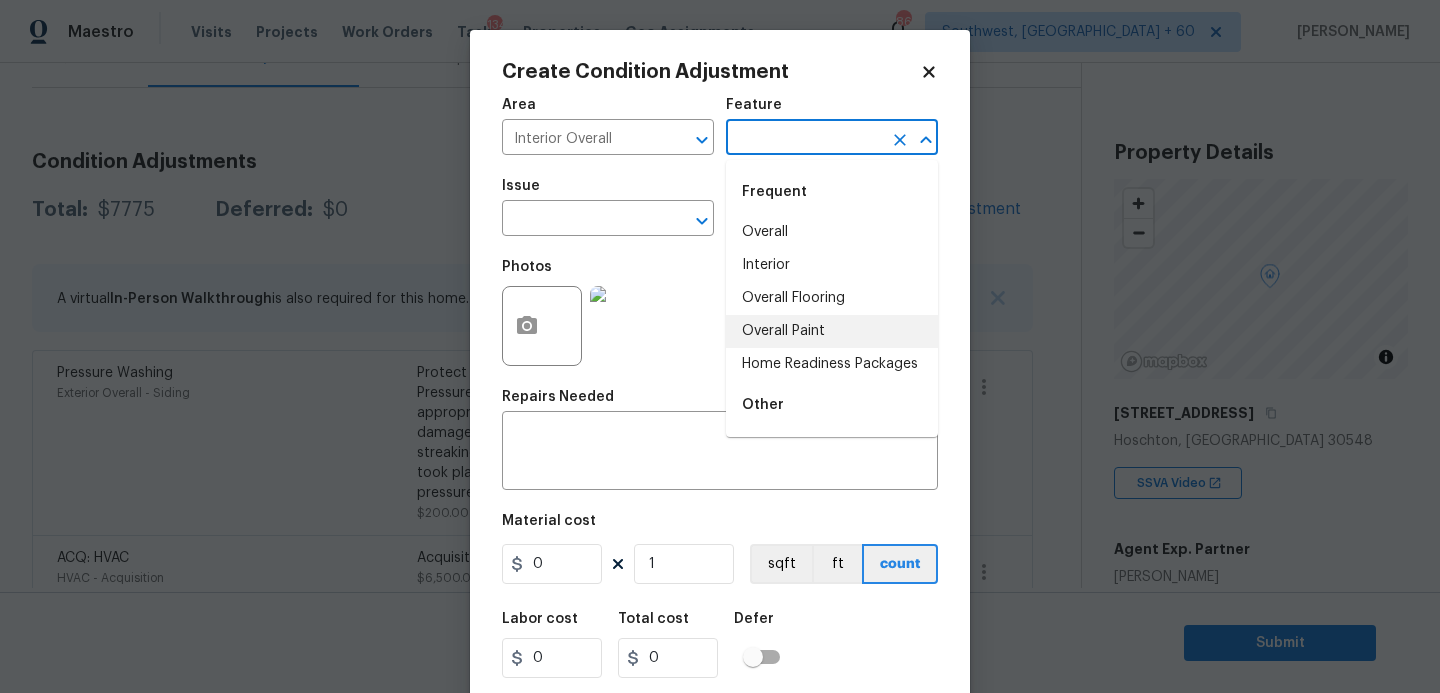 click on "Overall Paint" at bounding box center (832, 331) 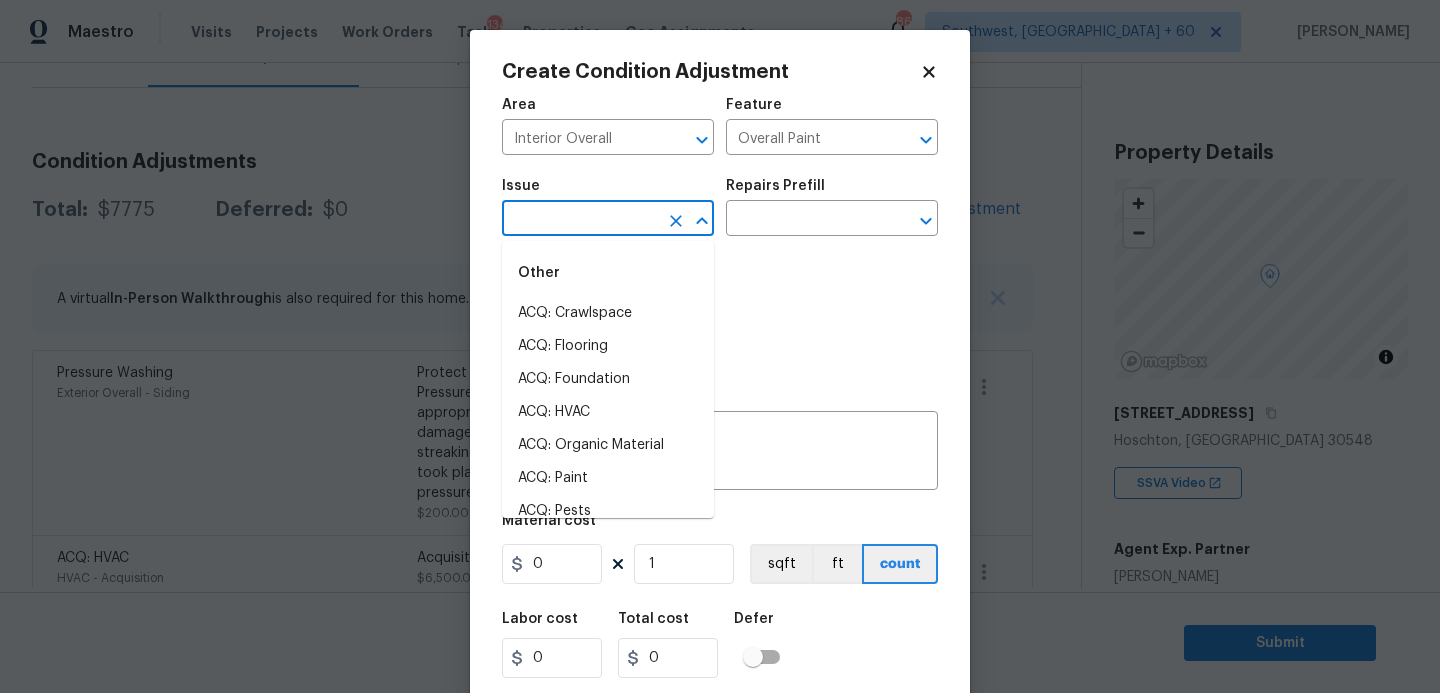 click at bounding box center [580, 220] 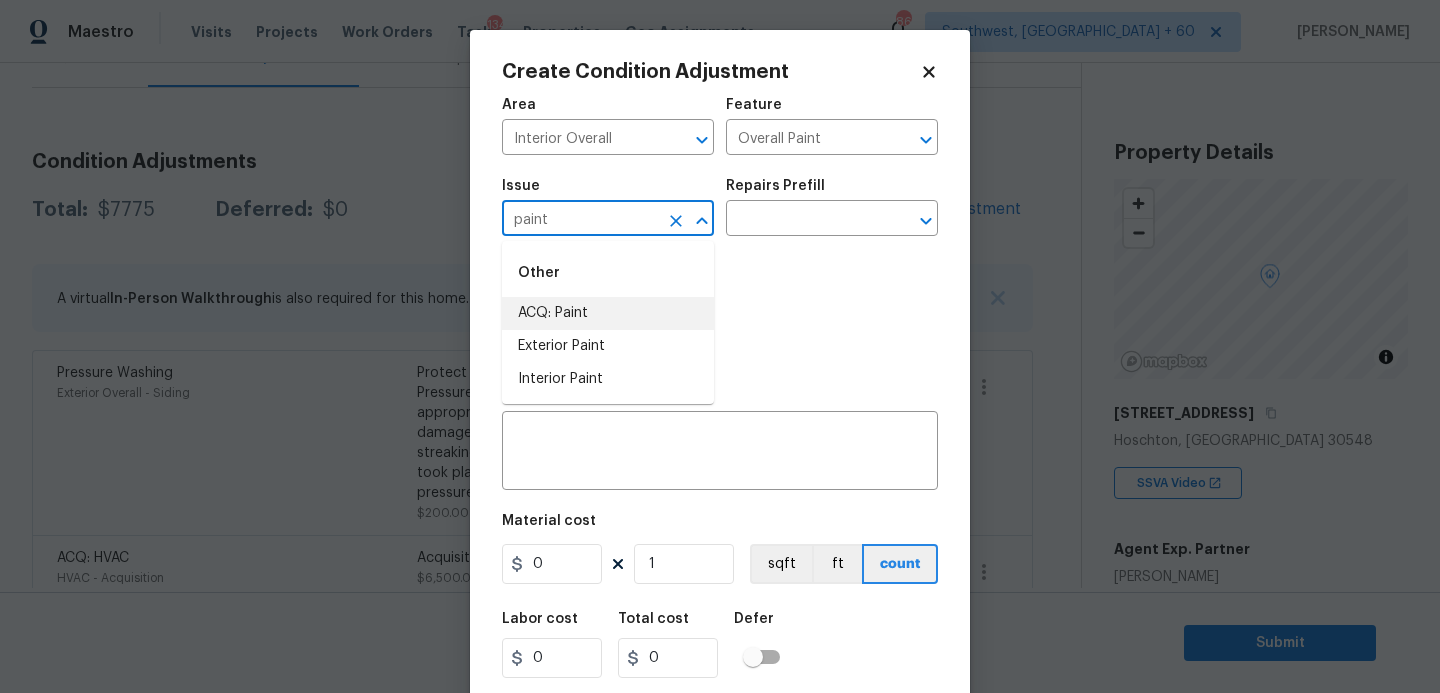 click on "ACQ: Paint" at bounding box center (608, 313) 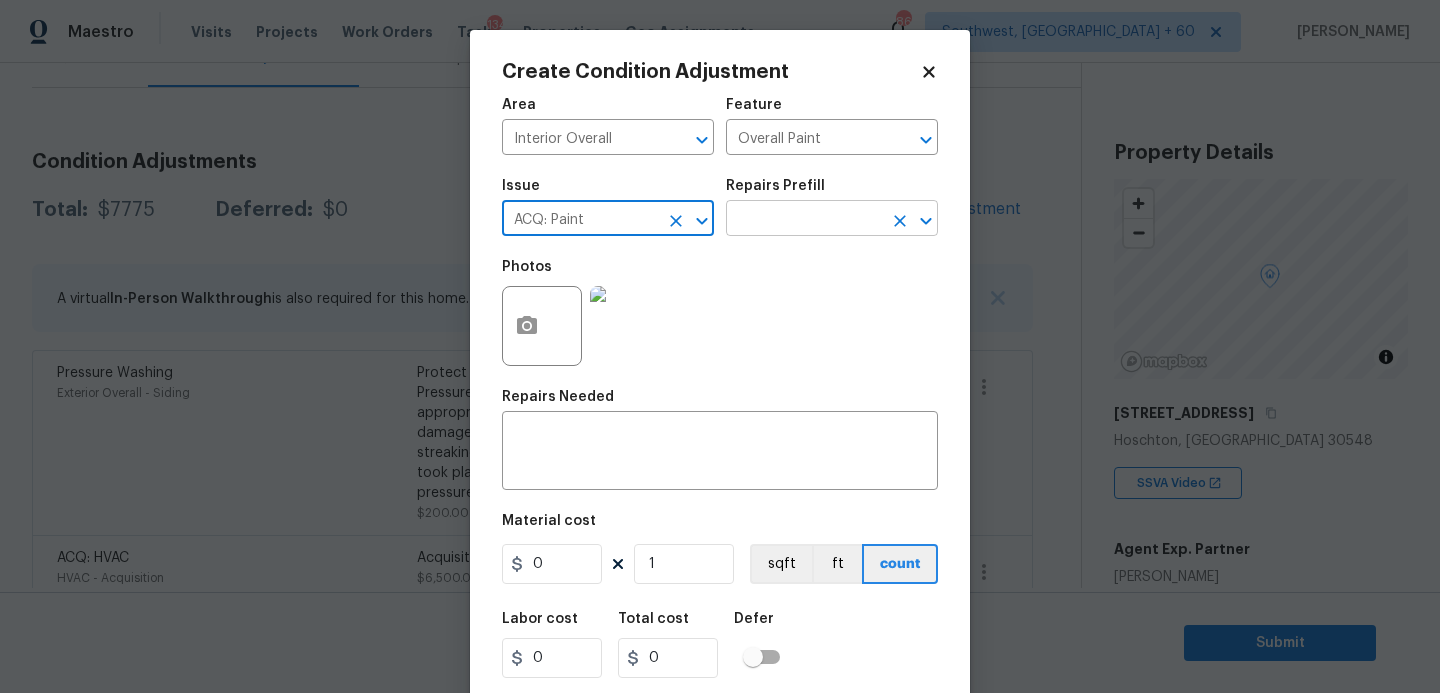 type on "ACQ: Paint" 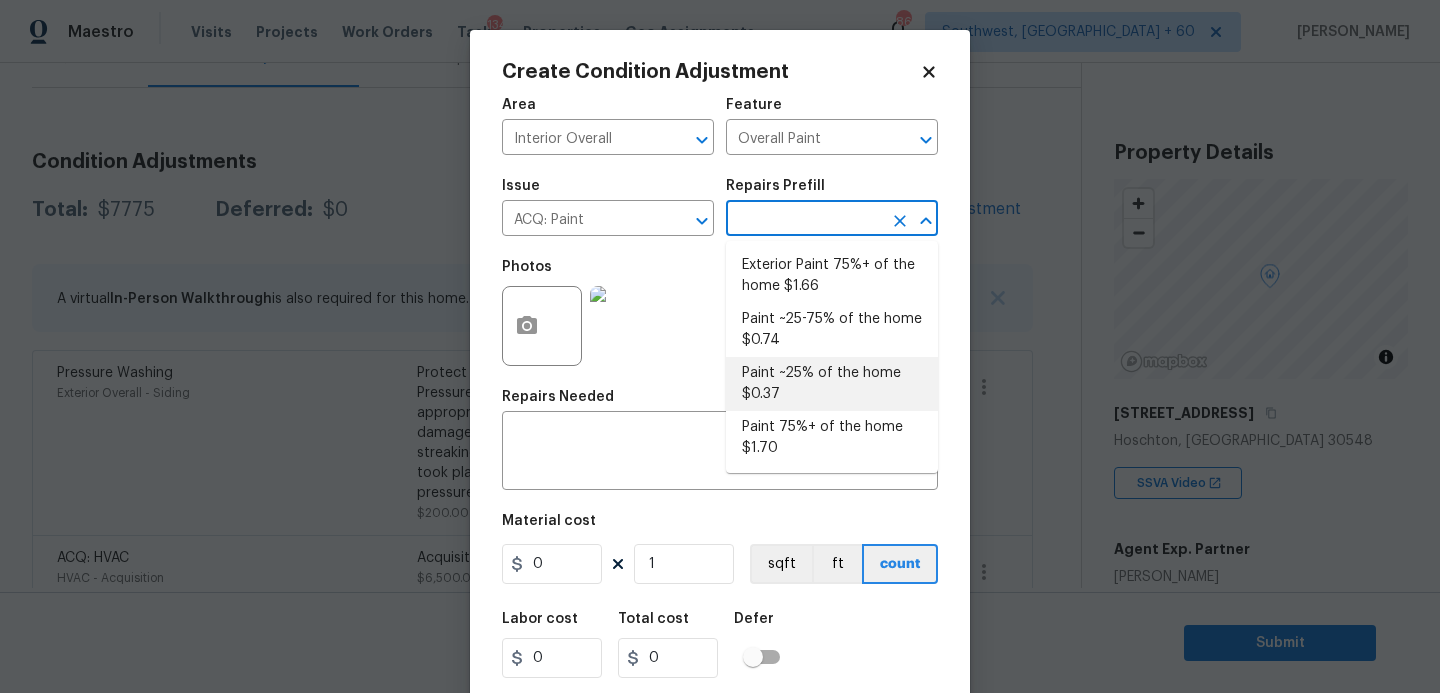 click on "Paint ~25% of the home $0.37" at bounding box center (832, 384) 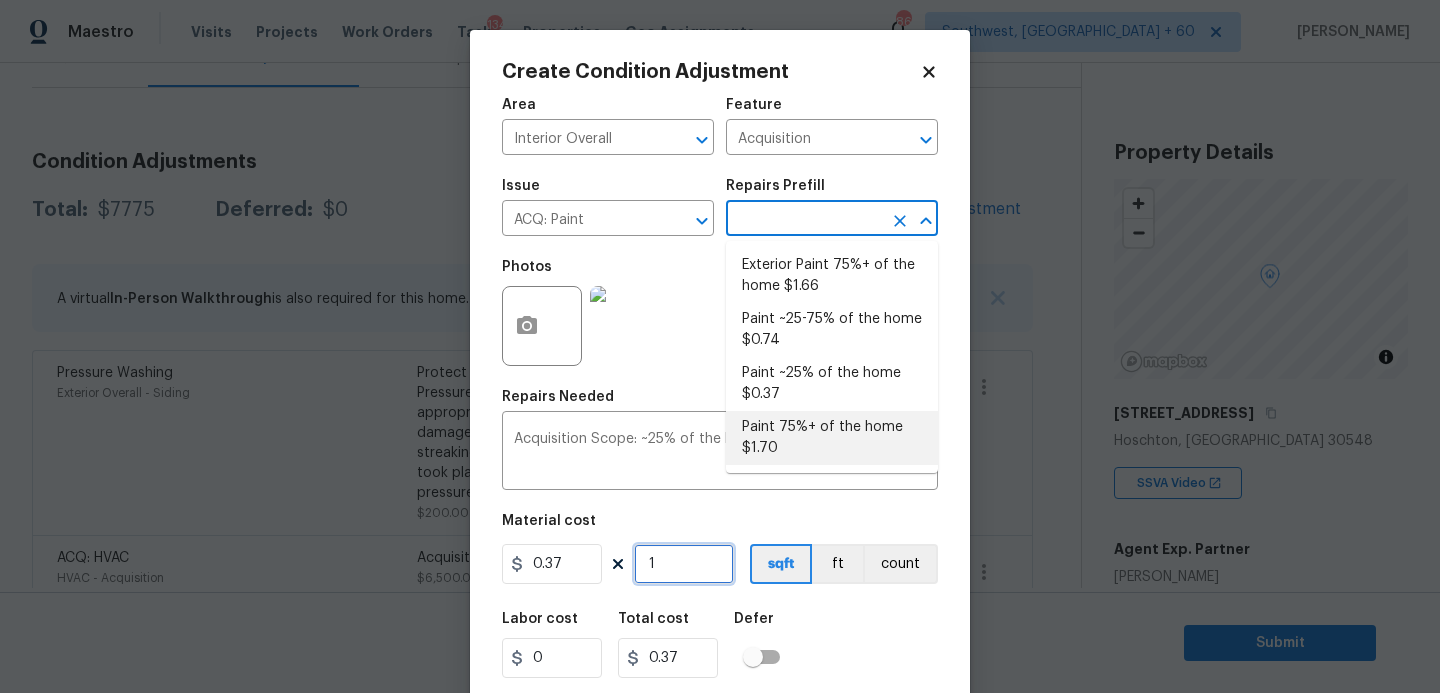 click on "1" at bounding box center (684, 564) 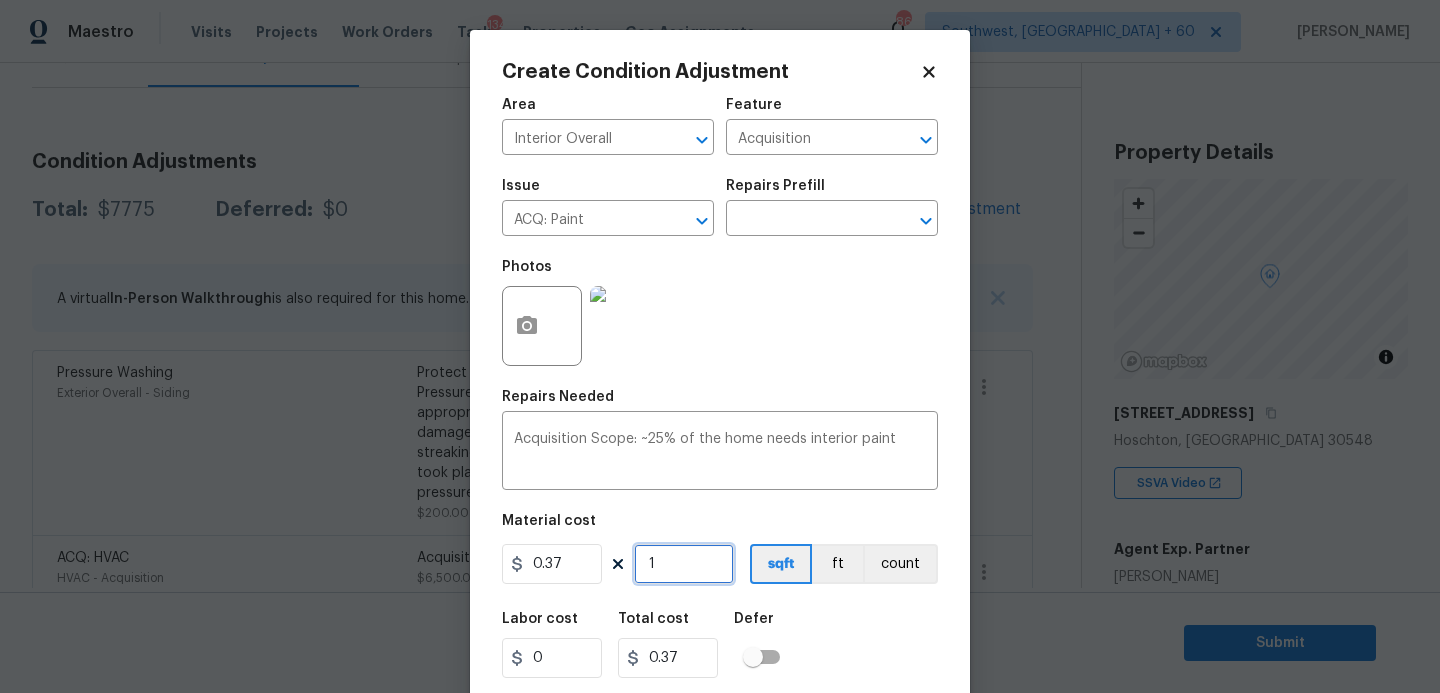 type on "14" 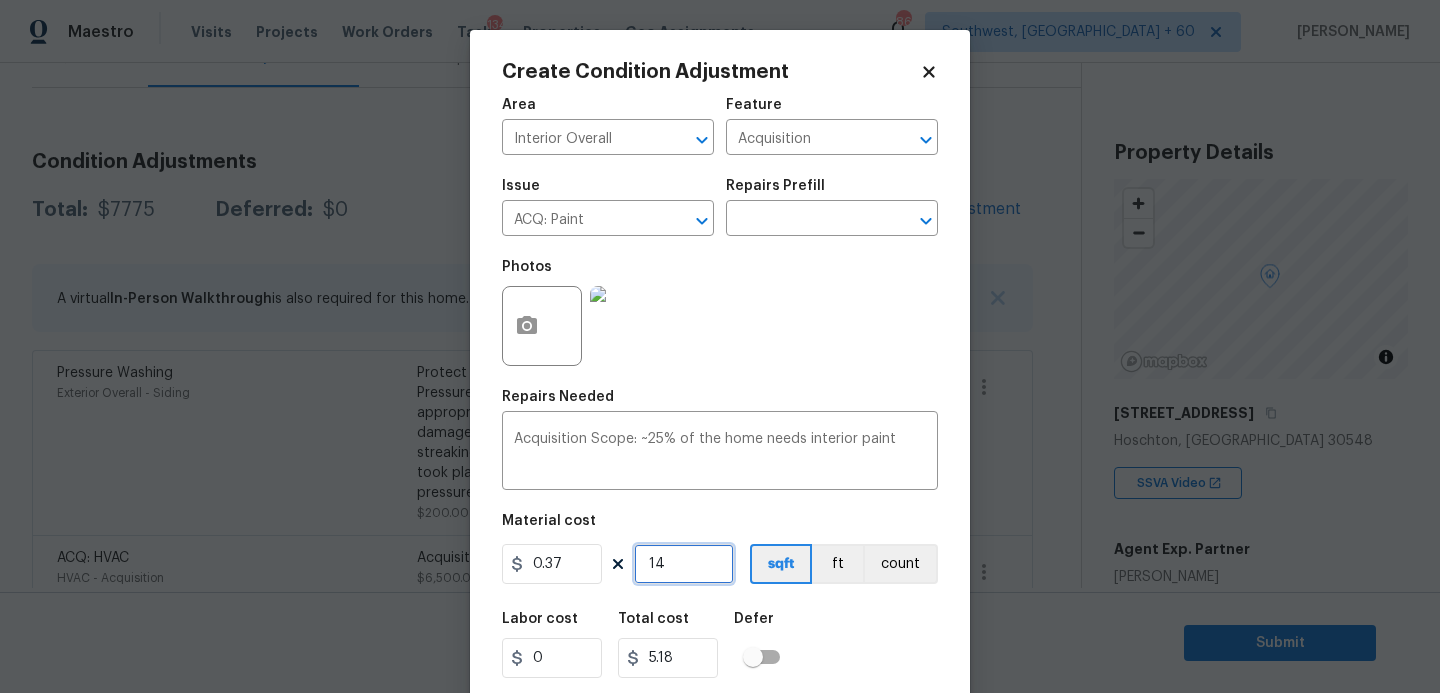 type on "140" 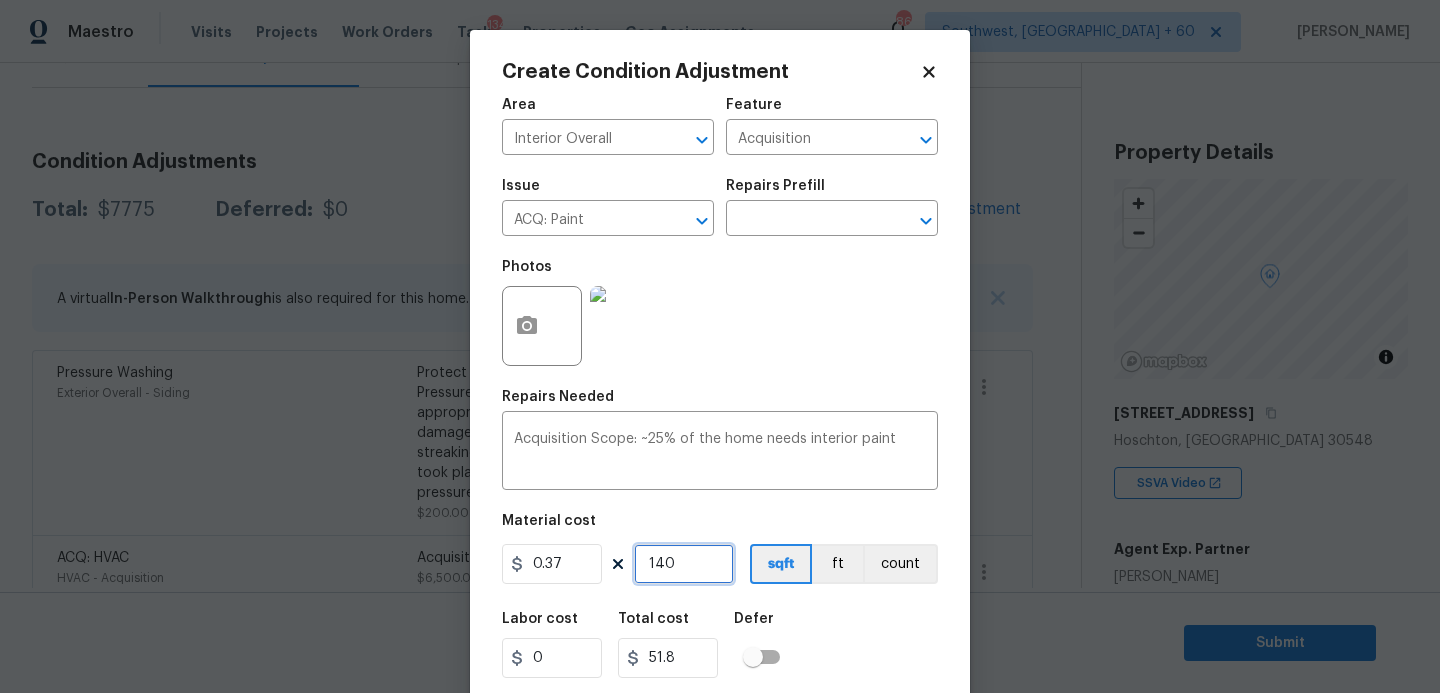 type on "1405" 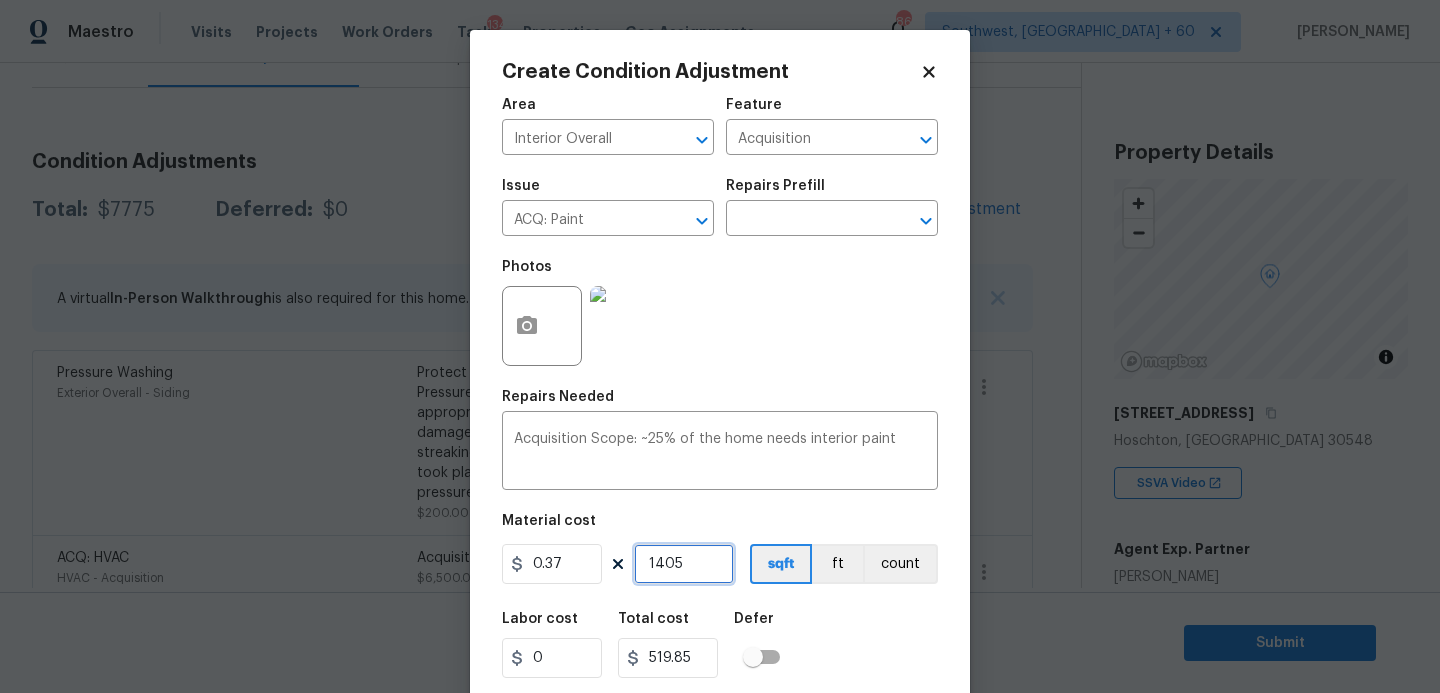 type on "1405" 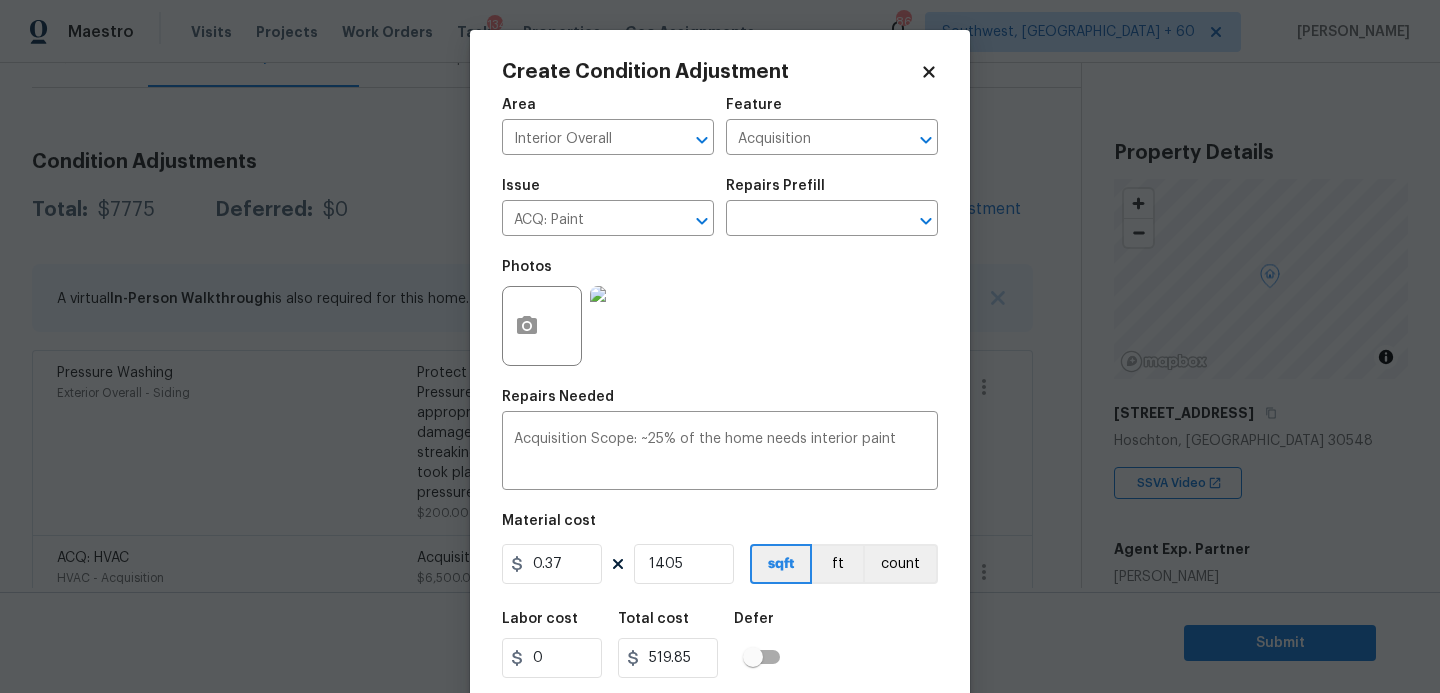 click on "Labor cost 0 Total cost 519.85 Defer" at bounding box center [720, 645] 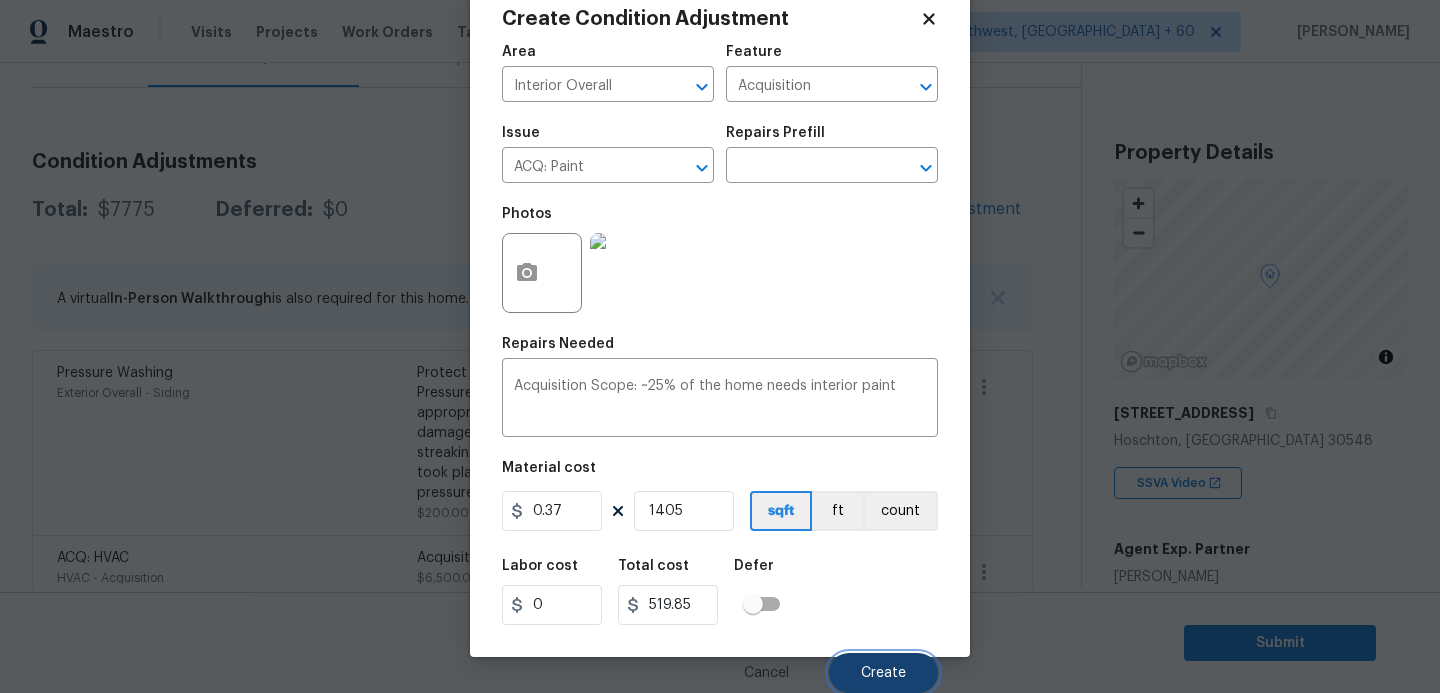 click on "Create" at bounding box center (883, 673) 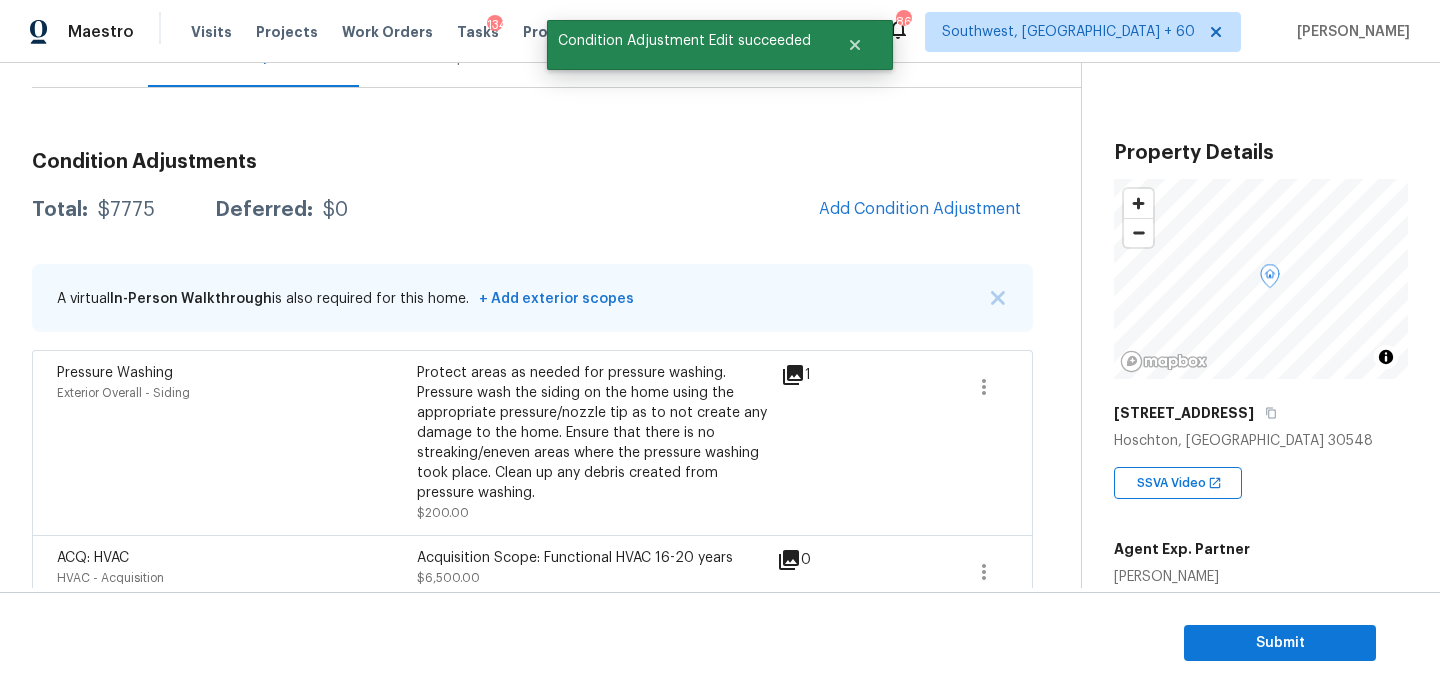 scroll, scrollTop: 47, scrollLeft: 0, axis: vertical 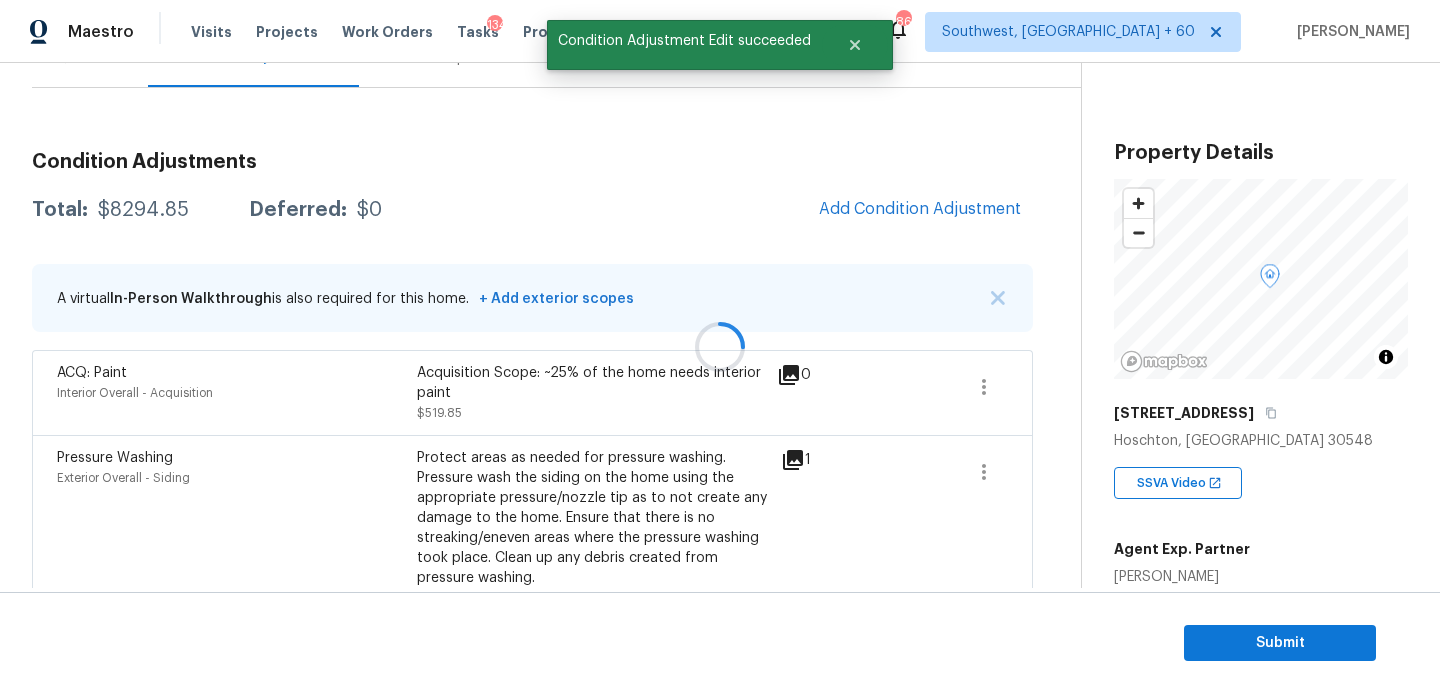 click at bounding box center (720, 346) 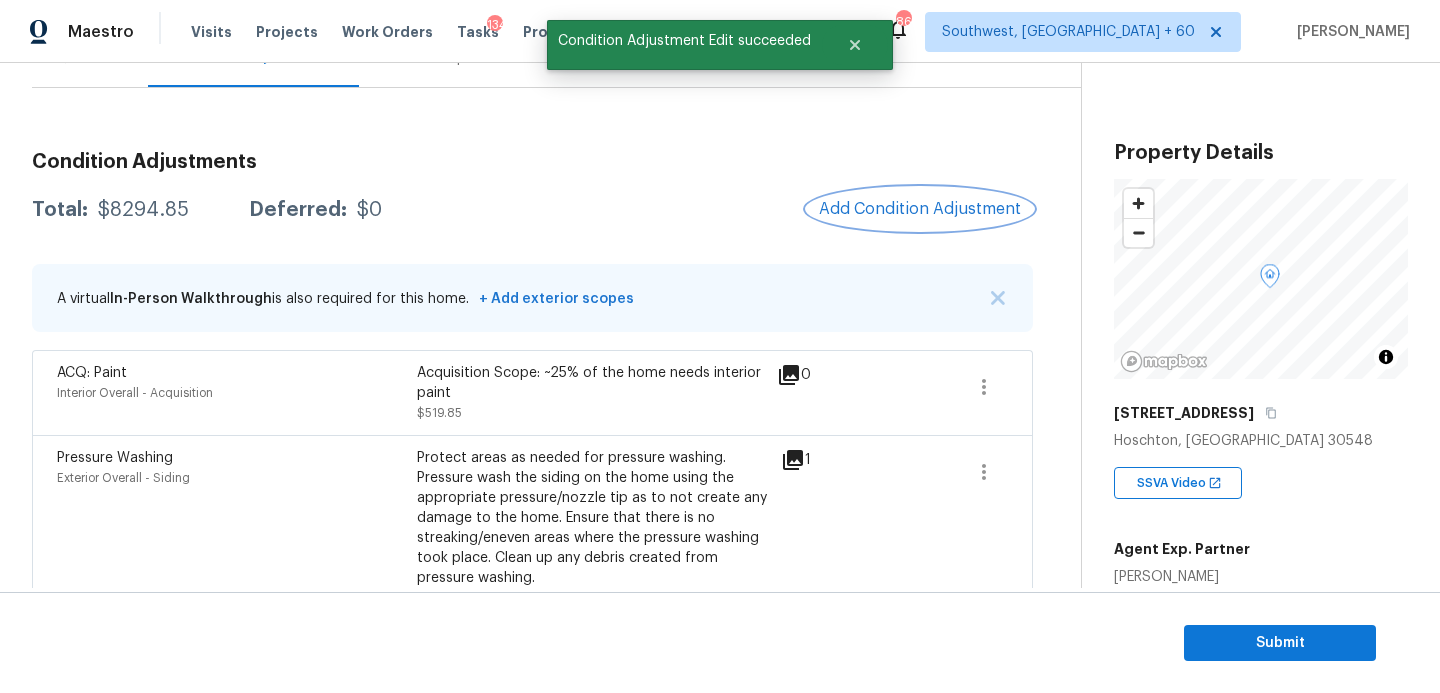 click on "Add Condition Adjustment" at bounding box center [920, 209] 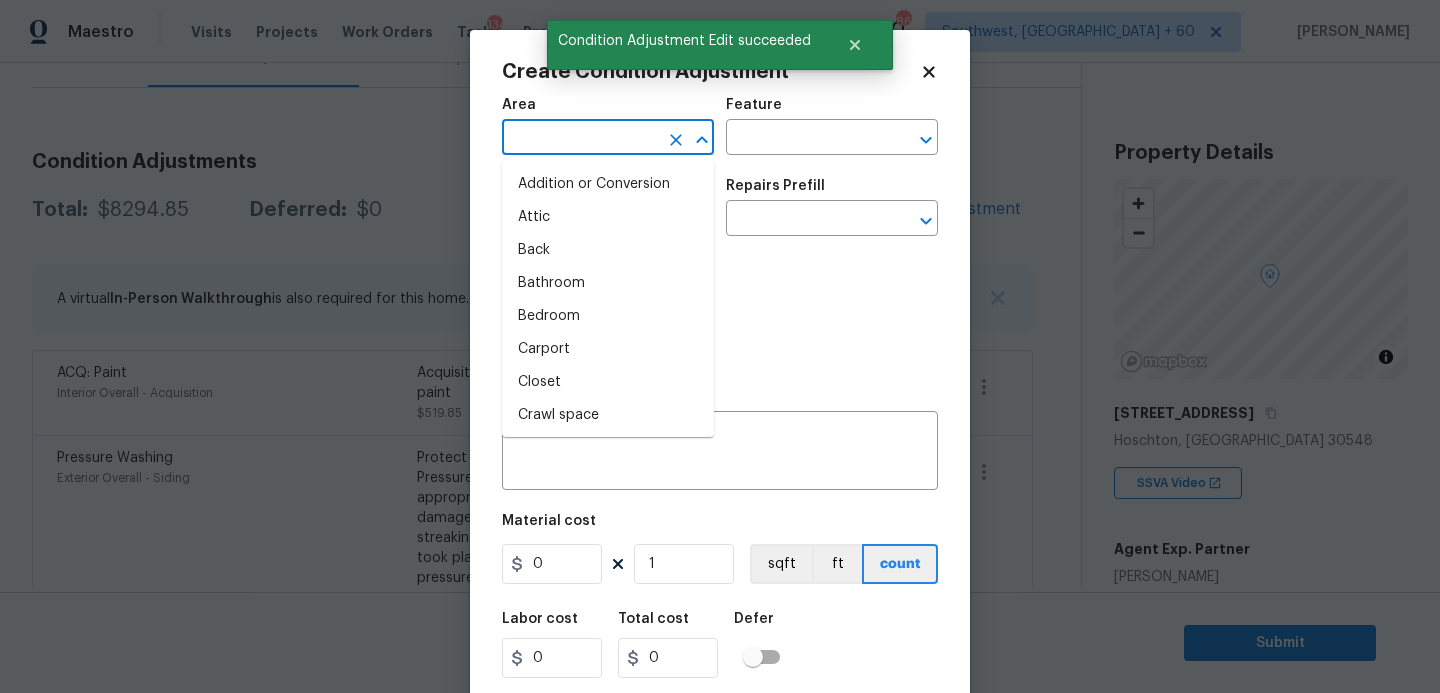 click at bounding box center [580, 139] 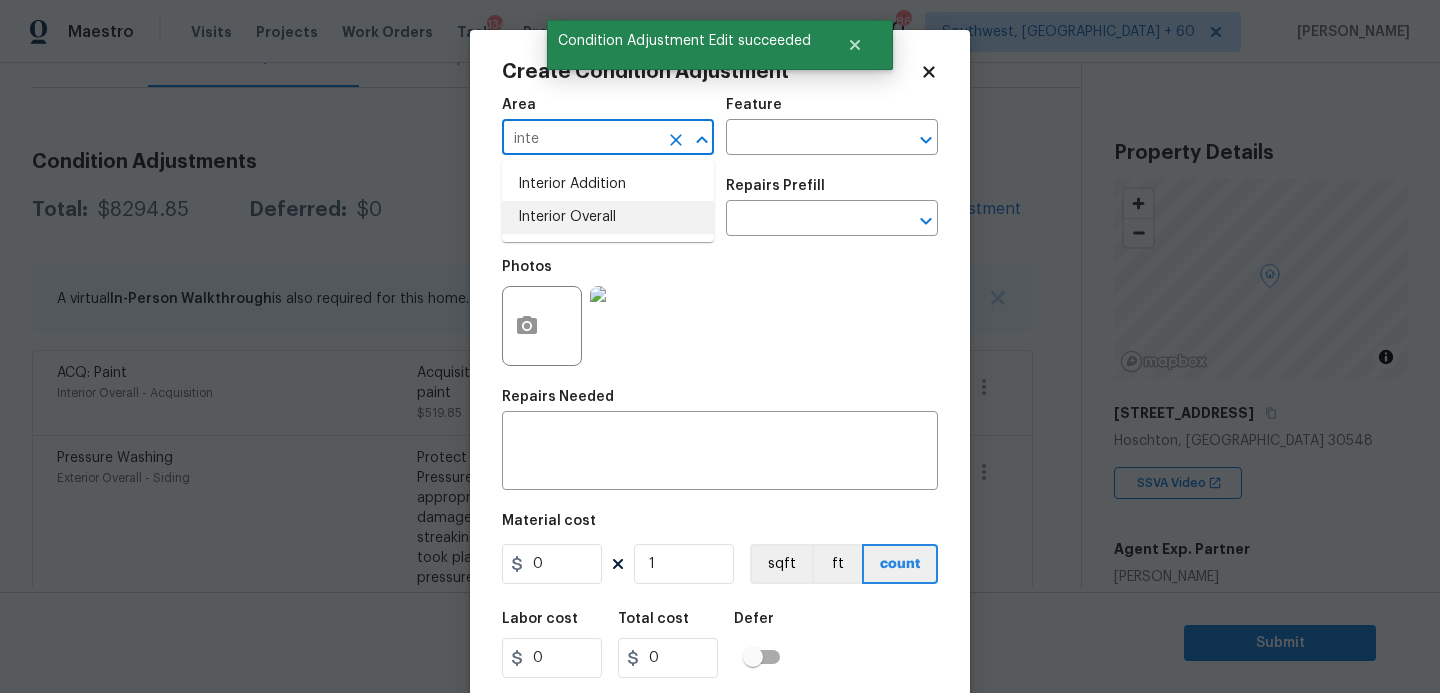 click on "Interior Overall" at bounding box center (608, 217) 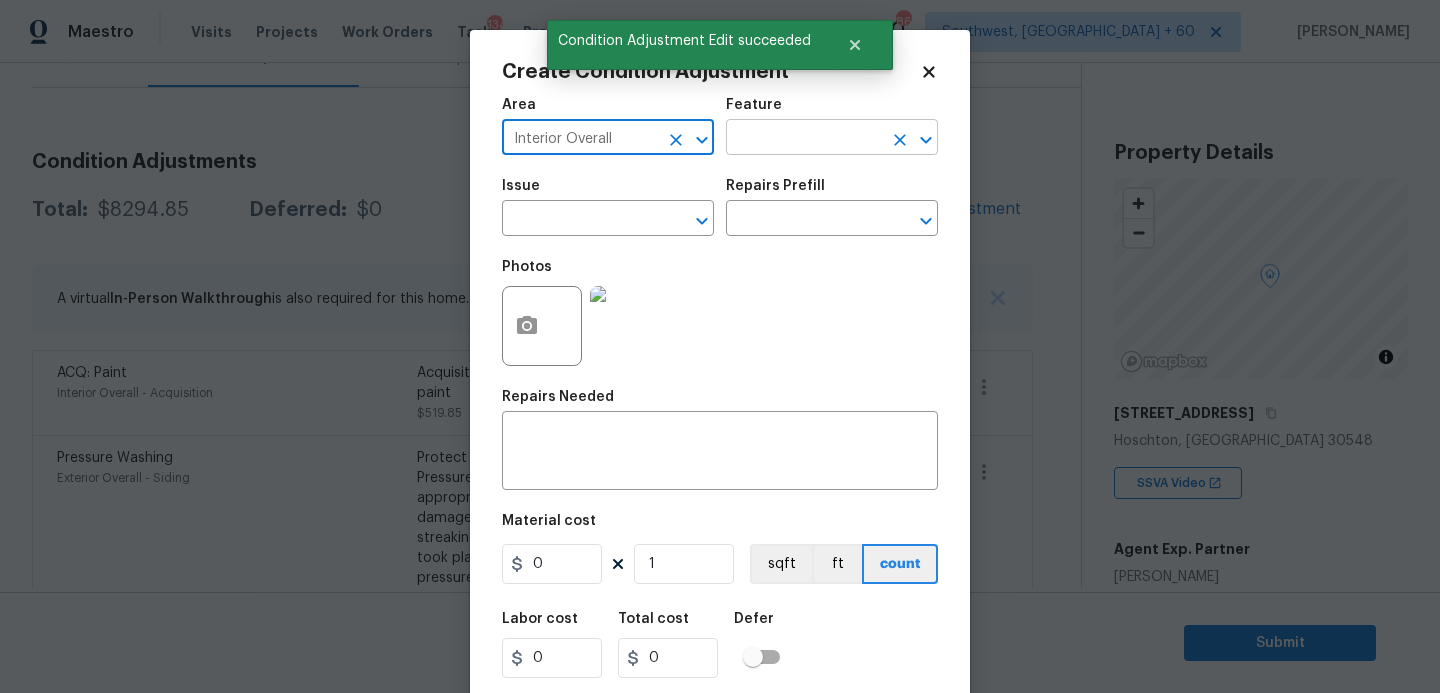 type on "Interior Overall" 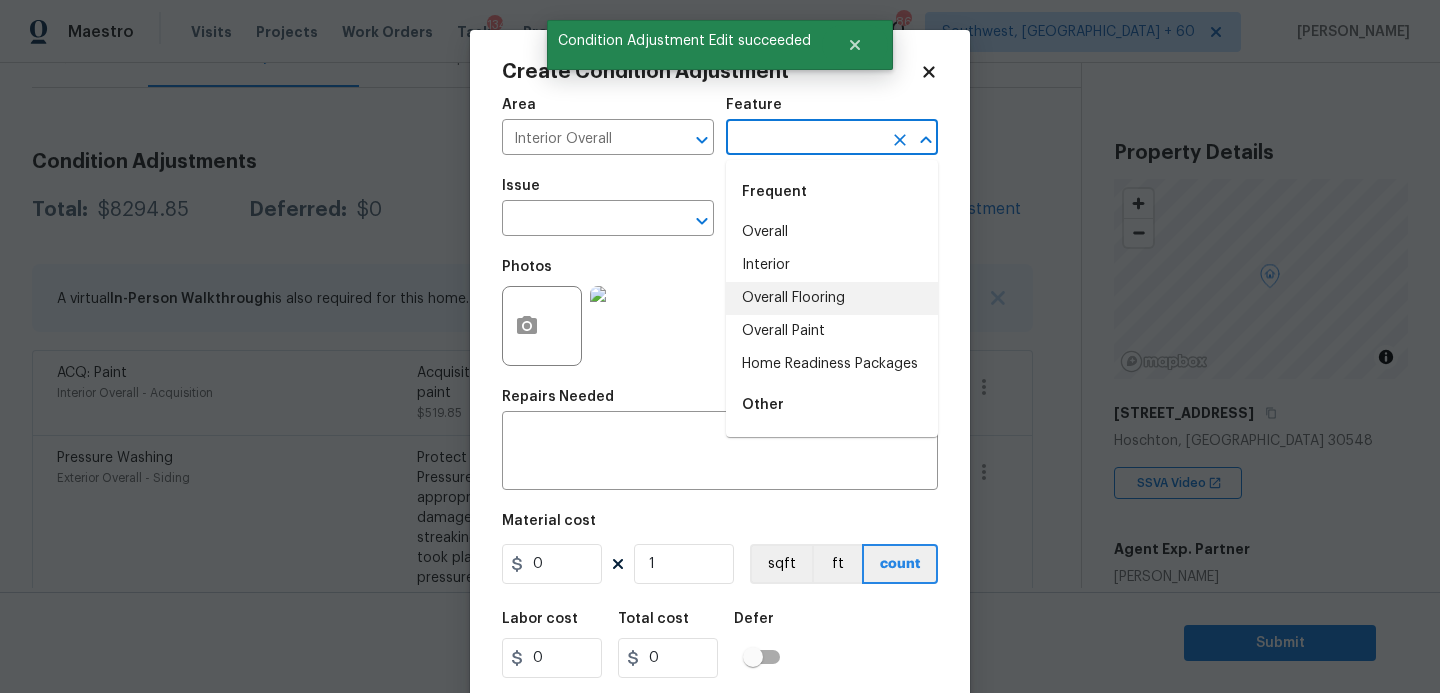 click on "Overall Flooring" at bounding box center (832, 298) 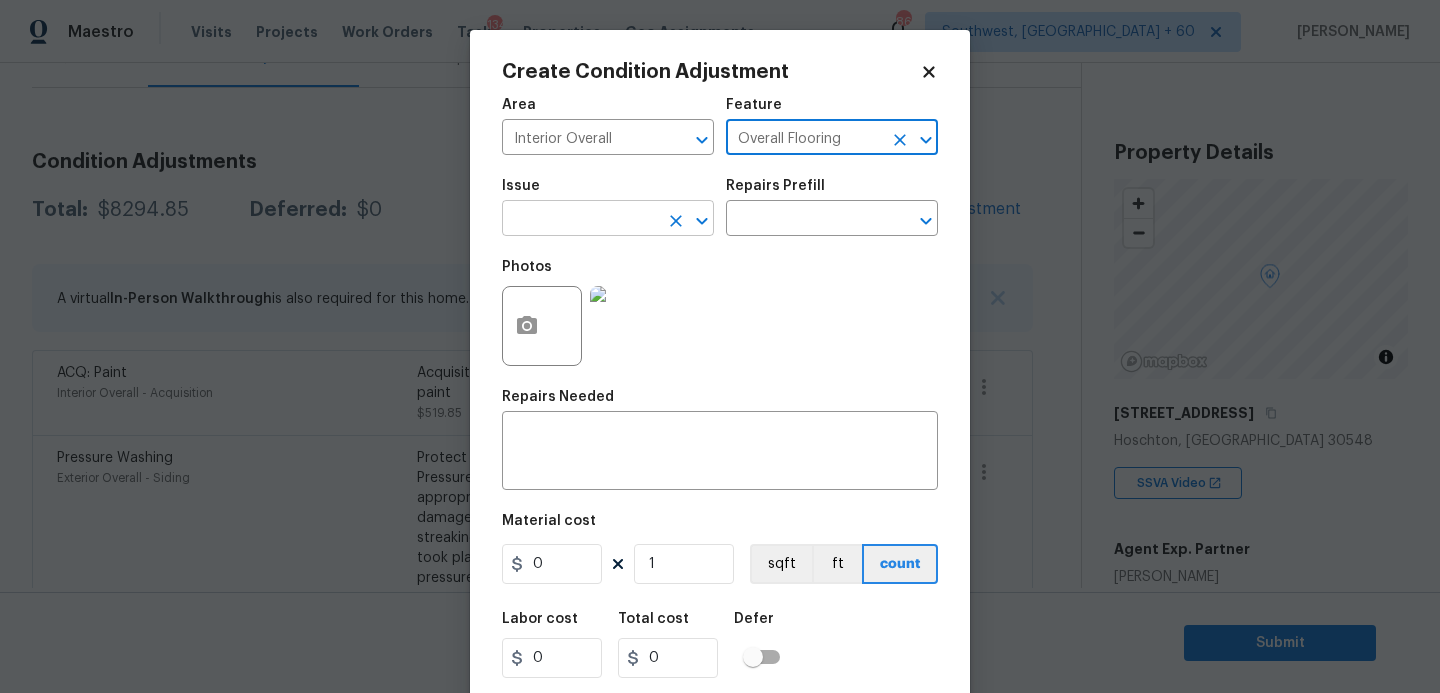 click at bounding box center [580, 220] 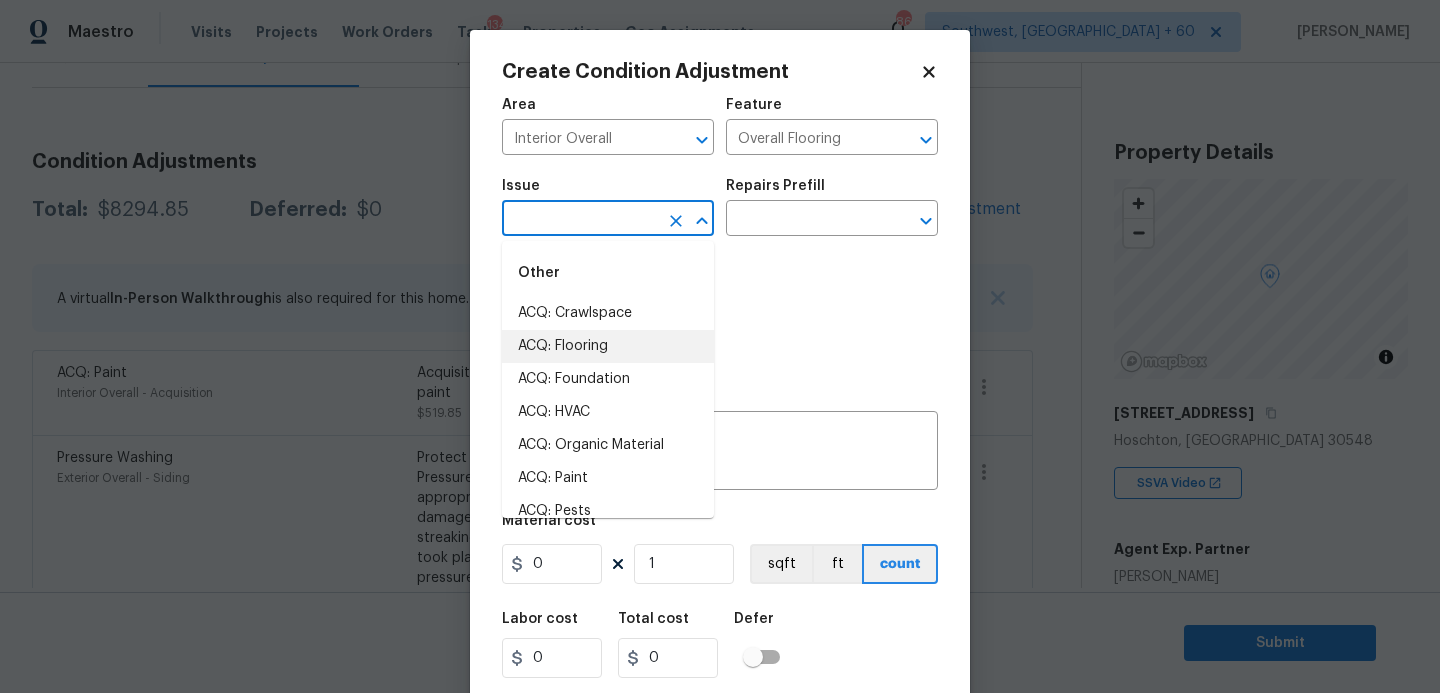 click on "ACQ: Flooring" at bounding box center [608, 346] 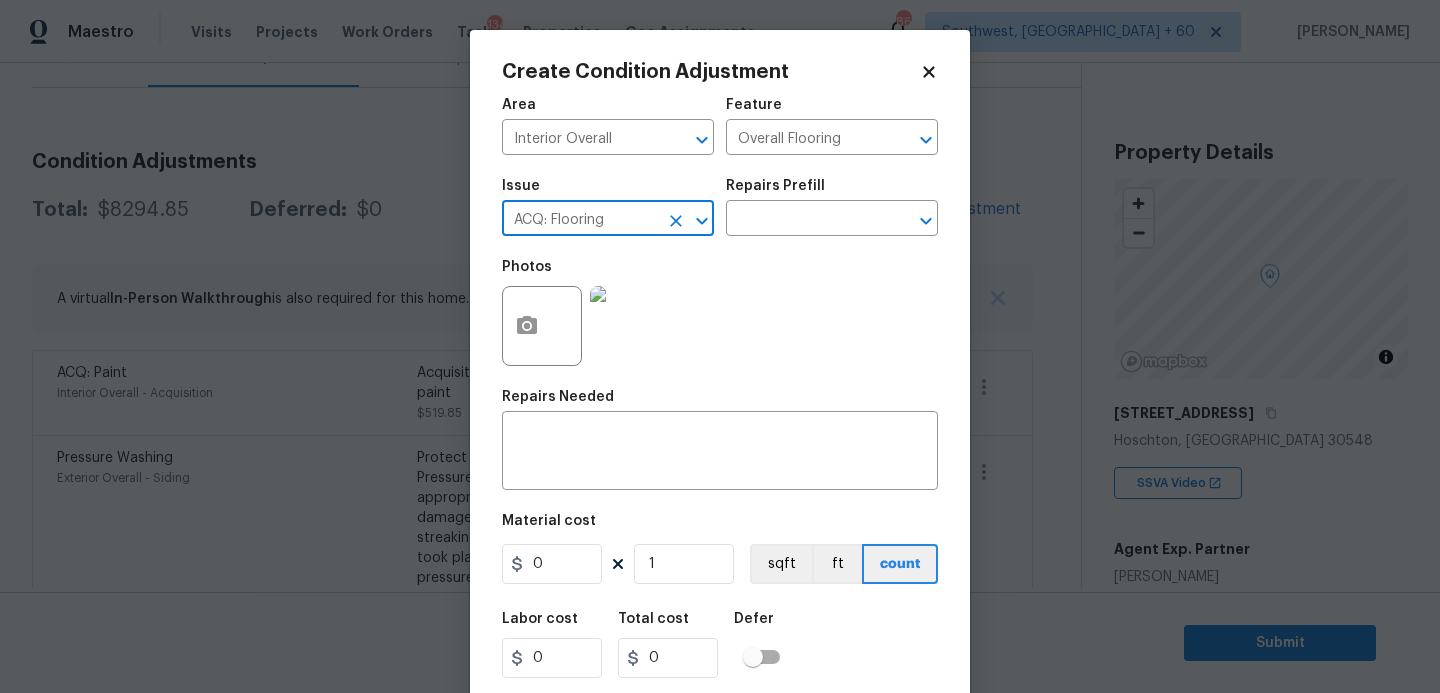 click on "Issue ACQ: Flooring ​ Repairs Prefill ​" at bounding box center (720, 207) 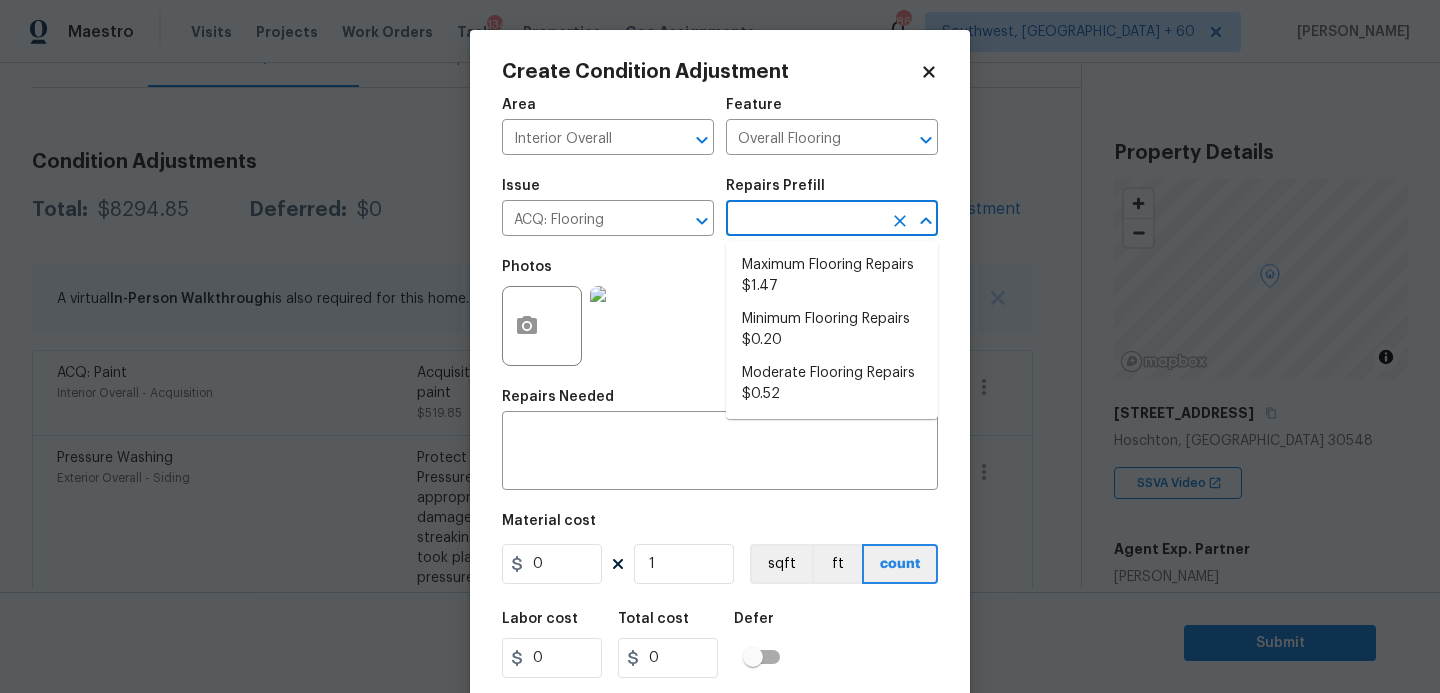 click at bounding box center [804, 220] 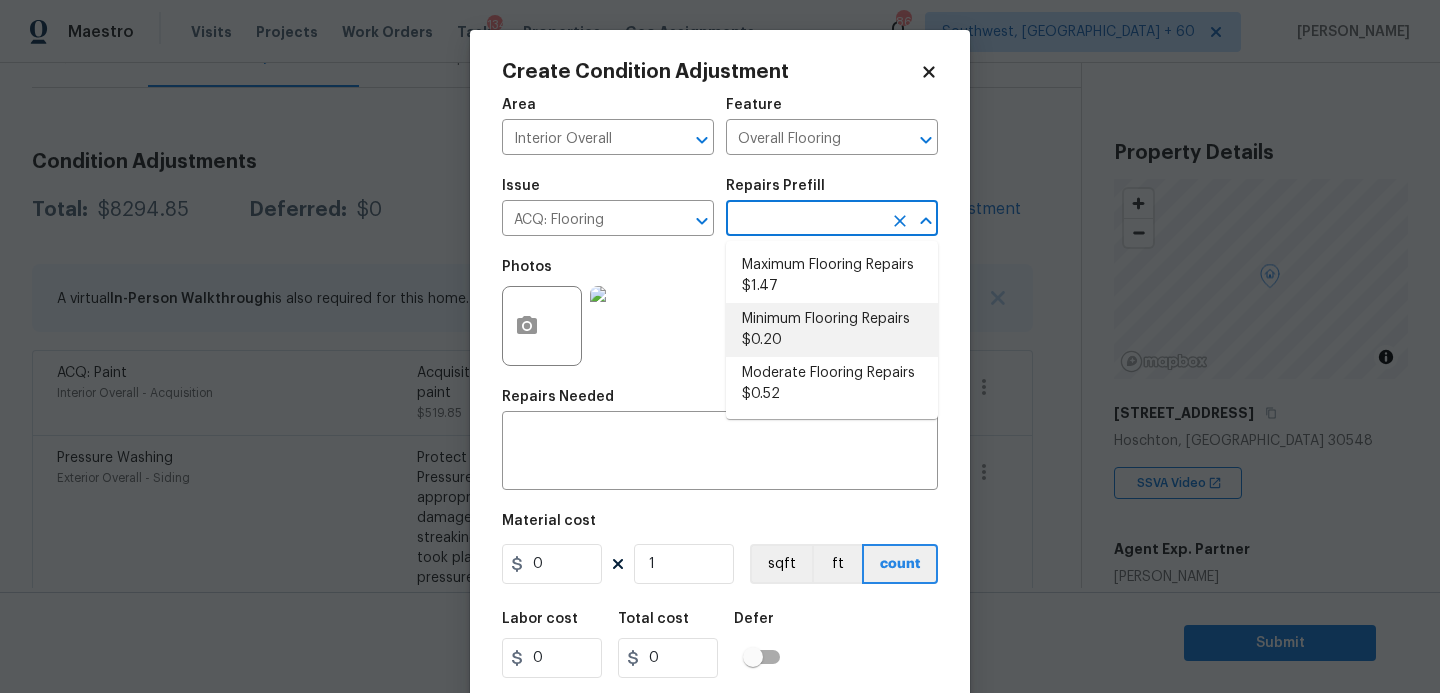 click on "Minimum Flooring Repairs $0.20" at bounding box center (832, 330) 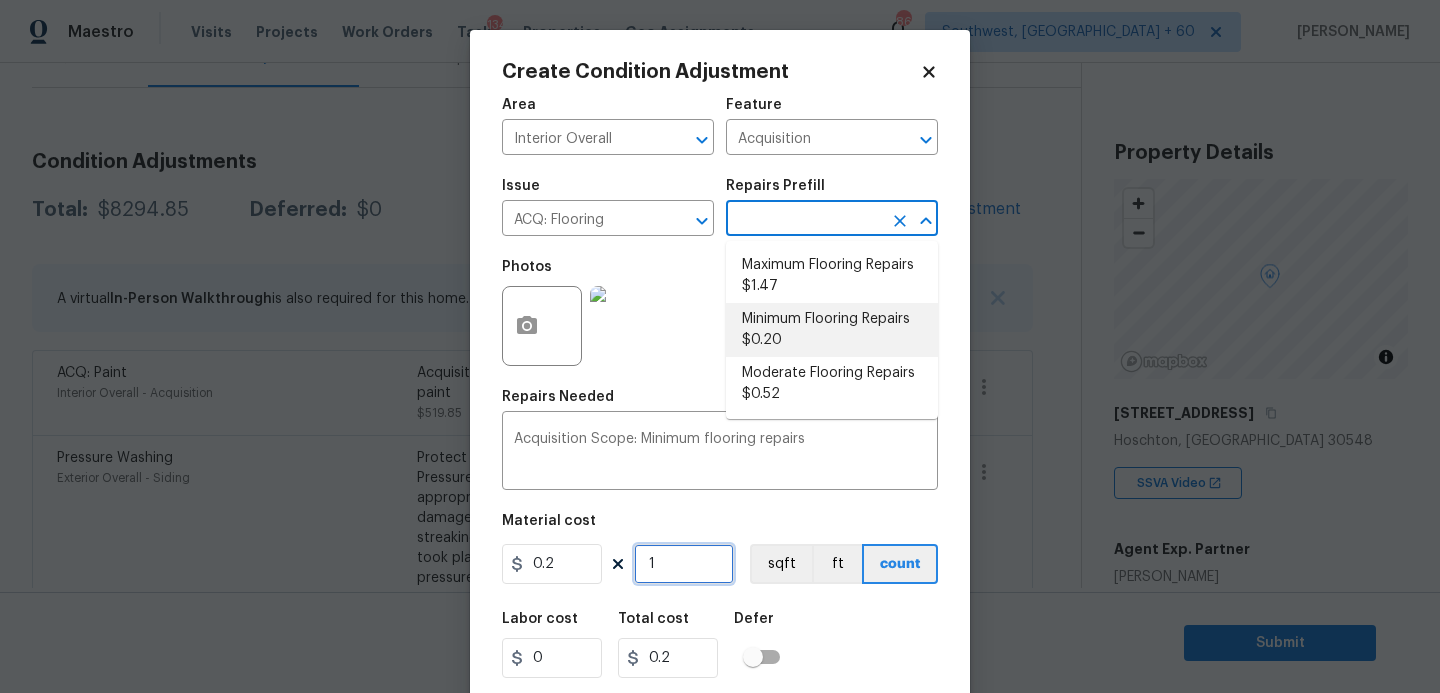 click on "1" at bounding box center (684, 564) 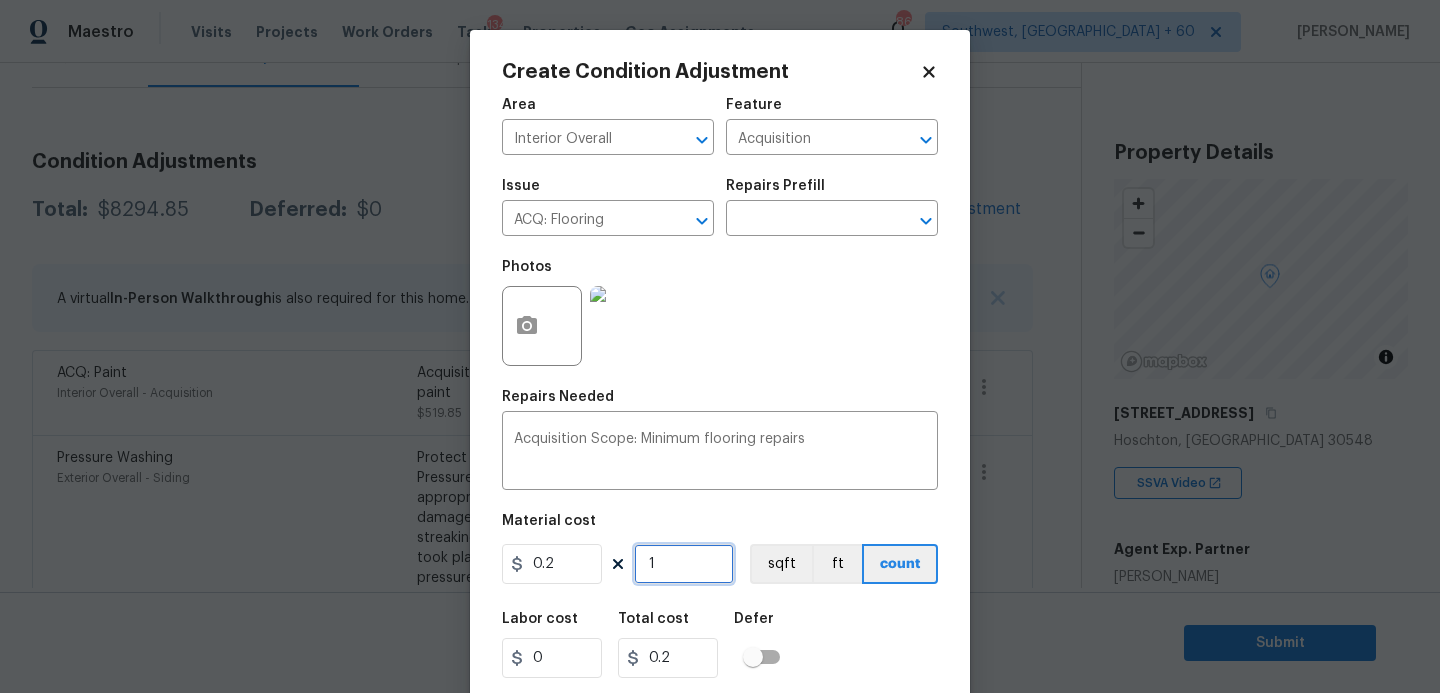 type on "14" 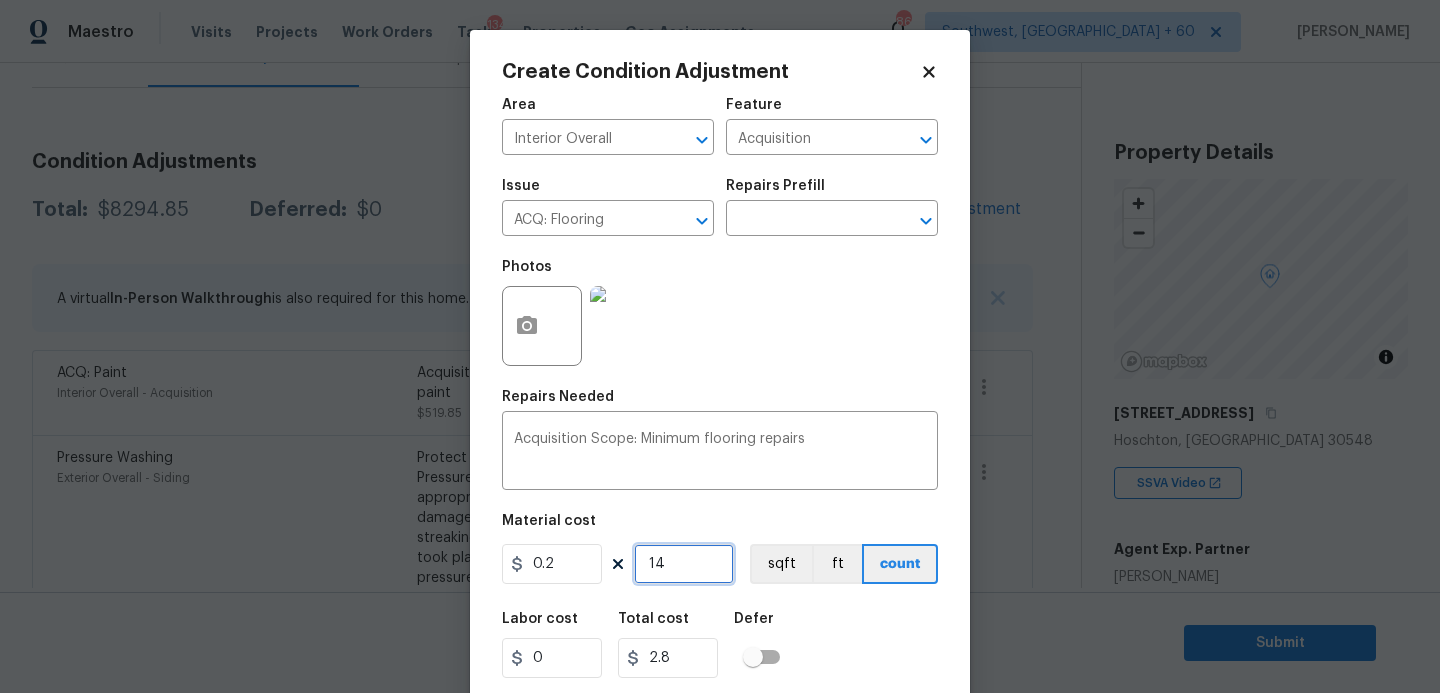 type on "140" 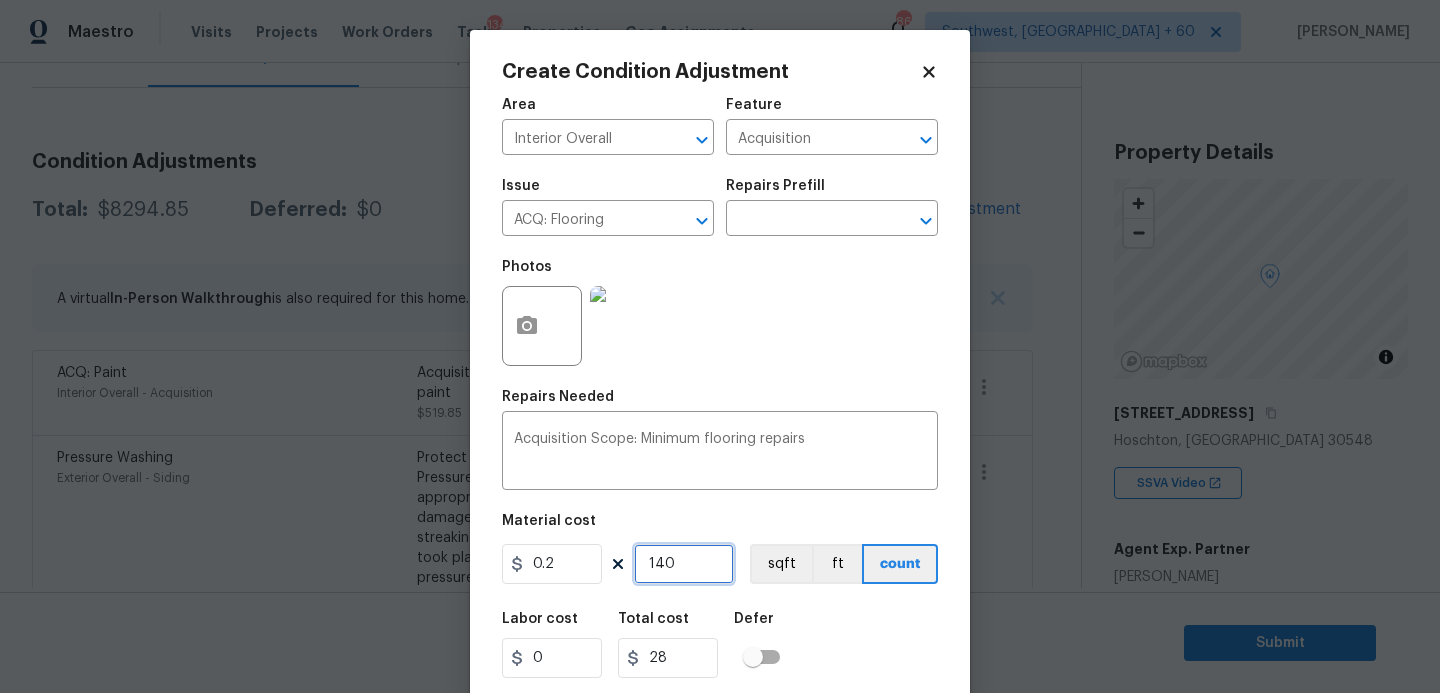 type on "1405" 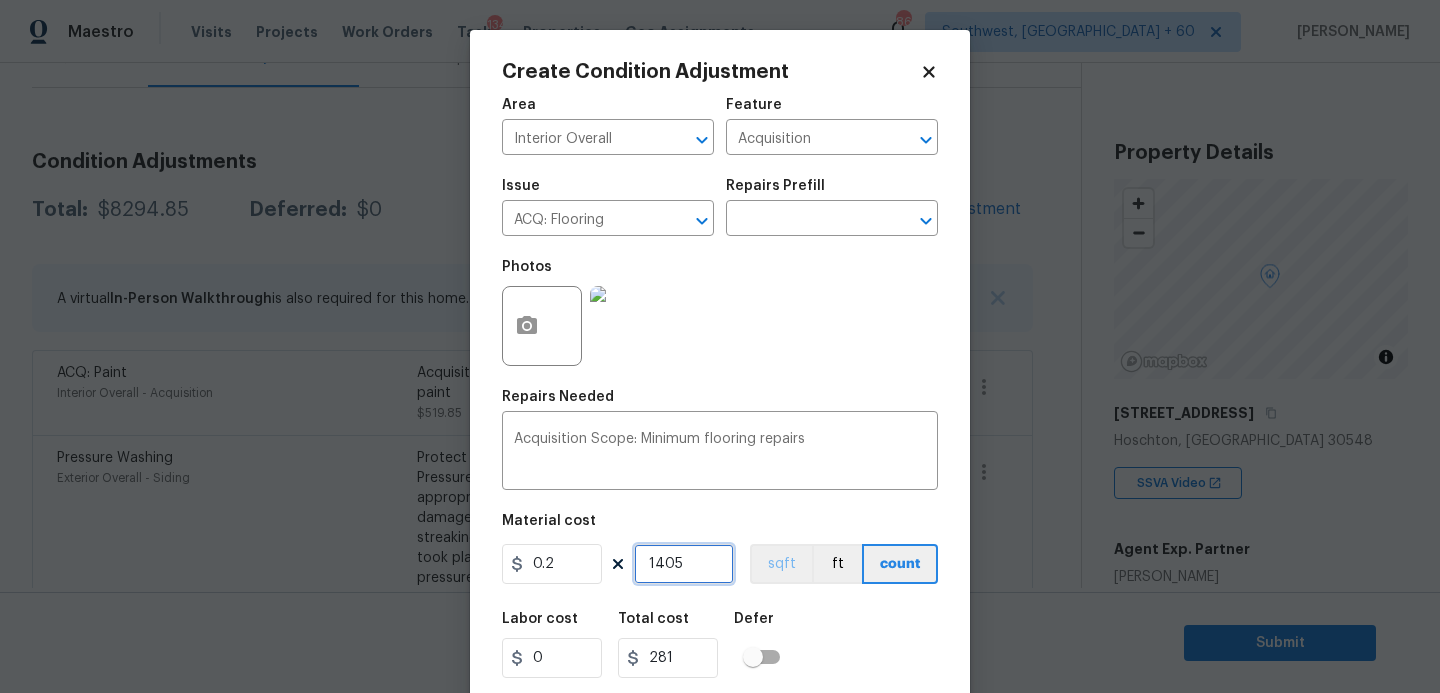 type on "1405" 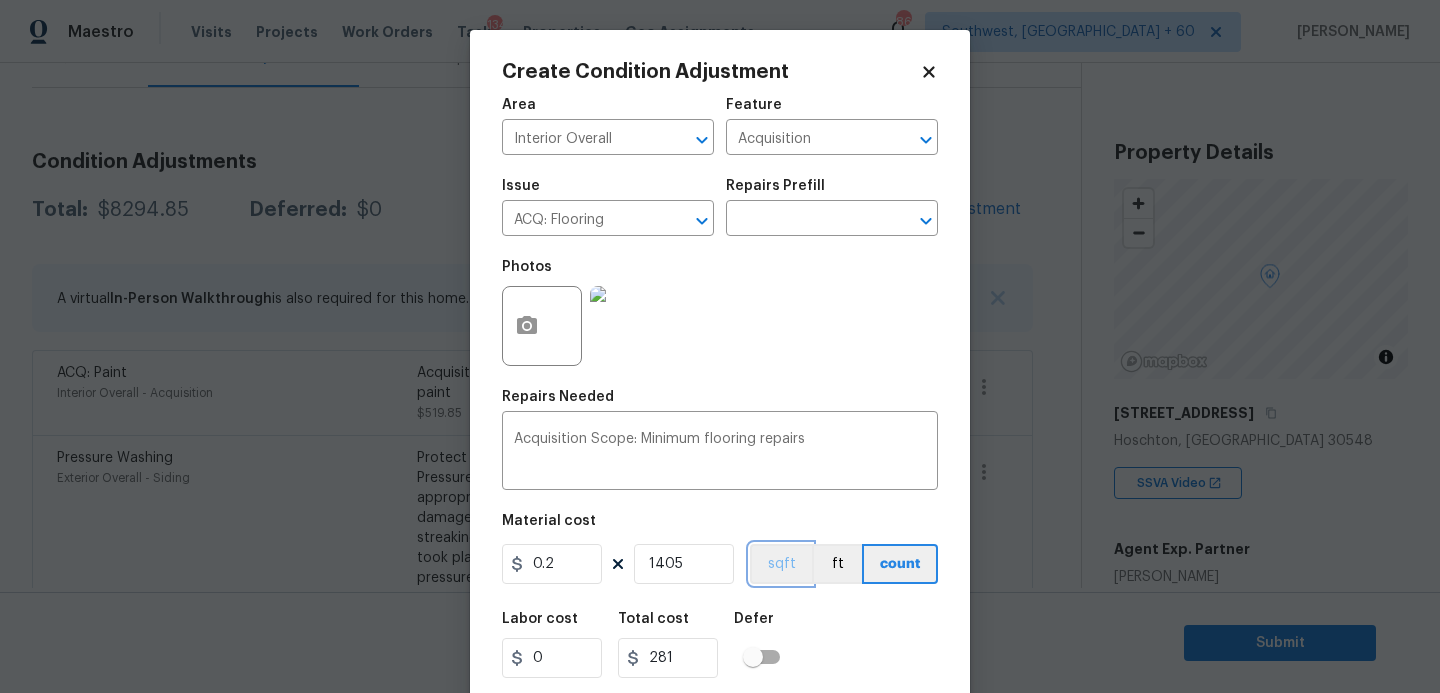 click on "sqft" at bounding box center [781, 564] 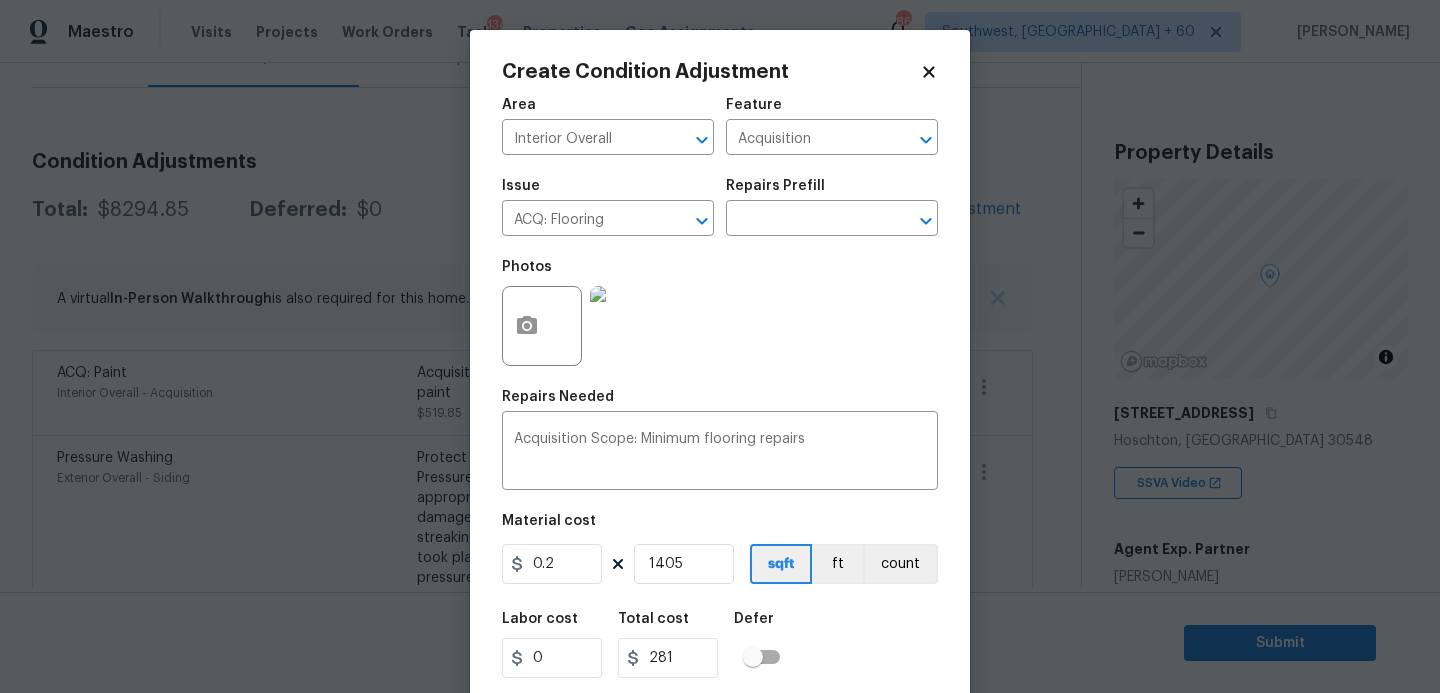 click on "Labor cost 0 Total cost 281 Defer" at bounding box center [720, 645] 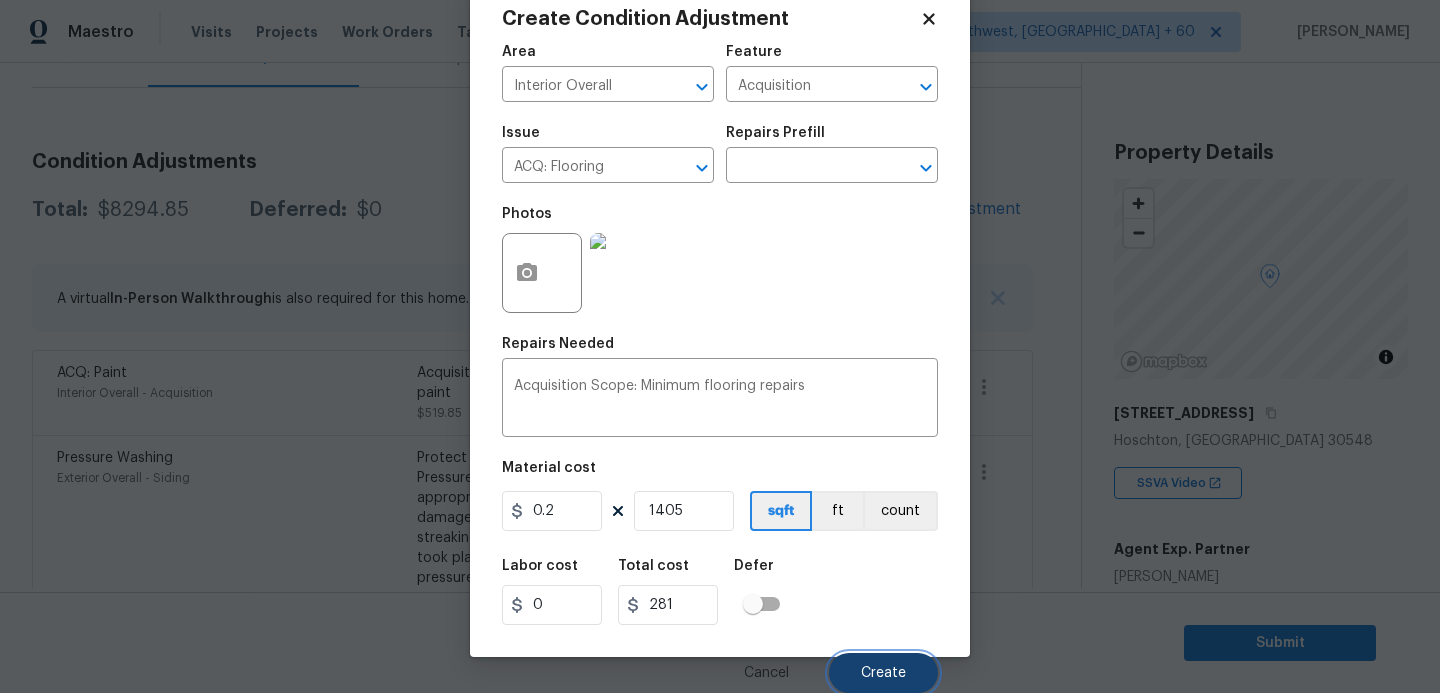 click on "Create" at bounding box center [883, 673] 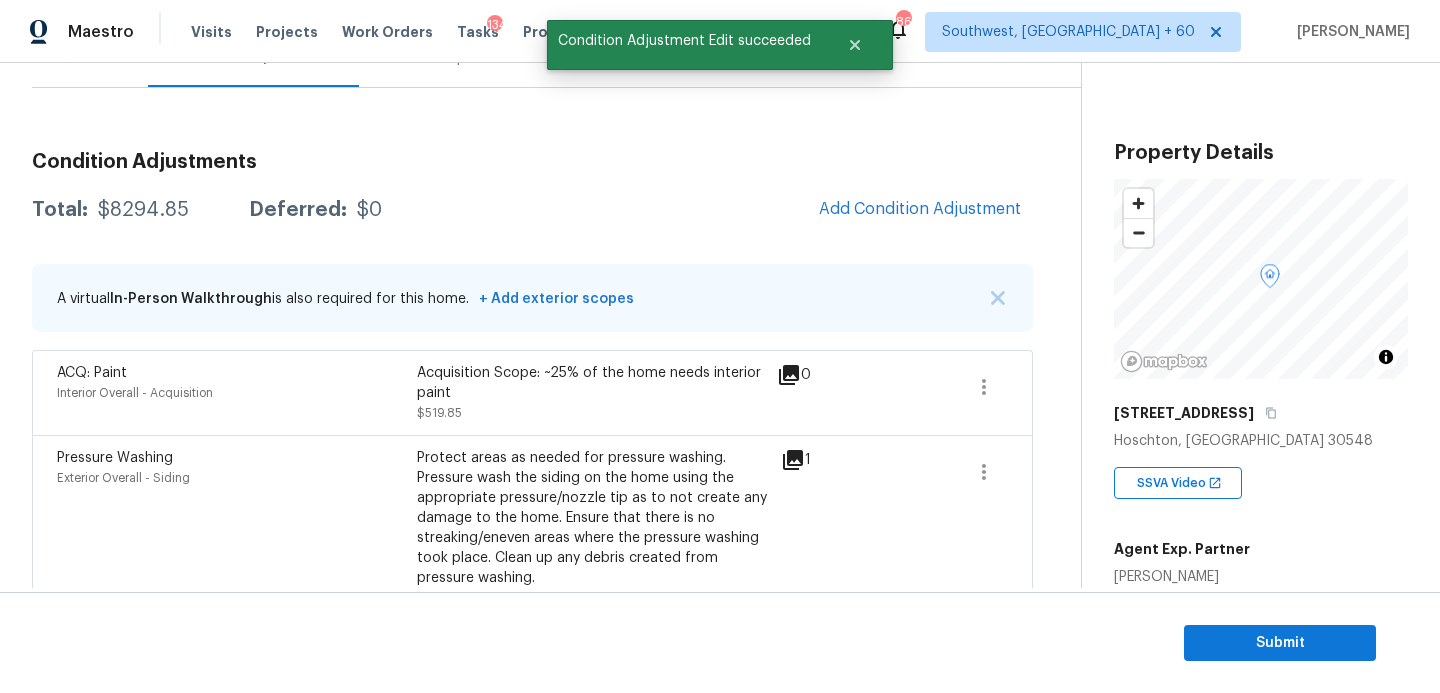 scroll, scrollTop: 47, scrollLeft: 0, axis: vertical 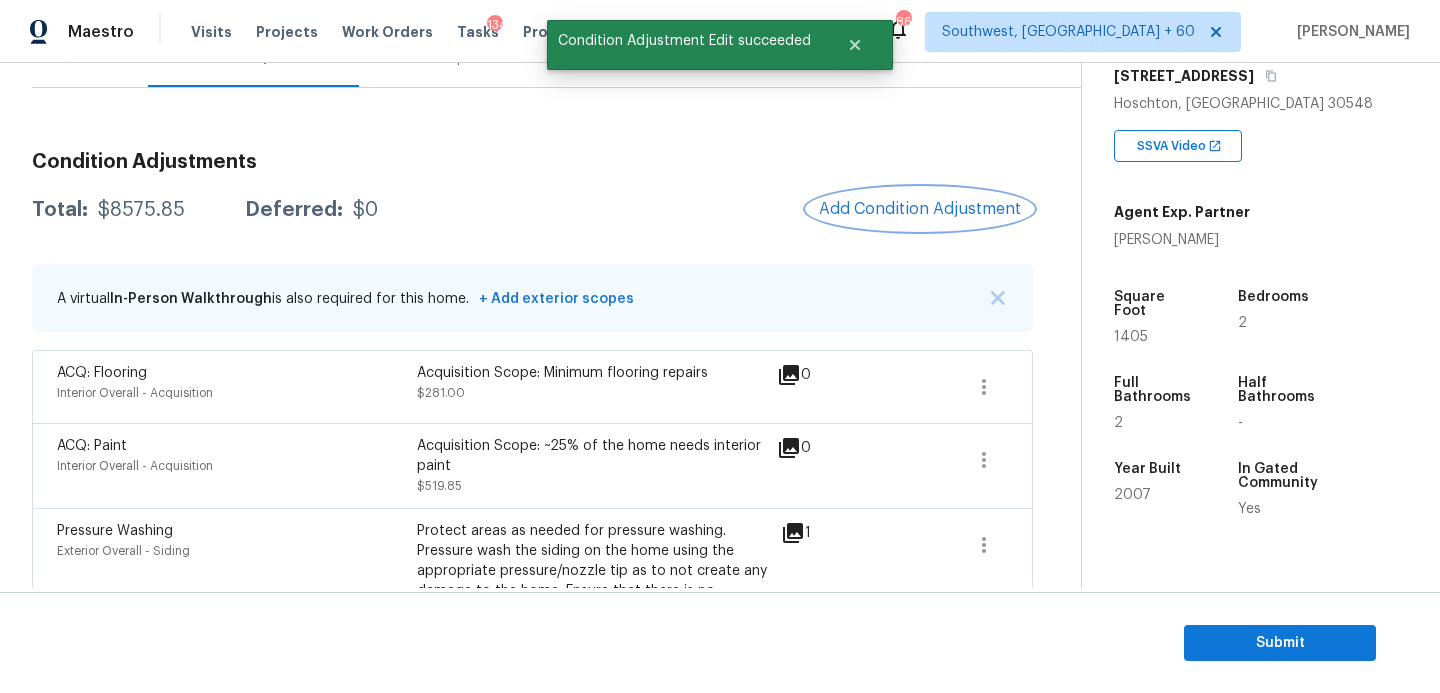 click on "Add Condition Adjustment" at bounding box center [920, 209] 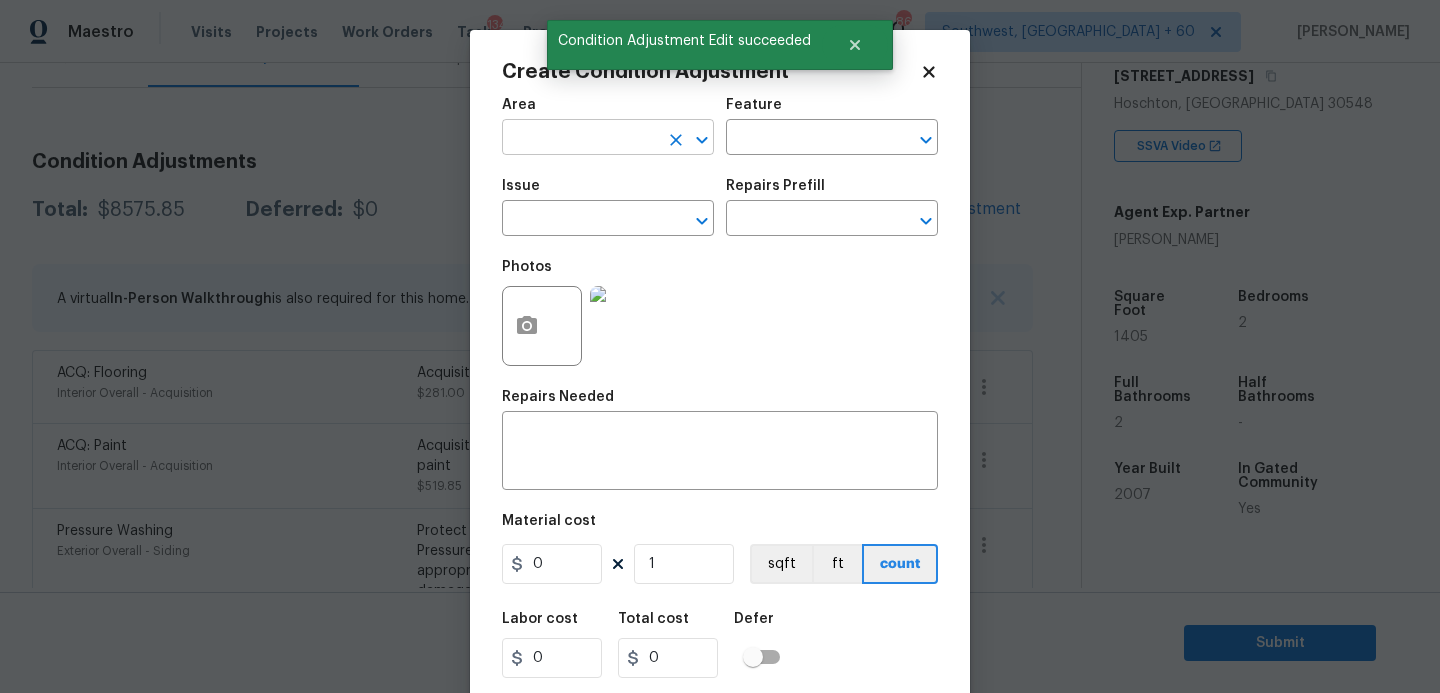 click at bounding box center [580, 139] 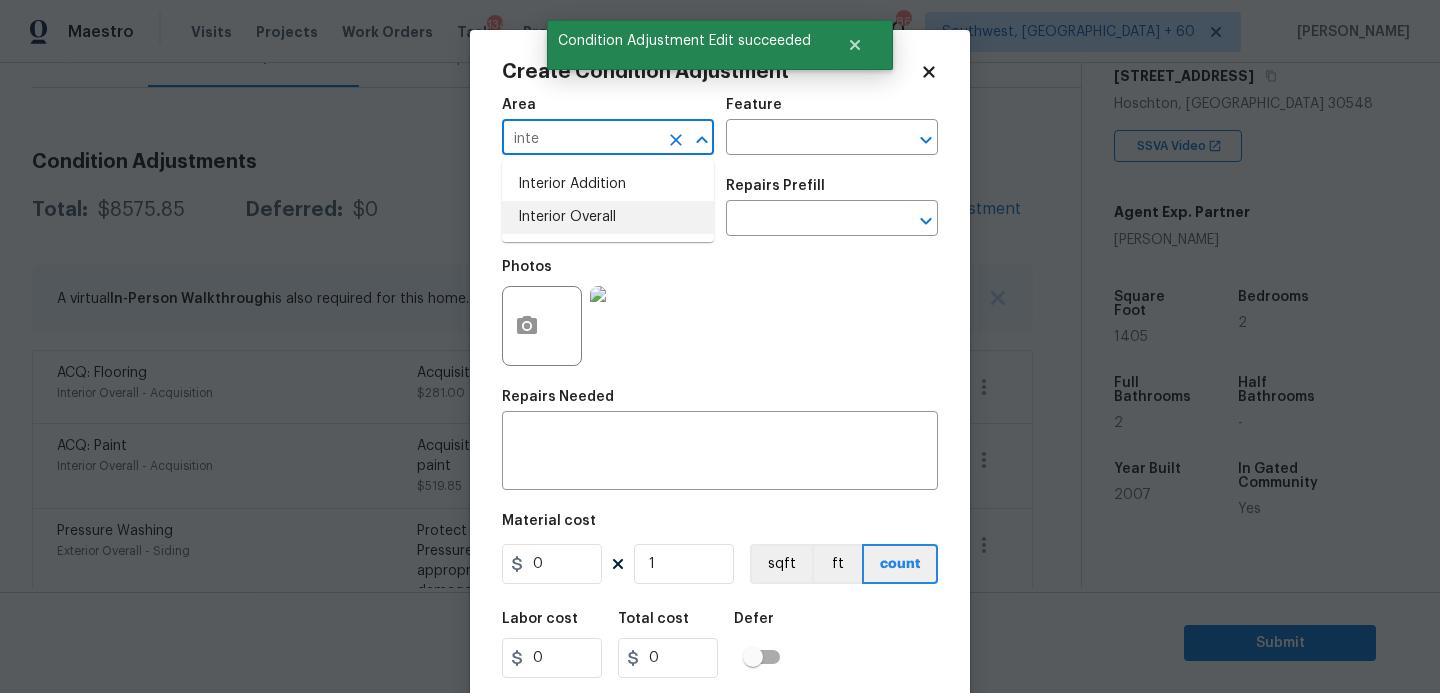 click on "Interior Overall" at bounding box center (608, 217) 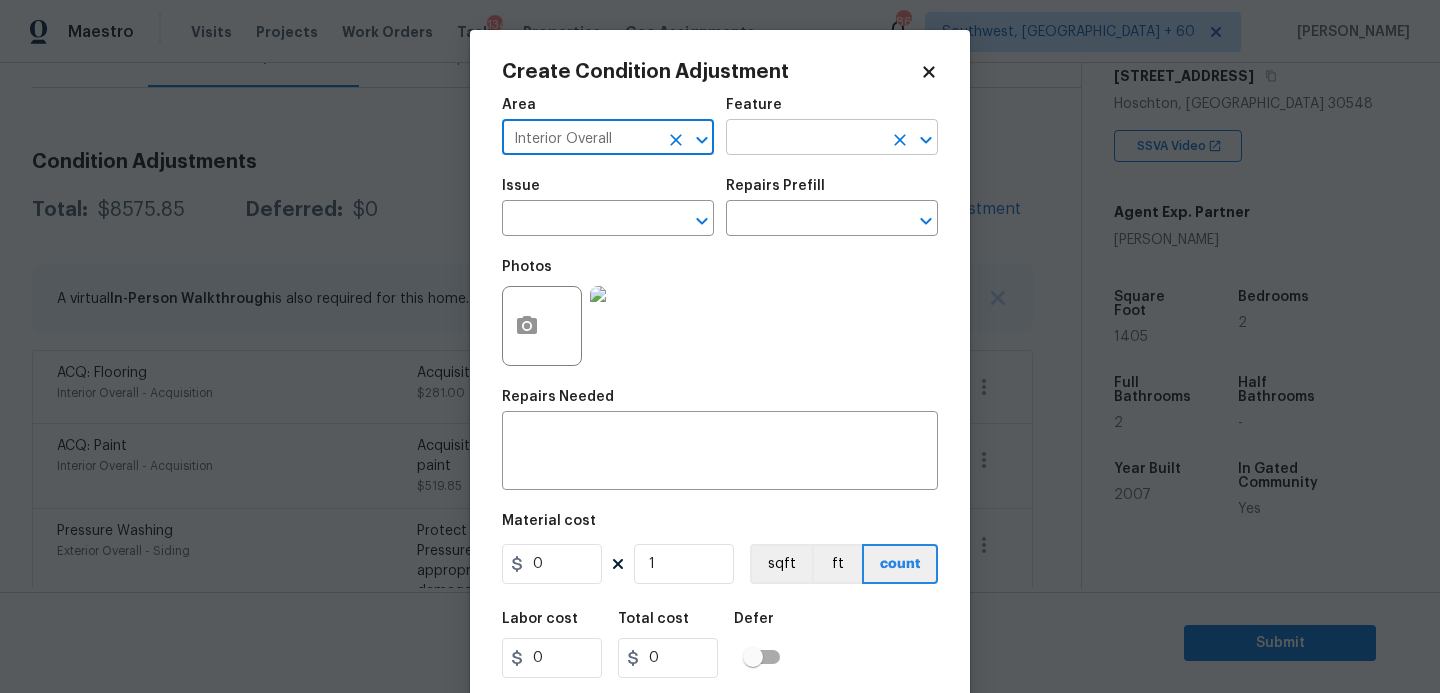 type on "Interior Overall" 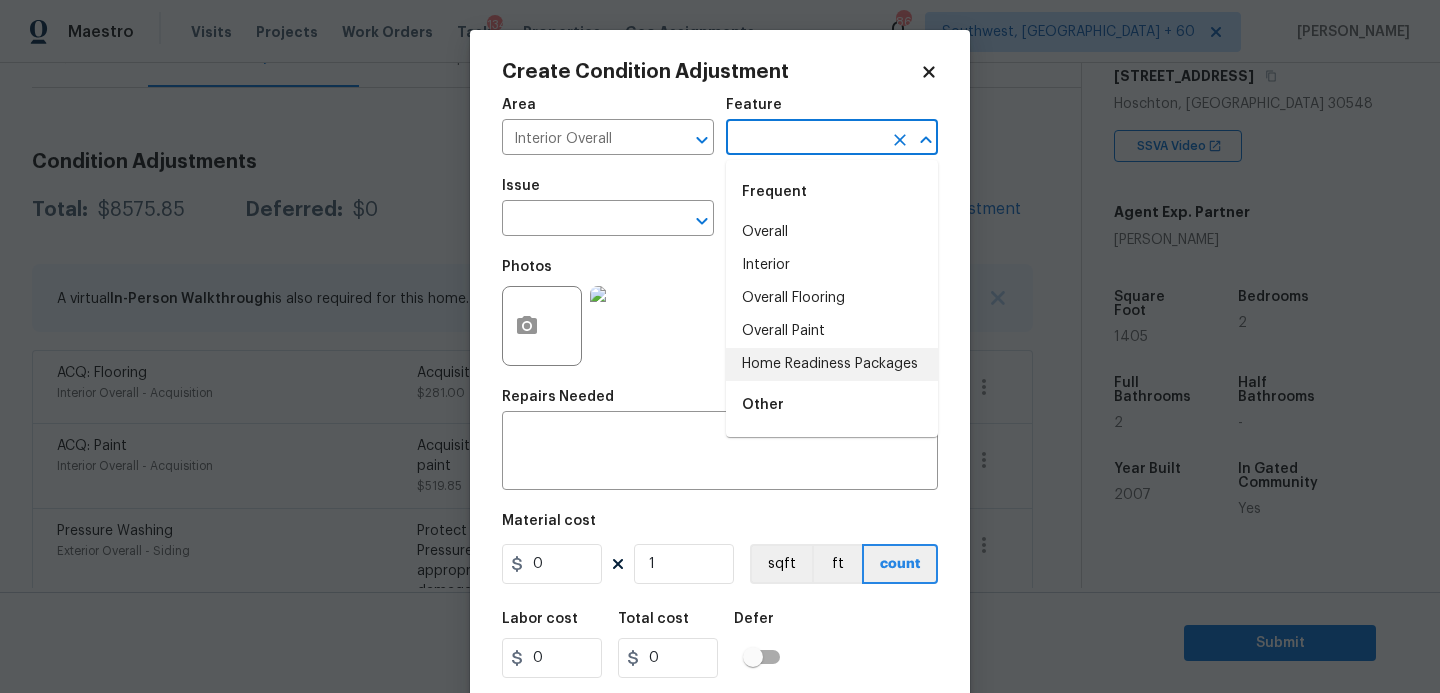 click on "Home Readiness Packages" at bounding box center [832, 364] 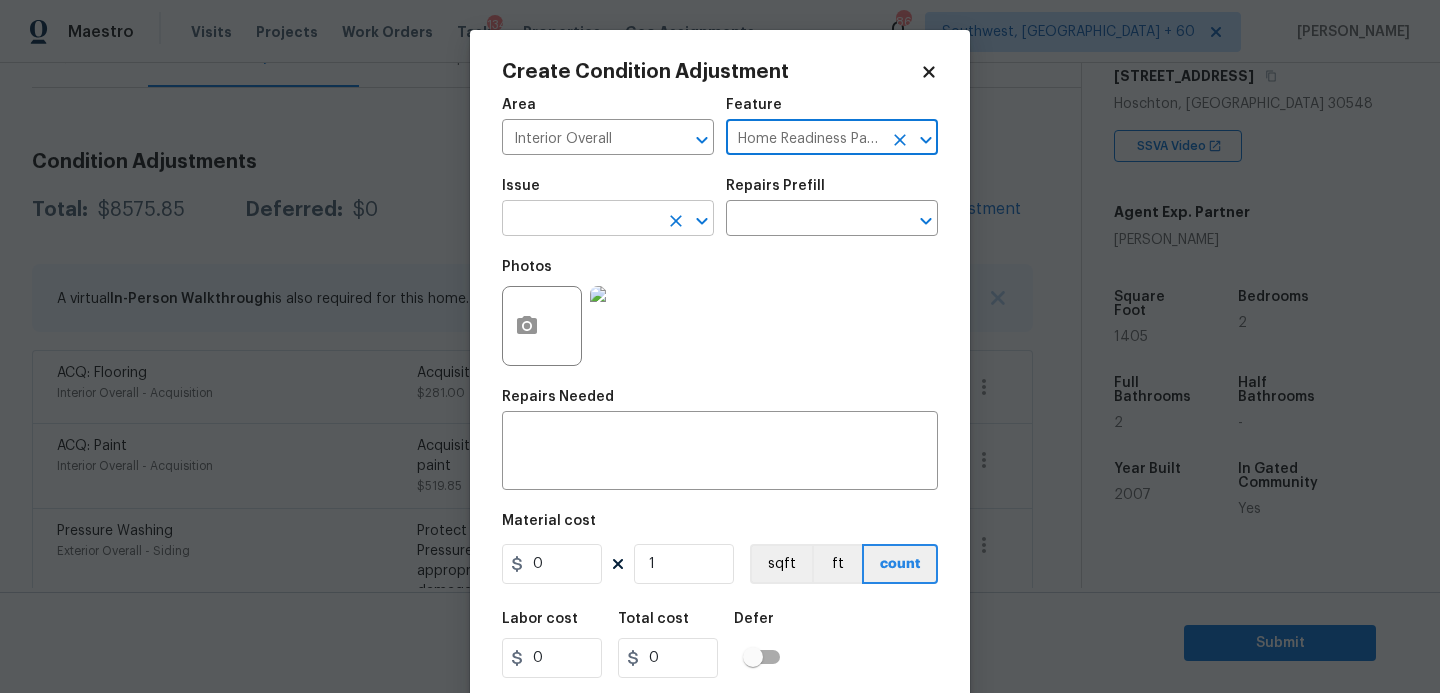 click at bounding box center (580, 220) 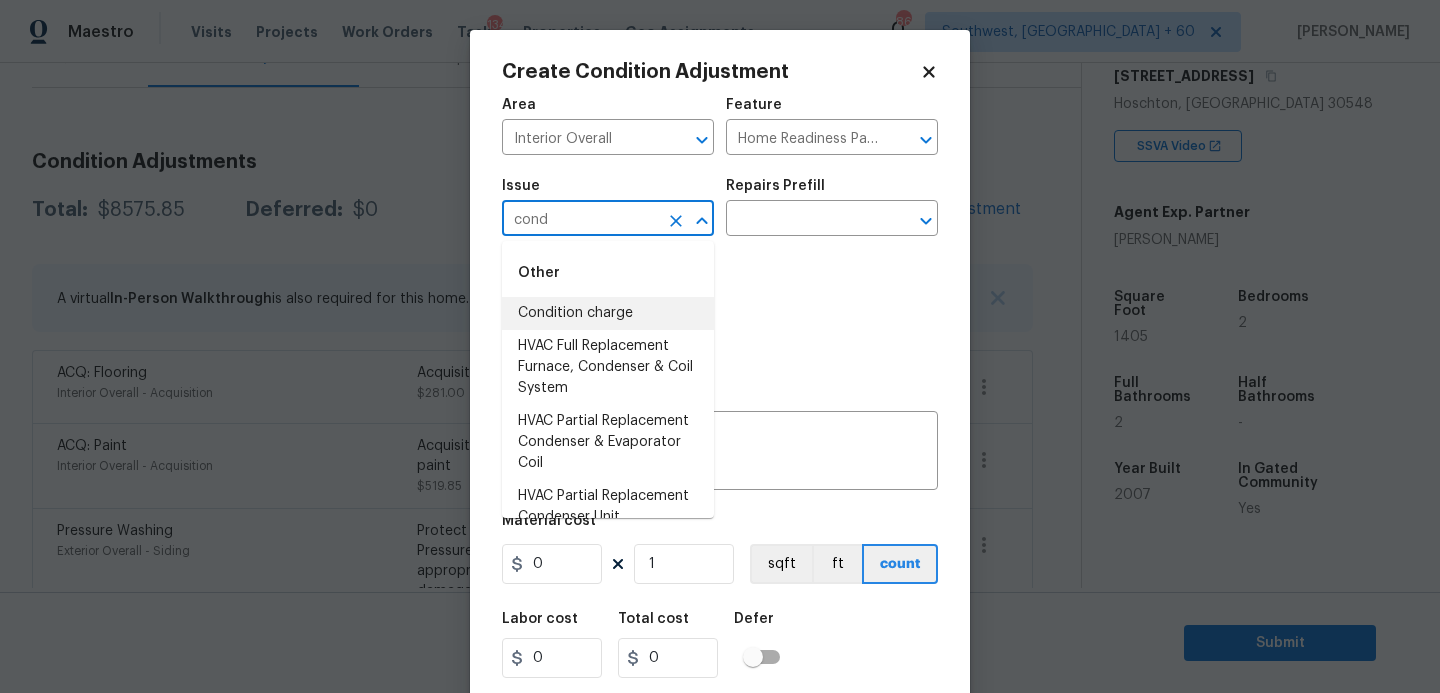 click on "Condition charge" at bounding box center (608, 313) 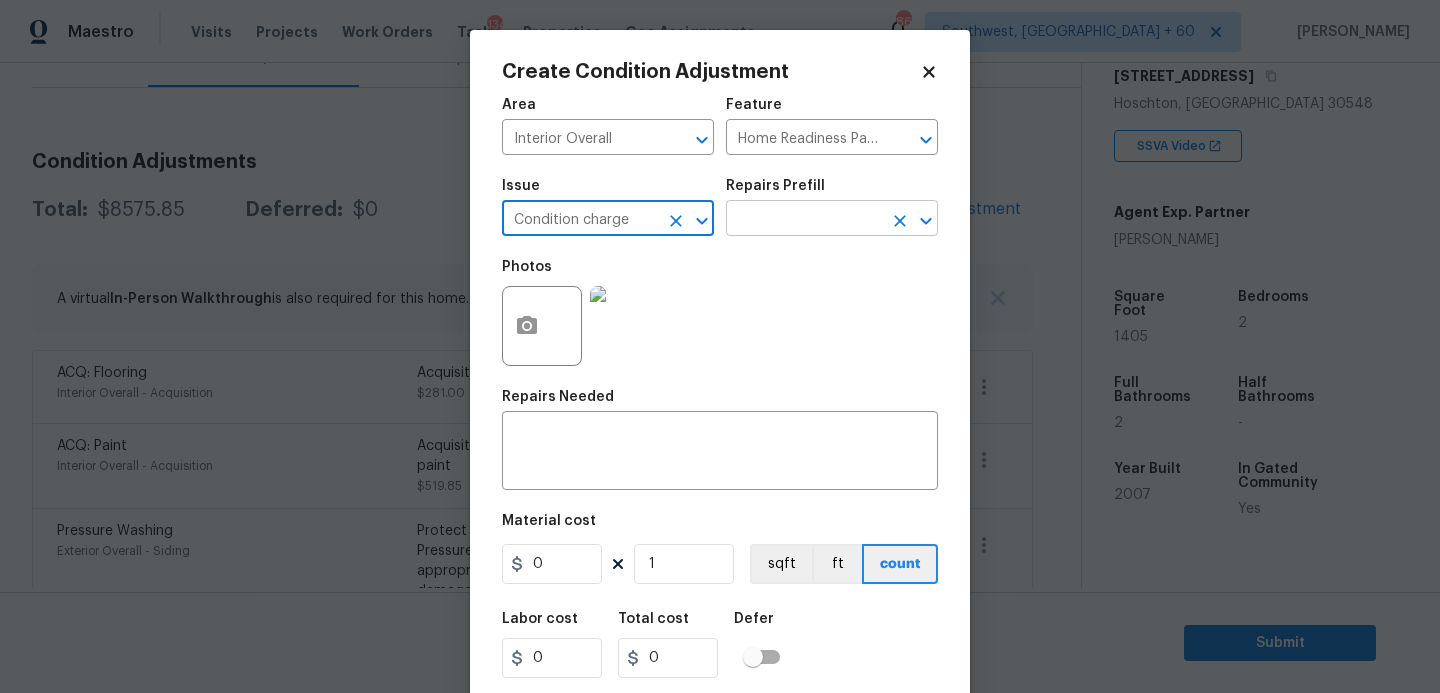 click on "​" at bounding box center [832, 220] 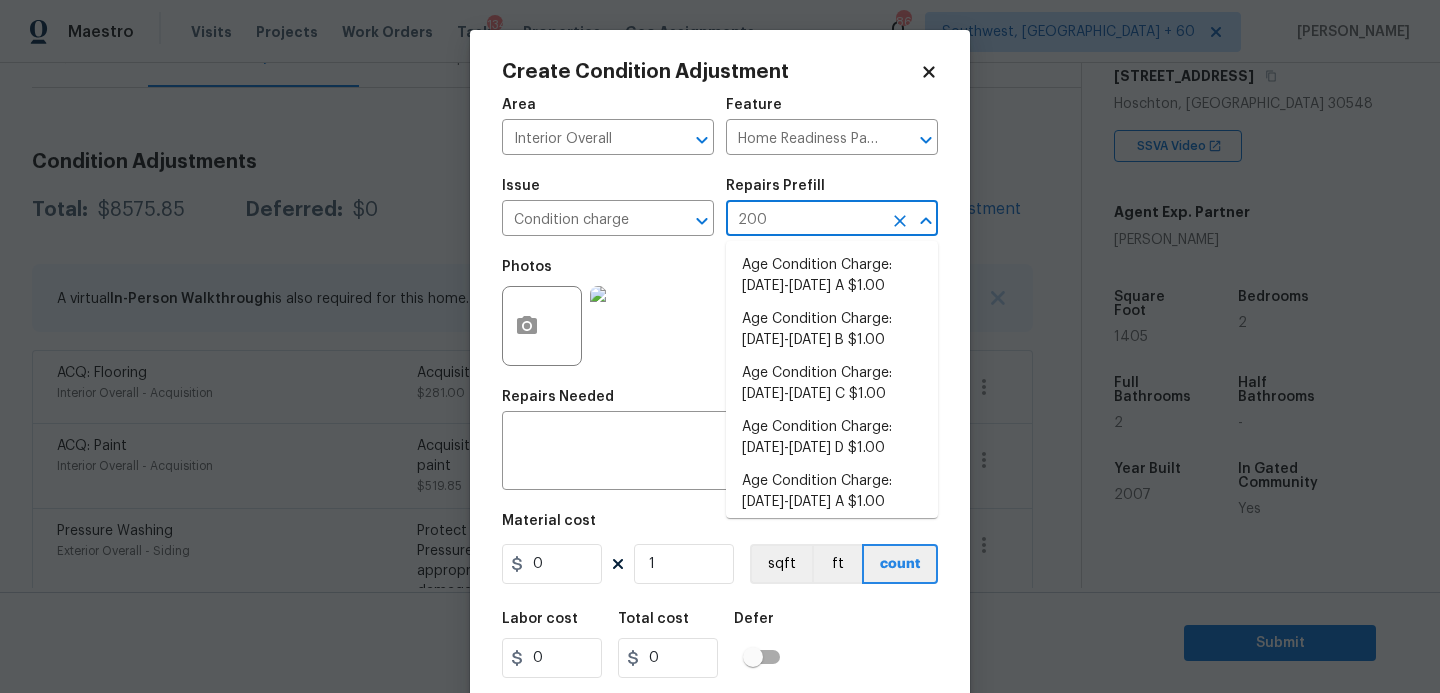 type on "2008" 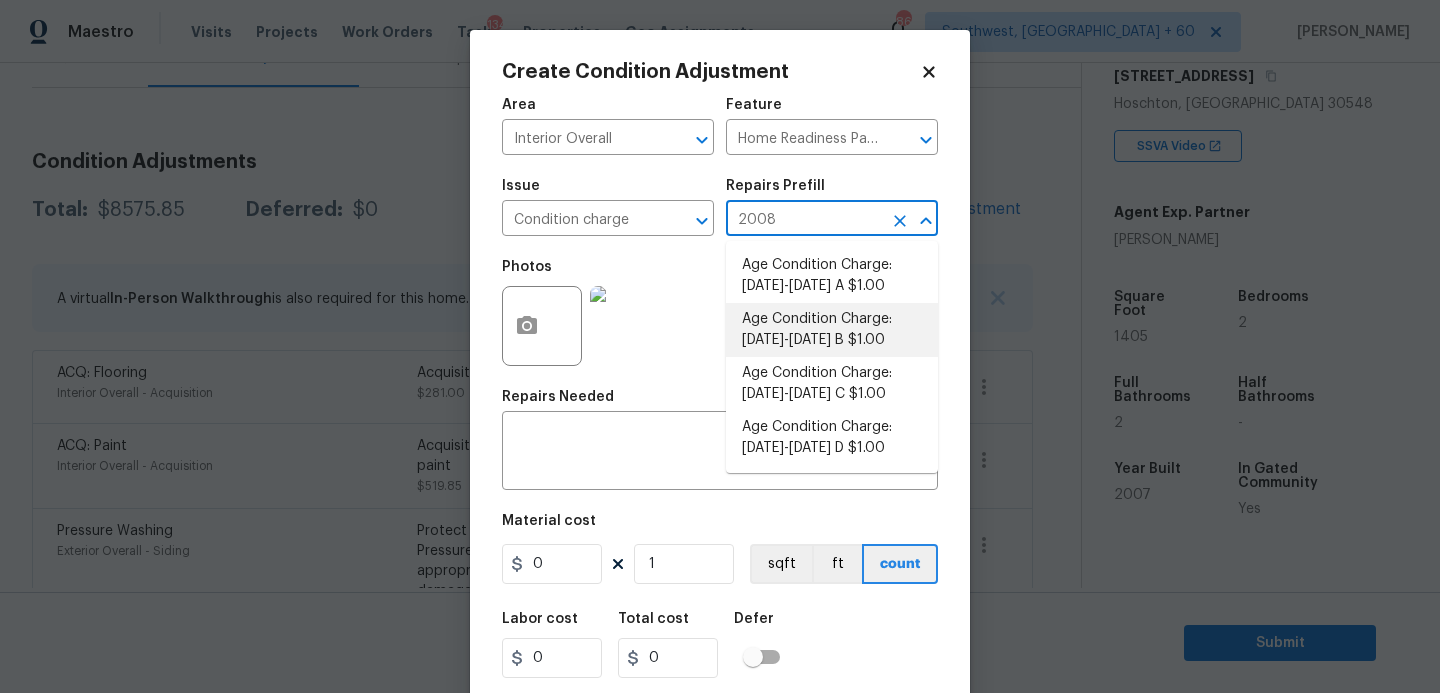 click on "Age Condition Charge: 1993-2008 B	 $1.00" at bounding box center (832, 330) 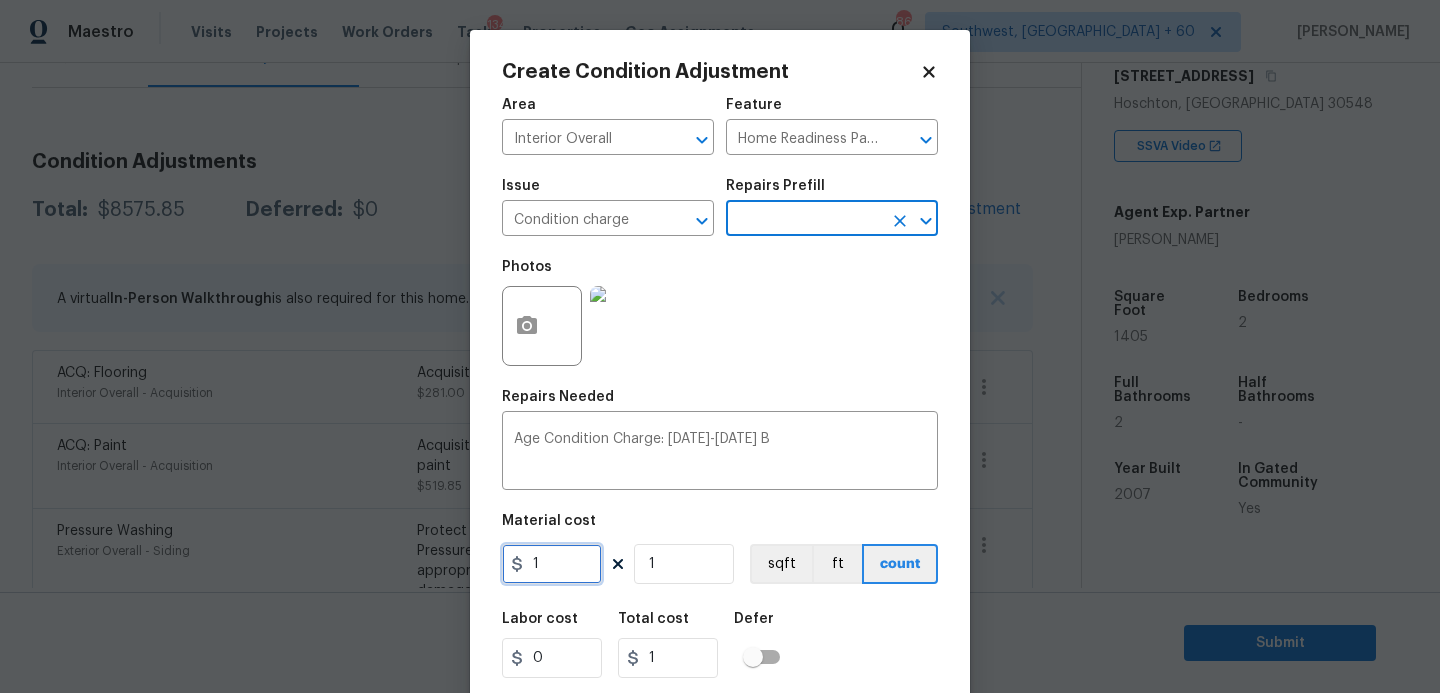 drag, startPoint x: 555, startPoint y: 561, endPoint x: 309, endPoint y: 561, distance: 246 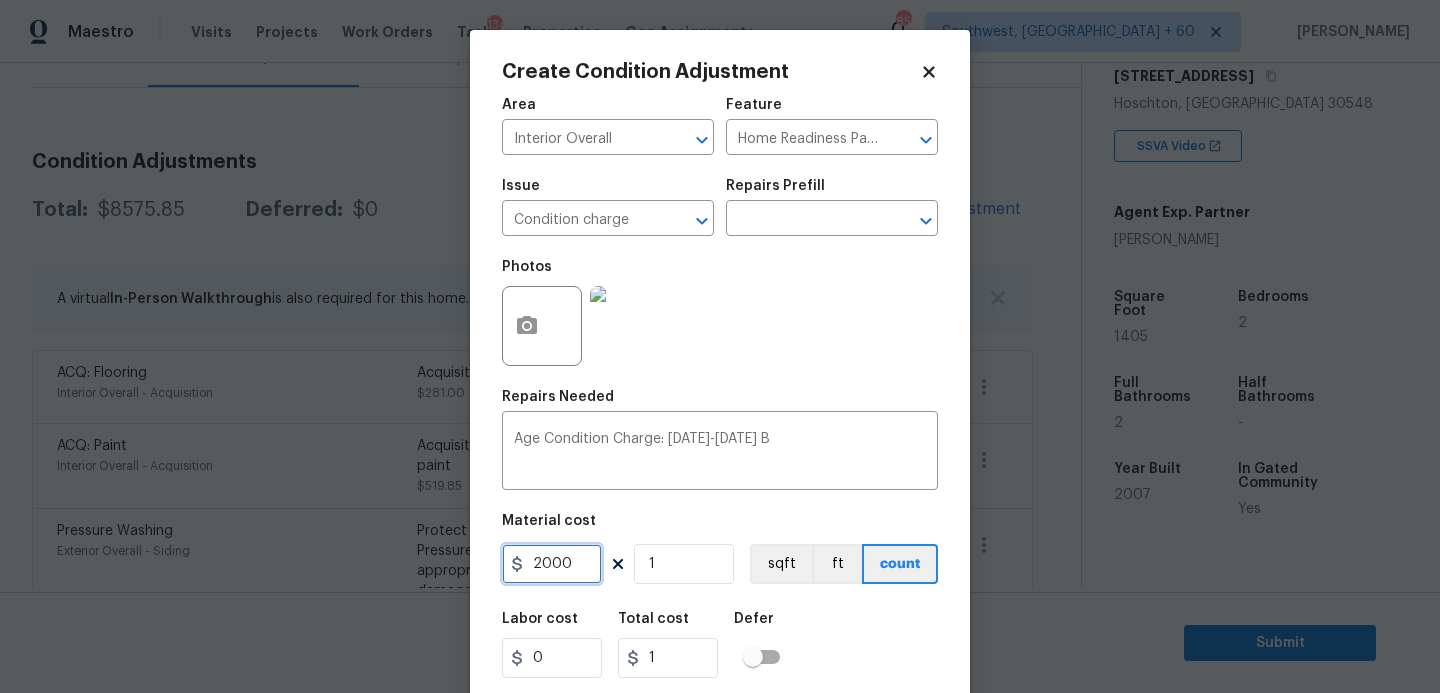type on "2000" 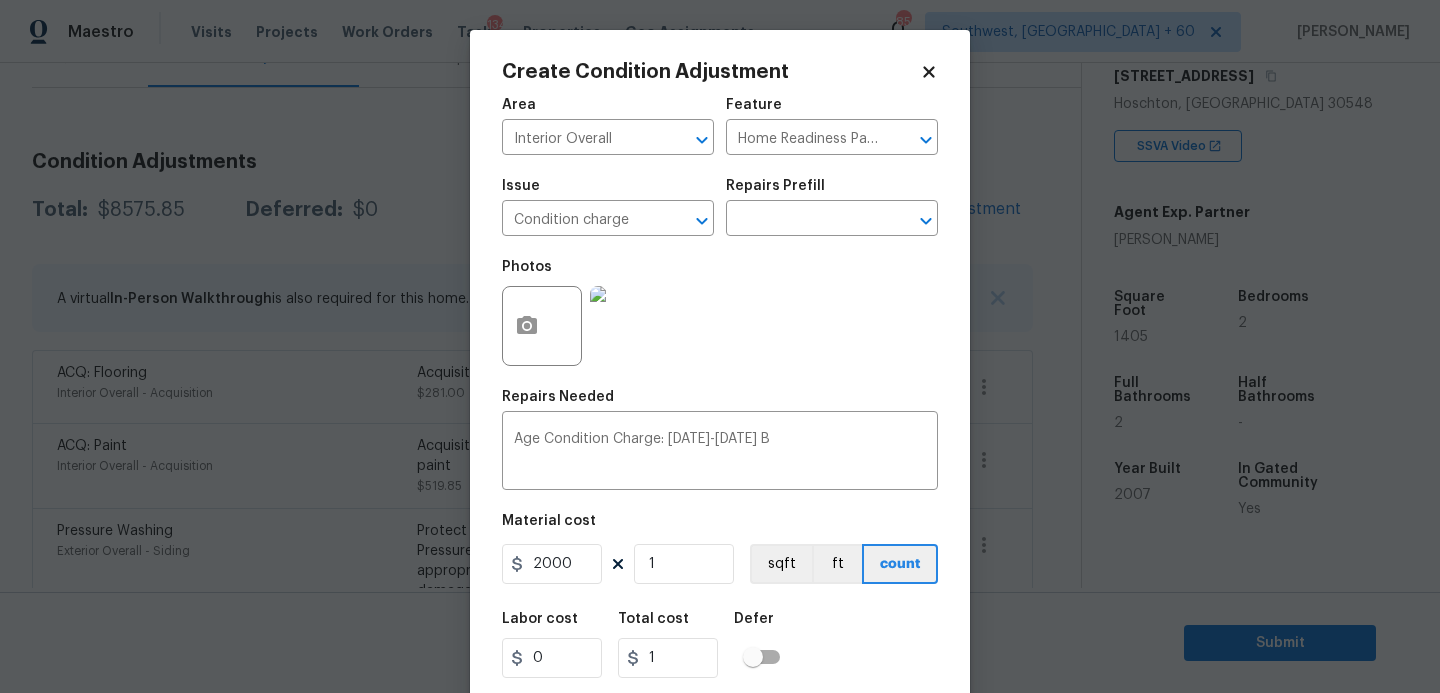 type on "2000" 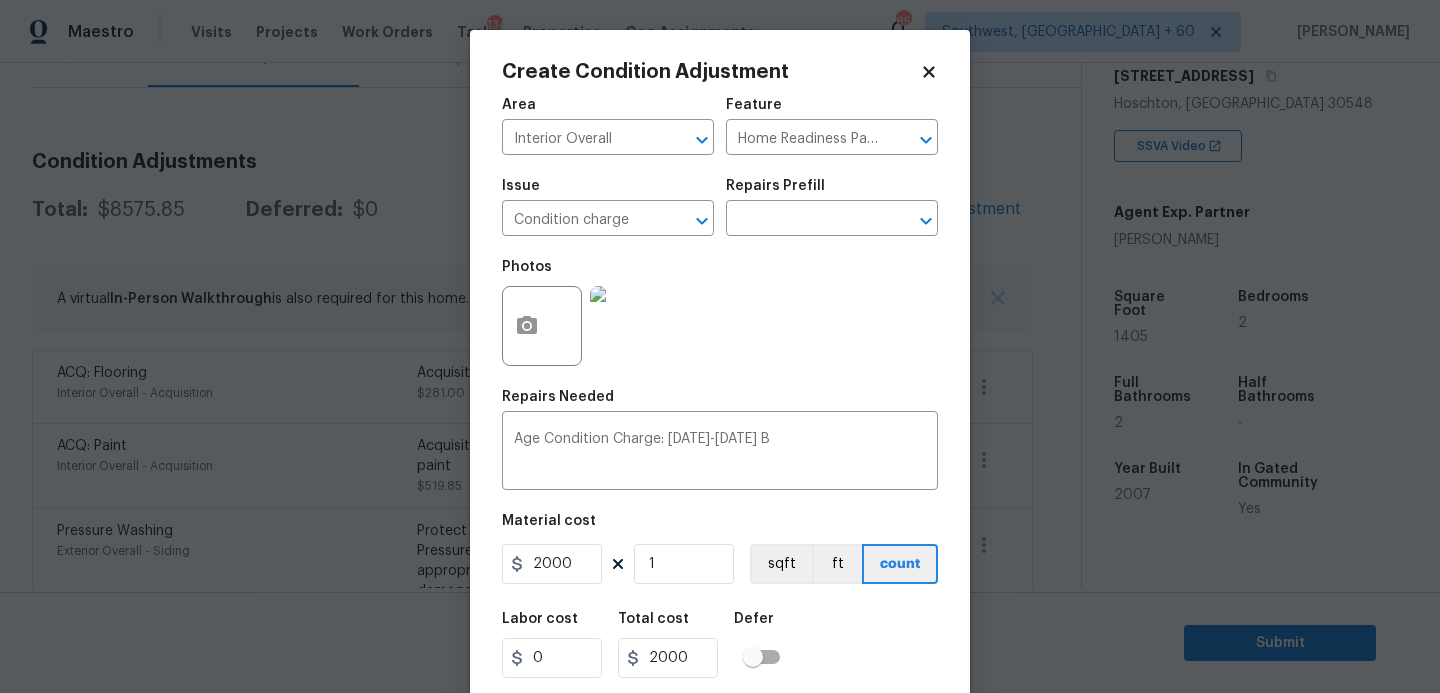 click on "Labor cost 0 Total cost 2000 Defer" at bounding box center (720, 645) 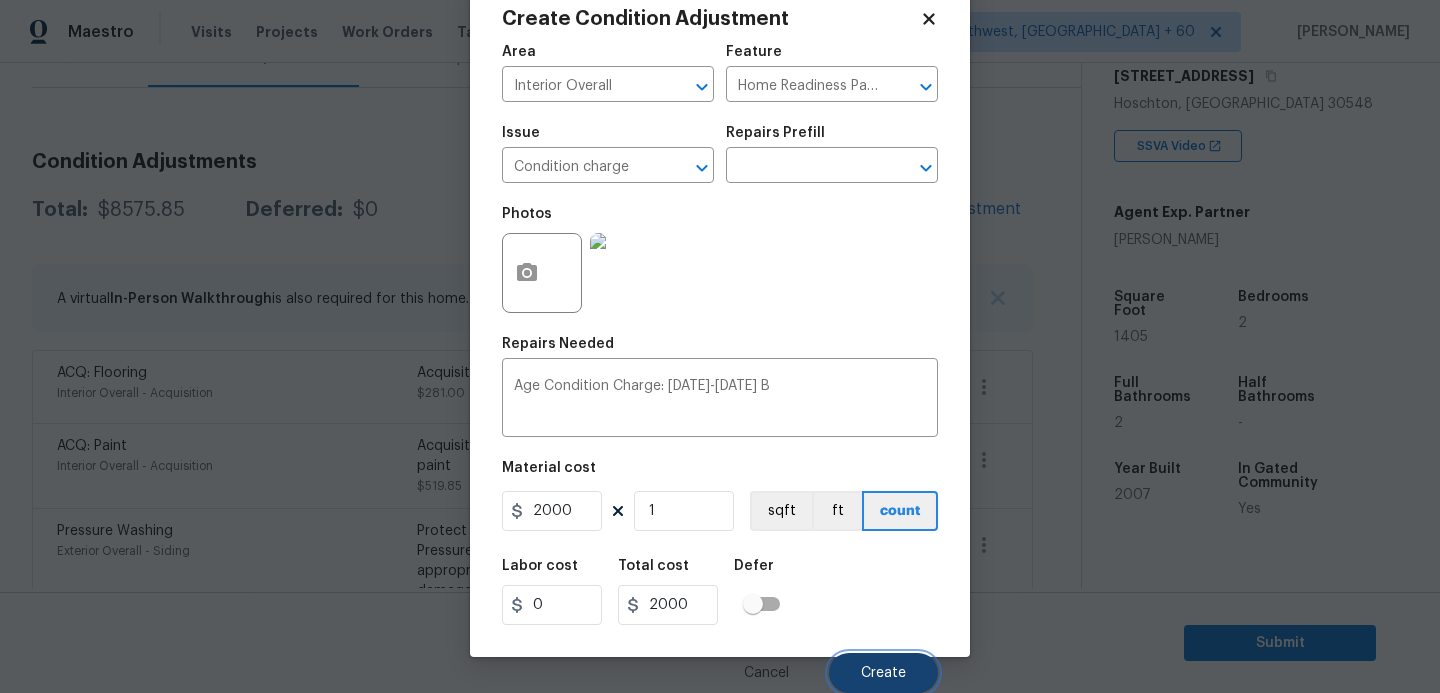 click on "Create" at bounding box center (883, 673) 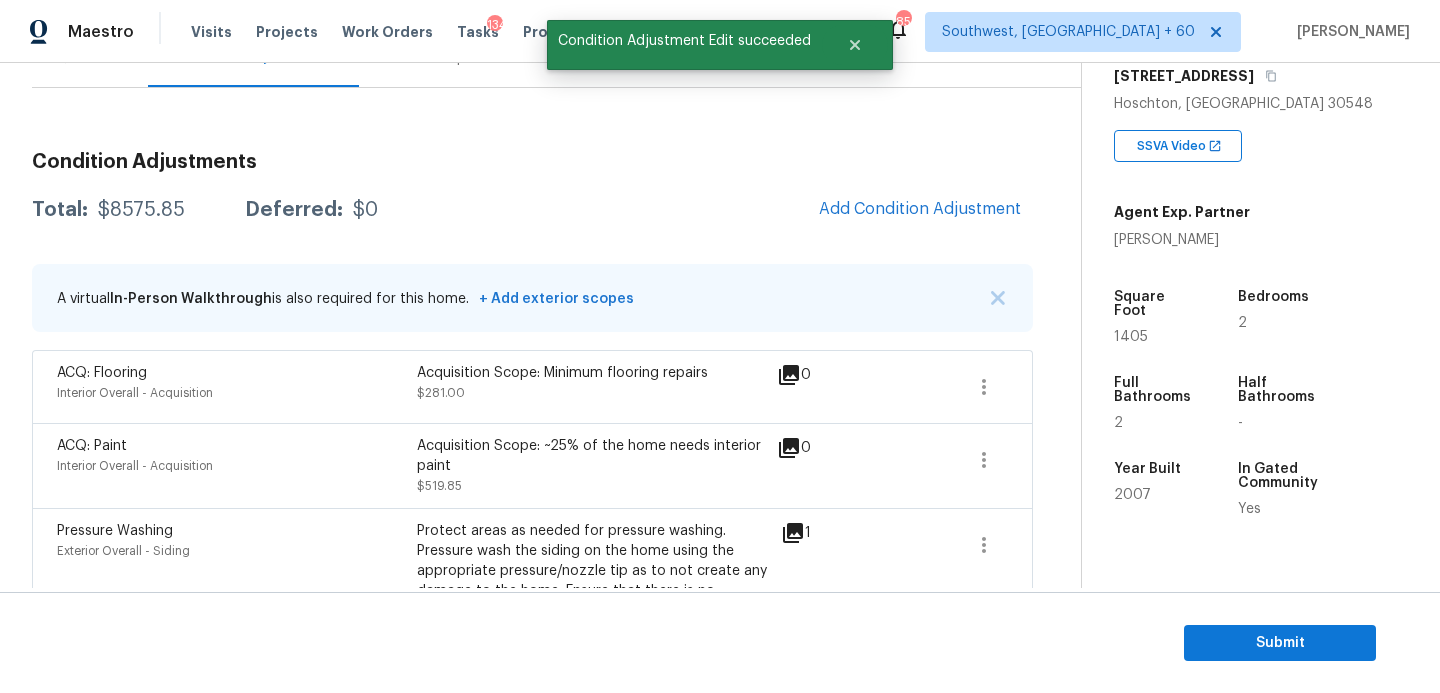scroll, scrollTop: 47, scrollLeft: 0, axis: vertical 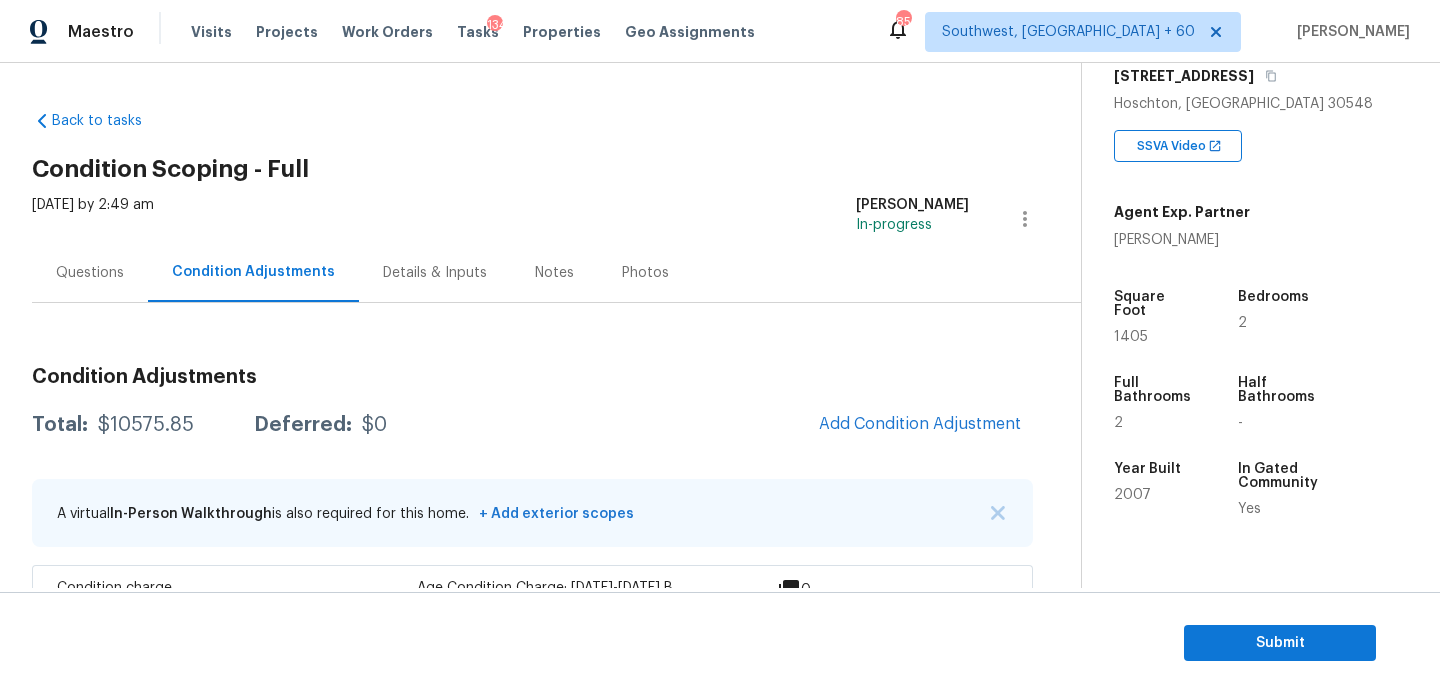 click on "Questions" at bounding box center (90, 272) 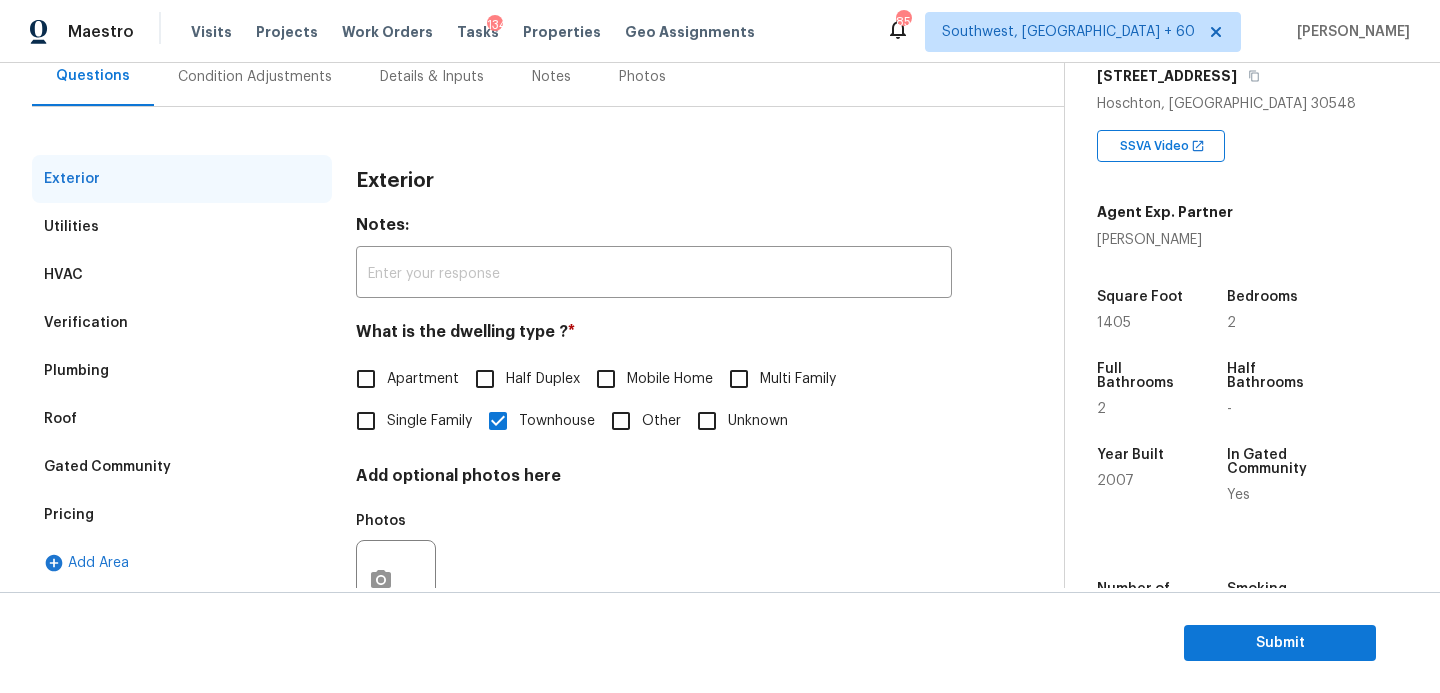 scroll, scrollTop: 64, scrollLeft: 0, axis: vertical 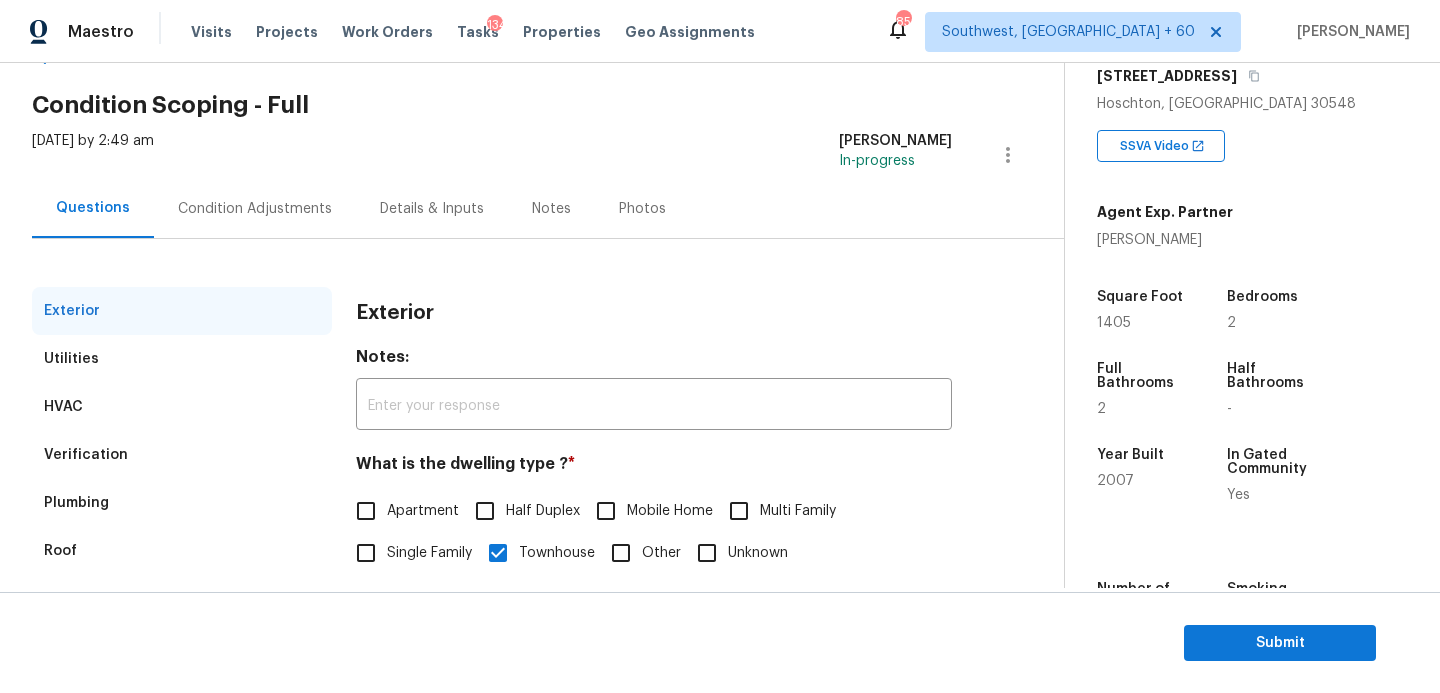 click on "Condition Adjustments" at bounding box center [255, 209] 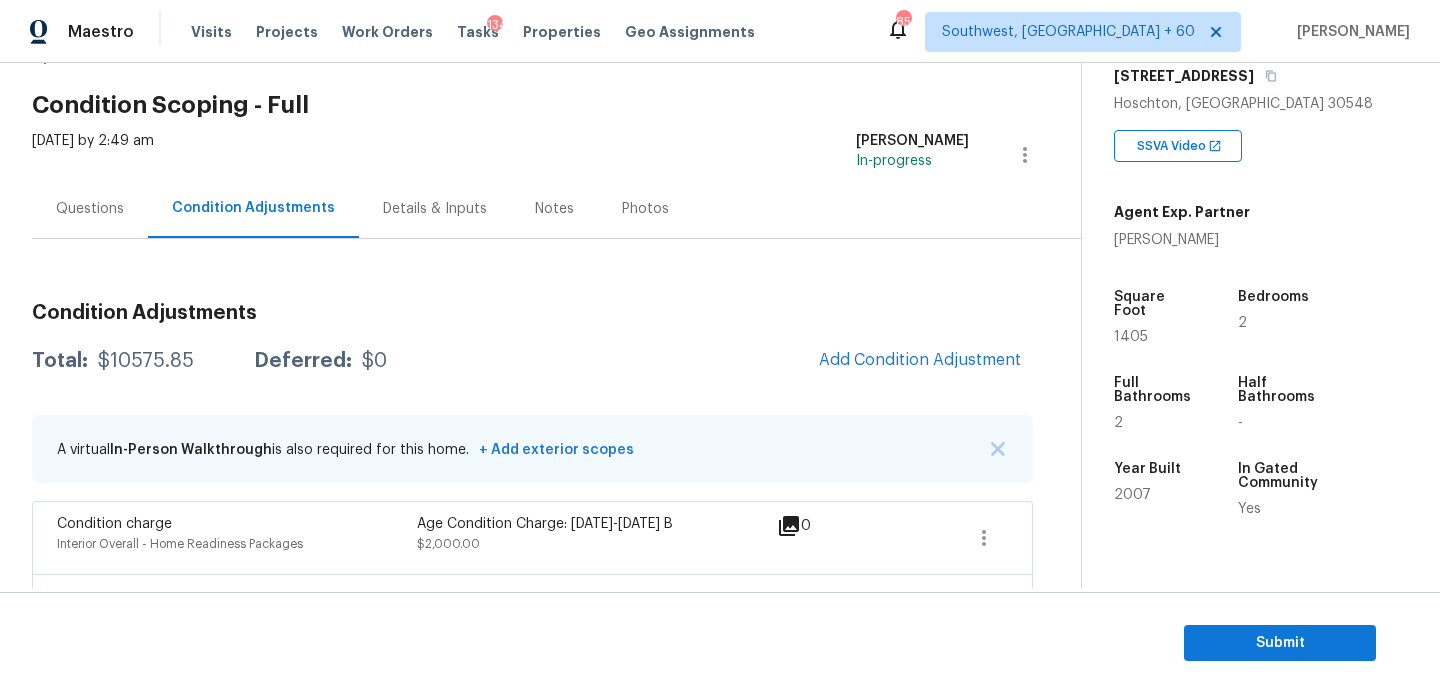 scroll, scrollTop: 304, scrollLeft: 0, axis: vertical 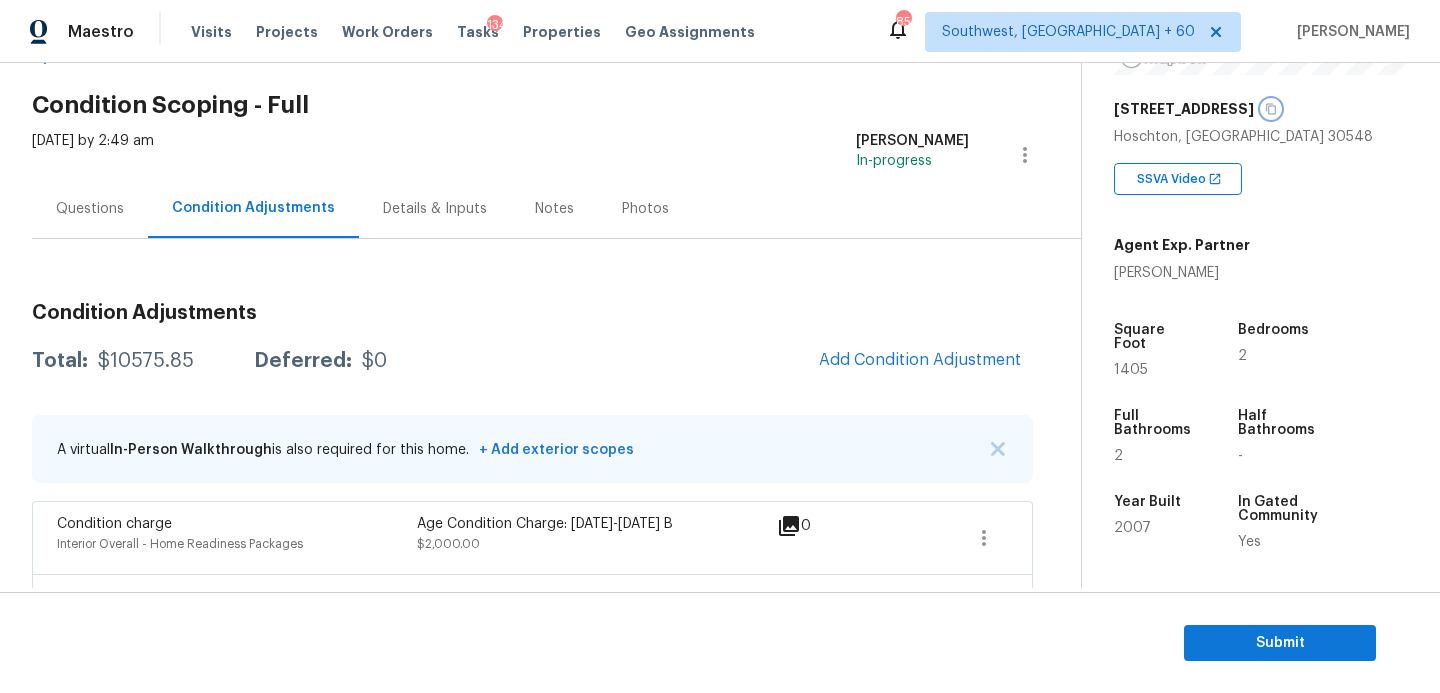 click 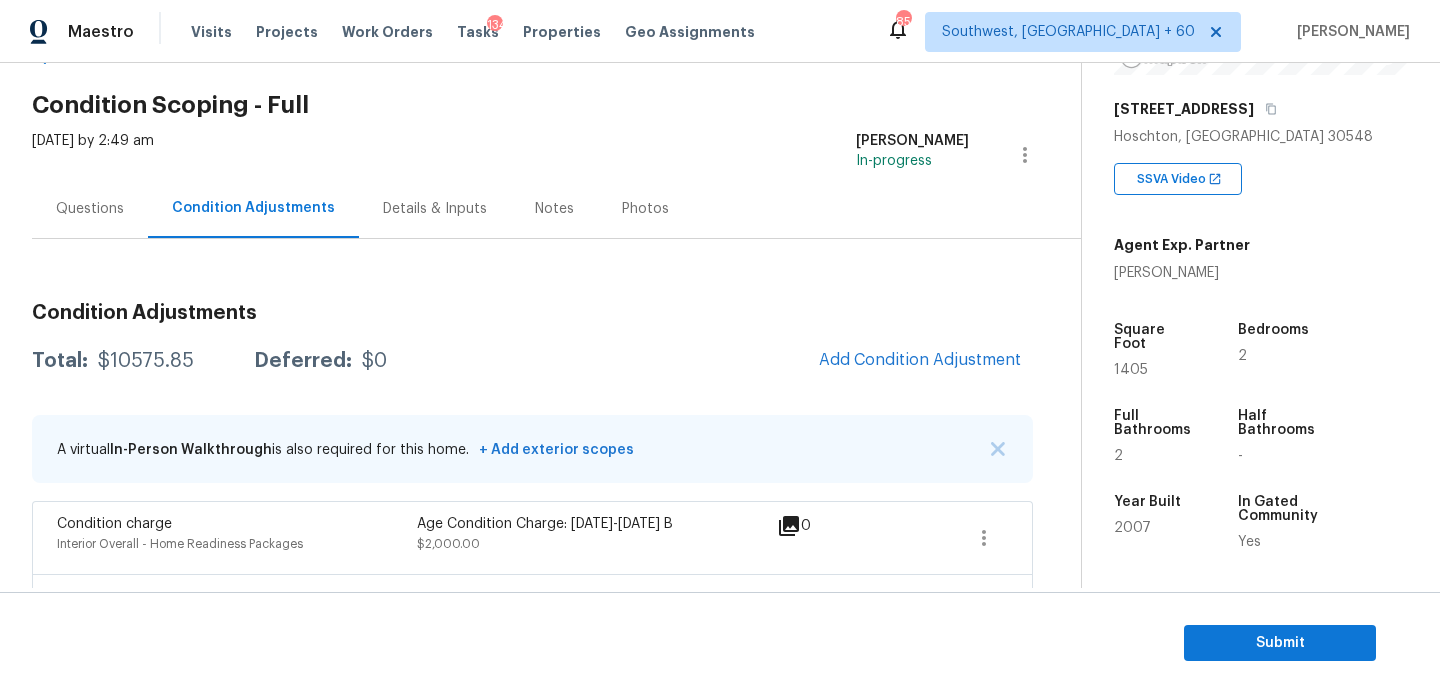 click on "Fri, Jul 11 2025 by 2:49 am   Sakthivel Chandran In-progress" at bounding box center (556, 155) 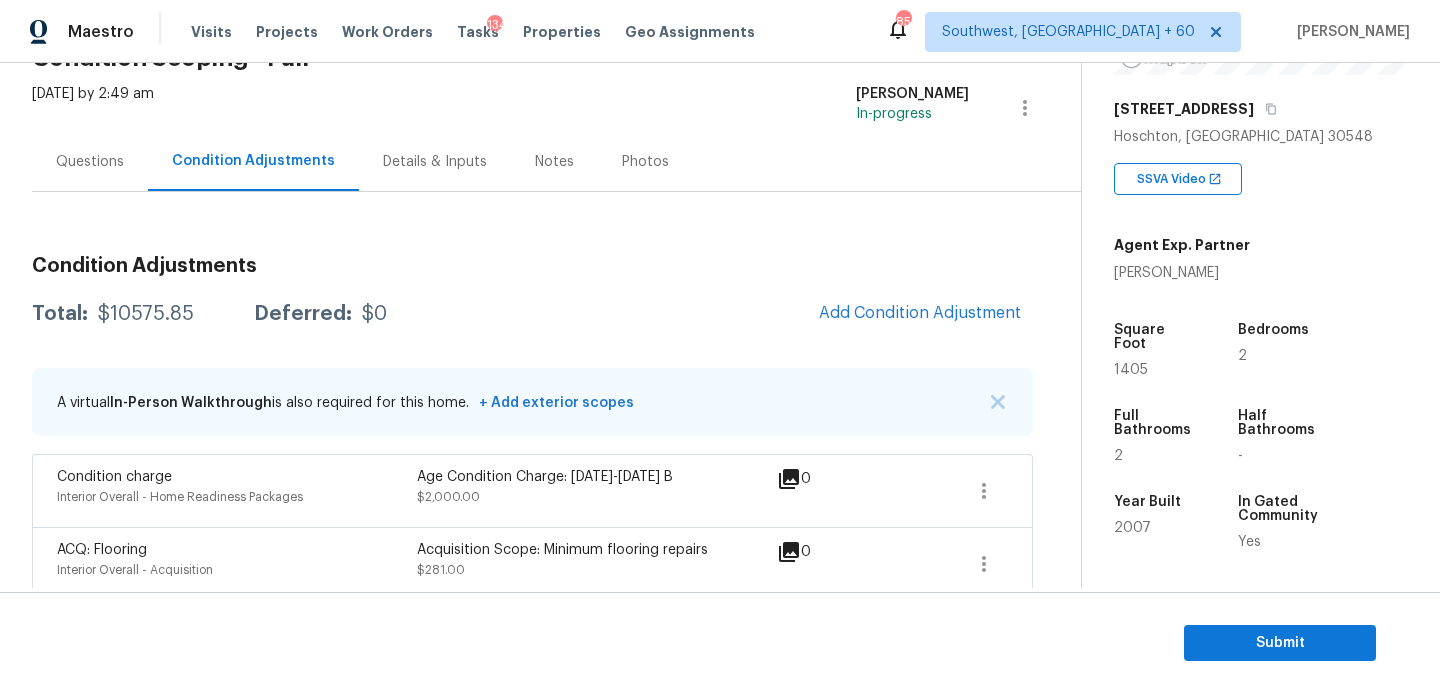 scroll, scrollTop: 114, scrollLeft: 0, axis: vertical 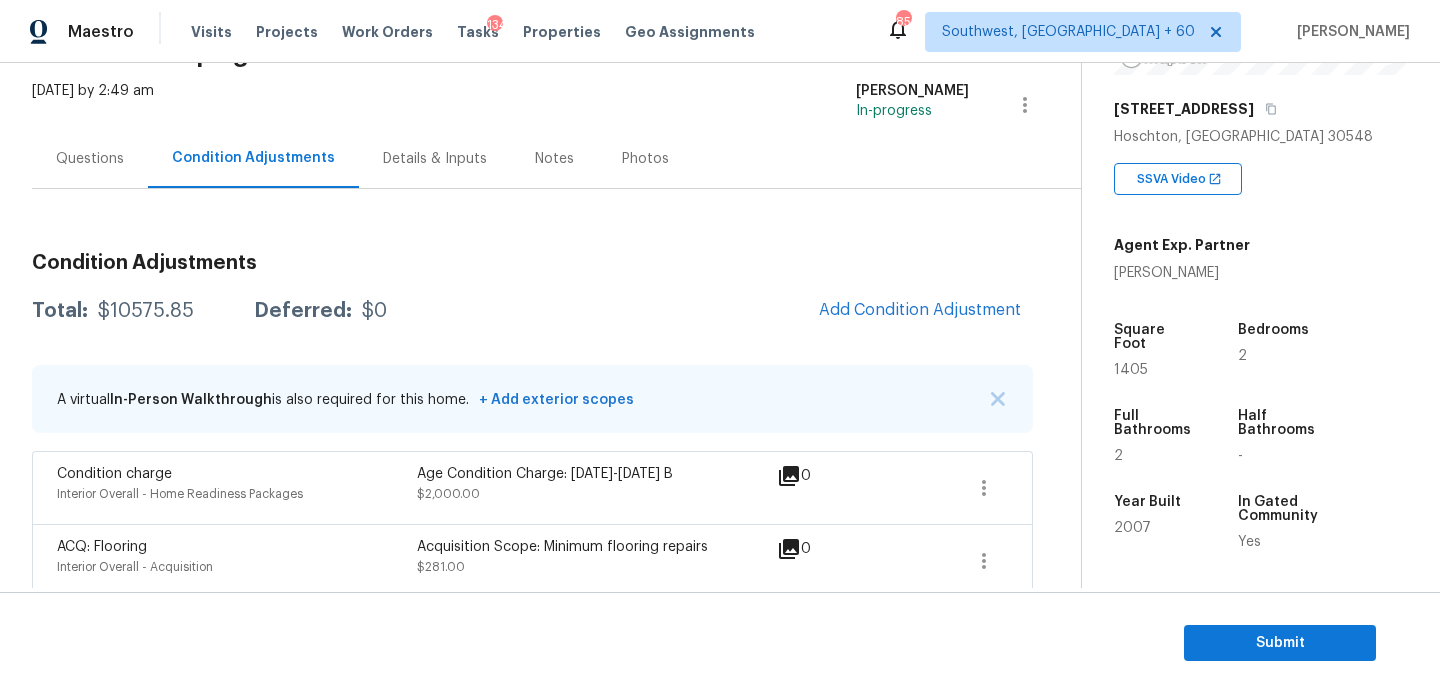 click on "$10575.85" at bounding box center [146, 311] 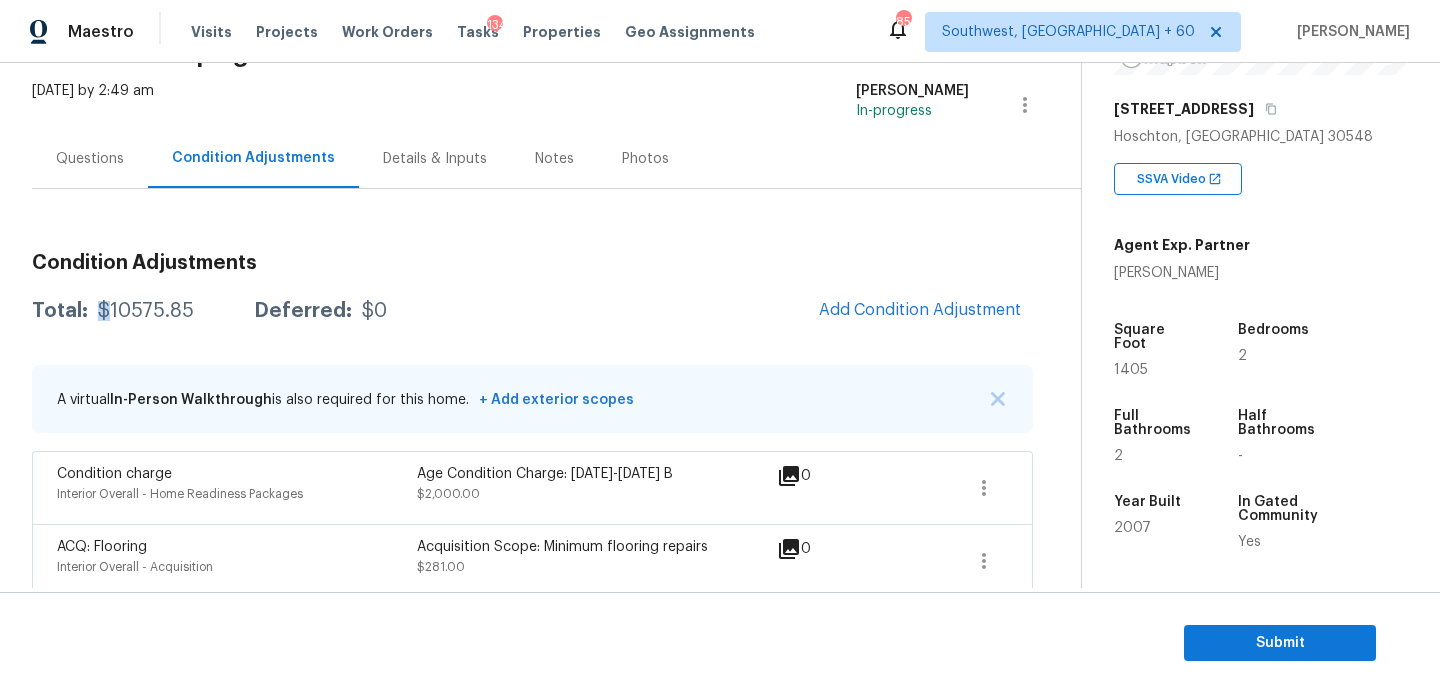 click on "$10575.85" at bounding box center [146, 311] 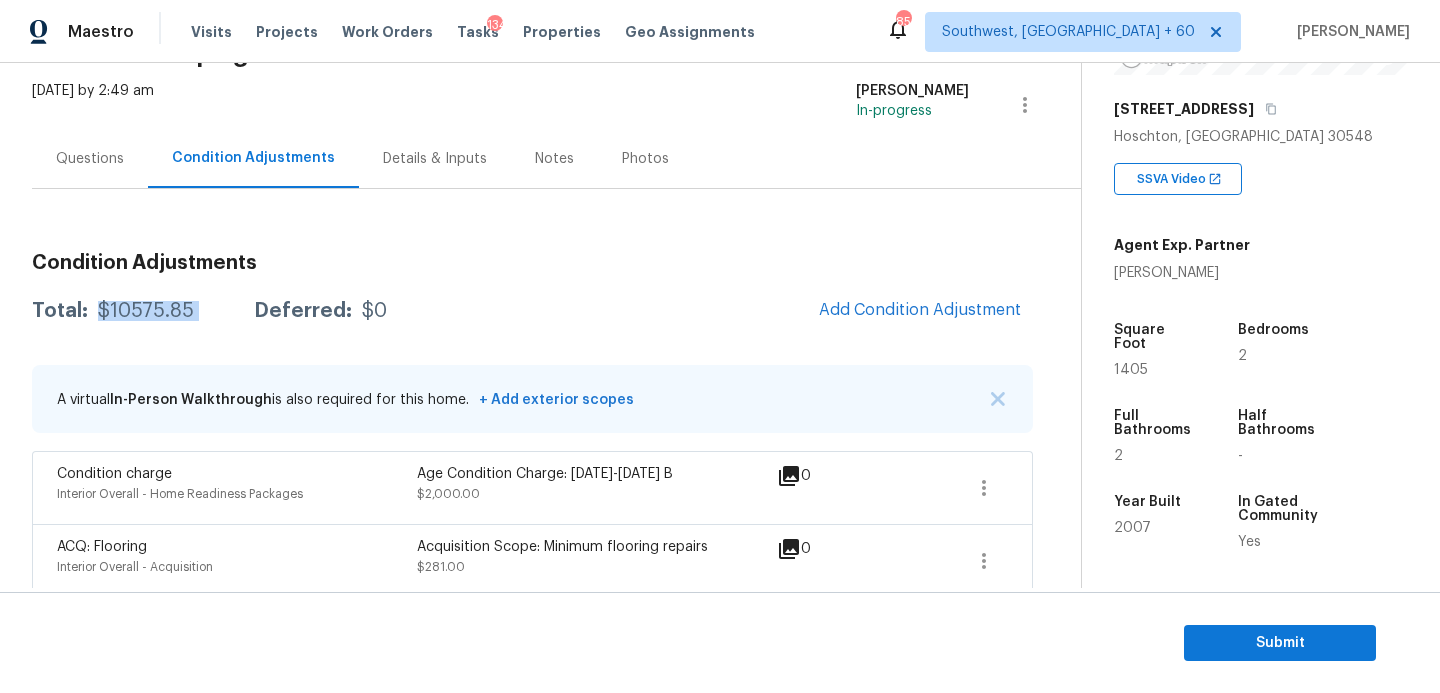 click on "$10575.85" at bounding box center [146, 311] 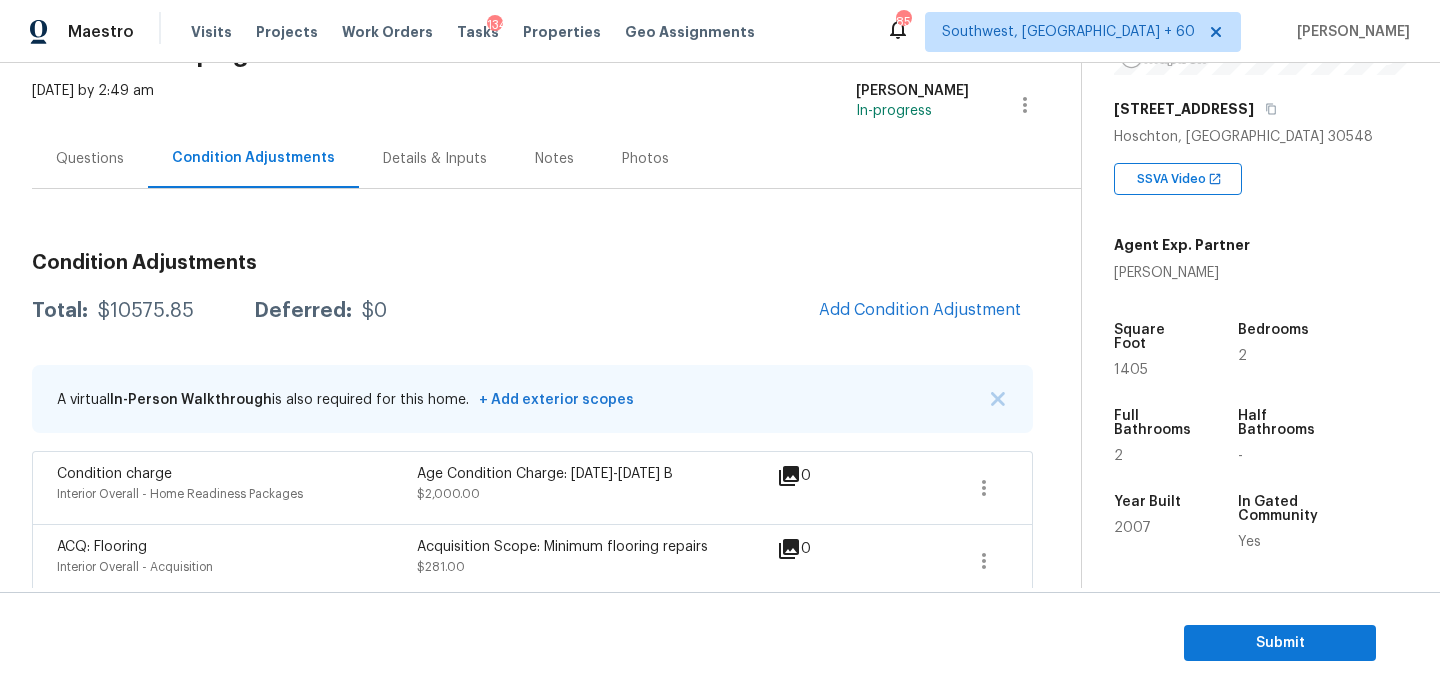 click on "Condition Adjustments Total:  $10575.85 Deferred:  $0 Add Condition Adjustment A virtual  In-Person Walkthrough  is also required for this home.   + Add exterior scopes Condition charge Interior Overall - Home Readiness Packages Age Condition Charge: 1993-2008 B	 $2,000.00   0 ACQ: Flooring Interior Overall - Acquisition Acquisition Scope: Minimum flooring repairs $281.00   0 ACQ: Paint Interior Overall - Acquisition Acquisition Scope: ~25% of the home needs interior paint $519.85   0 Pressure Washing Exterior Overall - Siding Protect areas as needed for pressure washing. Pressure wash the siding on the home using the appropriate pressure/nozzle tip as to not create any damage to the home. Ensure that there is no streaking/eneven areas where the pressure washing took place. Clean up any debris created from pressure washing. $200.00   1 ACQ: HVAC HVAC - Acquisition Acquisition Scope: Functional HVAC 16-20 years $6,500.00   0 ACQ: Shingle Roof Roof - Acquisition $500.00   0 Light Pet Odor $575.00   0" at bounding box center [532, 668] 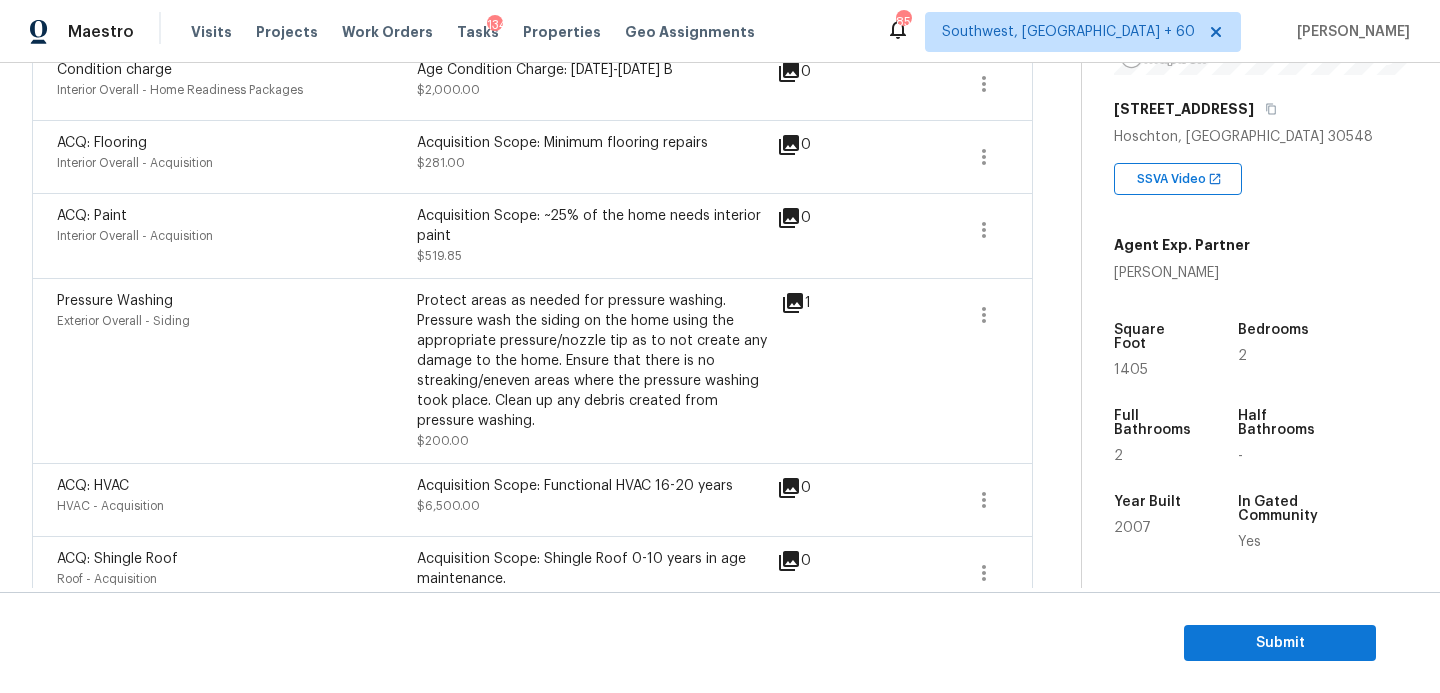 scroll, scrollTop: 632, scrollLeft: 0, axis: vertical 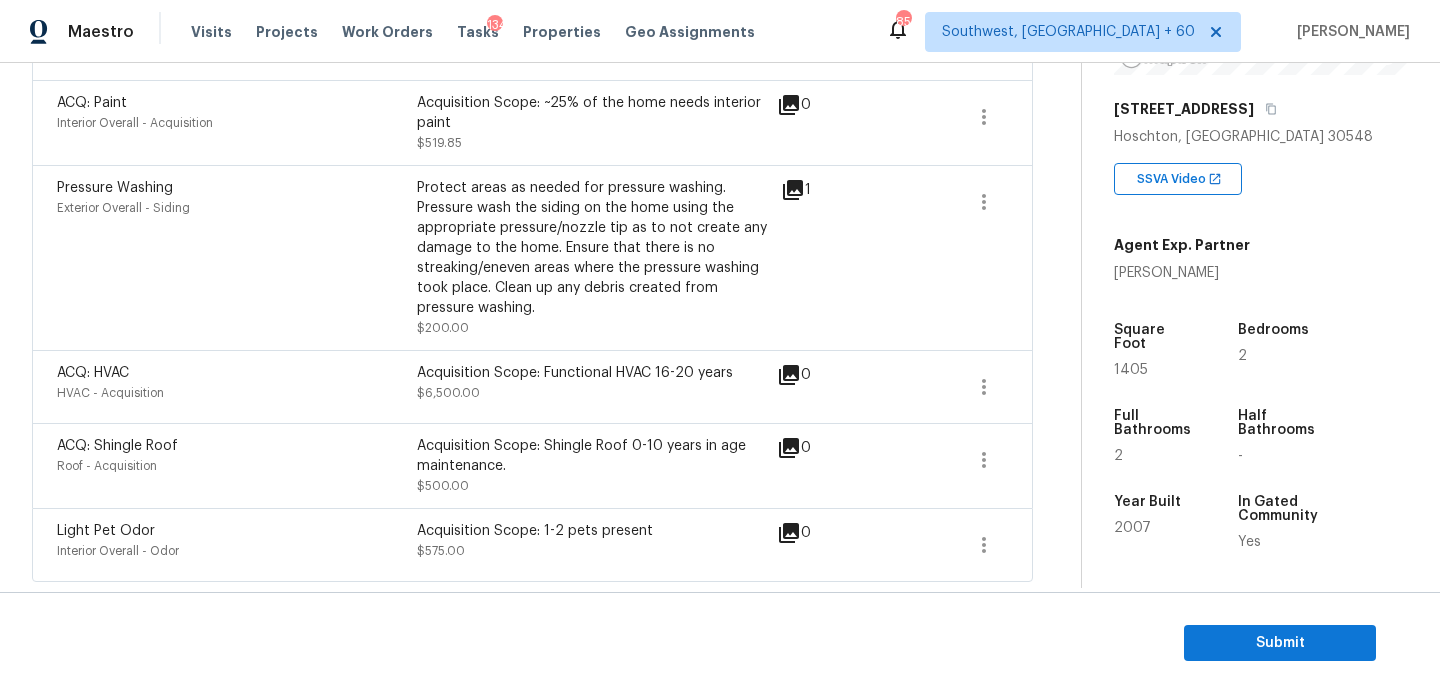 click on "Pressure Washing Exterior Overall - Siding Protect areas as needed for pressure washing. Pressure wash the siding on the home using the appropriate pressure/nozzle tip as to not create any damage to the home. Ensure that there is no streaking/eneven areas where the pressure washing took place. Clean up any debris created from pressure washing. $200.00   1" at bounding box center (532, 257) 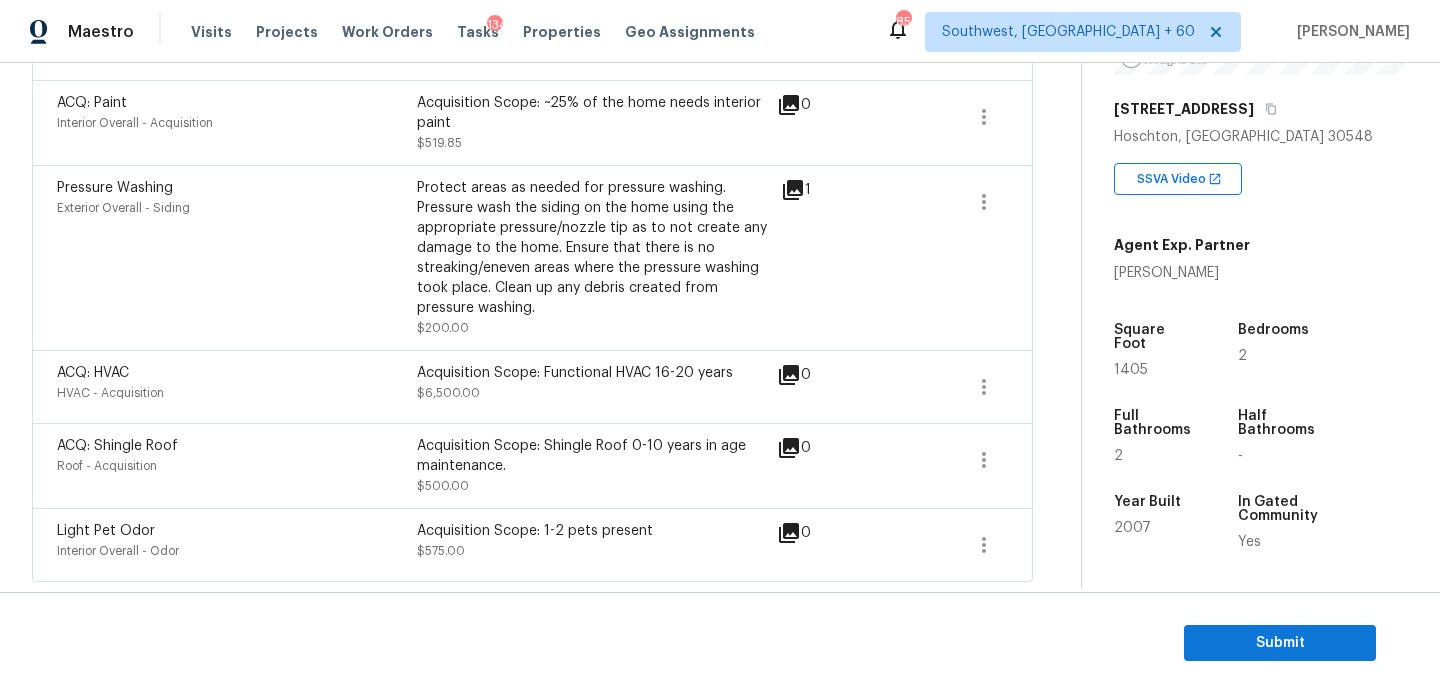 click on "Protect areas as needed for pressure washing. Pressure wash the siding on the home using the appropriate pressure/nozzle tip as to not create any damage to the home. Ensure that there is no streaking/eneven areas where the pressure washing took place. Clean up any debris created from pressure washing." at bounding box center [597, 248] 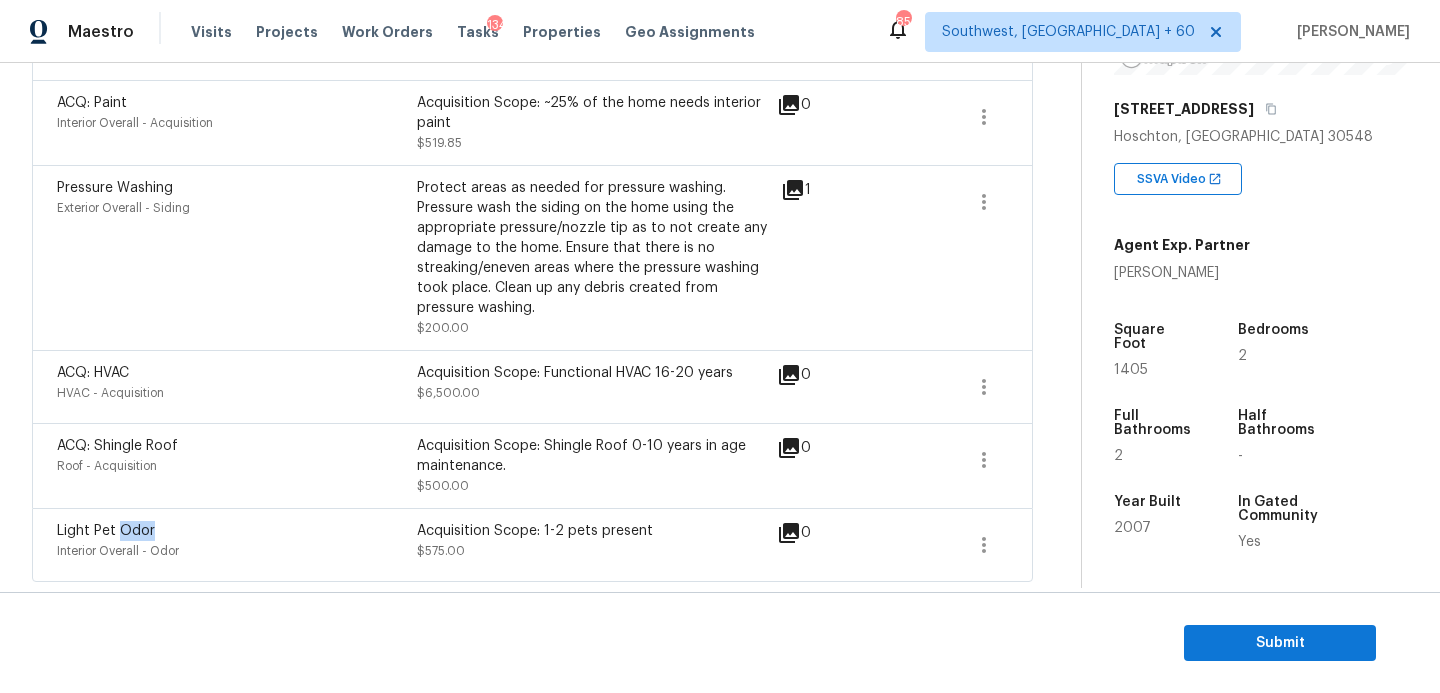 click on "Light Pet Odor" at bounding box center [106, 531] 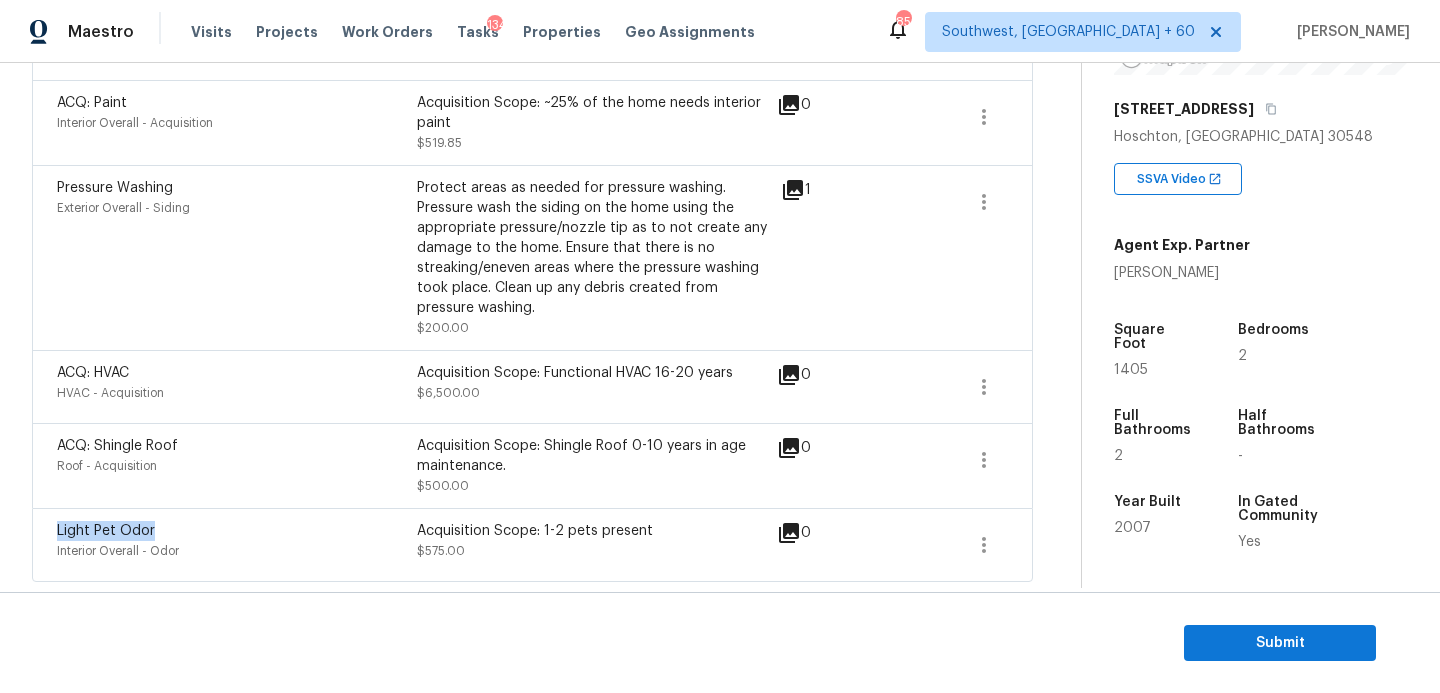 click on "Light Pet Odor" at bounding box center (106, 531) 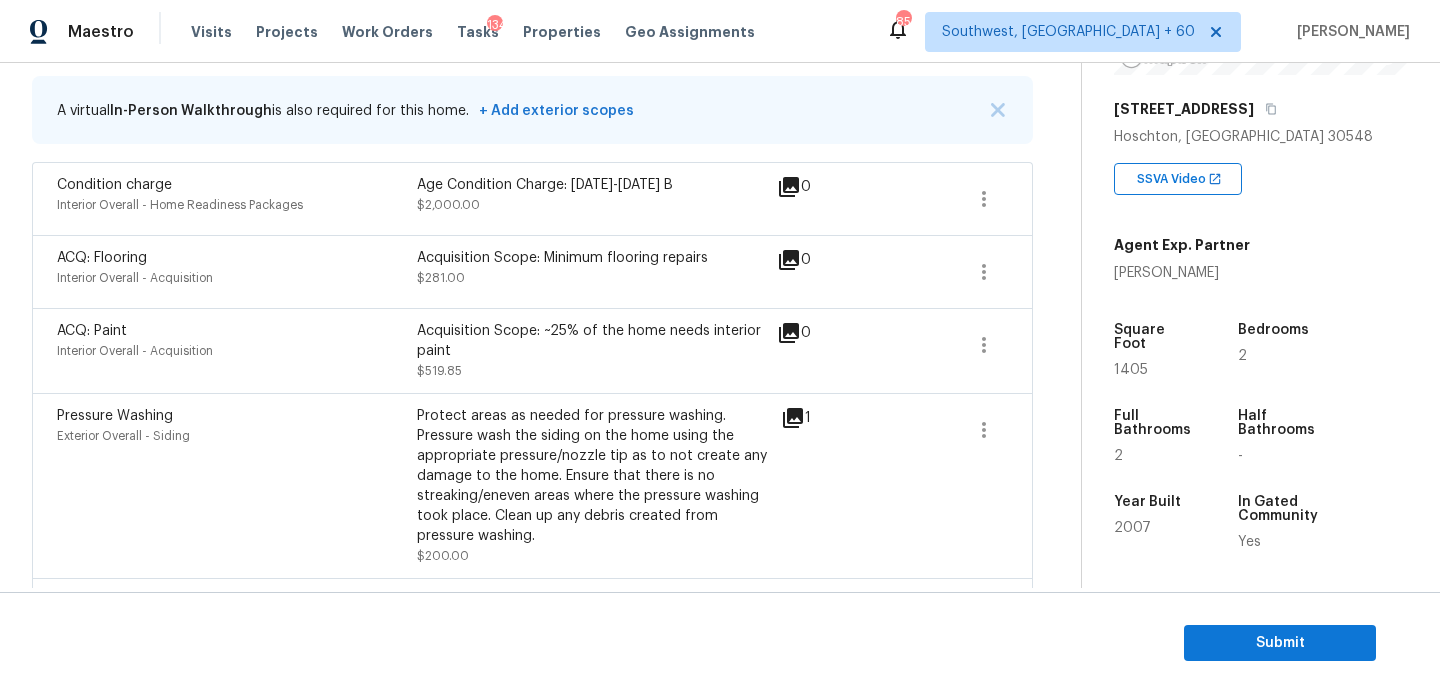 scroll, scrollTop: 380, scrollLeft: 0, axis: vertical 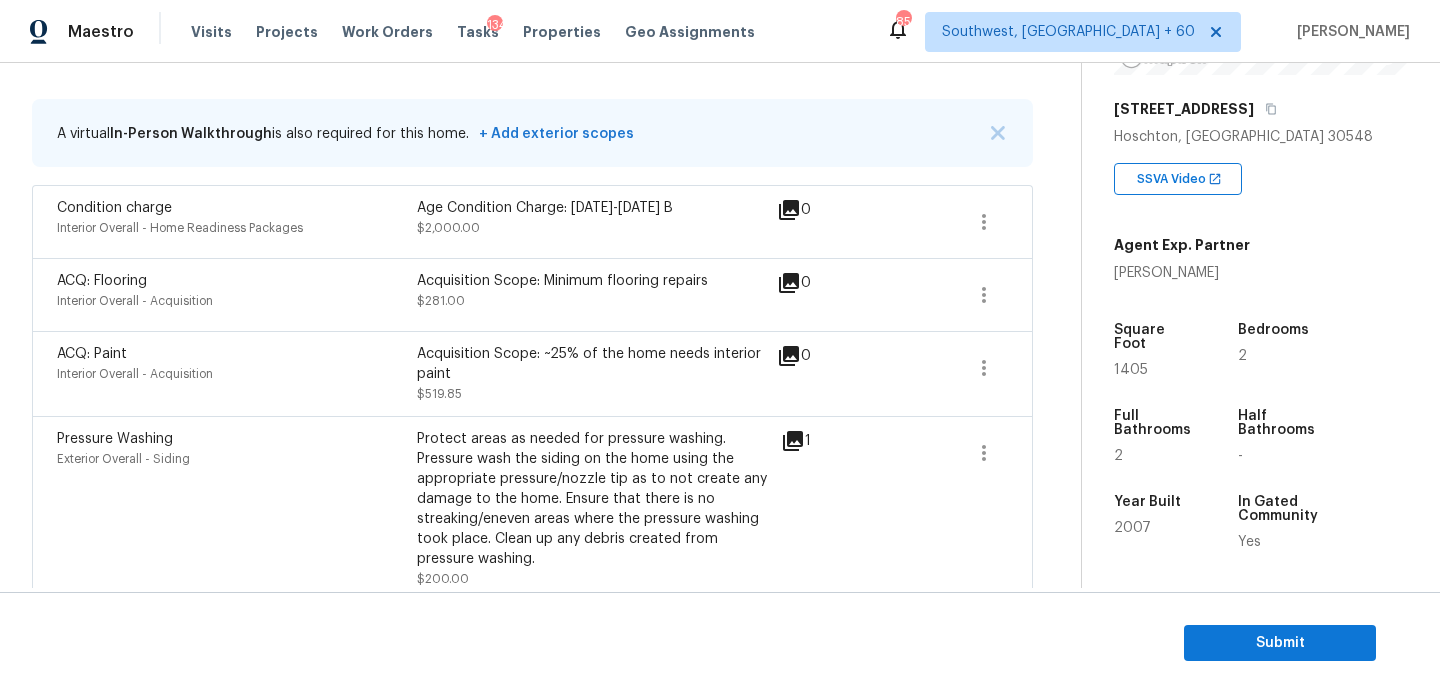 click on "Pressure Washing" at bounding box center [115, 439] 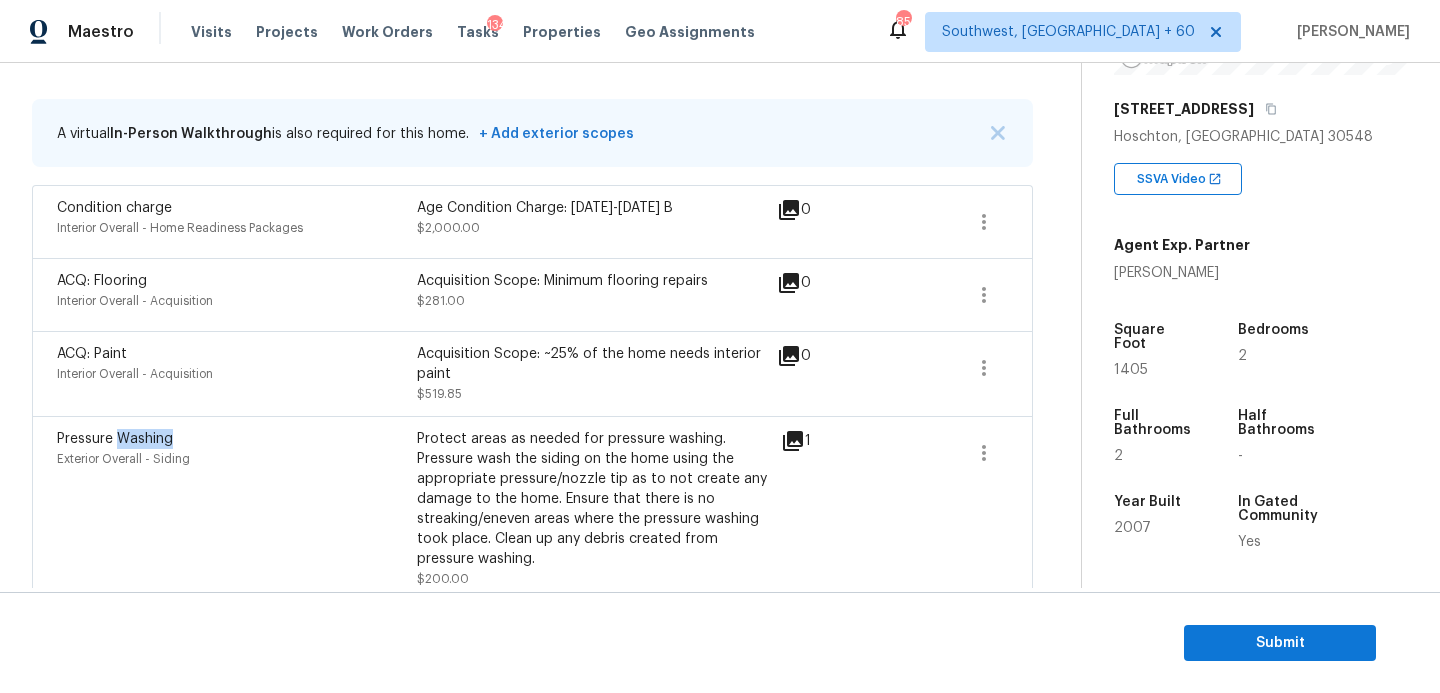 click on "Pressure Washing" at bounding box center [115, 439] 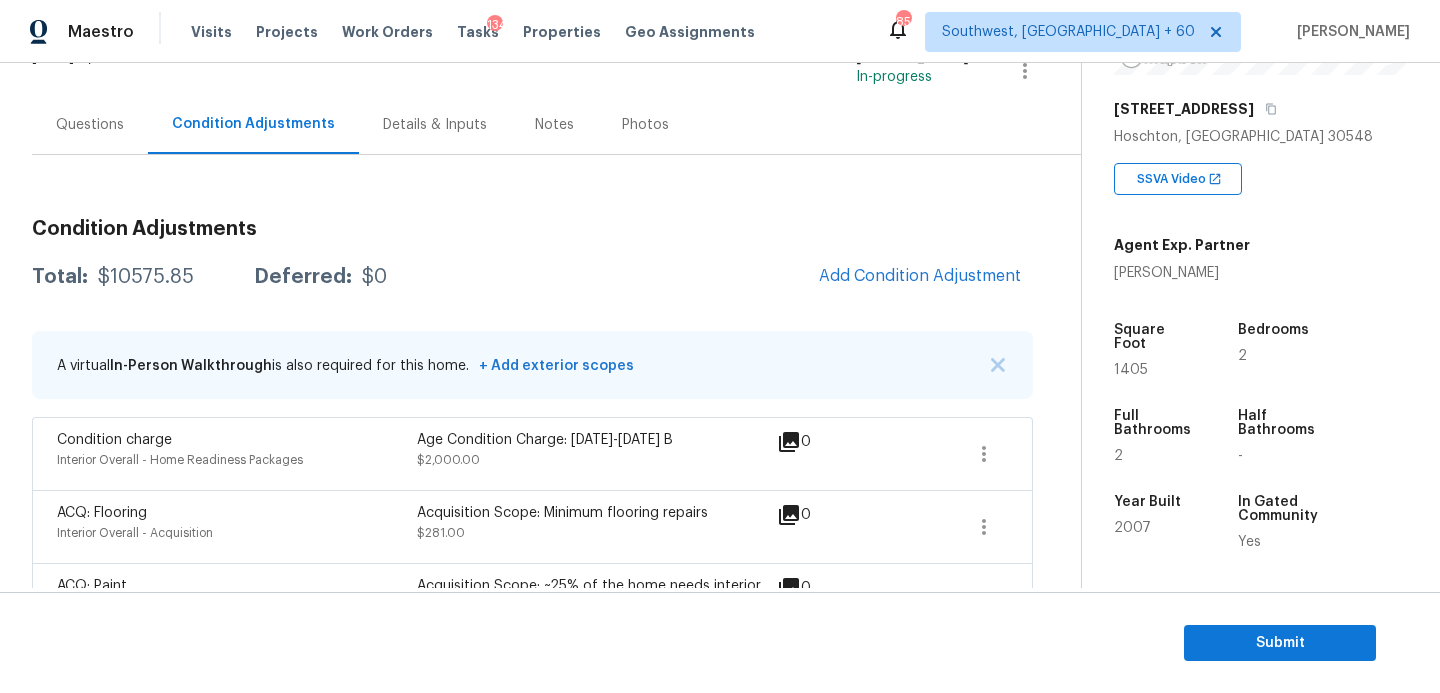 click on "Questions" at bounding box center [90, 125] 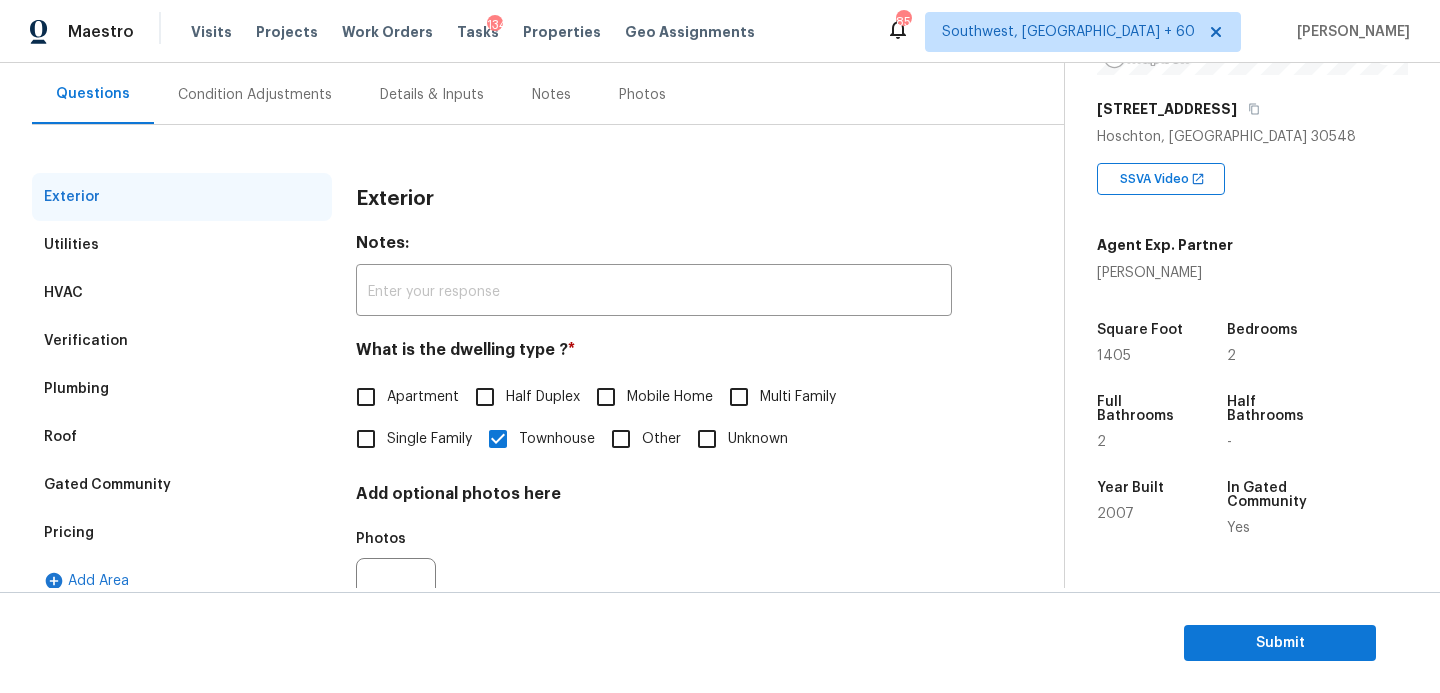 click on "Verification" at bounding box center [86, 341] 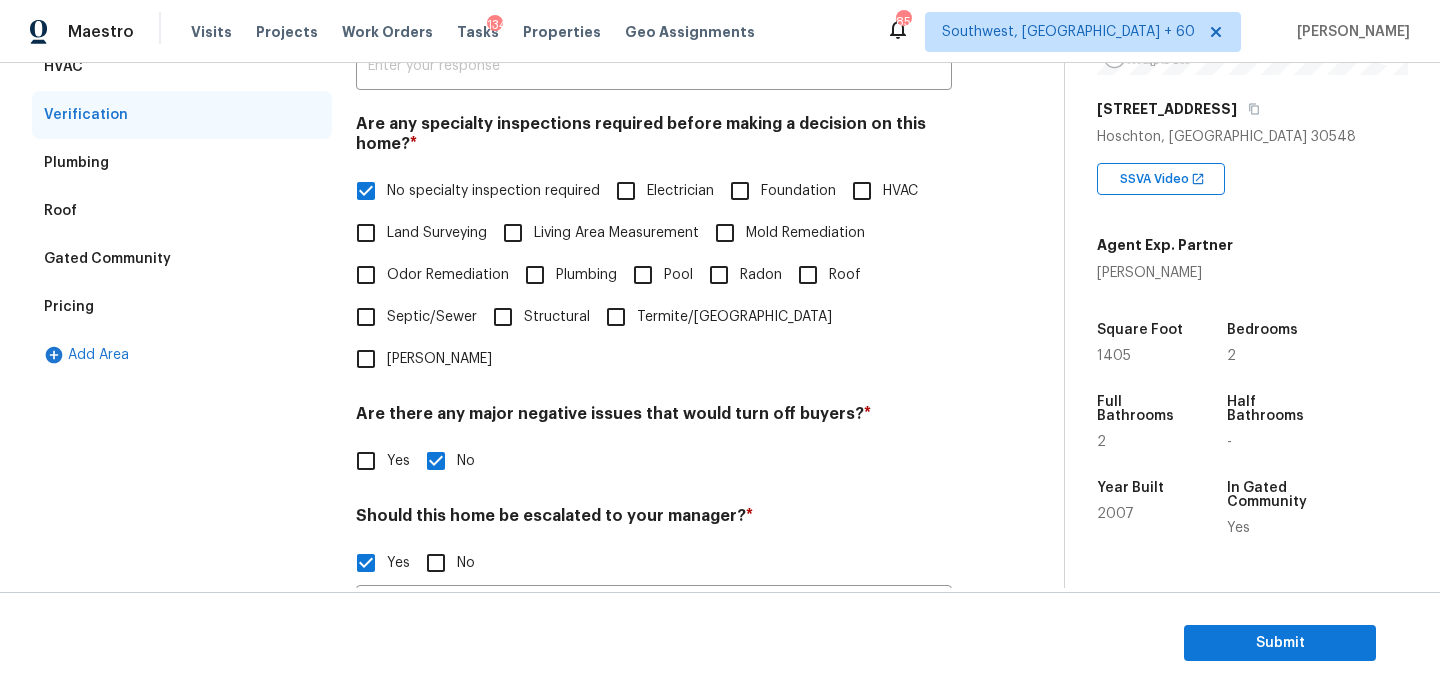 scroll, scrollTop: 540, scrollLeft: 0, axis: vertical 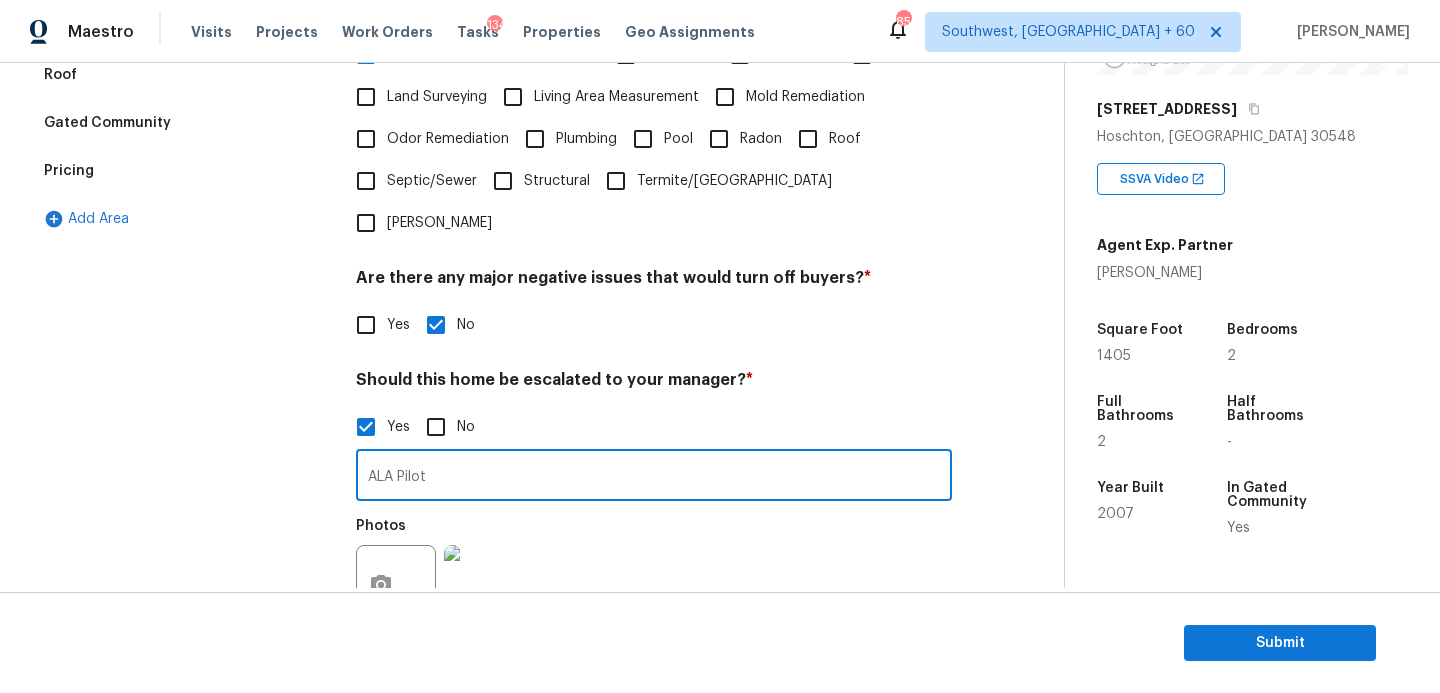 drag, startPoint x: 457, startPoint y: 443, endPoint x: 174, endPoint y: 443, distance: 283 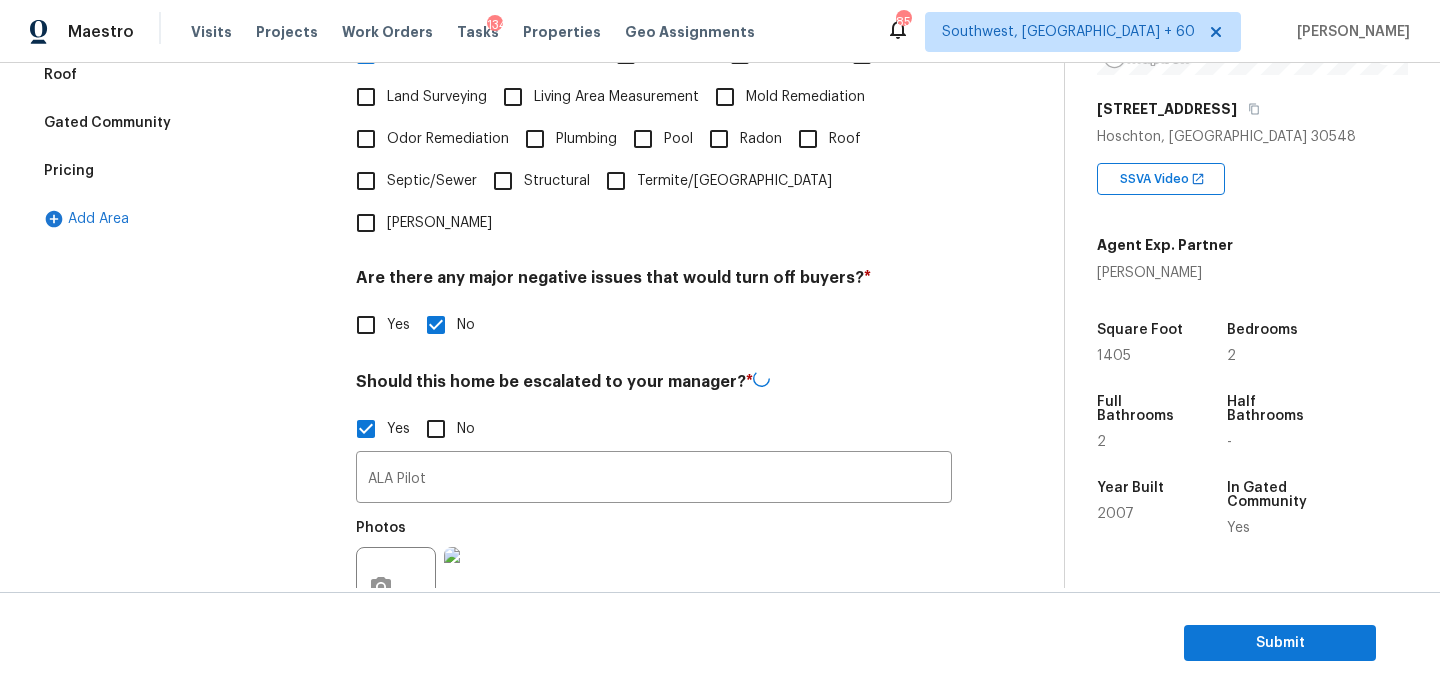 click on "Exterior Utilities HVAC Verification Plumbing Roof Gated Community Pricing Add Area" at bounding box center (182, 298) 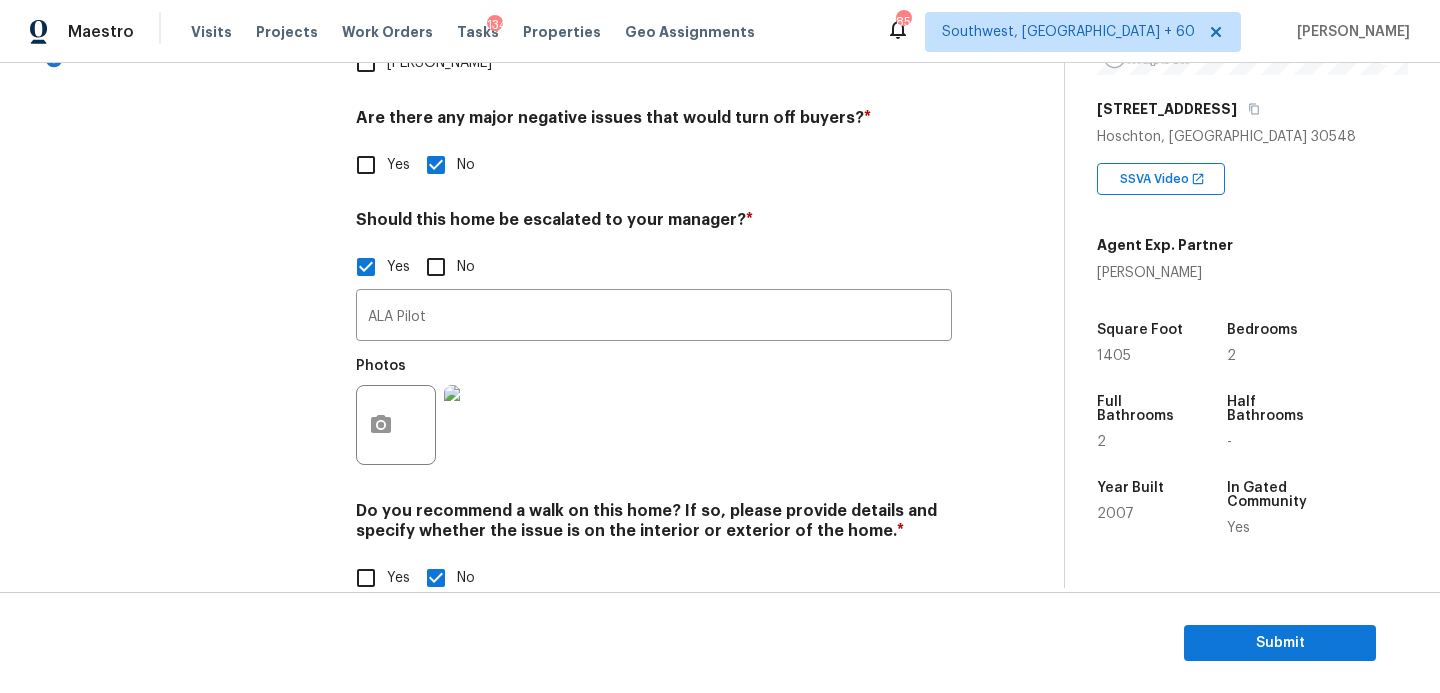 scroll, scrollTop: 443, scrollLeft: 0, axis: vertical 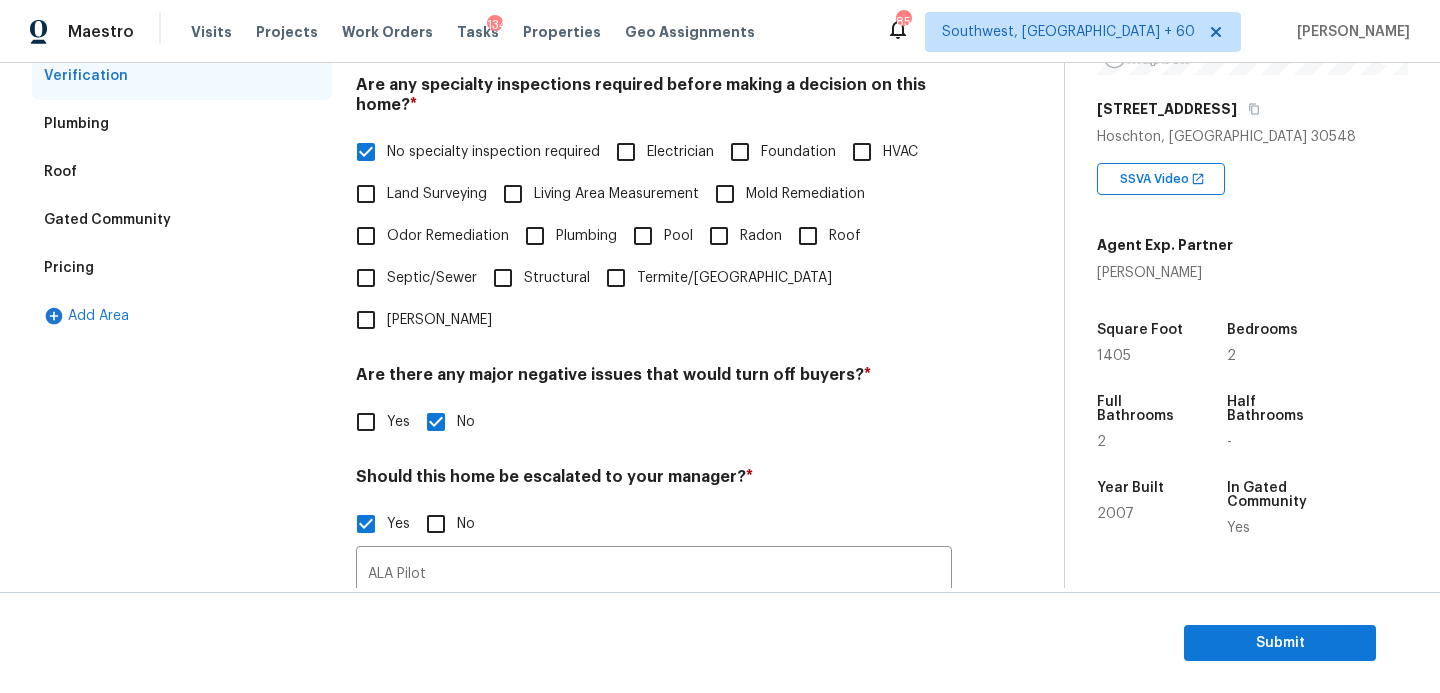 click on "Pricing" at bounding box center [182, 268] 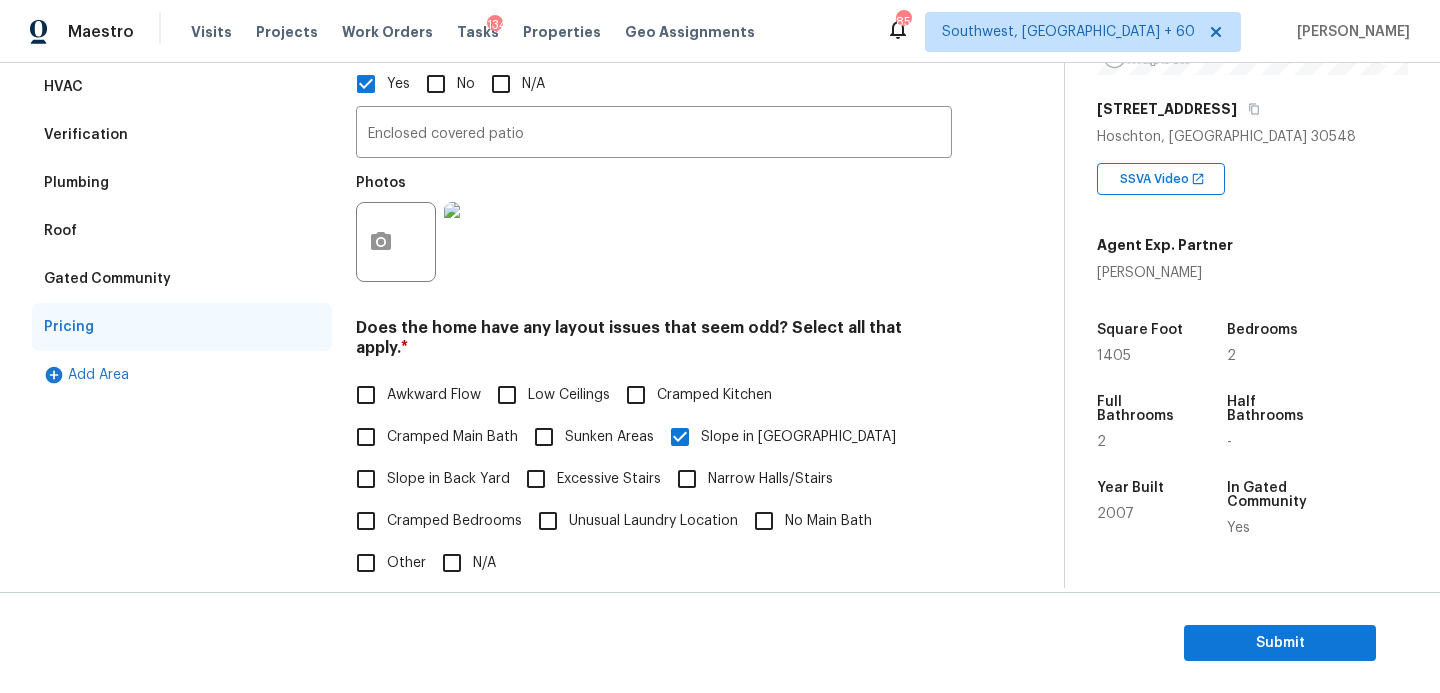 scroll, scrollTop: 306, scrollLeft: 0, axis: vertical 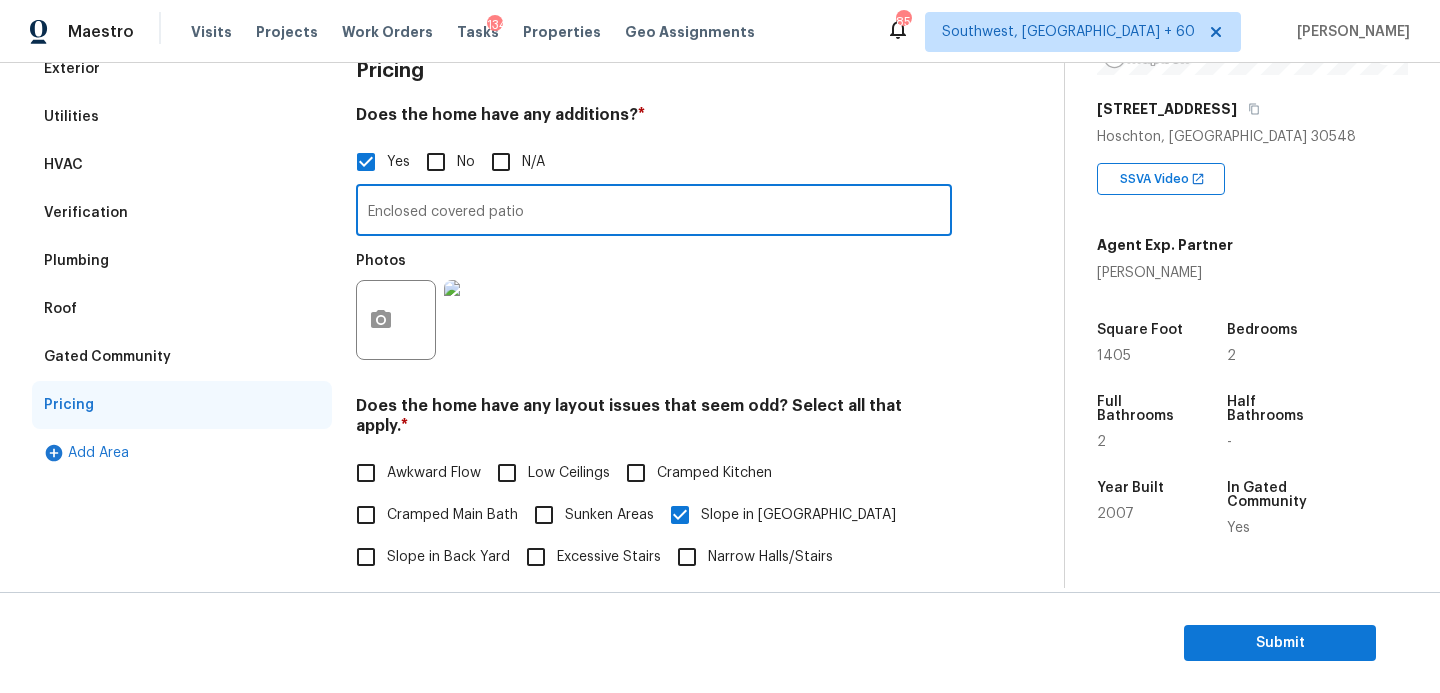 drag, startPoint x: 548, startPoint y: 198, endPoint x: 224, endPoint y: 191, distance: 324.07562 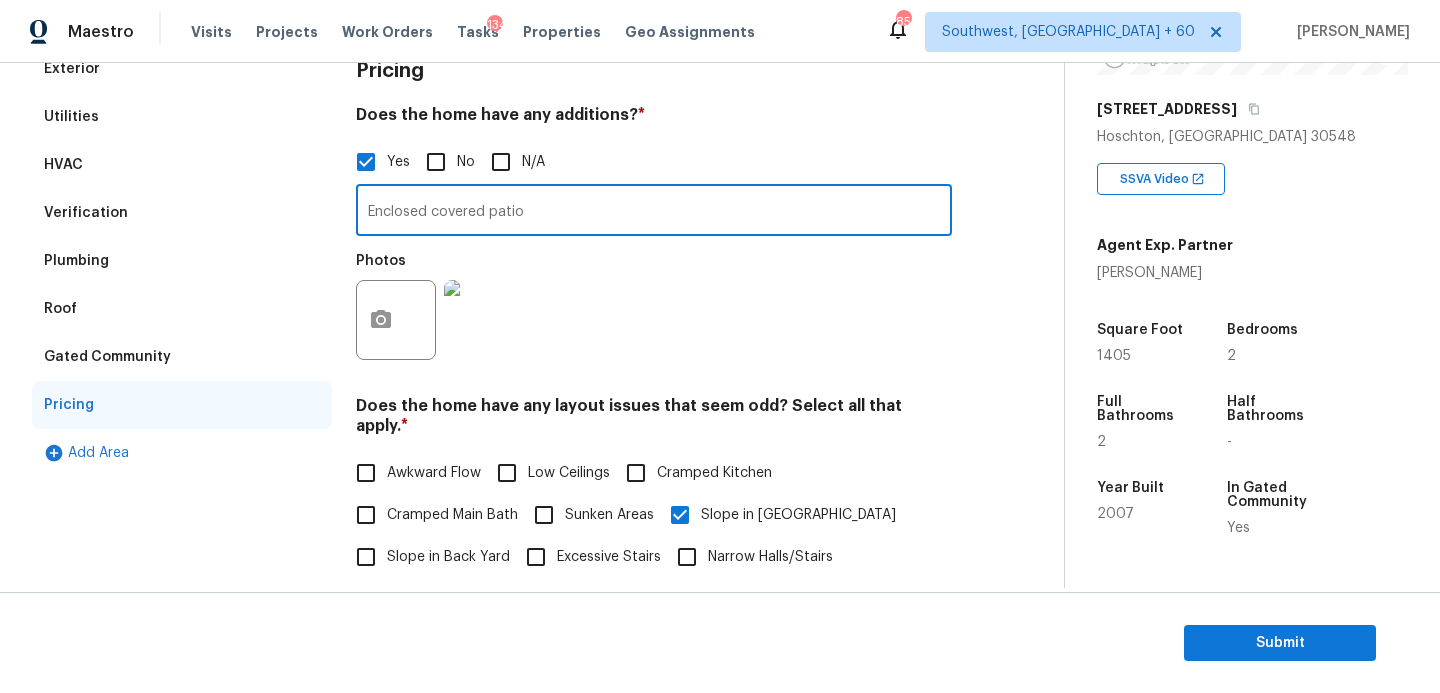 click on "Photos" at bounding box center [654, 307] 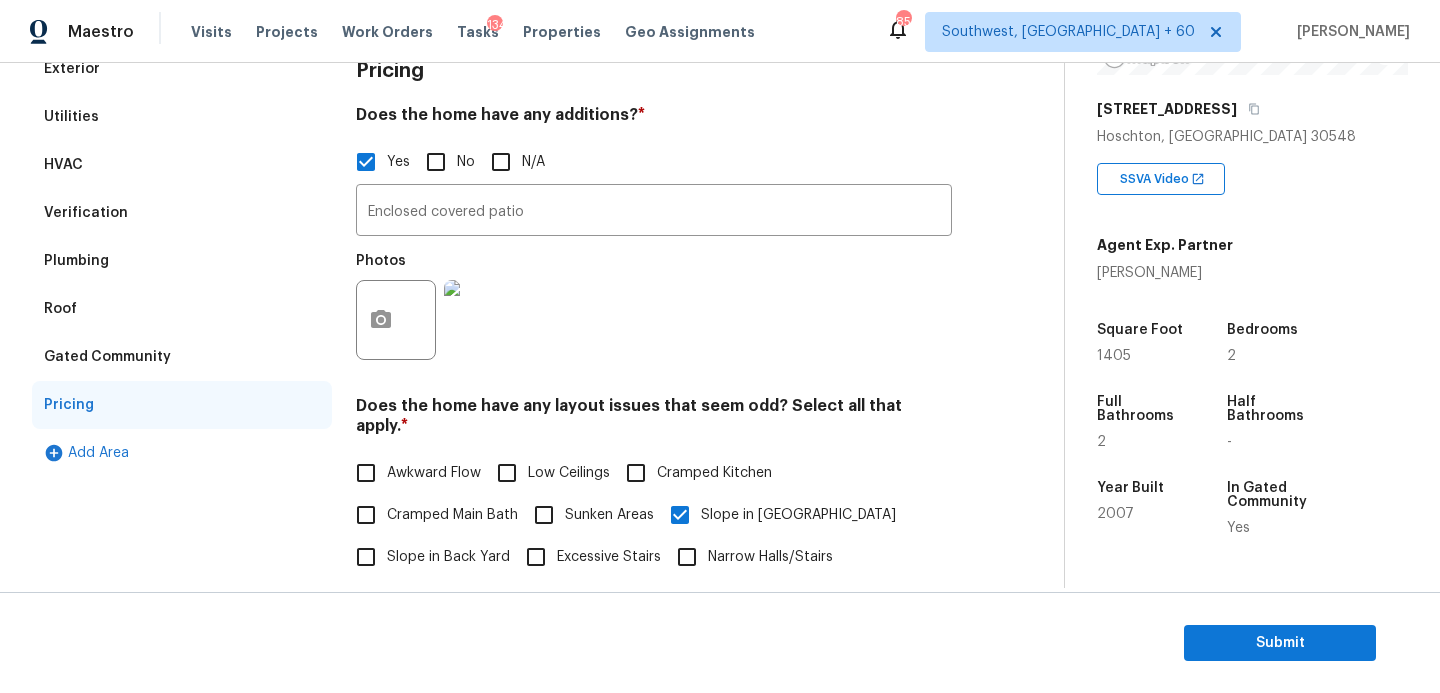 scroll, scrollTop: 552, scrollLeft: 0, axis: vertical 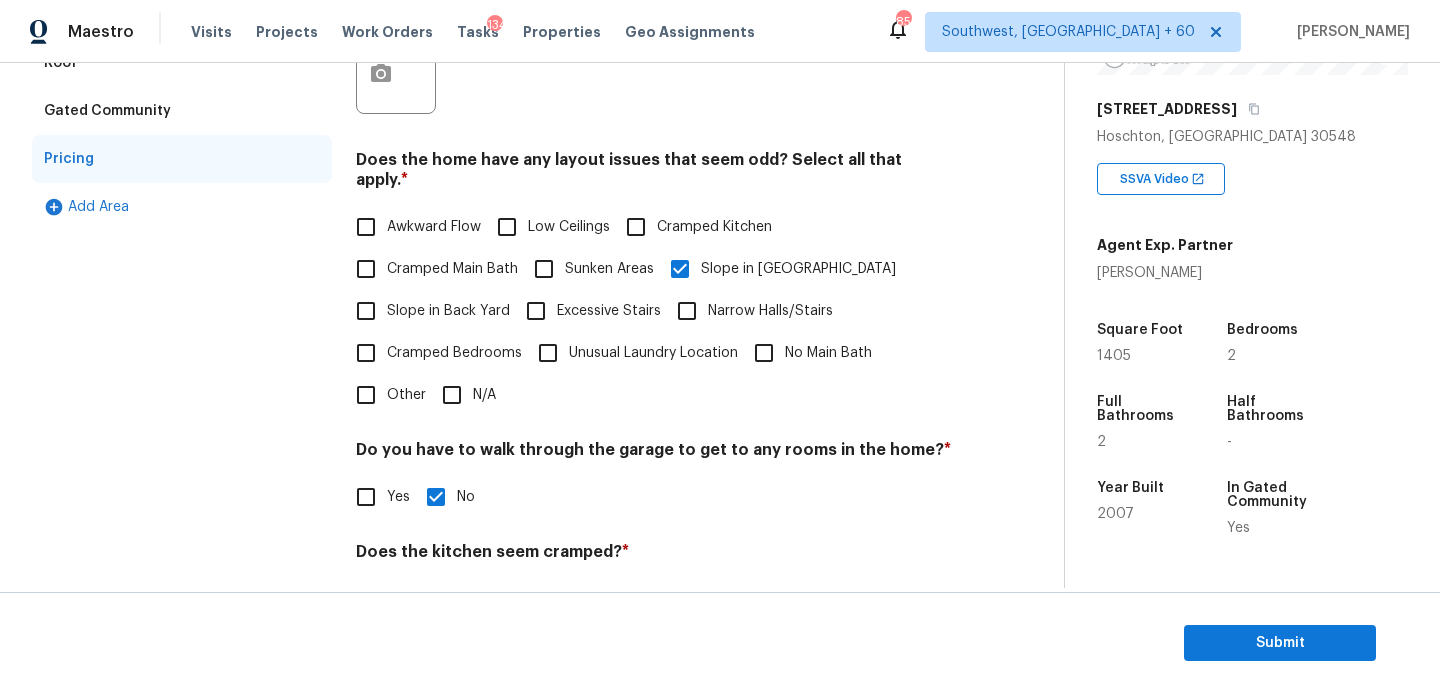click on "Exterior Utilities HVAC Verification Plumbing Roof Gated Community Pricing Add Area Pricing Does the home have any additions?  * Yes No N/A Enclosed covered patio ​ Photos Does the home have any layout issues that seem odd? Select all that apply.  * Awkward Flow Low Ceilings Cramped Kitchen Cramped Main Bath Sunken Areas Slope in Front Yard Slope in Back Yard Excessive Stairs Narrow Halls/Stairs Cramped Bedrooms Unusual Laundry Location No Main Bath Other N/A Do you have to walk through the garage to get to any rooms in the home?  * Yes No Does the kitchen seem cramped?  * Yes No Does the home appear to be very outdated?  * Yes No" at bounding box center [524, 272] 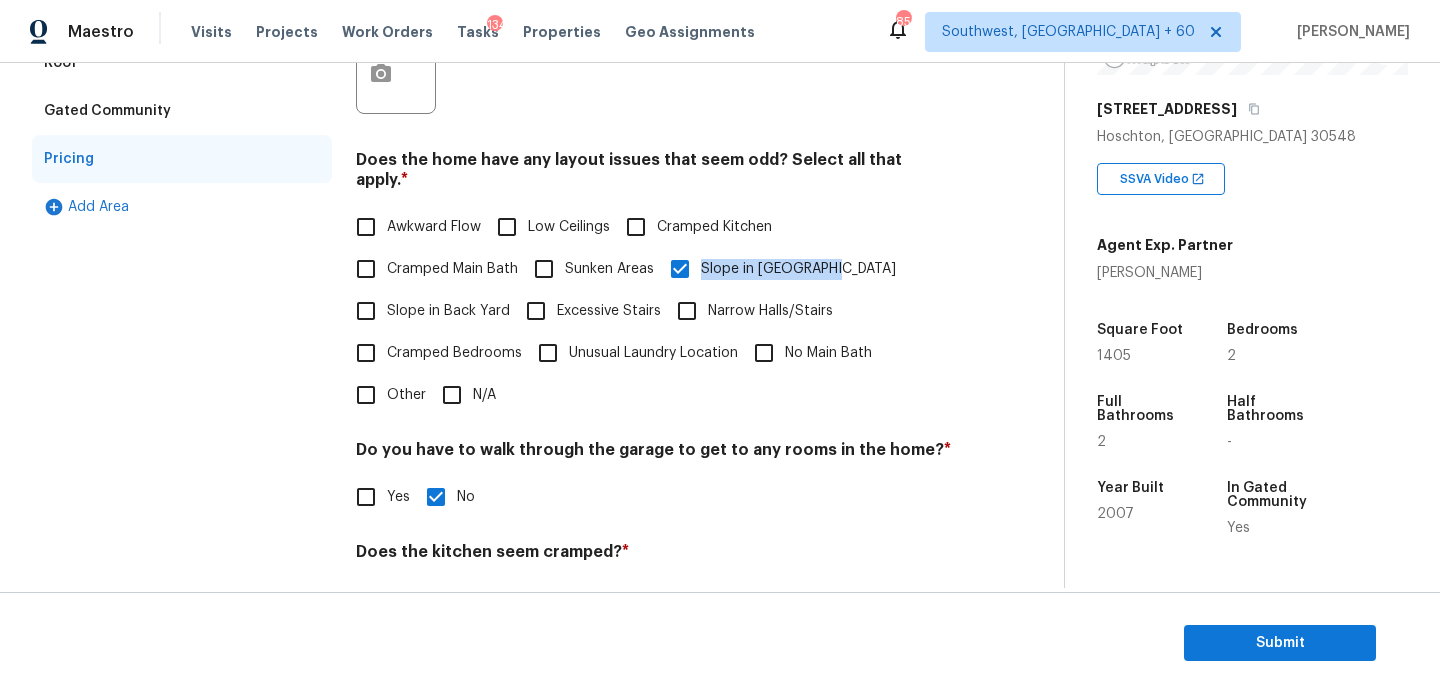 drag, startPoint x: 834, startPoint y: 248, endPoint x: 703, endPoint y: 256, distance: 131.24405 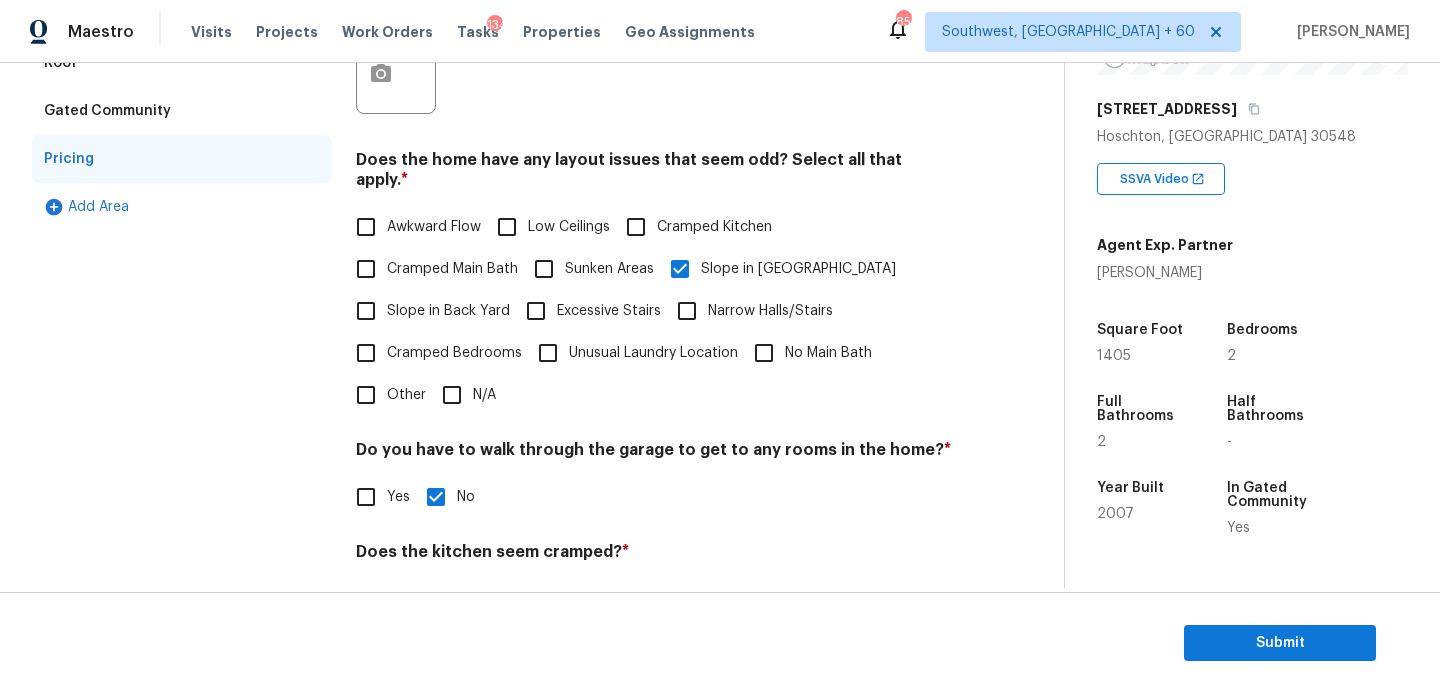 click on "Awkward Flow Low Ceilings Cramped Kitchen Cramped Main Bath Sunken Areas Slope in Front Yard Slope in Back Yard Excessive Stairs Narrow Halls/Stairs Cramped Bedrooms Unusual Laundry Location No Main Bath Other N/A" at bounding box center [654, 311] 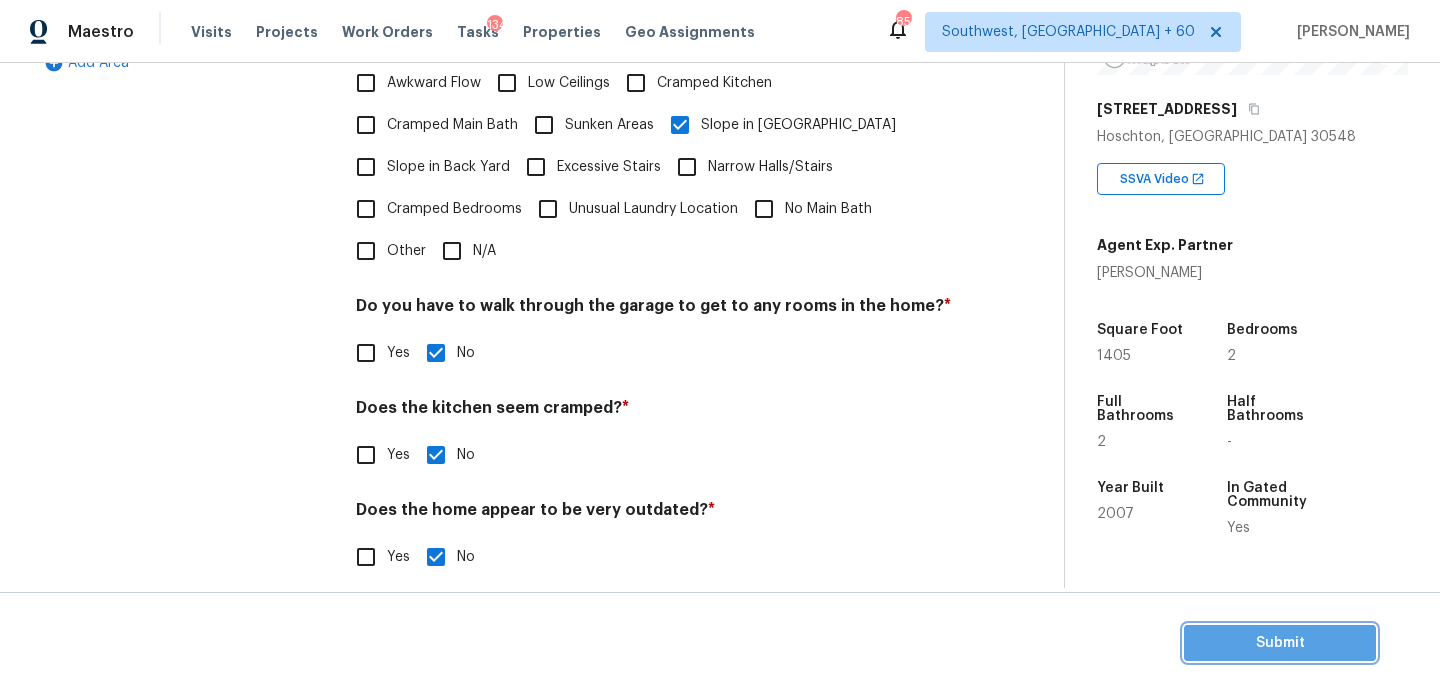 click on "Submit" at bounding box center [1280, 643] 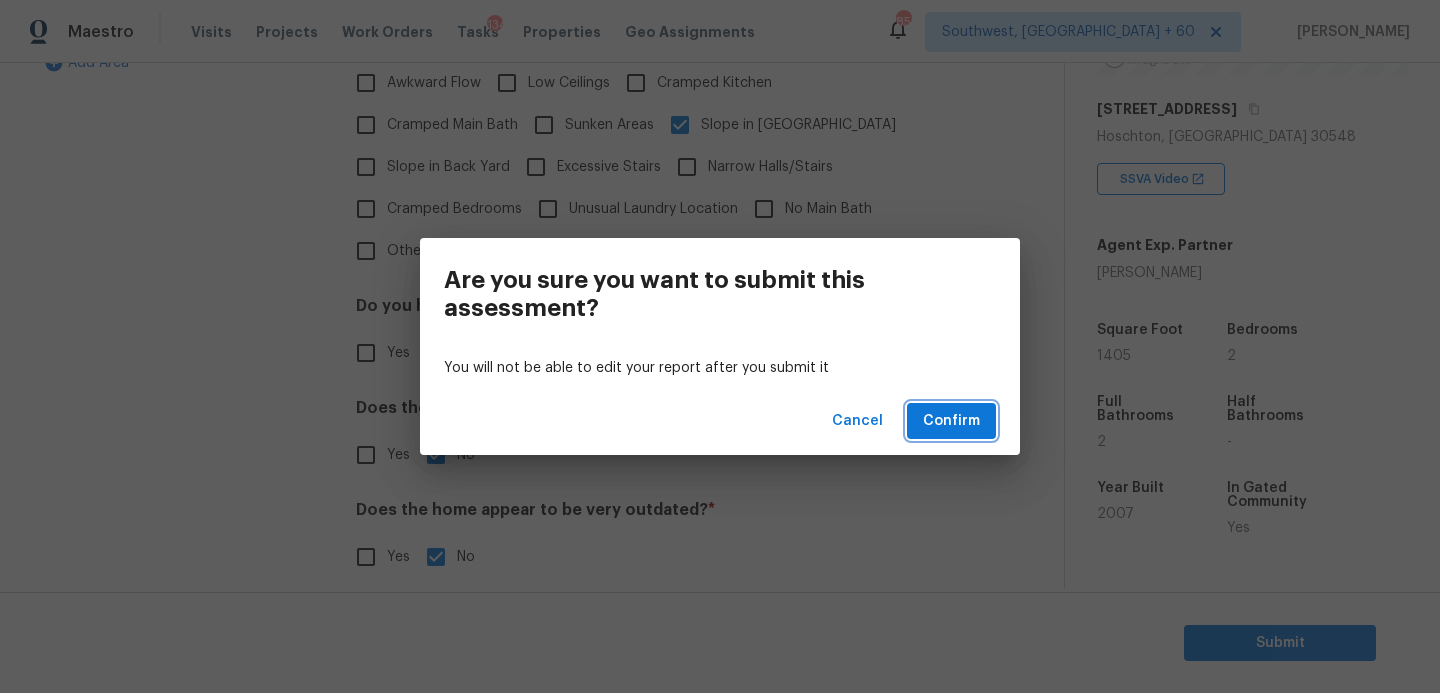 click on "Confirm" at bounding box center [951, 421] 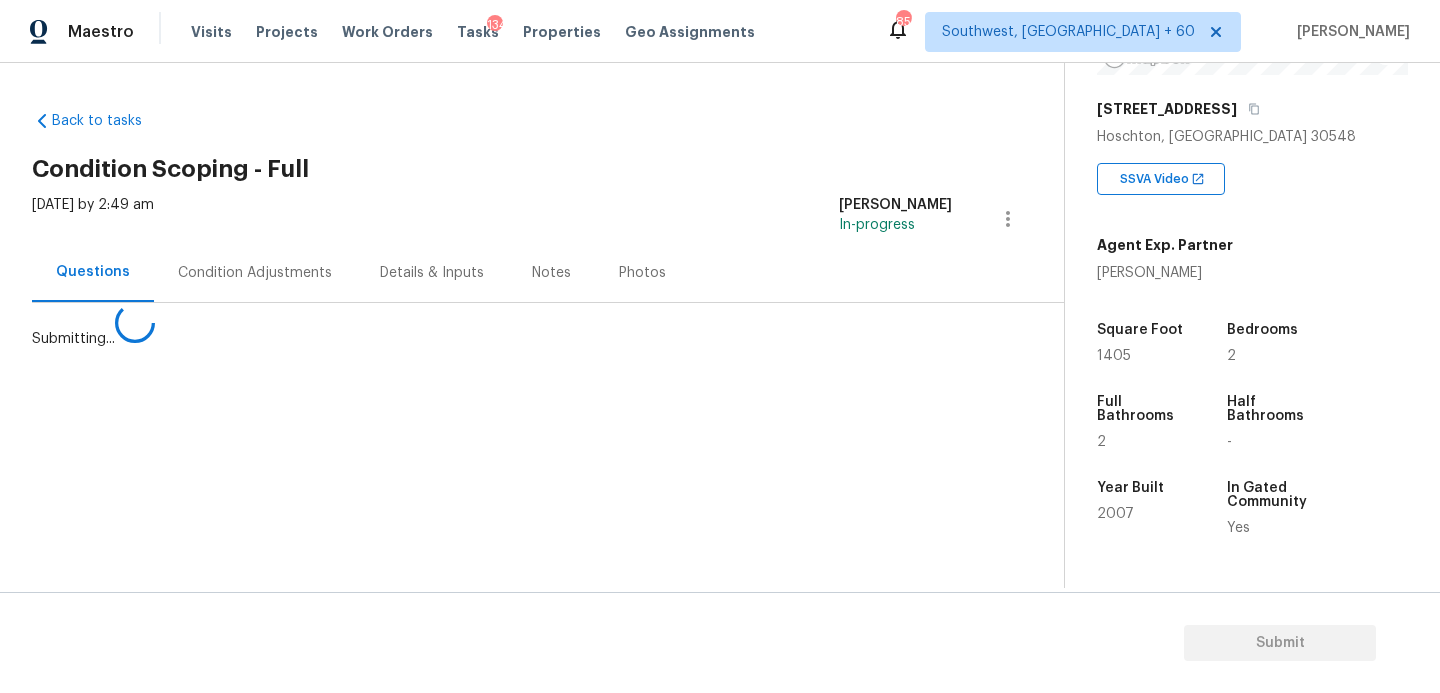 scroll, scrollTop: 0, scrollLeft: 0, axis: both 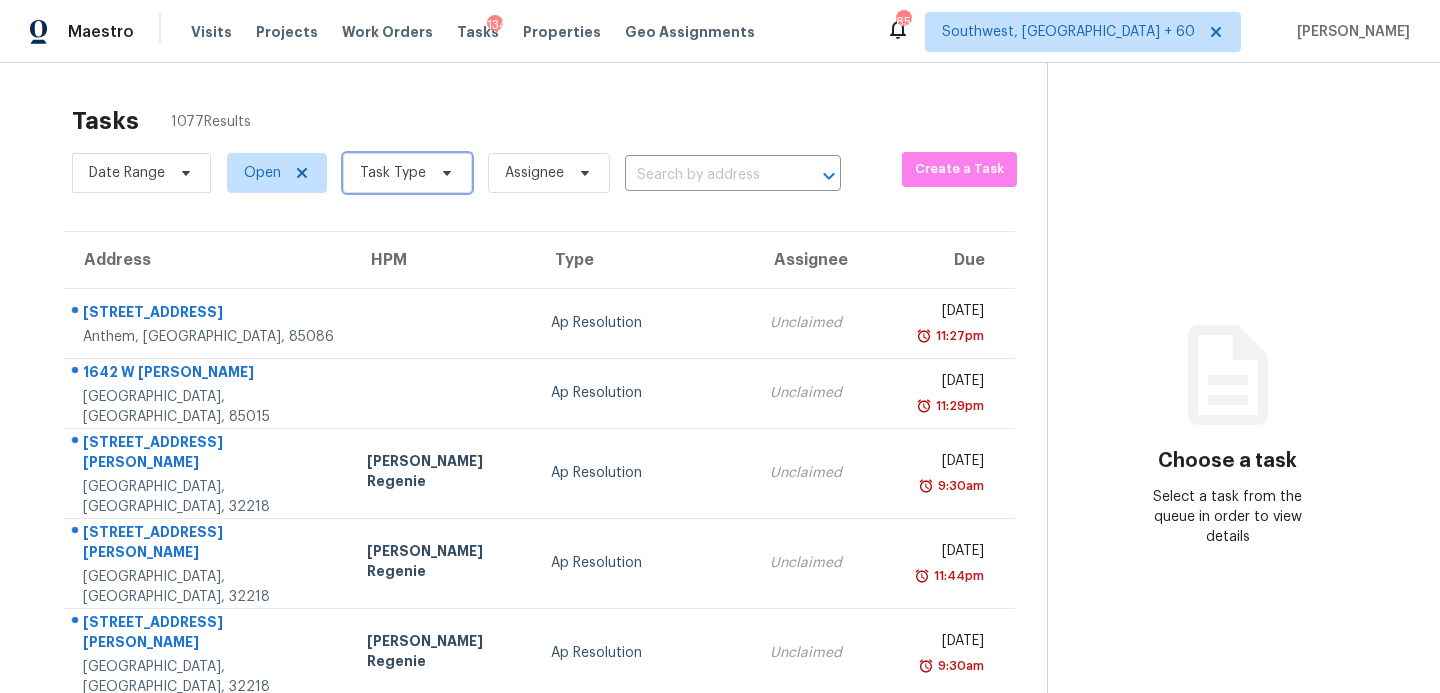 click on "Task Type" at bounding box center (393, 173) 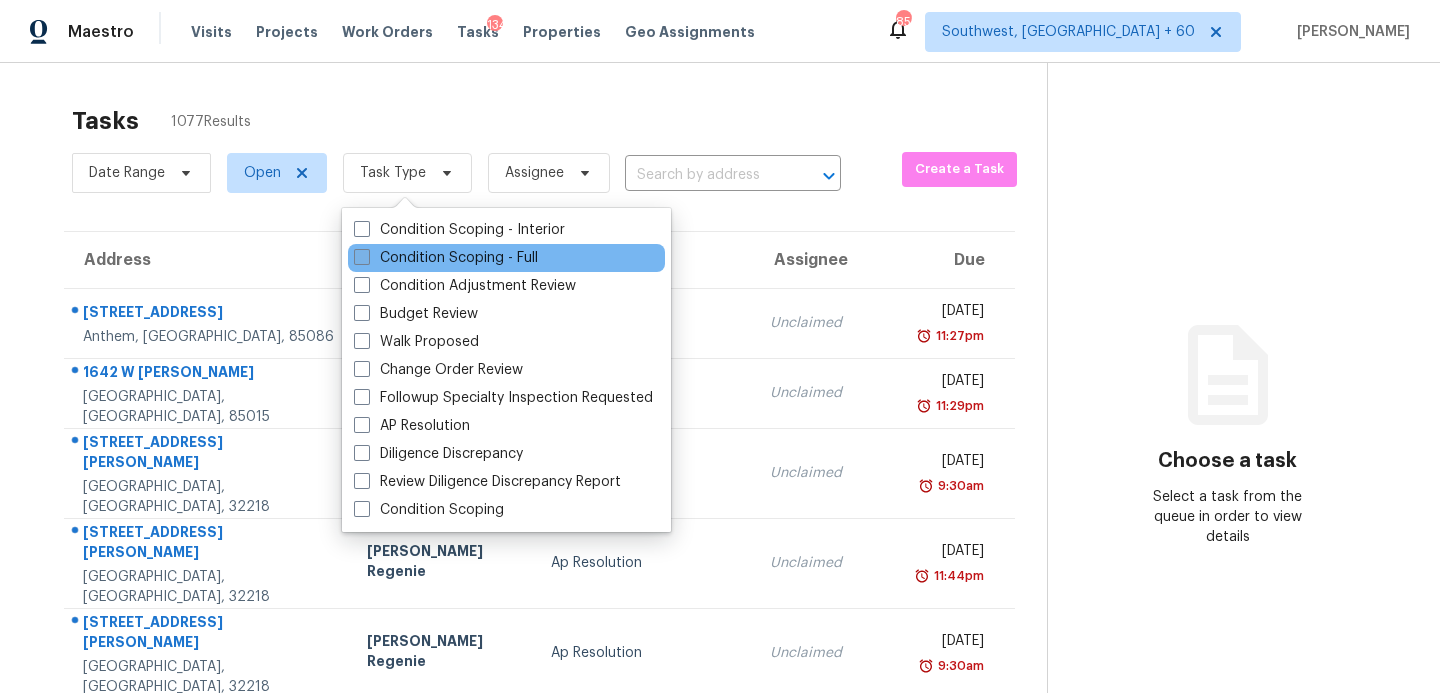 click on "Condition Scoping - Full" at bounding box center (446, 258) 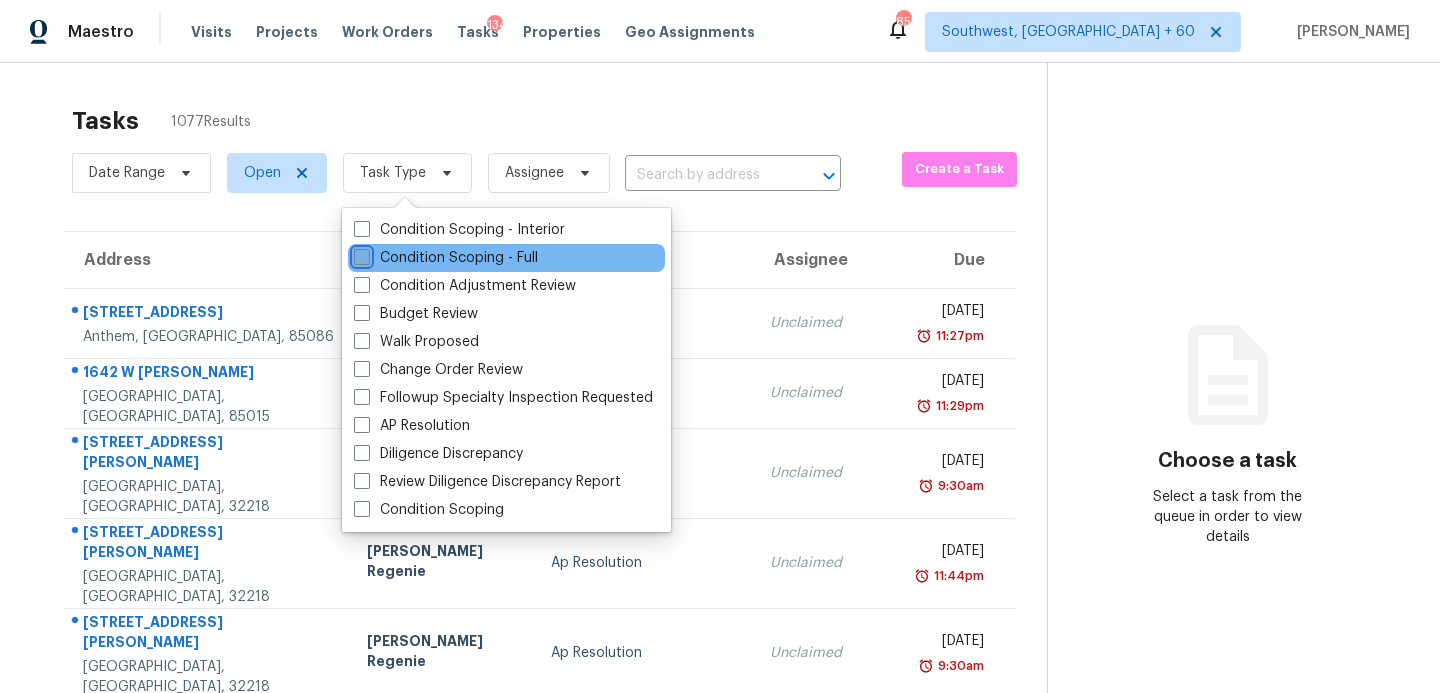 click on "Condition Scoping - Full" at bounding box center [360, 254] 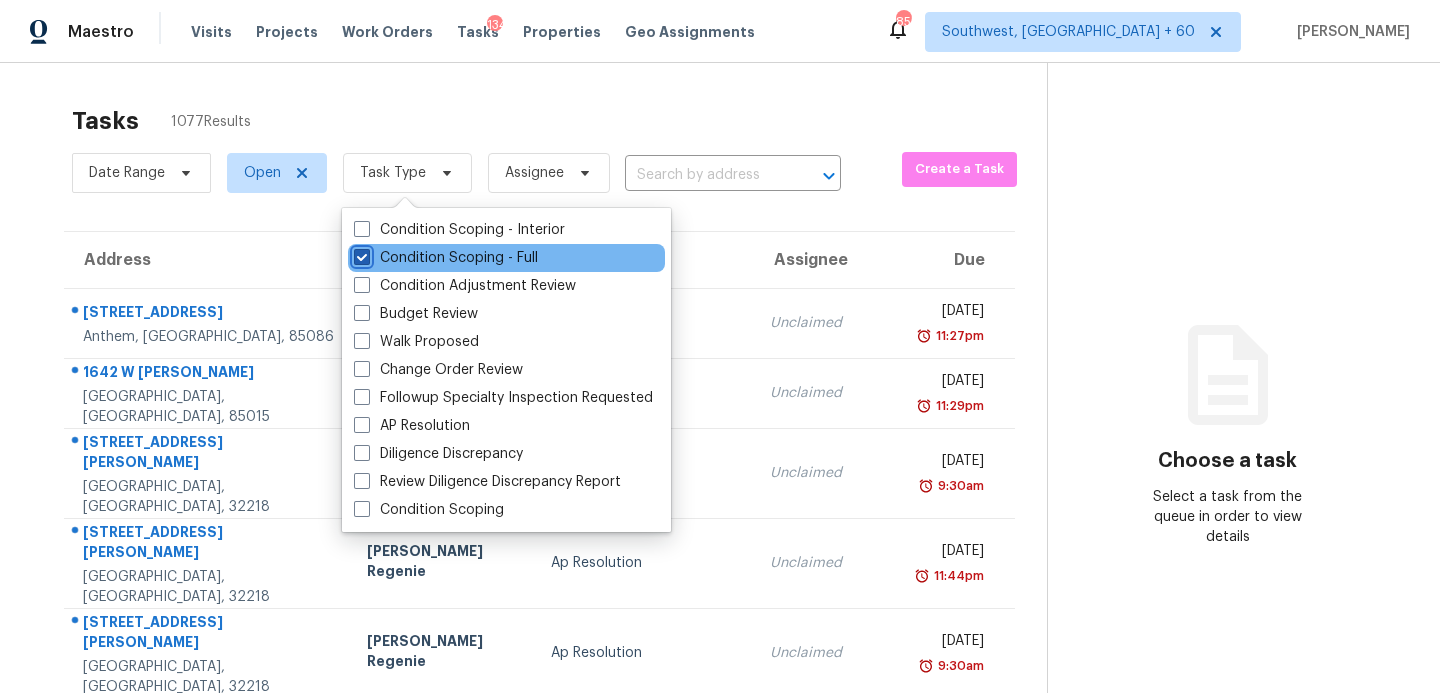 checkbox on "true" 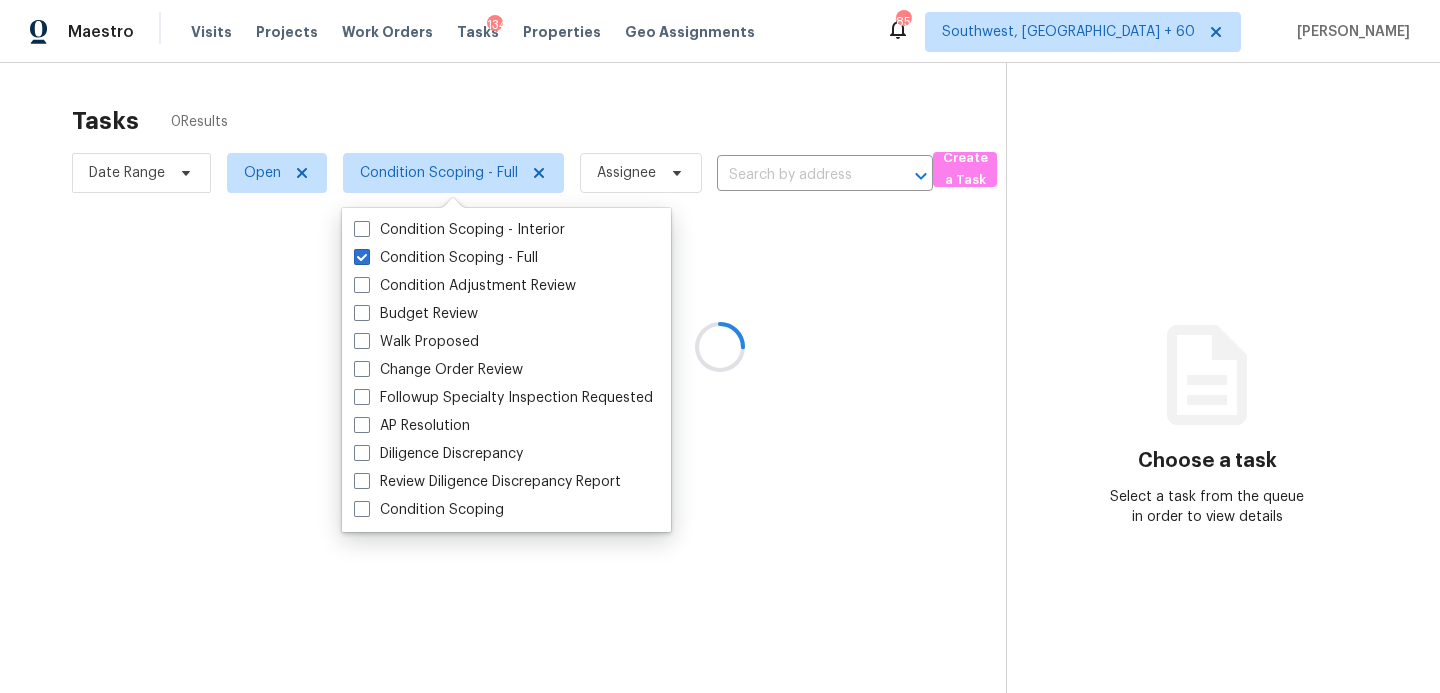 click at bounding box center [720, 346] 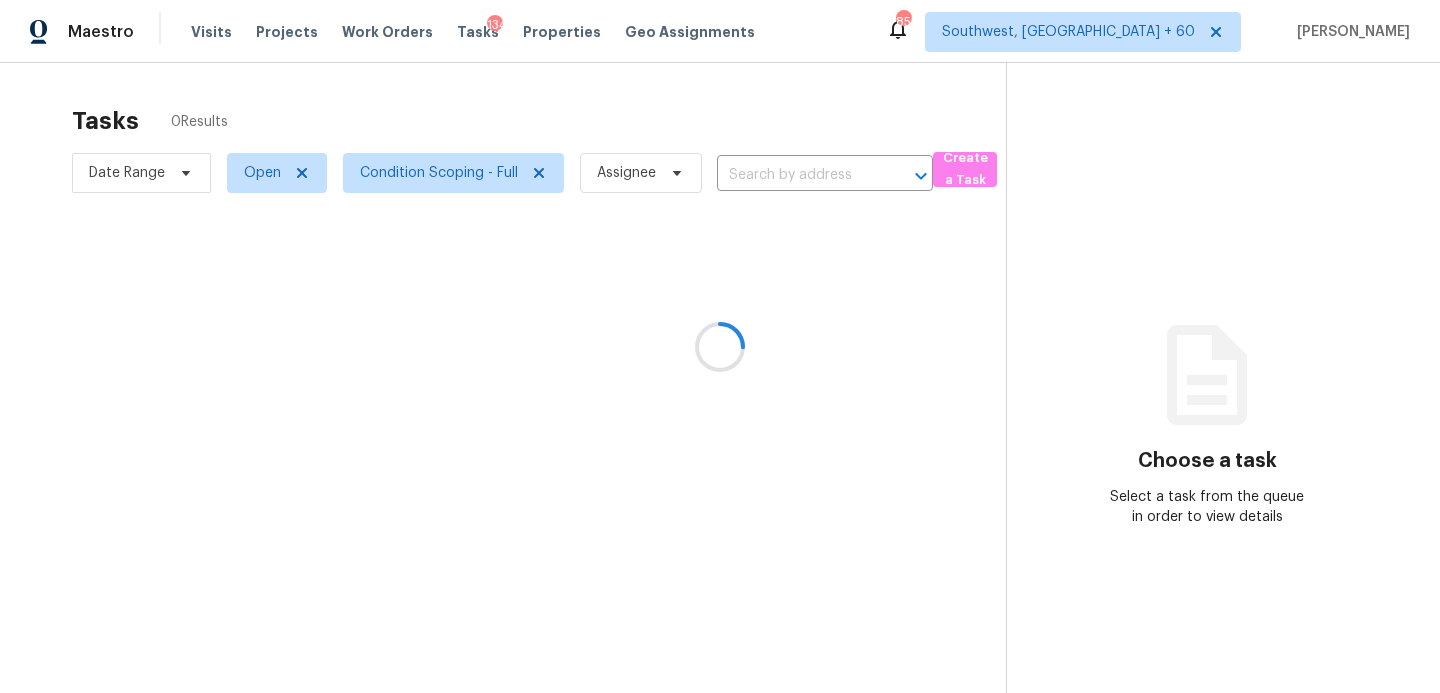 click at bounding box center (720, 346) 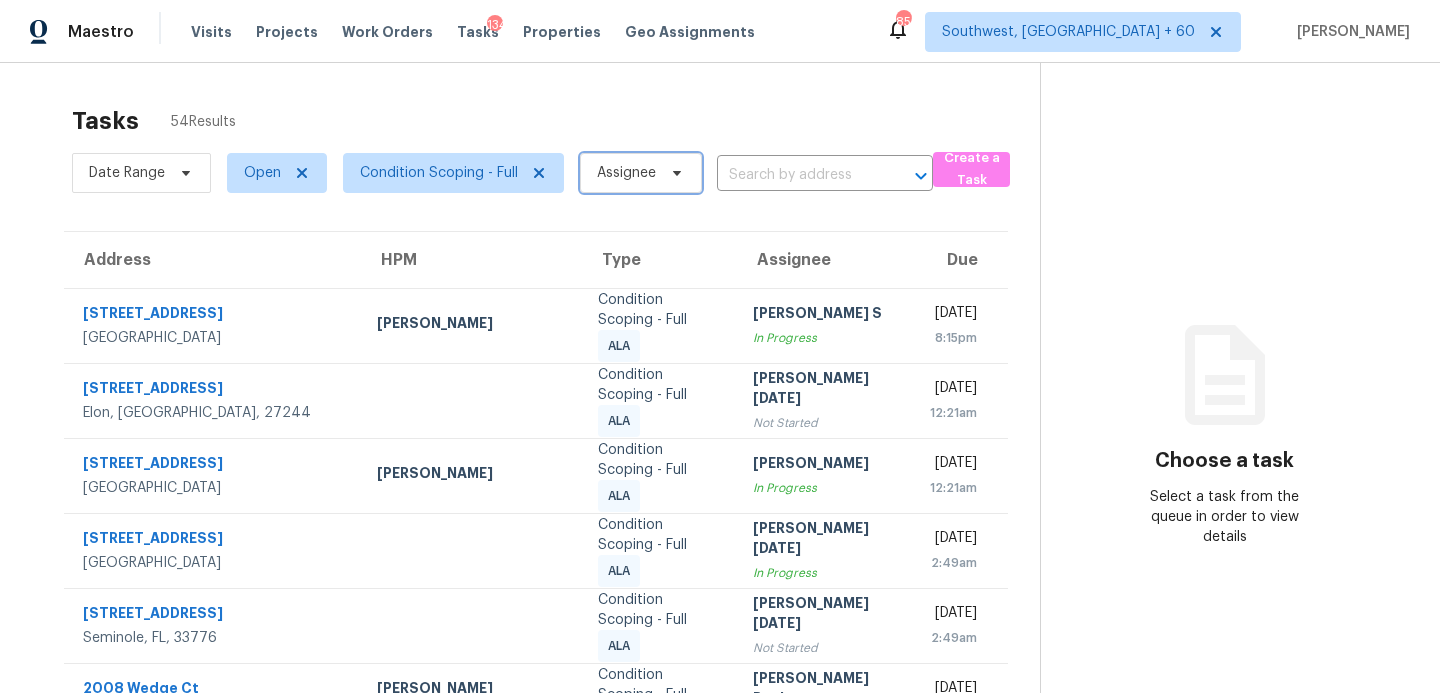 click on "Assignee" at bounding box center (626, 173) 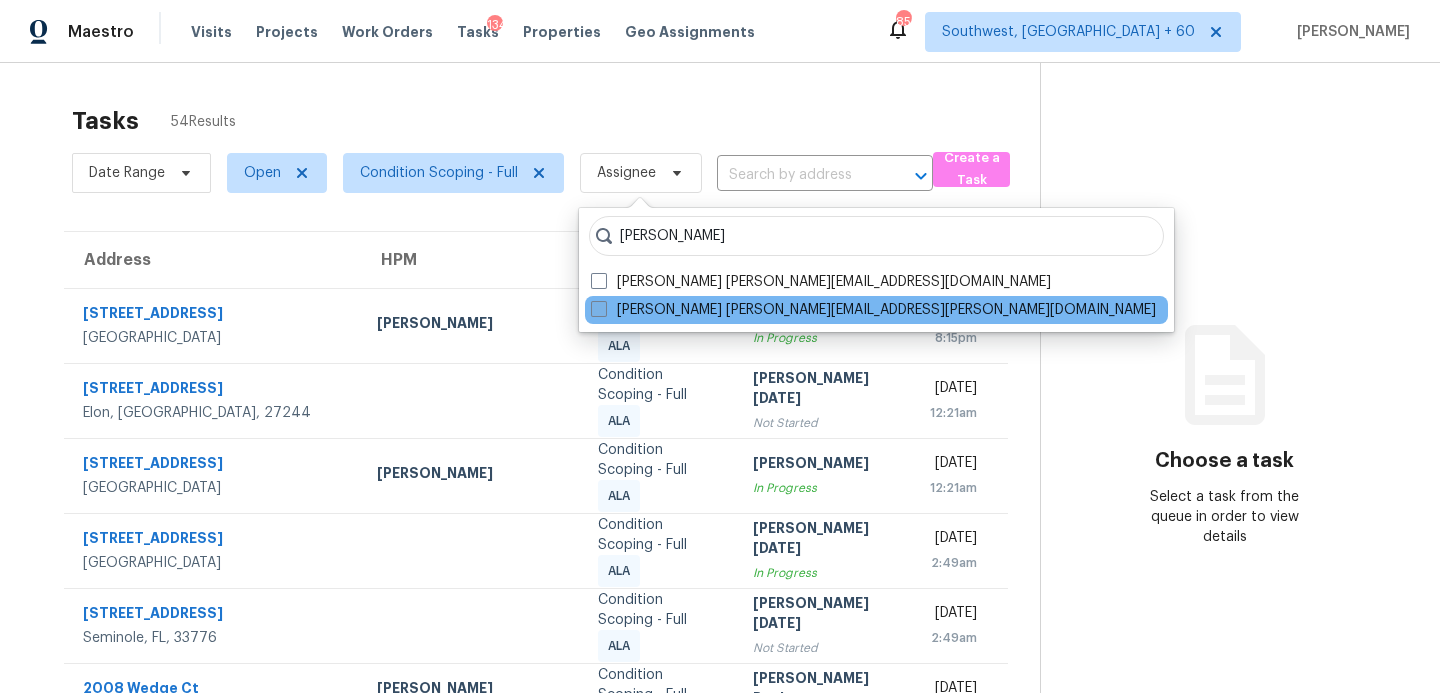 type on "sakthivel" 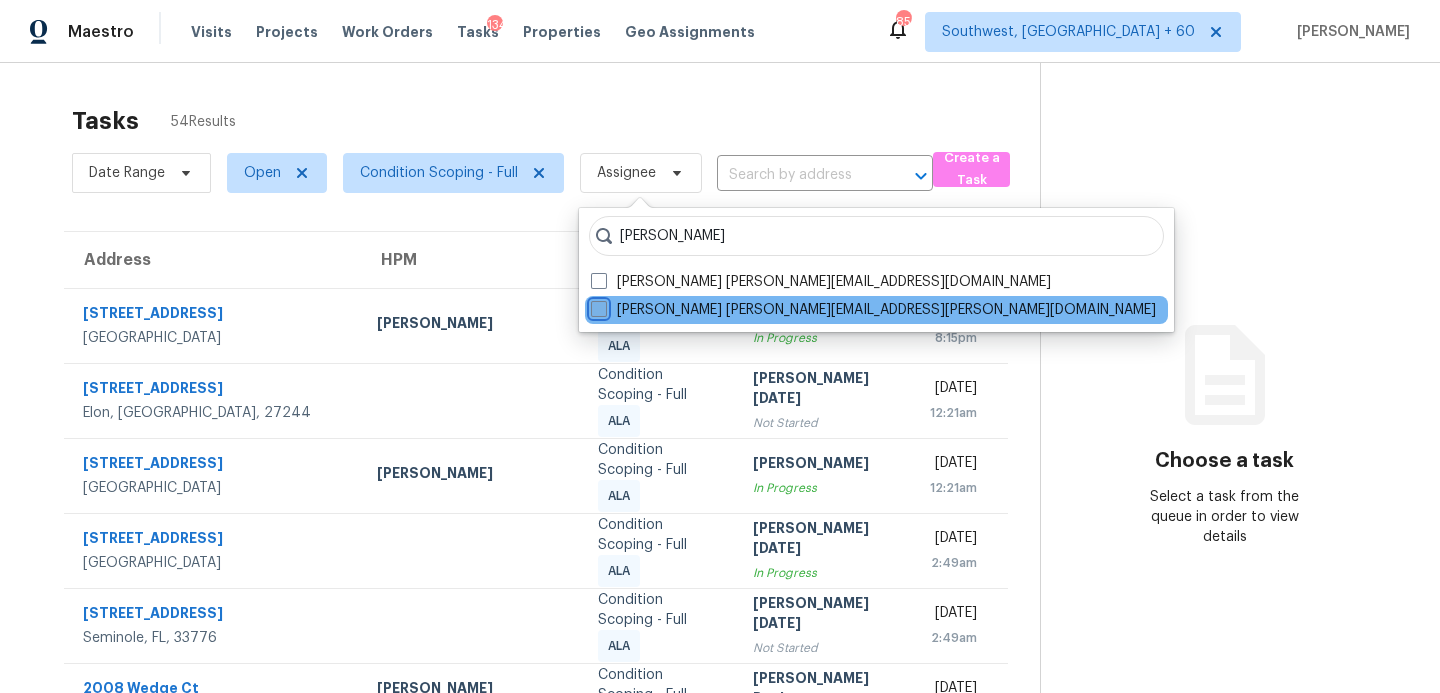 click on "Sakthivel Chandran
sakthivel.chandran@opendoor.com" at bounding box center [597, 306] 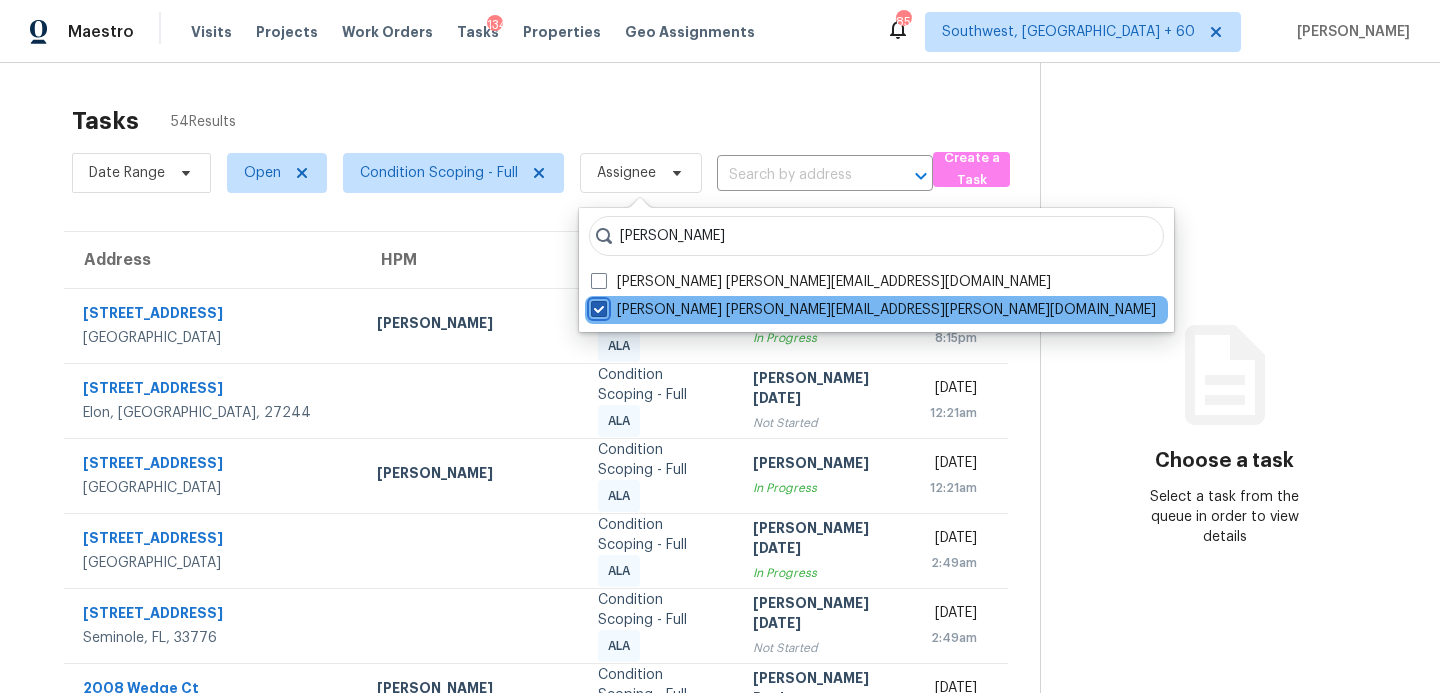 checkbox on "true" 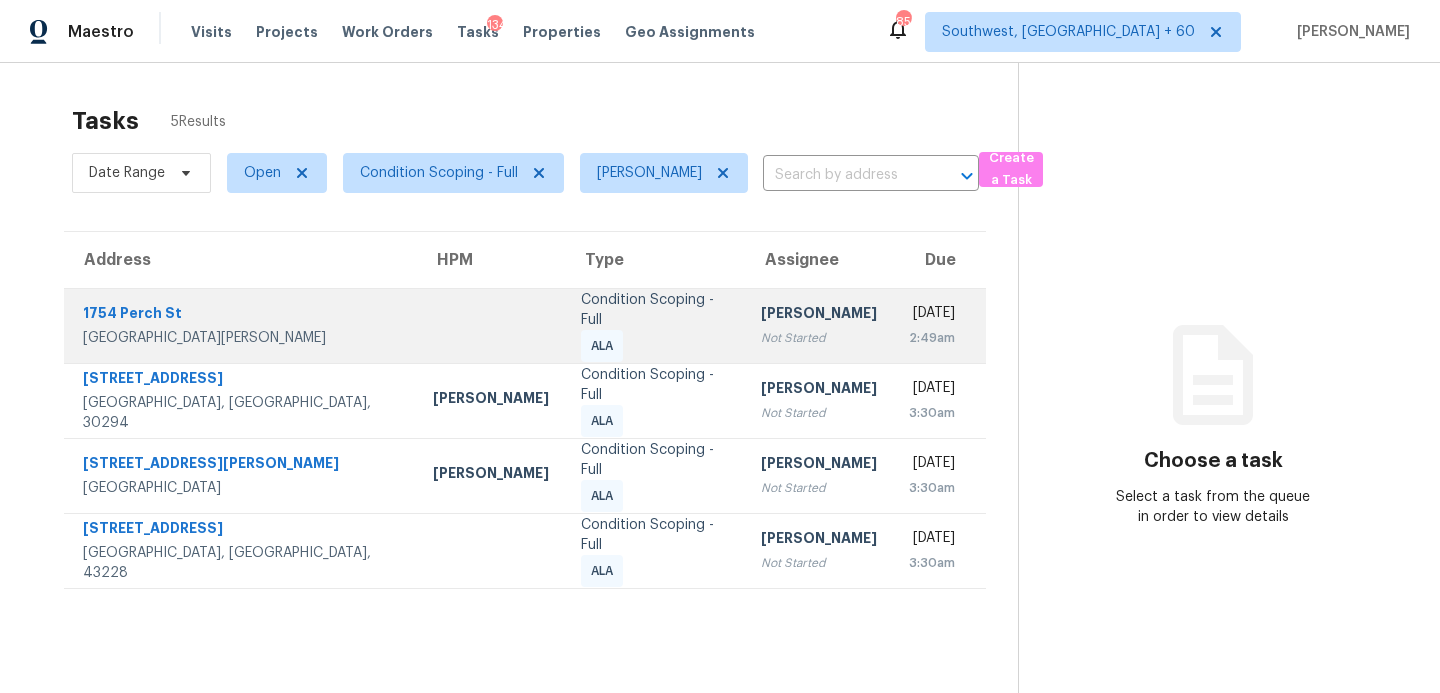 click on "Sakthivel Chandran Not Started" at bounding box center (819, 325) 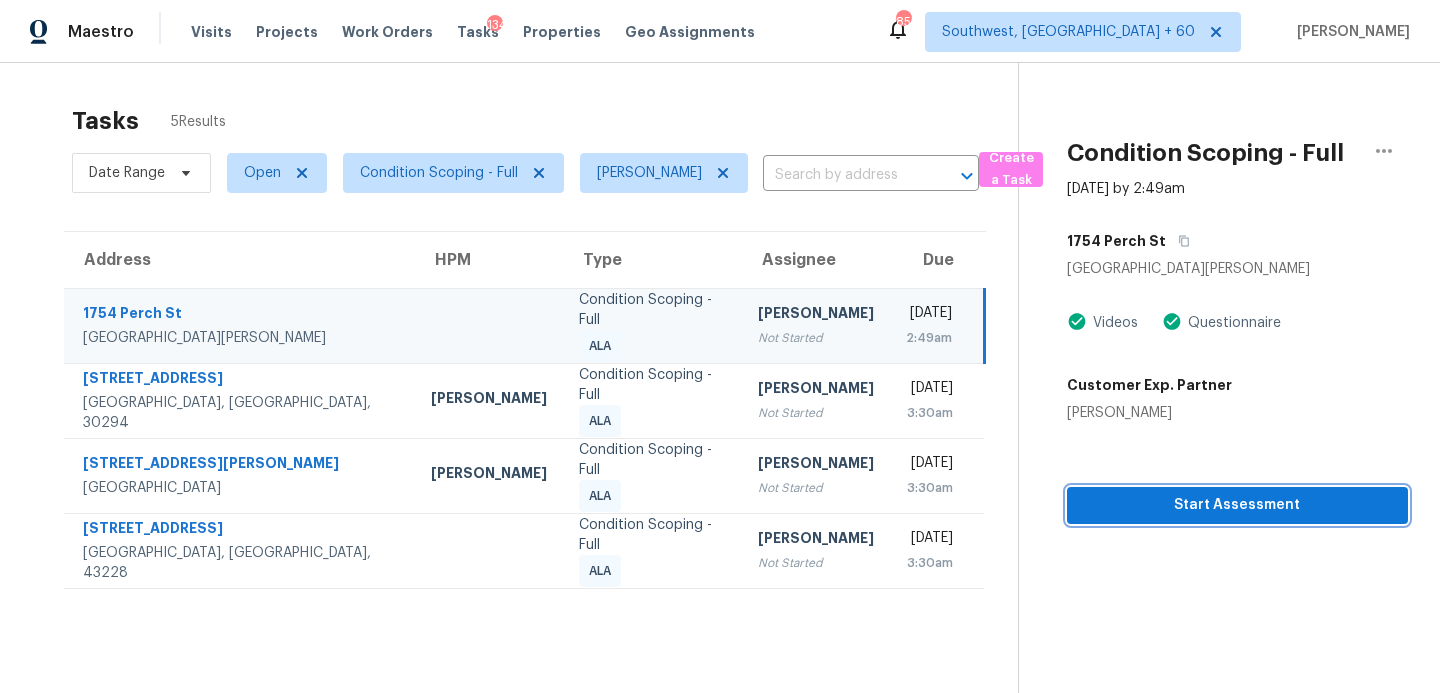 click on "Start Assessment" at bounding box center [1237, 505] 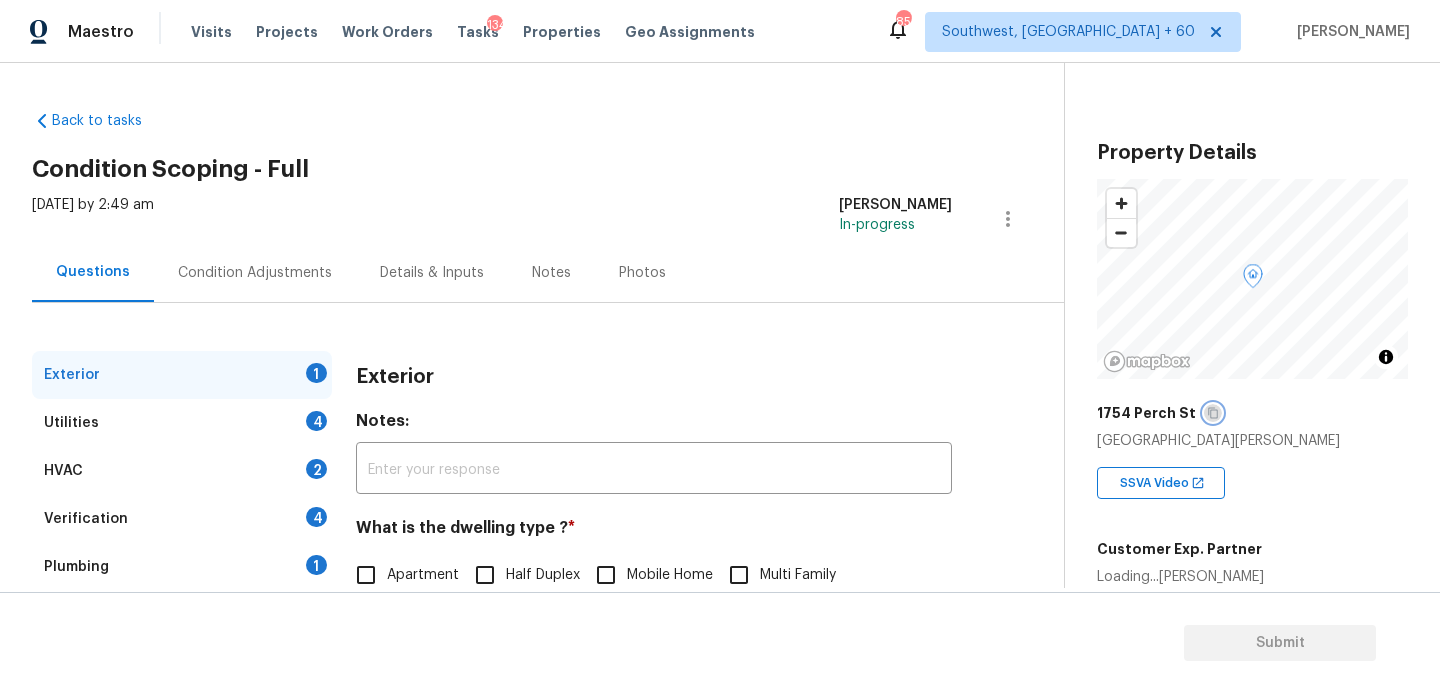 click 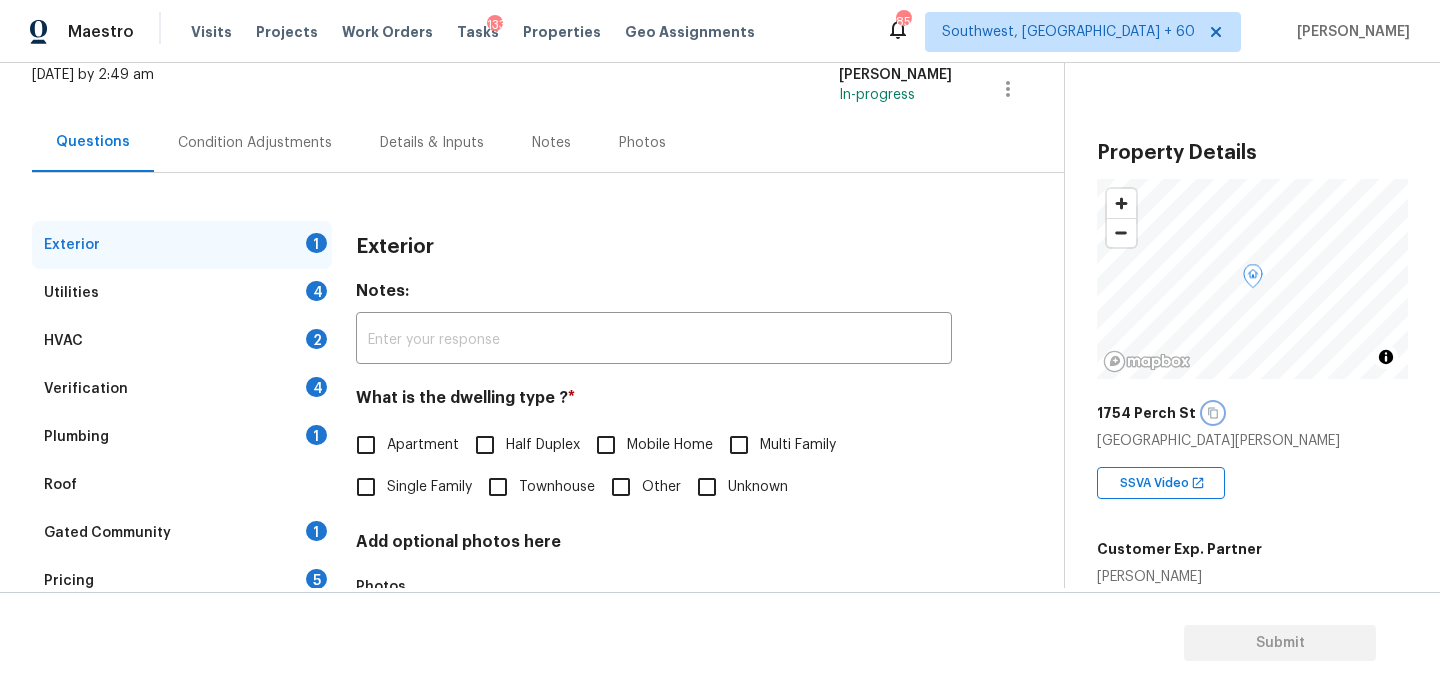 scroll, scrollTop: 215, scrollLeft: 0, axis: vertical 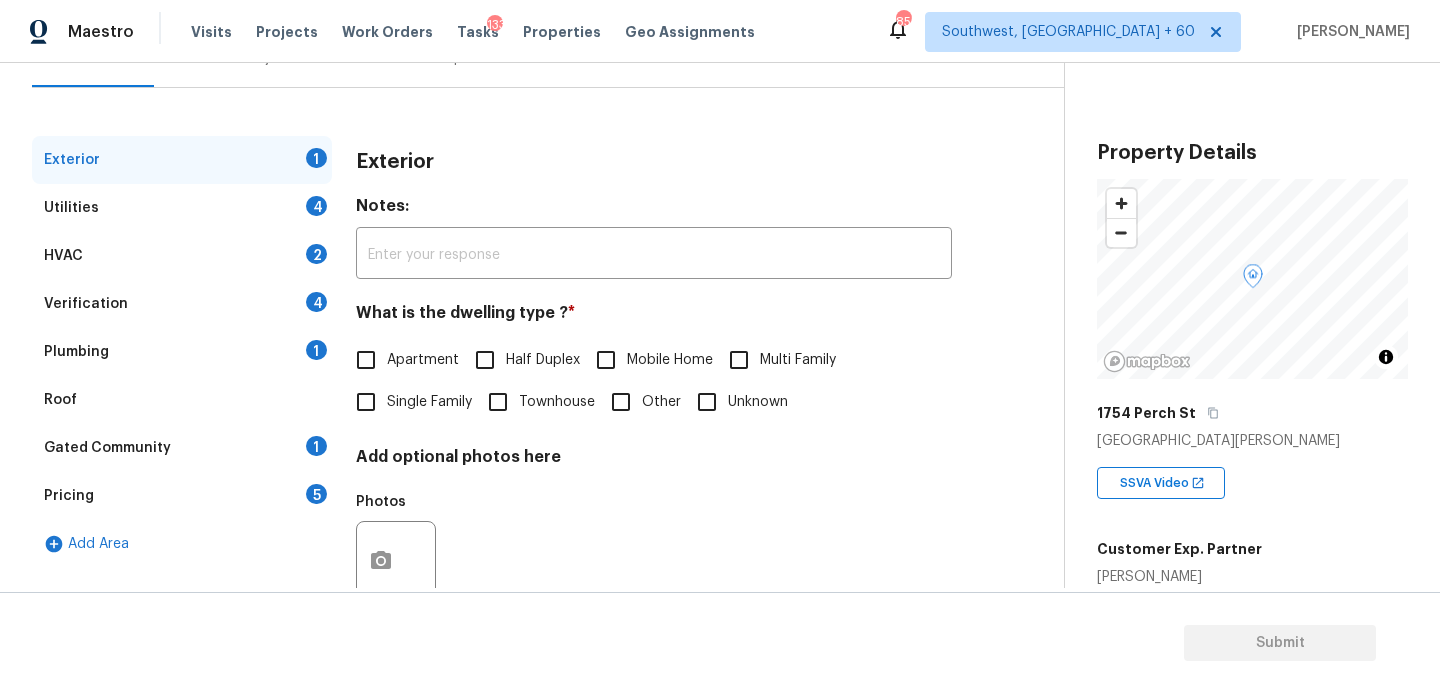 click on "Single Family" at bounding box center [429, 402] 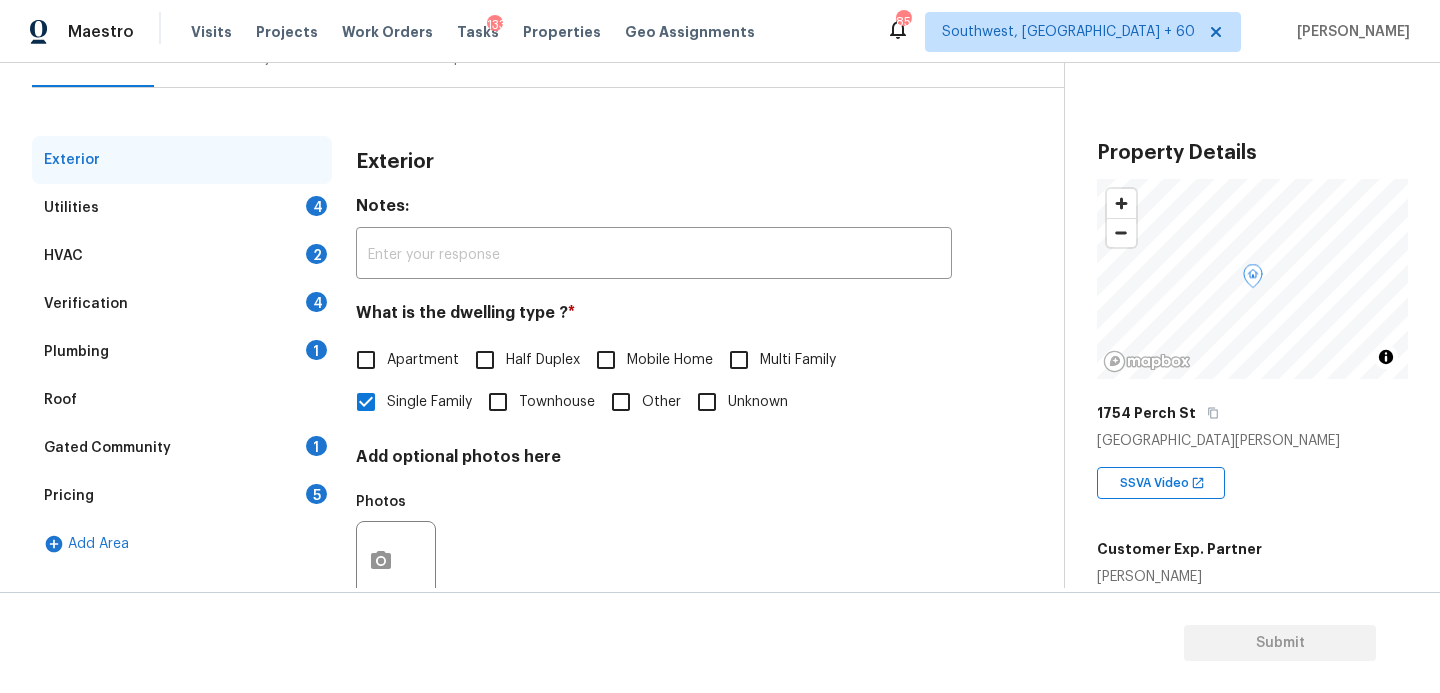 click on "Verification 4" at bounding box center (182, 304) 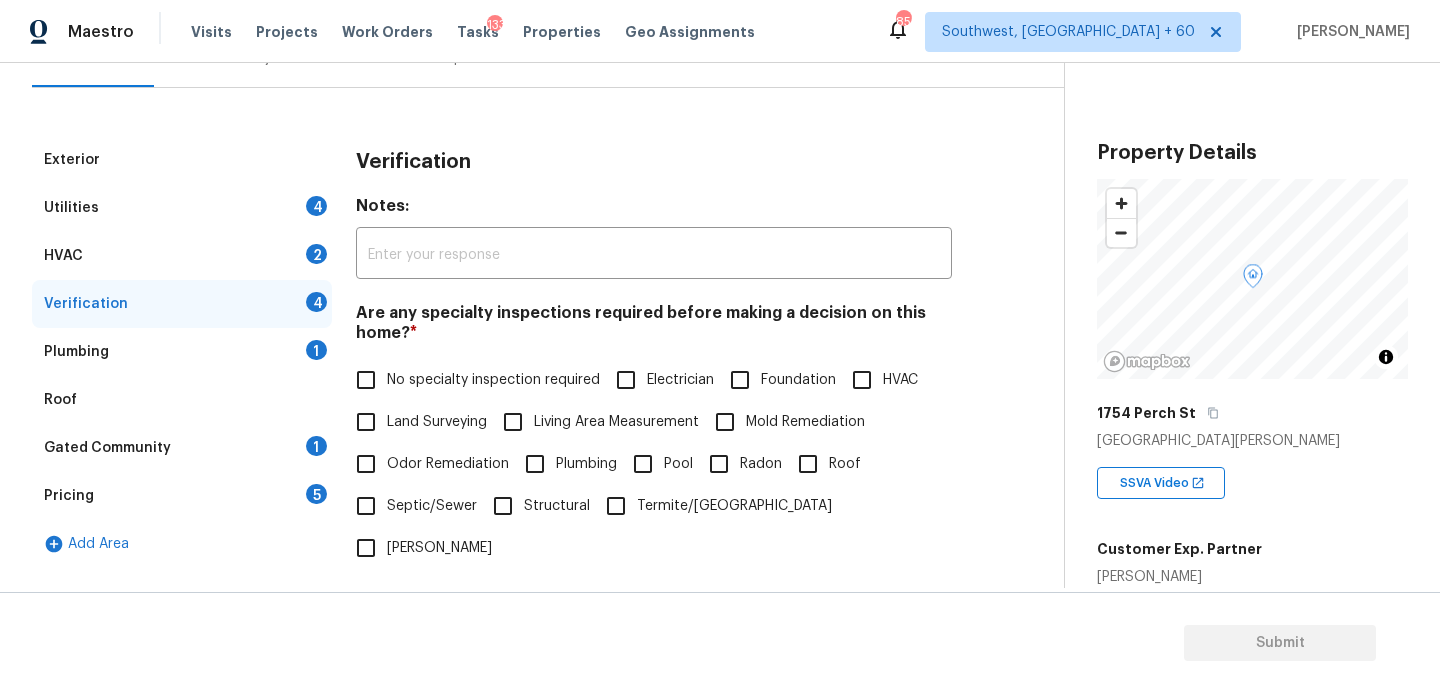 scroll, scrollTop: 481, scrollLeft: 0, axis: vertical 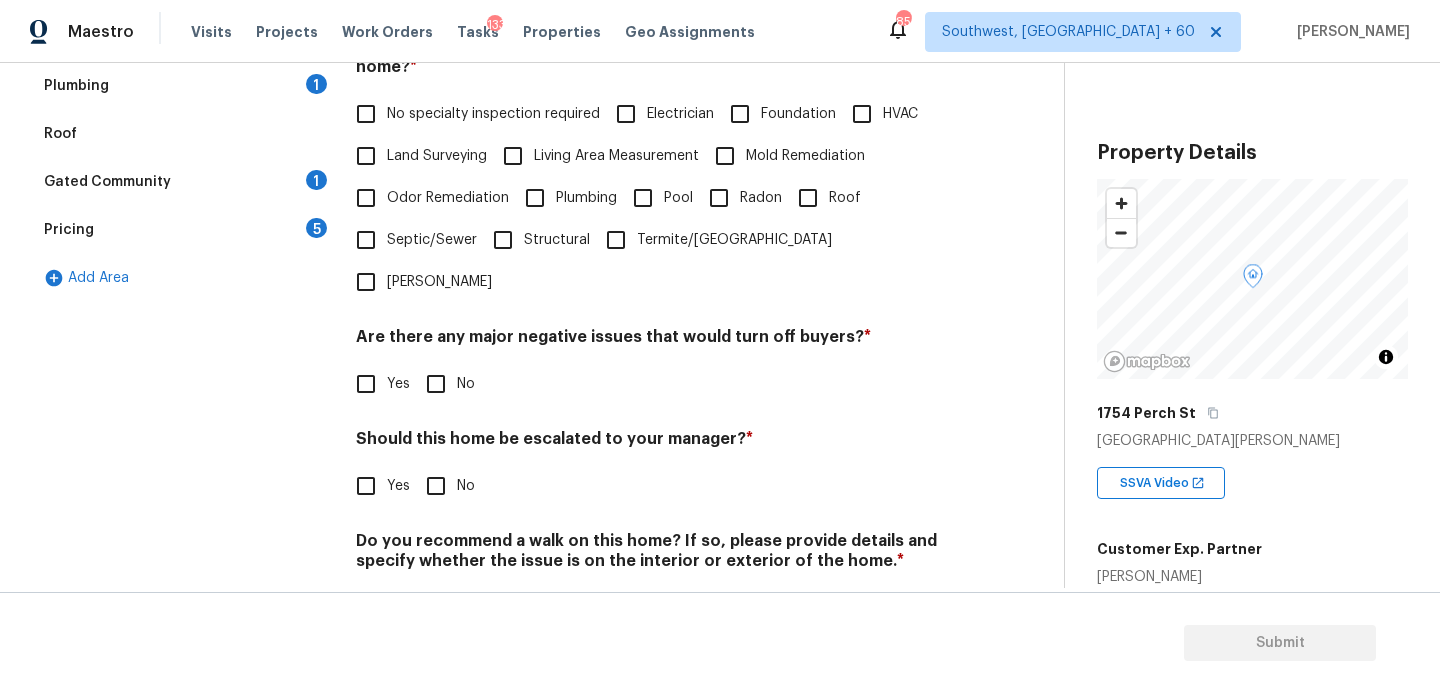 click on "Yes" at bounding box center (366, 486) 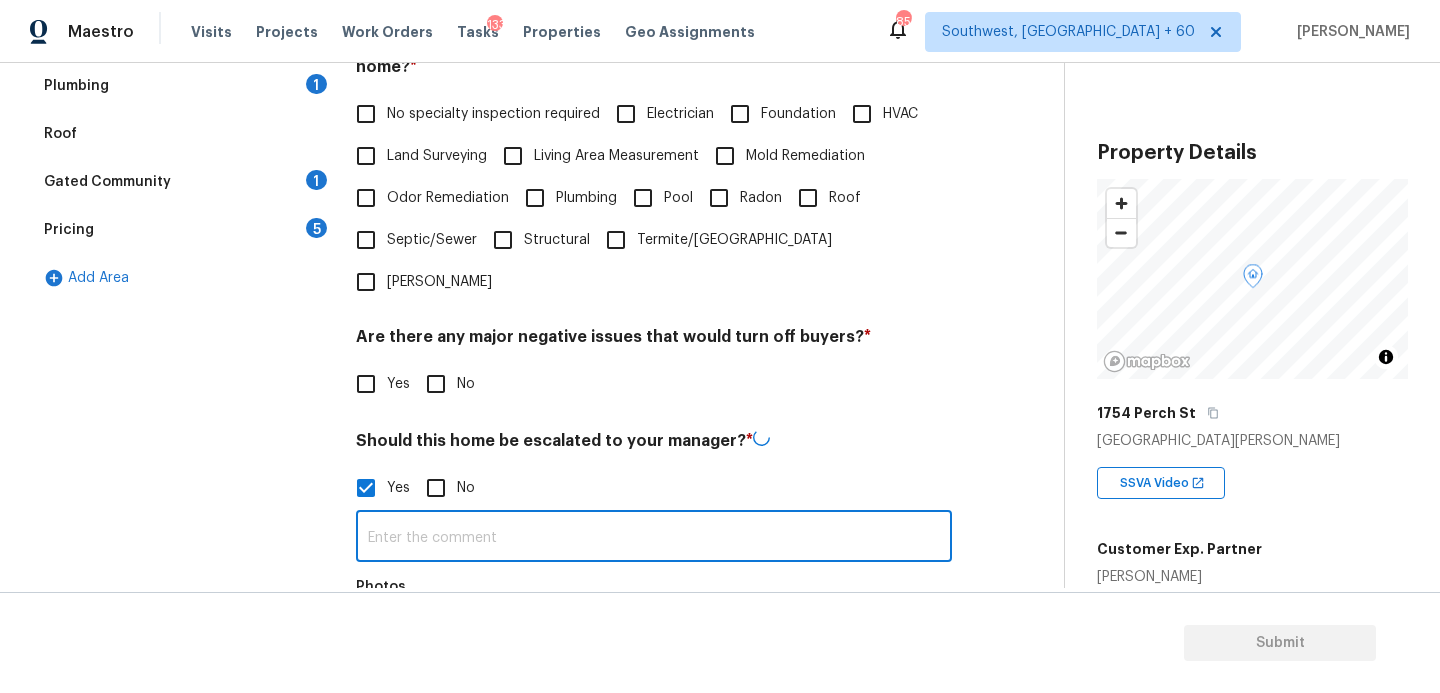click at bounding box center [654, 538] 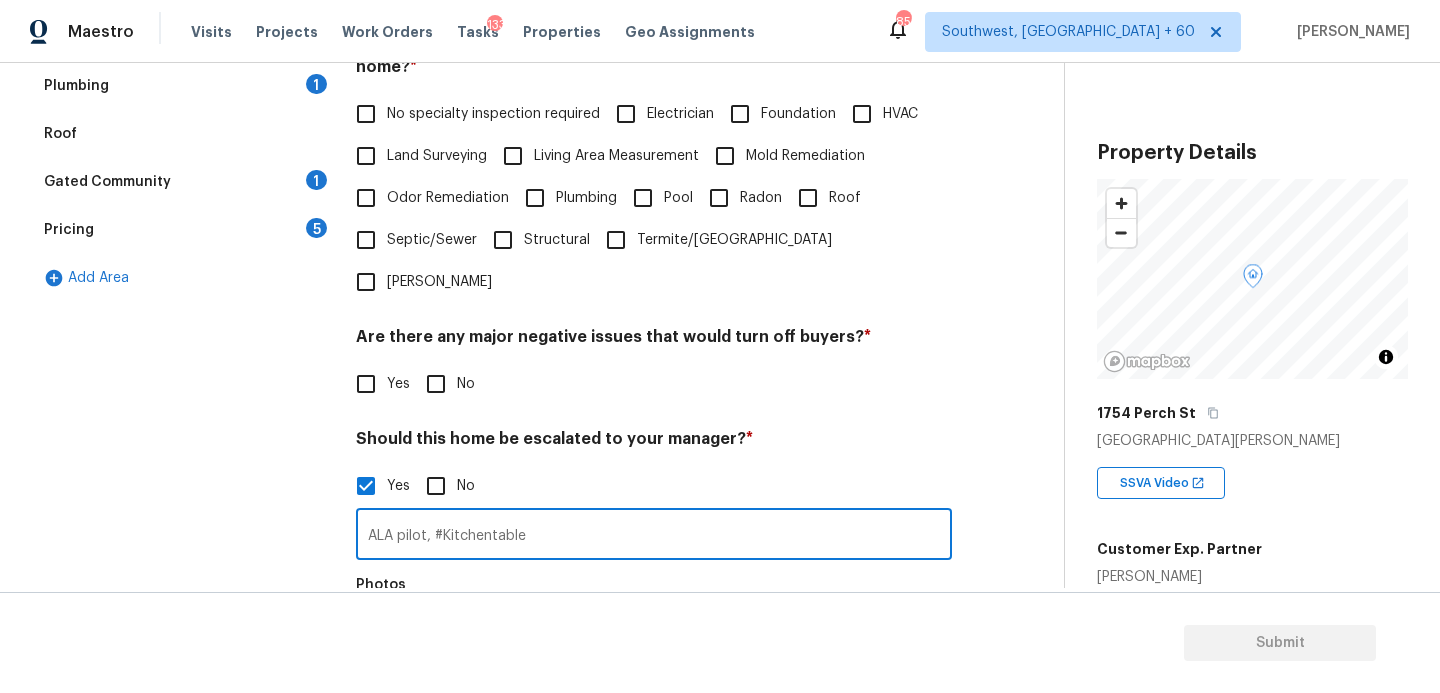 type on "ALA pilot, #Kitchentable" 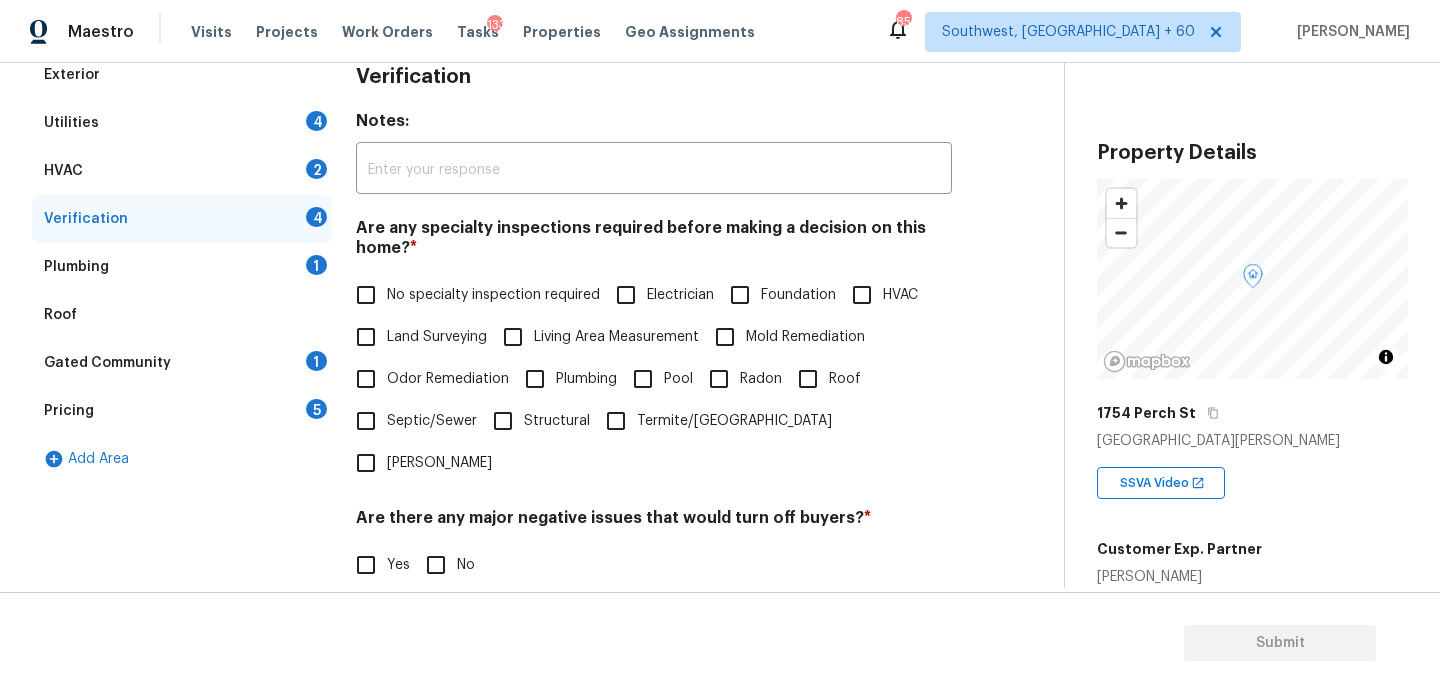 scroll, scrollTop: 242, scrollLeft: 0, axis: vertical 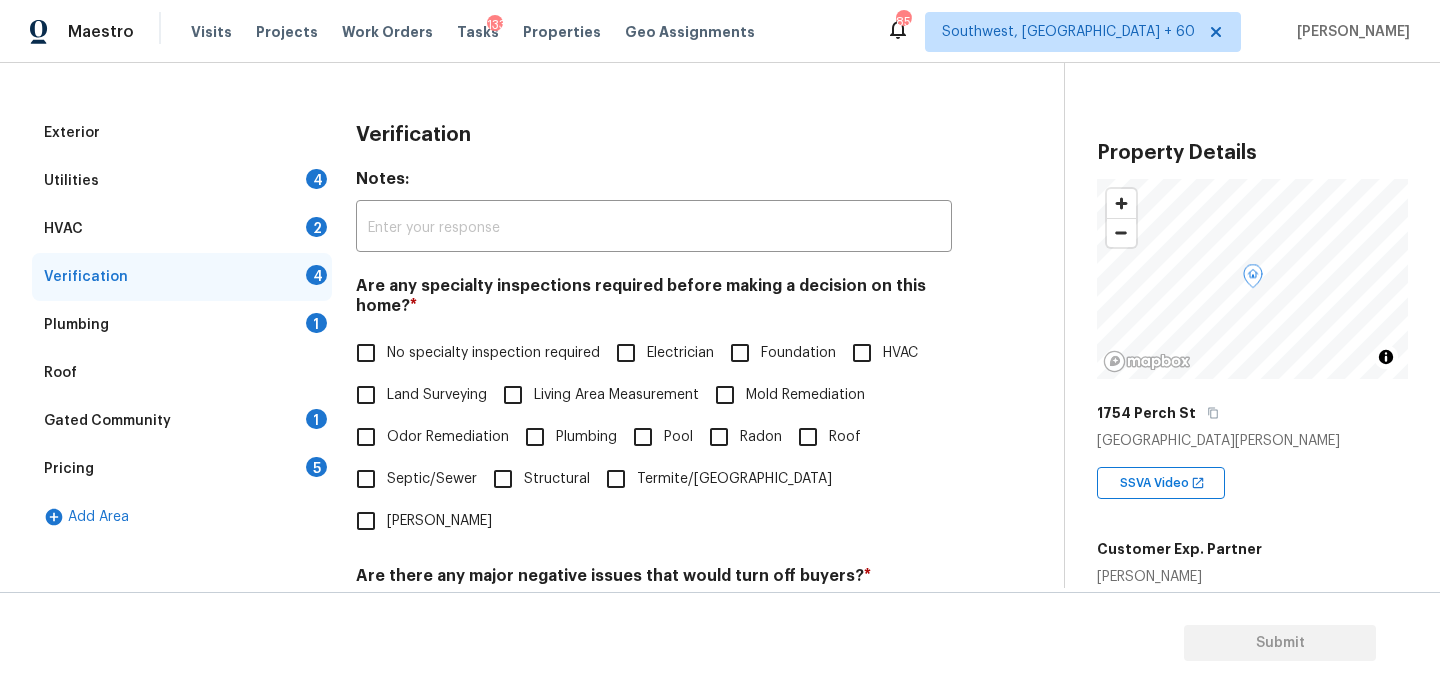 click on "Utilities 4" at bounding box center [182, 181] 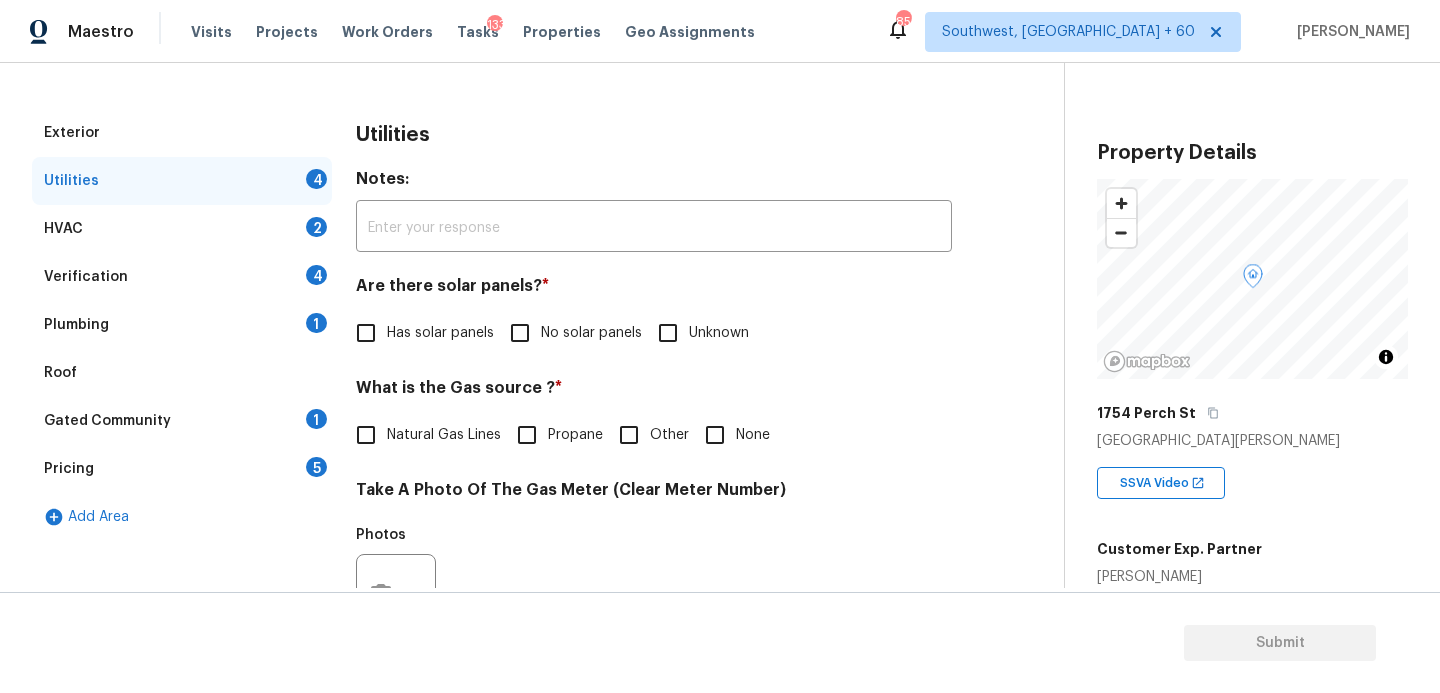 scroll, scrollTop: 250, scrollLeft: 0, axis: vertical 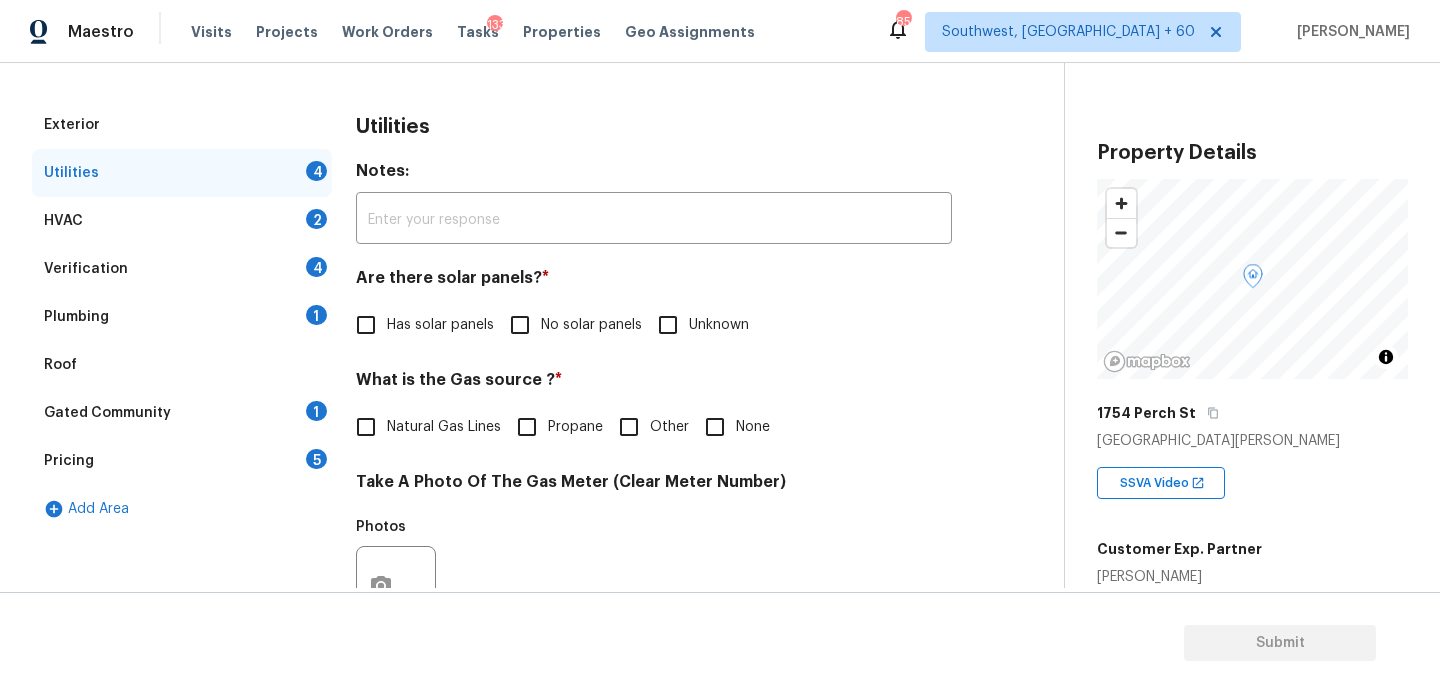 click on "No solar panels" at bounding box center (591, 325) 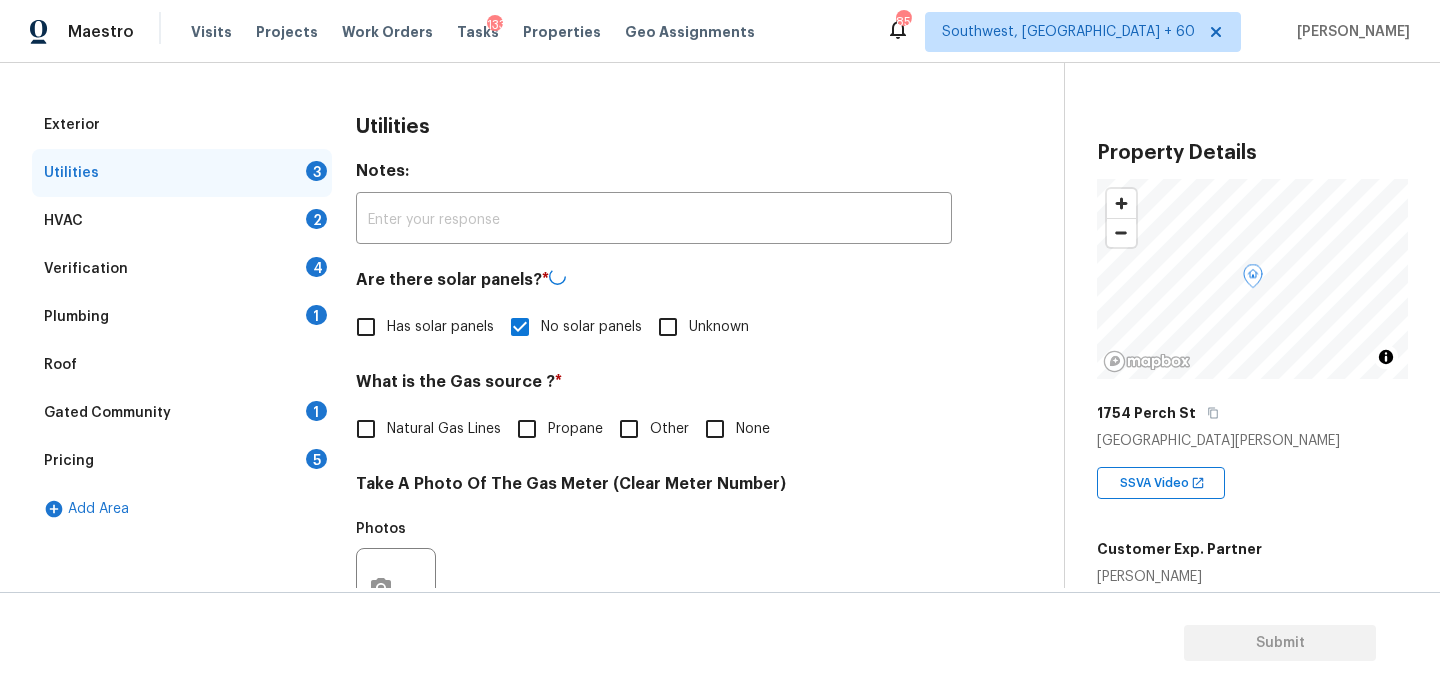 scroll, scrollTop: 812, scrollLeft: 0, axis: vertical 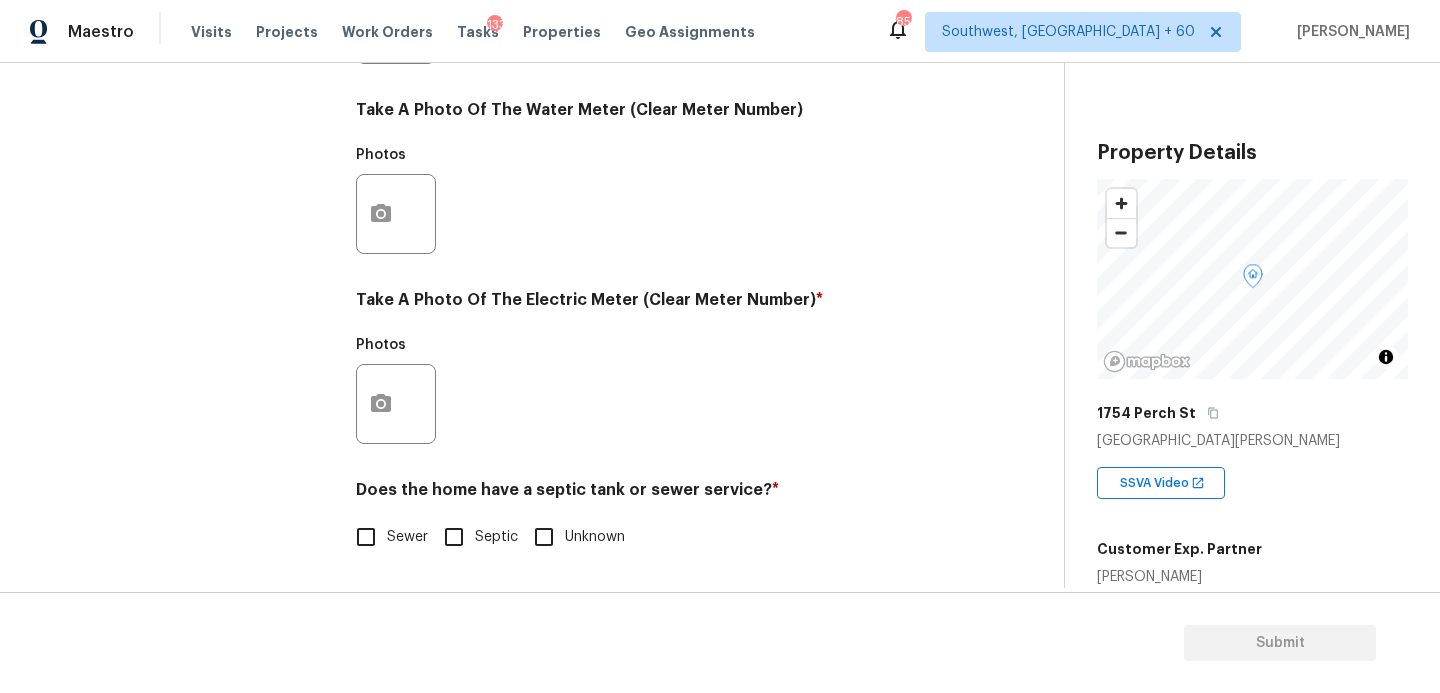 click on "Utilities Notes: ​ Are there solar panels?  * Has solar panels No solar panels Unknown What is the Gas source ?  * Natural Gas Lines Propane Other None Take A Photo Of The Gas Meter (Clear Meter Number) Photos Take A Photo Of The Water Meter (Clear Meter Number) Photos Take A Photo Of The Electric Meter (Clear Meter Number)  * Photos Does the home have a septic tank or sewer service?  * Sewer Septic Unknown" at bounding box center (654, 60) 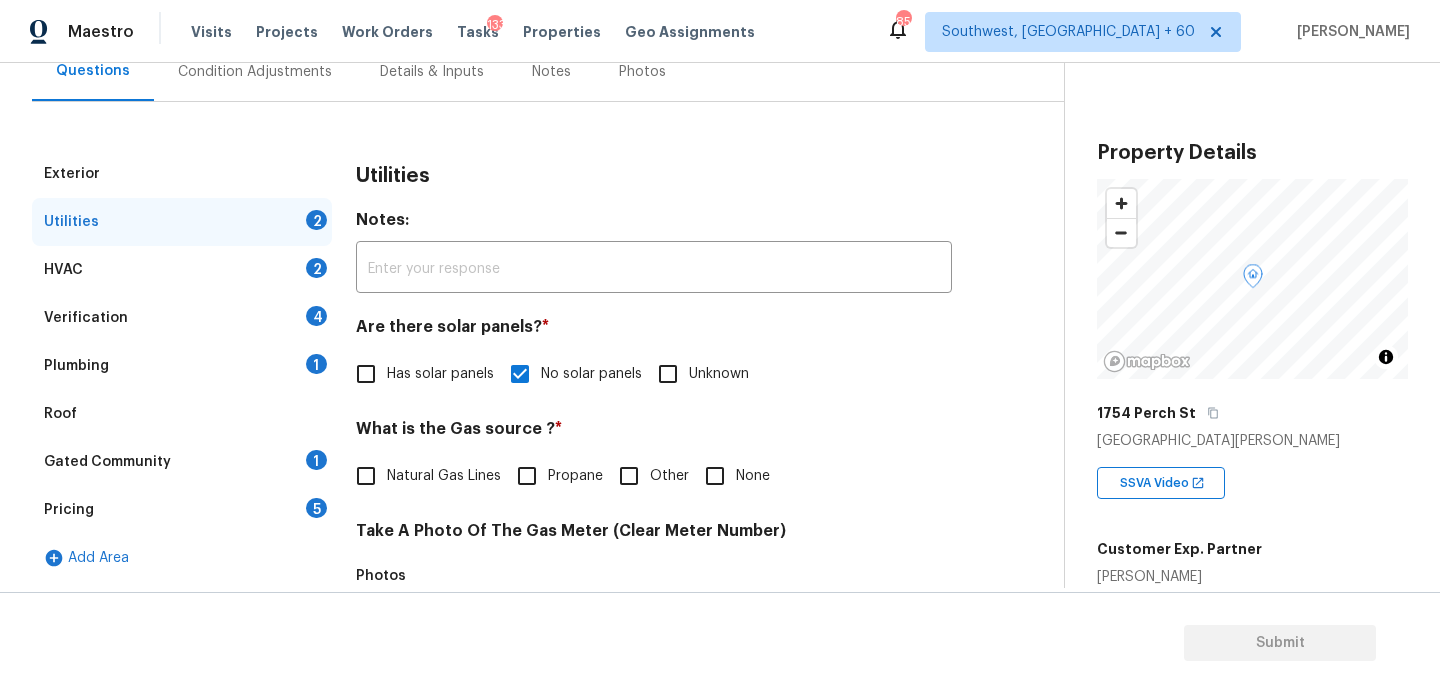 click on "Plumbing 1" at bounding box center (182, 366) 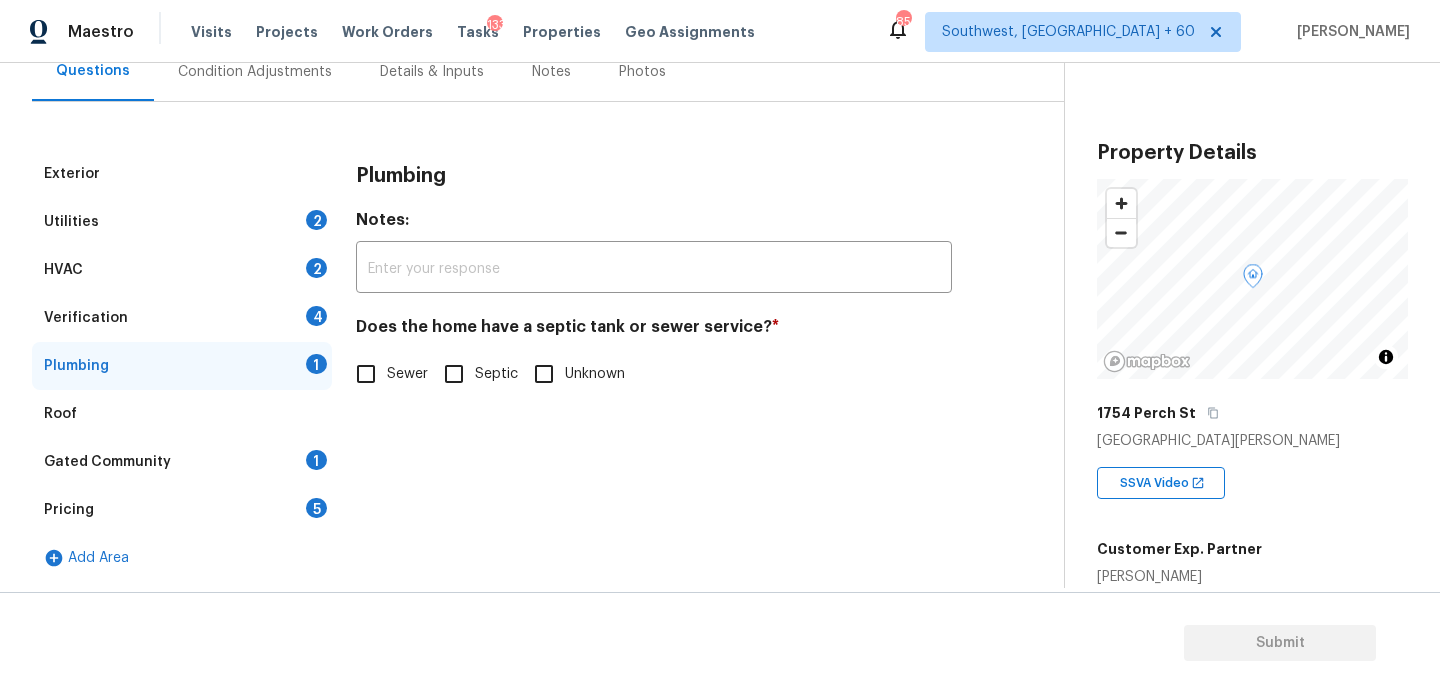 click on "Sewer" at bounding box center [366, 374] 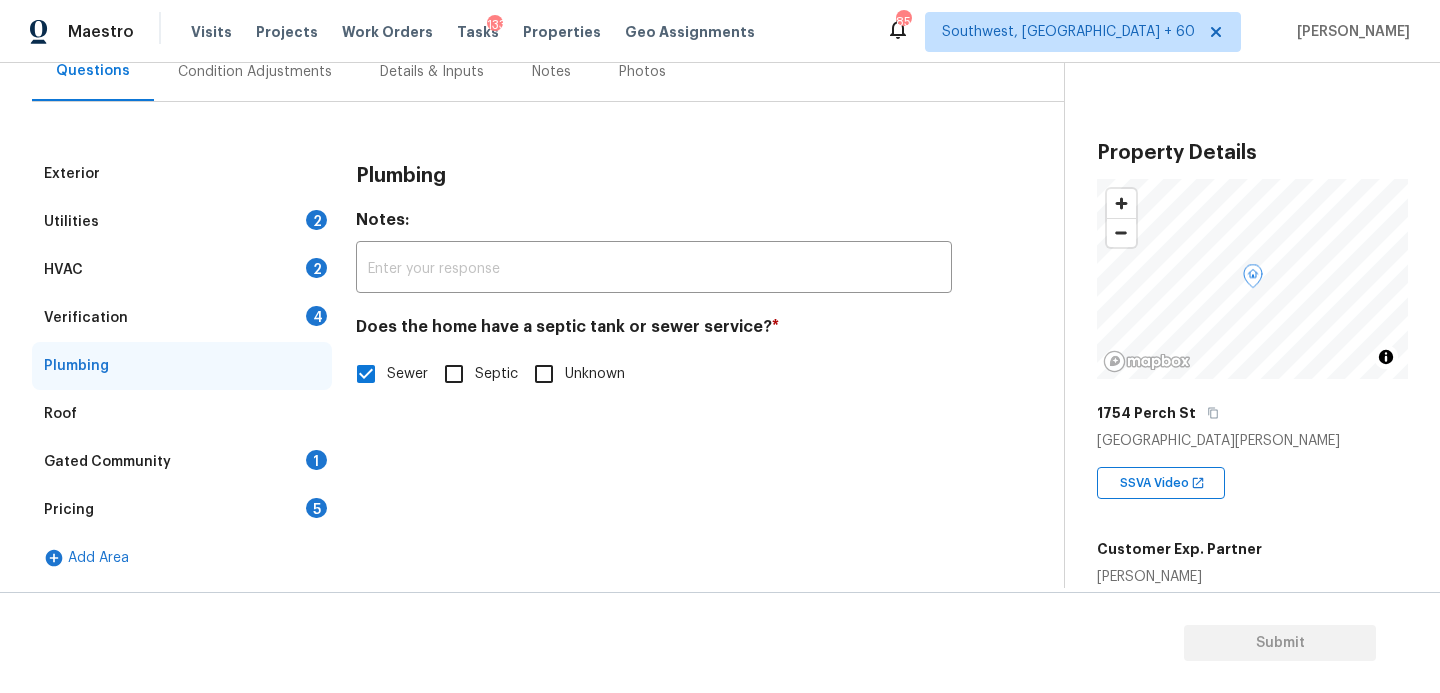 click on "Gated Community 1" at bounding box center [182, 462] 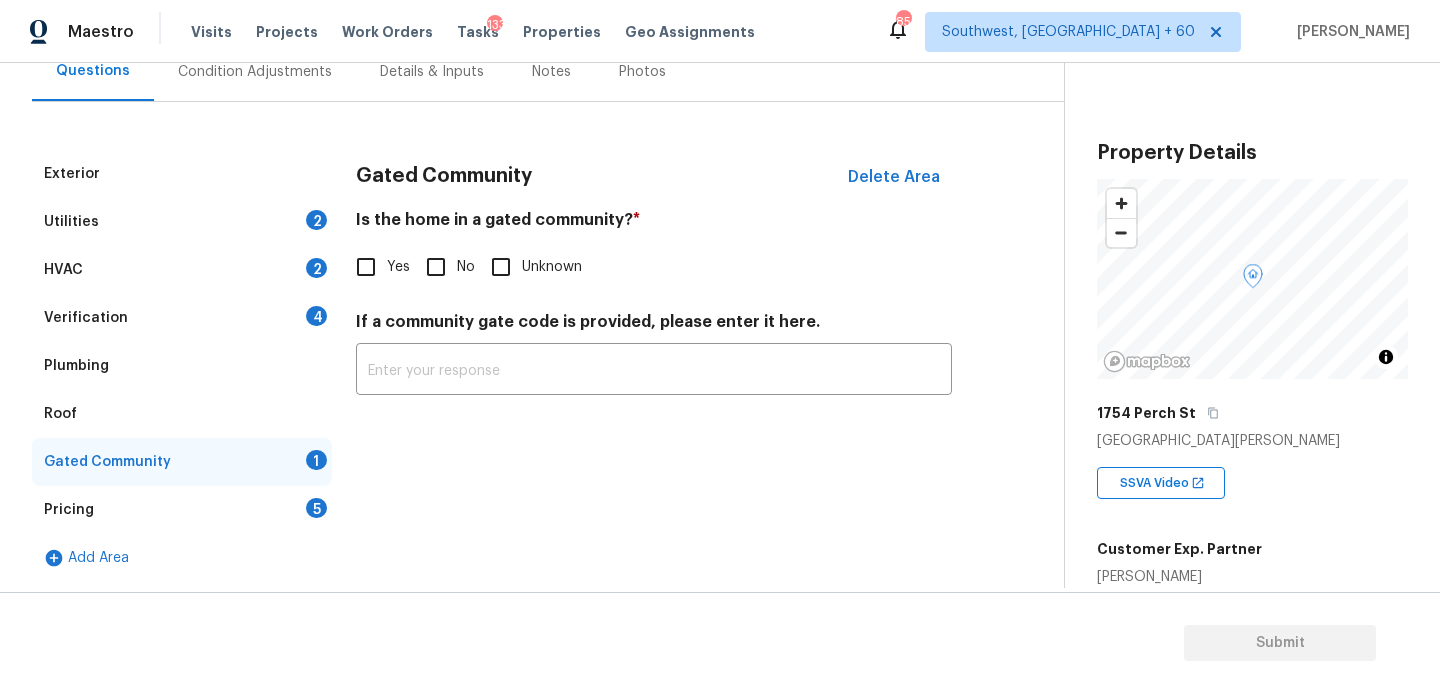 click on "No" at bounding box center [436, 267] 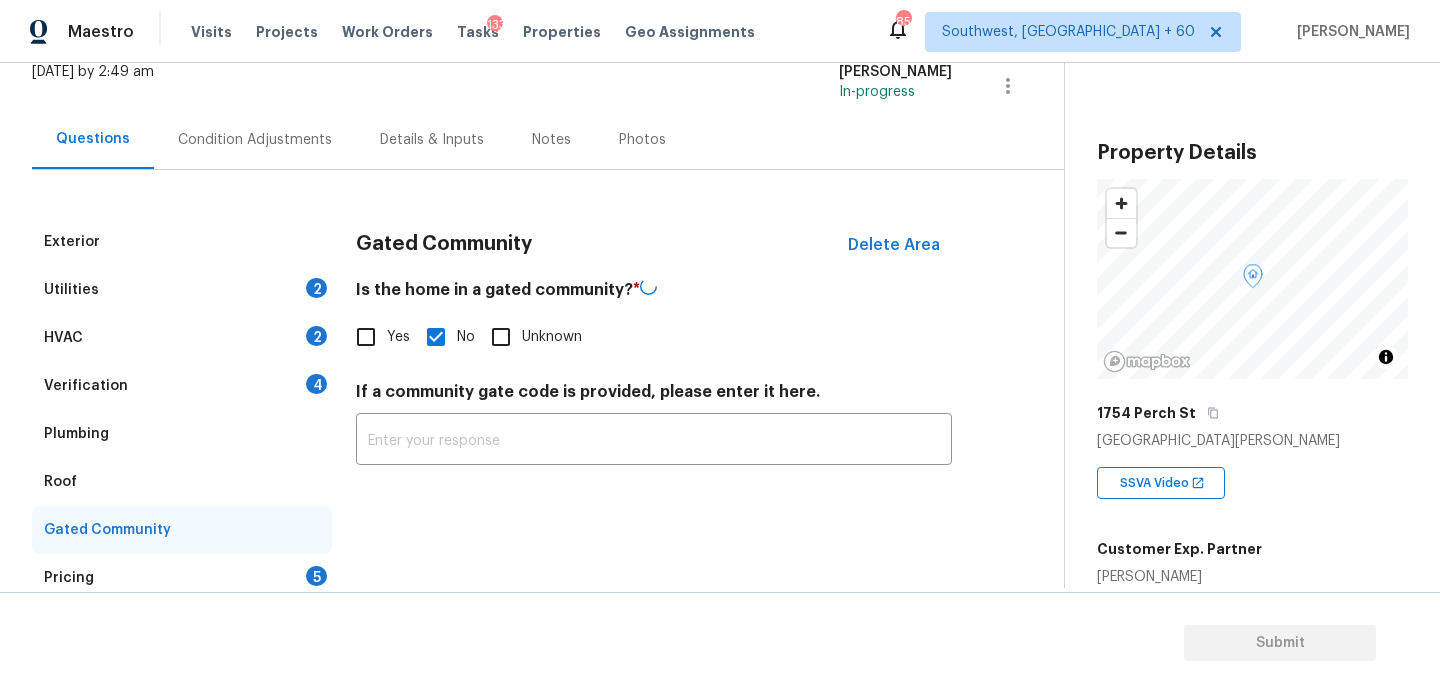 scroll, scrollTop: 71, scrollLeft: 0, axis: vertical 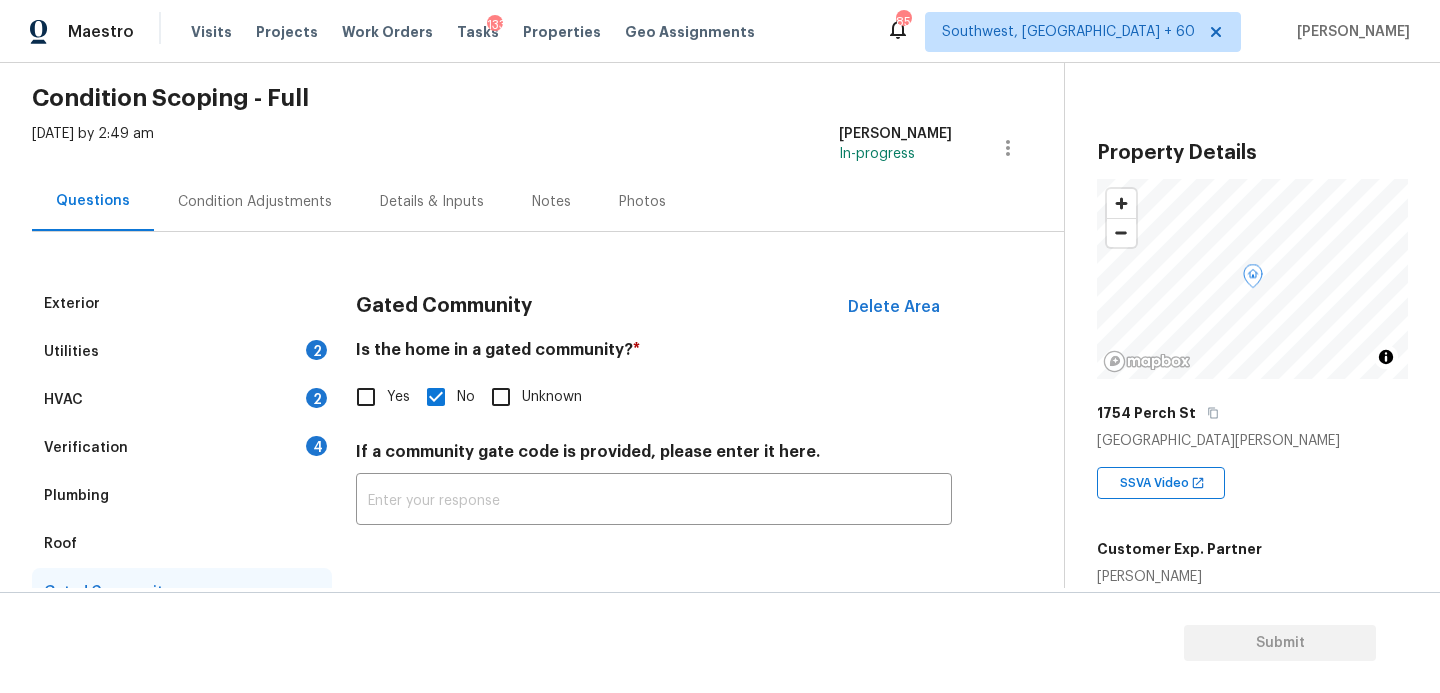 click on "Condition Adjustments" at bounding box center (255, 202) 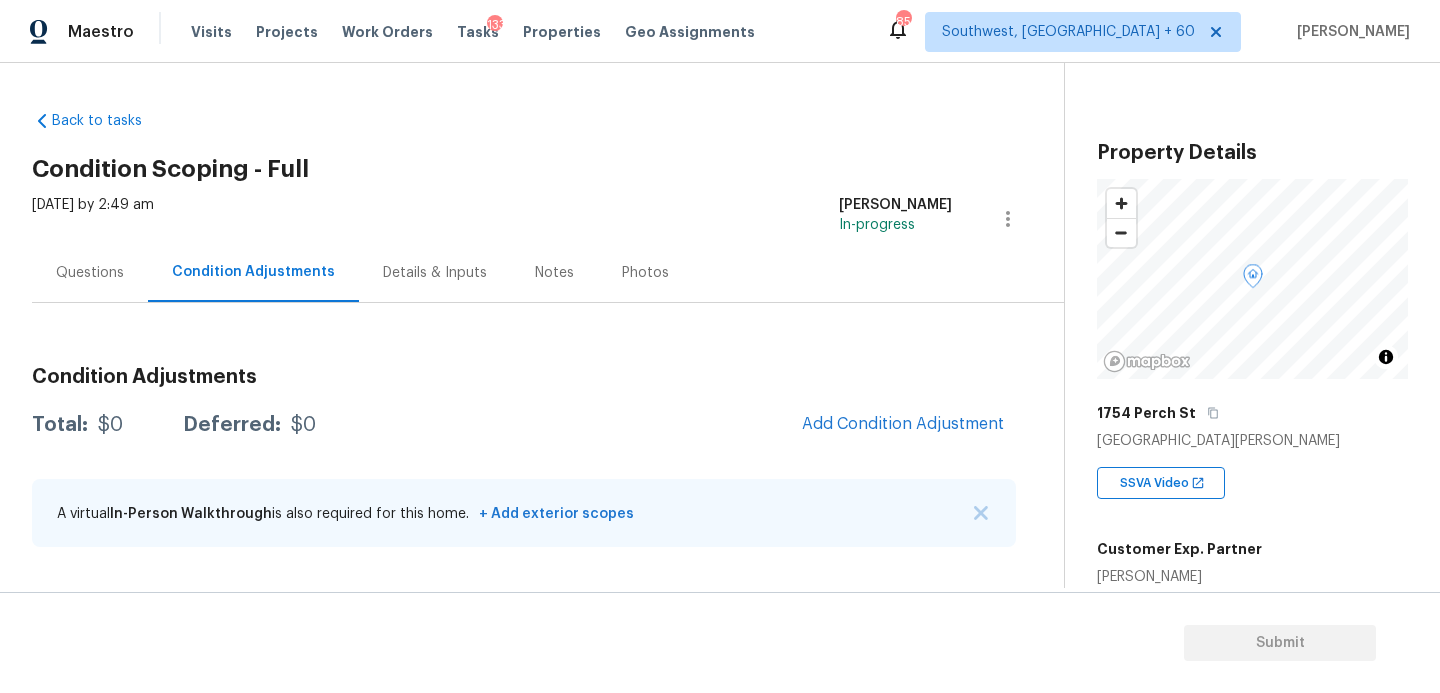 click on "Condition Adjustments Total:  $0 Deferred:  $0 Add Condition Adjustment A virtual  In-Person Walkthrough  is also required for this home.   + Add exterior scopes" at bounding box center [524, 434] 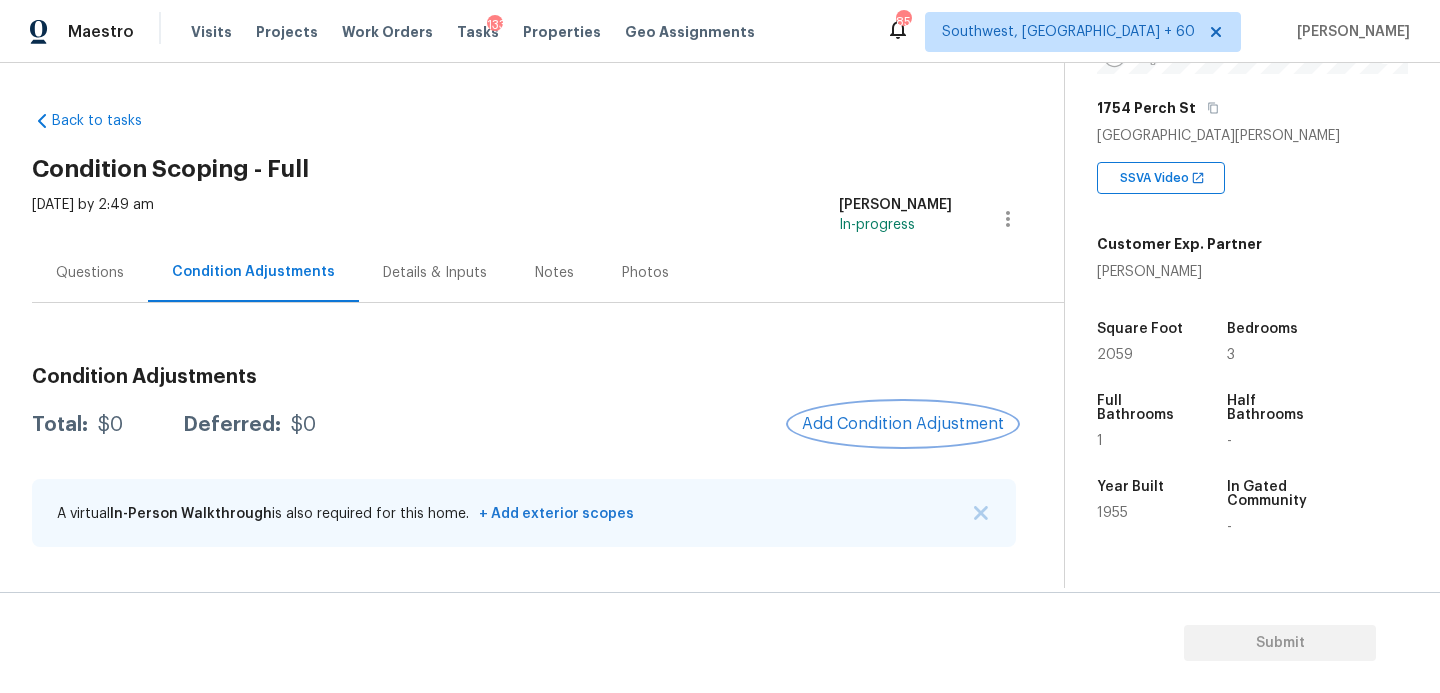 click on "Add Condition Adjustment" at bounding box center [903, 424] 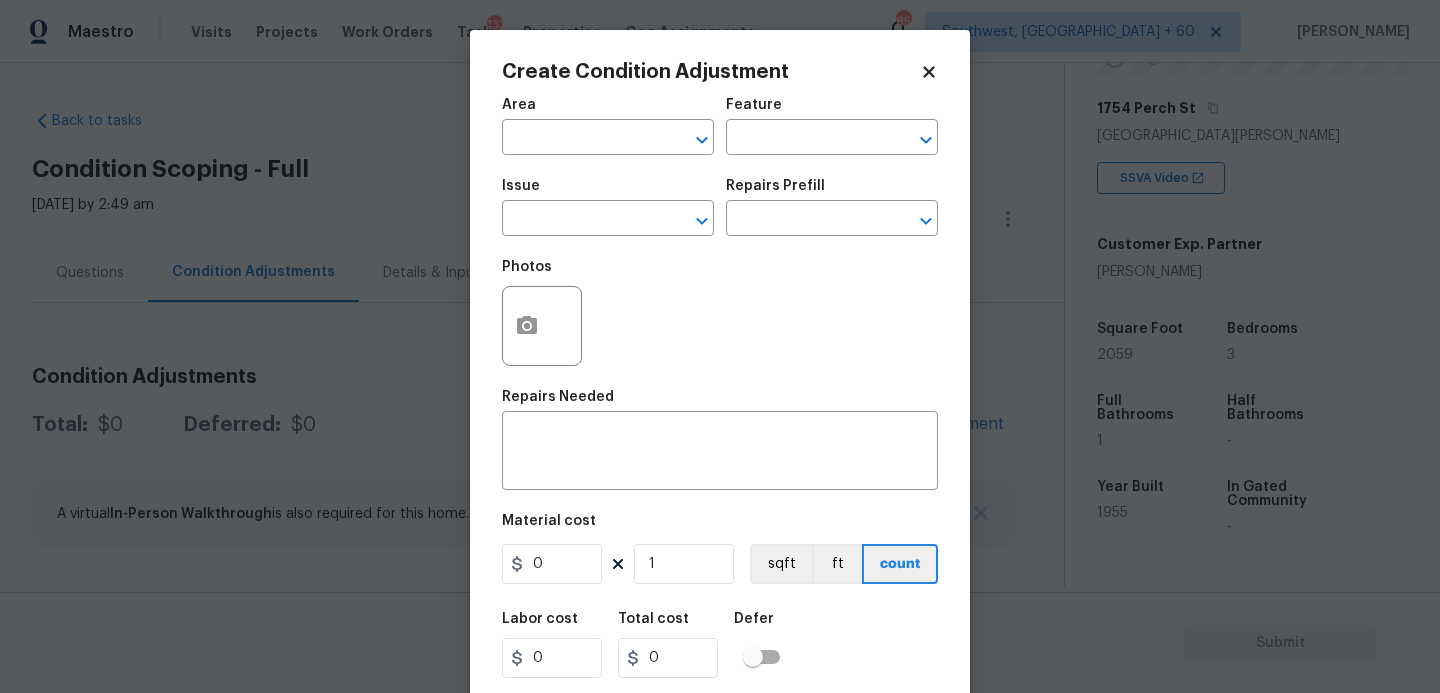 click on "Area" at bounding box center (608, 111) 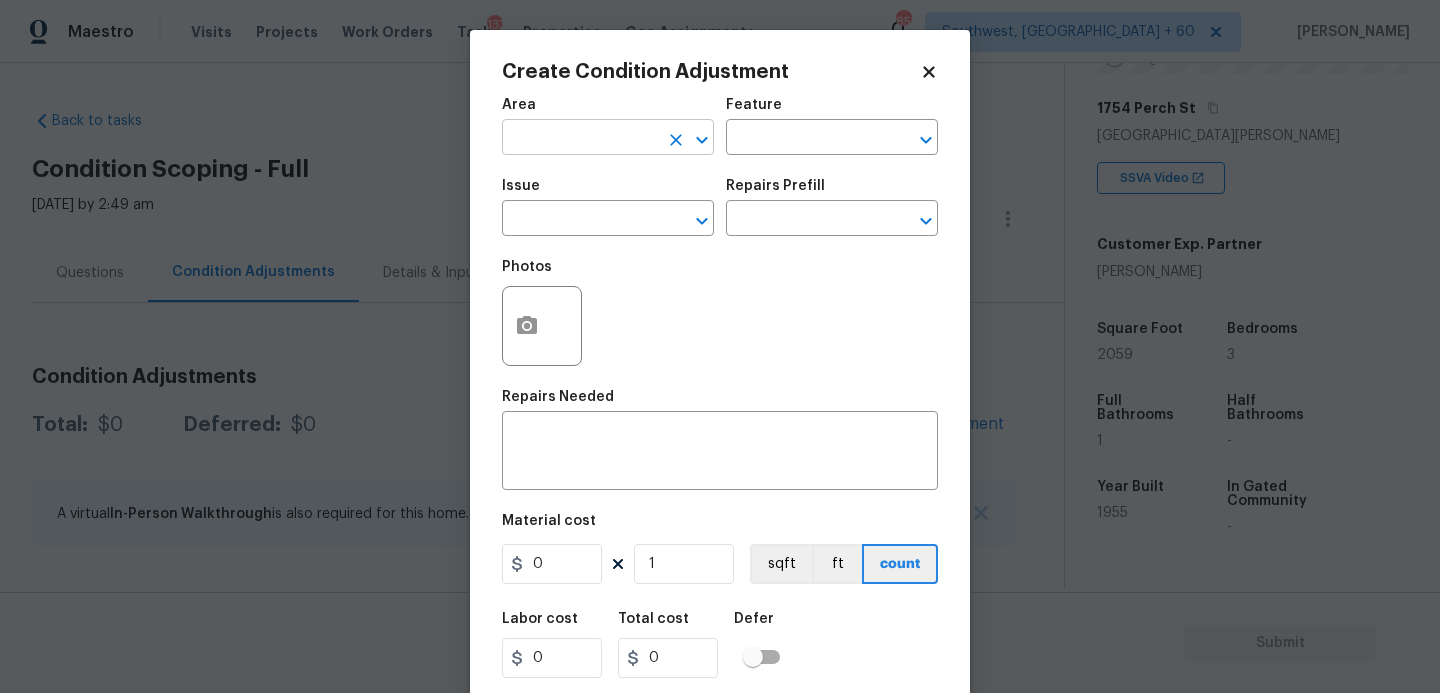 click at bounding box center (580, 139) 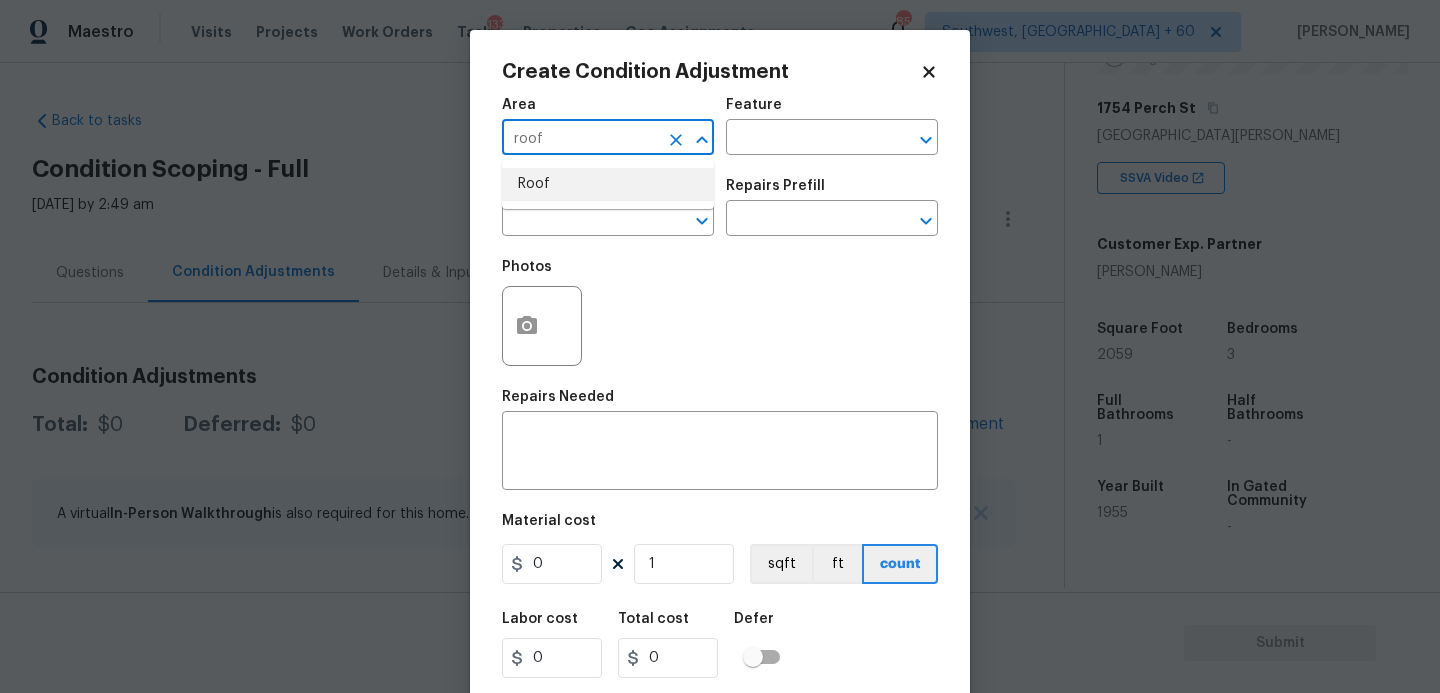 click on "Roof" at bounding box center [608, 184] 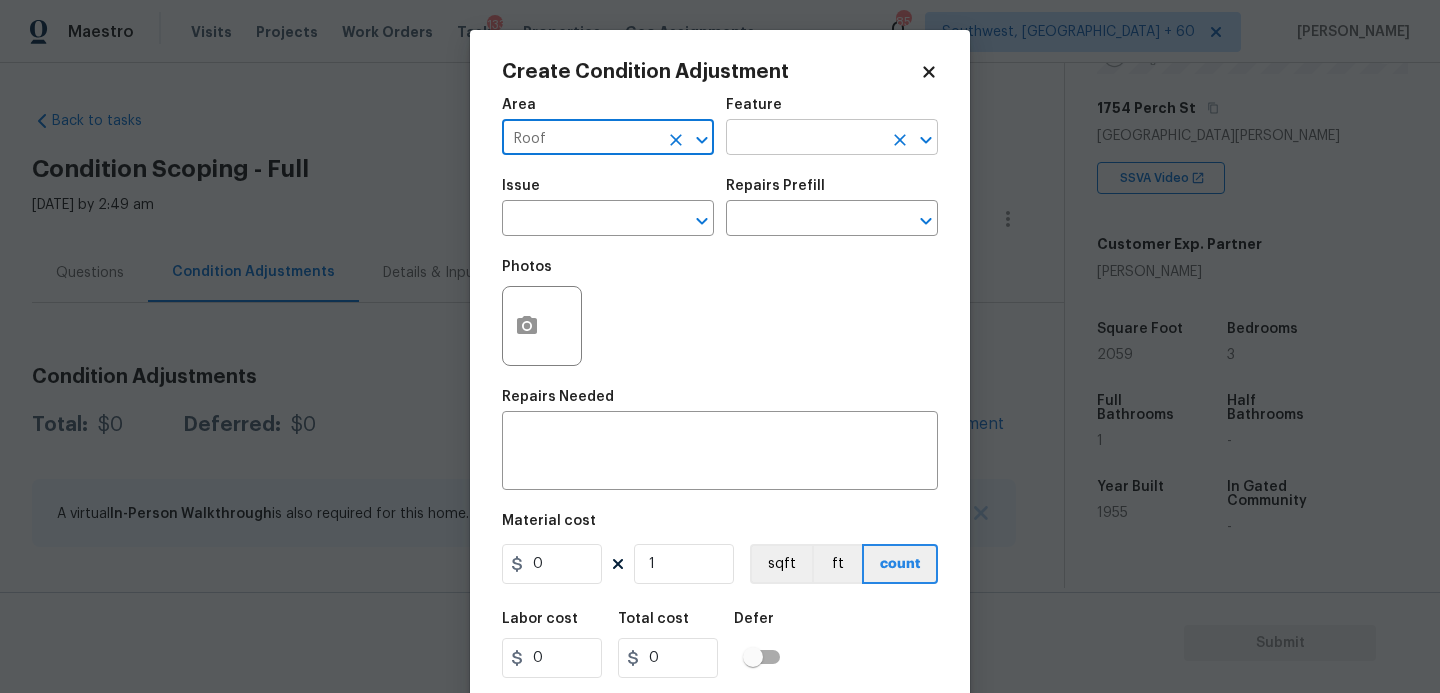 type on "Roof" 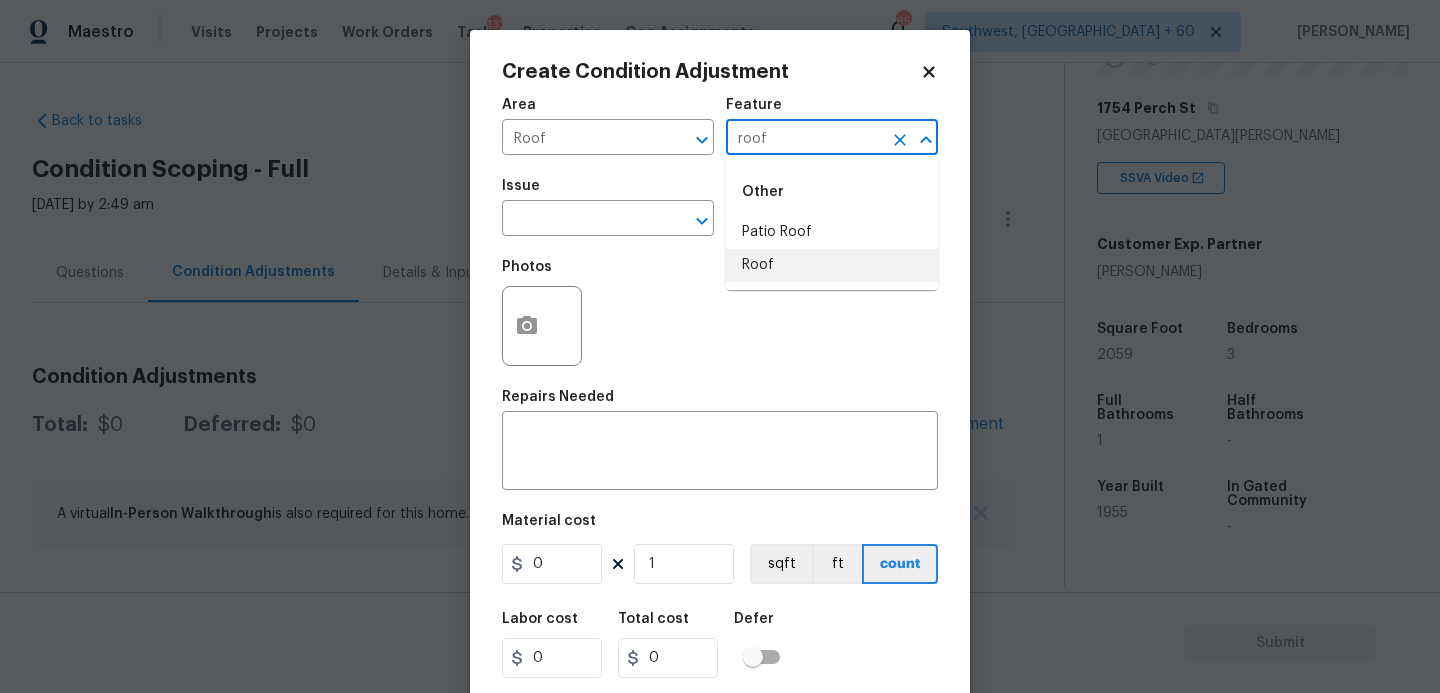 click on "Other Patio Roof Roof" at bounding box center (832, 225) 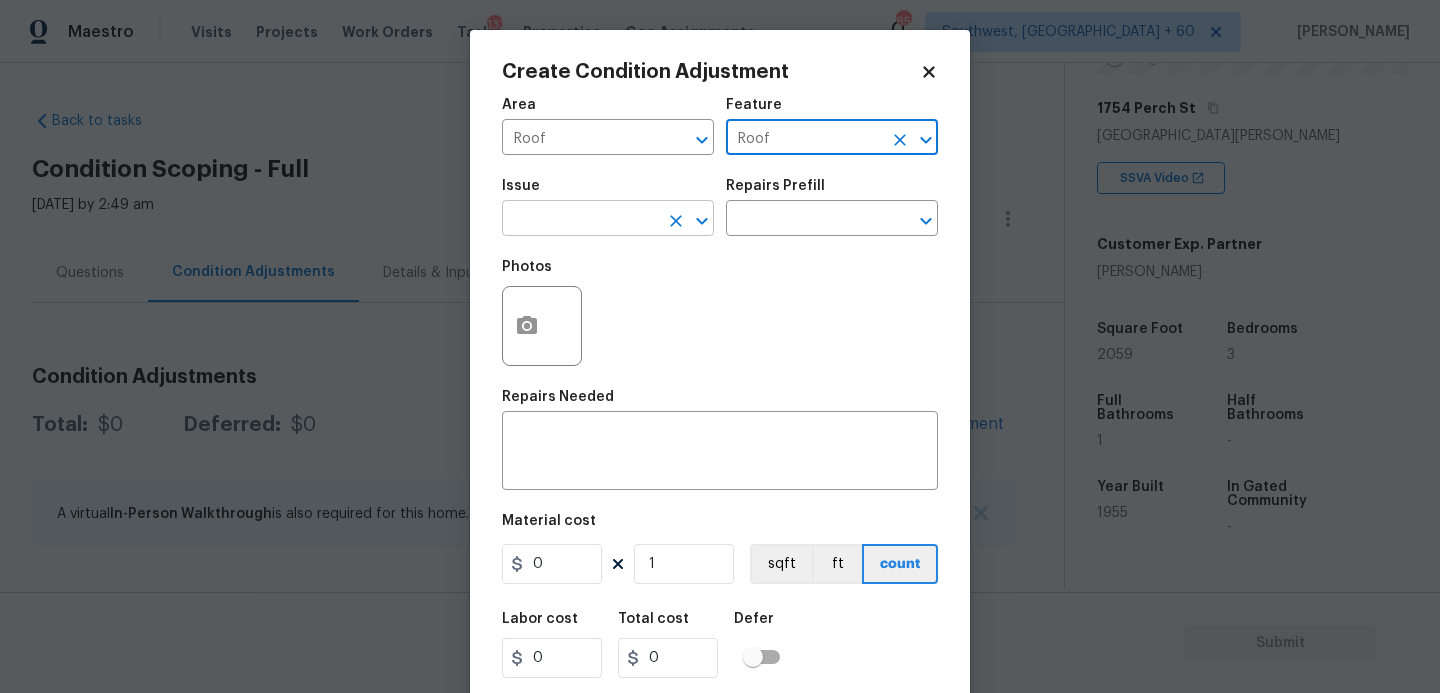 type on "Roof" 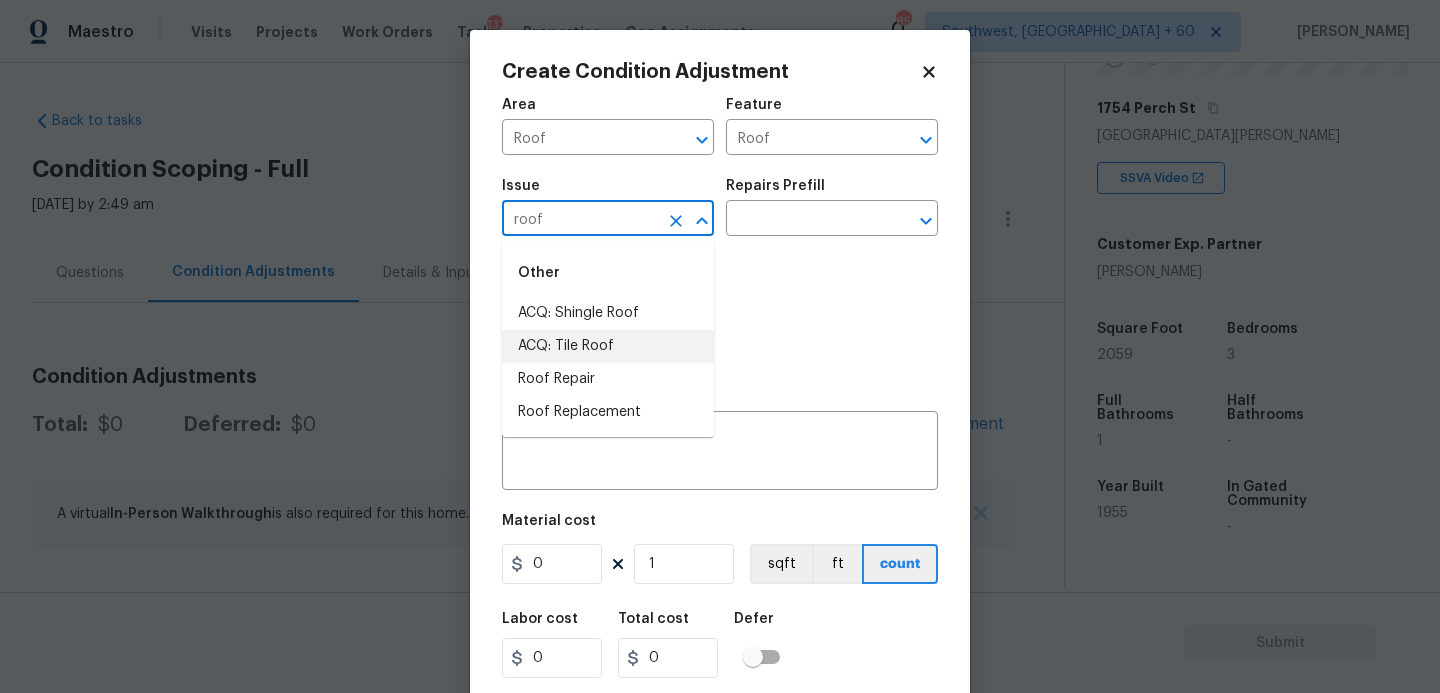 click on "ACQ: Tile Roof" at bounding box center (608, 346) 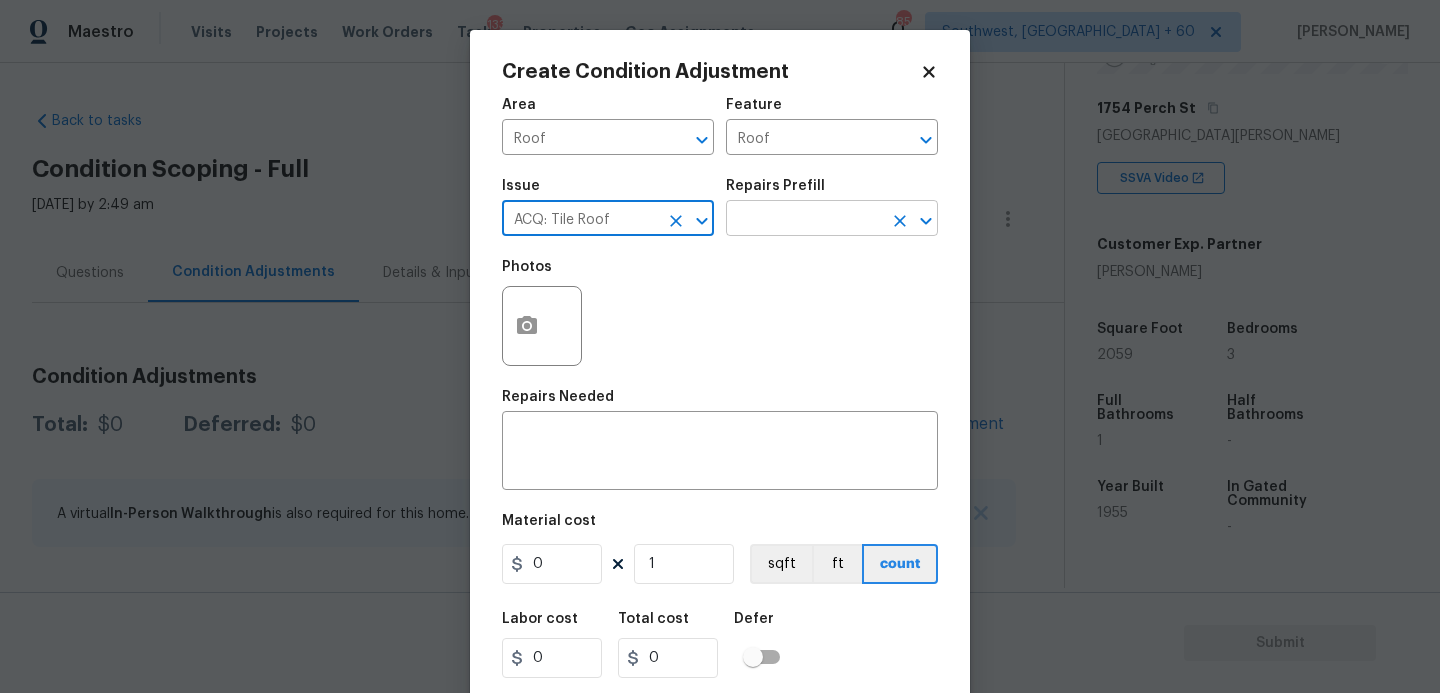 type on "ACQ: Tile Roof" 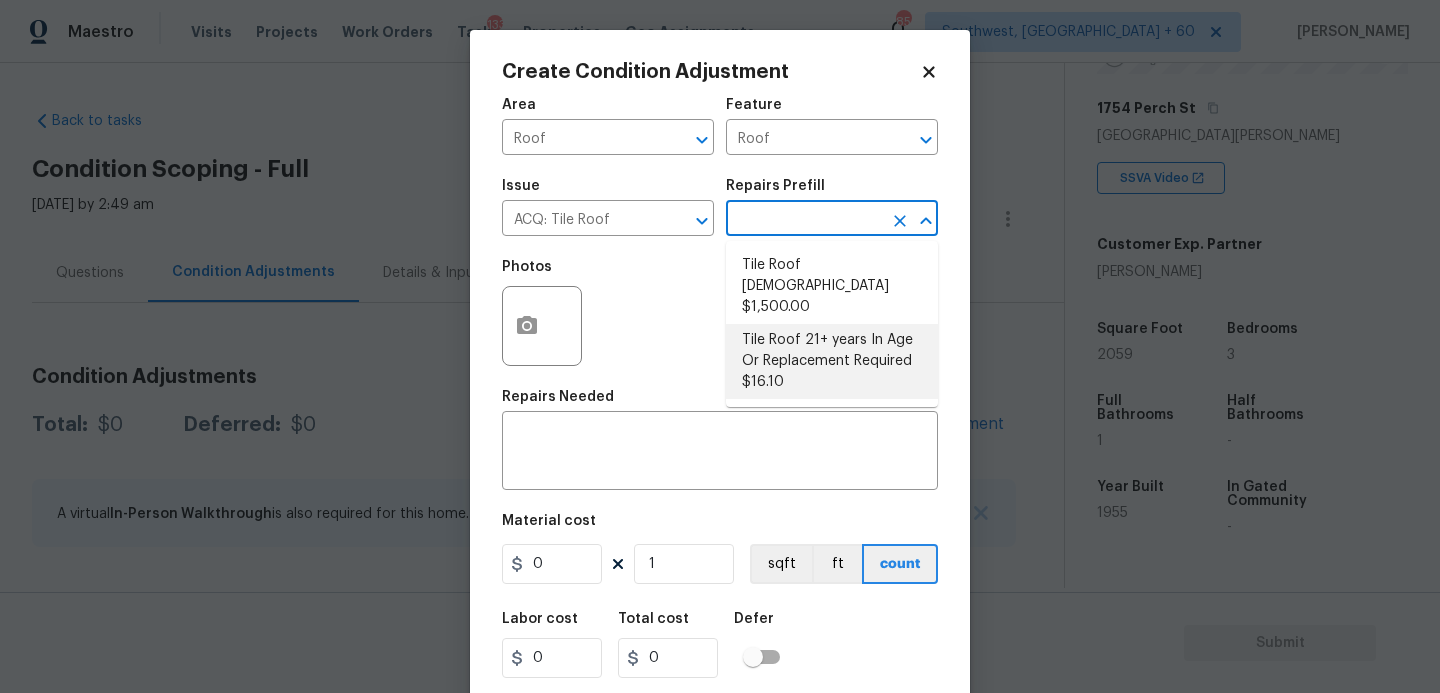 click on "Tile Roof 21+ years In Age Or Replacement Required $16.10" at bounding box center [832, 361] 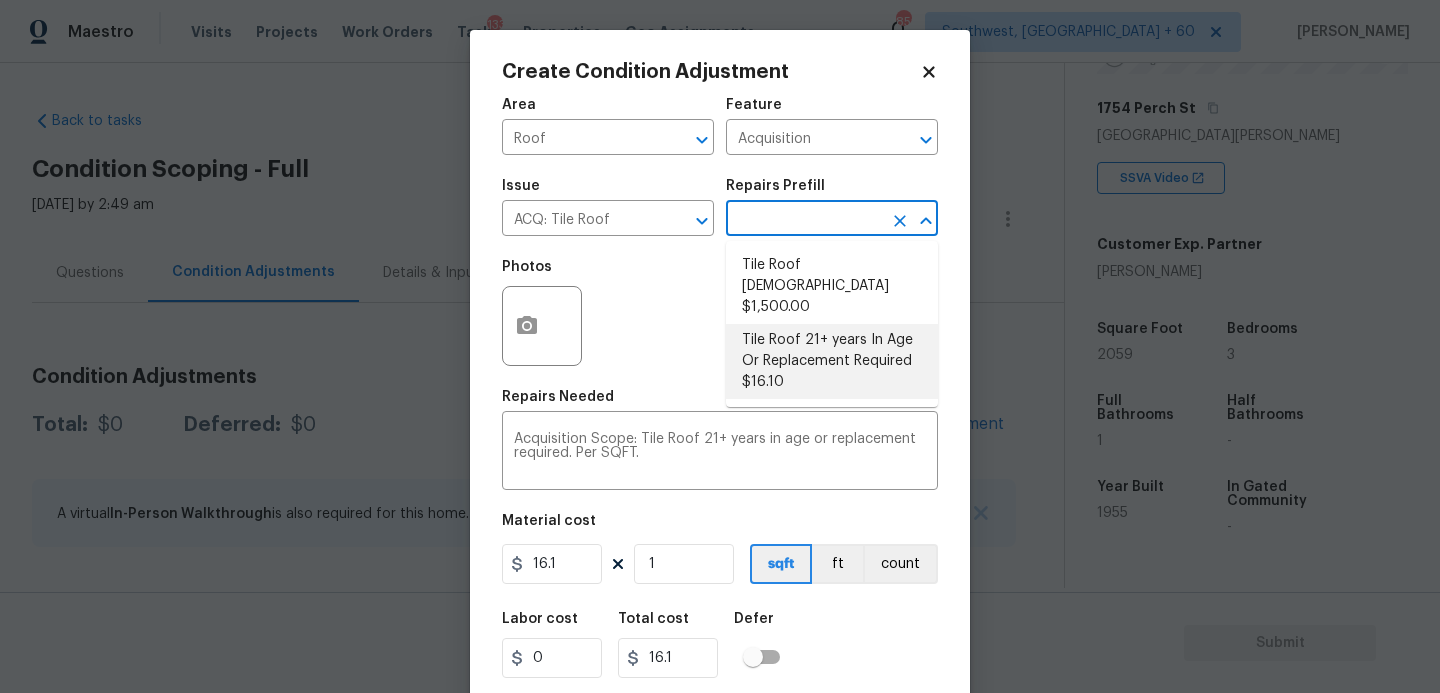 click on "Photos" at bounding box center [720, 313] 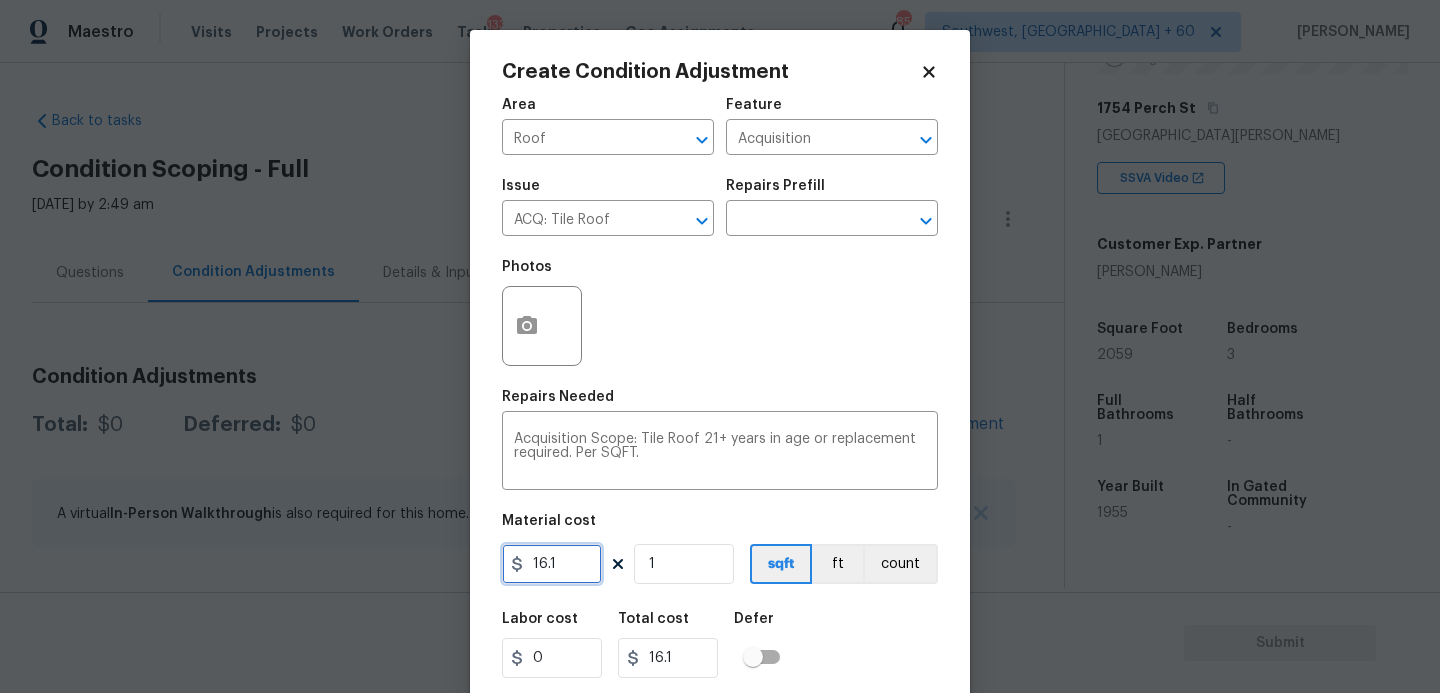 drag, startPoint x: 573, startPoint y: 567, endPoint x: 335, endPoint y: 568, distance: 238.0021 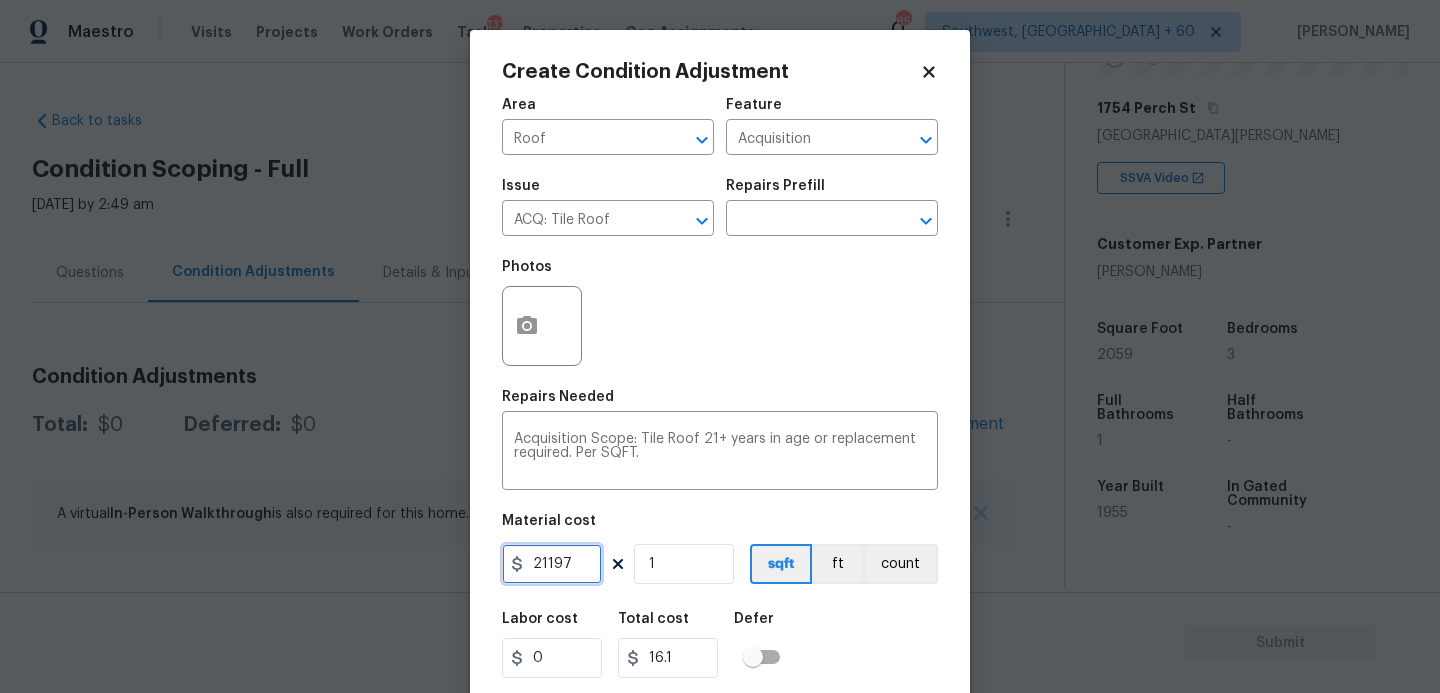 type on "21197" 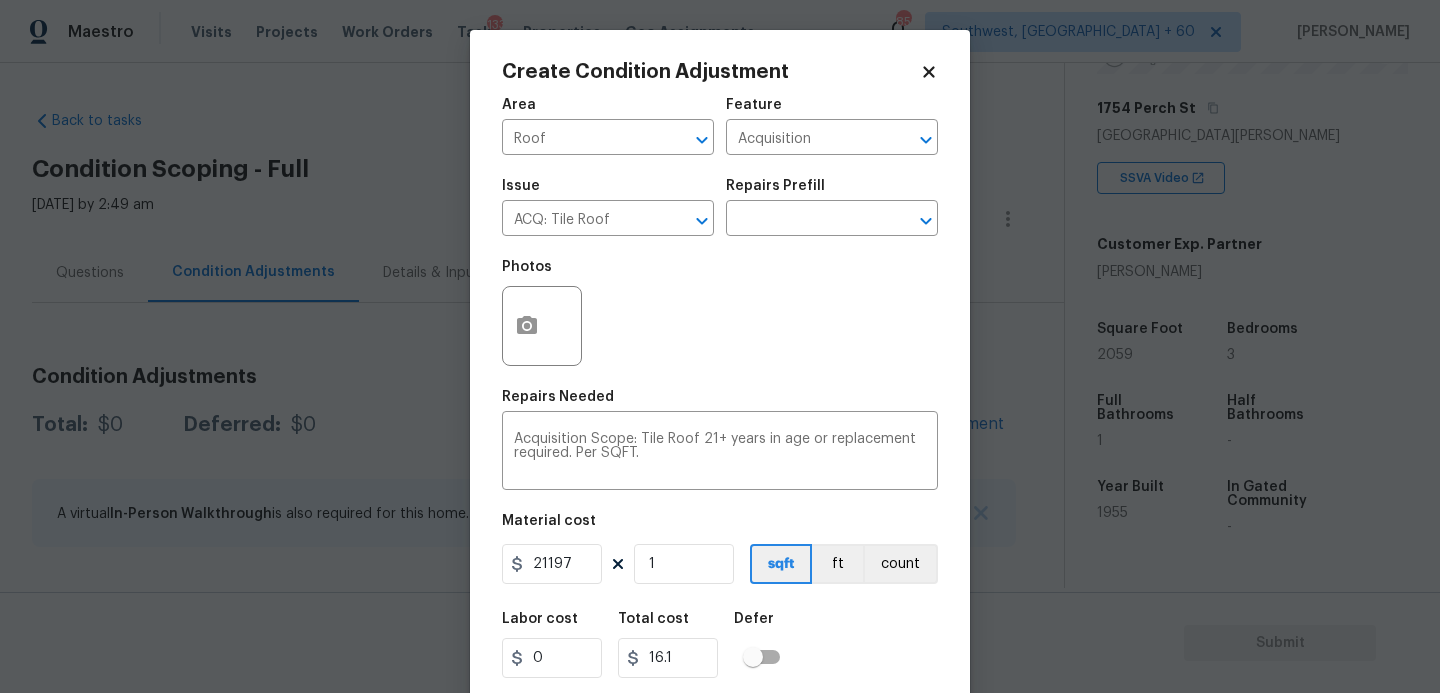 type on "21197" 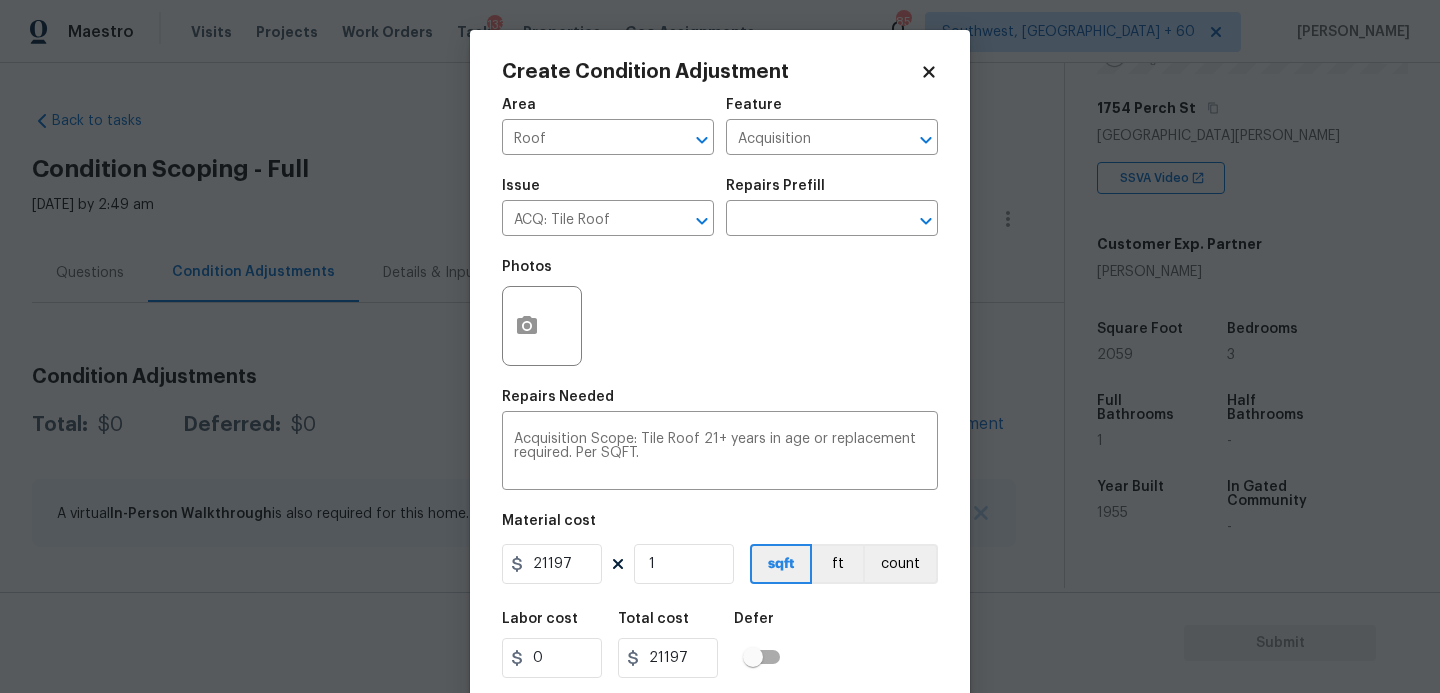 click on "Labor cost 0 Total cost 21197 Defer" at bounding box center [720, 645] 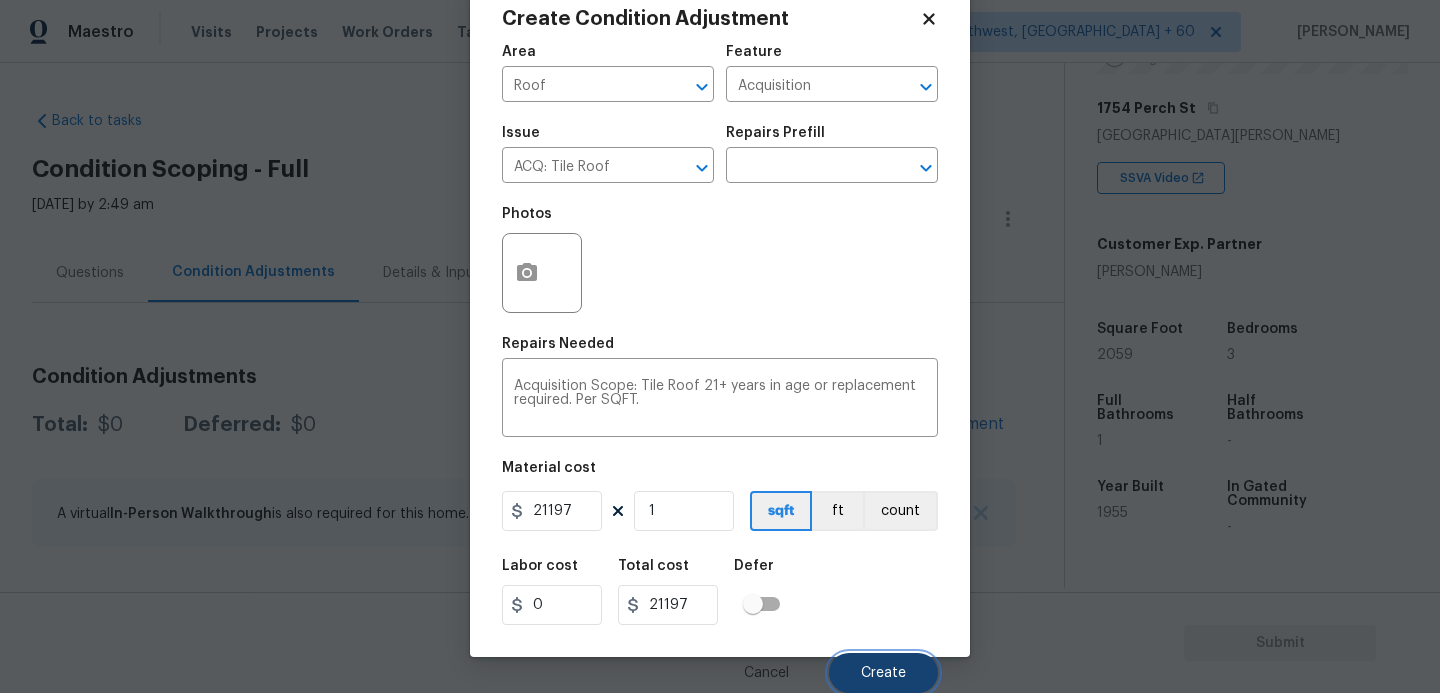 click on "Create" at bounding box center [883, 673] 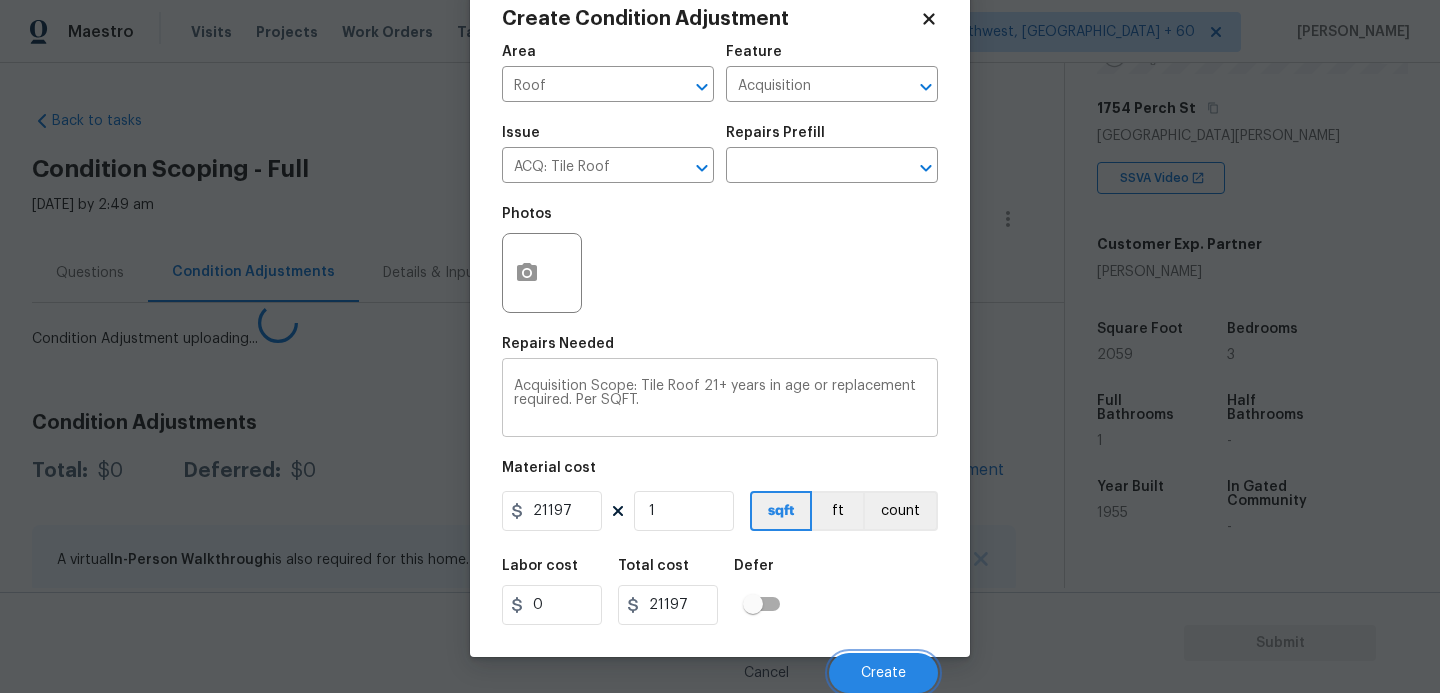 scroll, scrollTop: 47, scrollLeft: 0, axis: vertical 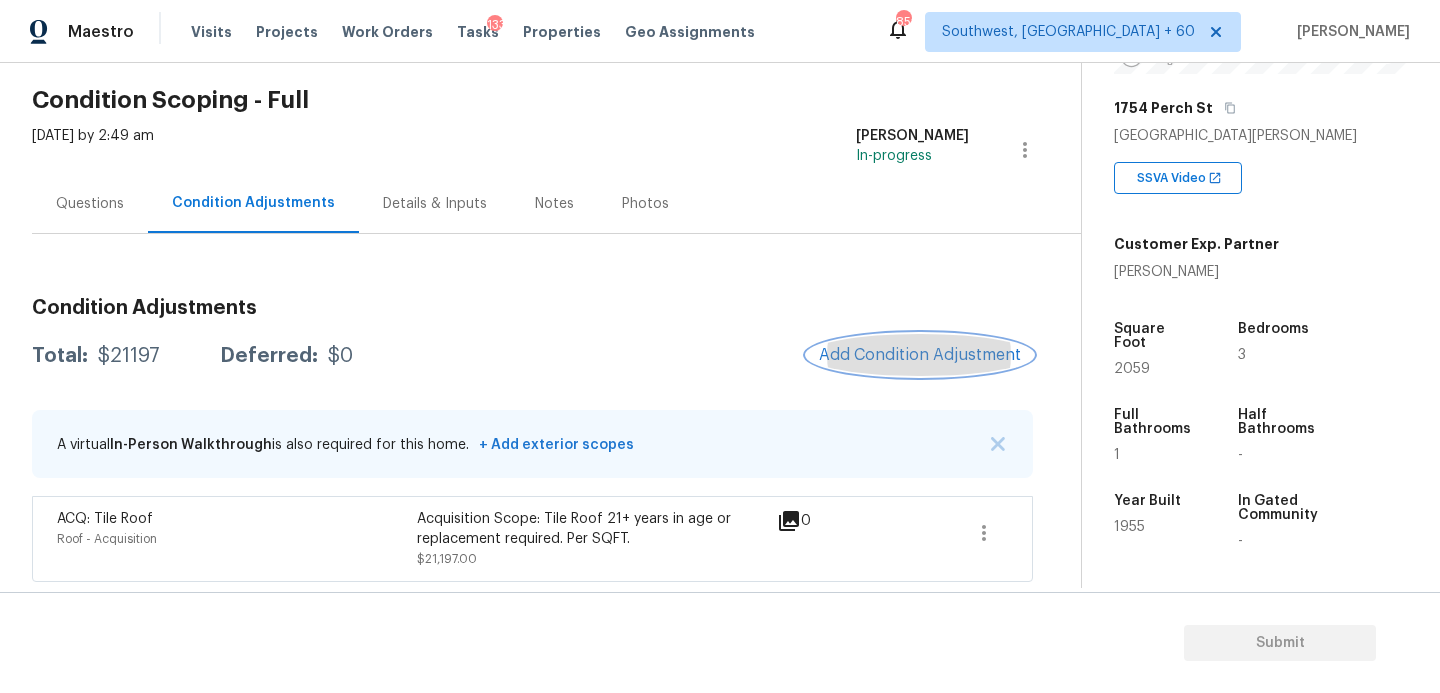 click on "Add Condition Adjustment" at bounding box center [920, 355] 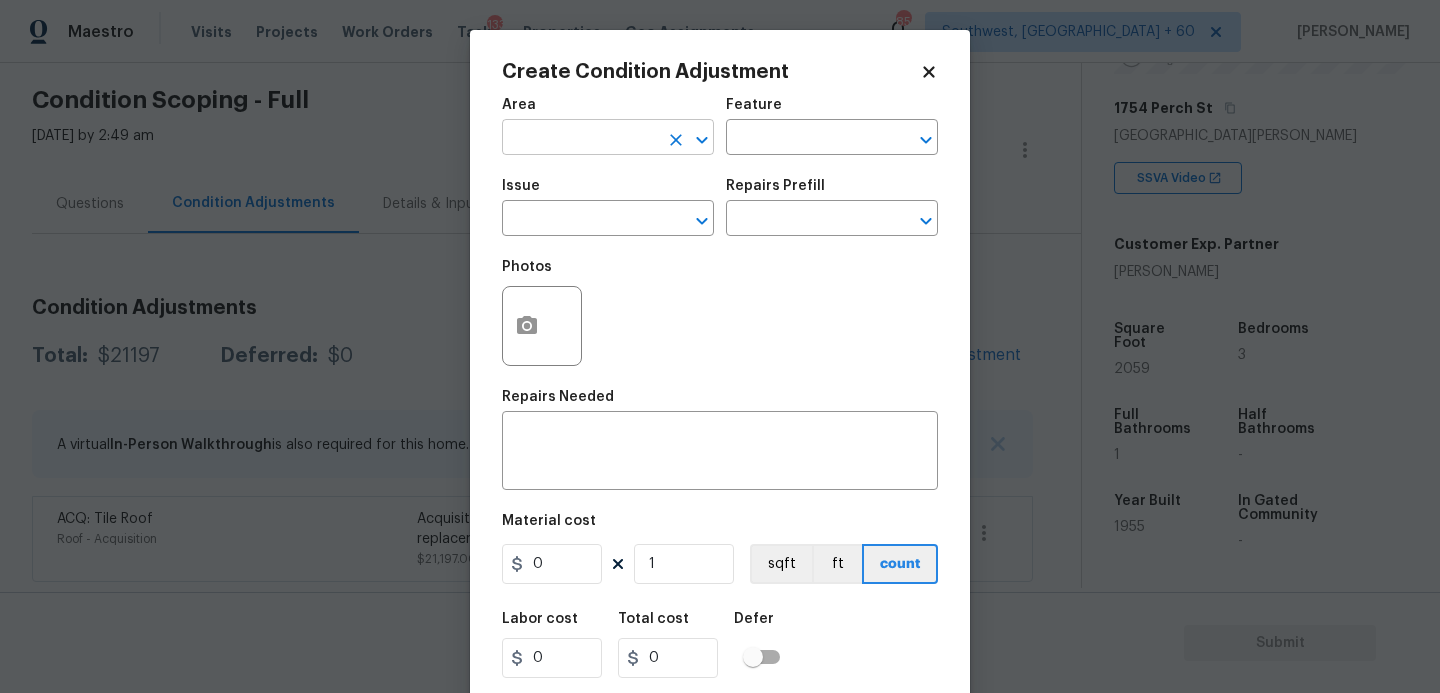 click at bounding box center [580, 139] 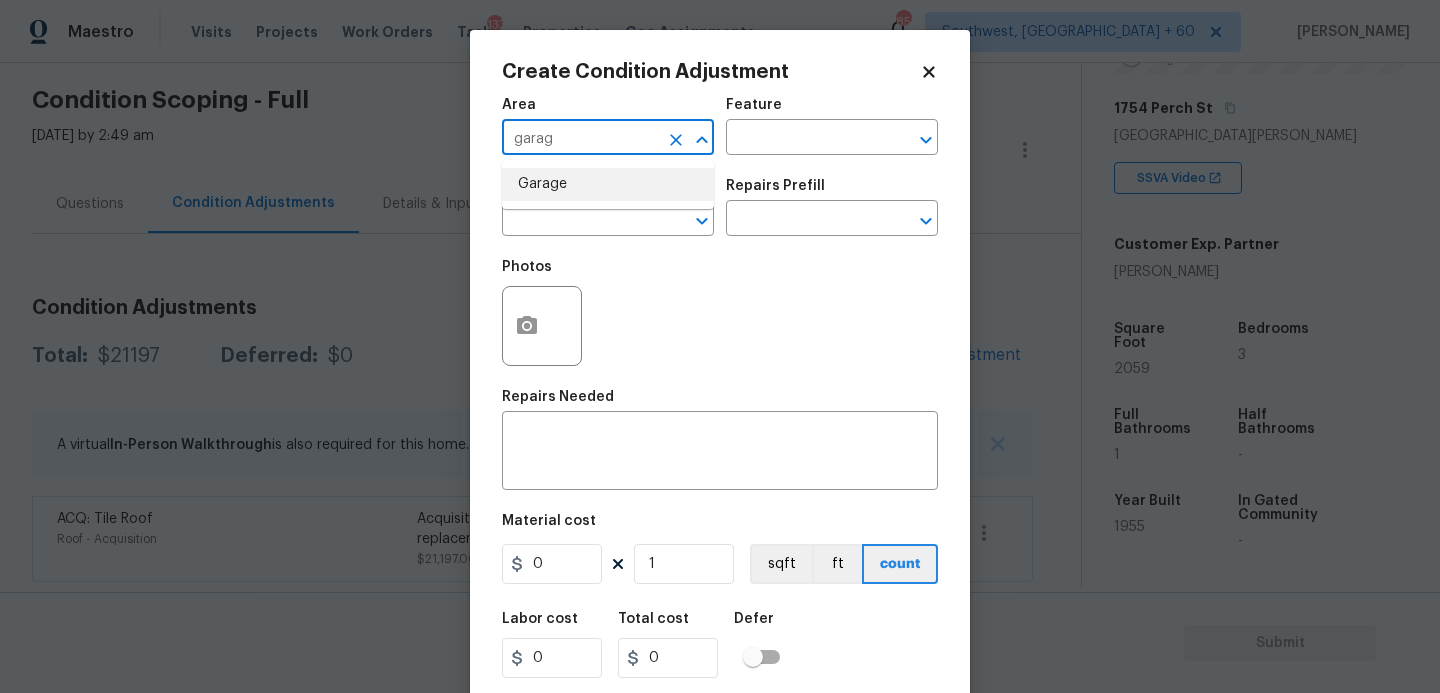 click on "Garage" at bounding box center [608, 184] 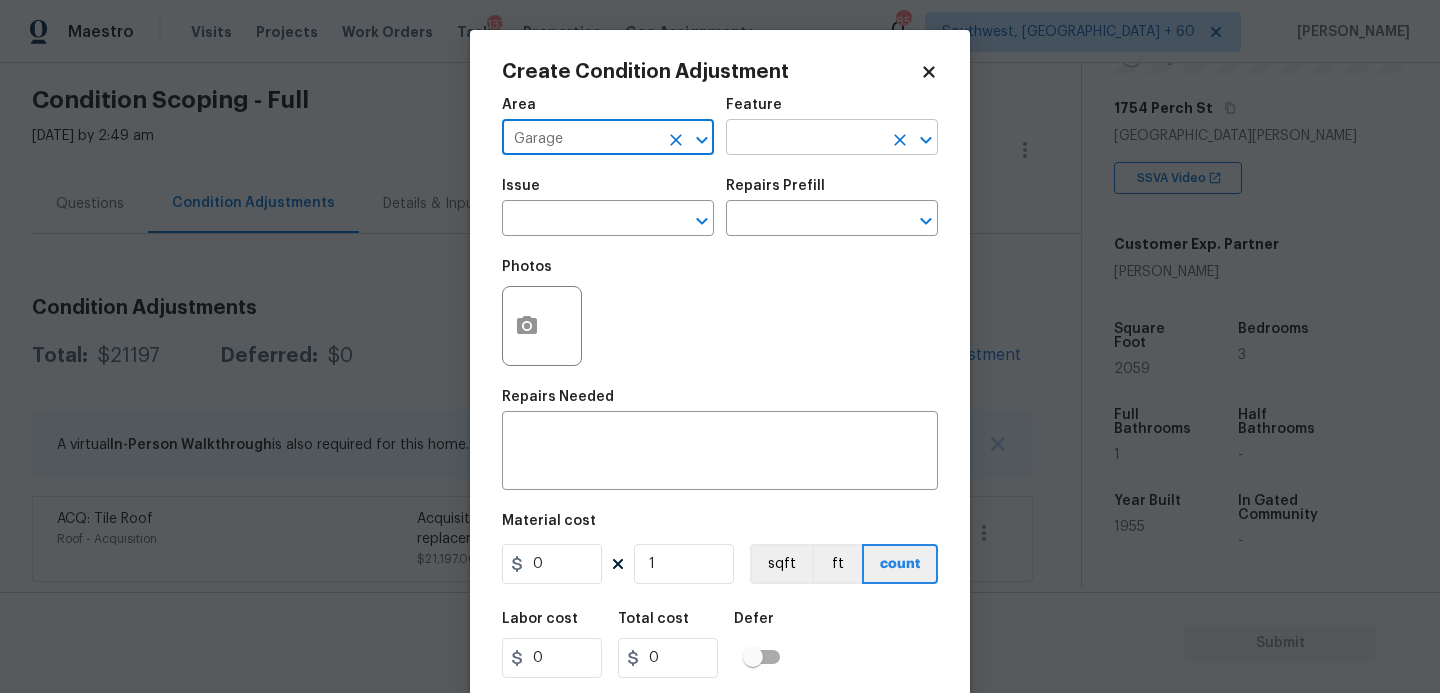 type on "Garage" 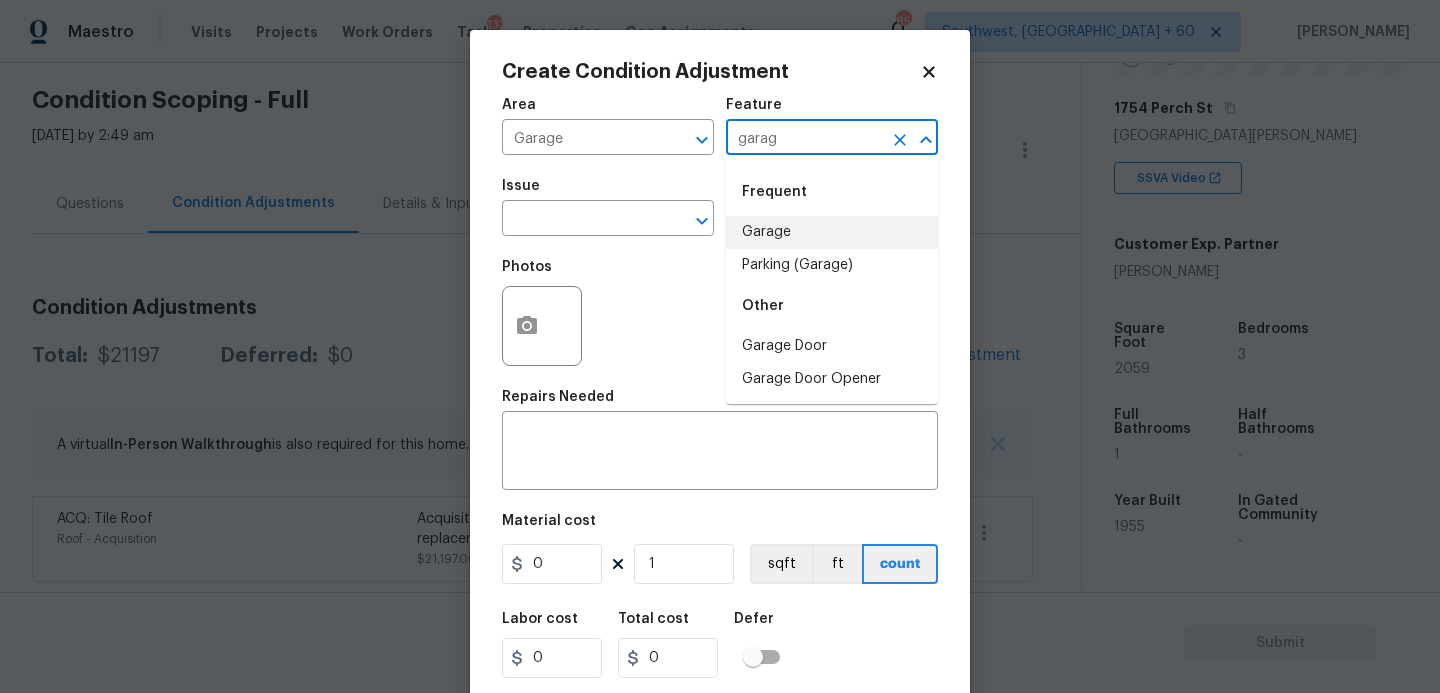 click on "Garage" at bounding box center (832, 232) 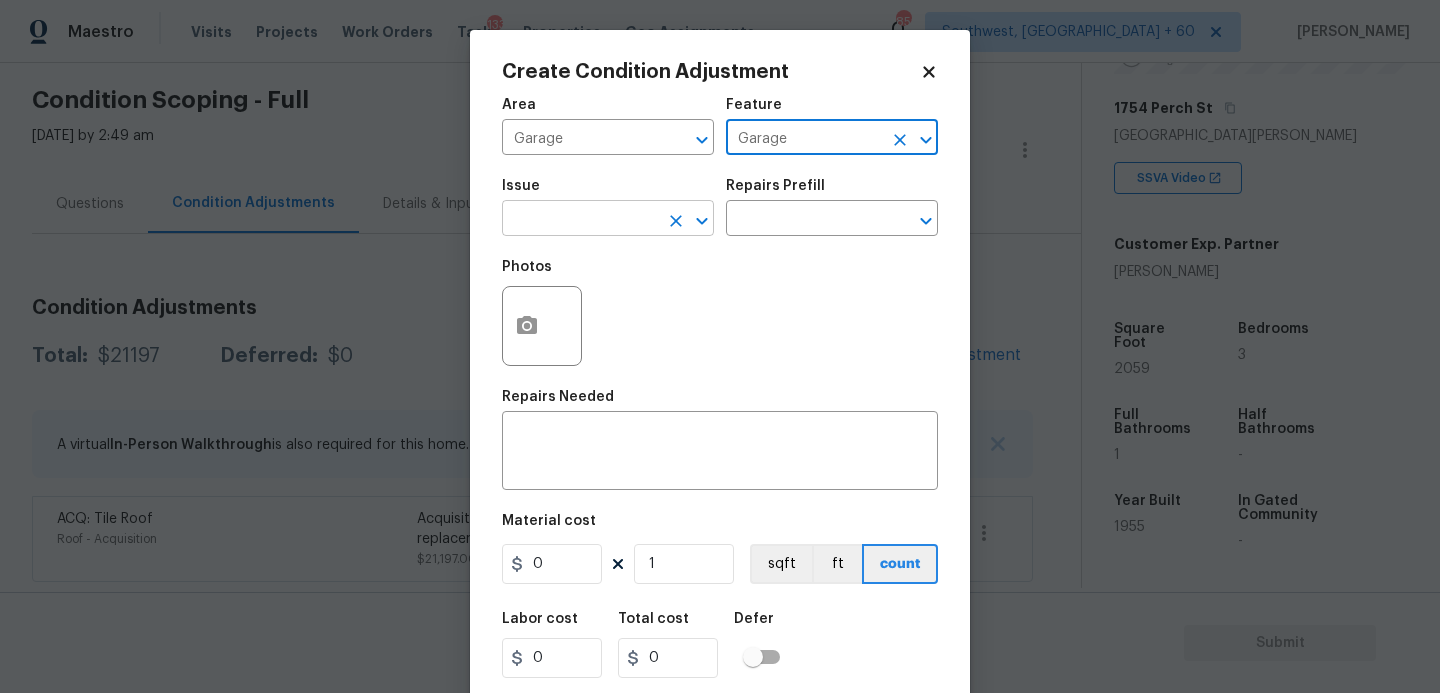 type on "Garage" 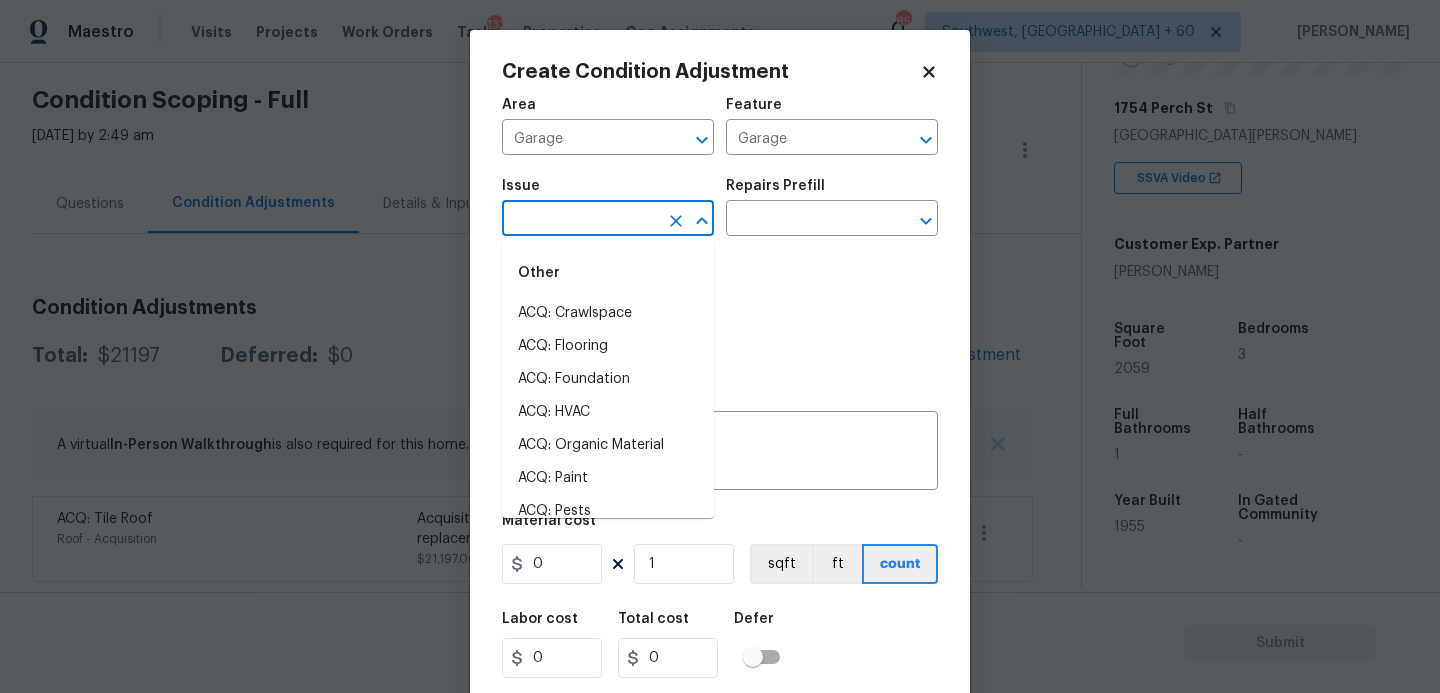 click at bounding box center [580, 220] 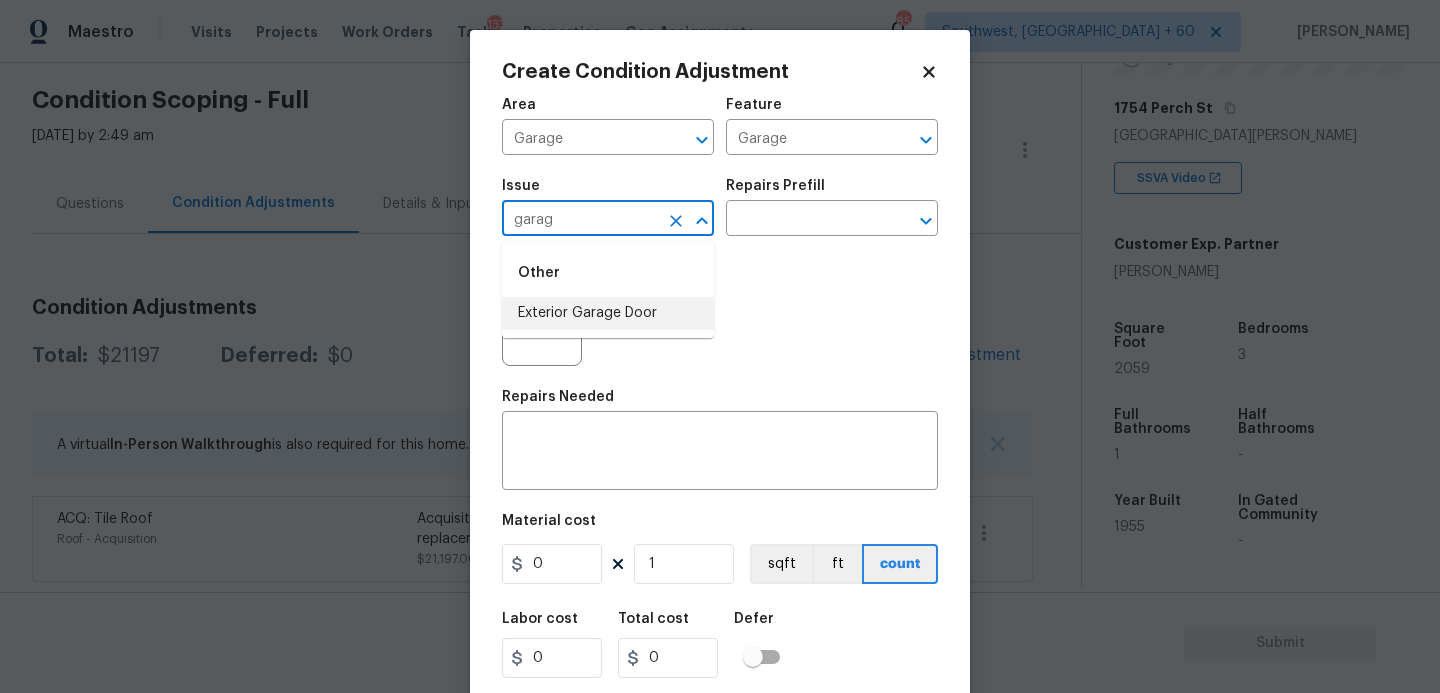 click on "Exterior Garage Door" at bounding box center [608, 313] 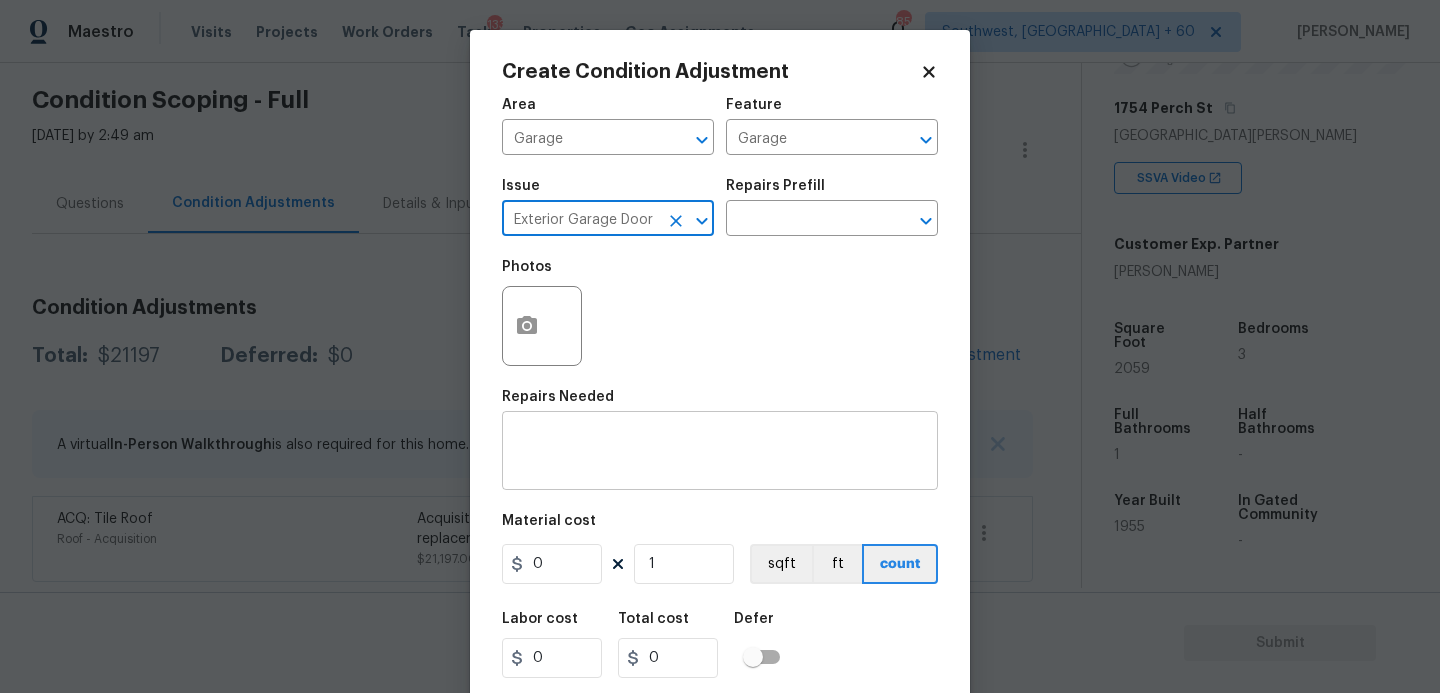 type on "Exterior Garage Door" 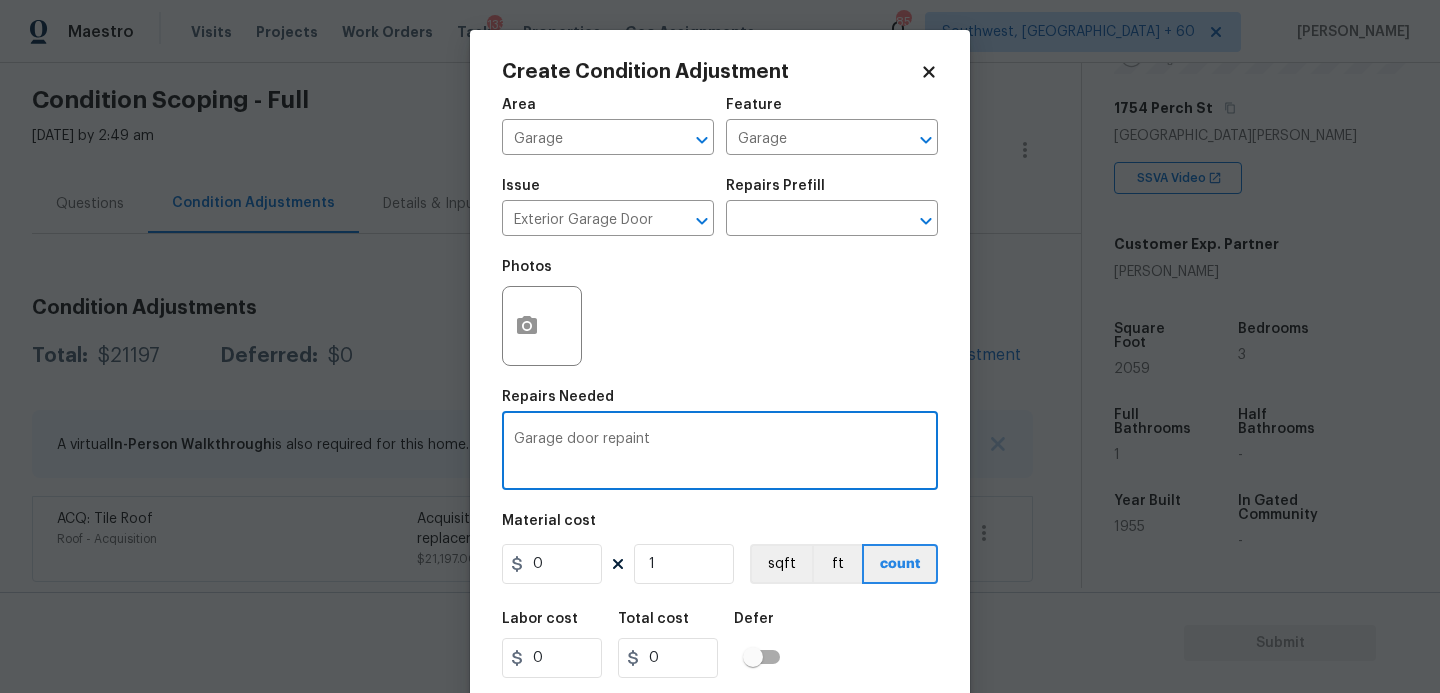 type on "Garage door repaint" 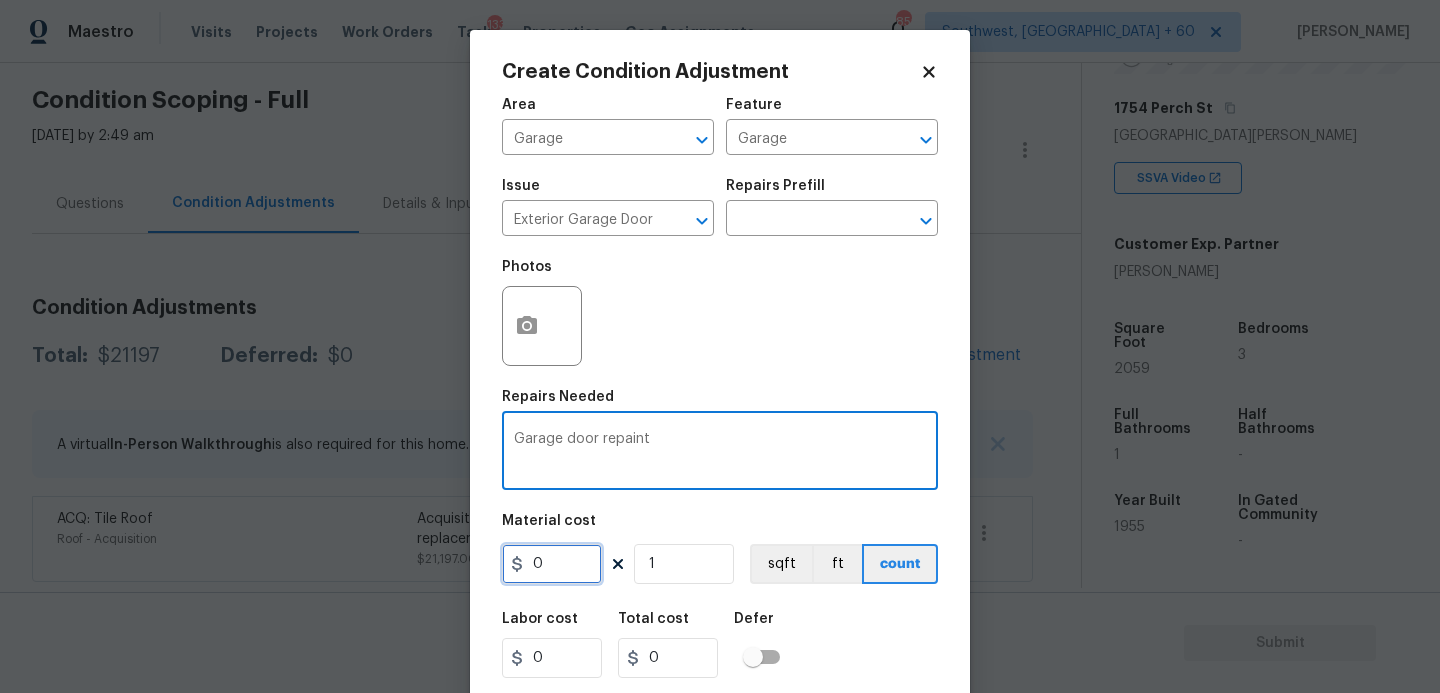drag, startPoint x: 568, startPoint y: 555, endPoint x: 378, endPoint y: 555, distance: 190 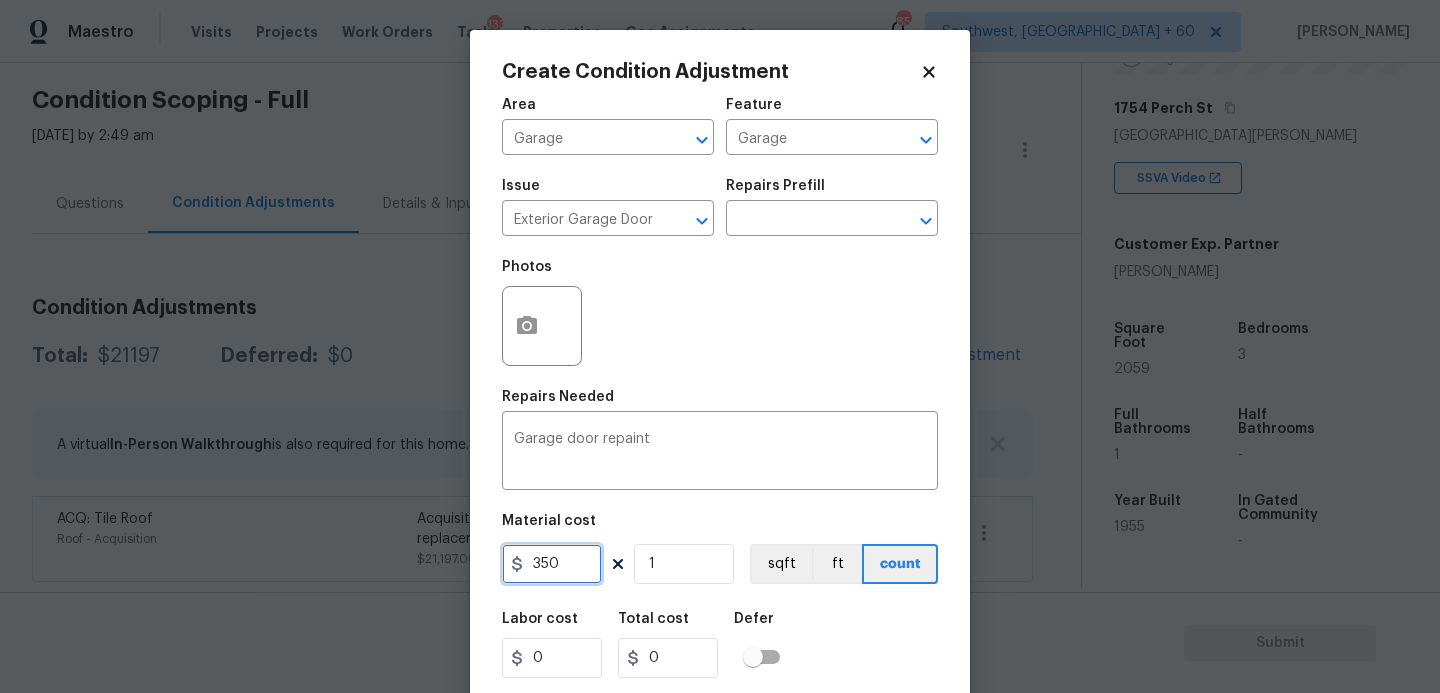 type on "350" 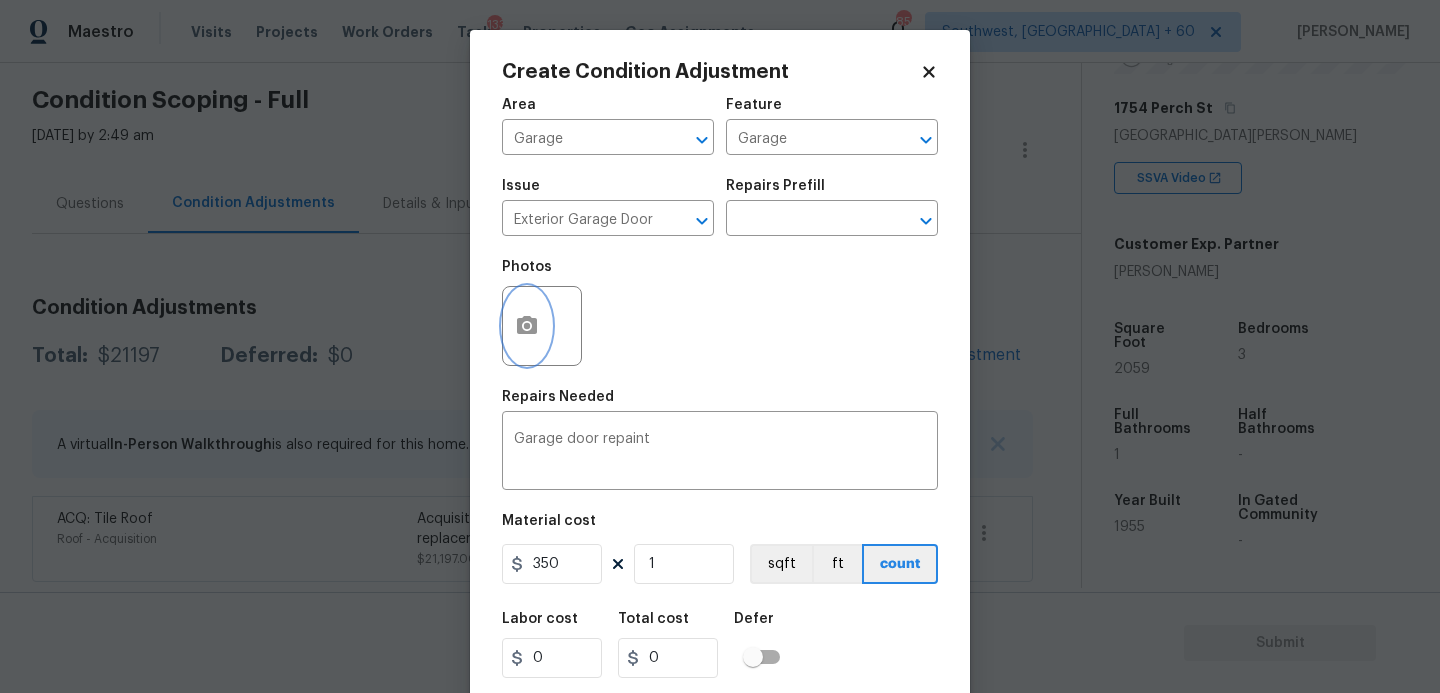 type on "350" 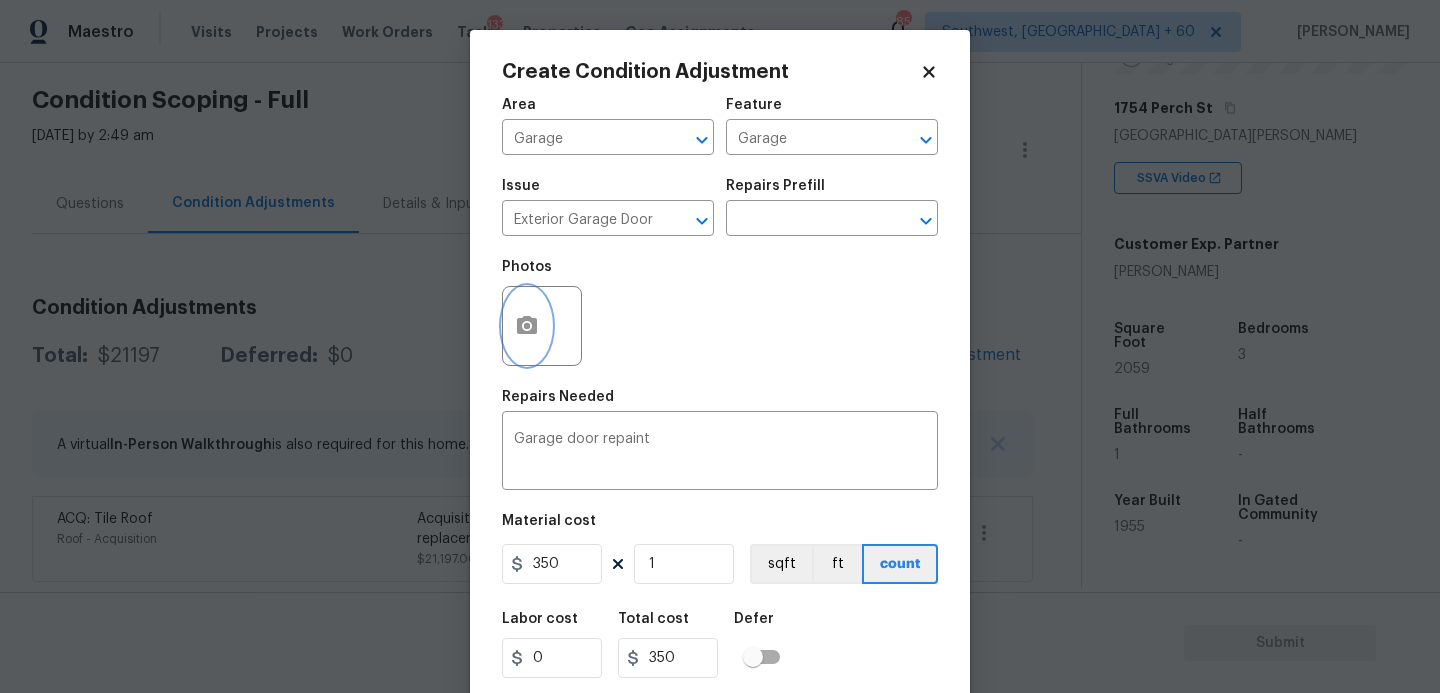 click 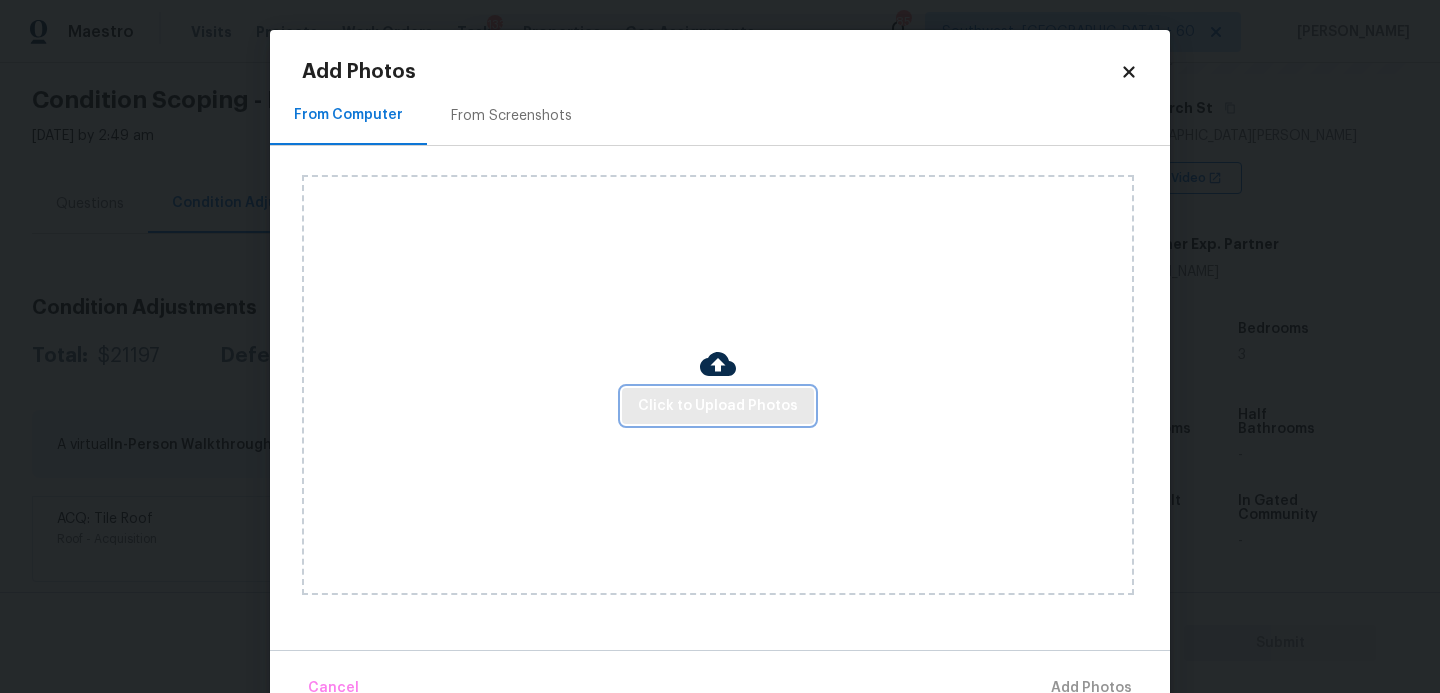 click on "Click to Upload Photos" at bounding box center [718, 406] 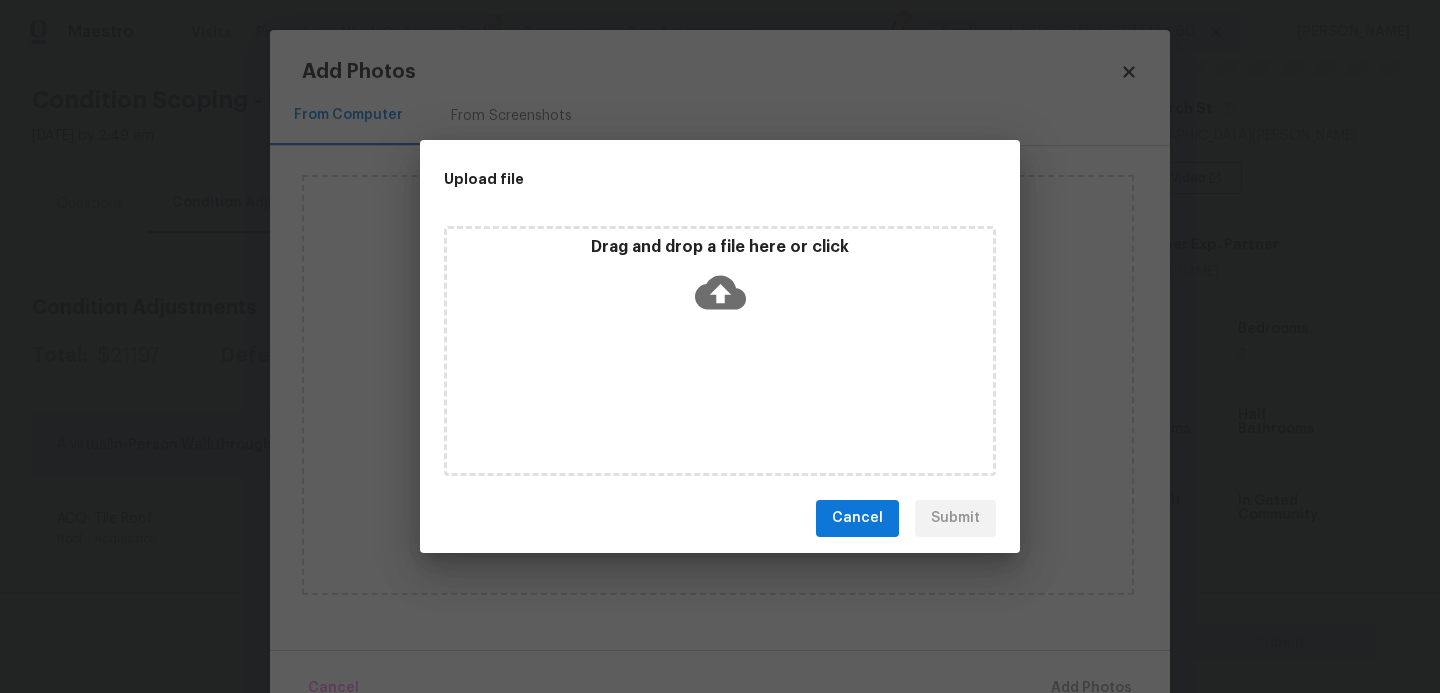click 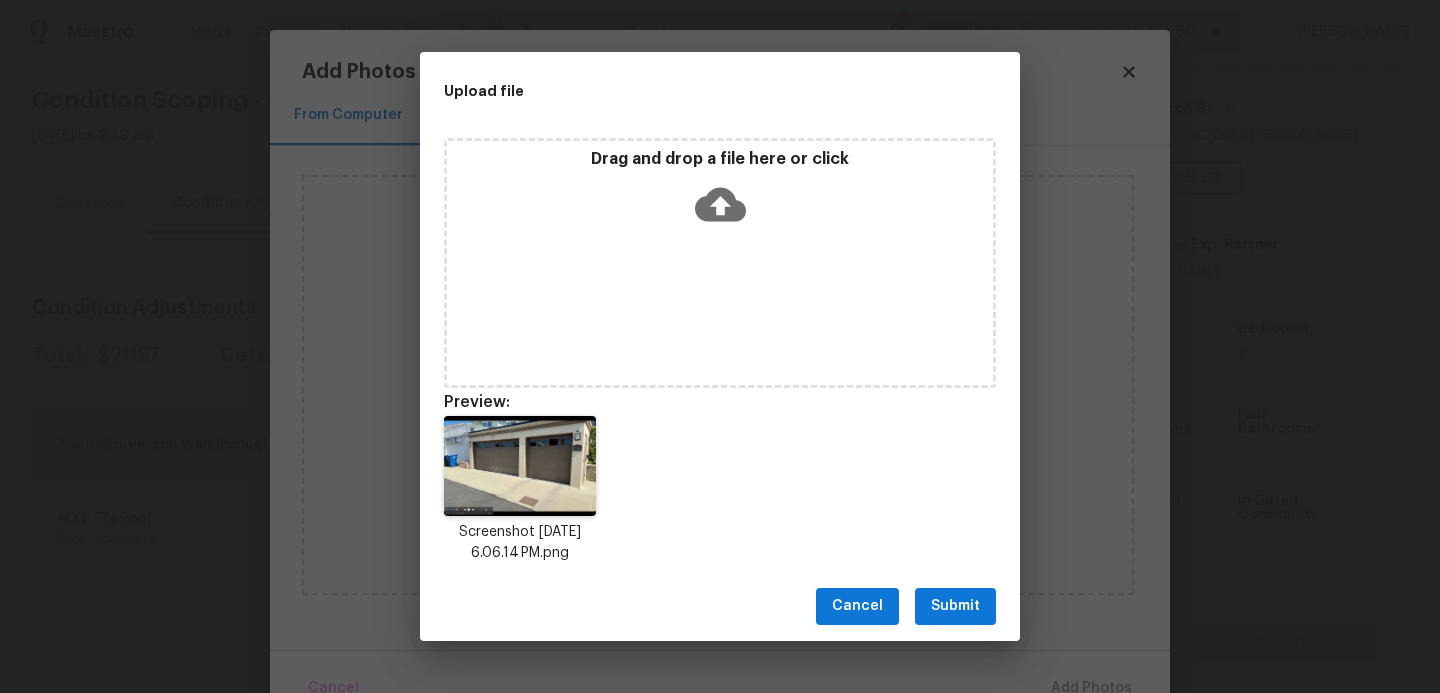 click on "Submit" at bounding box center [955, 606] 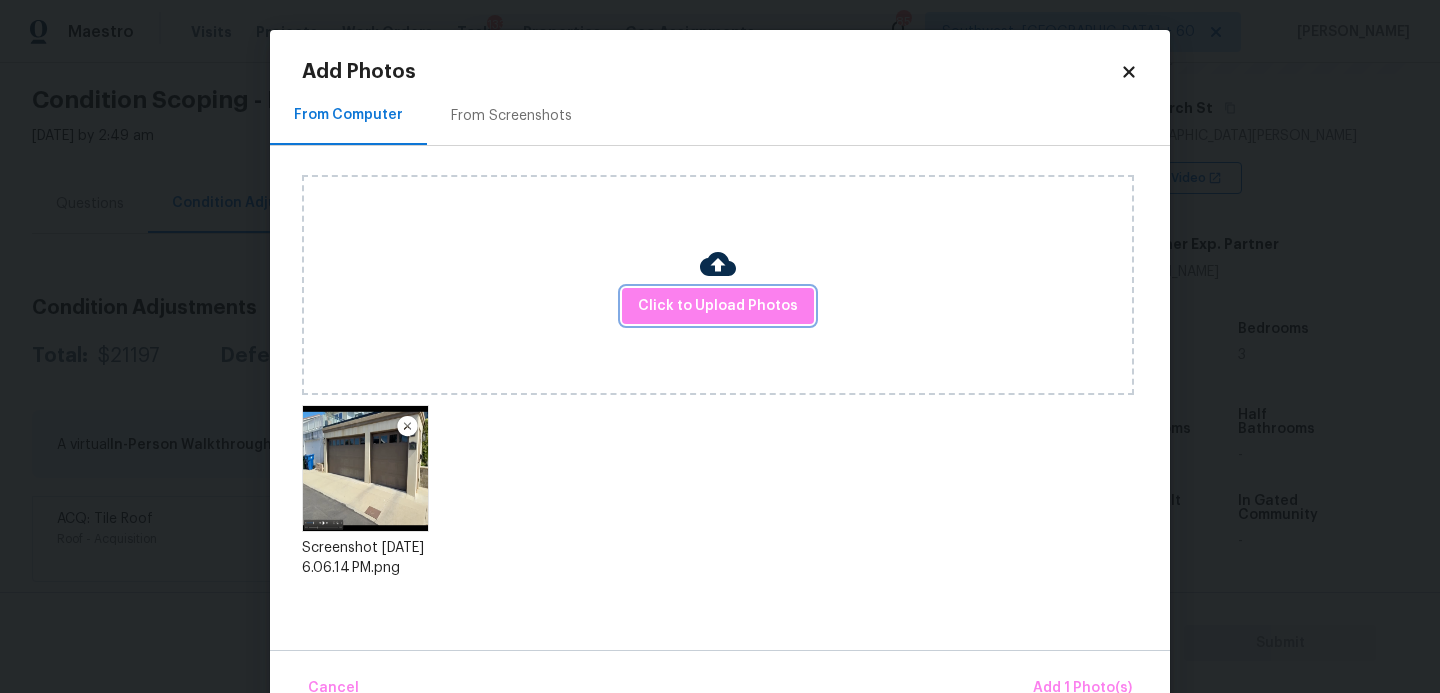 scroll, scrollTop: 47, scrollLeft: 0, axis: vertical 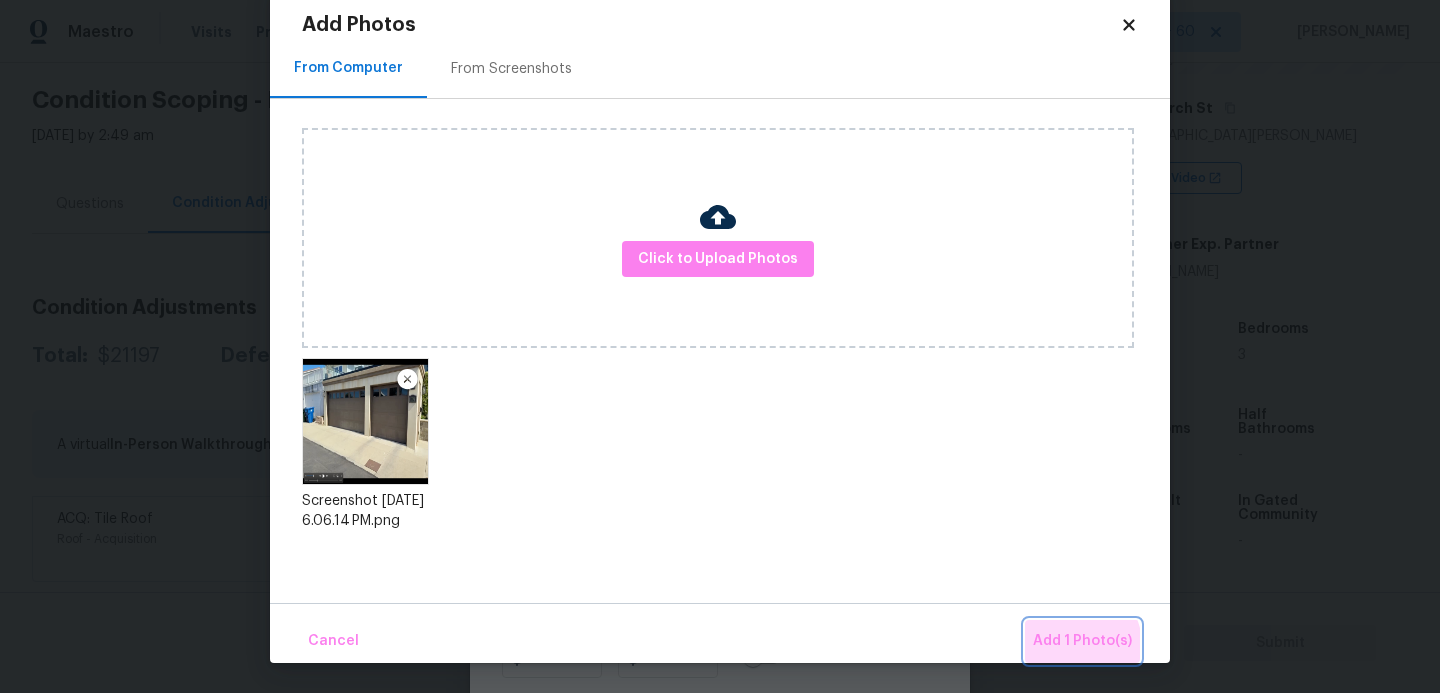 click on "Add 1 Photo(s)" at bounding box center [1082, 641] 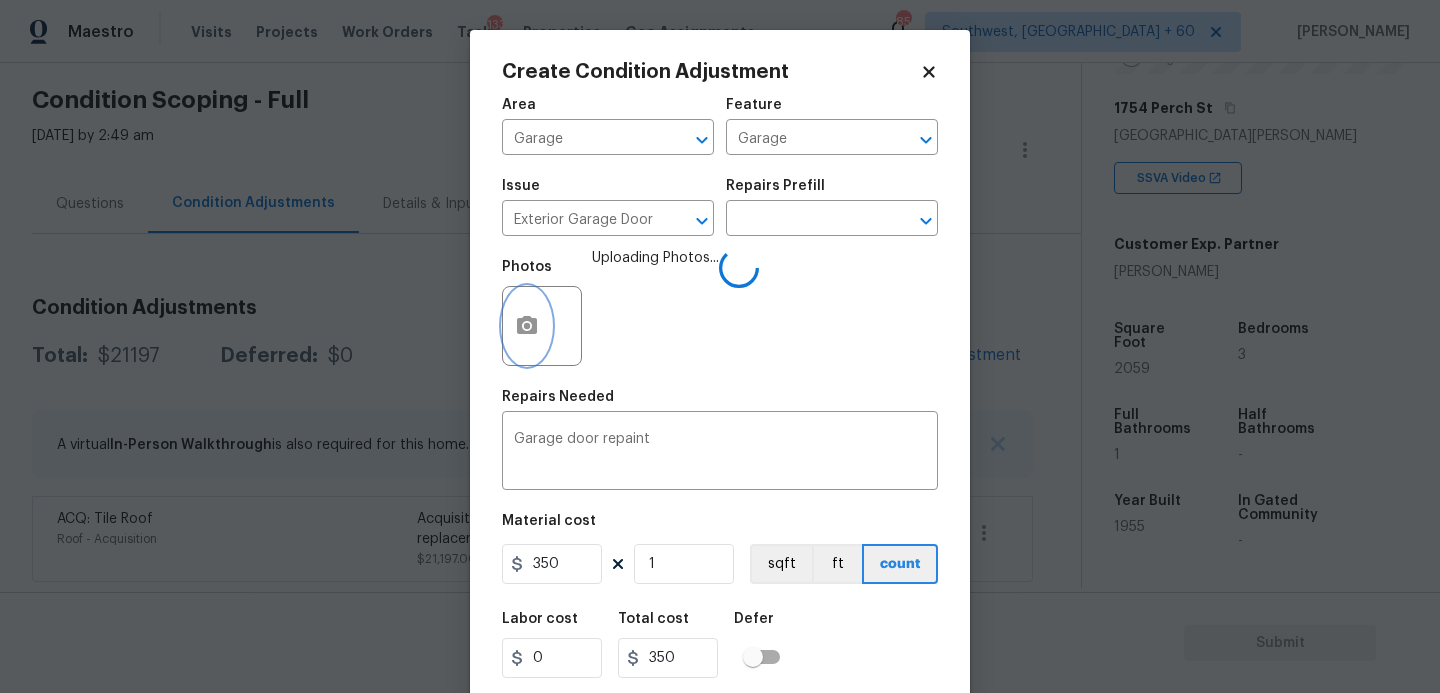 scroll, scrollTop: 0, scrollLeft: 0, axis: both 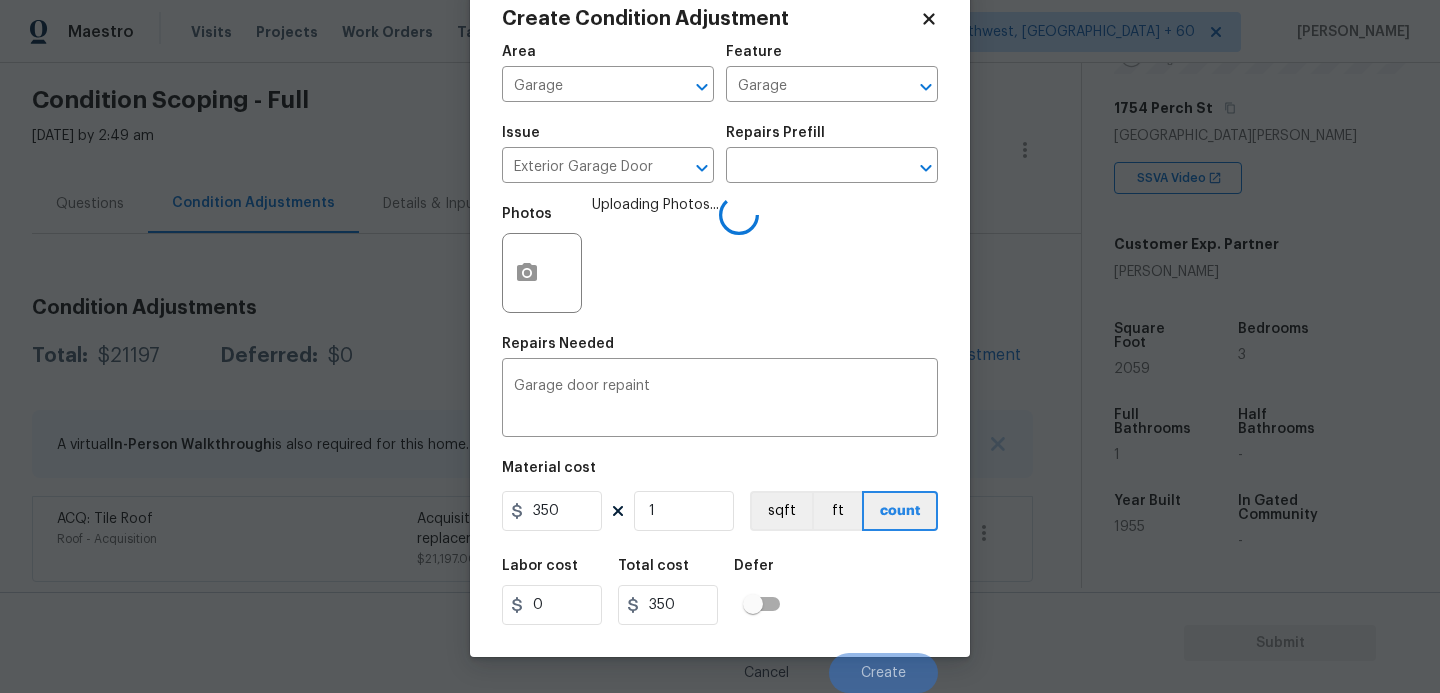 click on "Labor cost 0 Total cost 350 Defer" at bounding box center [720, 592] 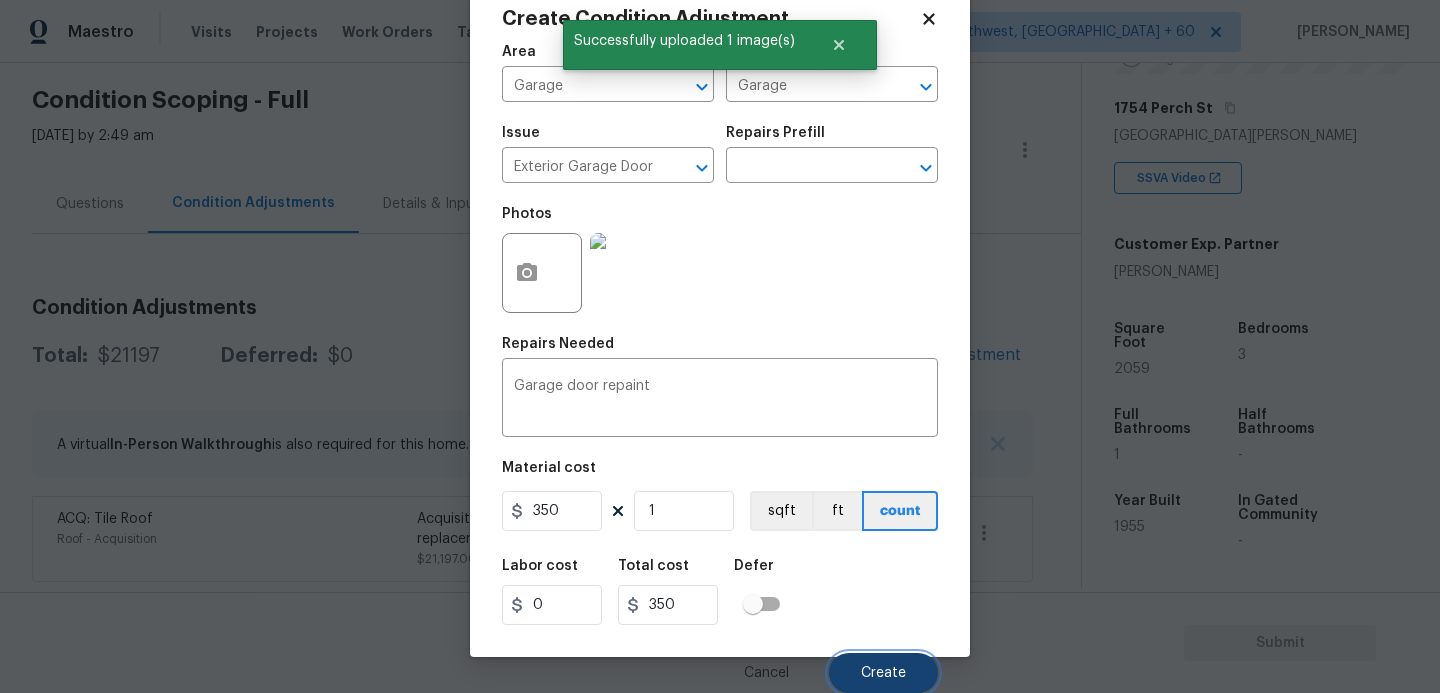 click on "Create" at bounding box center [883, 673] 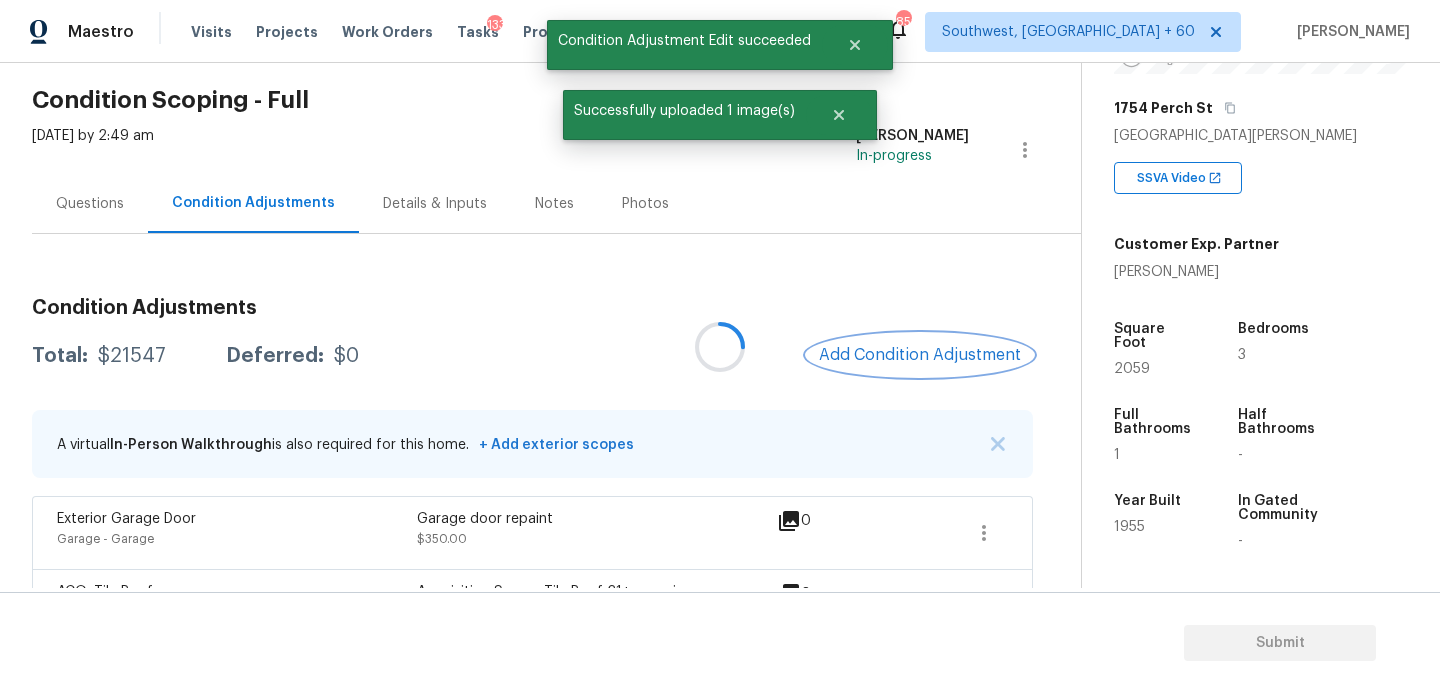 scroll, scrollTop: 0, scrollLeft: 0, axis: both 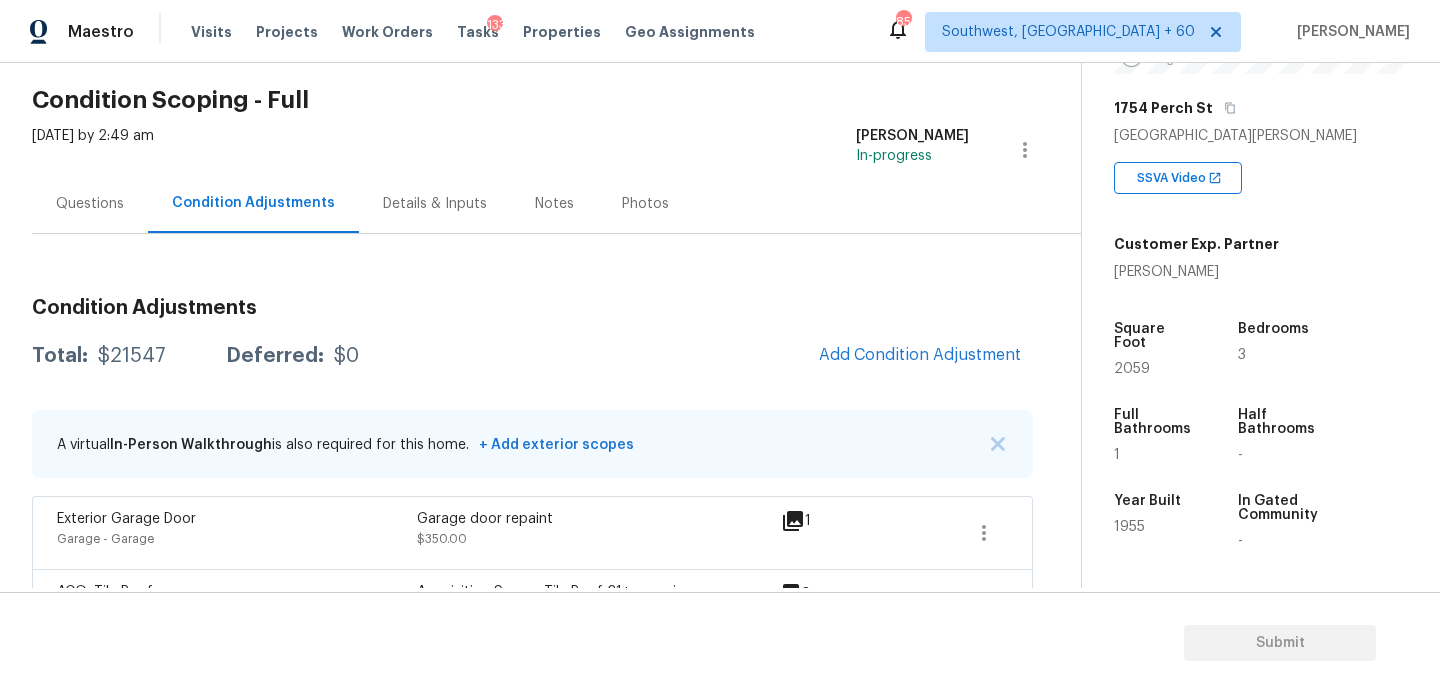 click on "Questions" at bounding box center (90, 203) 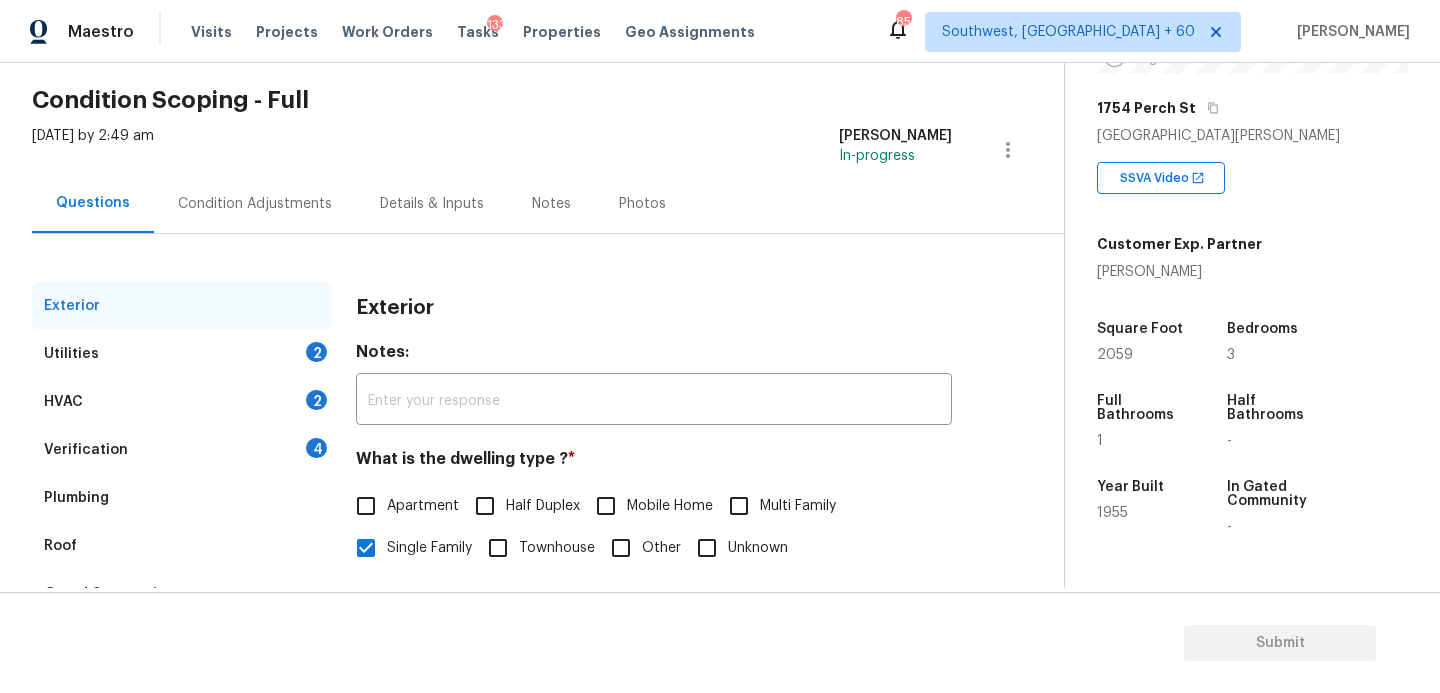 drag, startPoint x: 100, startPoint y: 218, endPoint x: 100, endPoint y: 280, distance: 62 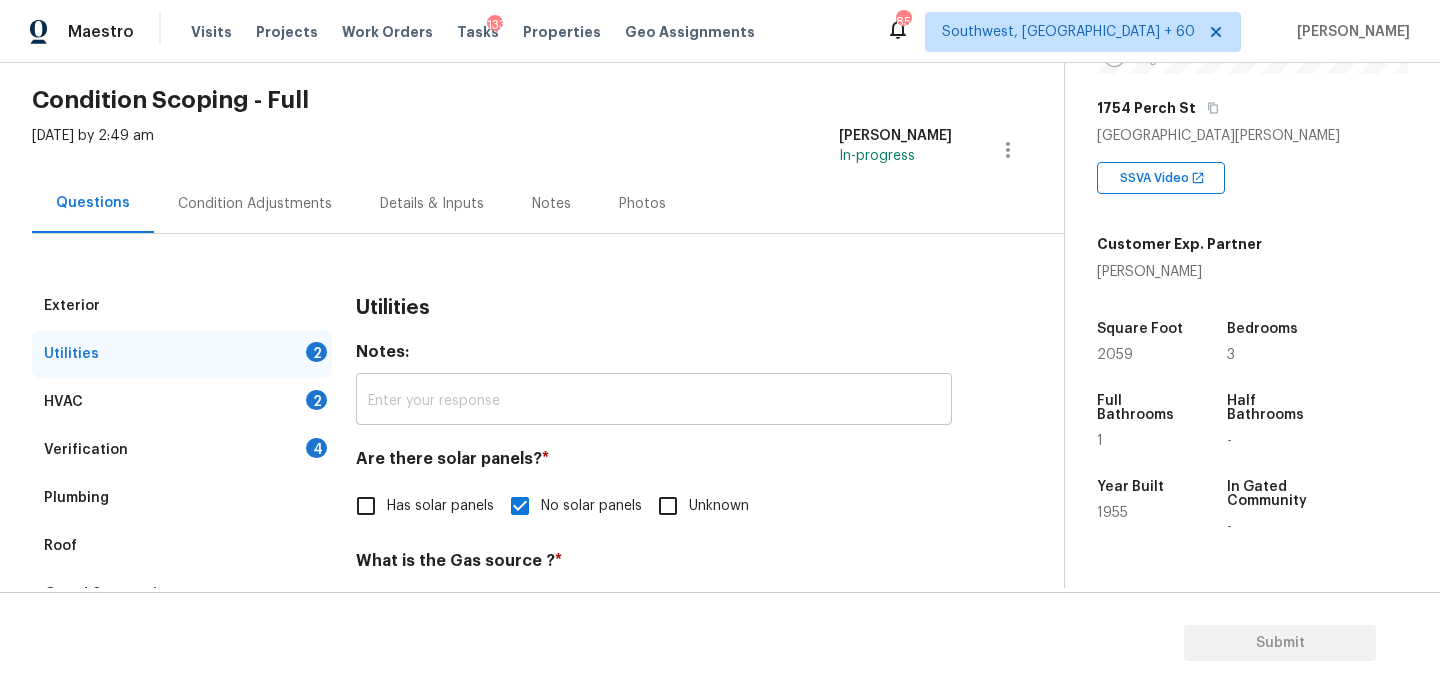 scroll, scrollTop: 195, scrollLeft: 0, axis: vertical 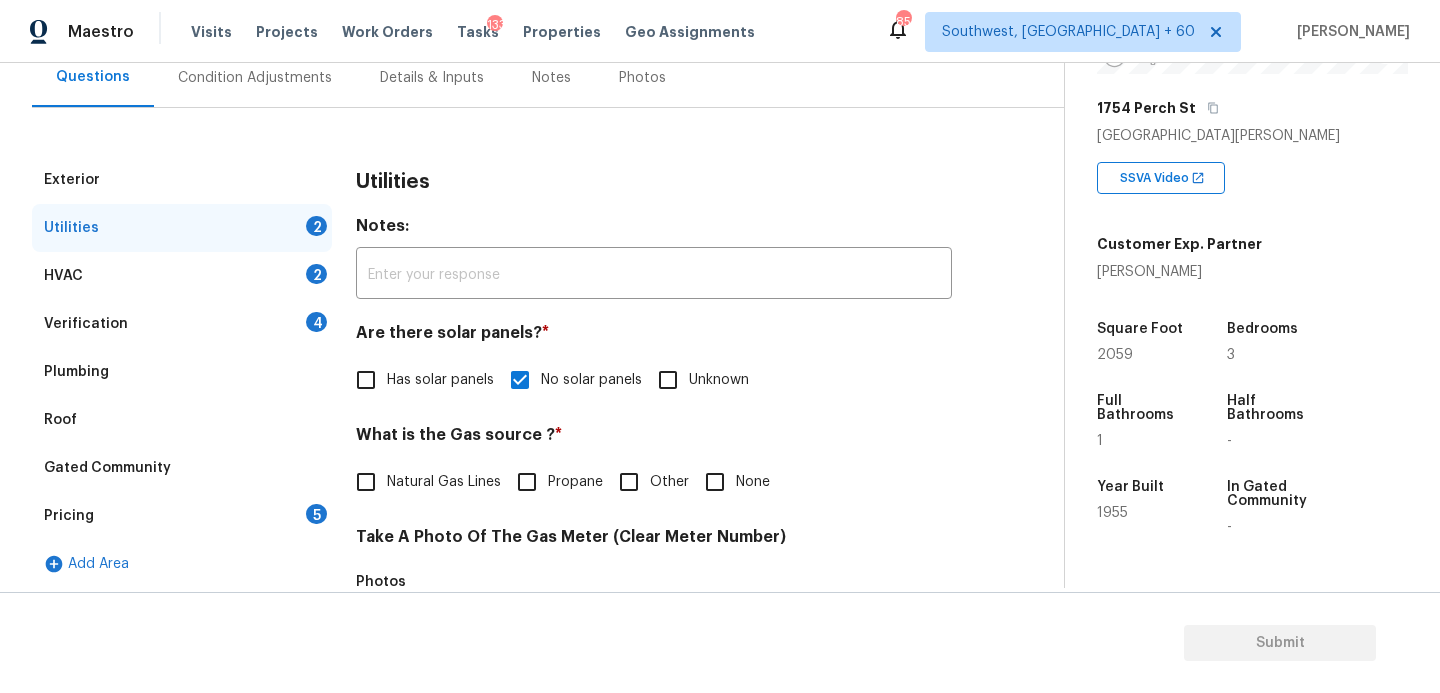 click on "Utilities Notes: ​ Are there solar panels?  * Has solar panels No solar panels Unknown What is the Gas source ?  * Natural Gas Lines Propane Other None Take A Photo Of The Gas Meter (Clear Meter Number) Photos Take A Photo Of The Water Meter (Clear Meter Number) Photos Take A Photo Of The Electric Meter (Clear Meter Number)  * Photos Does the home have a septic tank or sewer service?  * Sewer Septic Unknown" at bounding box center [654, 677] 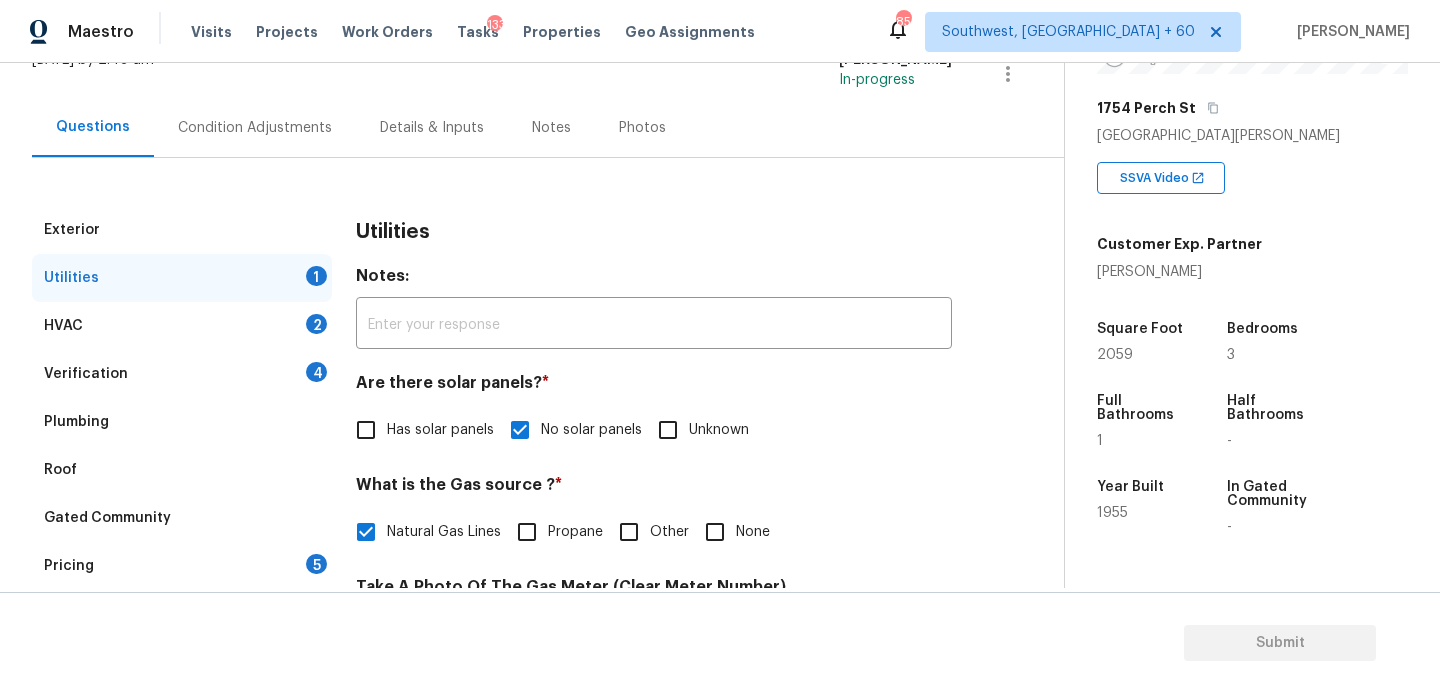 scroll, scrollTop: 115, scrollLeft: 0, axis: vertical 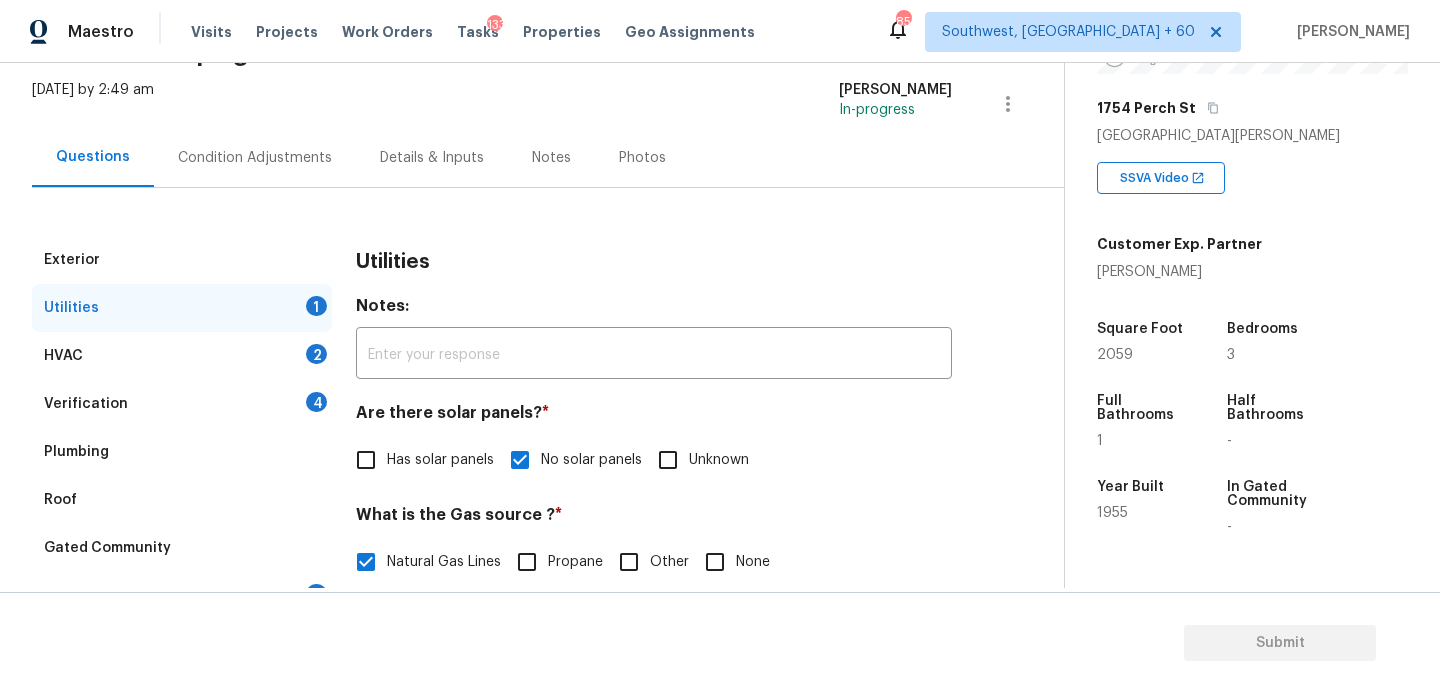 click on "Condition Adjustments" at bounding box center [255, 157] 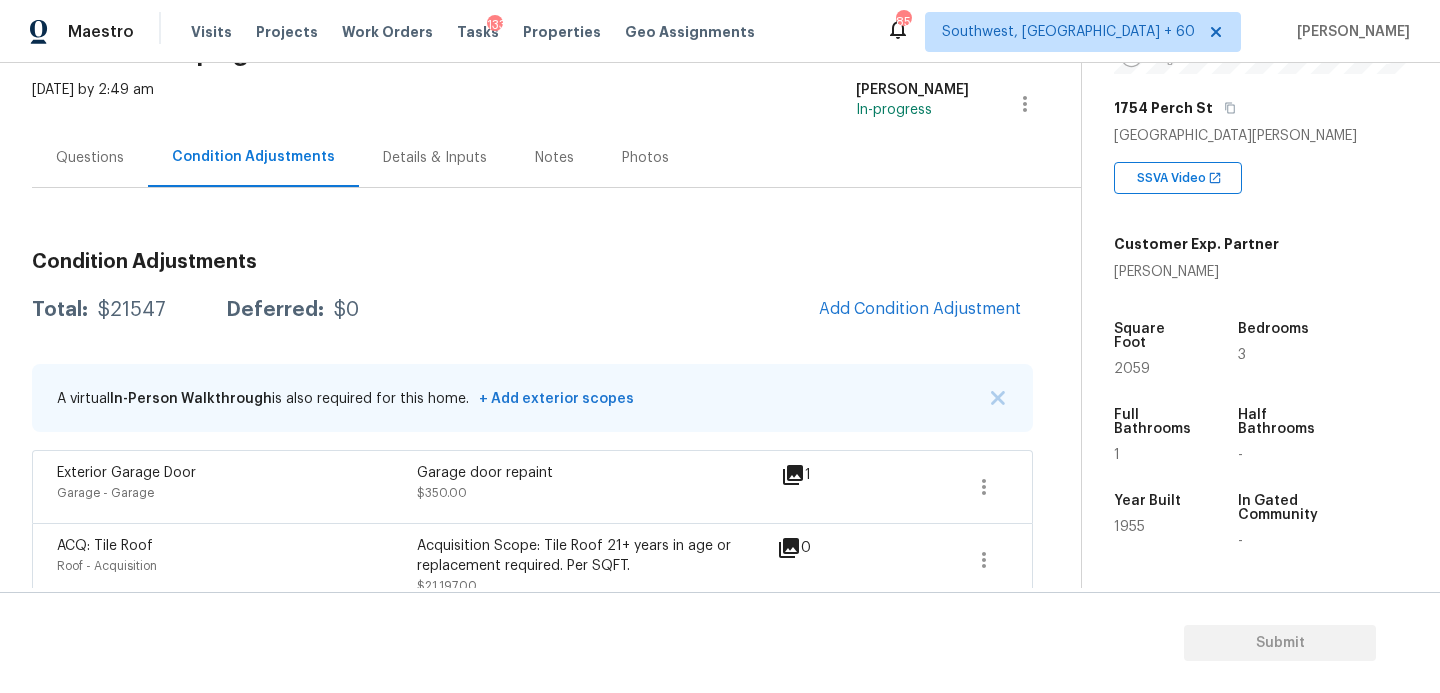 scroll, scrollTop: 142, scrollLeft: 0, axis: vertical 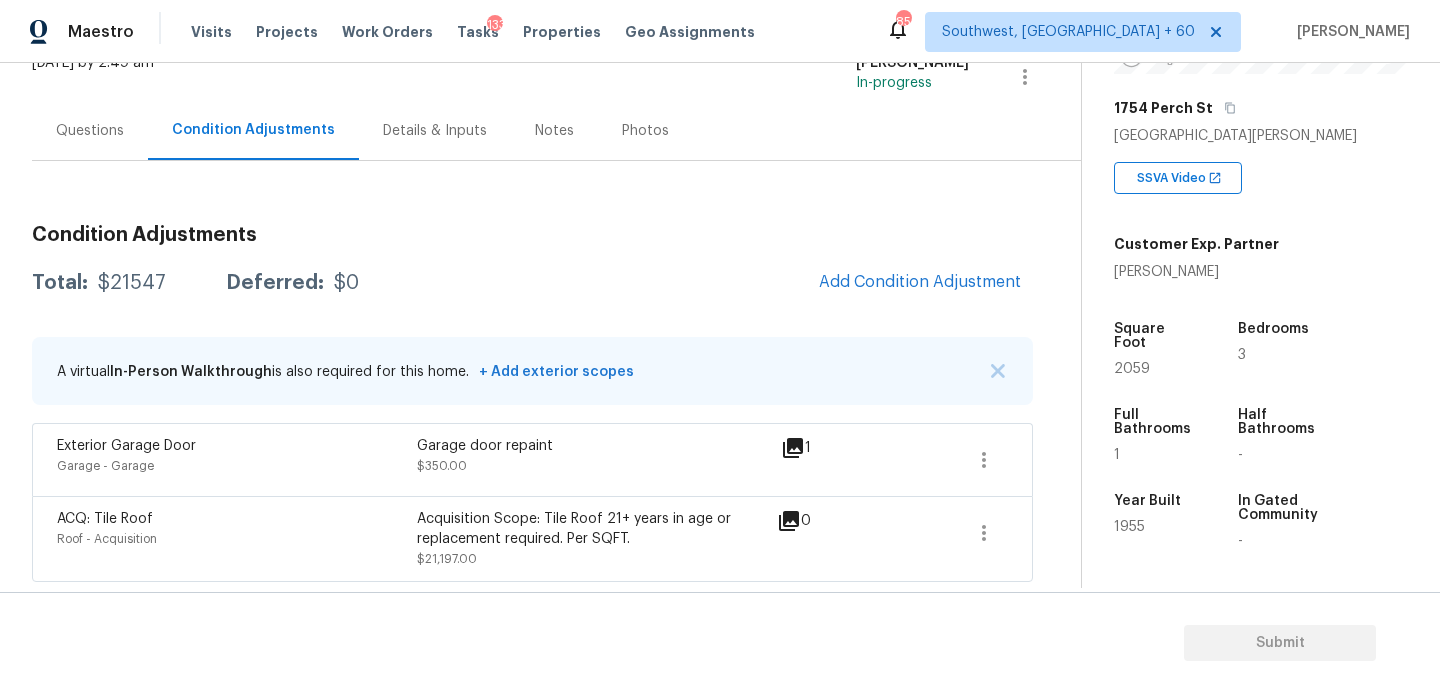 click on "Condition Adjustments Total:  $21547 Deferred:  $0 Add Condition Adjustment A virtual  In-Person Walkthrough  is also required for this home.   + Add exterior scopes Exterior Garage Door Garage - Garage Garage door repaint $350.00   1 ACQ: Tile Roof Roof - Acquisition Acquisition Scope: Tile Roof 21+ years in age or replacement required. Per SQFT. $21,197.00   0" at bounding box center [532, 395] 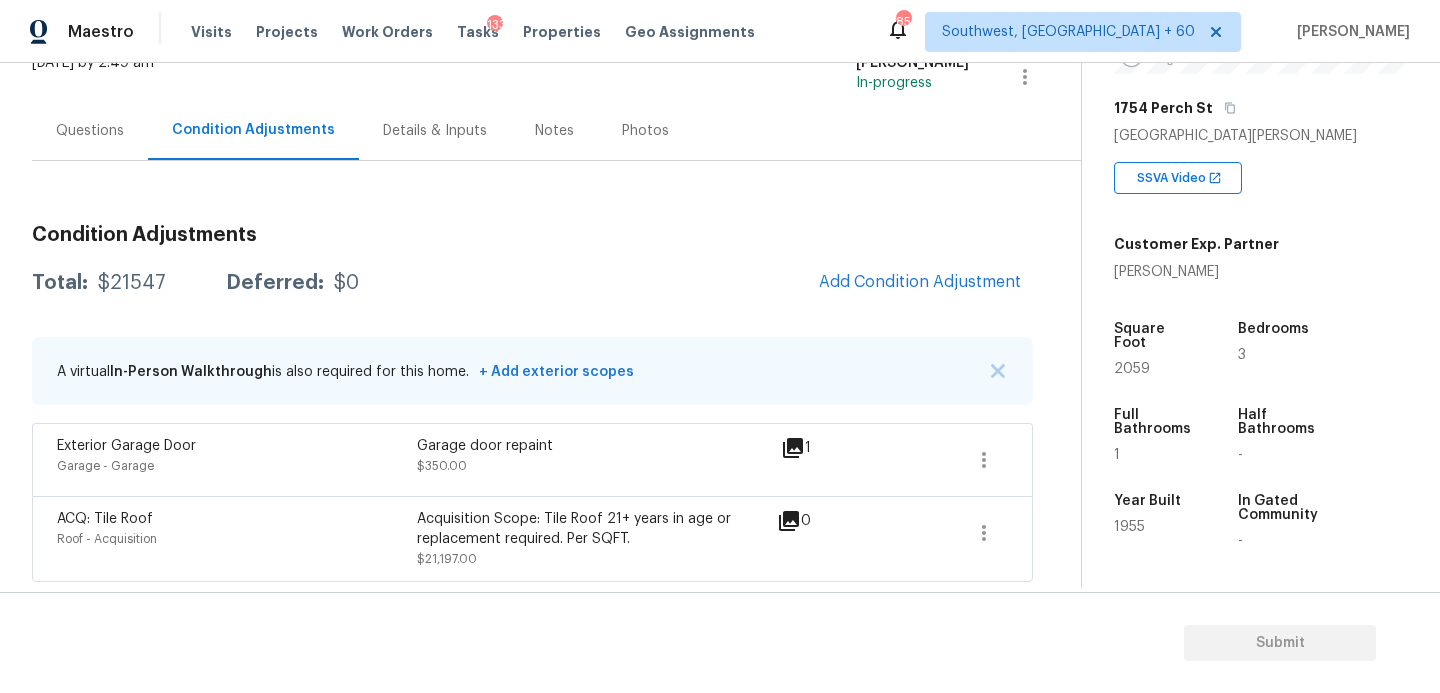 click on "Questions" at bounding box center [90, 131] 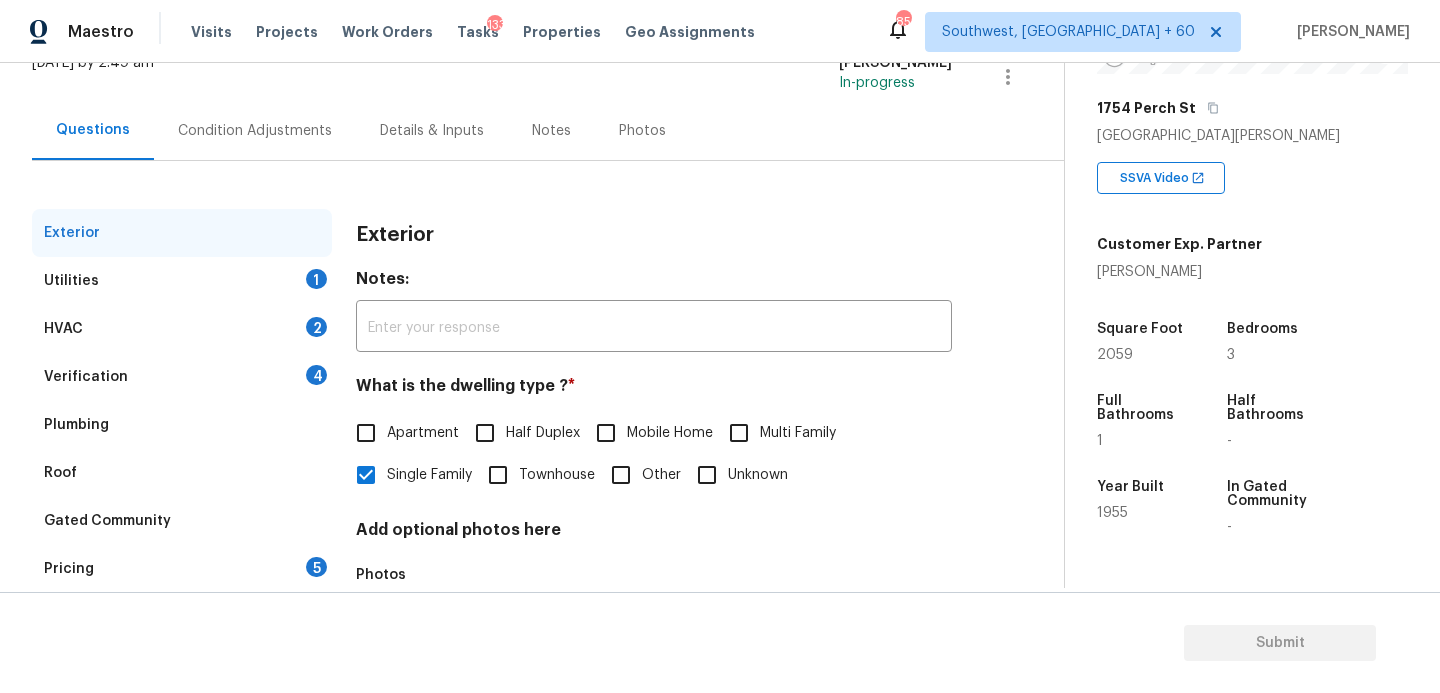 click on "Verification 4" at bounding box center (182, 377) 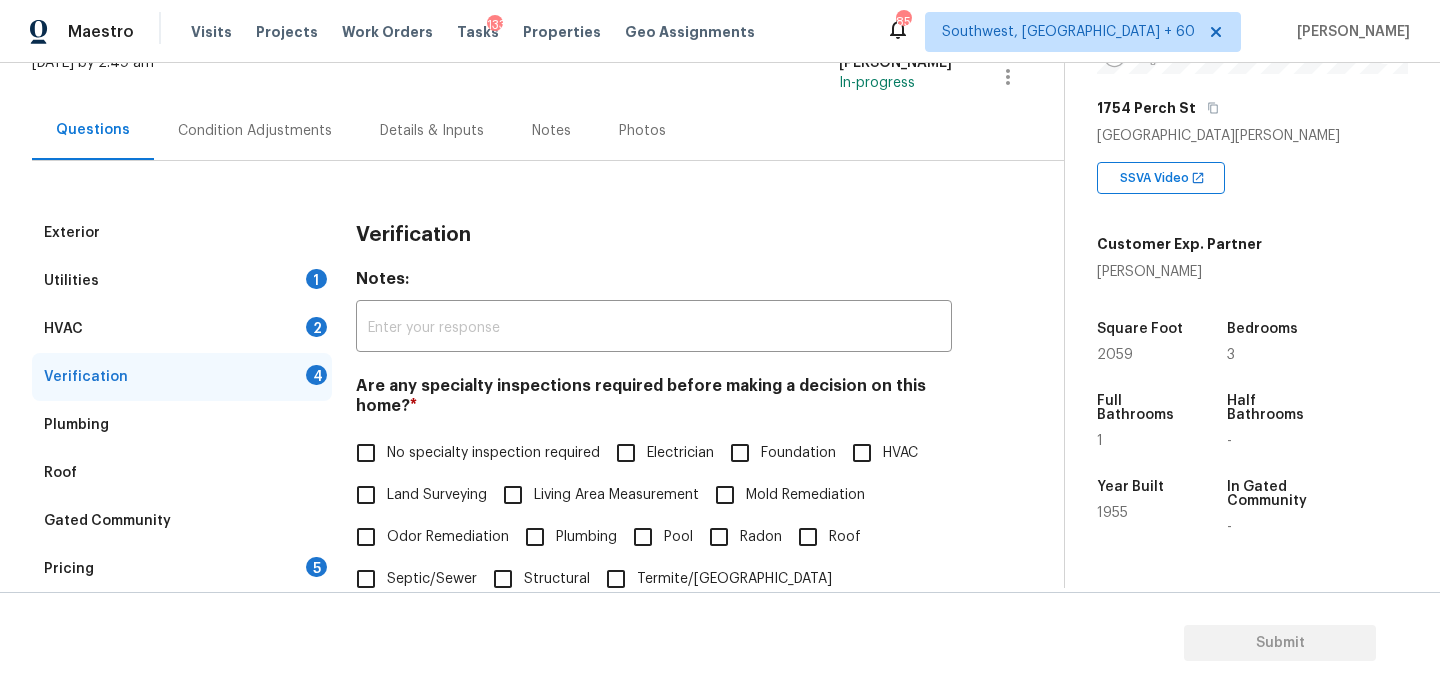 click on "HVAC" at bounding box center [900, 453] 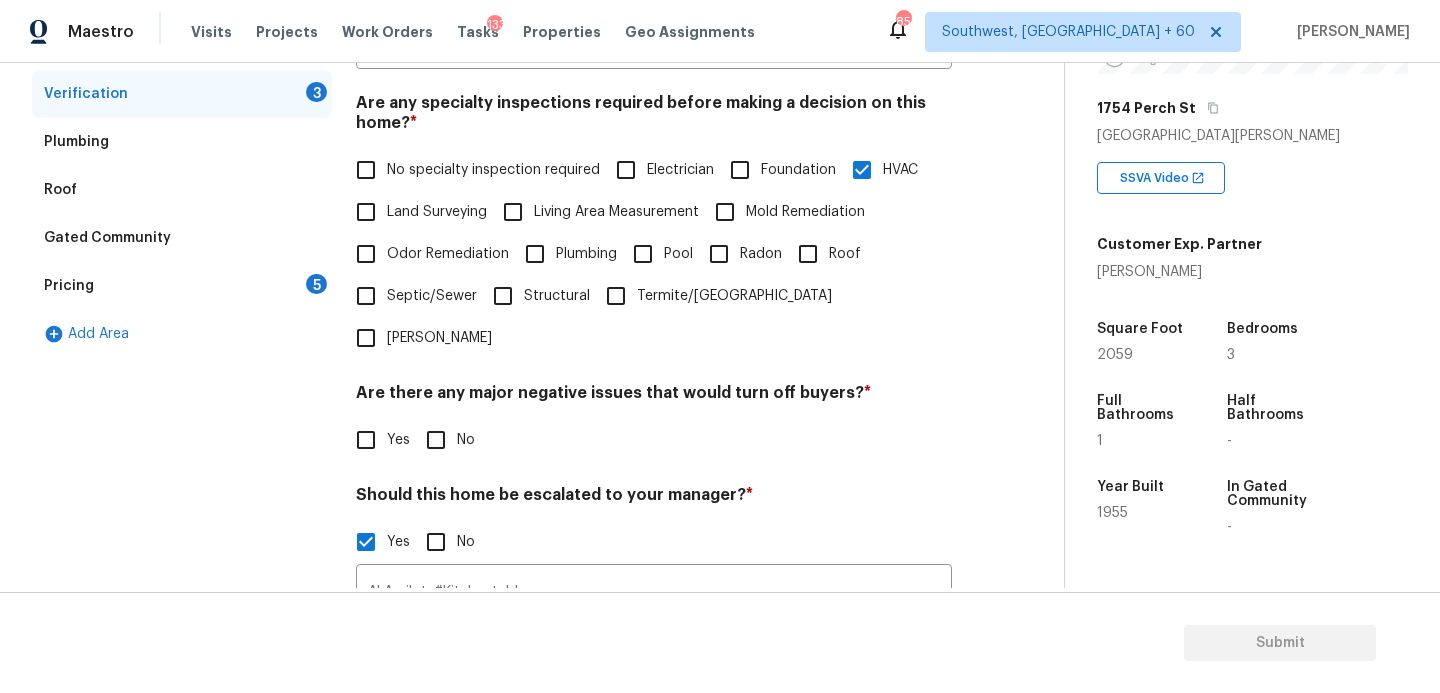 scroll, scrollTop: 700, scrollLeft: 0, axis: vertical 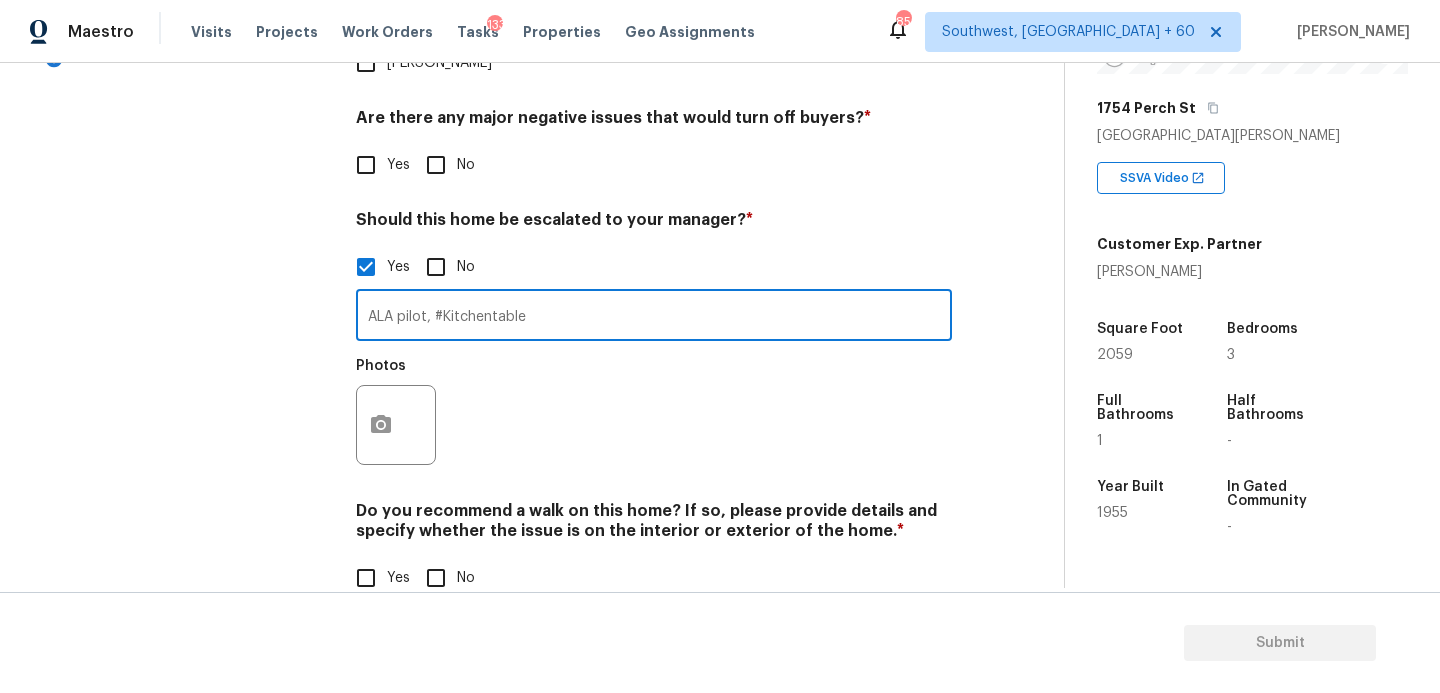 click on "ALA pilot, #Kitchentable" at bounding box center [654, 317] 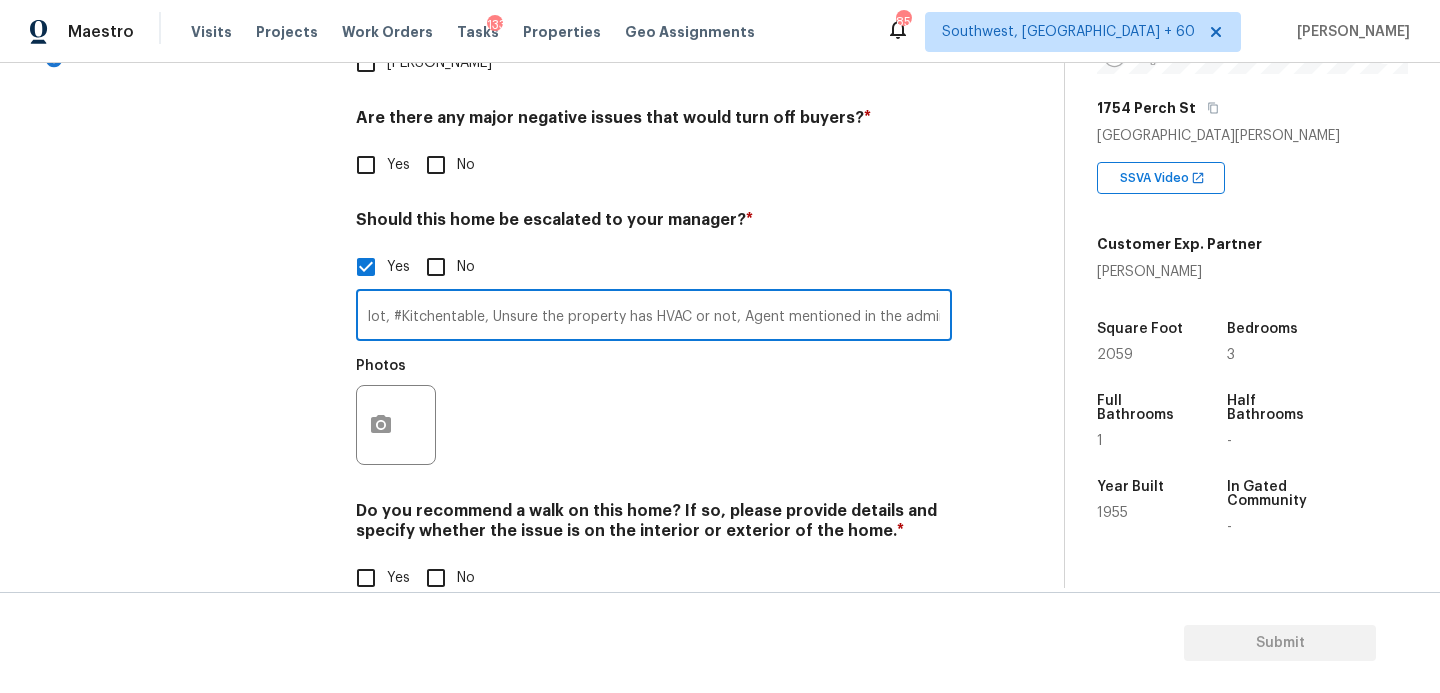 scroll, scrollTop: 0, scrollLeft: 45, axis: horizontal 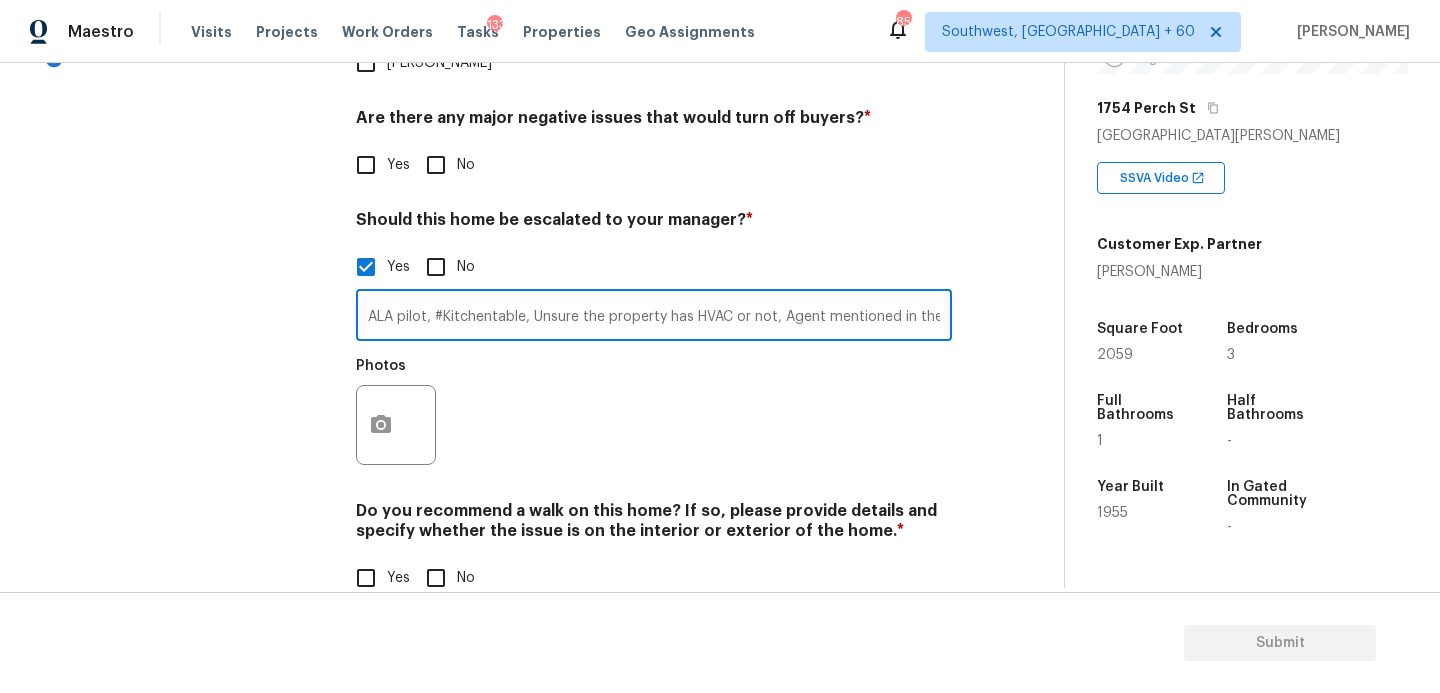 click on "ALA pilot, #Kitchentable, Unsure the property has HVAC or not, Agent mentioned in the admin" at bounding box center [654, 317] 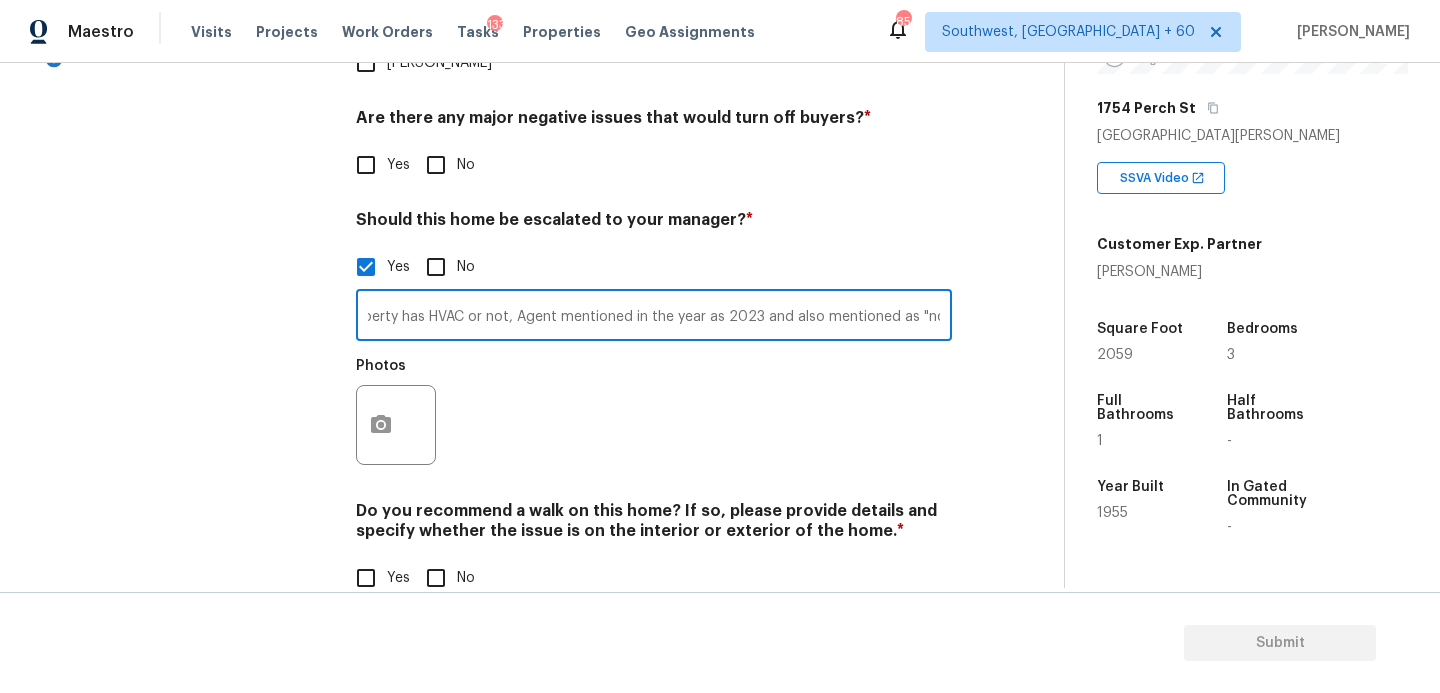 scroll, scrollTop: 0, scrollLeft: 274, axis: horizontal 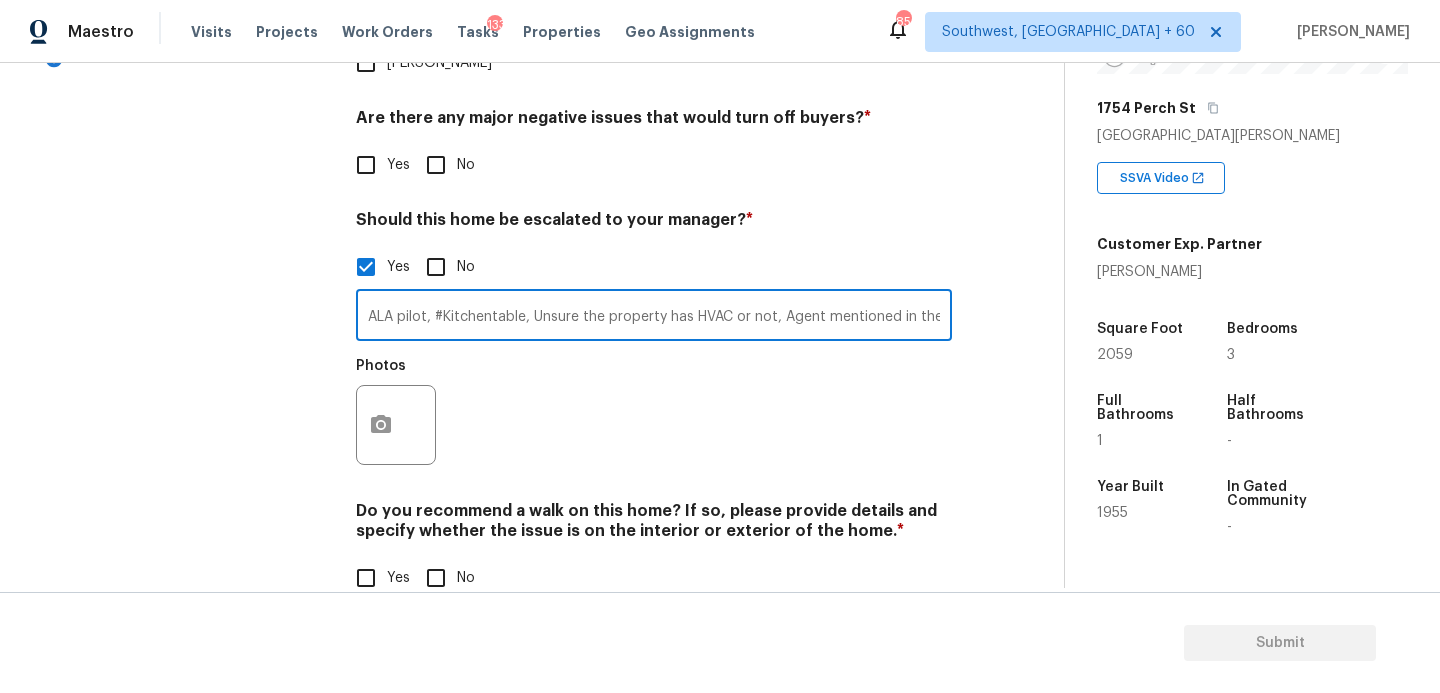 click on "ALA pilot, #Kitchentable, Unsure the property has HVAC or not, Agent mentioned in the year as 2023 and also mentioned as "non"" at bounding box center [654, 317] 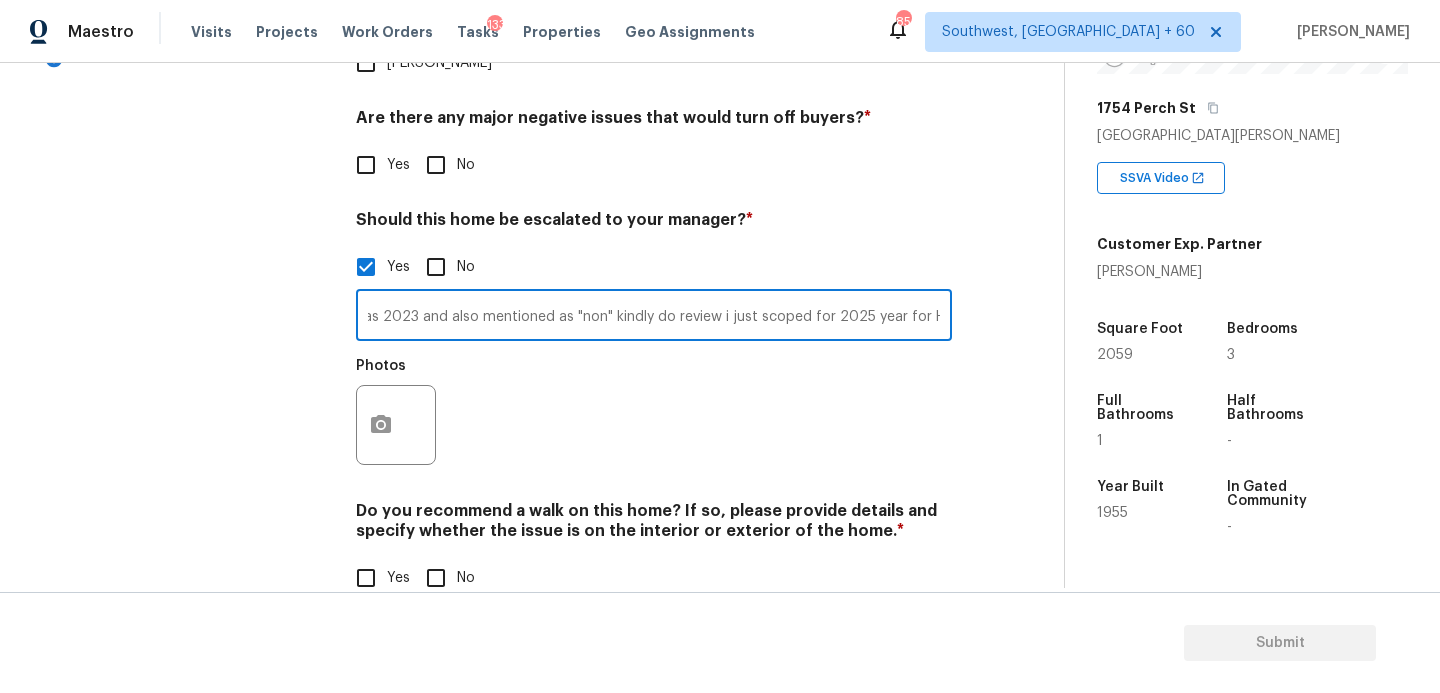 scroll, scrollTop: 0, scrollLeft: 625, axis: horizontal 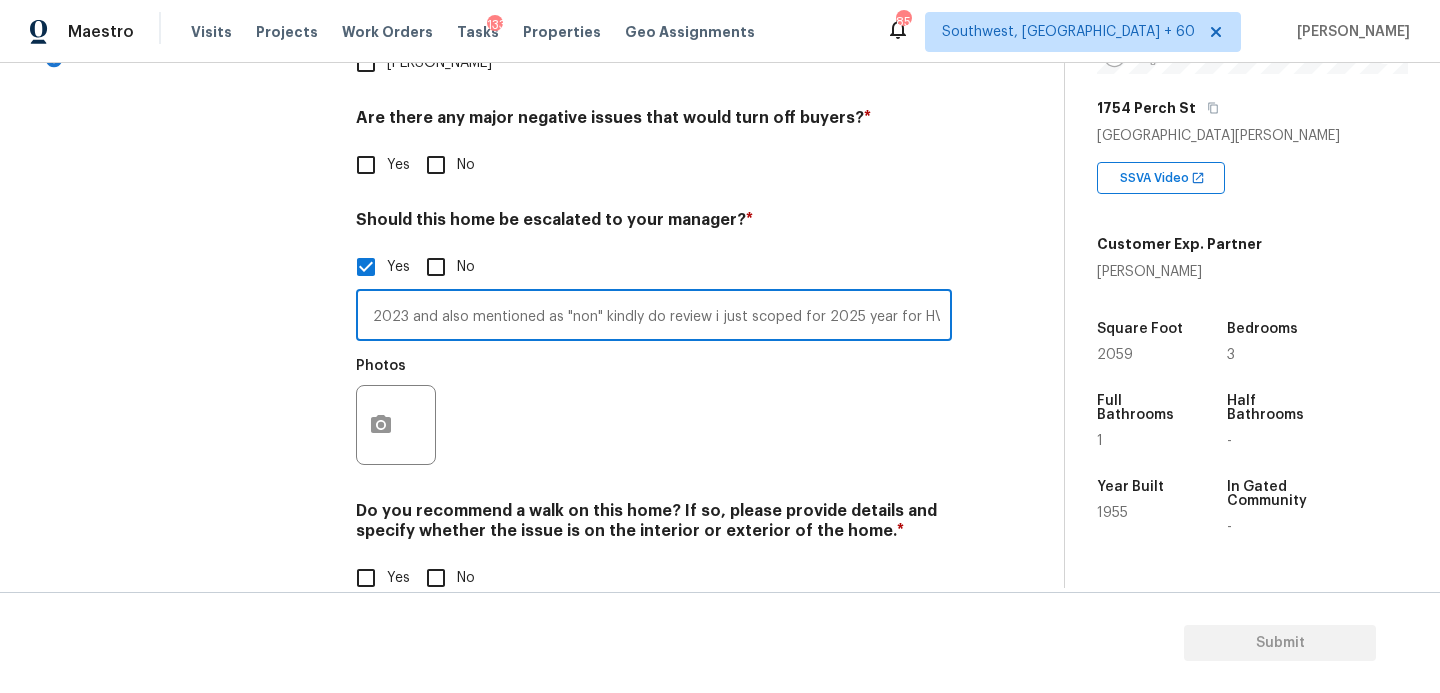 type on "ALA pilot, #Kitchentable, Unsure the property has HVAC or not, Agent mentioned in the year as 2023 and also mentioned as "non" kindly do review i just scoped for 2025 year for HVAC" 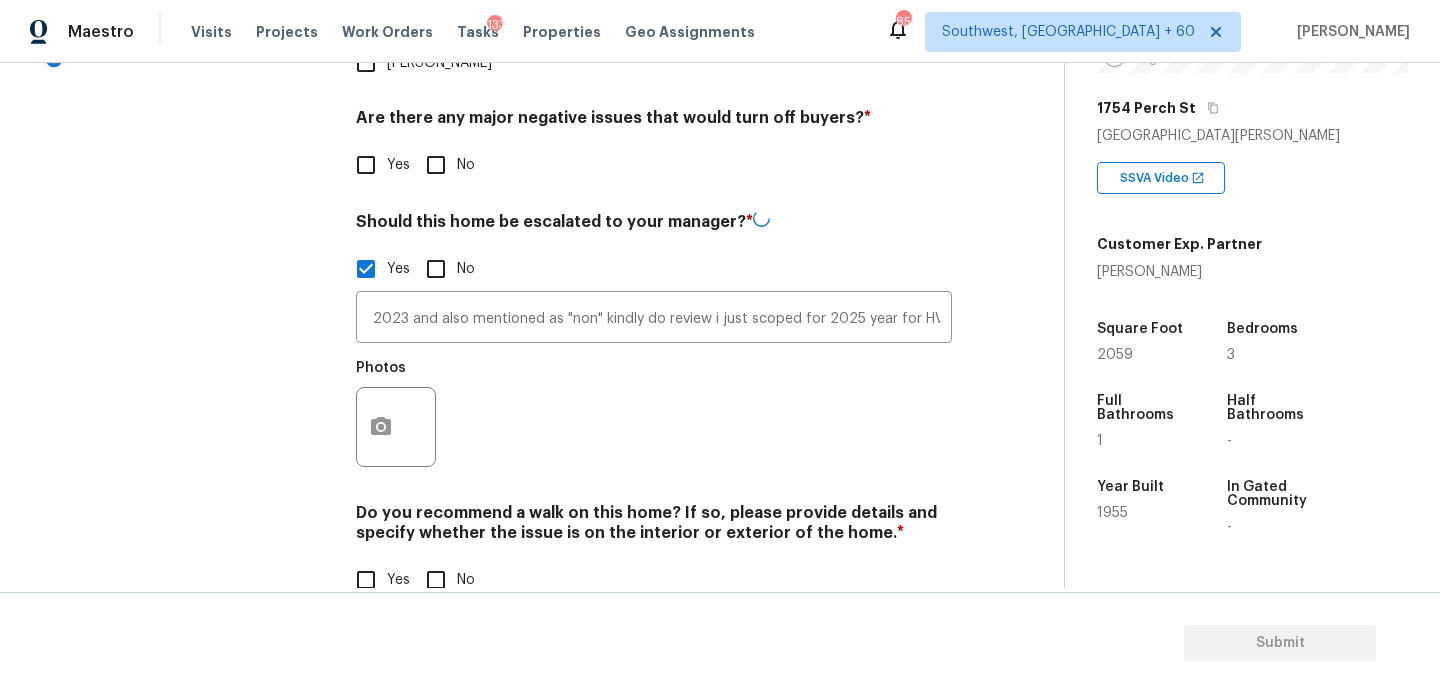 scroll, scrollTop: 0, scrollLeft: 0, axis: both 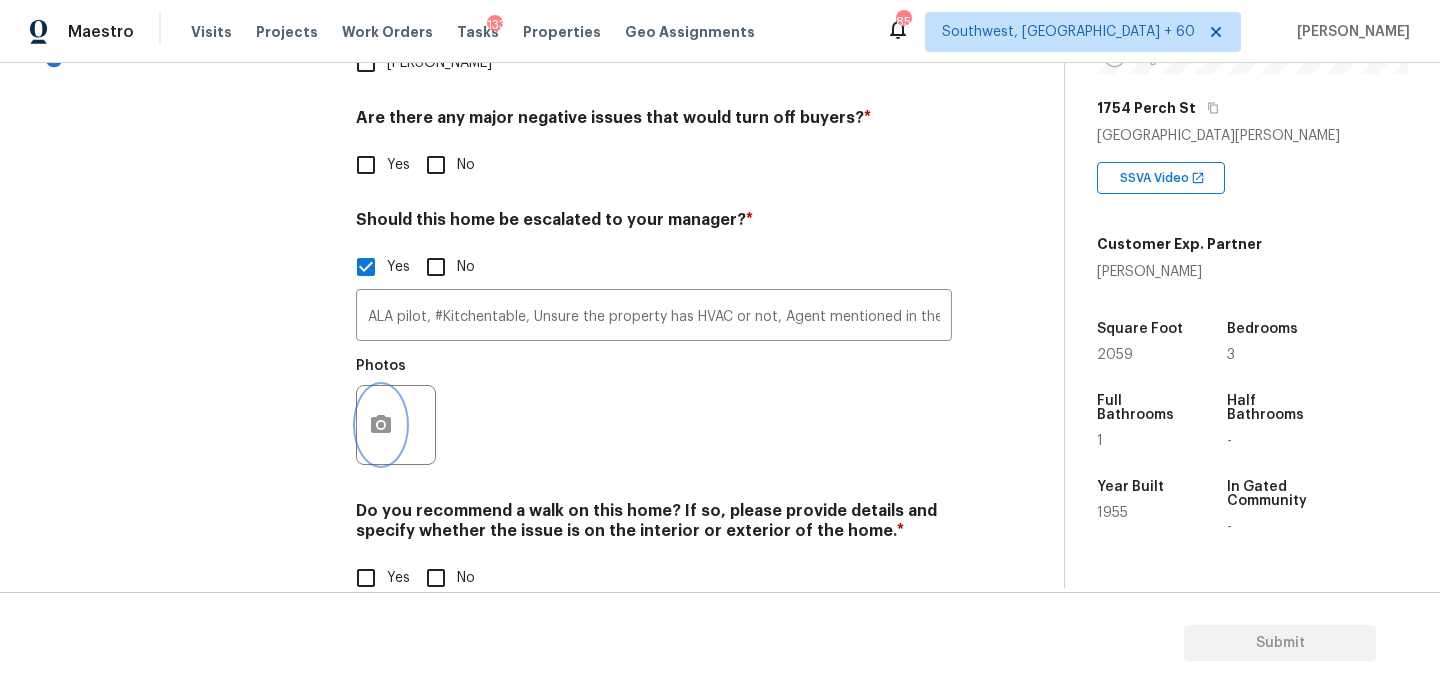 click 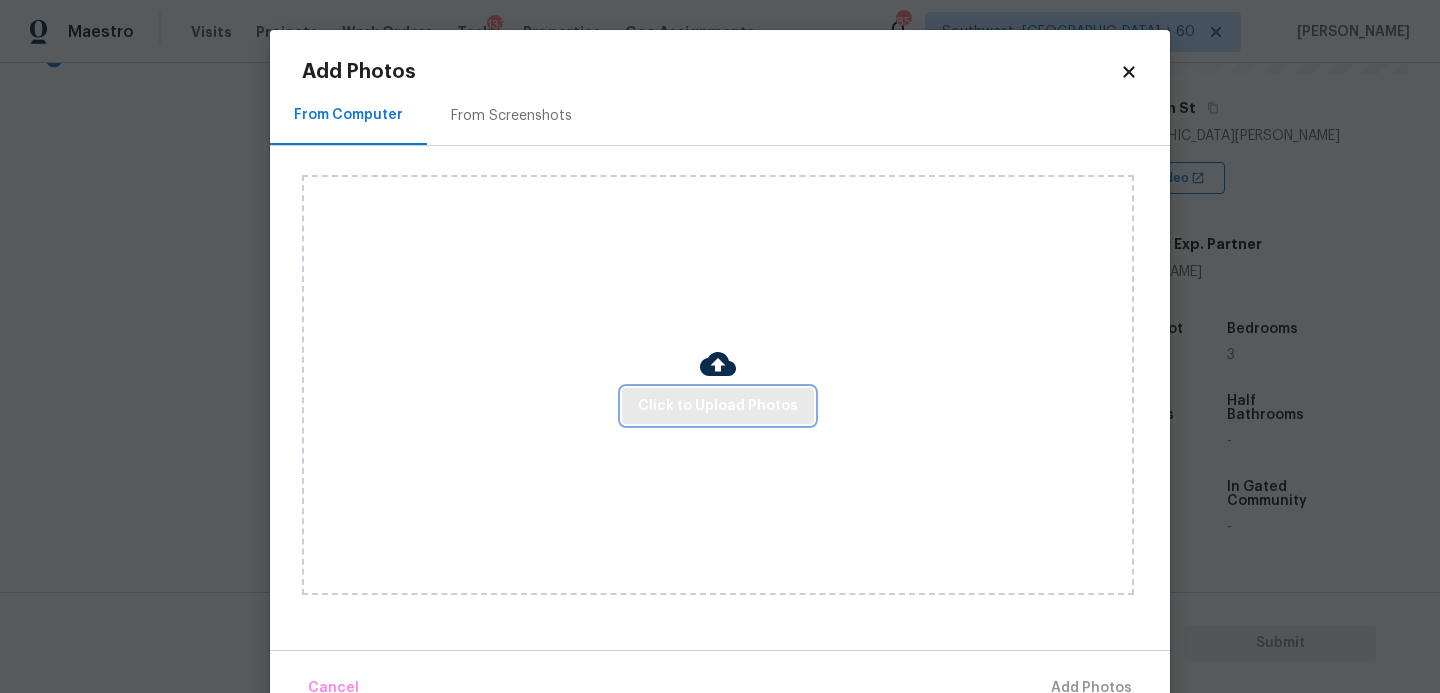click on "Click to Upload Photos" at bounding box center (718, 406) 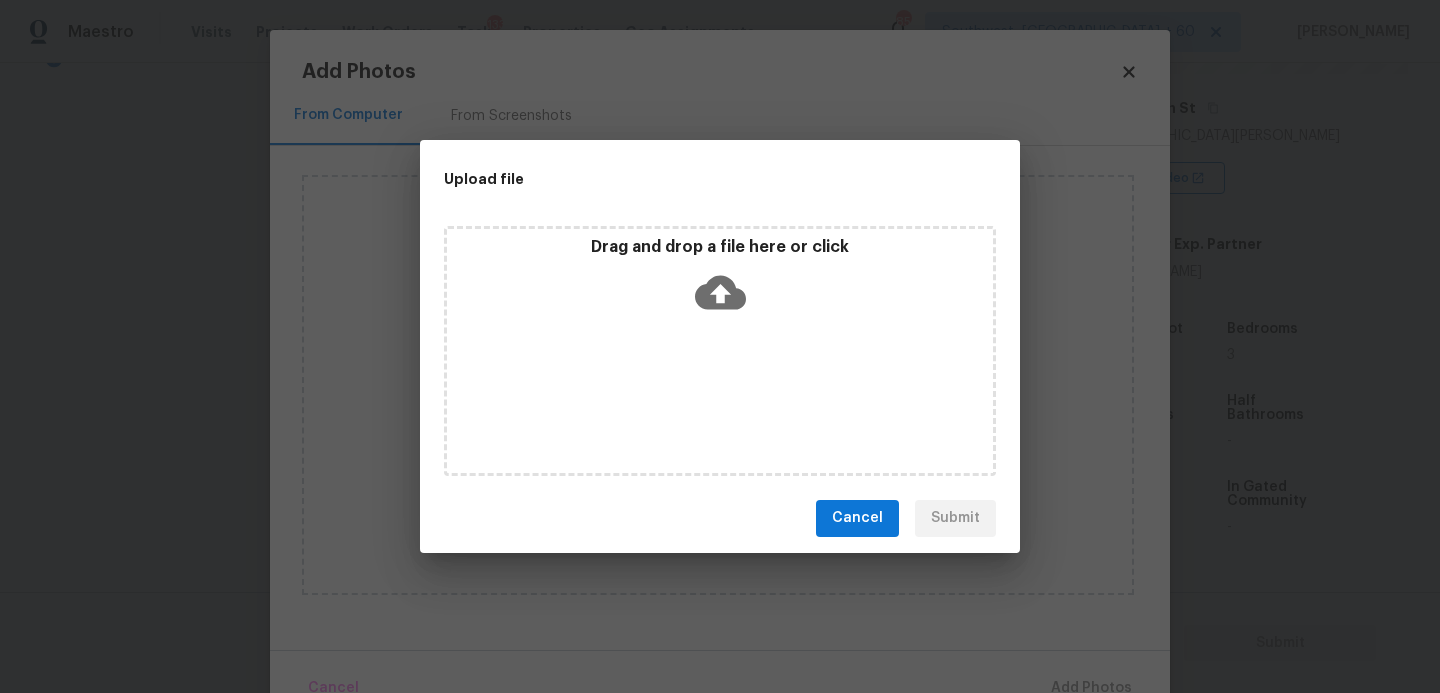 click on "Drag and drop a file here or click" at bounding box center (720, 280) 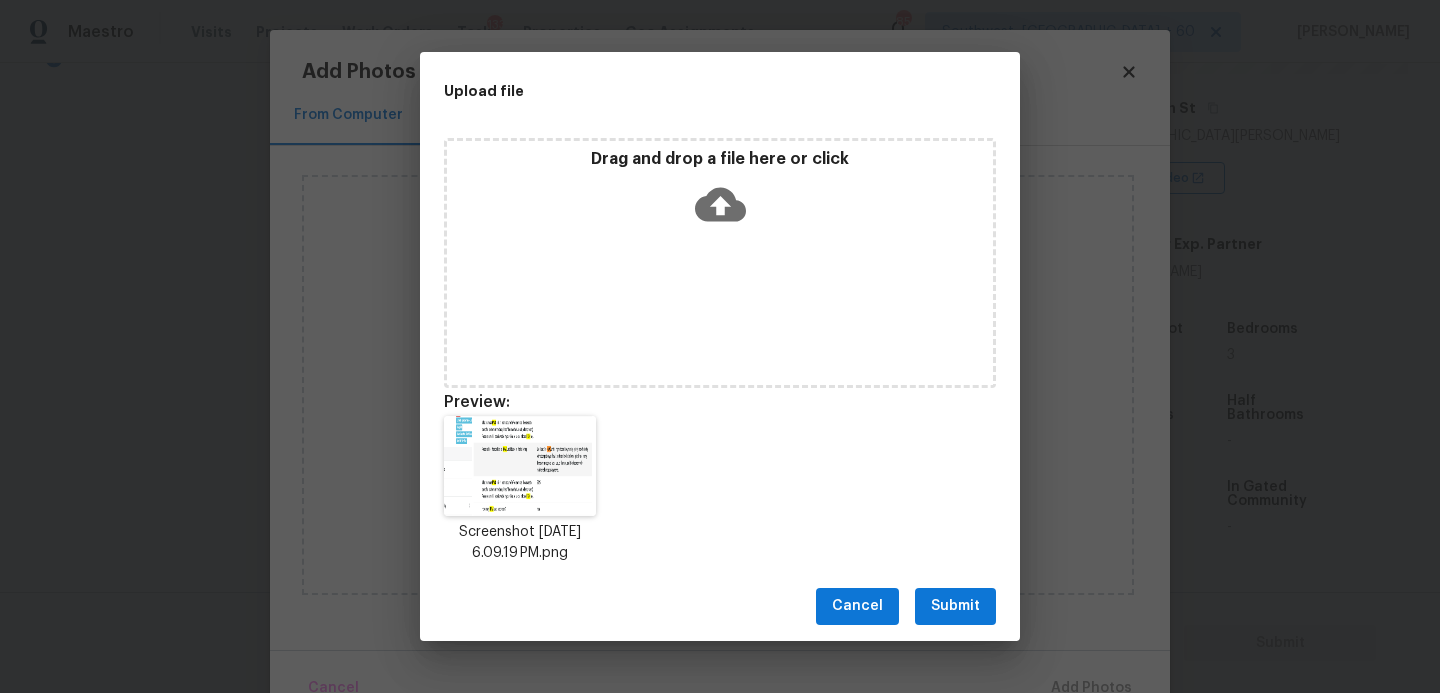click on "Submit" at bounding box center [955, 606] 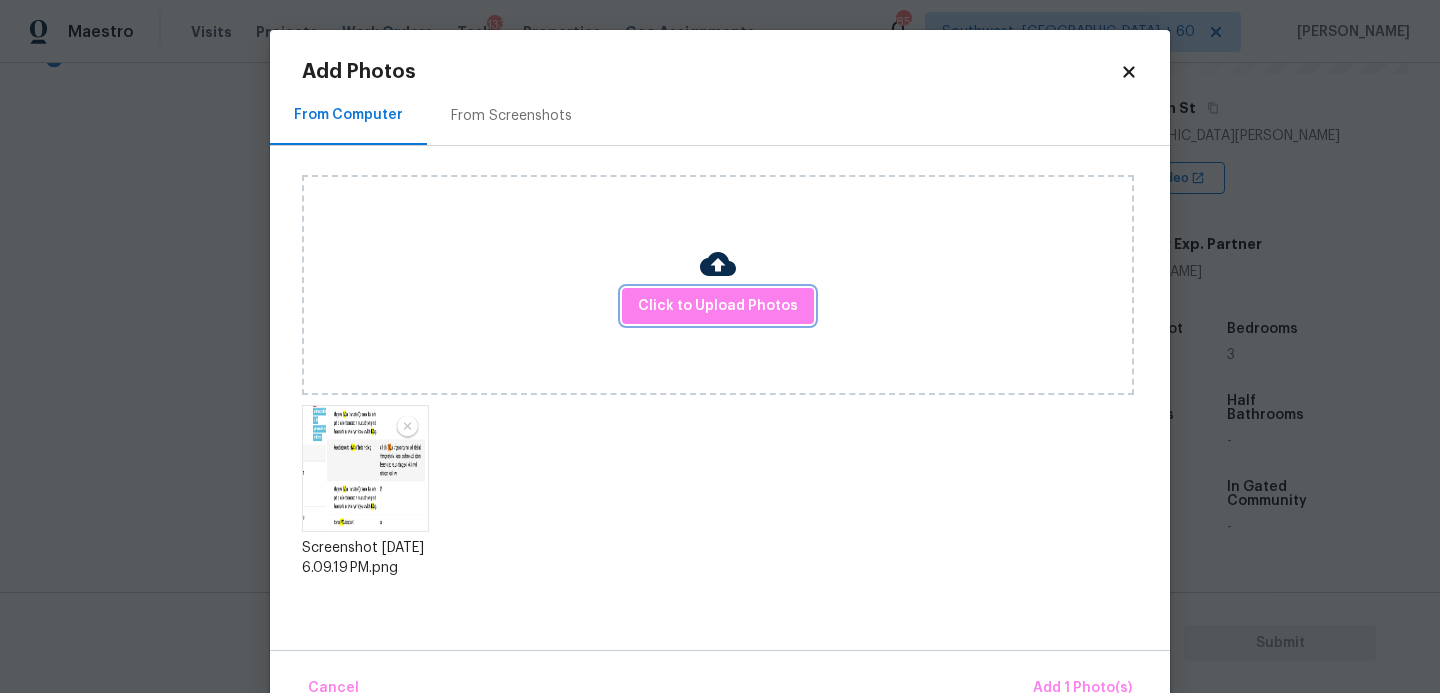 scroll, scrollTop: 47, scrollLeft: 0, axis: vertical 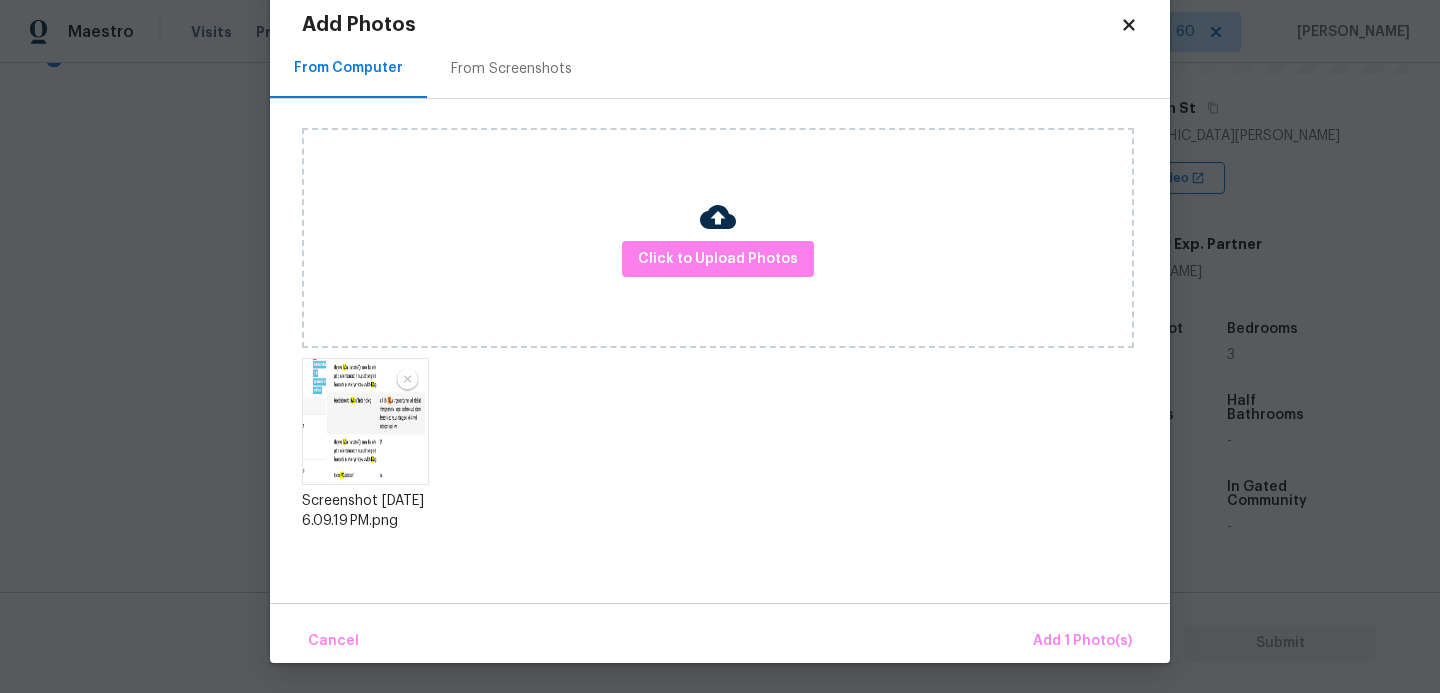 click on "Cancel Add 1 Photo(s)" at bounding box center (720, 633) 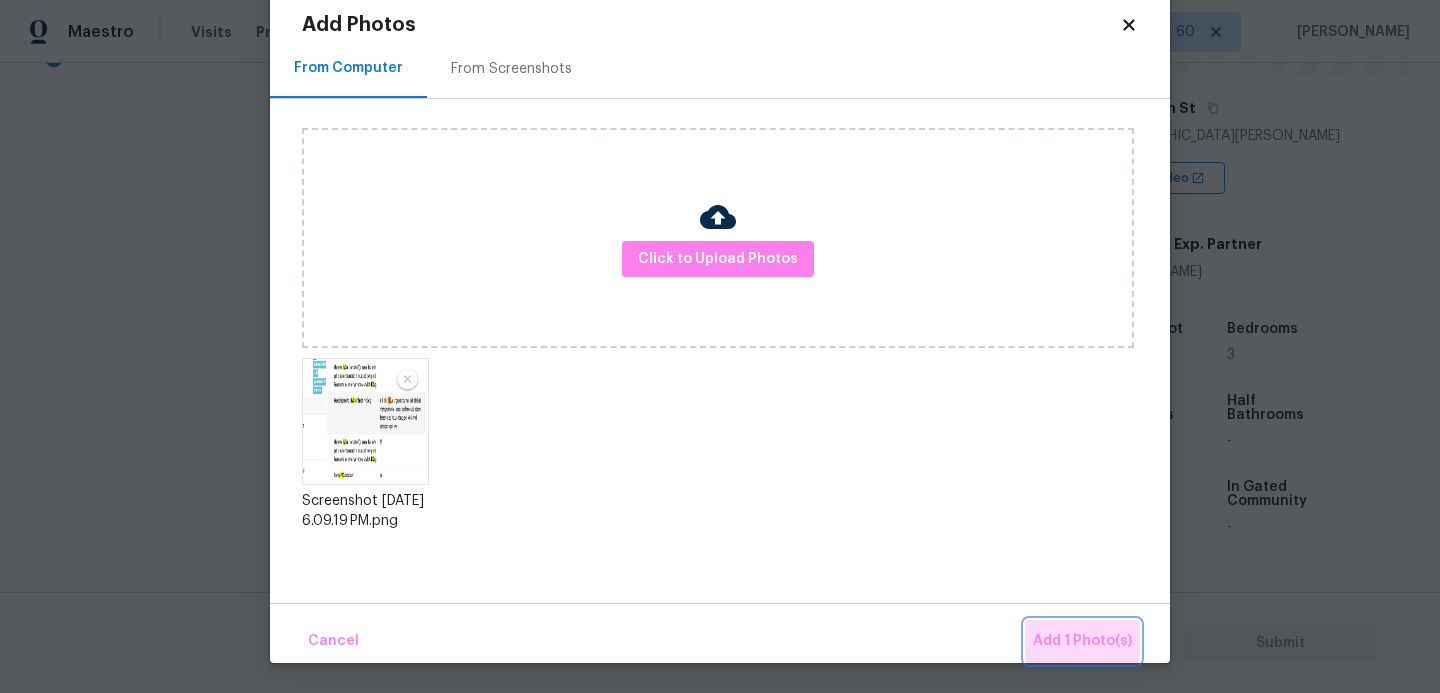 click on "Add 1 Photo(s)" at bounding box center (1082, 641) 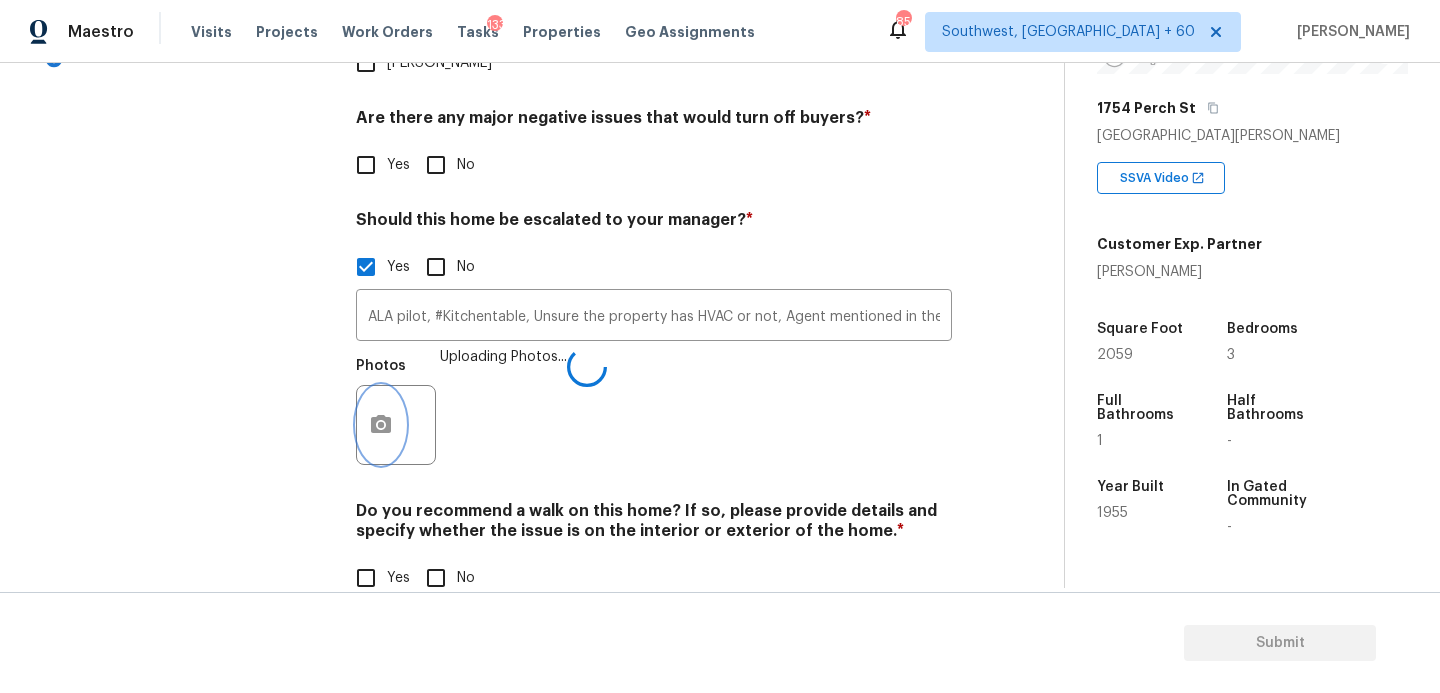 scroll, scrollTop: 0, scrollLeft: 0, axis: both 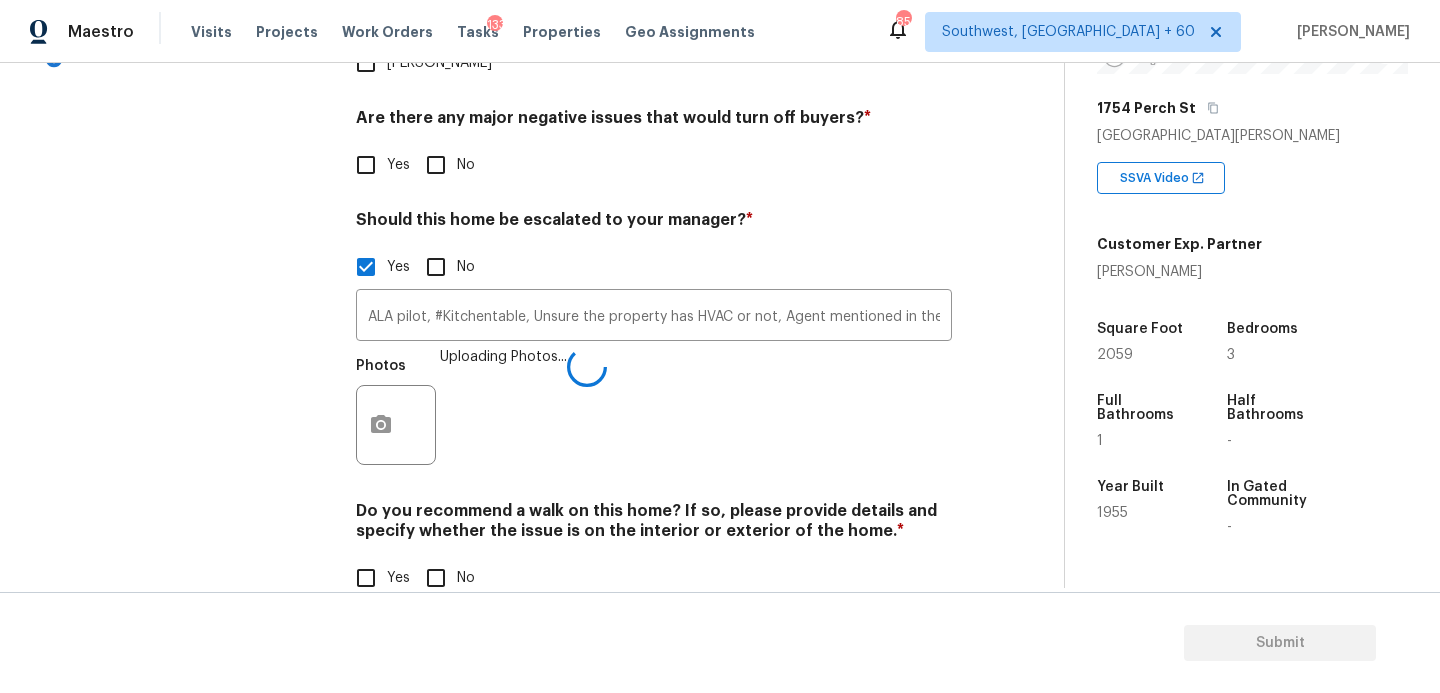 click on "No" at bounding box center (436, 578) 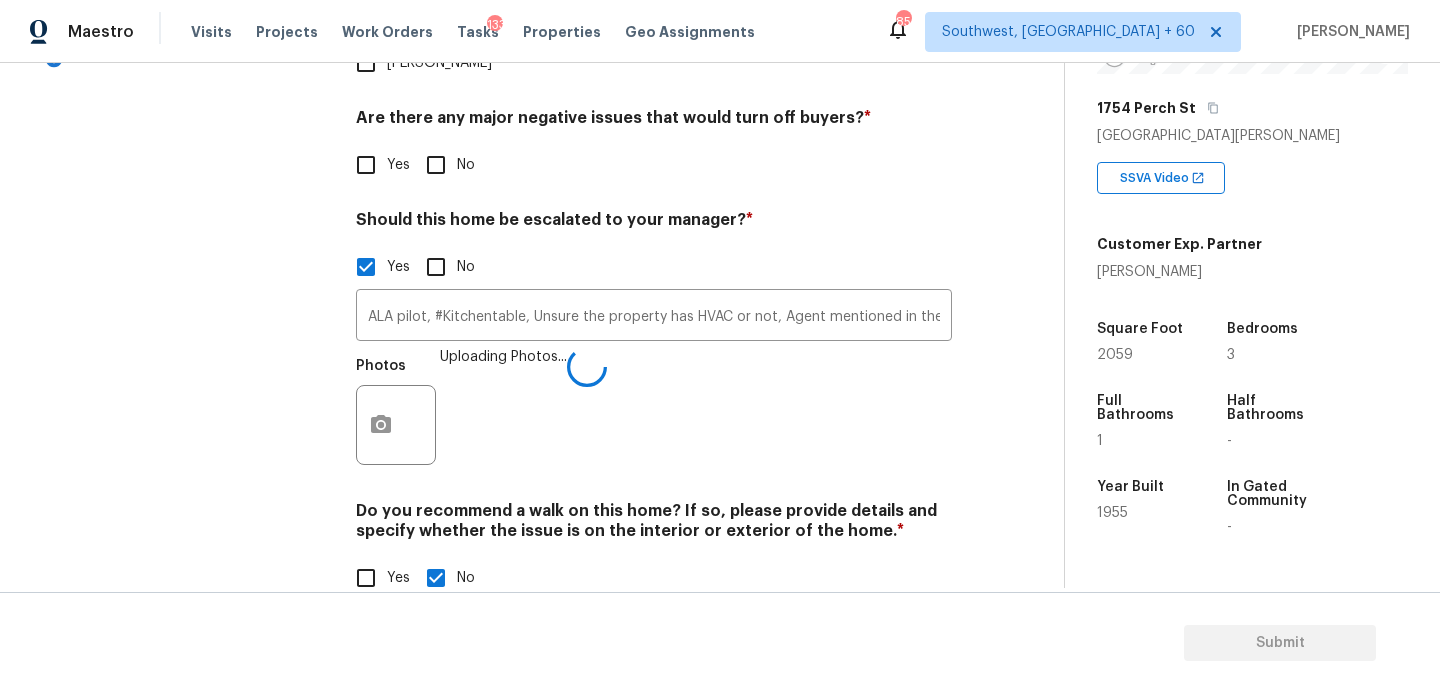 click on "Photos Uploading Photos..." at bounding box center (654, 412) 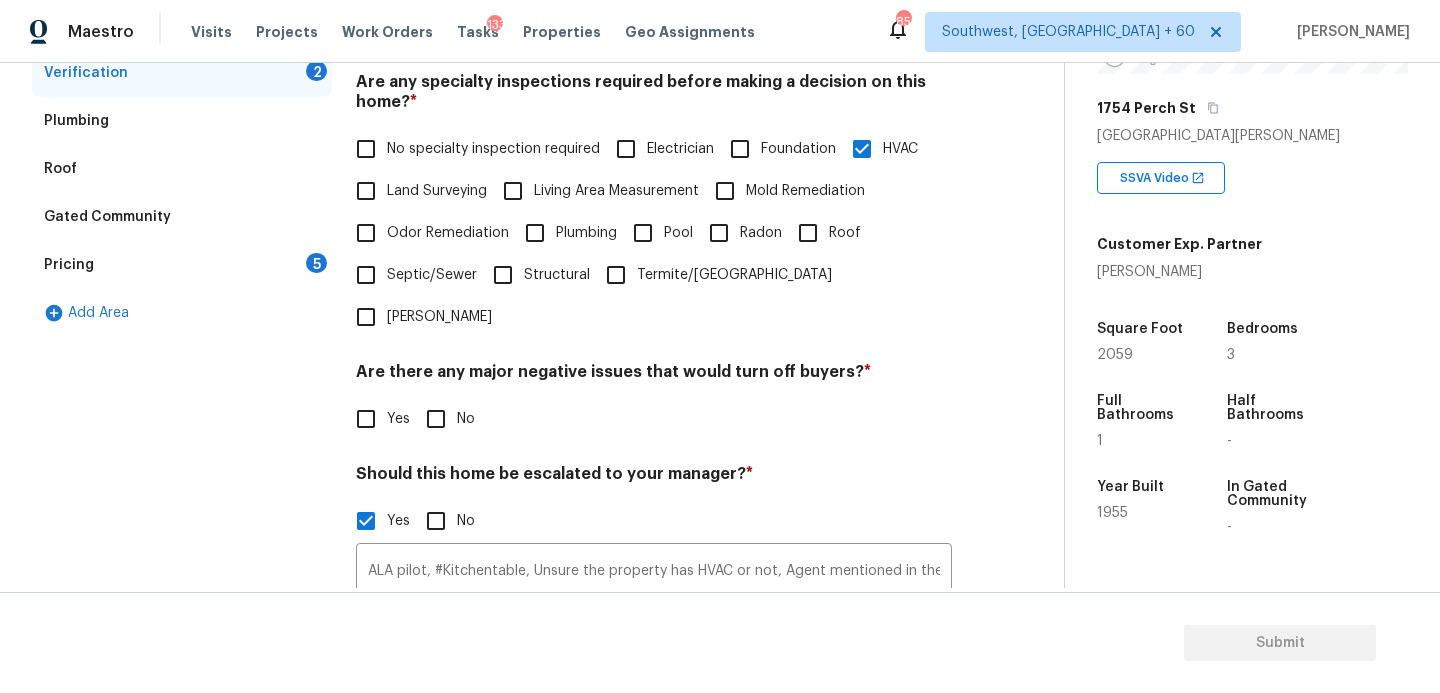scroll, scrollTop: 419, scrollLeft: 0, axis: vertical 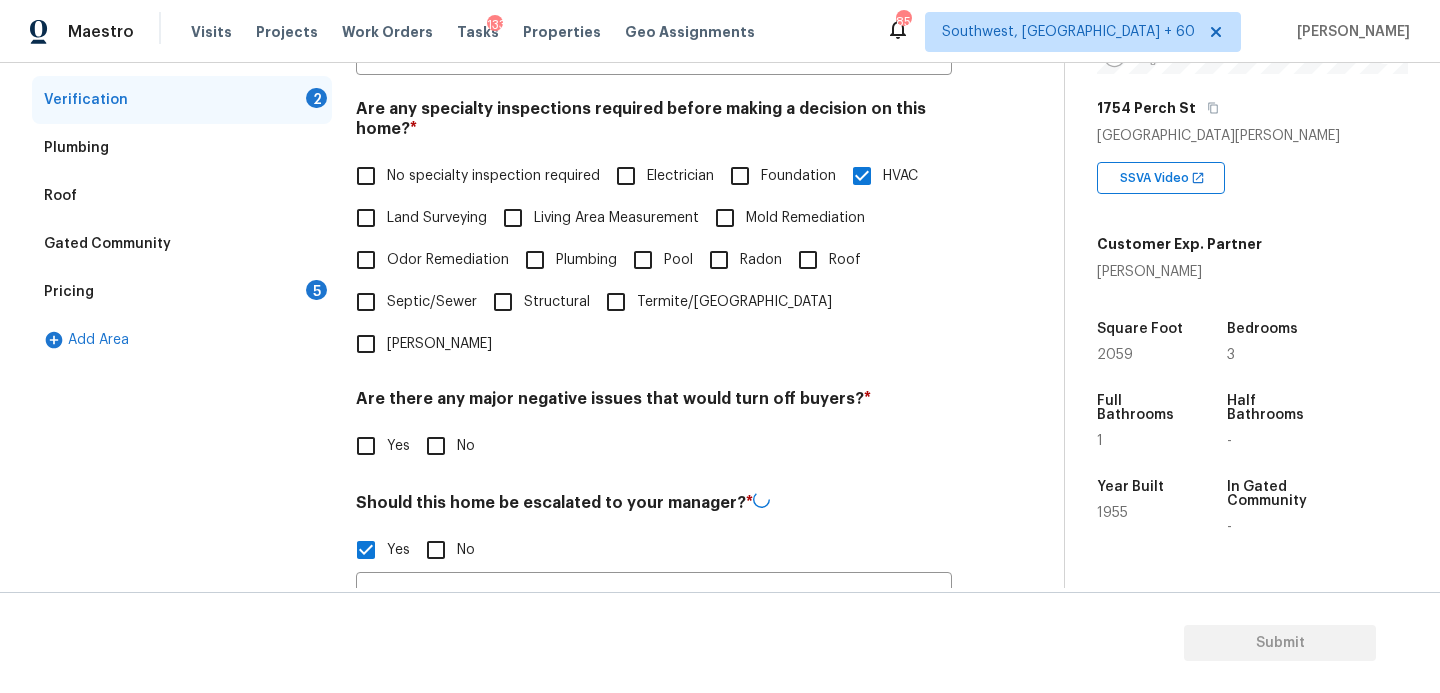 click on "No" at bounding box center (436, 446) 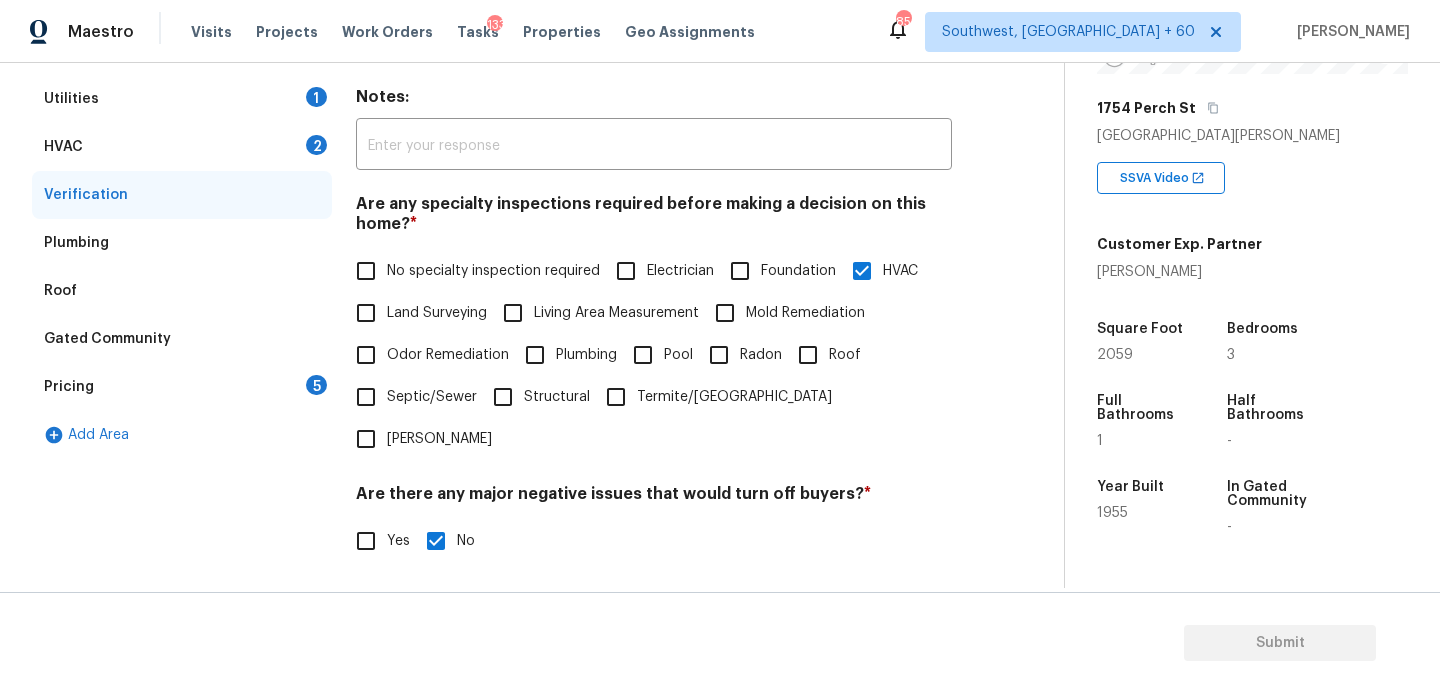 scroll, scrollTop: 238, scrollLeft: 0, axis: vertical 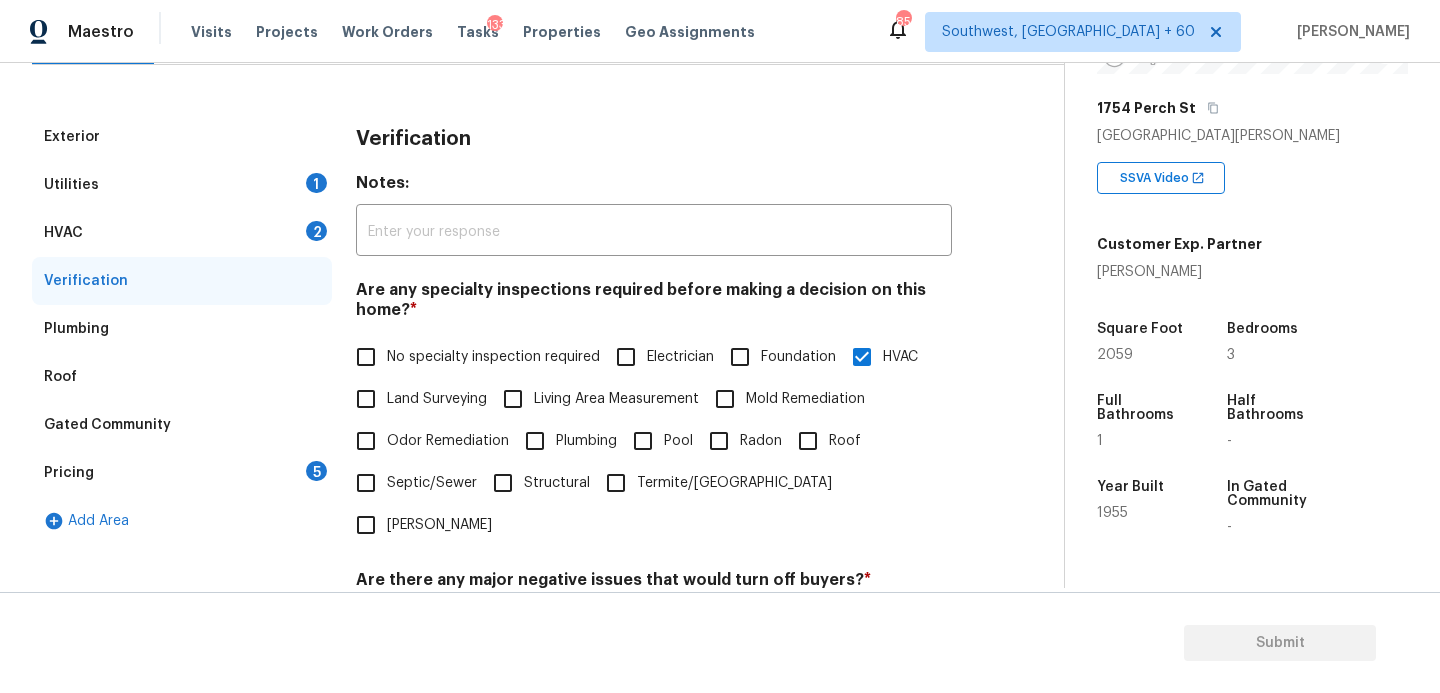 click on "Utilities 1" at bounding box center (182, 185) 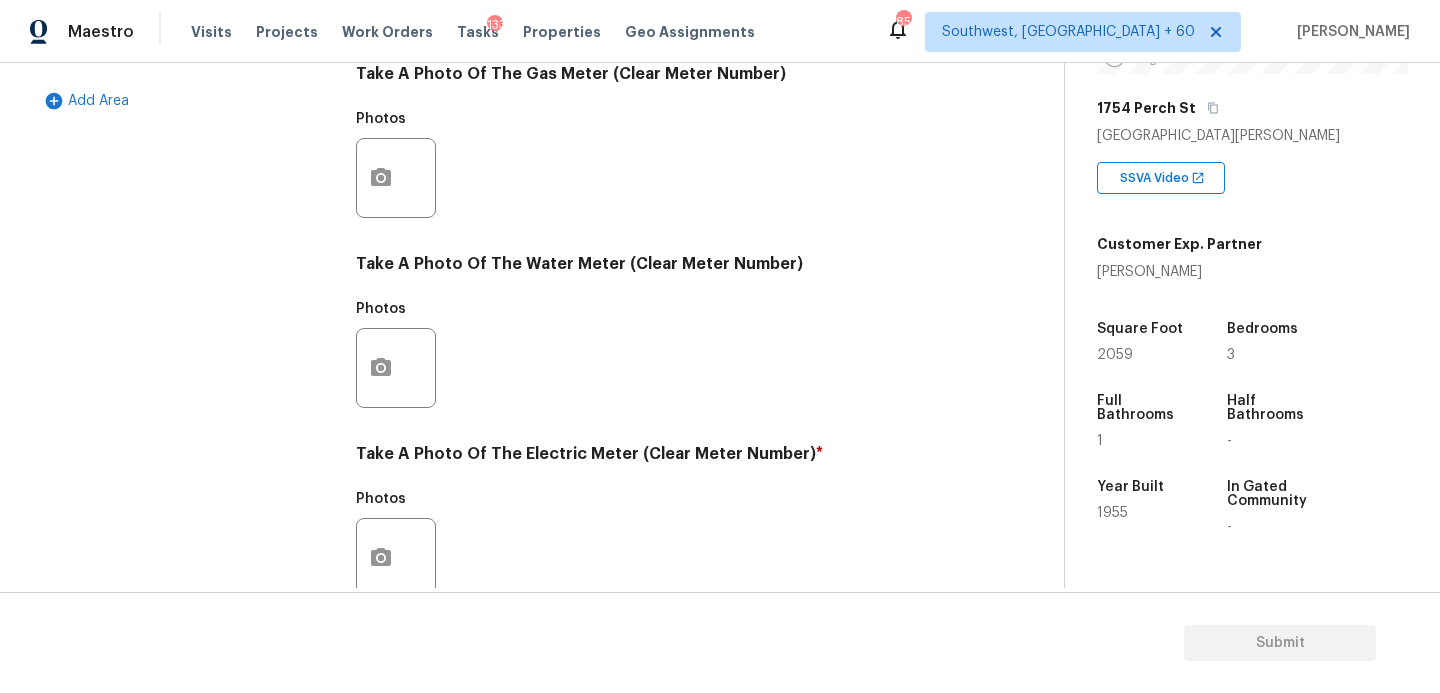 scroll, scrollTop: 812, scrollLeft: 0, axis: vertical 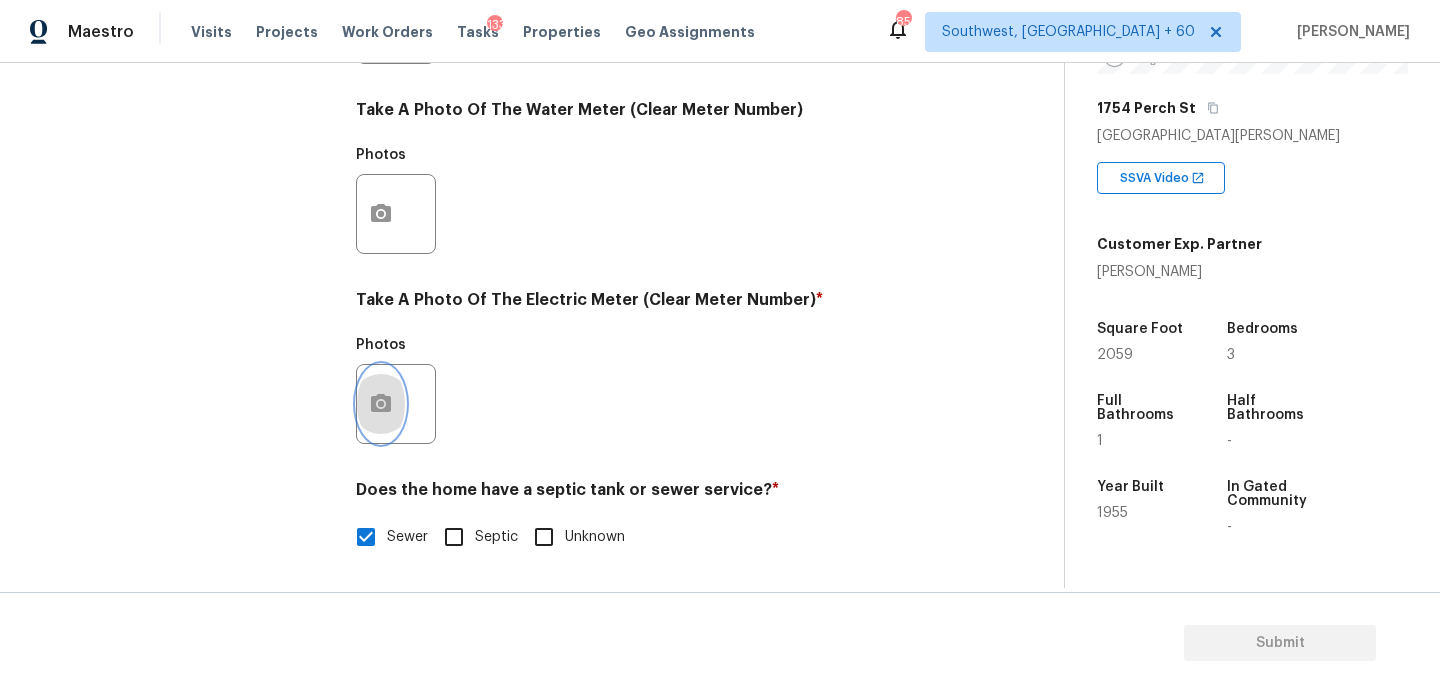 click at bounding box center (381, 404) 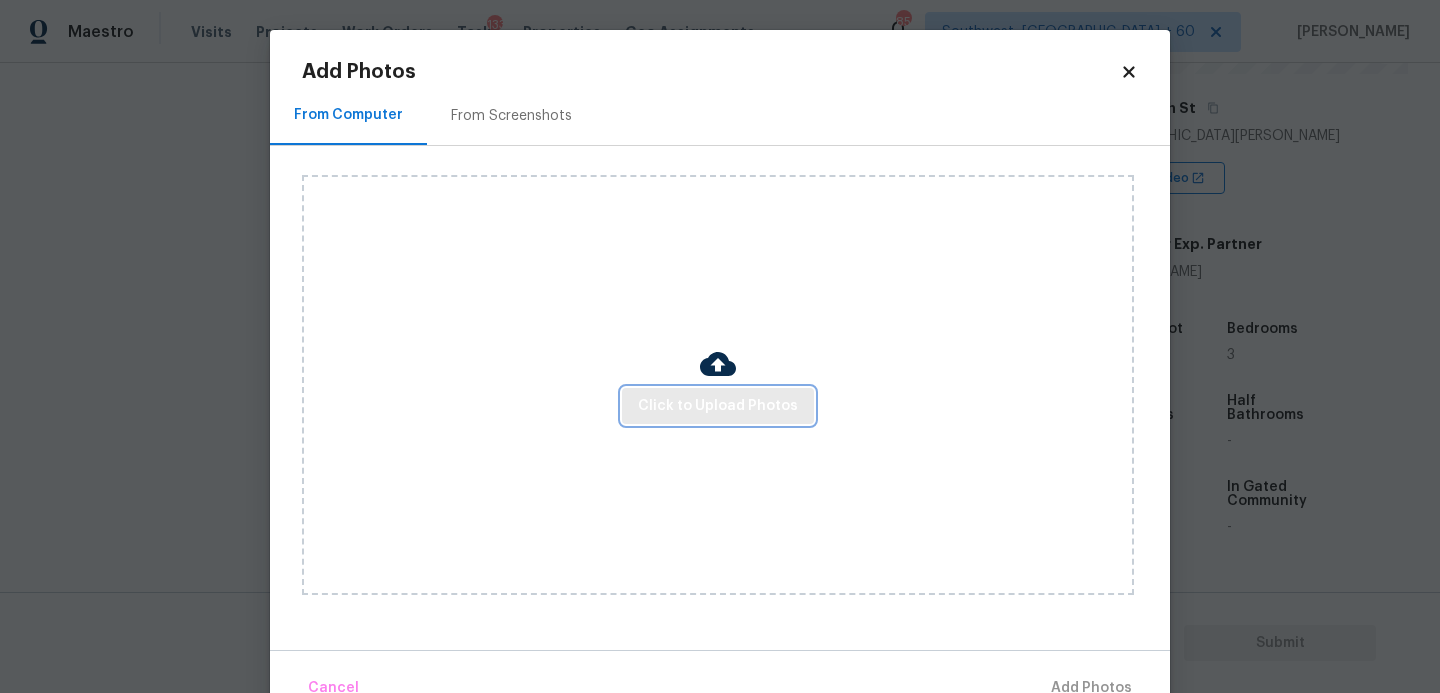 click on "Click to Upload Photos" at bounding box center (718, 406) 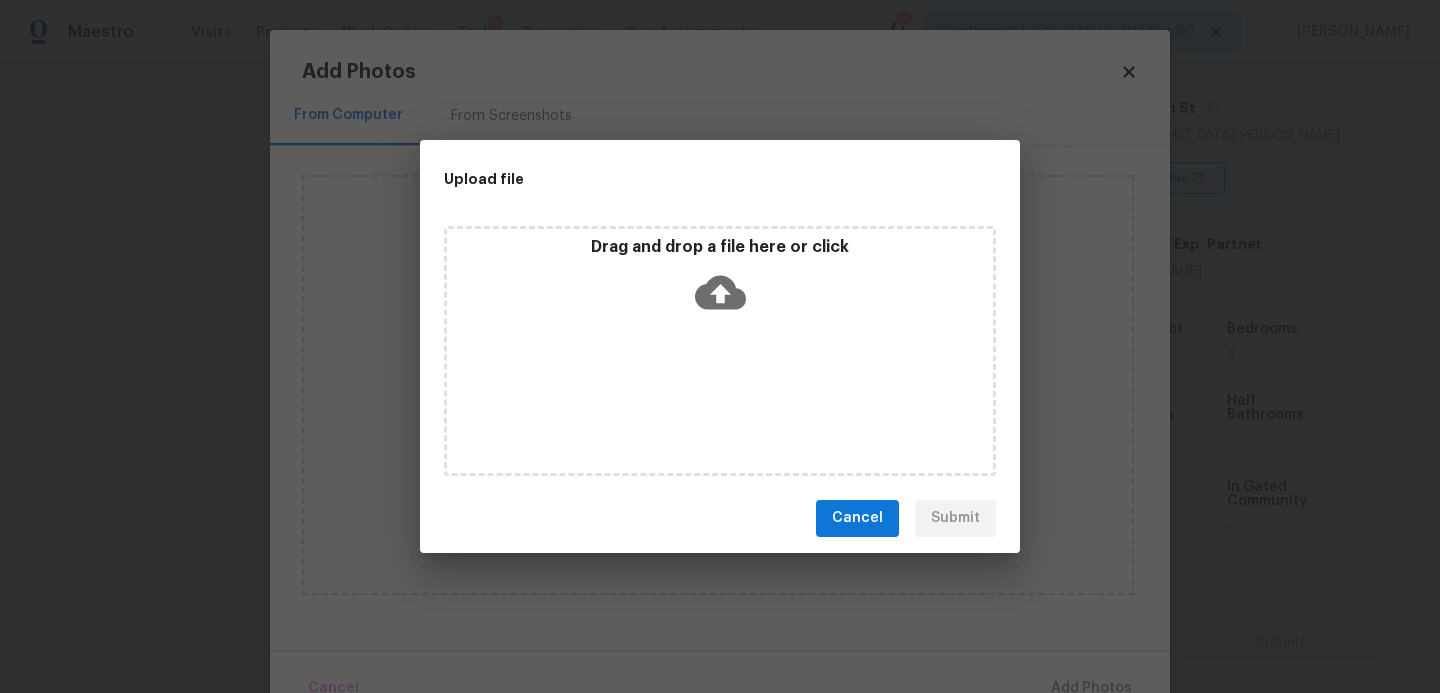 click 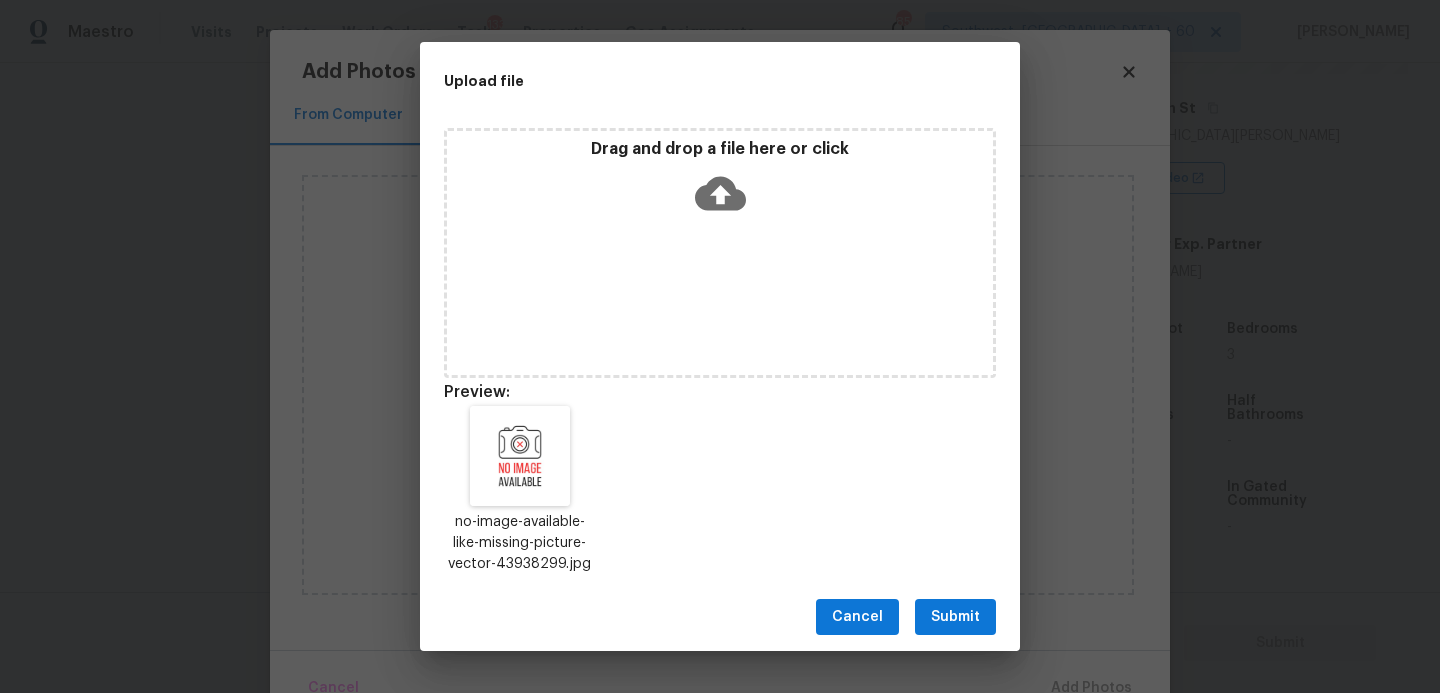 click on "Submit" at bounding box center (955, 617) 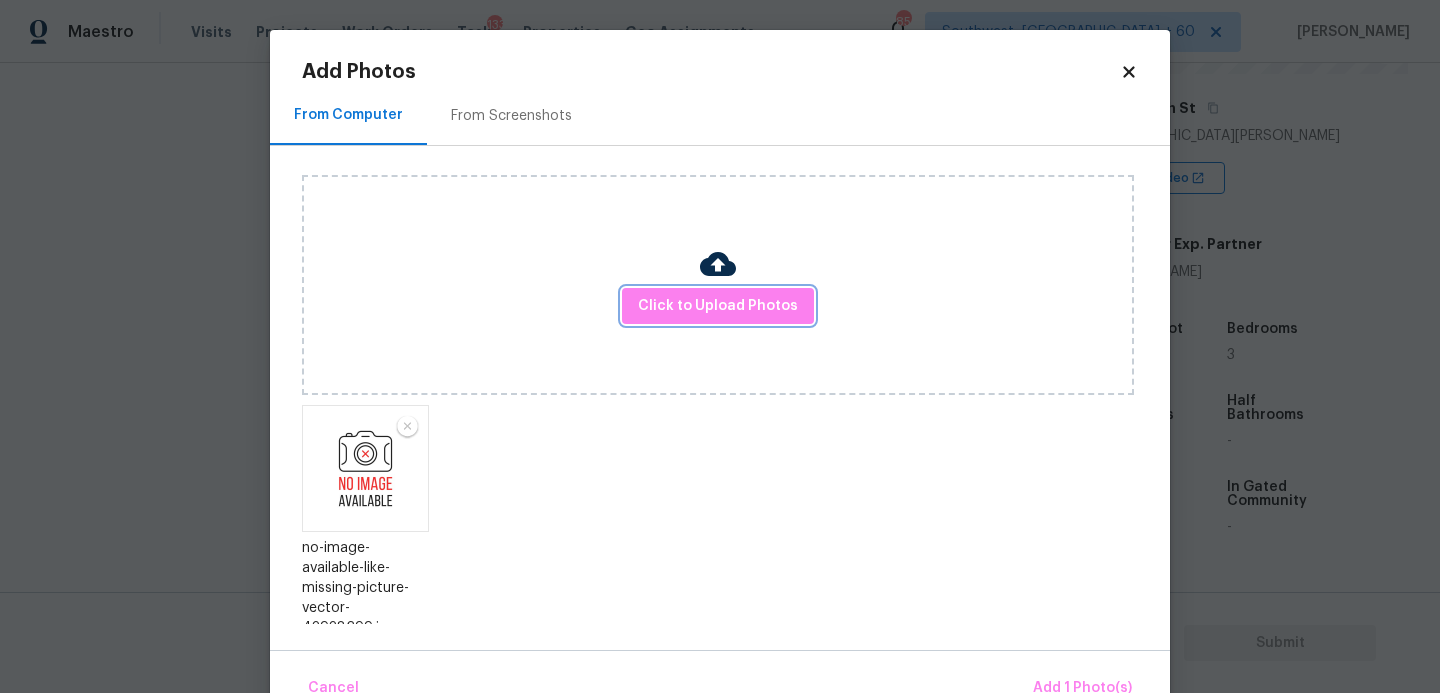 scroll, scrollTop: 2, scrollLeft: 0, axis: vertical 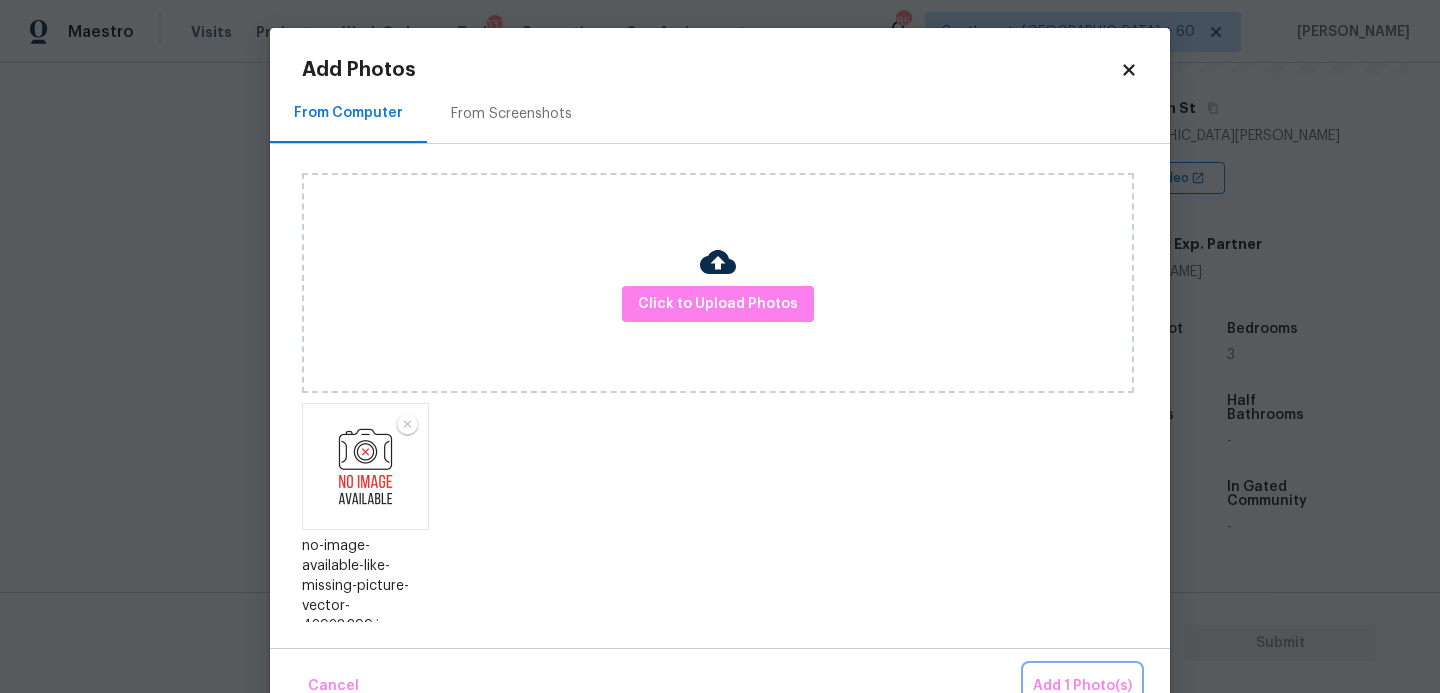 click on "Add 1 Photo(s)" at bounding box center (1082, 686) 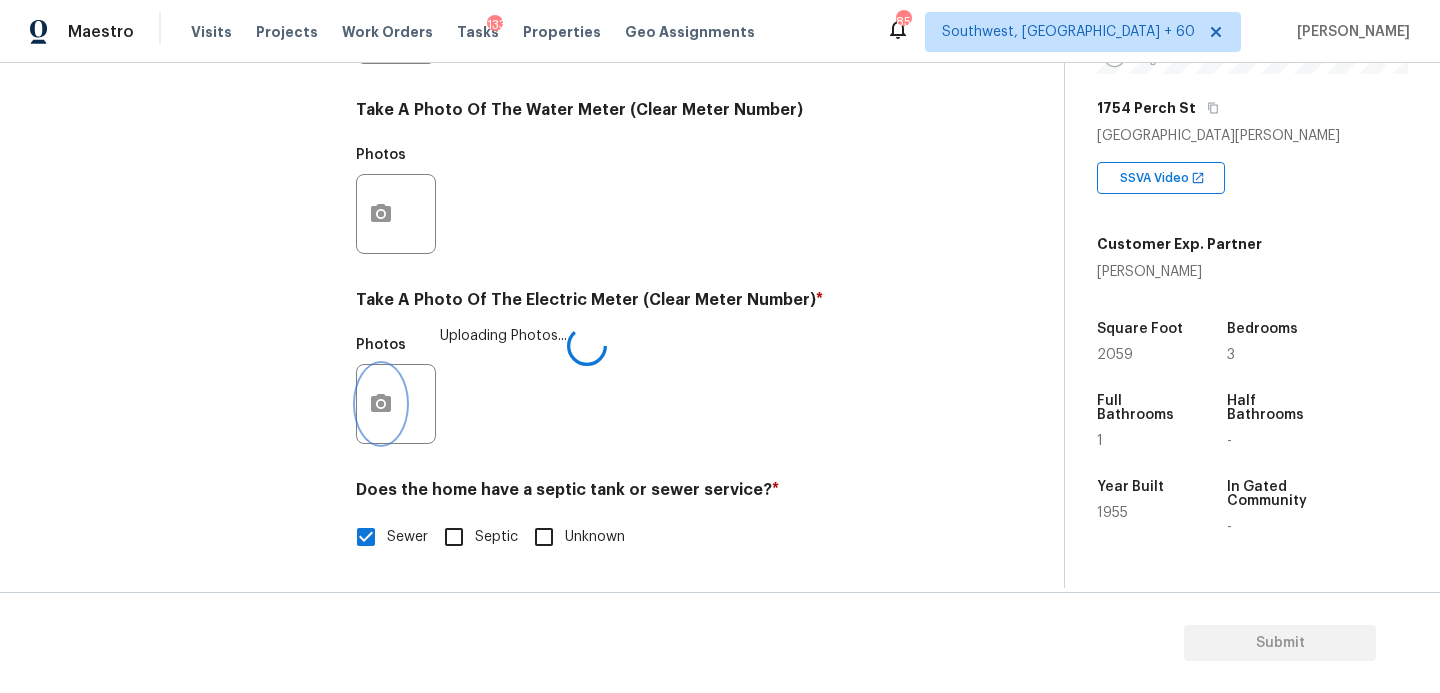 scroll, scrollTop: 0, scrollLeft: 0, axis: both 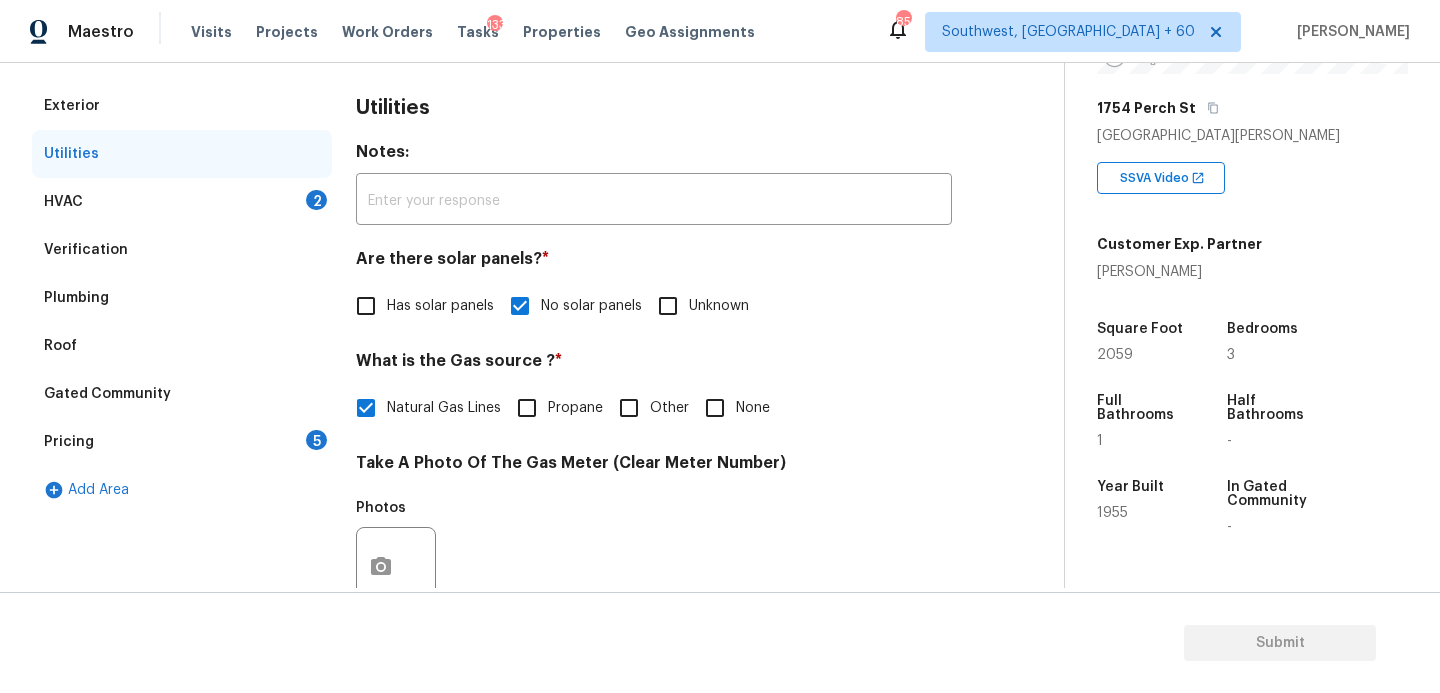 click on "HVAC 2" at bounding box center [182, 202] 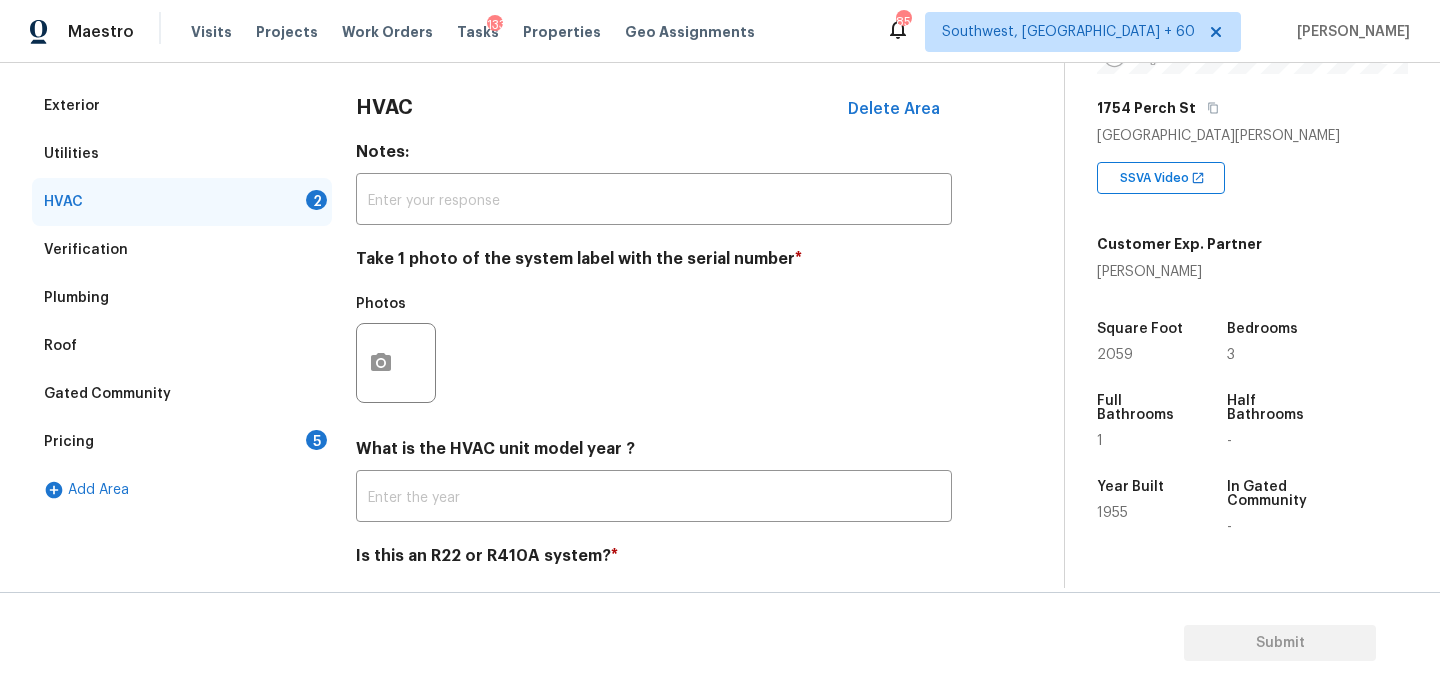 drag, startPoint x: 317, startPoint y: 343, endPoint x: 330, endPoint y: 343, distance: 13 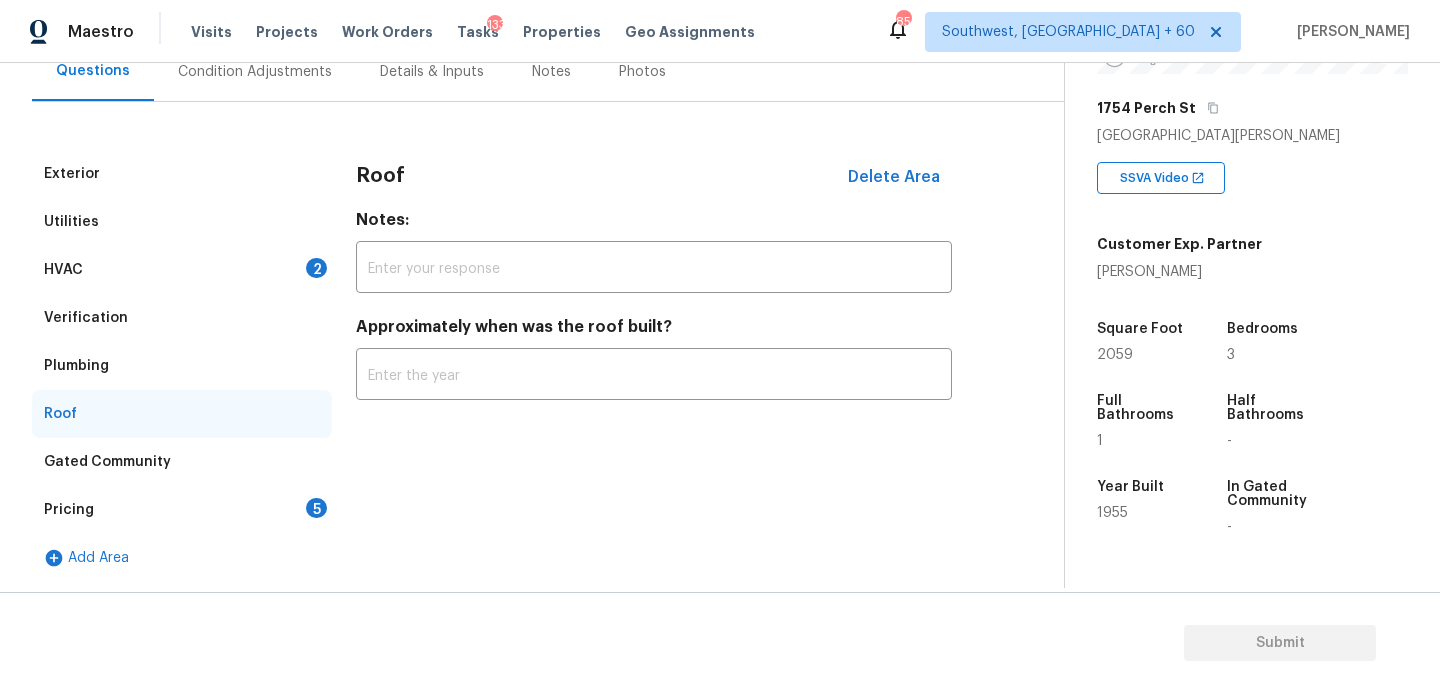 click on "HVAC 2" at bounding box center (182, 270) 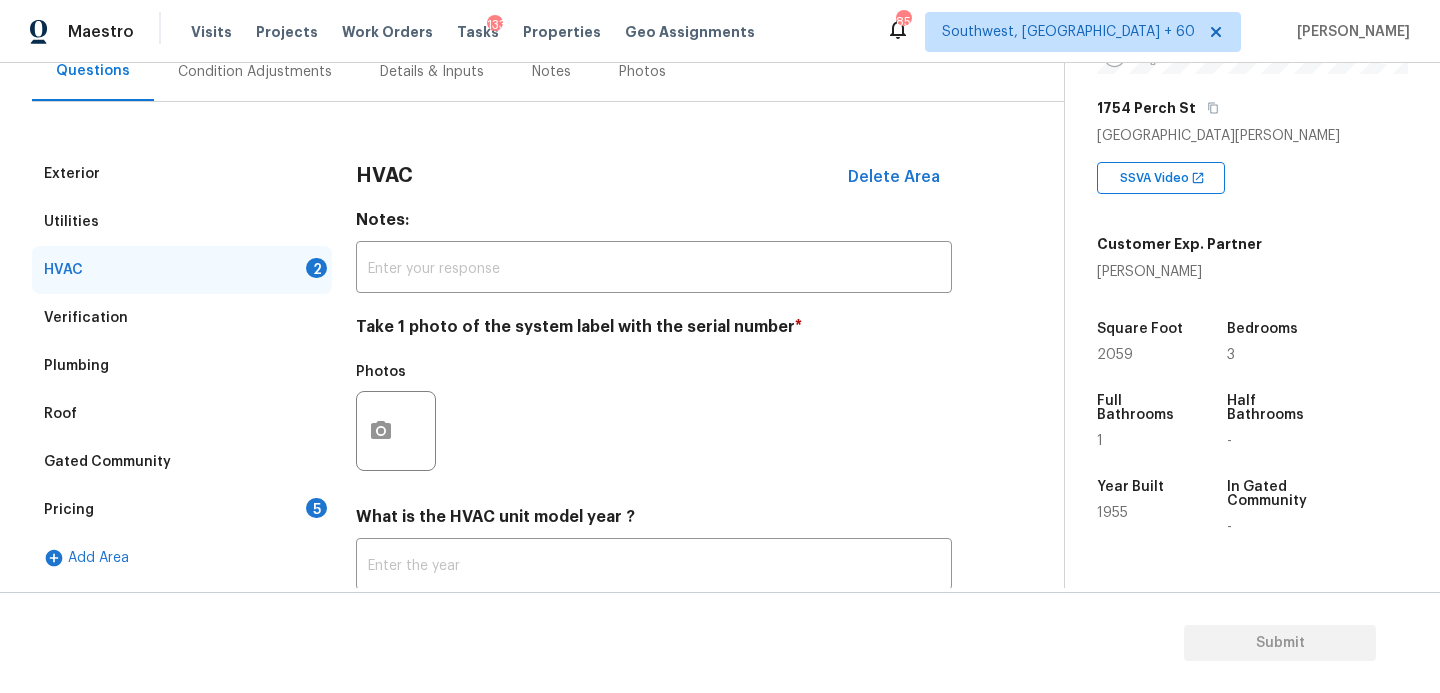 scroll, scrollTop: 269, scrollLeft: 0, axis: vertical 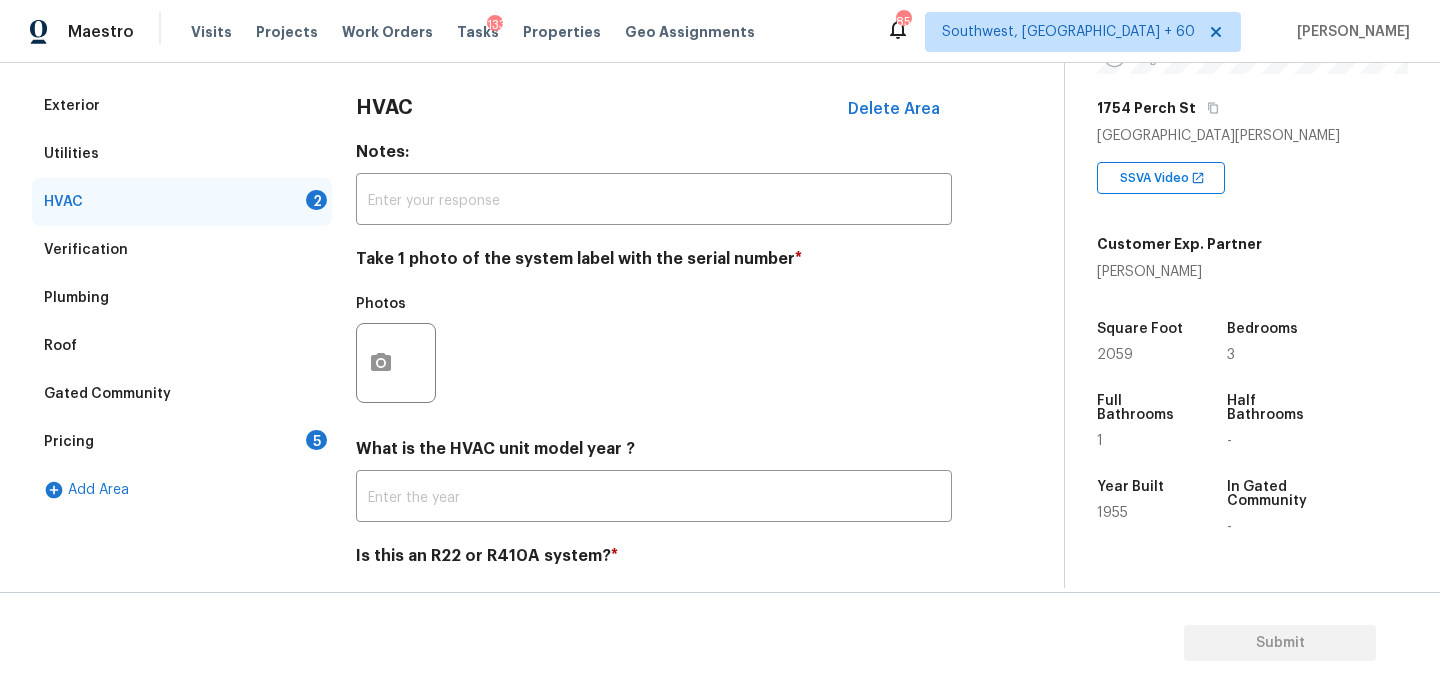 click at bounding box center [396, 363] 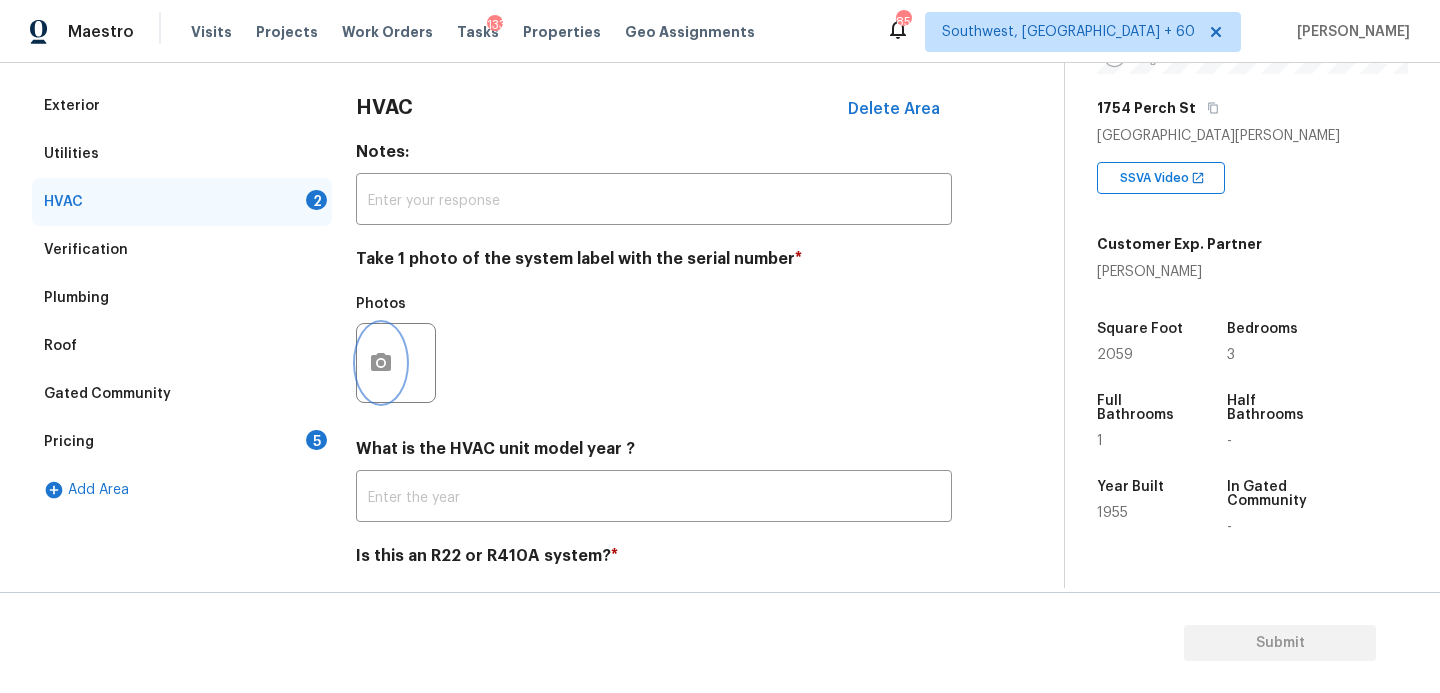 click at bounding box center (381, 363) 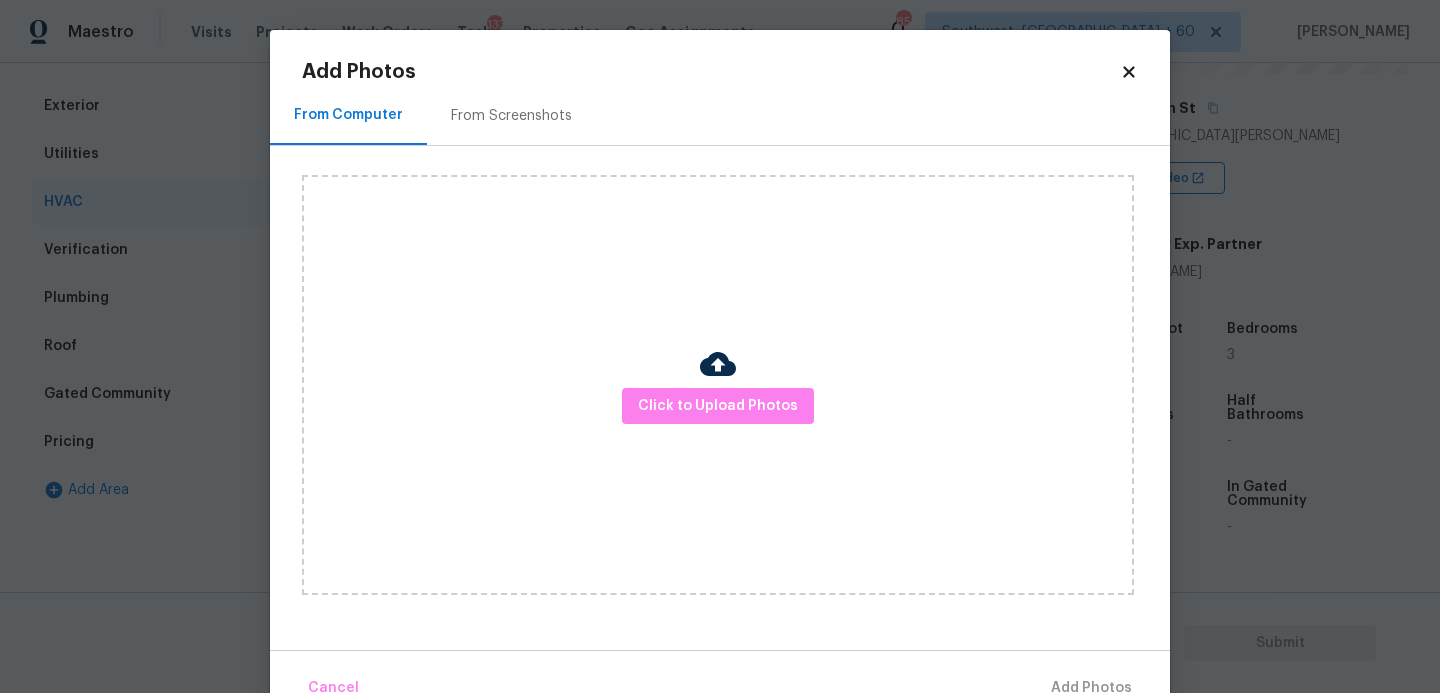 click on "Click to Upload Photos" at bounding box center [718, 385] 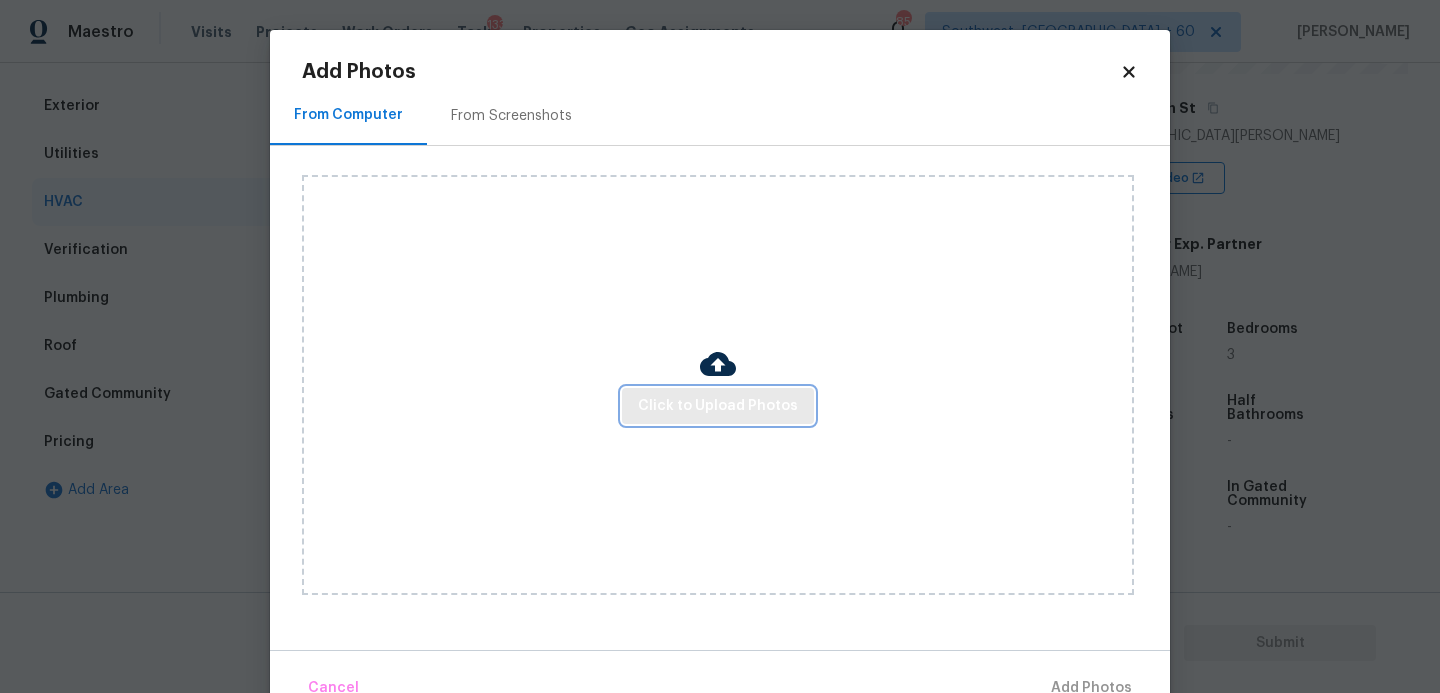 click on "Click to Upload Photos" at bounding box center [718, 406] 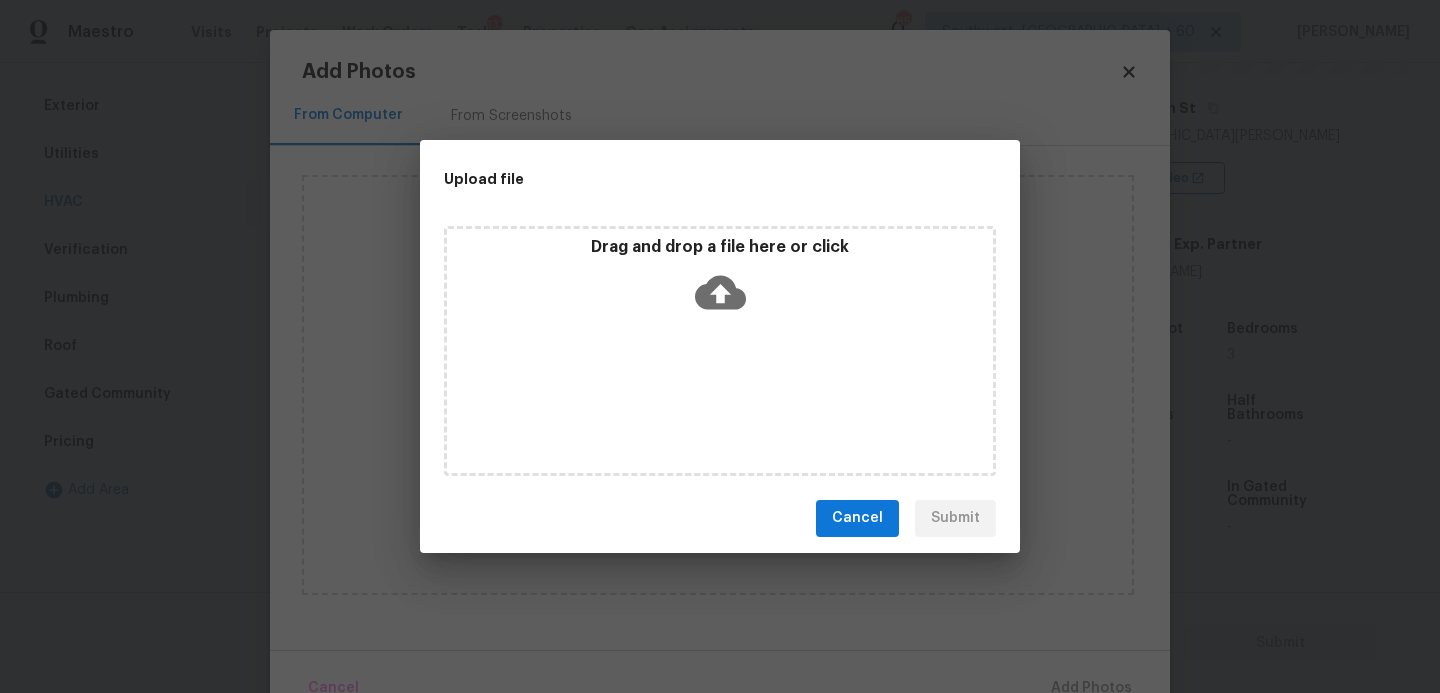 click on "Drag and drop a file here or click" at bounding box center (720, 247) 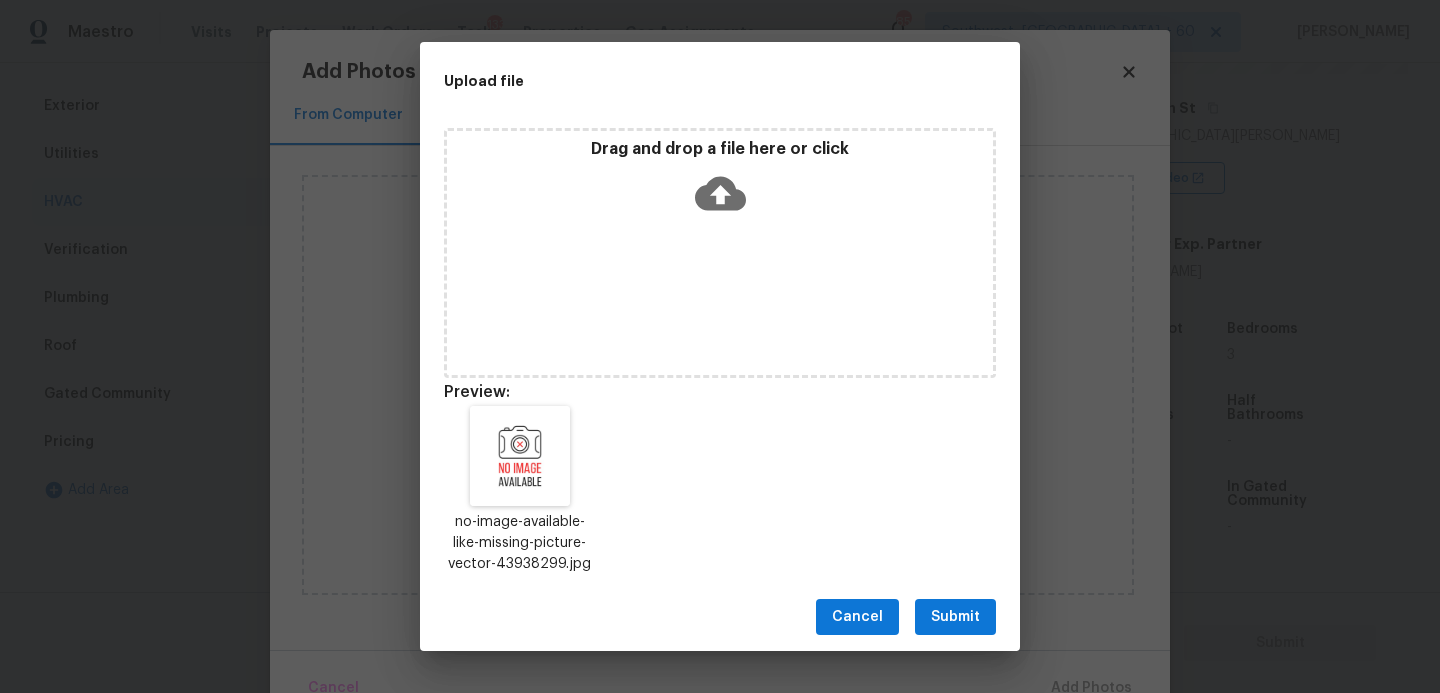 click on "Submit" at bounding box center [955, 617] 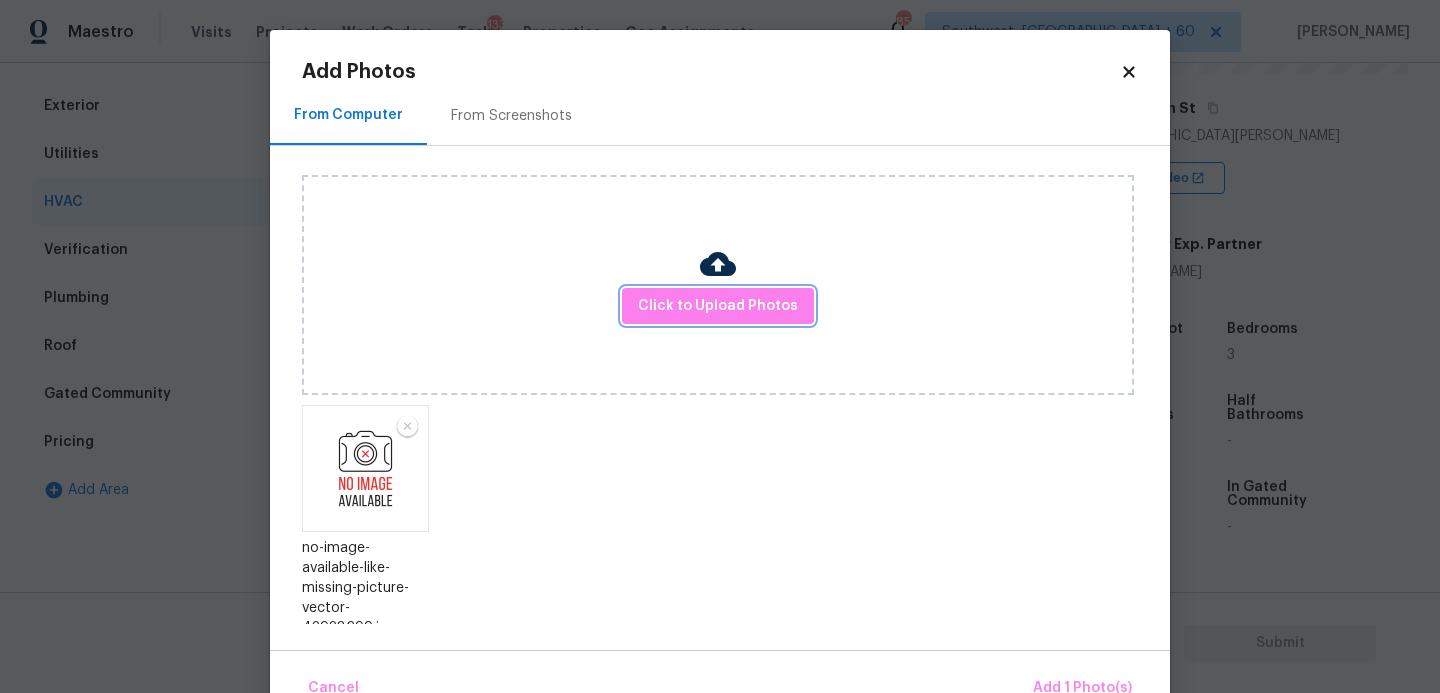 scroll, scrollTop: 47, scrollLeft: 0, axis: vertical 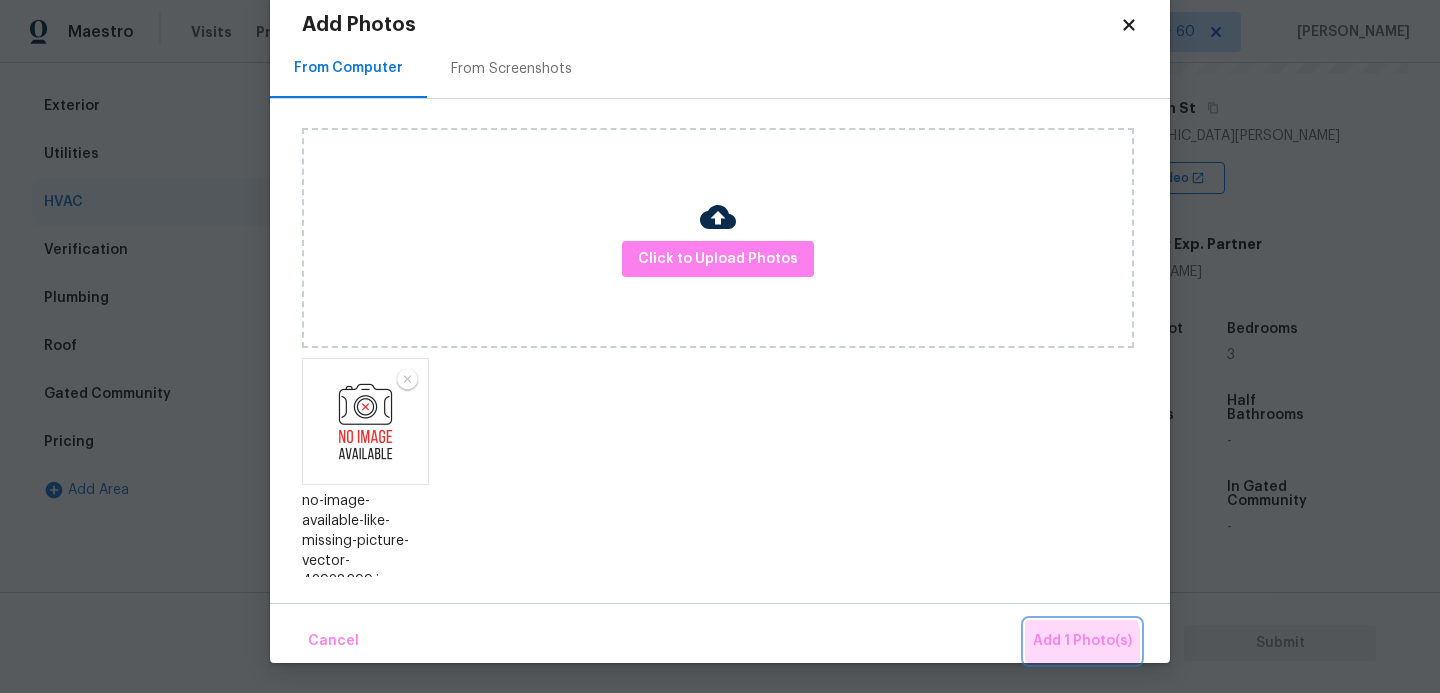 click on "Add 1 Photo(s)" at bounding box center [1082, 641] 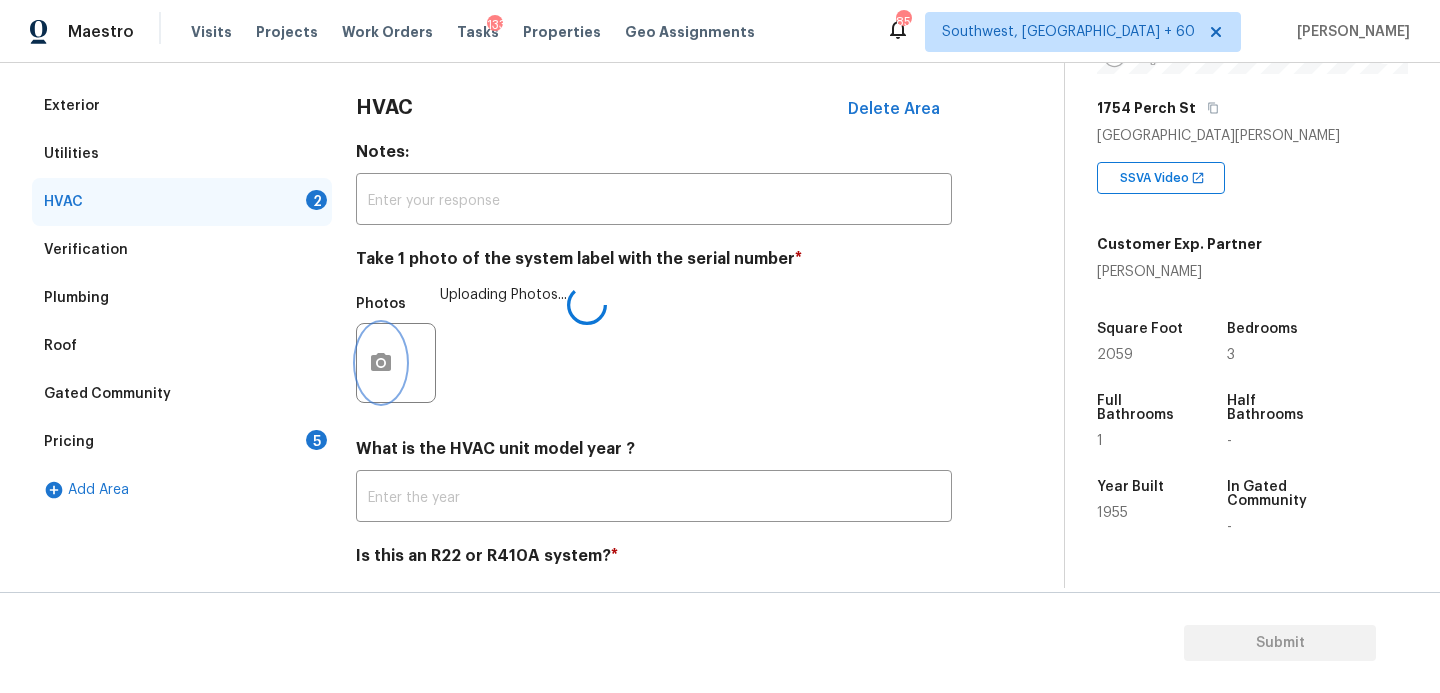 scroll, scrollTop: 0, scrollLeft: 0, axis: both 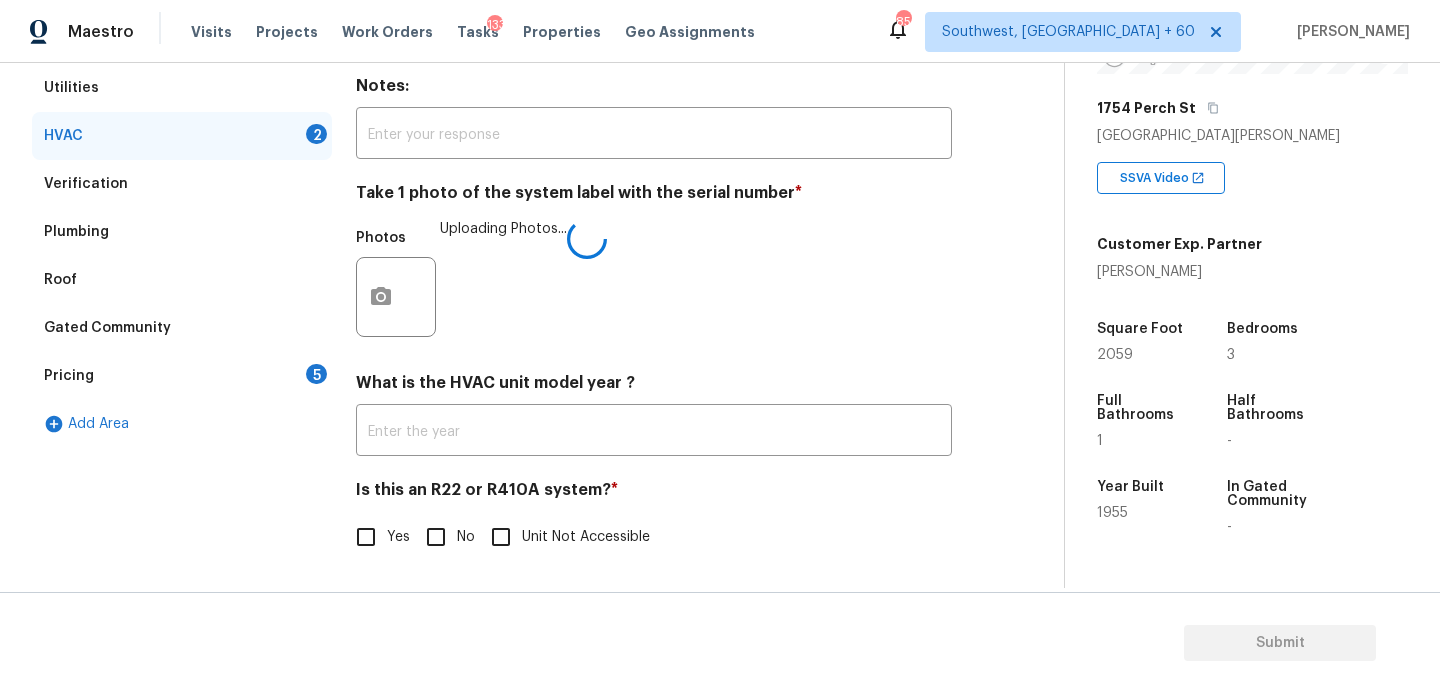 click on "No" at bounding box center [436, 537] 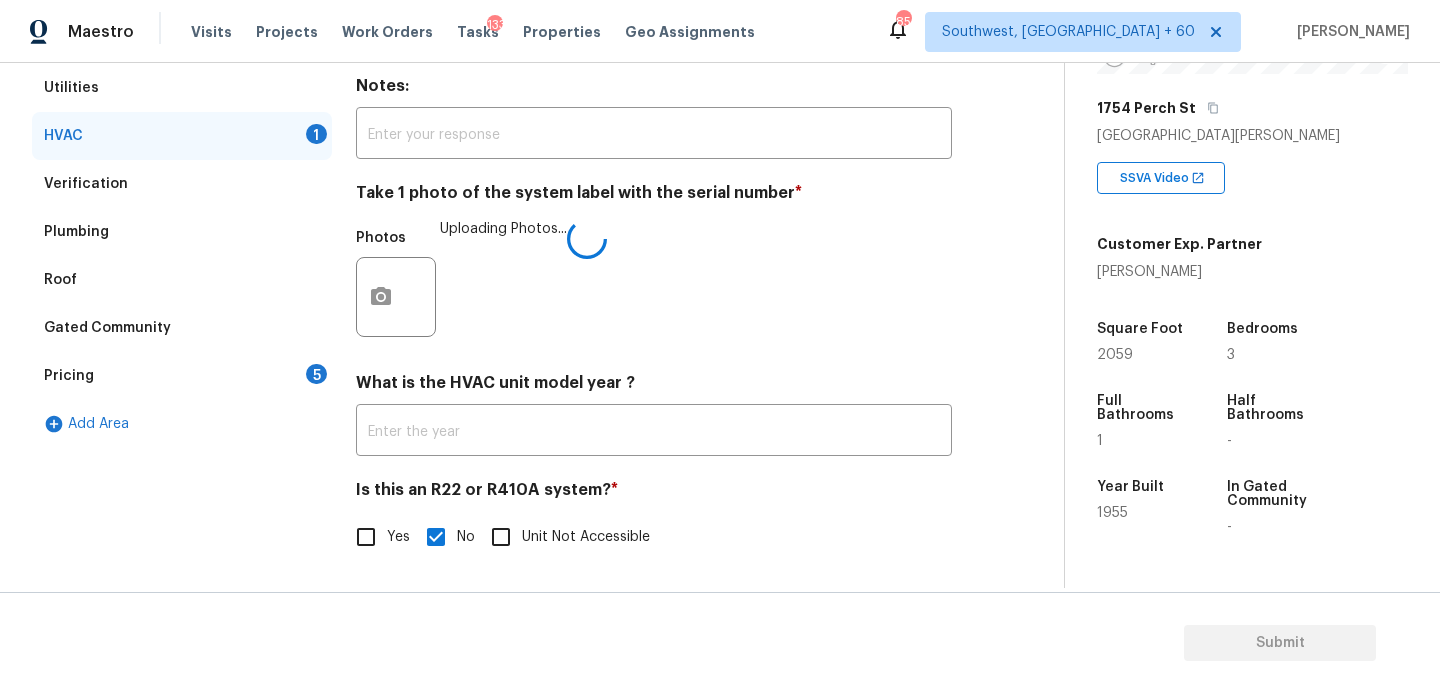 click on "Photos Uploading Photos..." at bounding box center [654, 284] 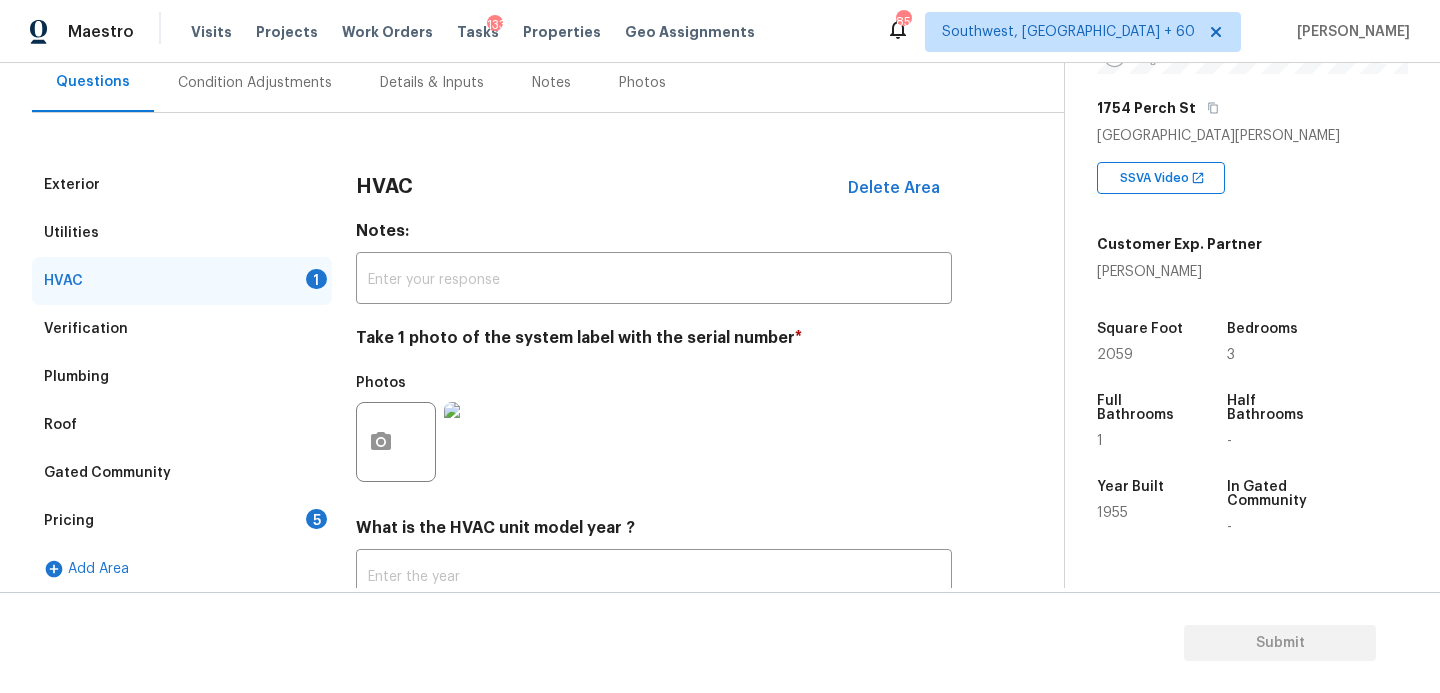 scroll, scrollTop: 259, scrollLeft: 0, axis: vertical 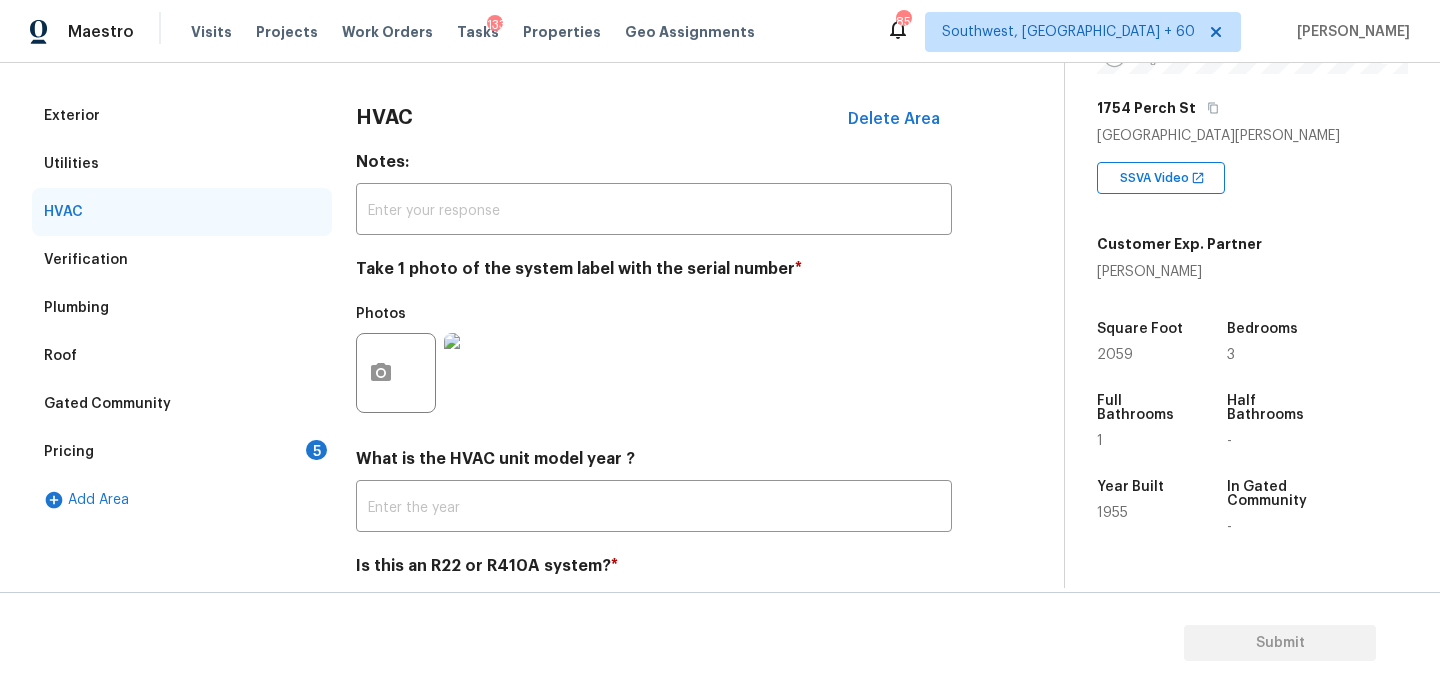 click on "Pricing 5" at bounding box center (182, 452) 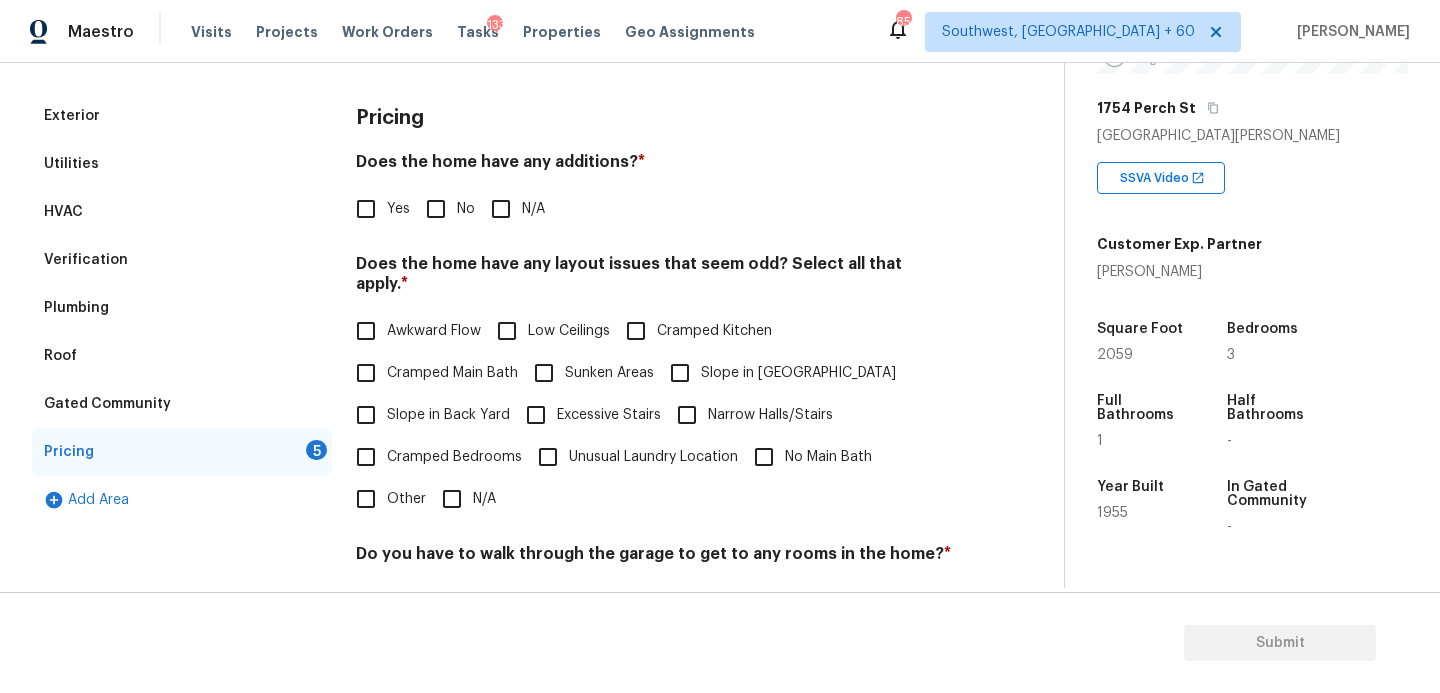 click on "N/A" at bounding box center [501, 209] 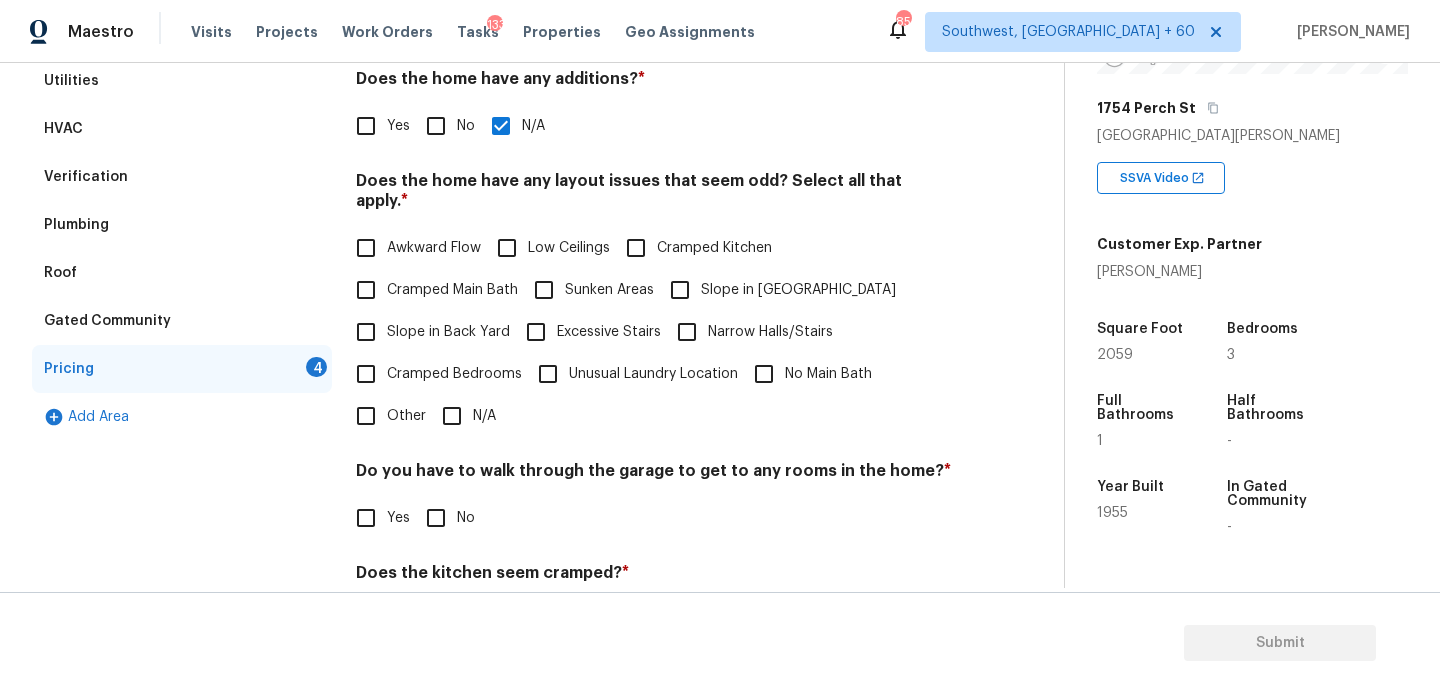 scroll, scrollTop: 388, scrollLeft: 0, axis: vertical 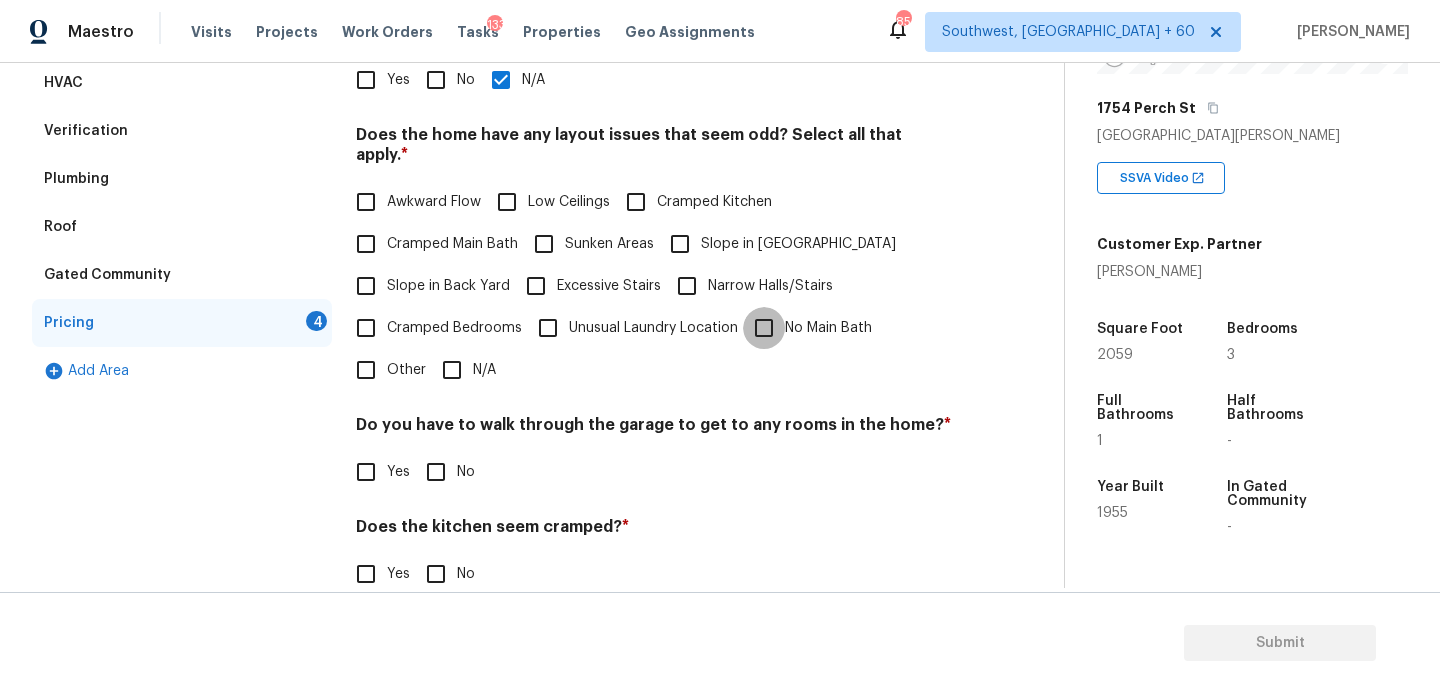 click on "No Main Bath" at bounding box center [764, 328] 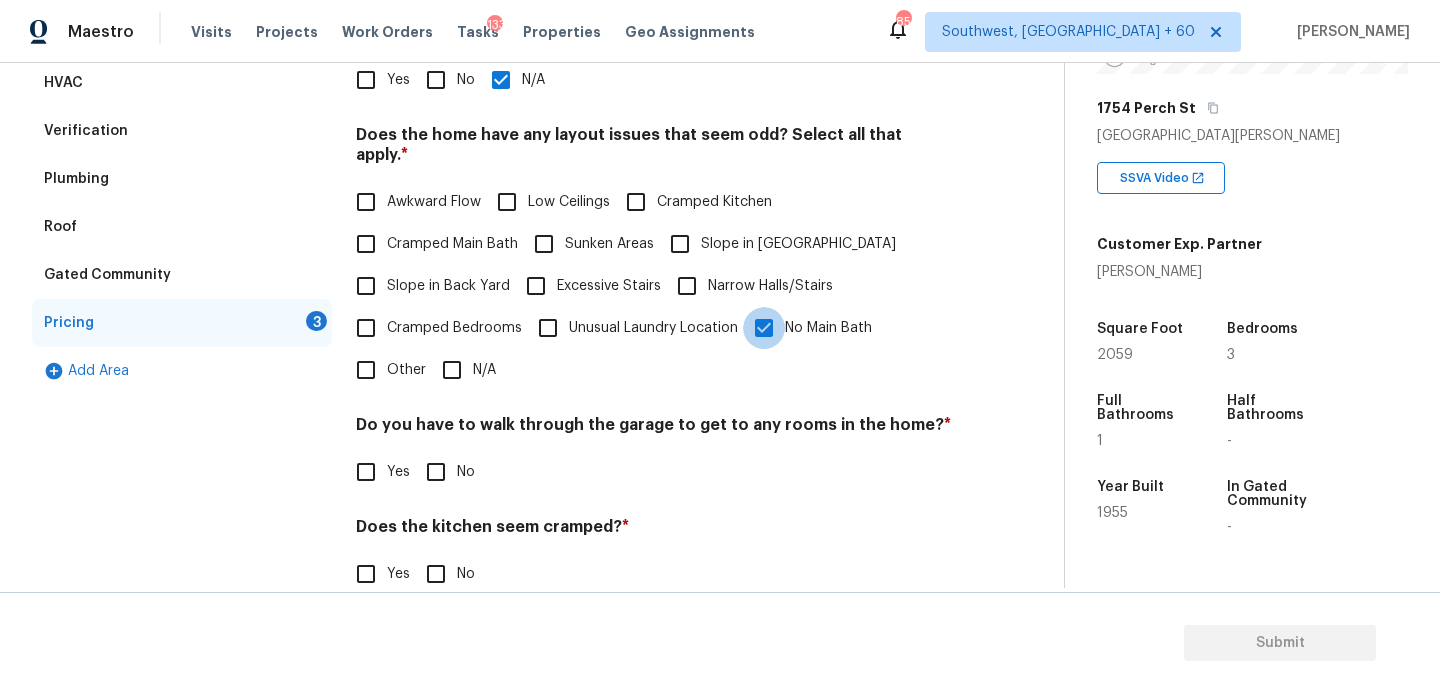 click on "No Main Bath" at bounding box center [764, 328] 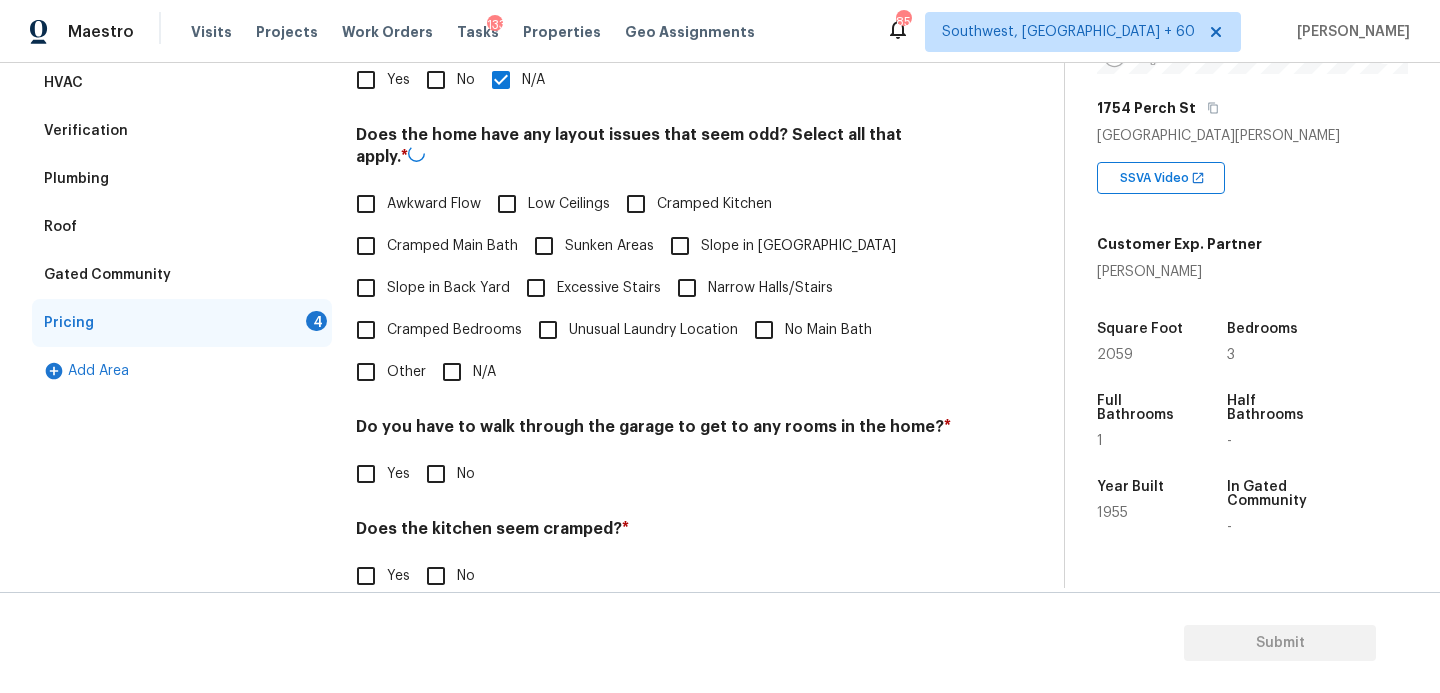 click on "Slope in Front Yard" at bounding box center [777, 246] 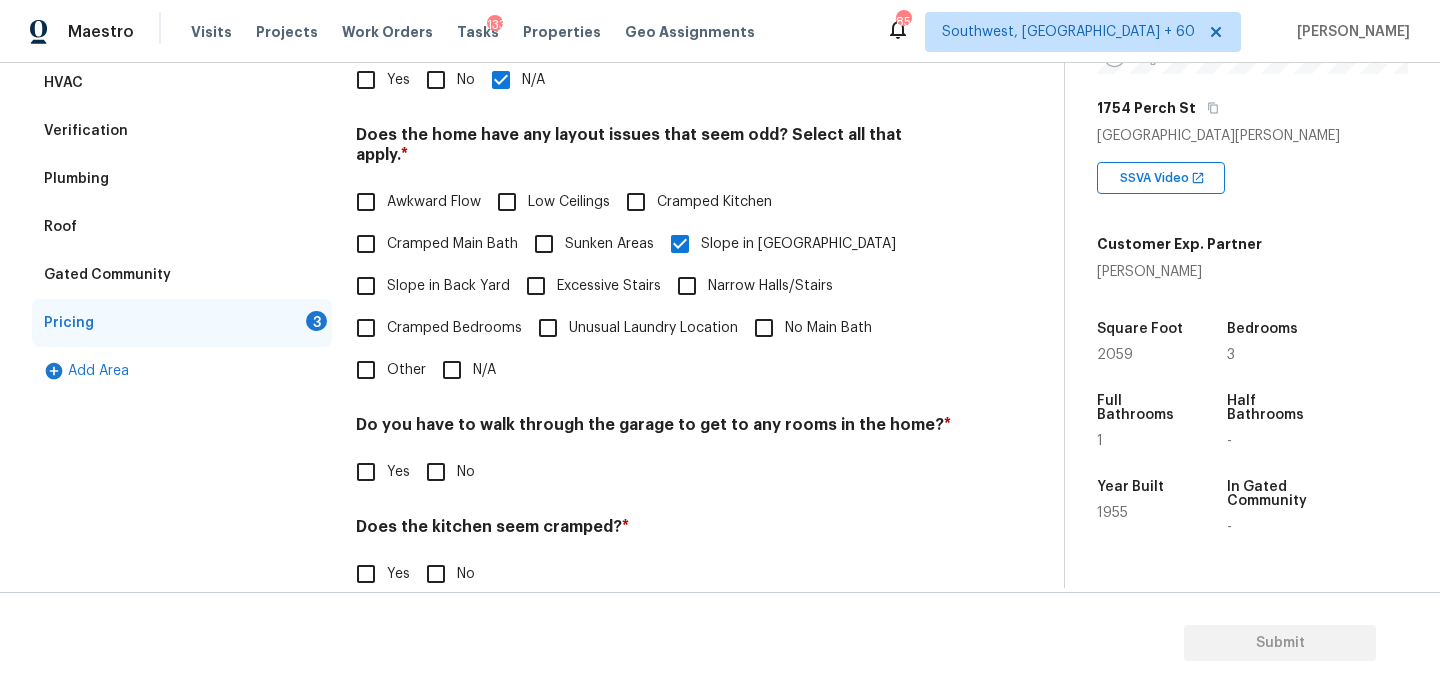 scroll, scrollTop: 507, scrollLeft: 0, axis: vertical 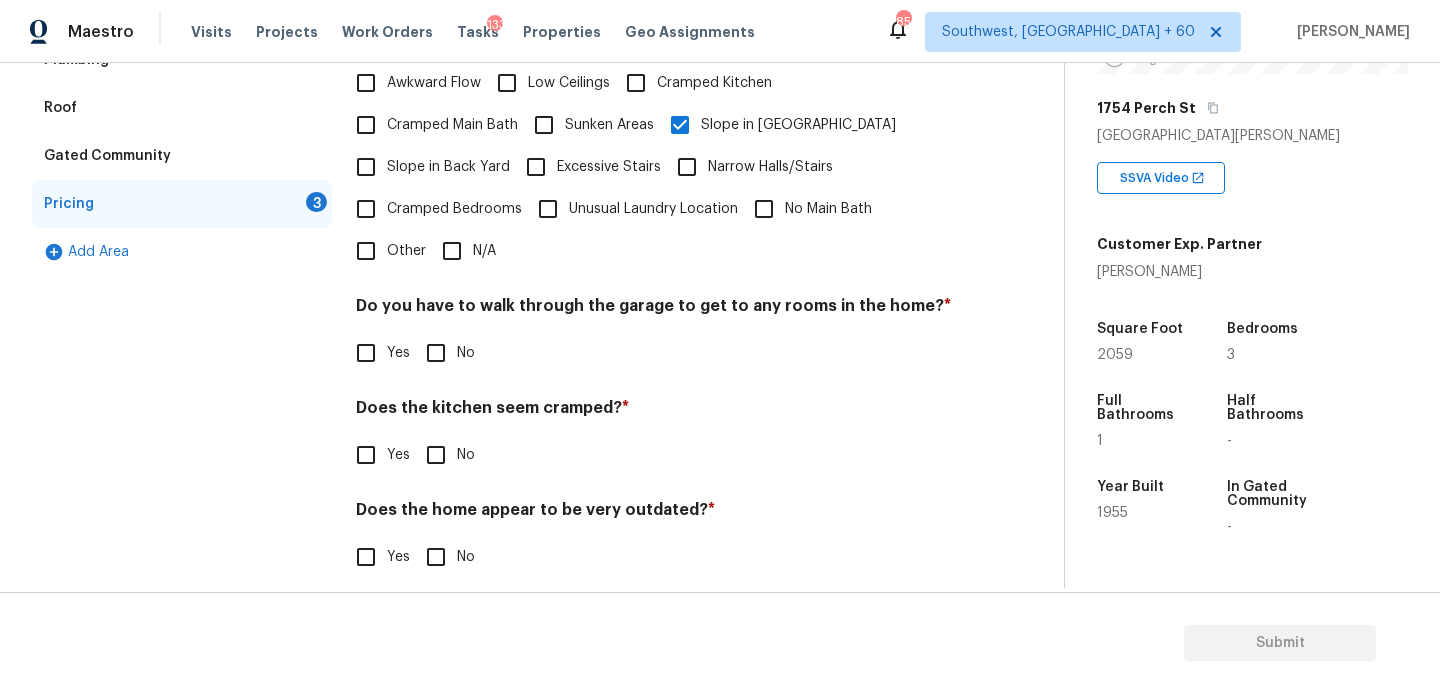 click on "No" at bounding box center [436, 353] 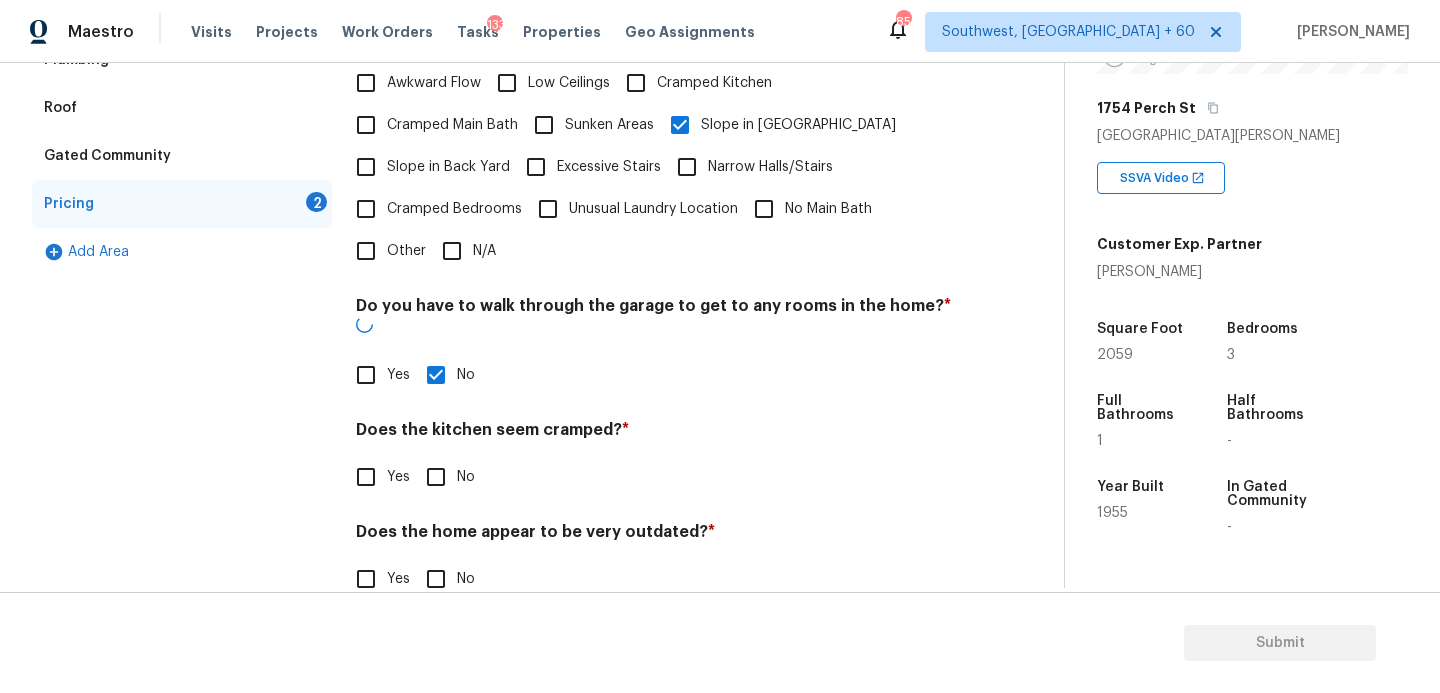click on "No" at bounding box center (436, 477) 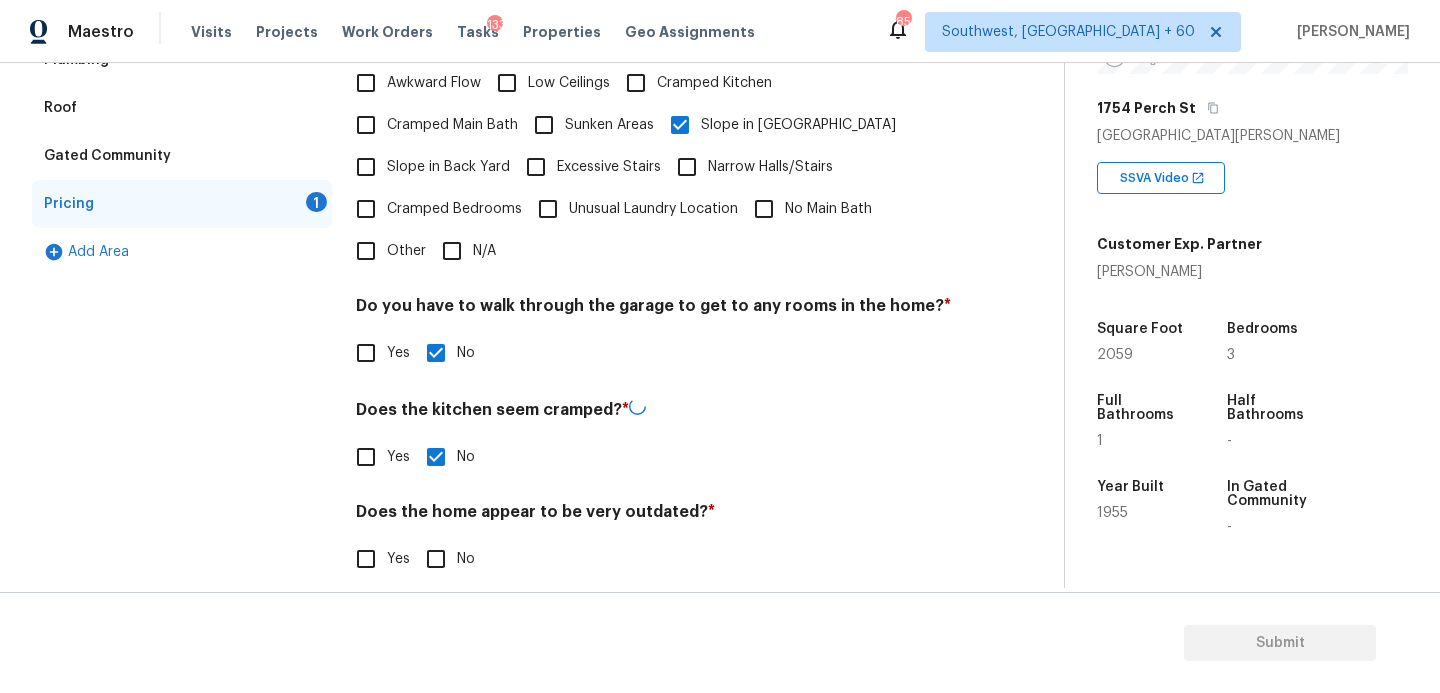 click on "No" at bounding box center (436, 559) 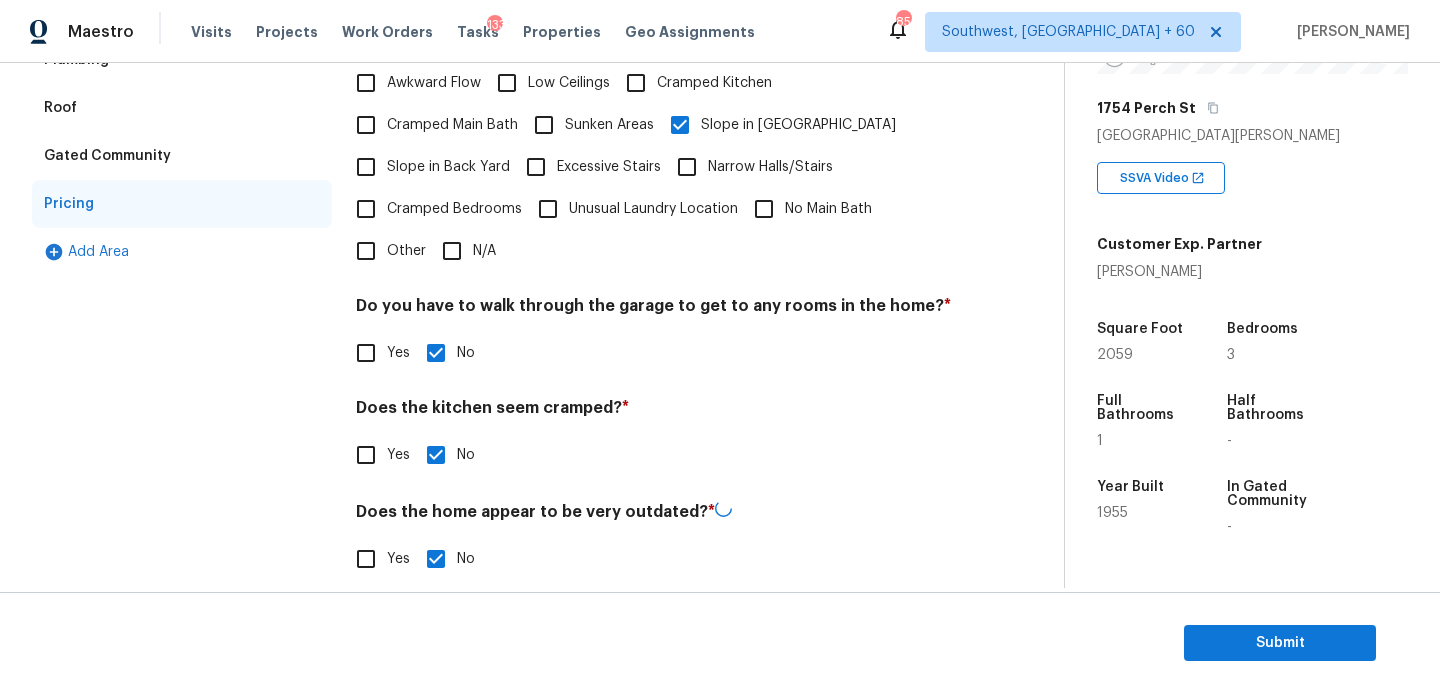 scroll, scrollTop: 0, scrollLeft: 0, axis: both 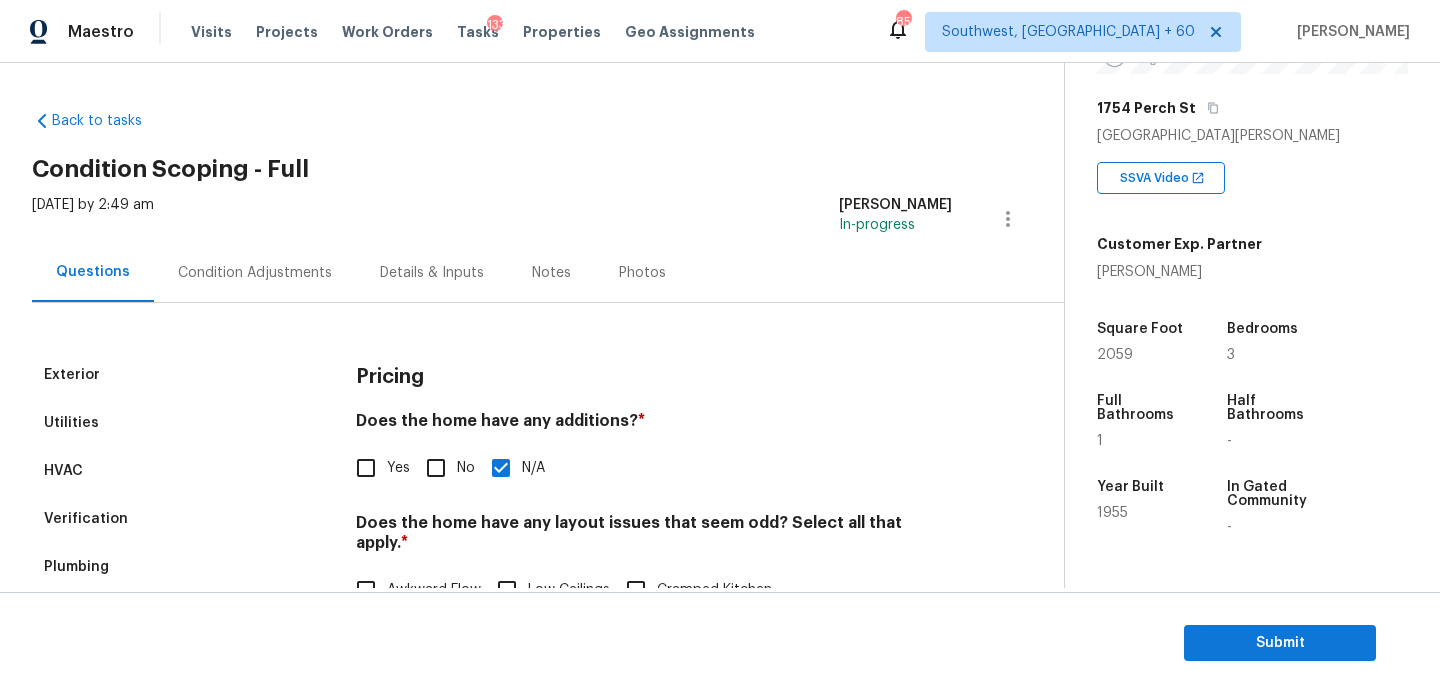 click on "Condition Adjustments" at bounding box center [255, 272] 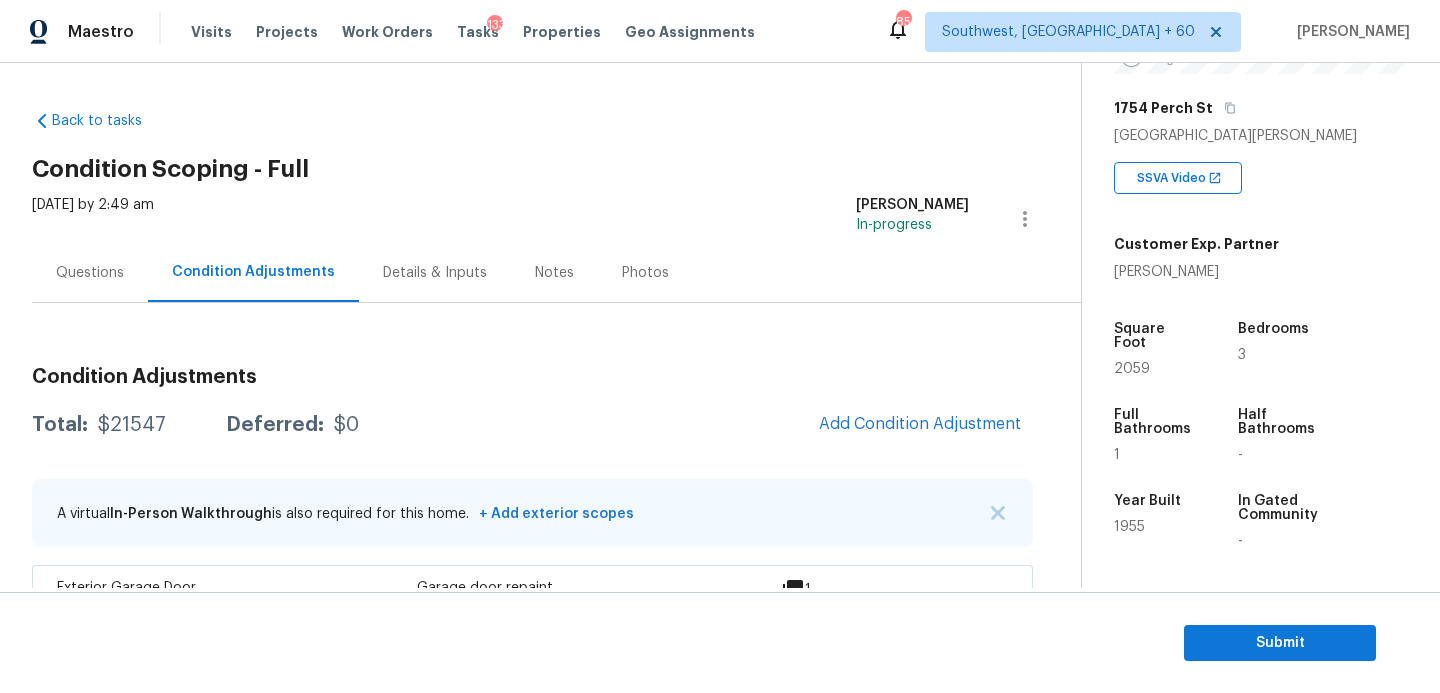 scroll, scrollTop: 142, scrollLeft: 0, axis: vertical 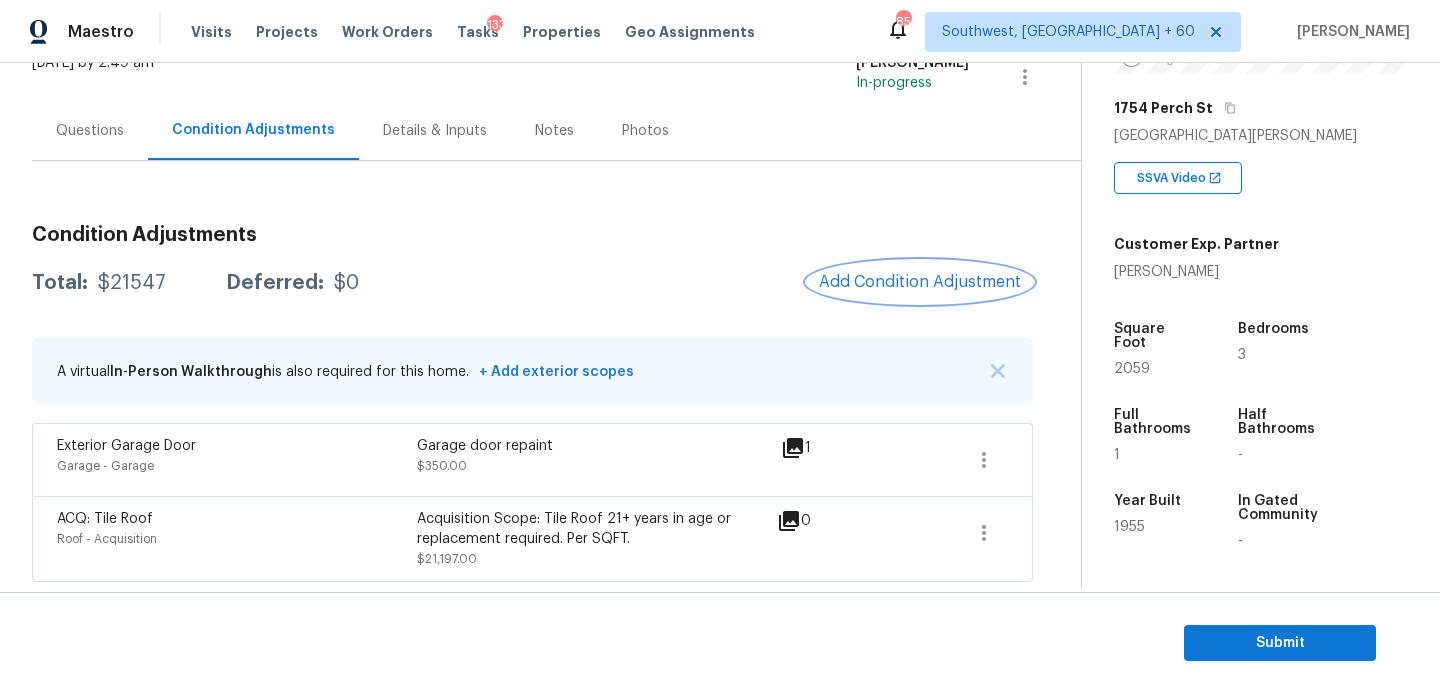 click on "Add Condition Adjustment" at bounding box center [920, 282] 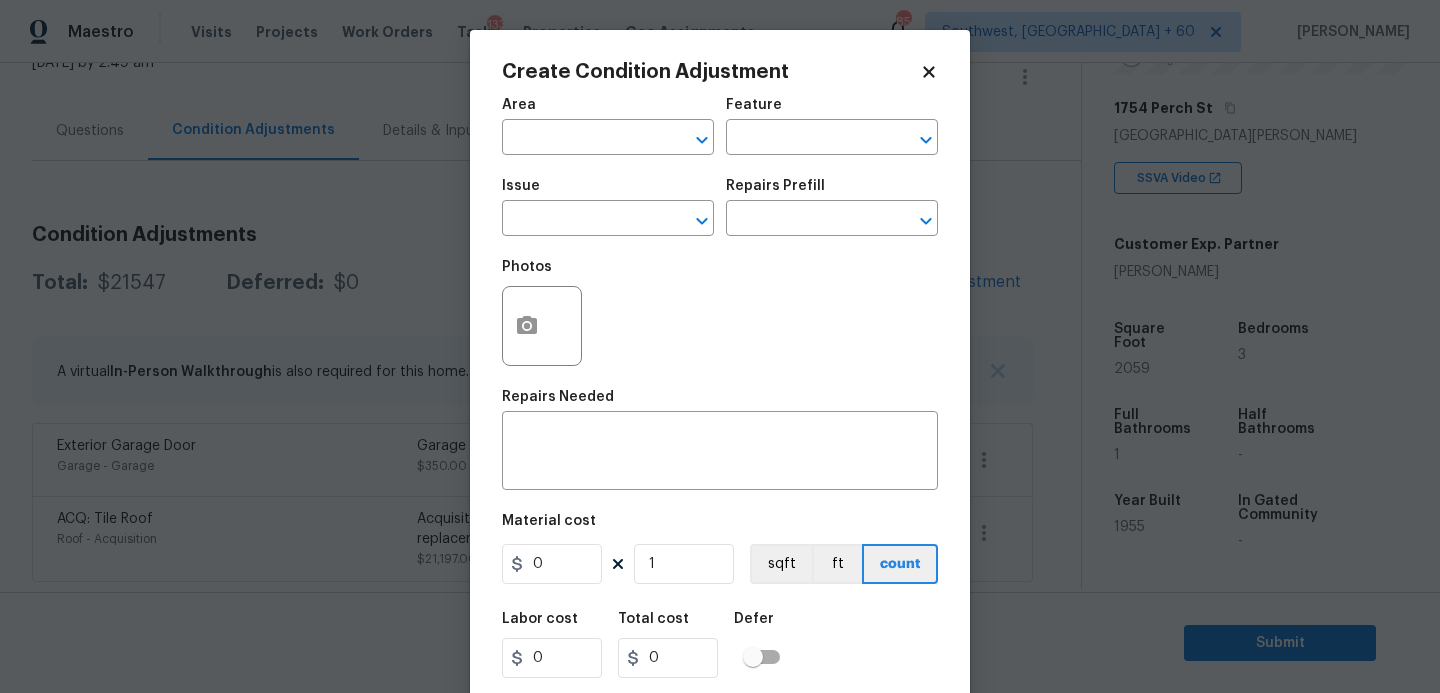 click on "Create Condition Adjustment Area ​ Feature ​ Issue ​ Repairs Prefill ​ Photos Repairs Needed x ​ Material cost 0 1 sqft ft count Labor cost 0 Total cost 0 Defer Cancel Create" at bounding box center [720, 370] 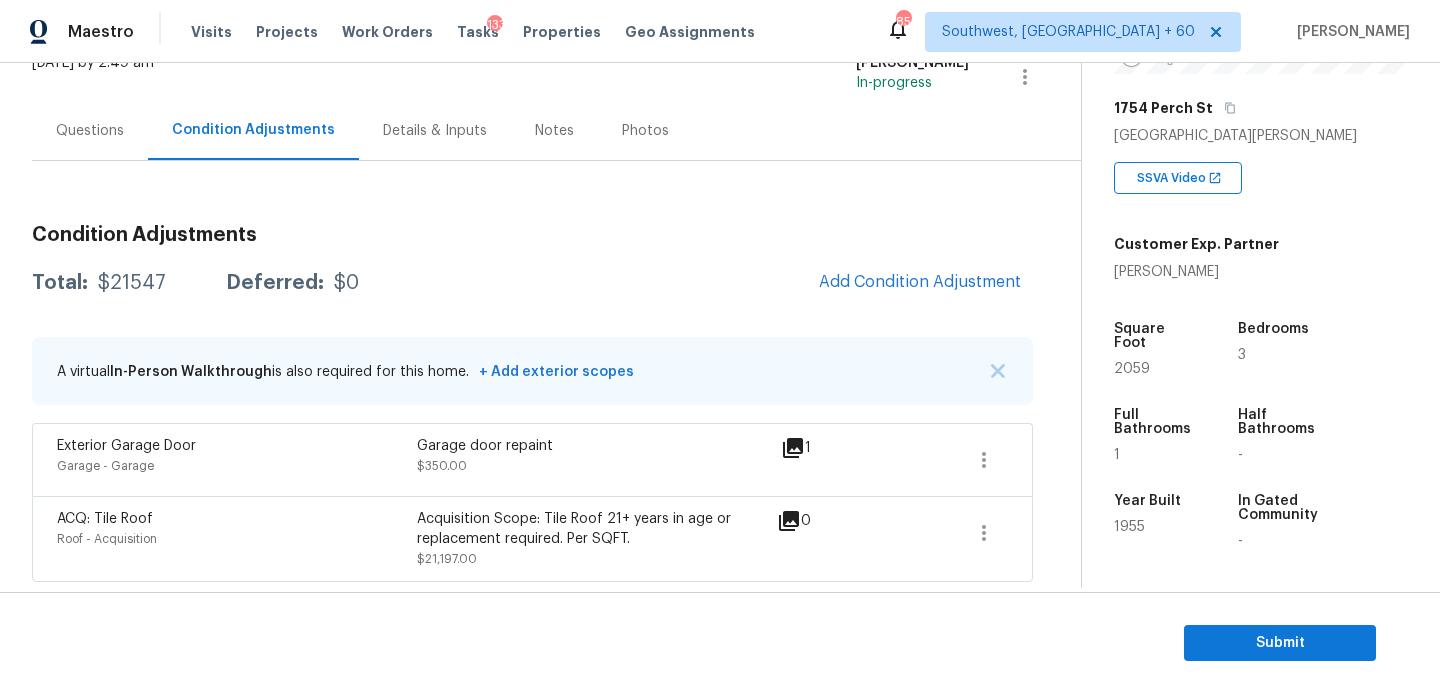 click on "Maestro Visits Projects Work Orders Tasks 133 Properties Geo Assignments 850 Southwest, FL + 60 Sakthivel Chandran Back to tasks Condition Scoping - Full Fri, Jul 11 2025 by 2:49 am   Sakthivel Chandran In-progress Questions Condition Adjustments Details & Inputs Notes Photos Condition Adjustments Total:  $21547 Deferred:  $0 Add Condition Adjustment A virtual  In-Person Walkthrough  is also required for this home.   + Add exterior scopes Exterior Garage Door Garage - Garage Garage door repaint $350.00   1 ACQ: Tile Roof Roof - Acquisition Acquisition Scope: Tile Roof 21+ years in age or replacement required. Per SQFT. $21,197.00   0 Property Details © Mapbox   © OpenStreetMap   Improve this map 1754 Perch St San Pedro, CA 90732 SSVA Video Customer Exp. Partner Dennis Greco Square Foot 2059 Bedrooms 3 Full Bathrooms 1 Half Bathrooms - Year Built 1955 In Gated Community - Number of Pets - Smoking - Septic system - Home Additions - Submit
Create Condition Adjustment Area ​ Feature ​ Issue ​ ​ x" at bounding box center (720, 346) 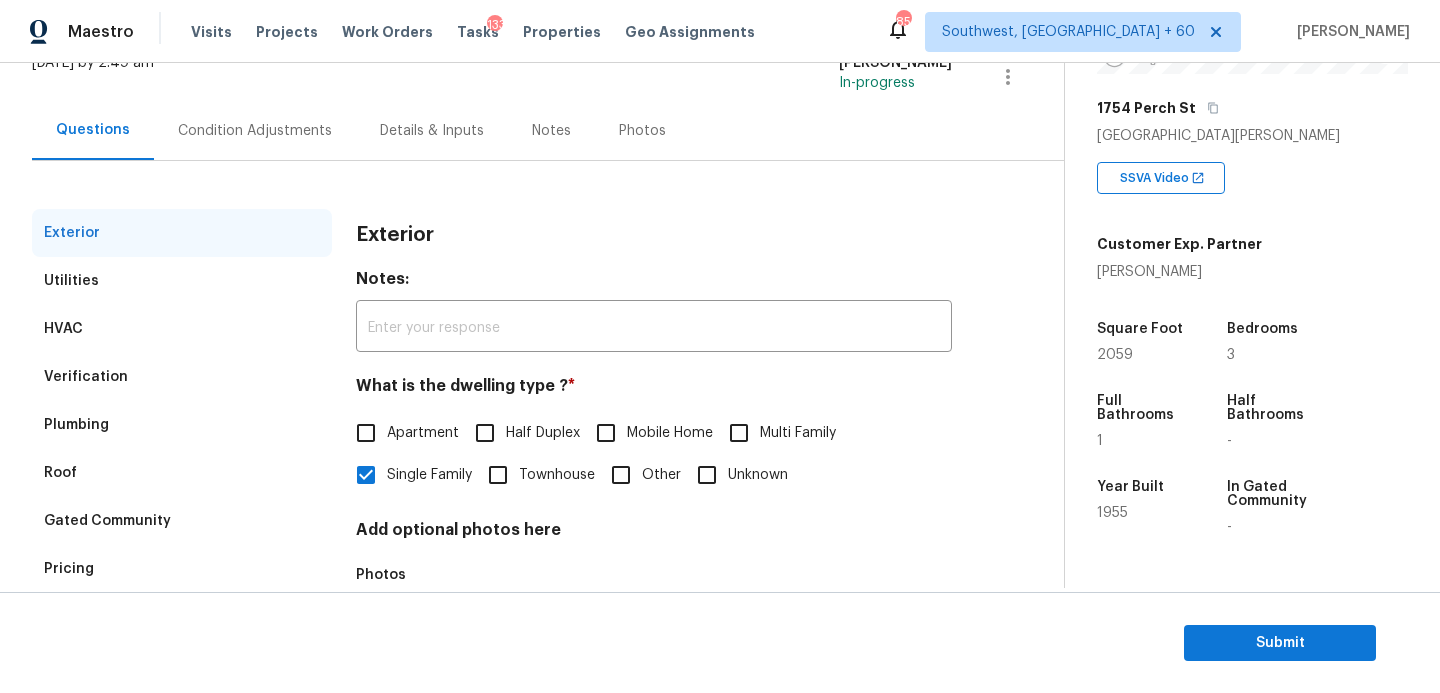 click on "Verification" at bounding box center (182, 377) 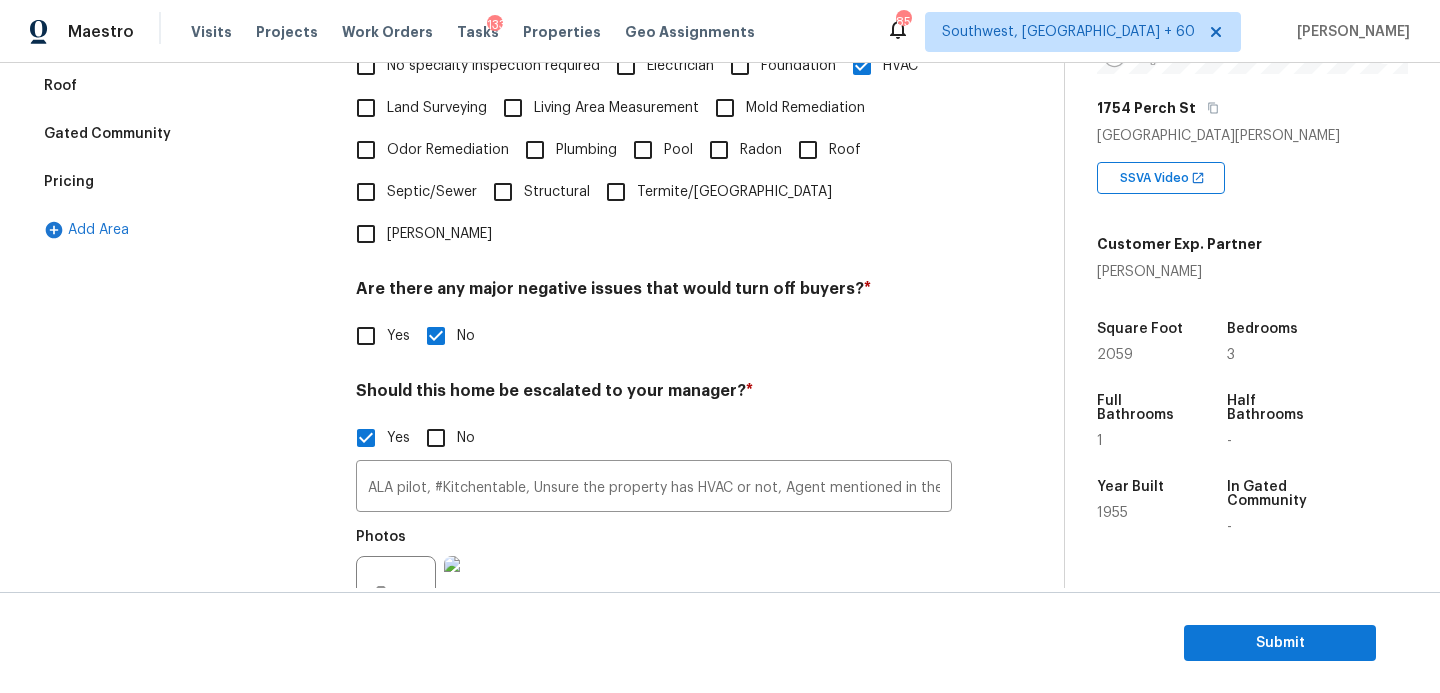 scroll, scrollTop: 627, scrollLeft: 0, axis: vertical 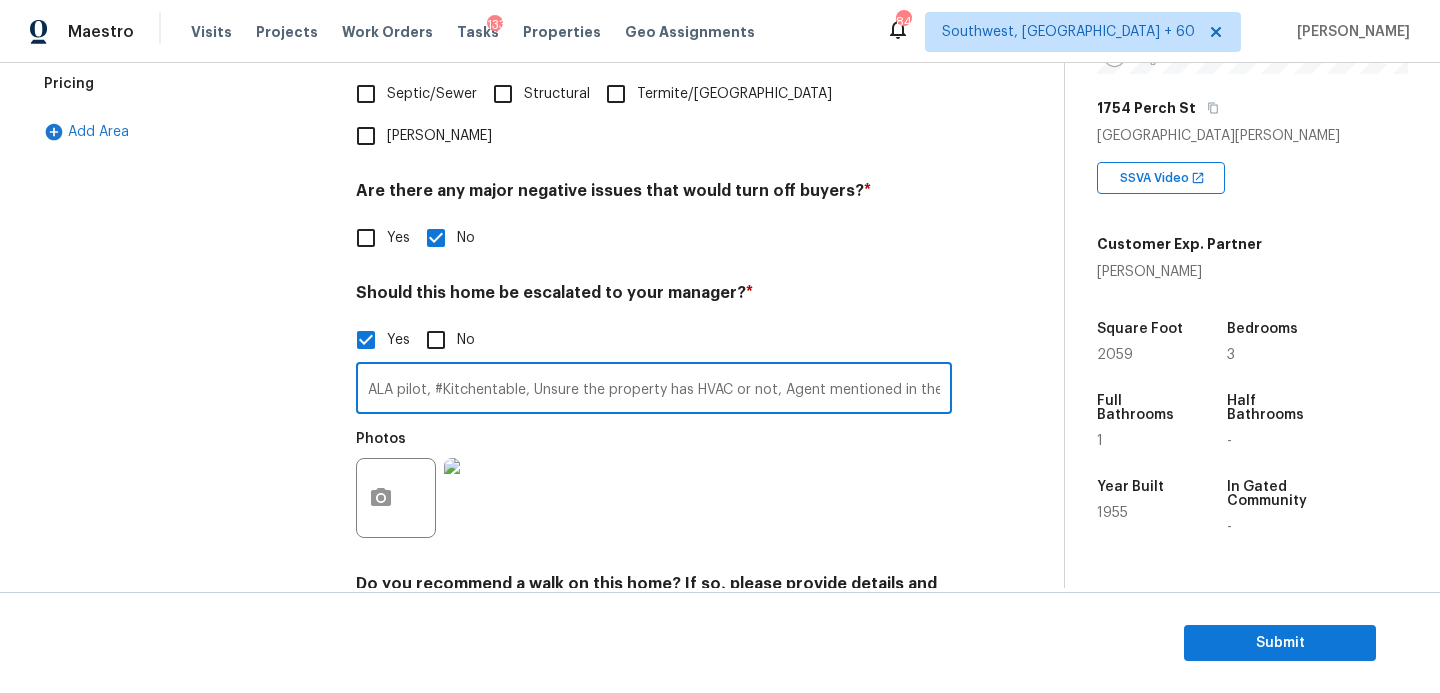 click on "ALA pilot, #Kitchentable, Unsure the property has HVAC or not, Agent mentioned in the year as 2023 and also mentioned as "non" kindly do review i just scoped for 2025 year for HVAC" at bounding box center [654, 390] 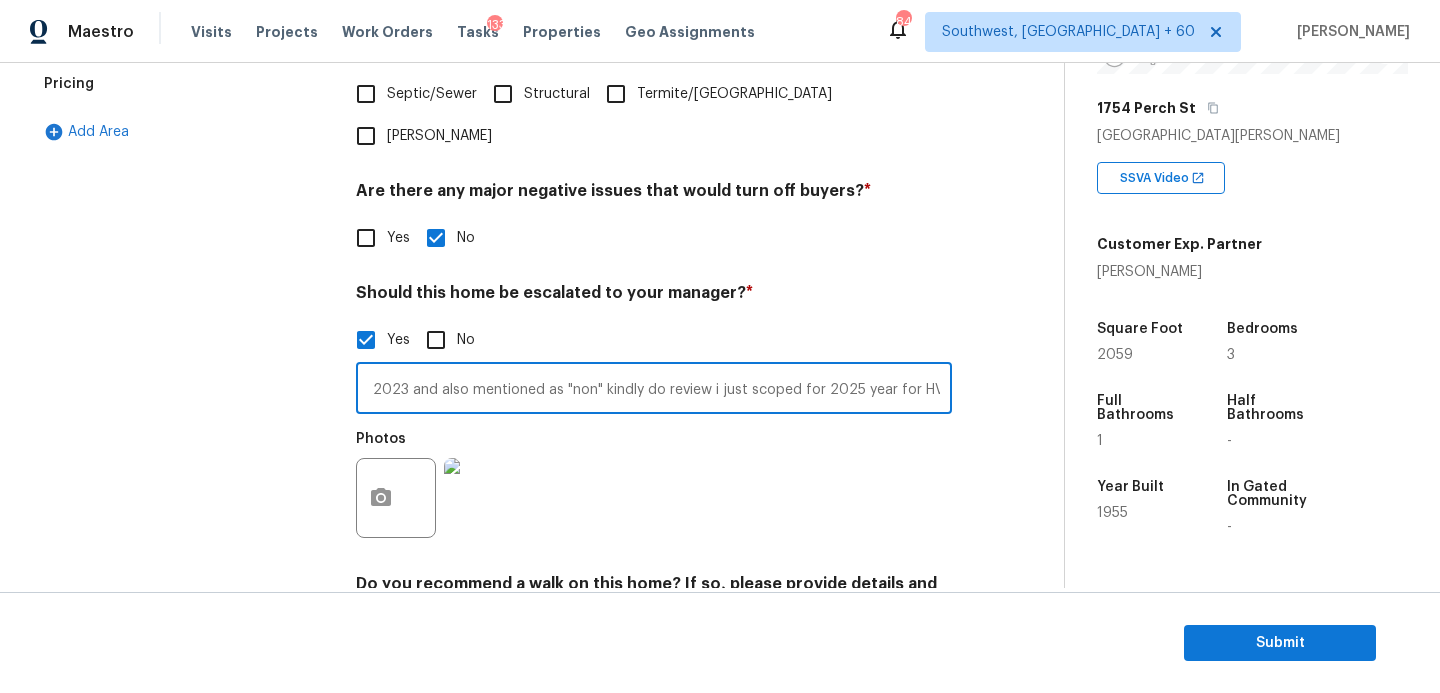 click on "ALA pilot, #Kitchentable, Unsure the property has HVAC or not, Agent mentioned in the year as 2023 and also mentioned as "non" kindly do review i just scoped for 2025 year for HVAC" at bounding box center [654, 390] 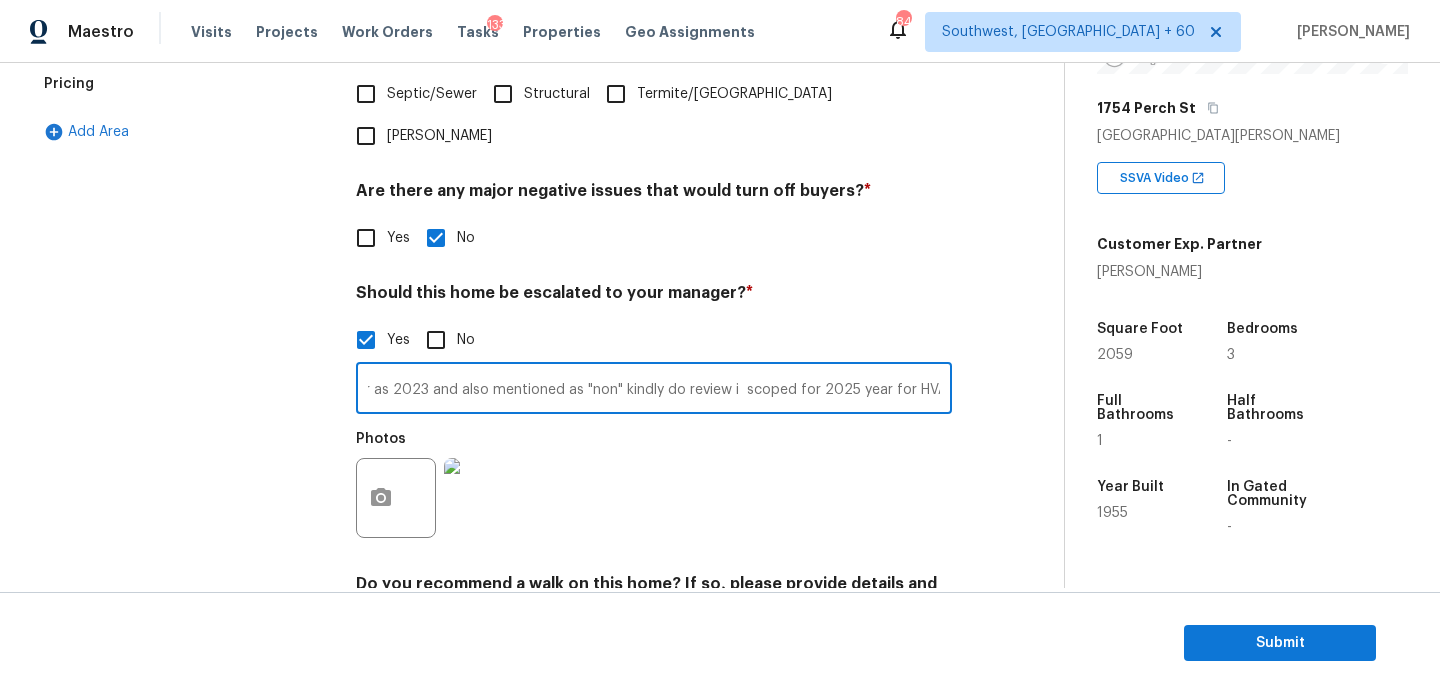 scroll, scrollTop: 0, scrollLeft: 601, axis: horizontal 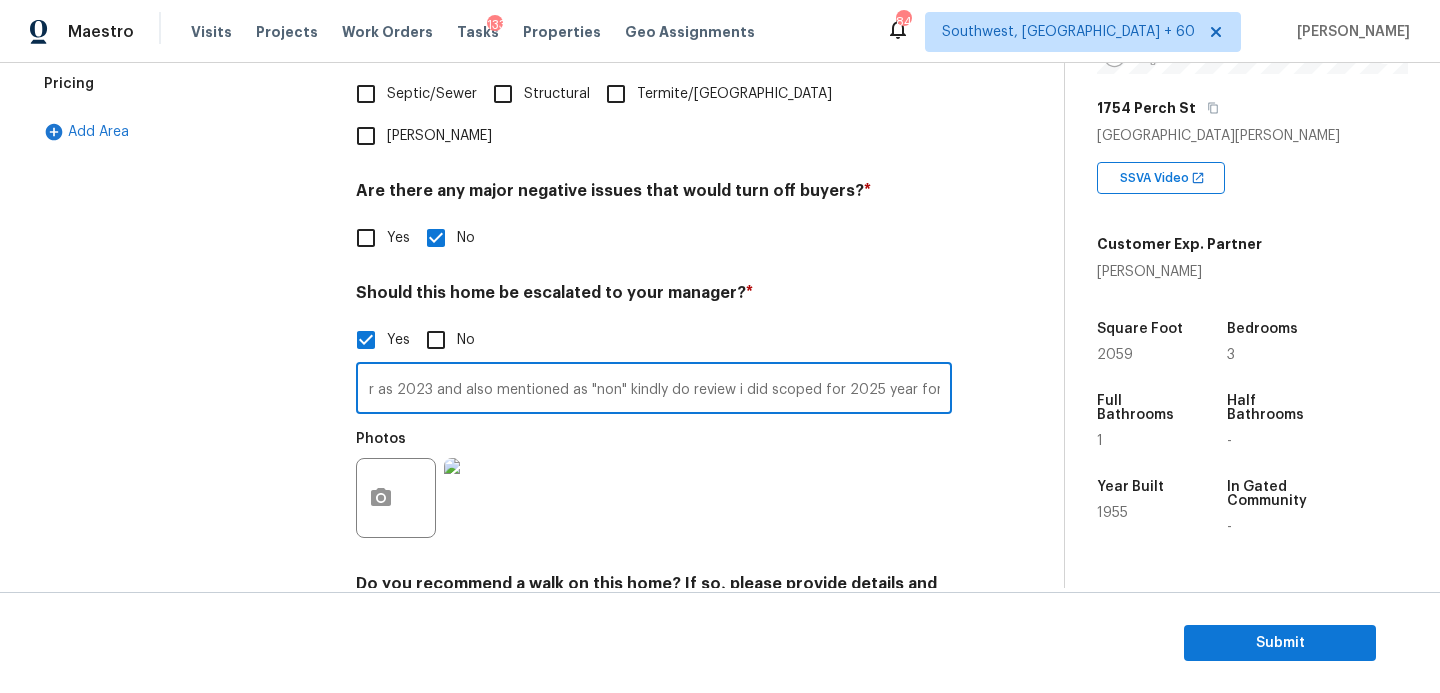 click on "ALA pilot, #Kitchentable, Unsure the property has HVAC or not, Agent mentioned in the year as 2023 and also mentioned as "non" kindly do review i did scoped for 2025 year for HVAC" at bounding box center (654, 390) 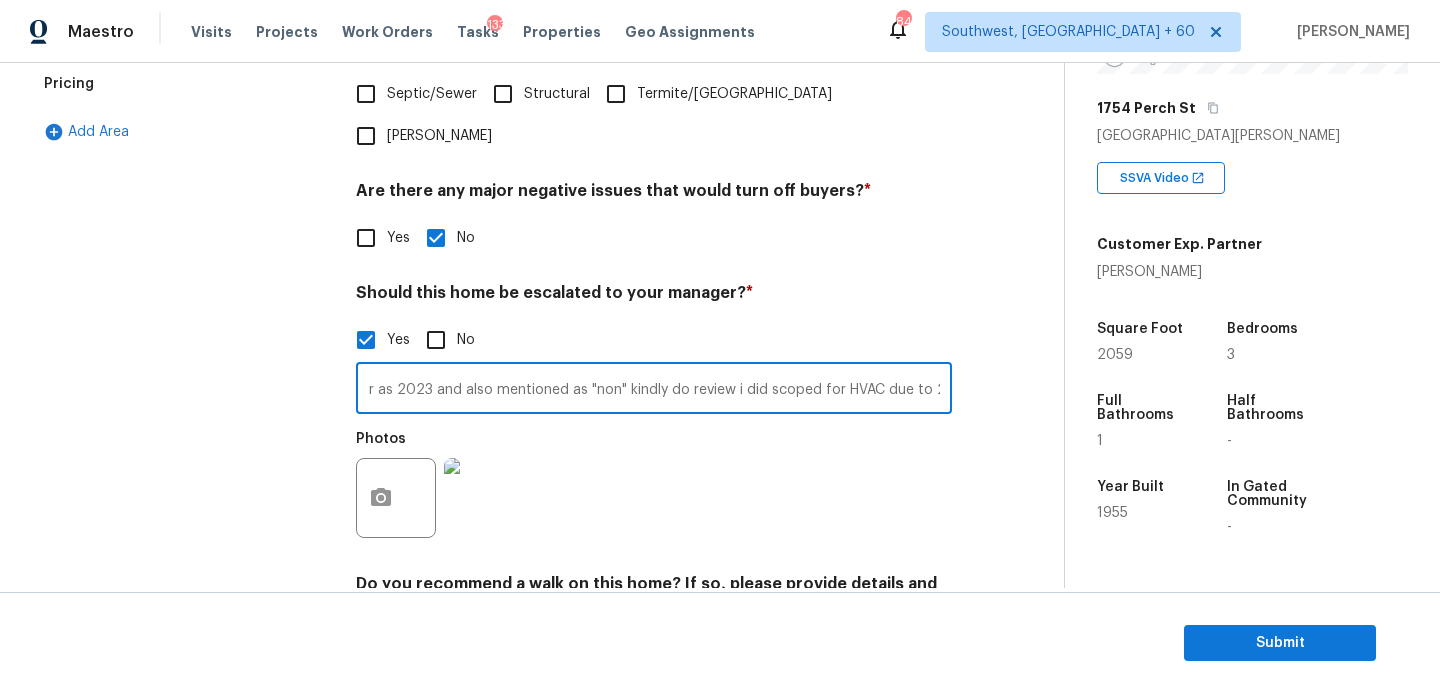 scroll, scrollTop: 0, scrollLeft: 710, axis: horizontal 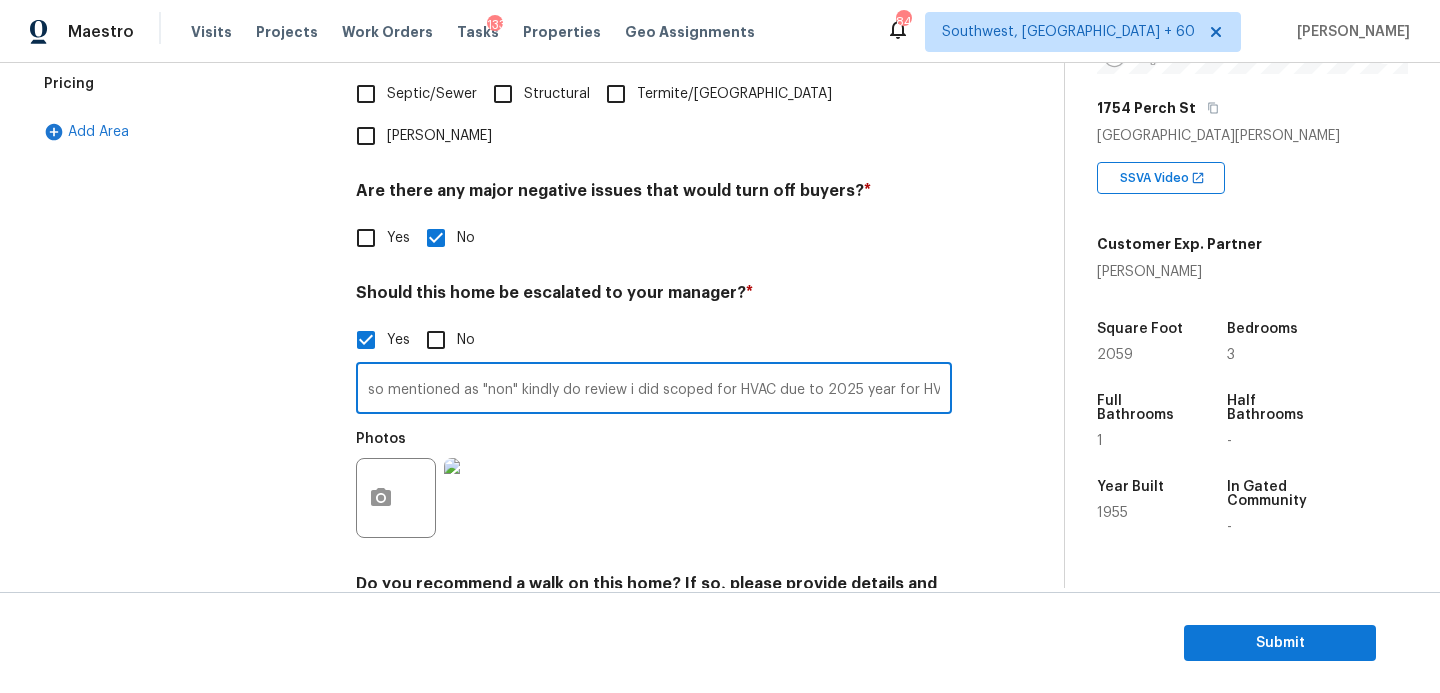 click on "ALA pilot, #Kitchentable, Unsure the property has HVAC or not, Agent mentioned in the year as 2023 and also mentioned as "non" kindly do review i did scoped for HVAC due to 2025 year for HVAC" at bounding box center (654, 390) 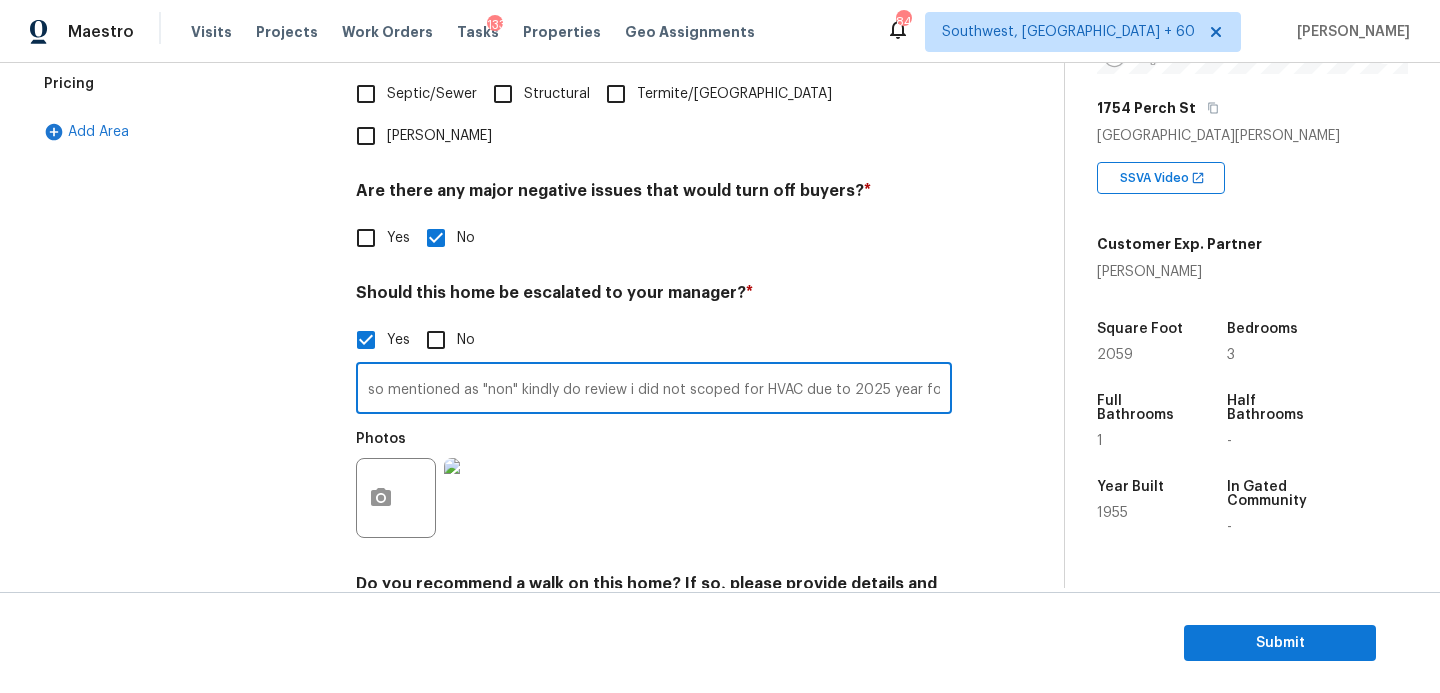 type on "ALA pilot, #Kitchentable, Unsure the property has HVAC or not, Agent mentioned in the year as 2023 and also mentioned as "non" kindly do review i did not scoped for HVAC due to 2025 year for HVAC" 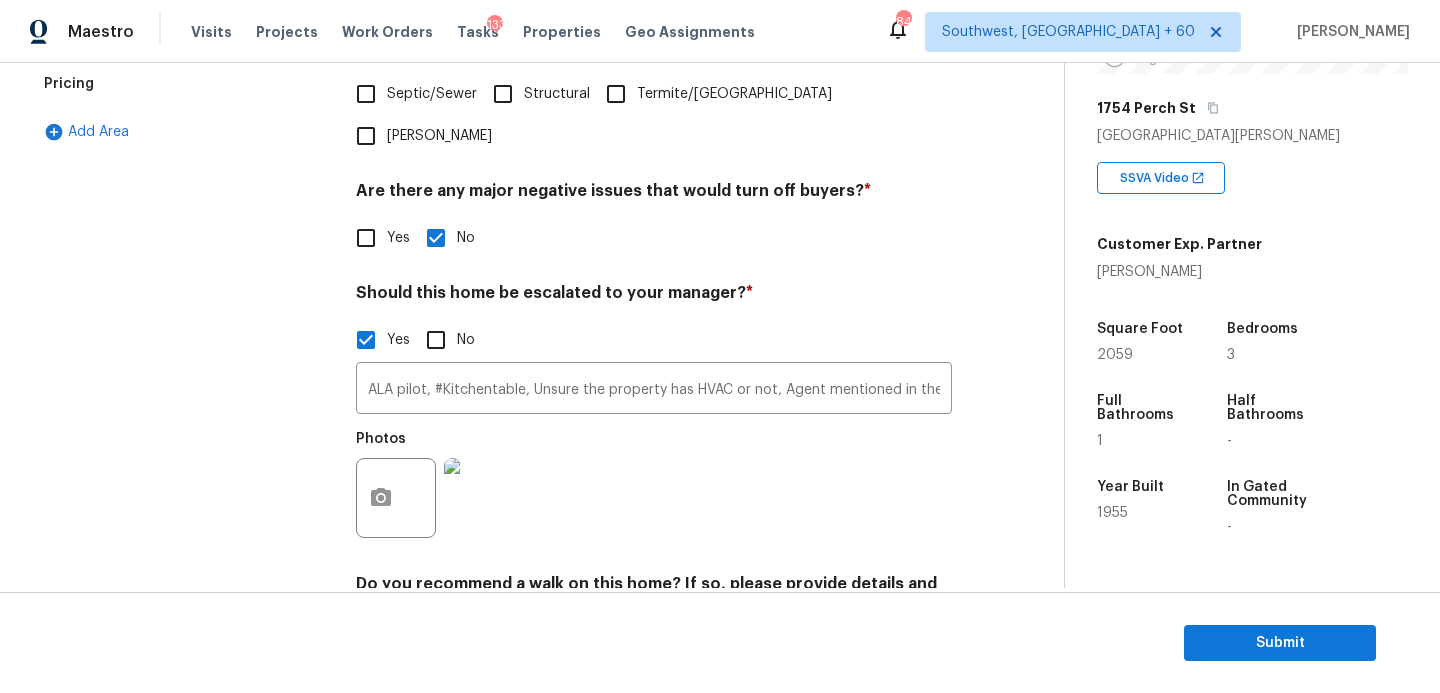 scroll, scrollTop: 87, scrollLeft: 0, axis: vertical 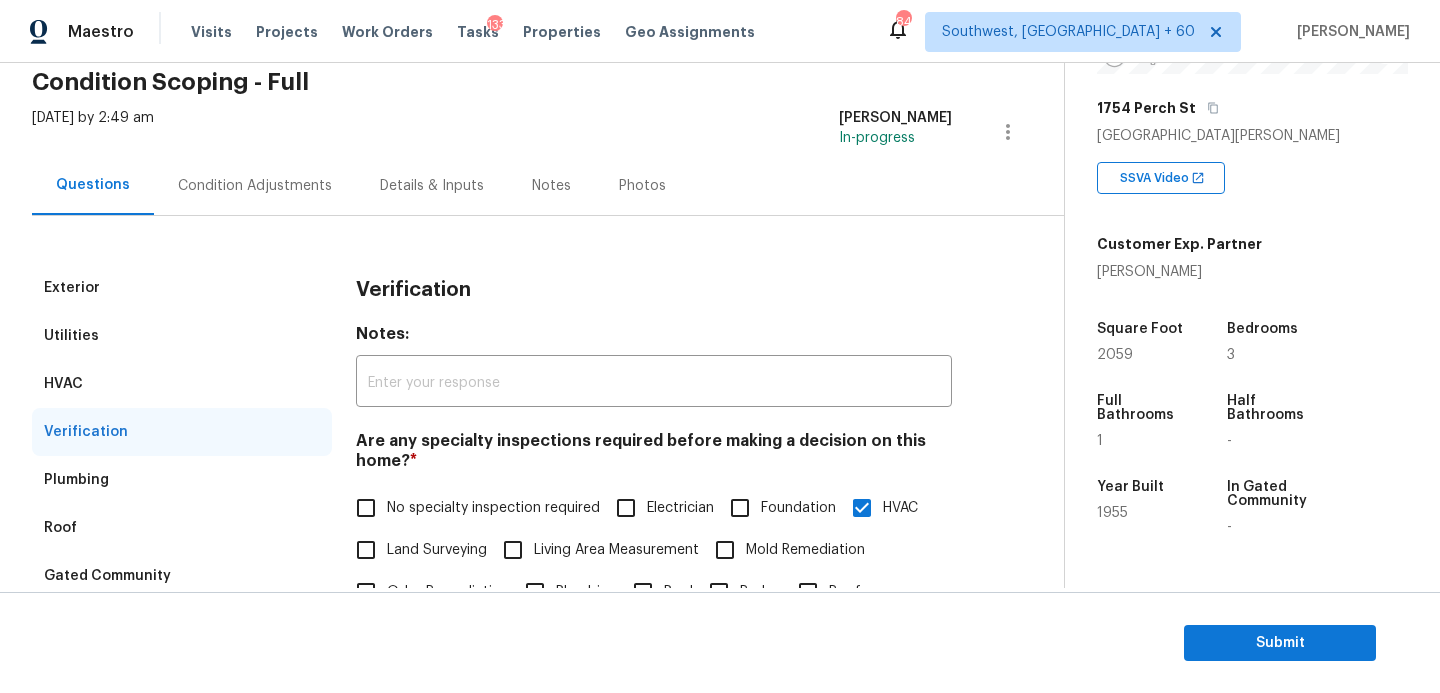 click on "Condition Adjustments" at bounding box center [255, 186] 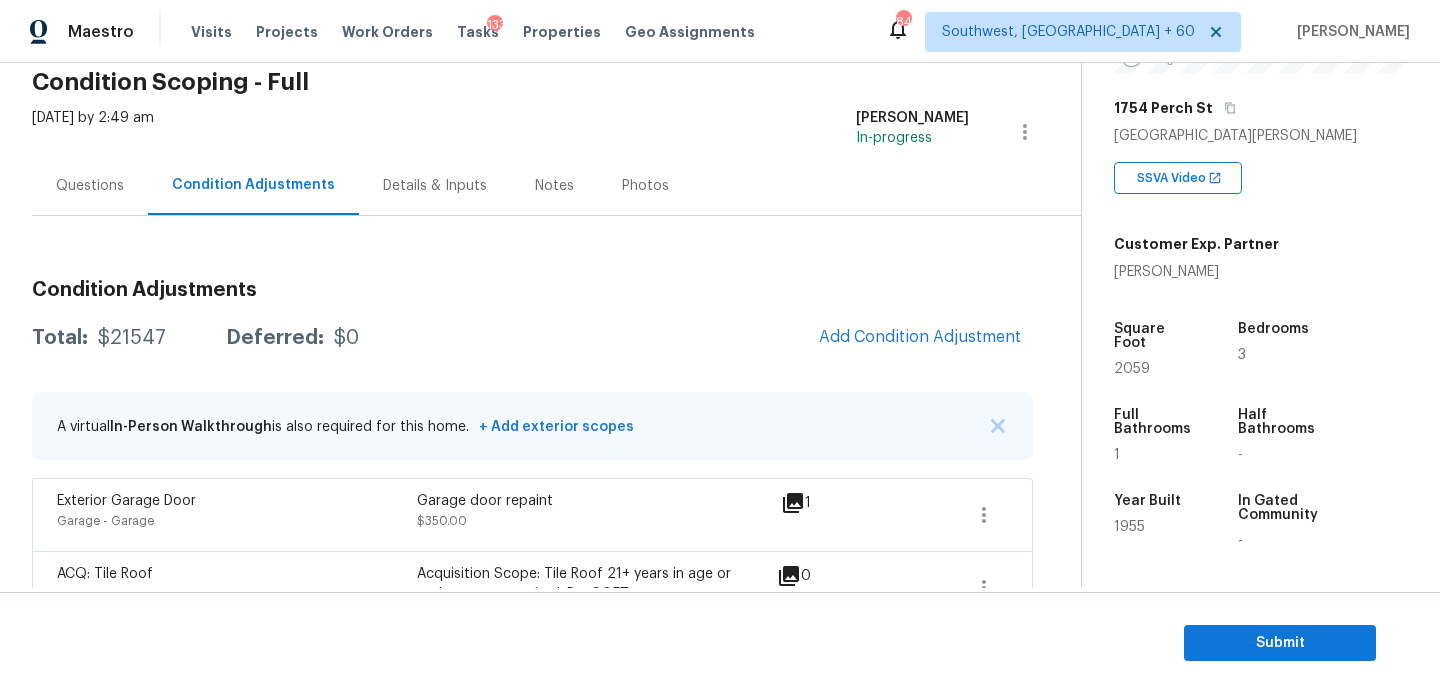 scroll, scrollTop: 142, scrollLeft: 0, axis: vertical 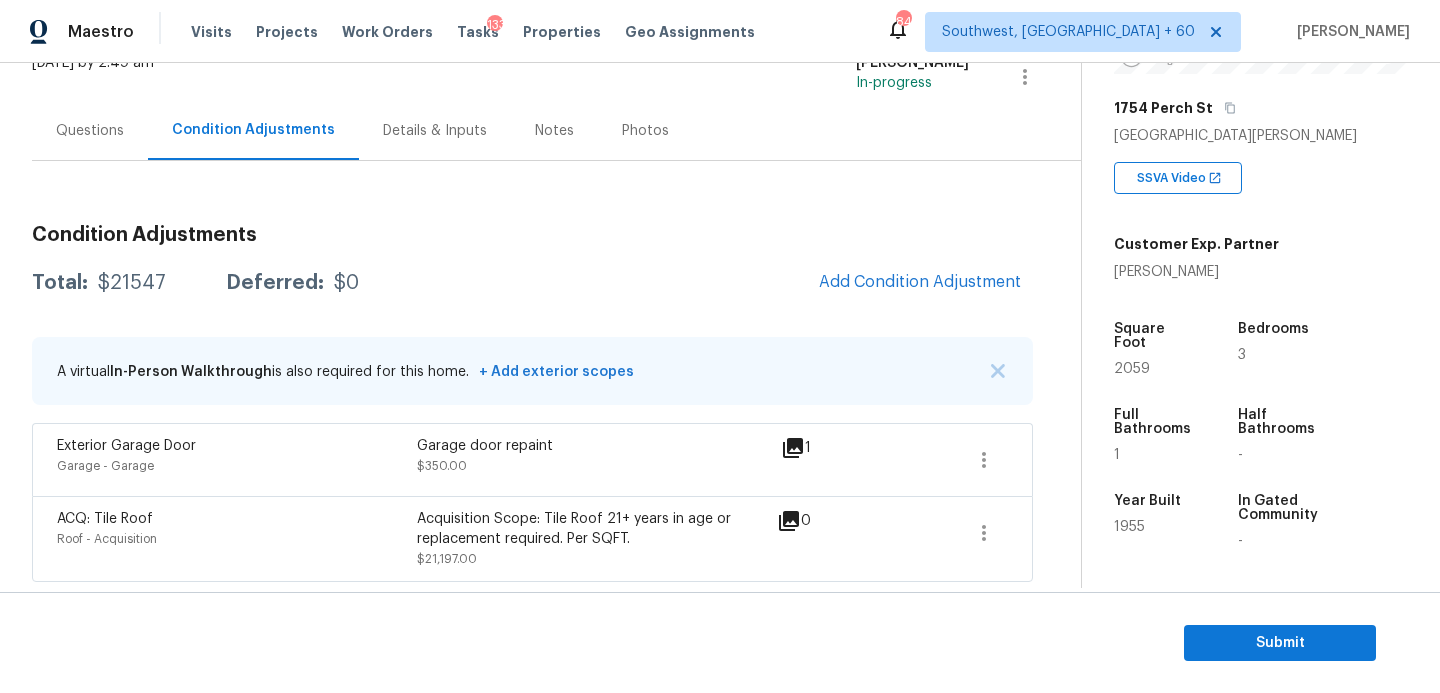 click on "Add Condition Adjustment" at bounding box center (920, 283) 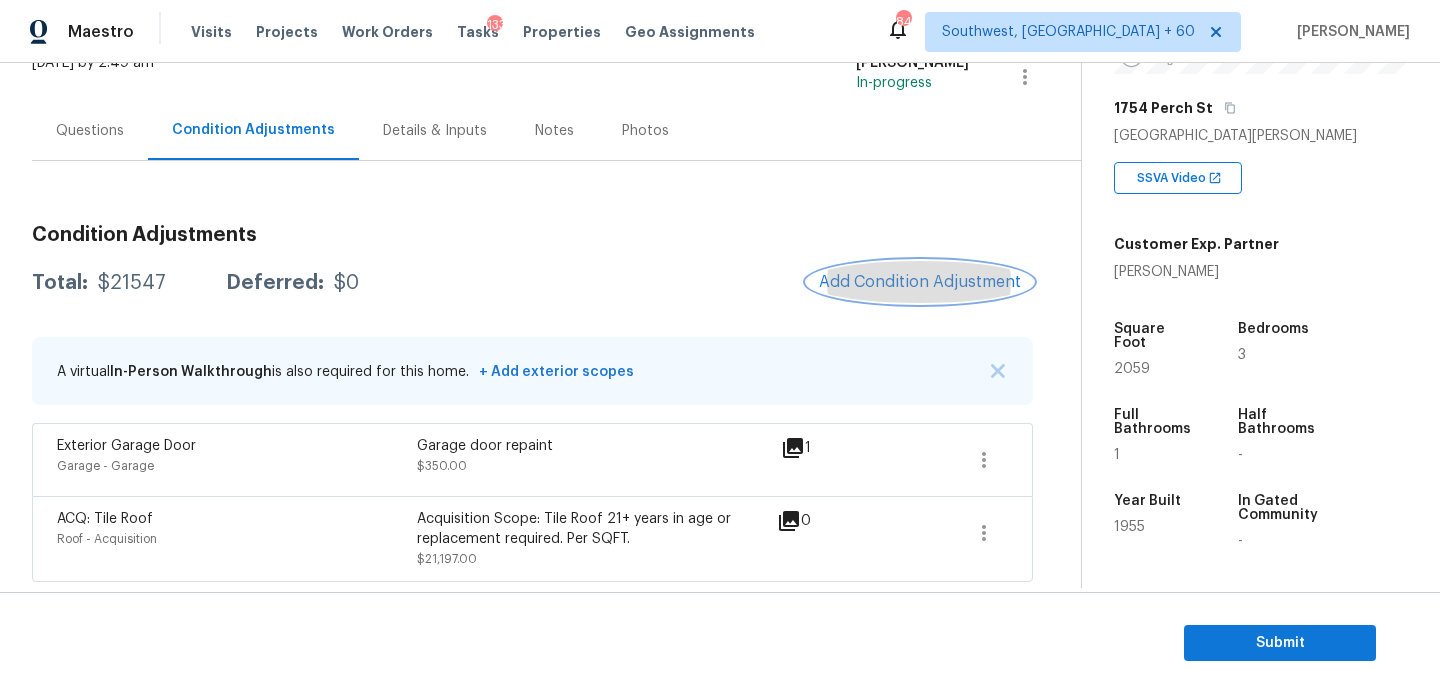 click on "Add Condition Adjustment" at bounding box center (920, 282) 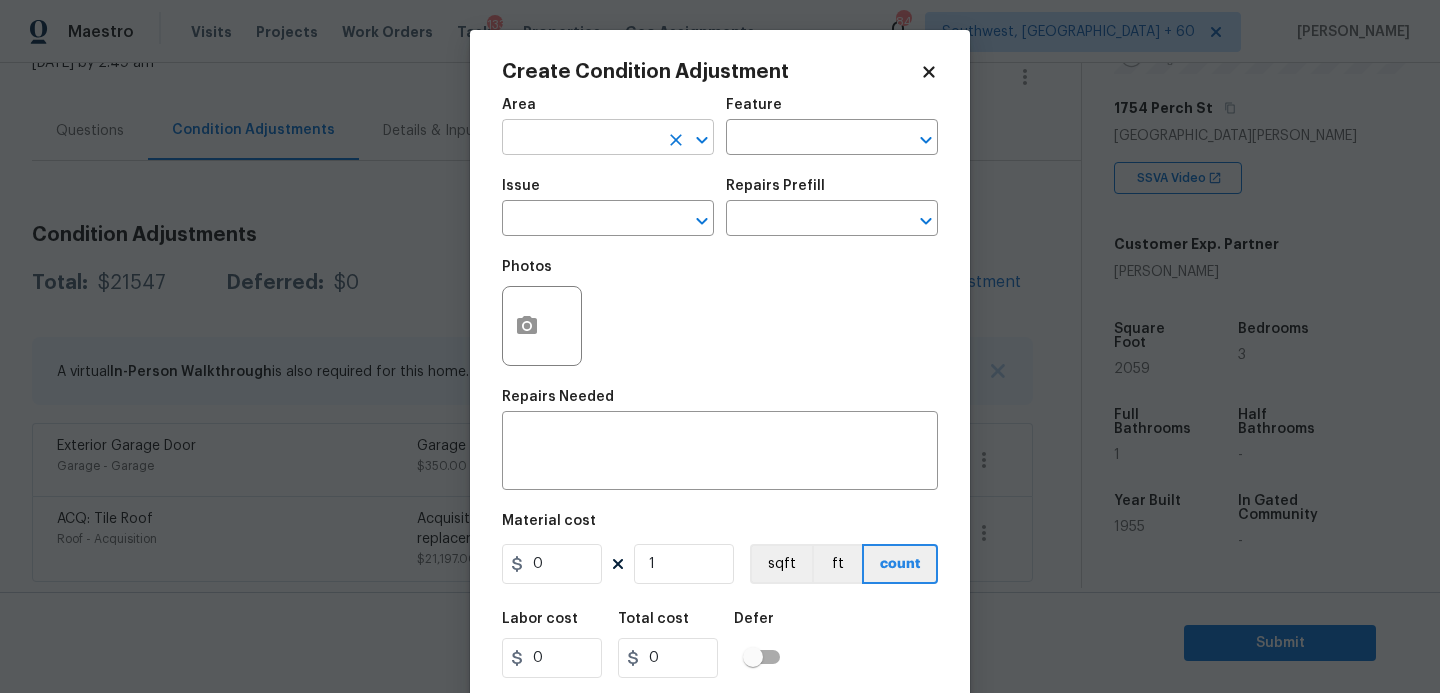 click at bounding box center (580, 139) 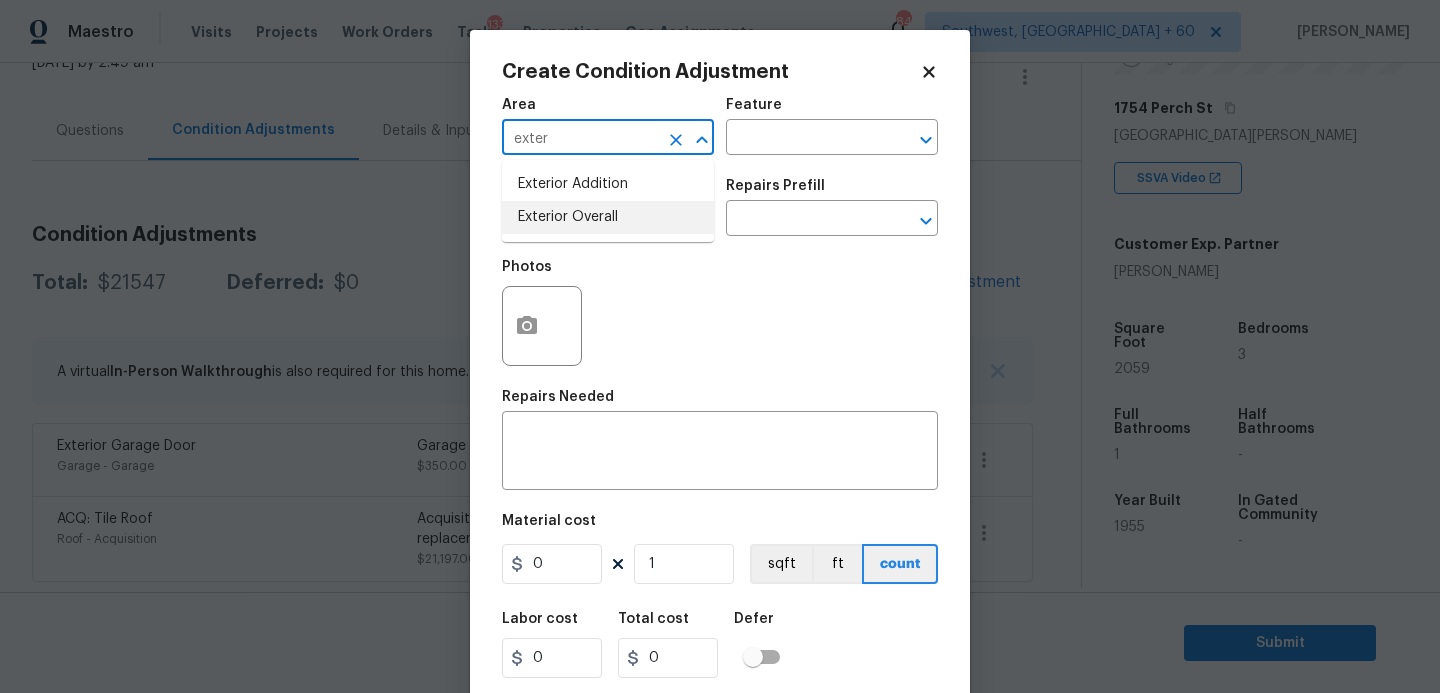 click on "Exterior Overall" at bounding box center (608, 217) 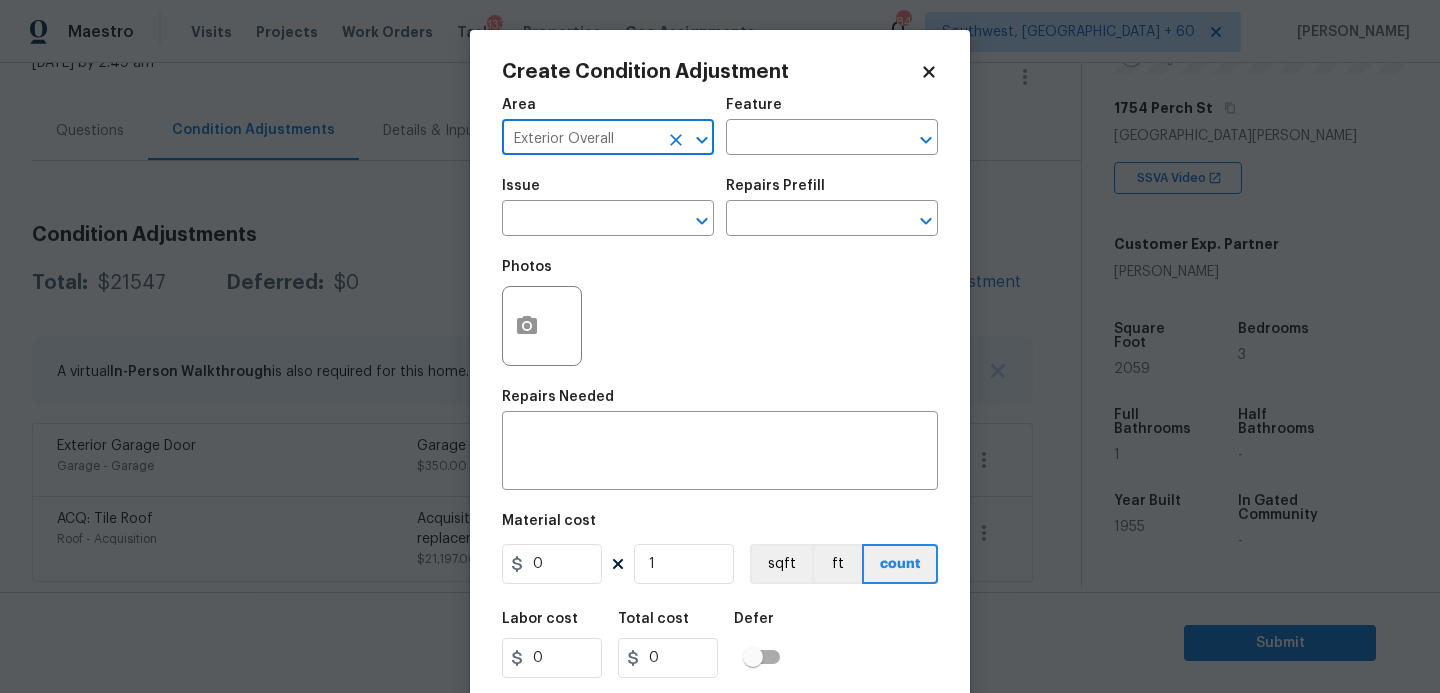 type on "Exterior Overall" 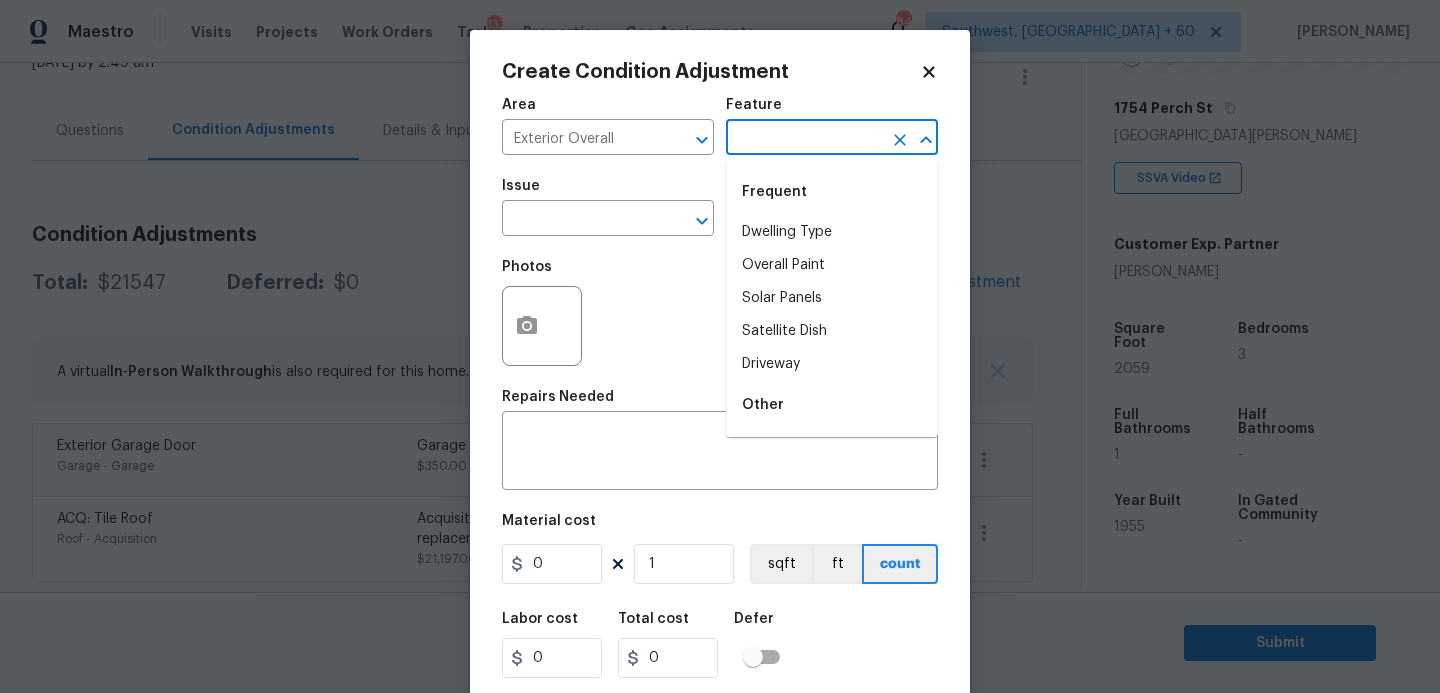 click at bounding box center [804, 139] 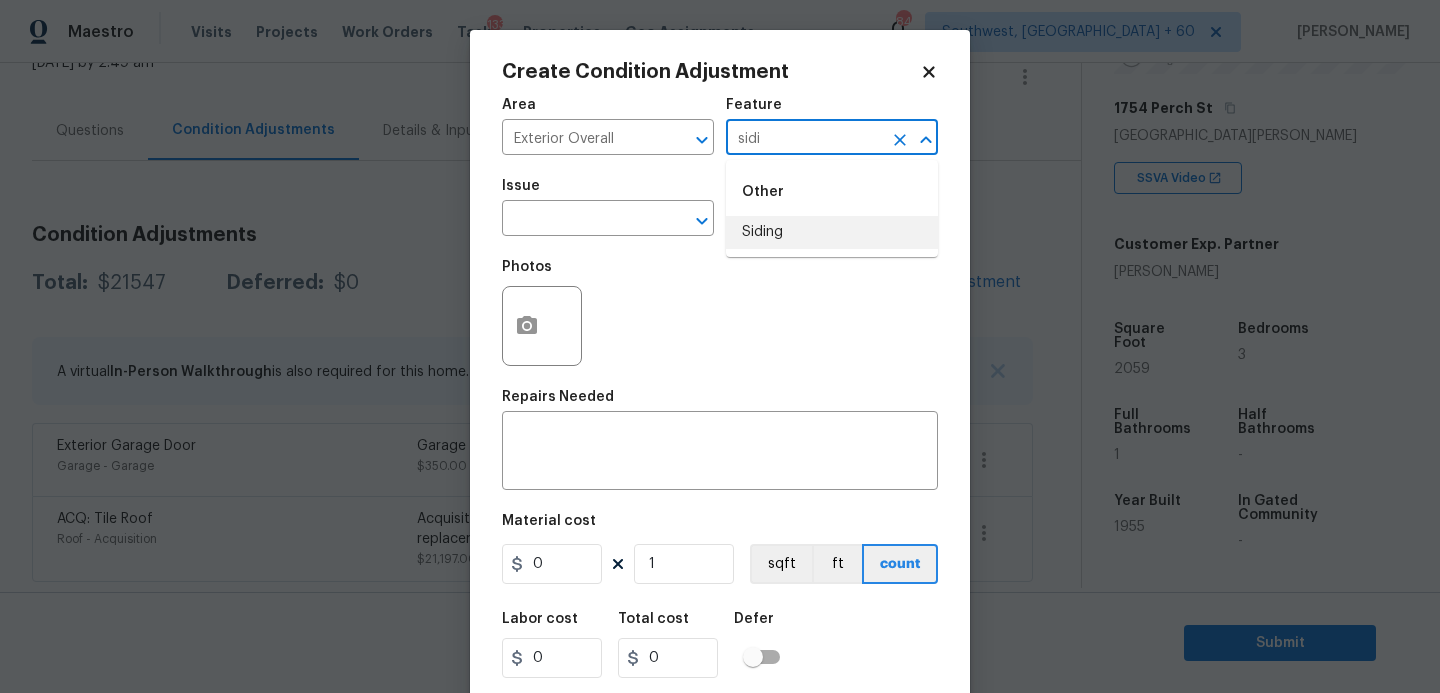 click on "Siding" at bounding box center [832, 232] 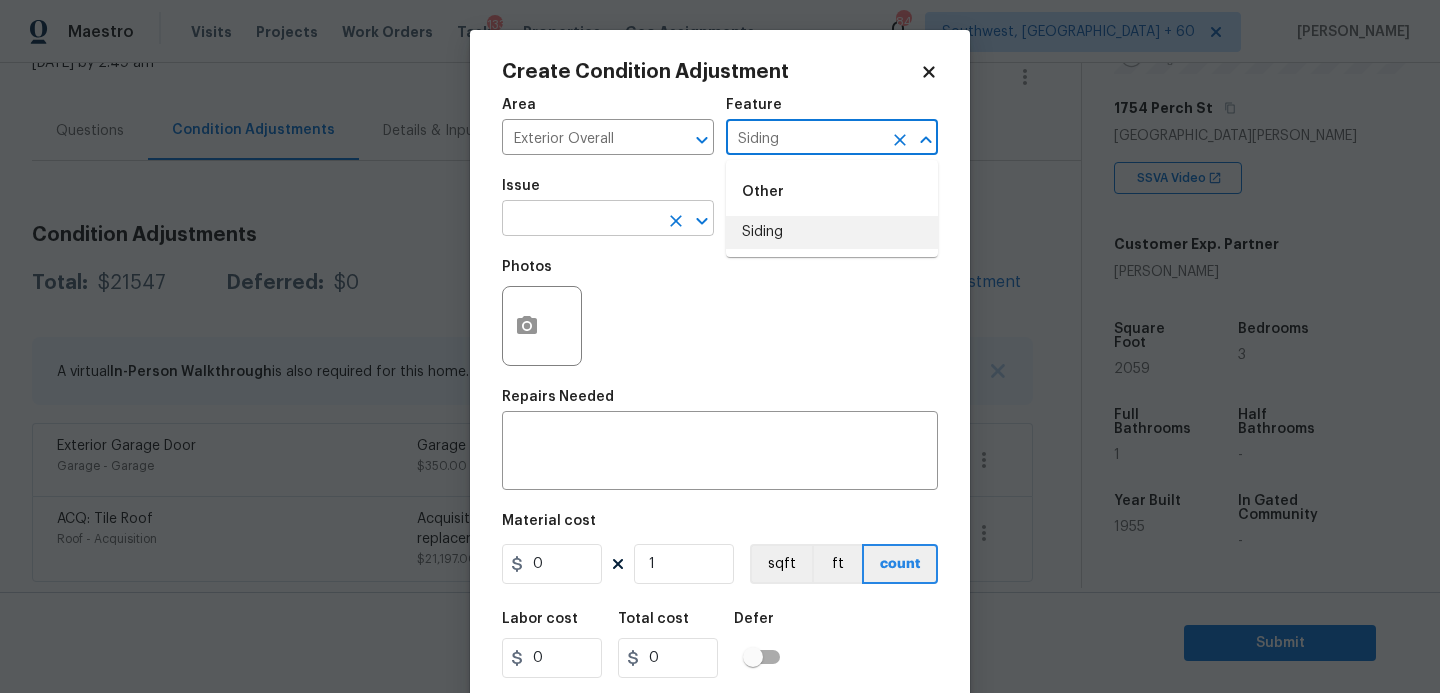 type on "Siding" 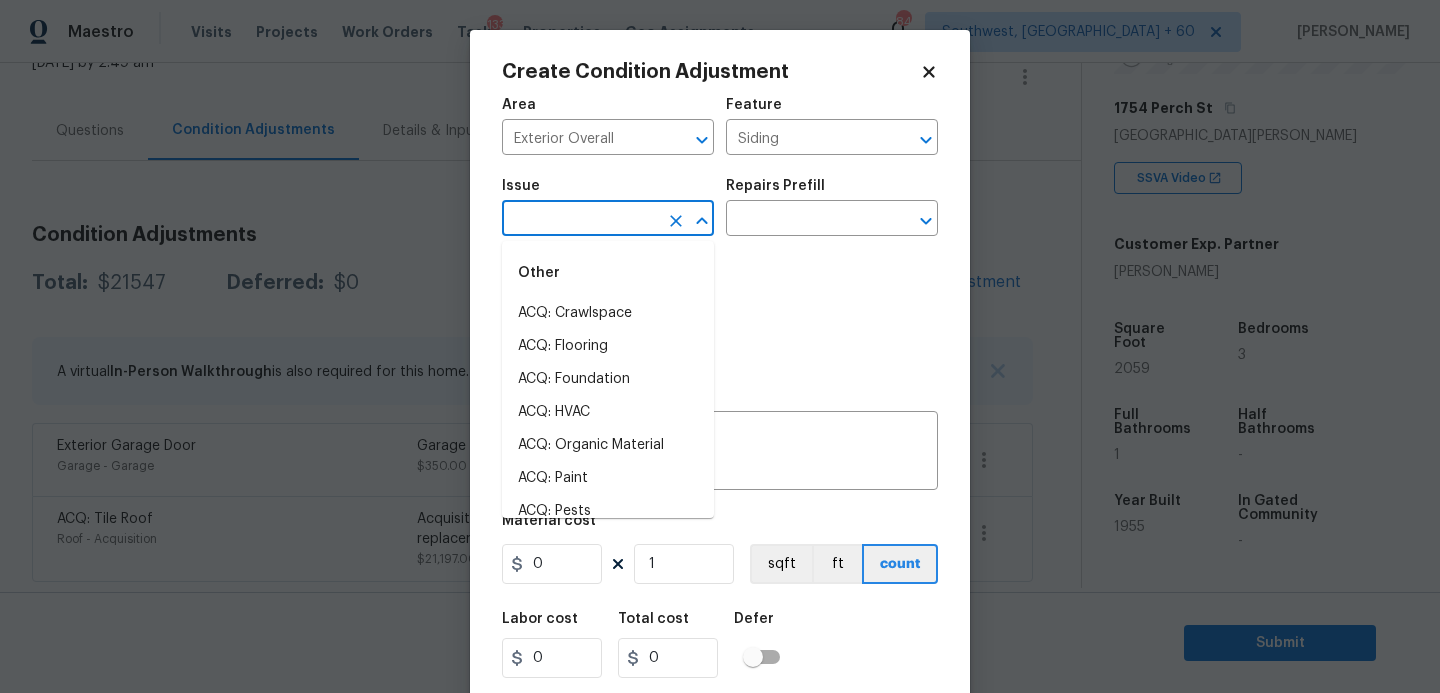 drag, startPoint x: 638, startPoint y: 229, endPoint x: 625, endPoint y: 229, distance: 13 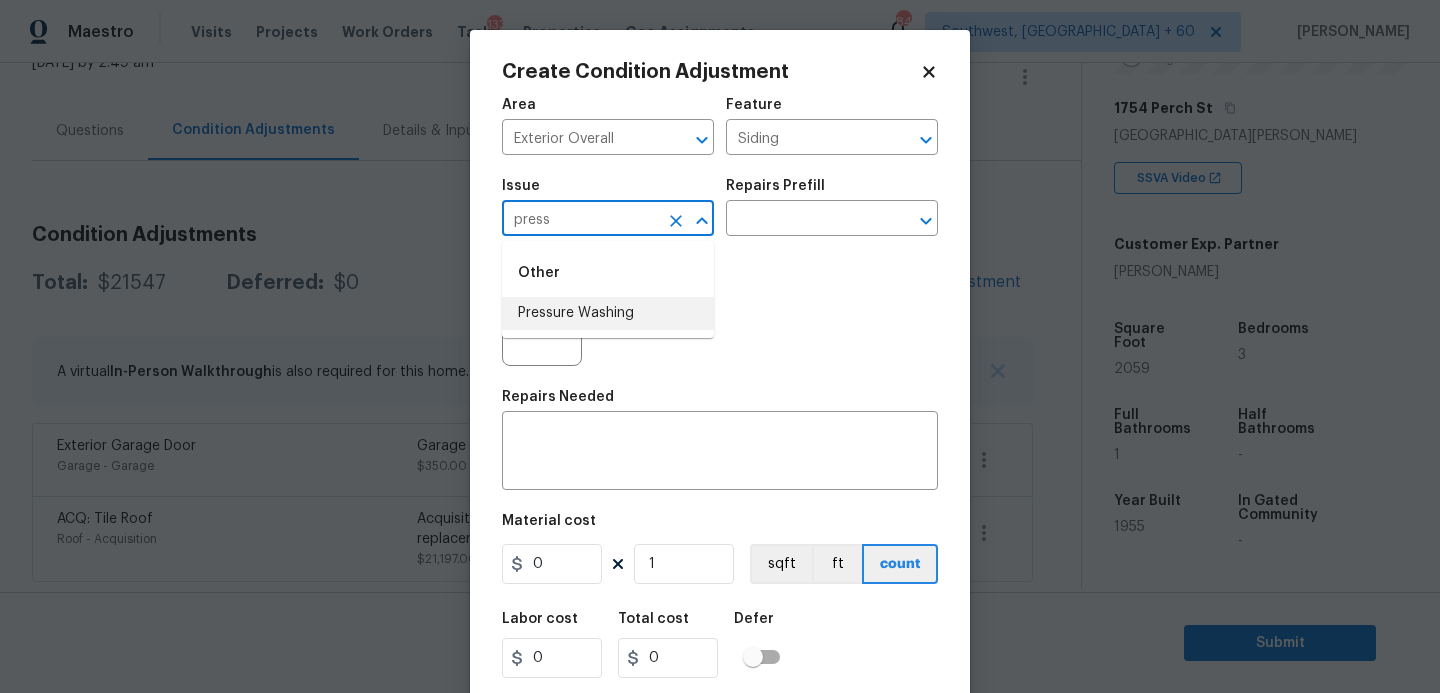 click on "Pressure Washing" at bounding box center (608, 313) 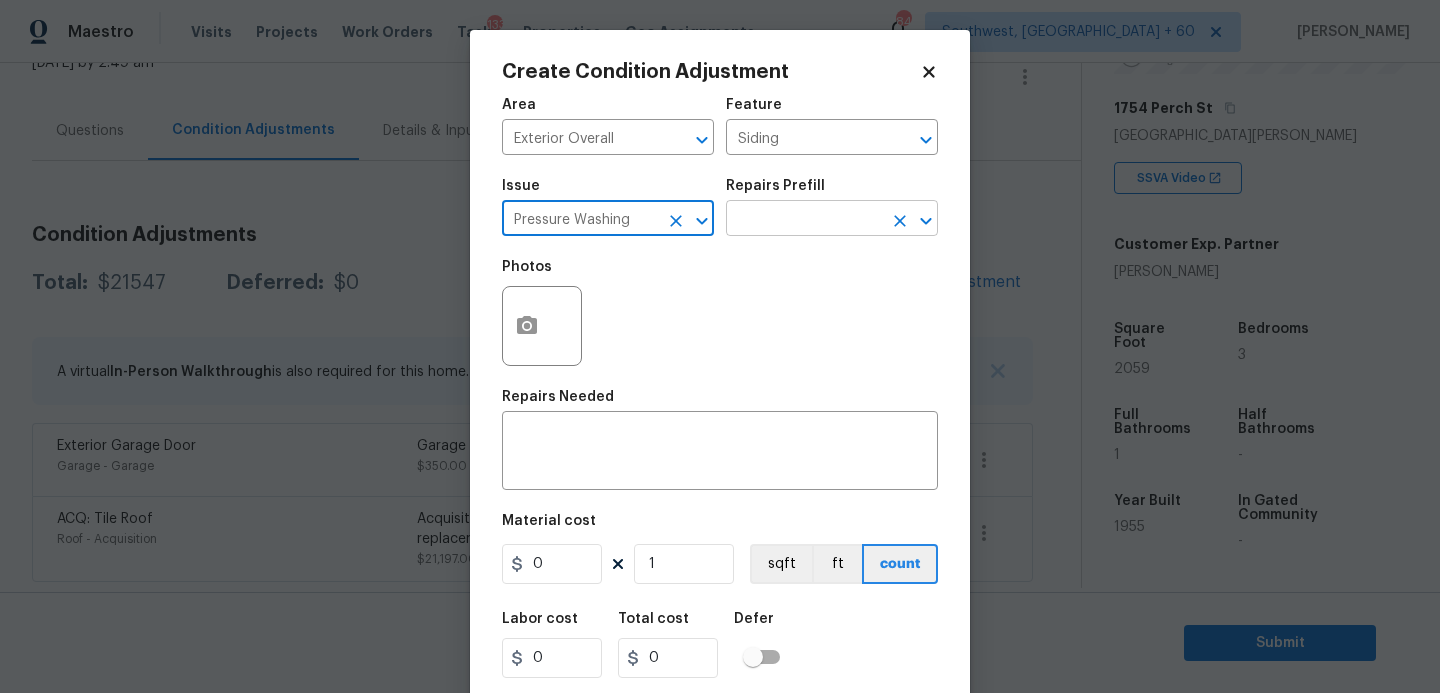 type on "Pressure Washing" 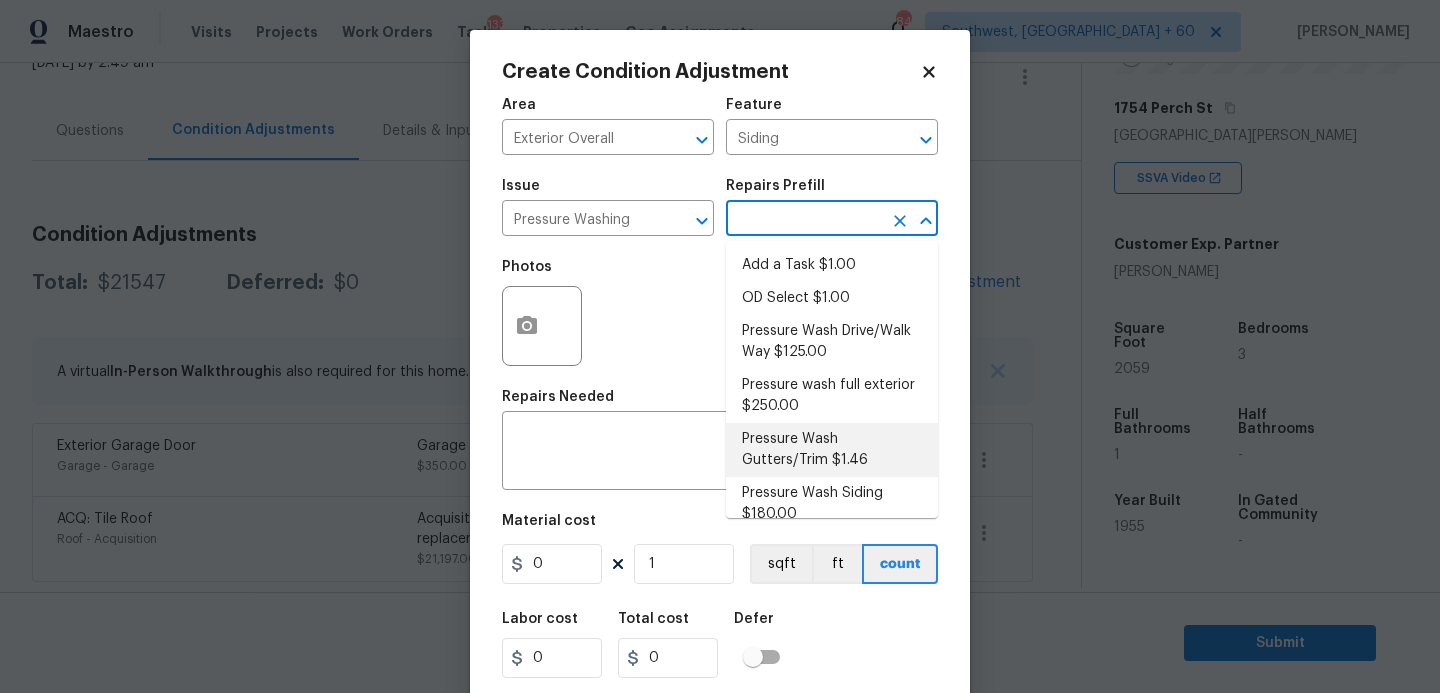 click on "Pressure Wash Siding $180.00" at bounding box center [832, 504] 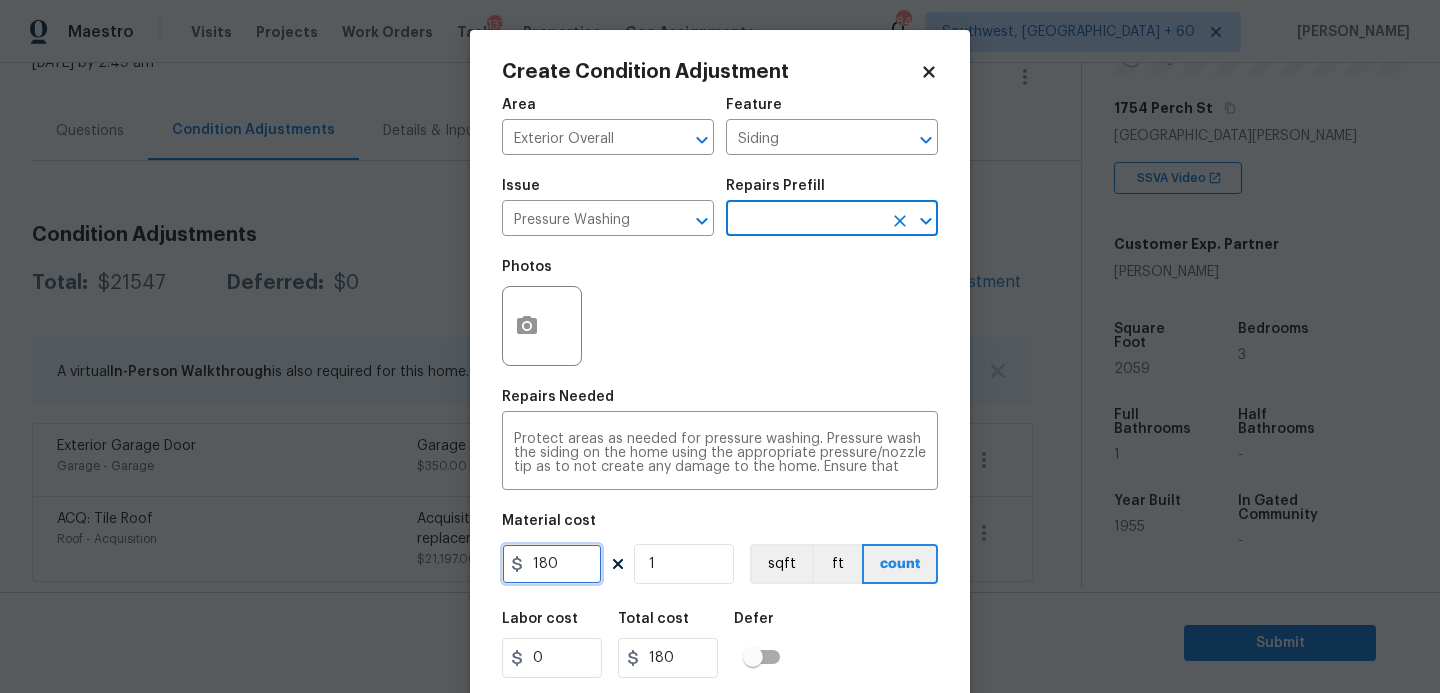 drag, startPoint x: 514, startPoint y: 565, endPoint x: 340, endPoint y: 564, distance: 174.00287 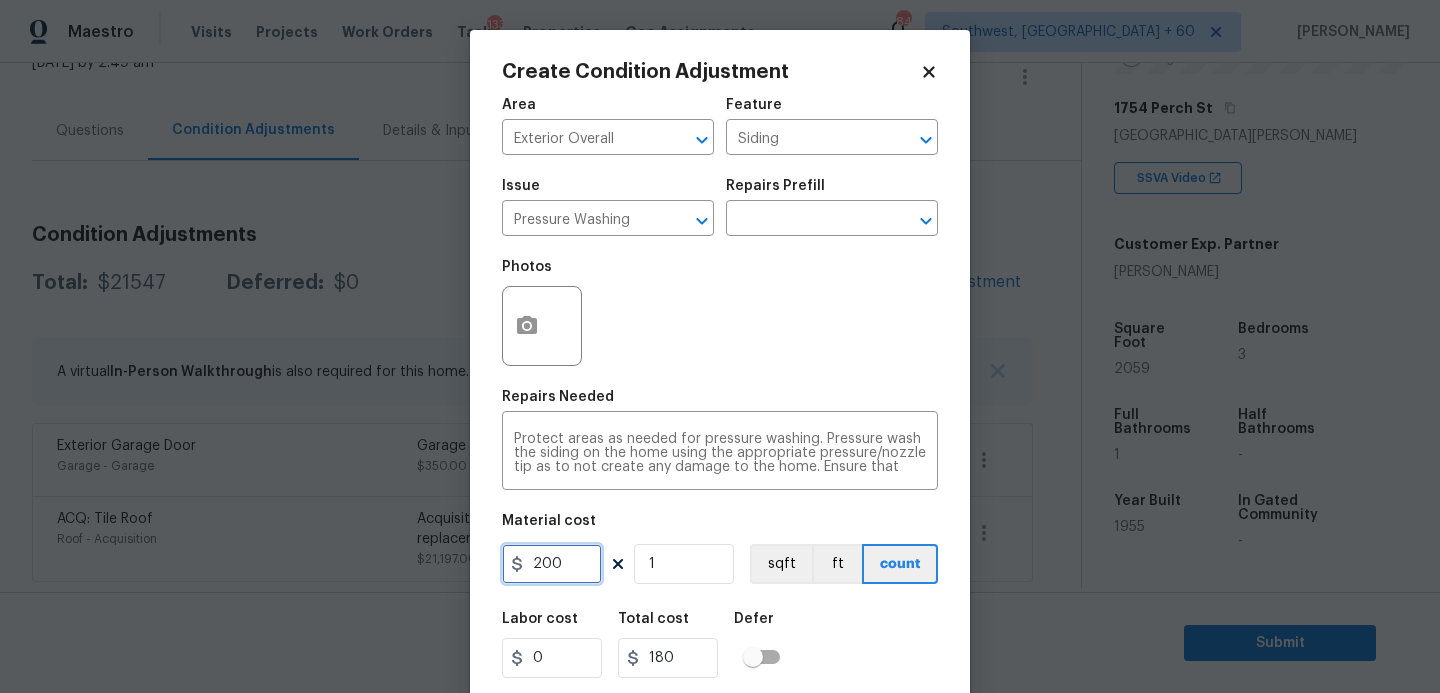 type on "200" 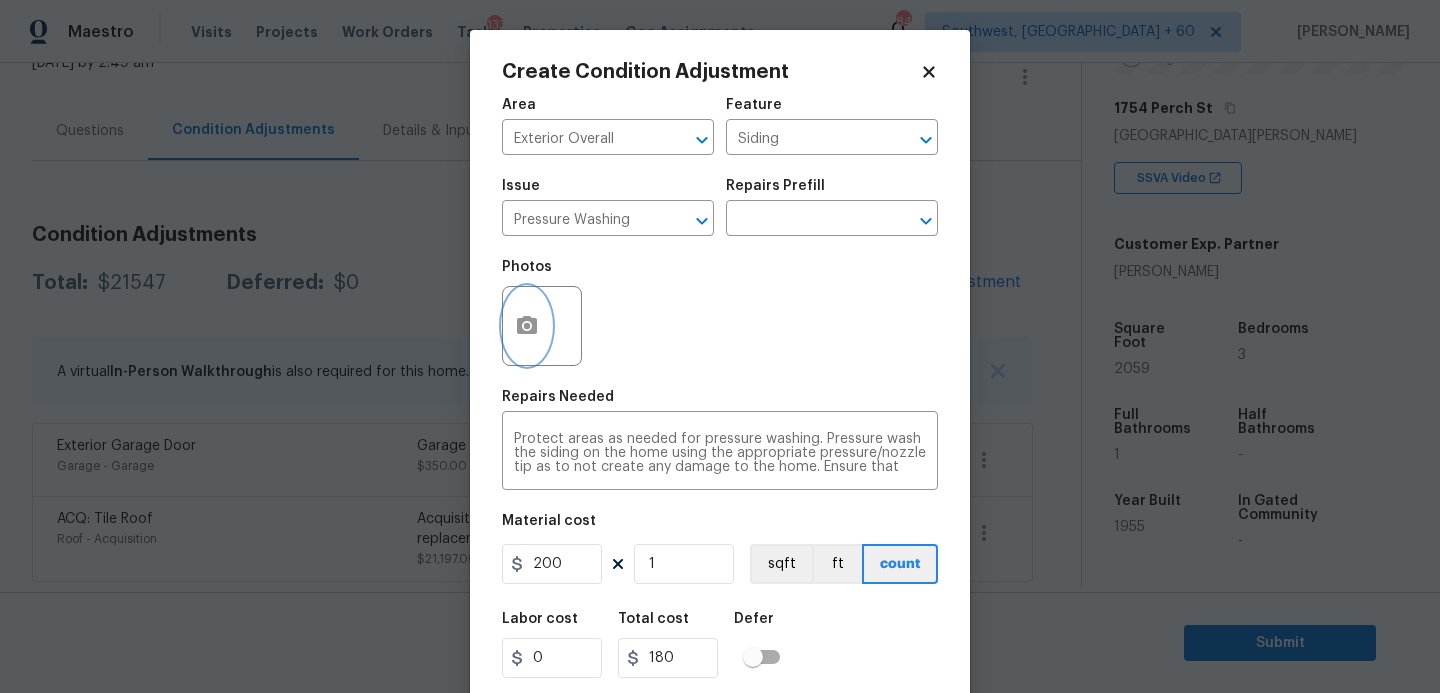 type on "200" 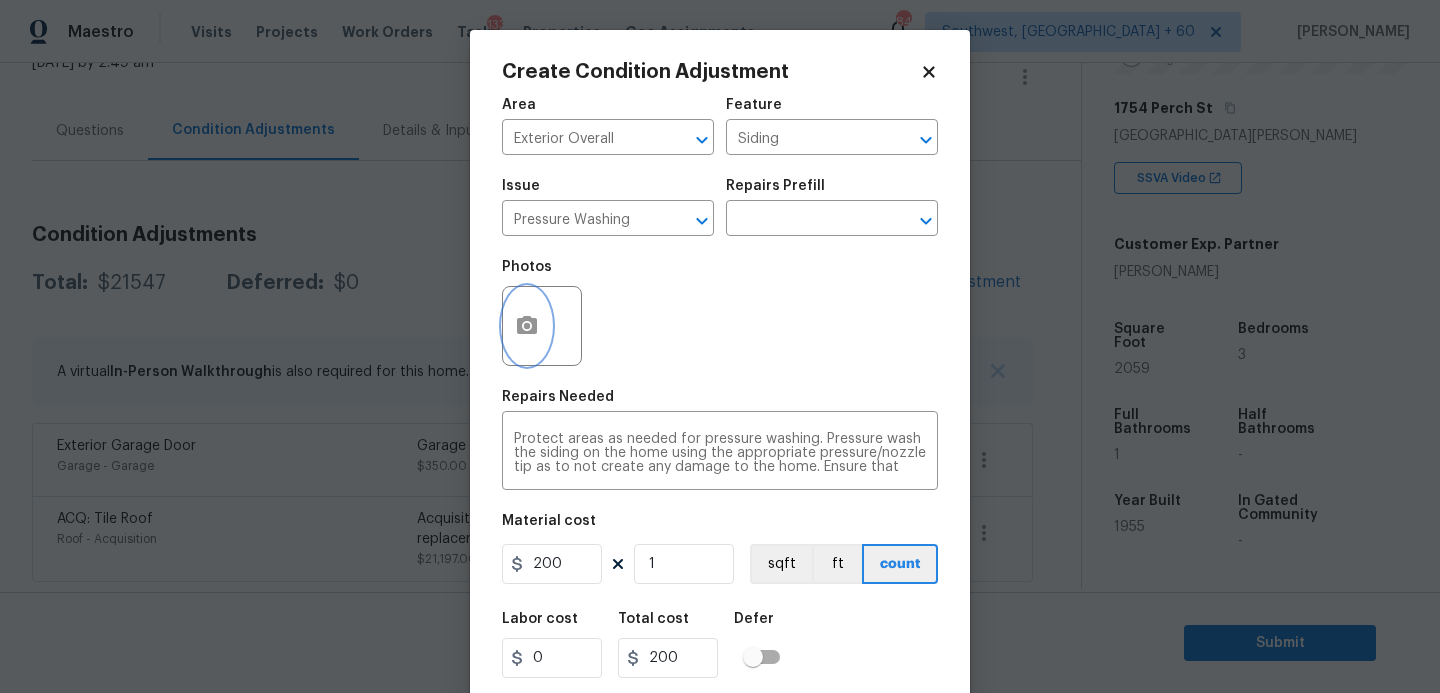 click at bounding box center (527, 326) 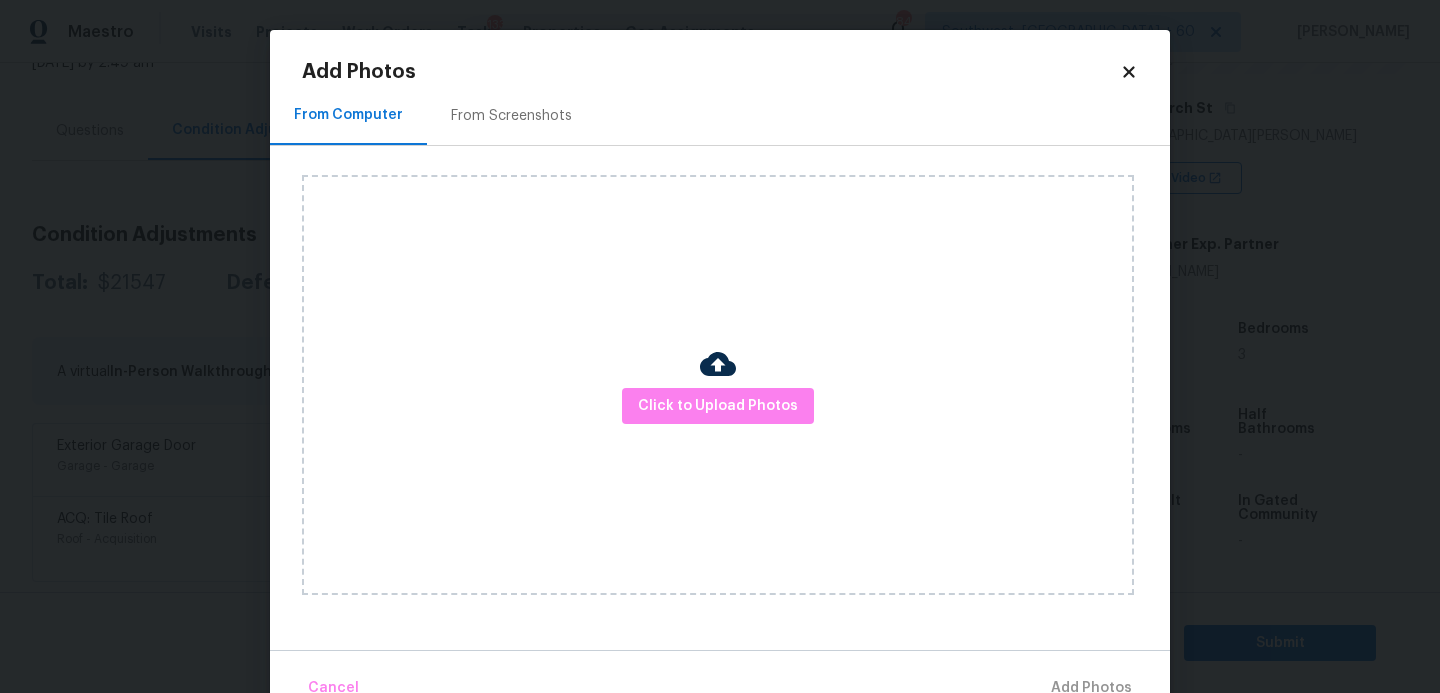 click on "Click to Upload Photos" at bounding box center [718, 385] 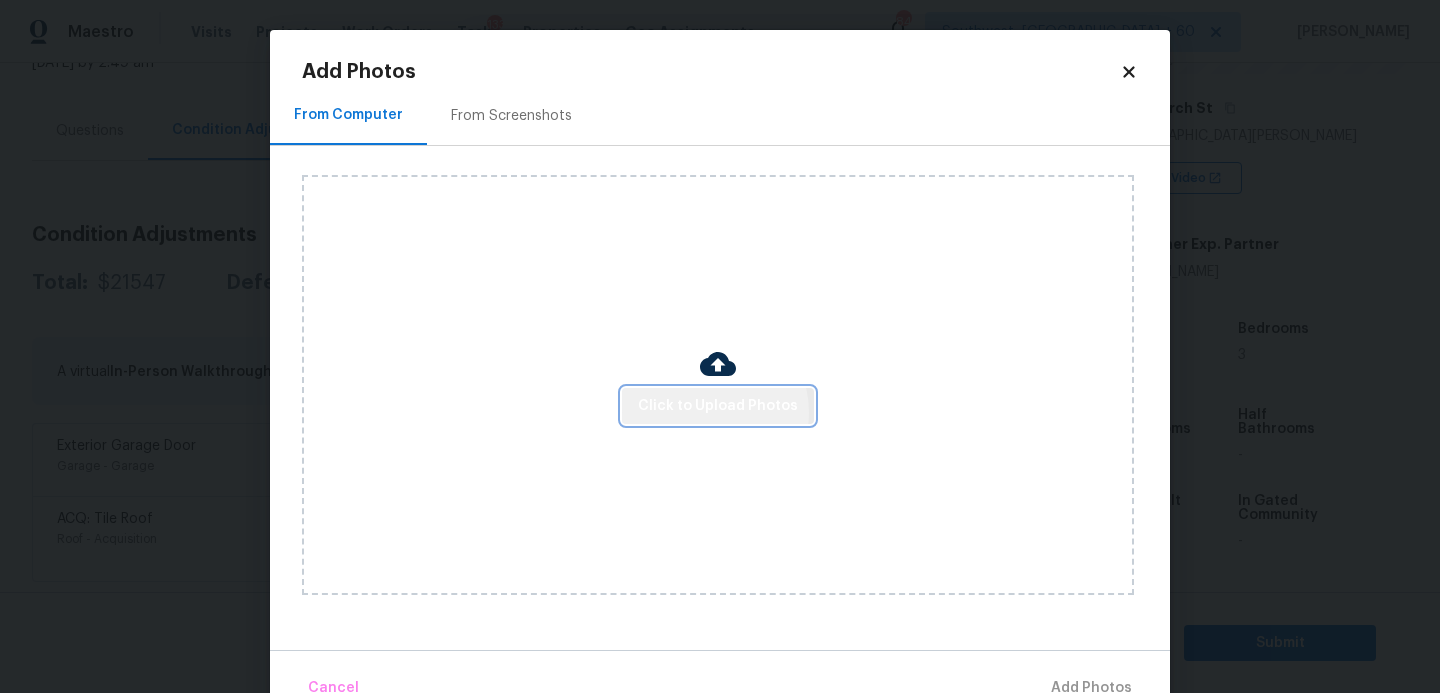 click on "Click to Upload Photos" at bounding box center (718, 406) 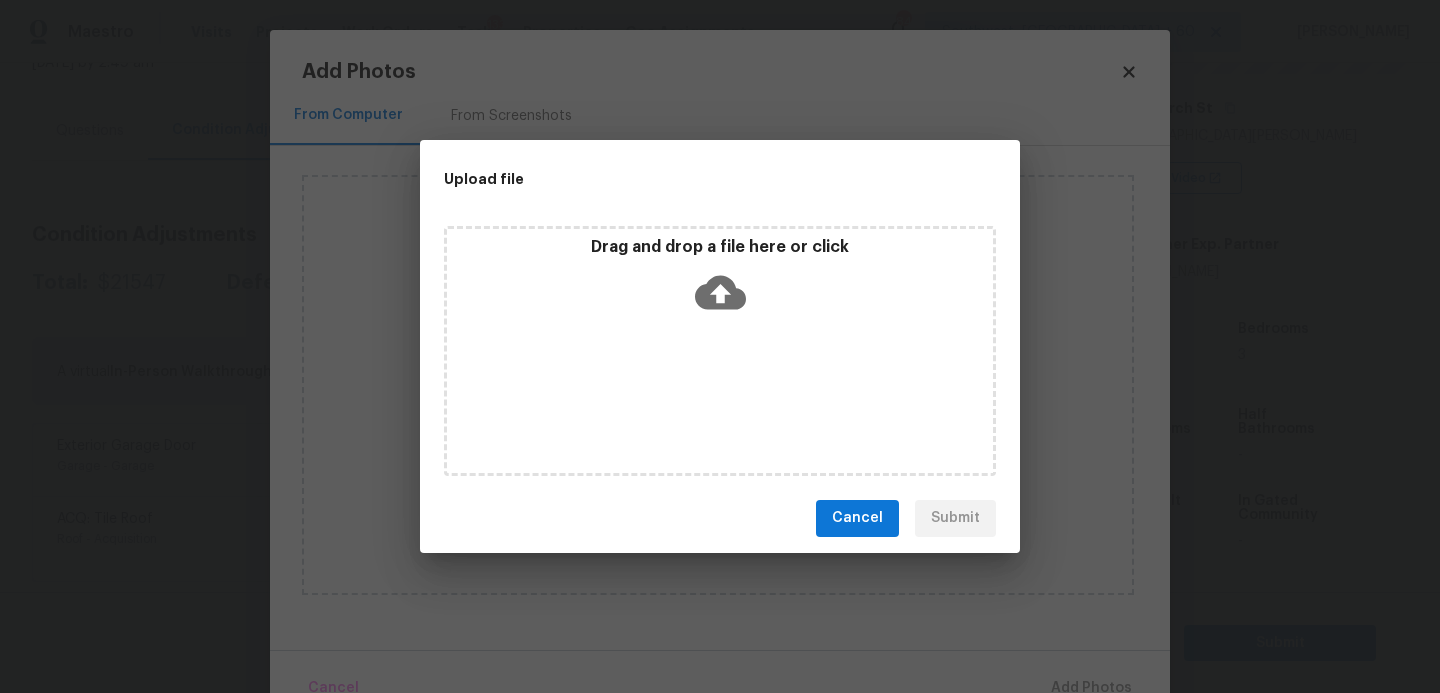 click on "Drag and drop a file here or click" at bounding box center (720, 351) 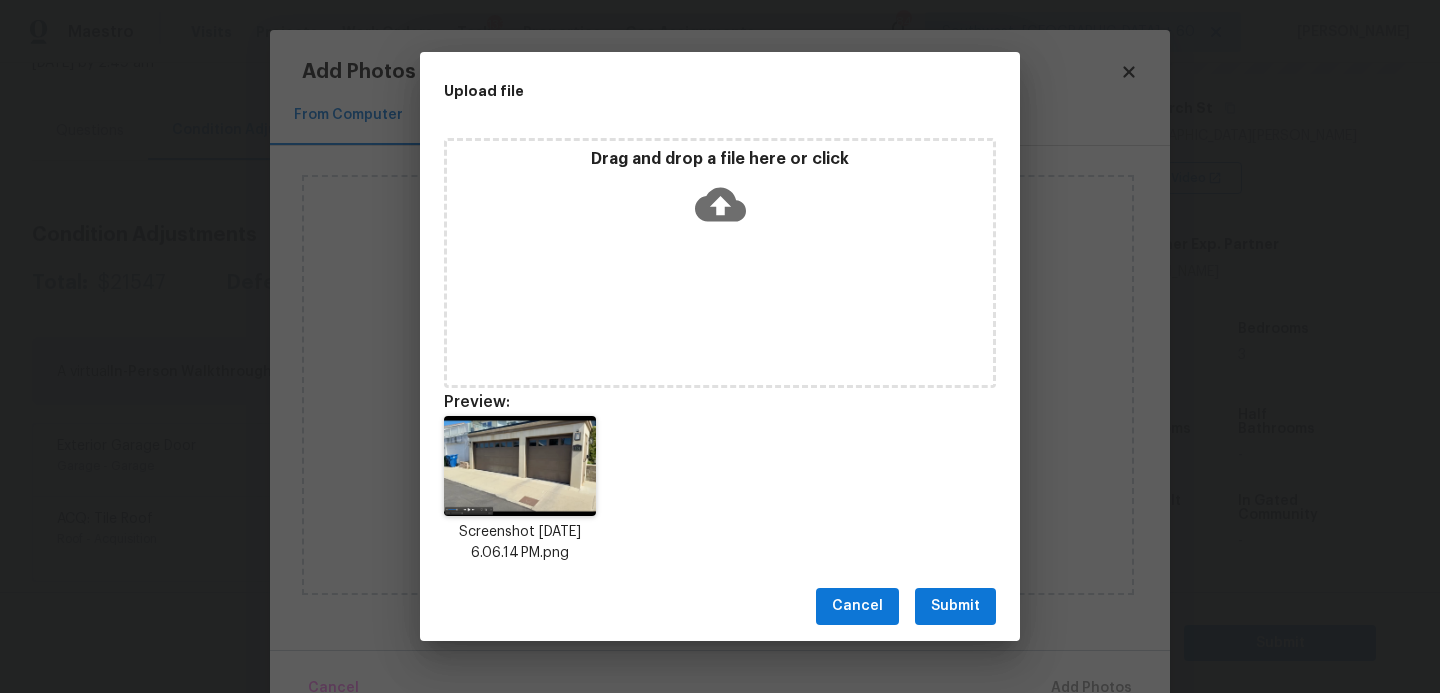 click on "Submit" at bounding box center (955, 606) 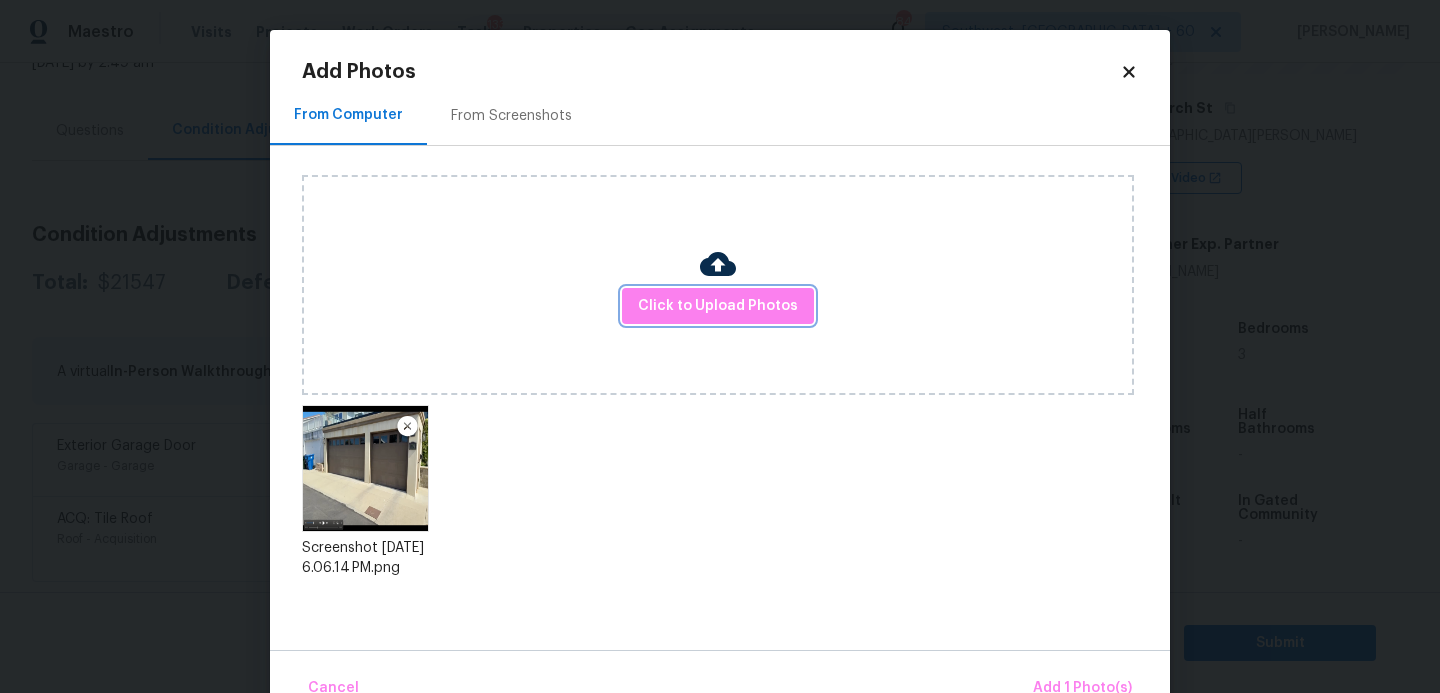 scroll, scrollTop: 47, scrollLeft: 0, axis: vertical 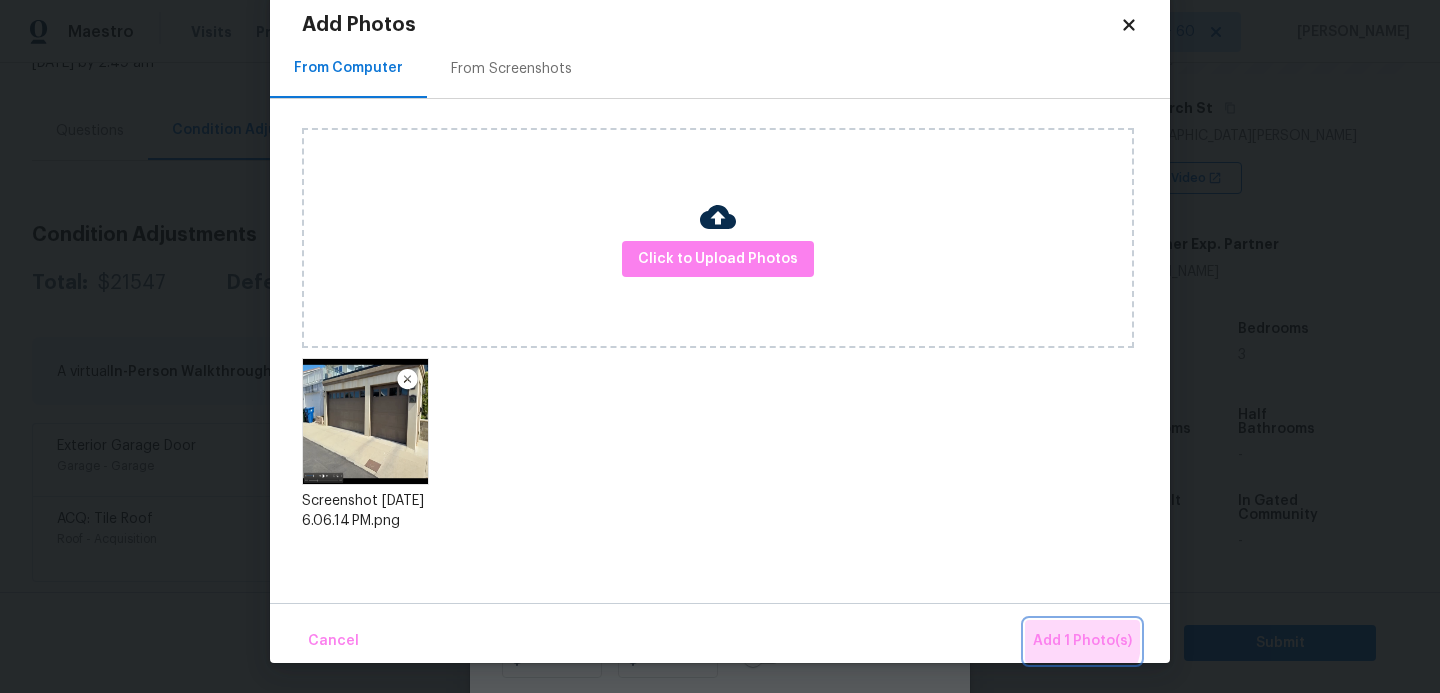 click on "Add 1 Photo(s)" at bounding box center (1082, 641) 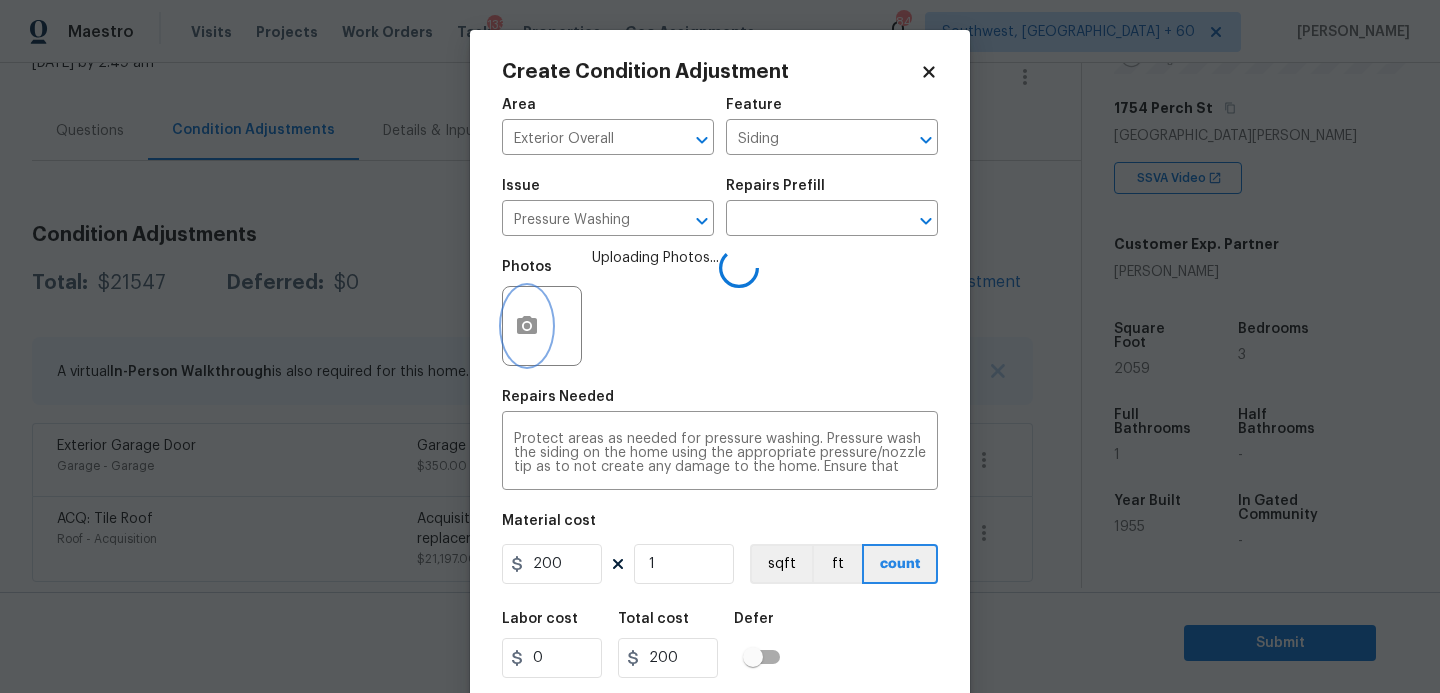 scroll, scrollTop: 0, scrollLeft: 0, axis: both 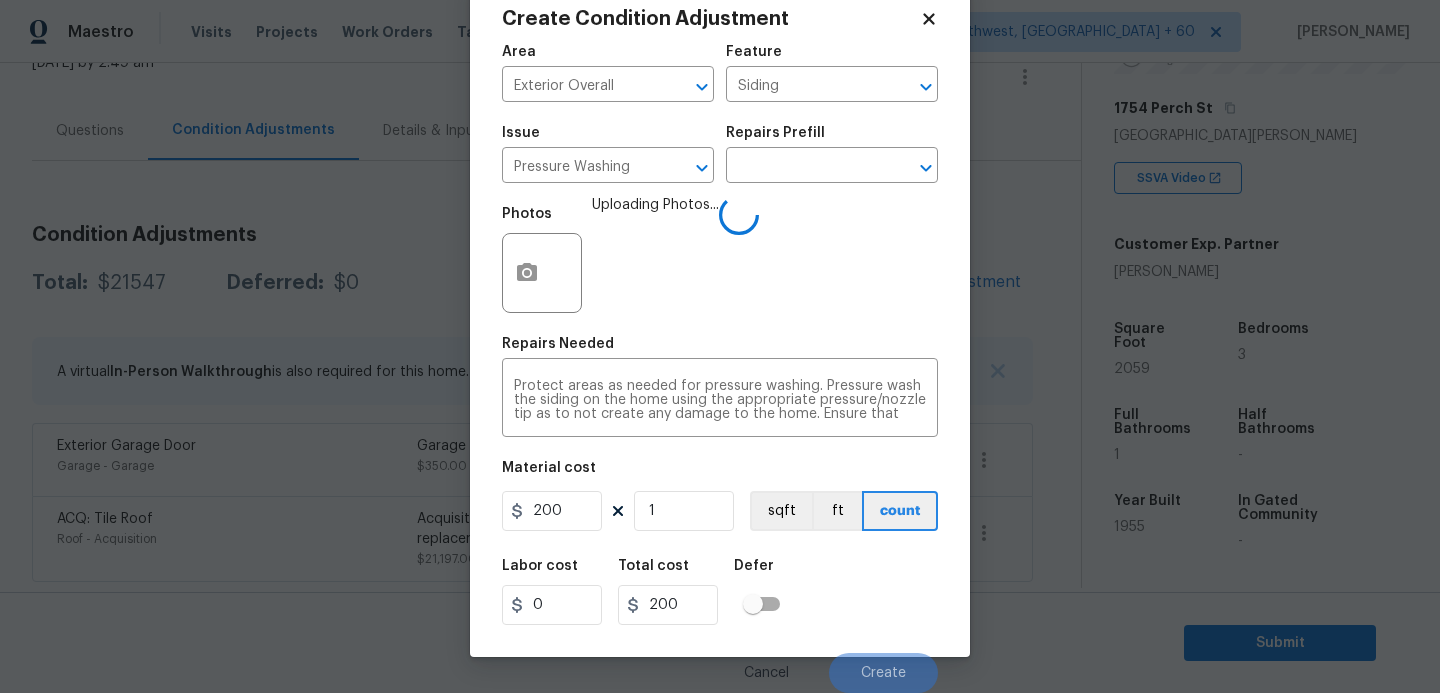 click on "Labor cost 0 Total cost 200 Defer" at bounding box center (720, 592) 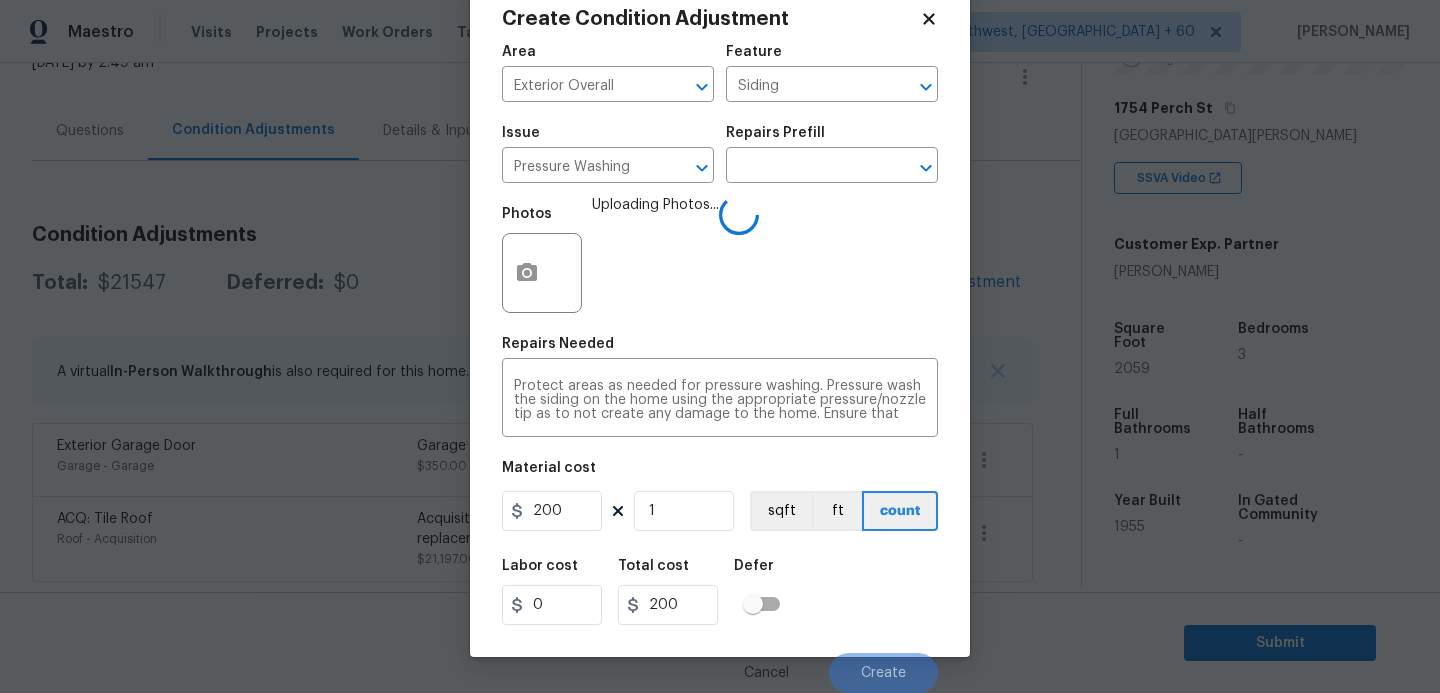 click on "Labor cost 0 Total cost 200 Defer" at bounding box center (720, 592) 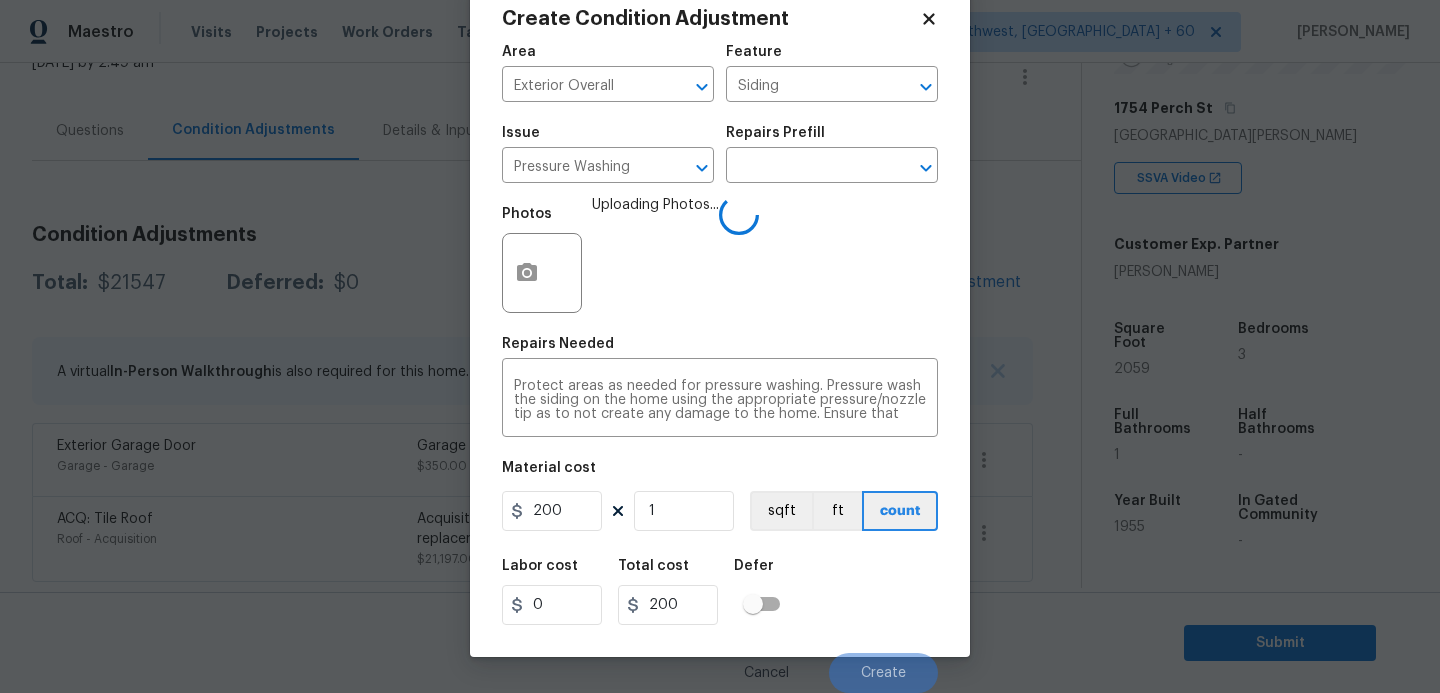 click on "Labor cost 0 Total cost 200 Defer" at bounding box center [720, 592] 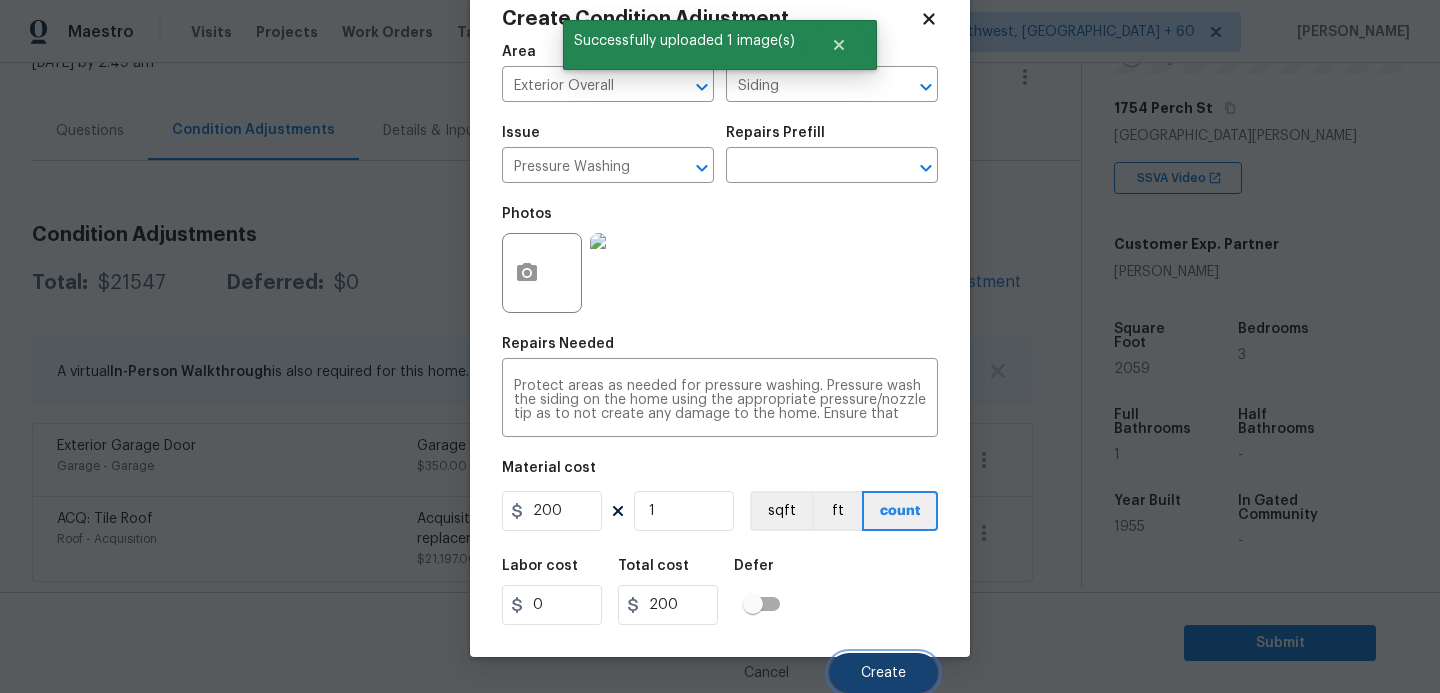 click on "Create" at bounding box center (883, 673) 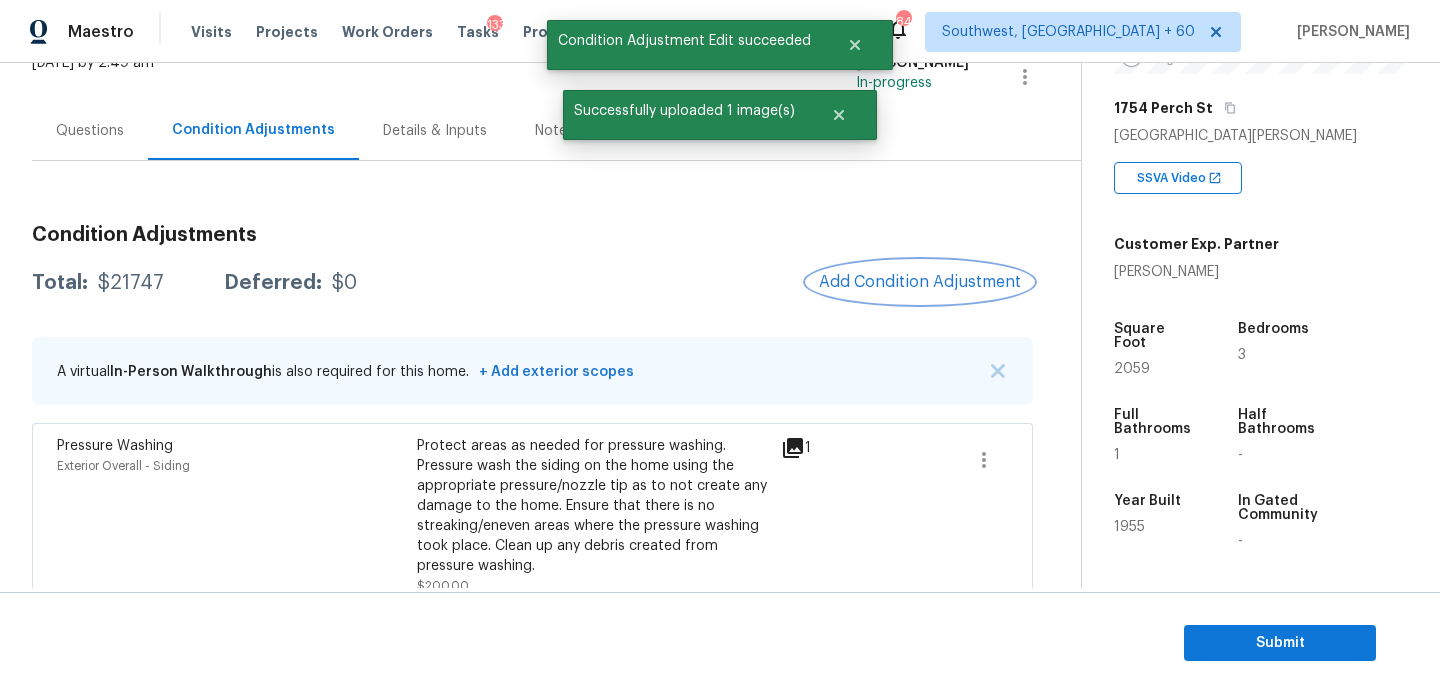 scroll, scrollTop: 0, scrollLeft: 0, axis: both 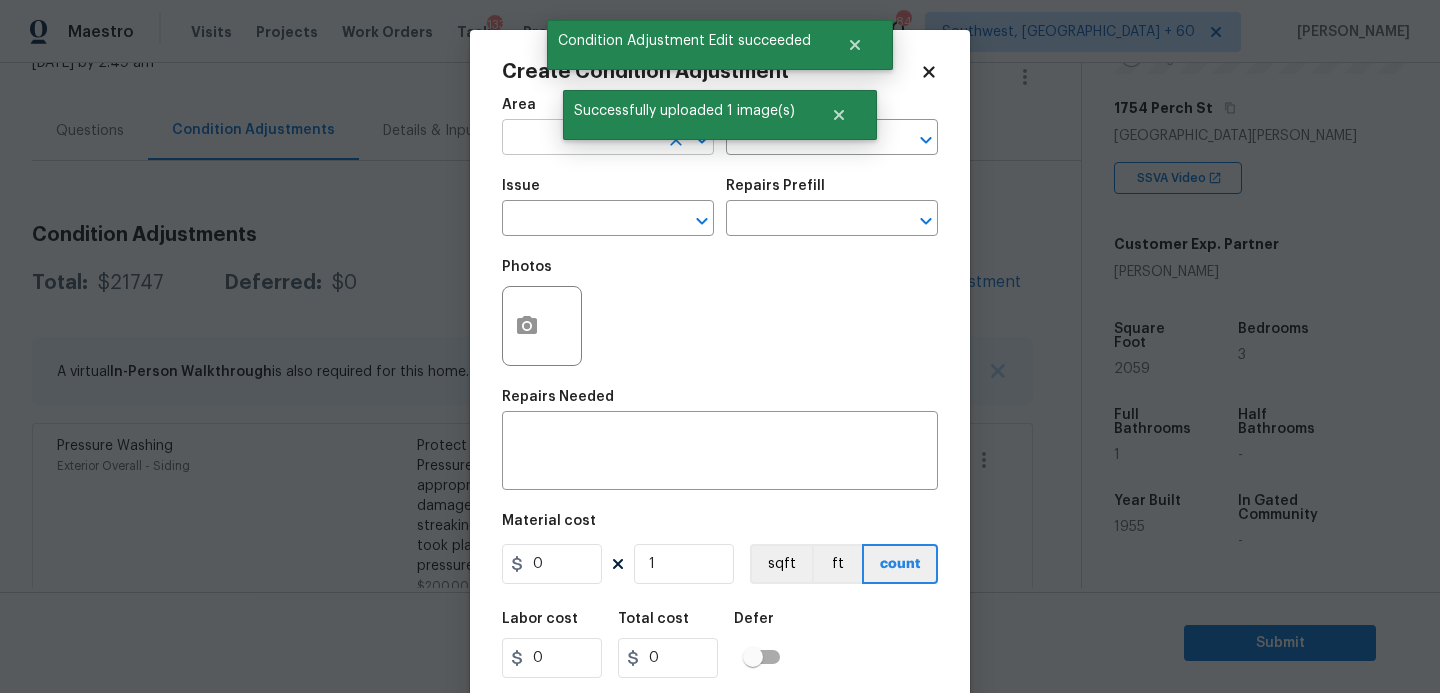 click at bounding box center (580, 139) 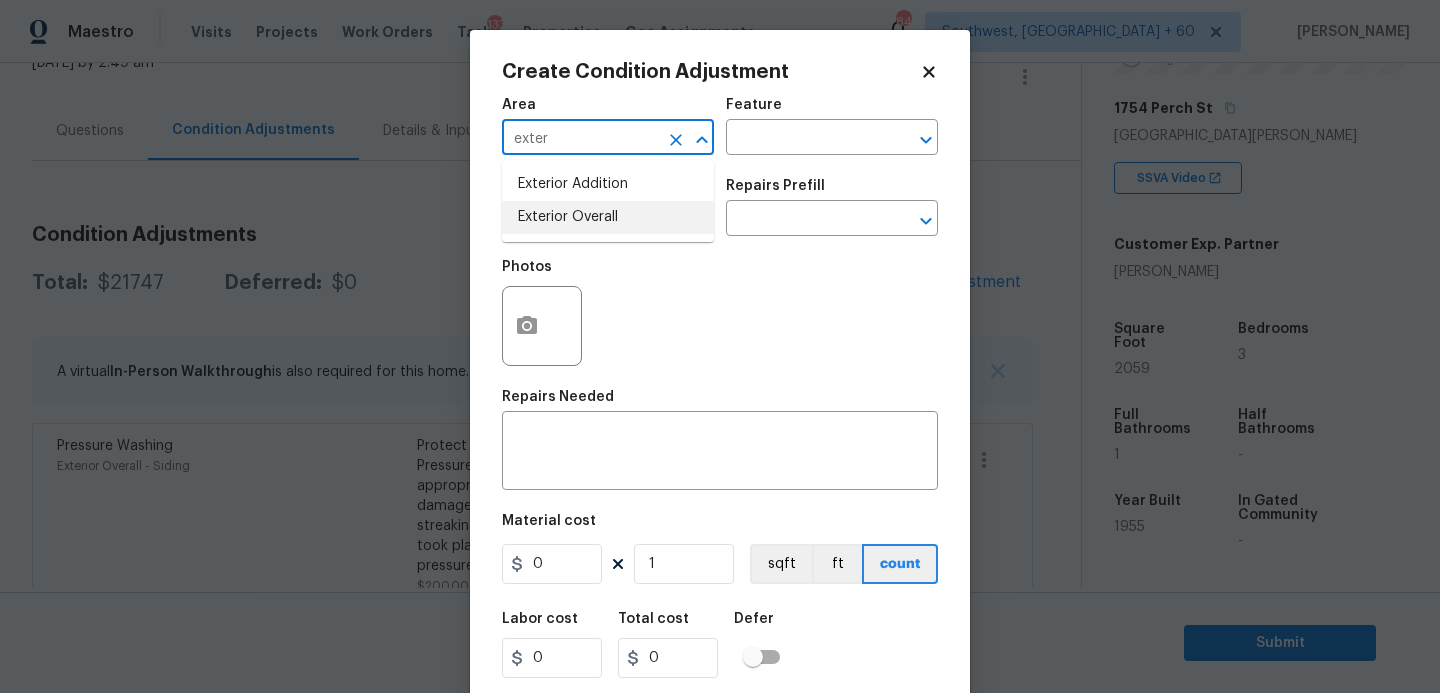click on "Exterior Overall" at bounding box center (608, 217) 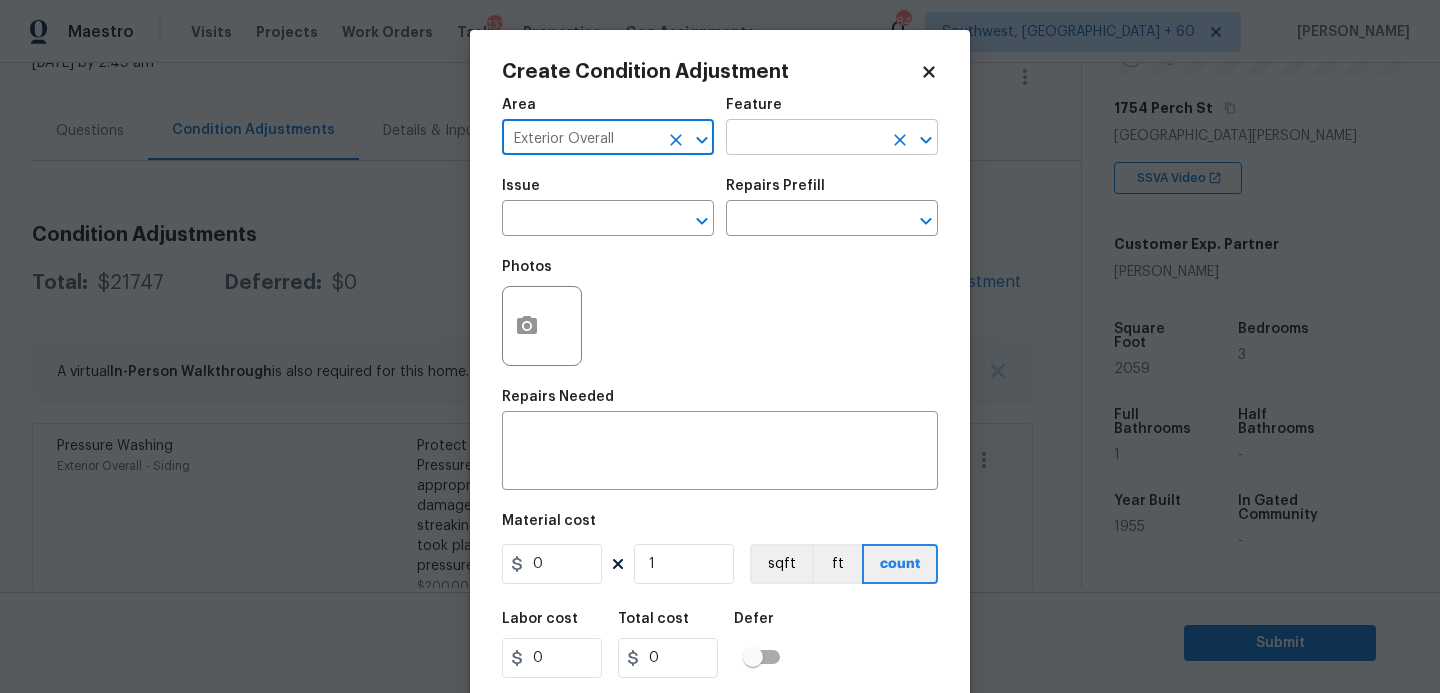 type on "Exterior Overall" 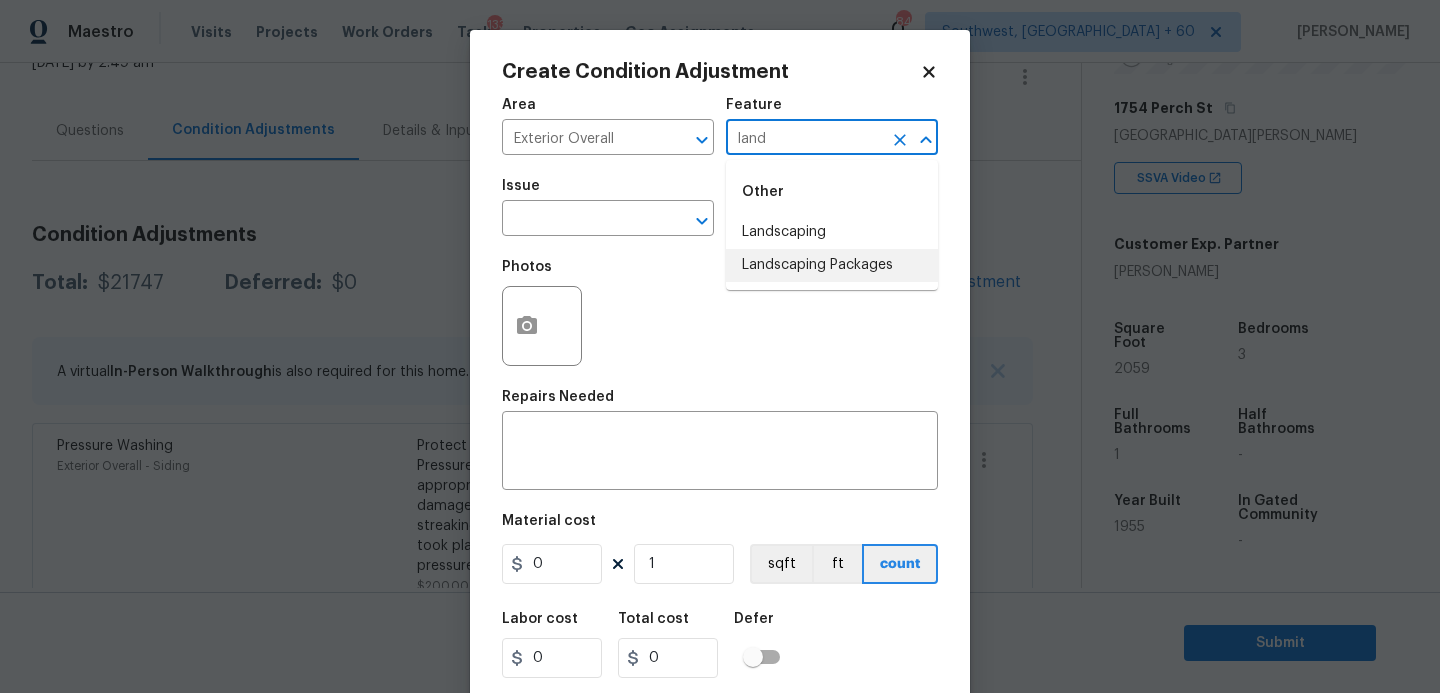 click on "Landscaping Packages" at bounding box center [832, 265] 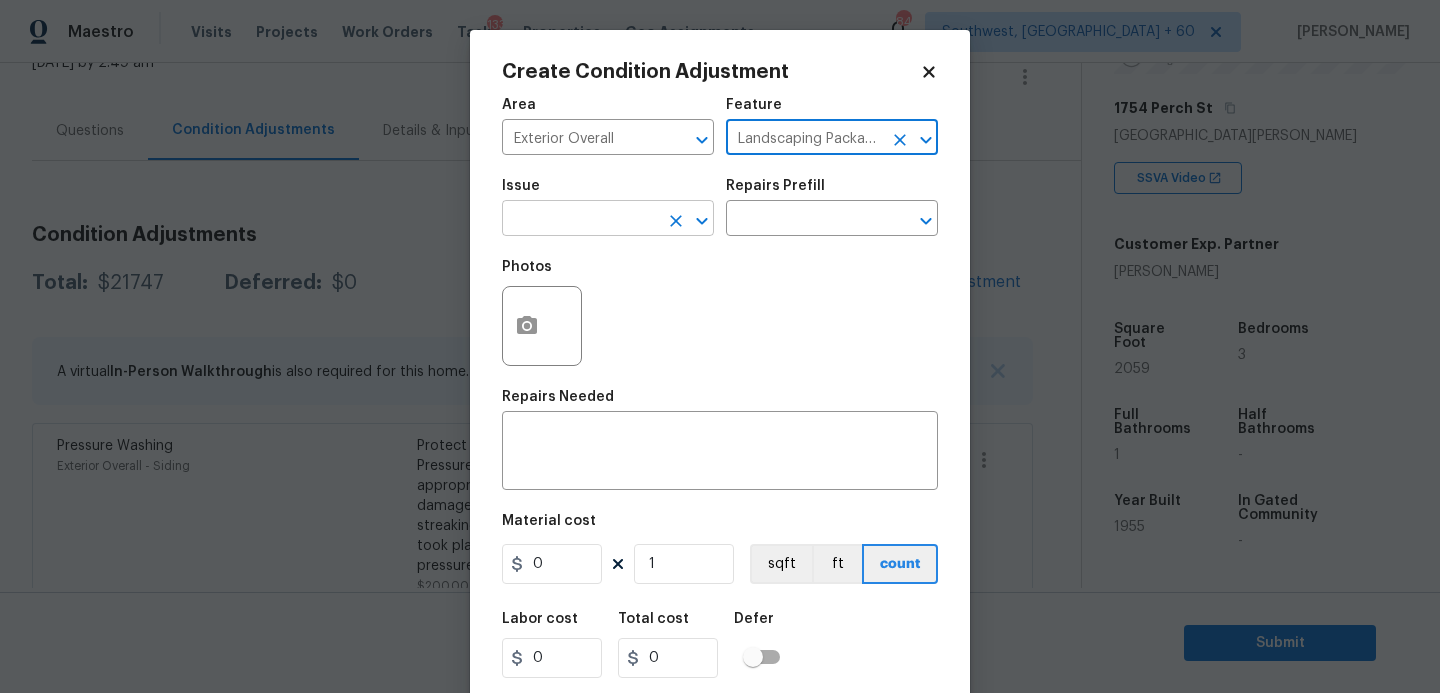 type on "Landscaping Packages" 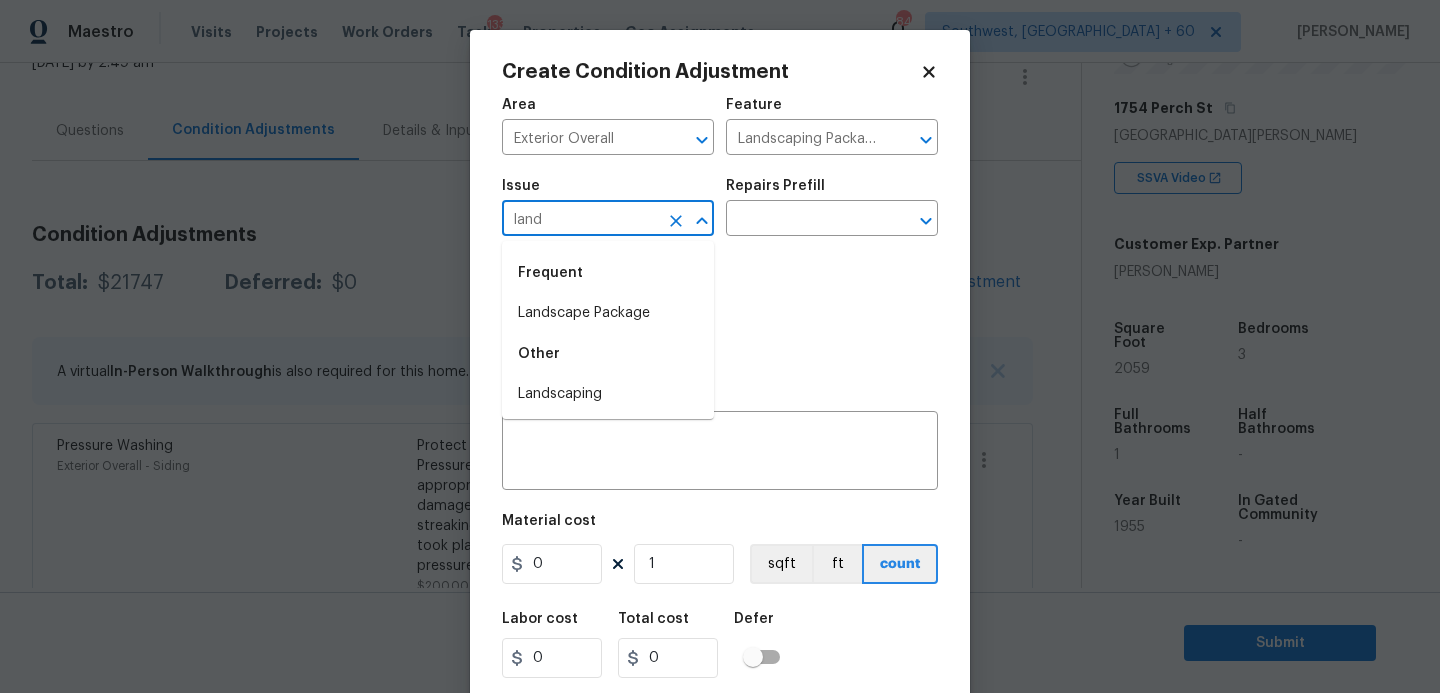 click on "Landscape Package" at bounding box center (608, 313) 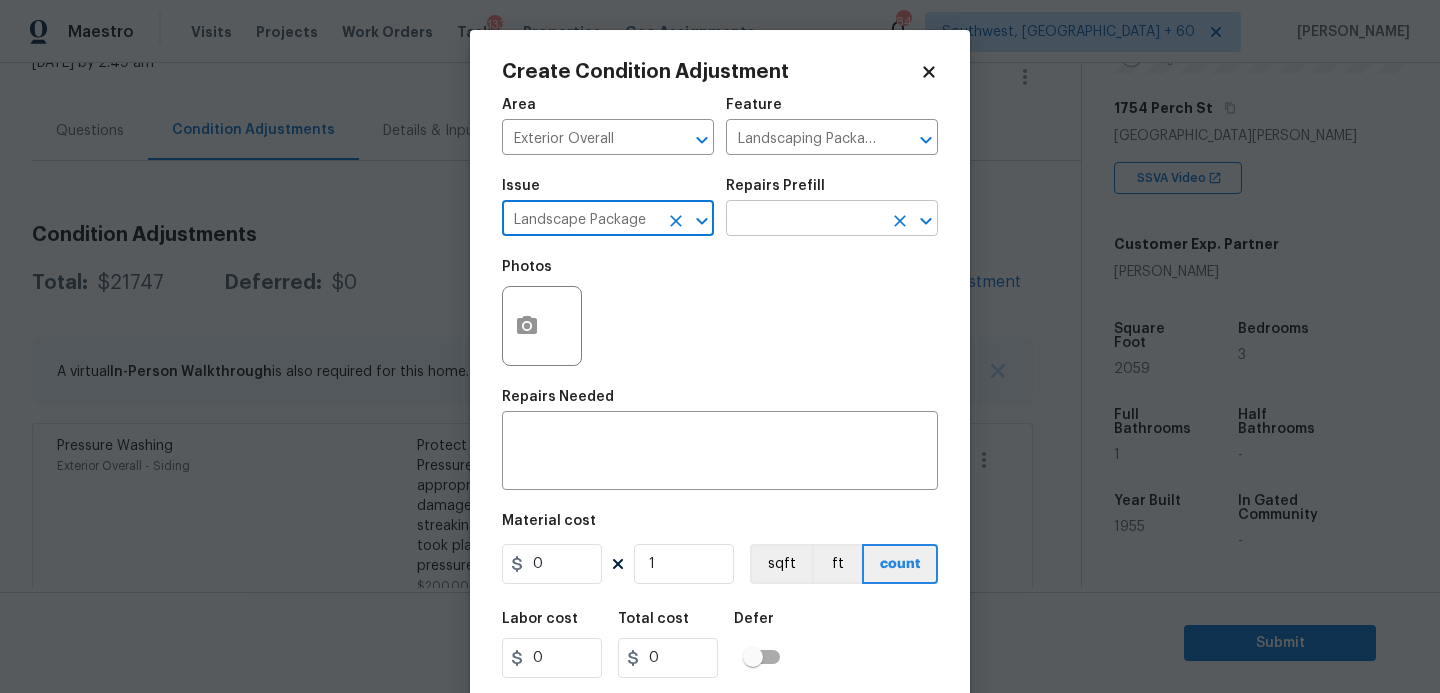 type on "Landscape Package" 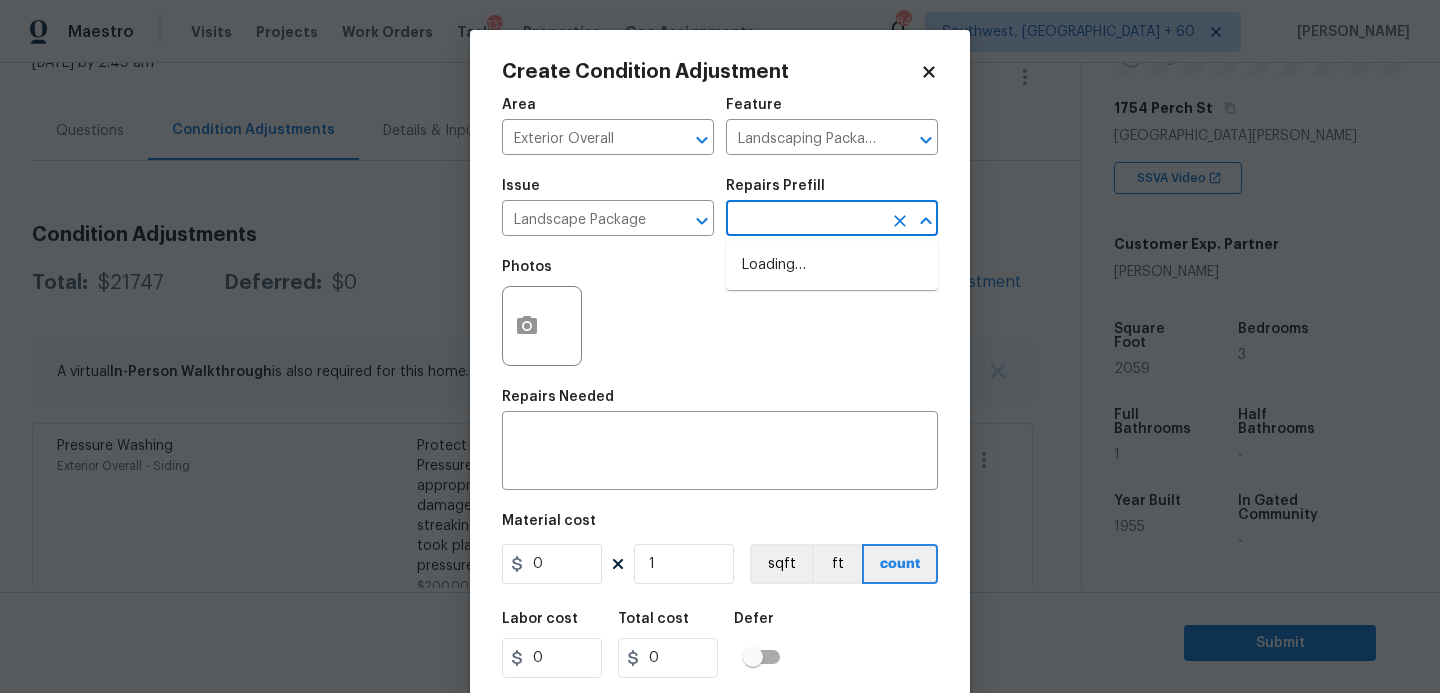 click at bounding box center (804, 220) 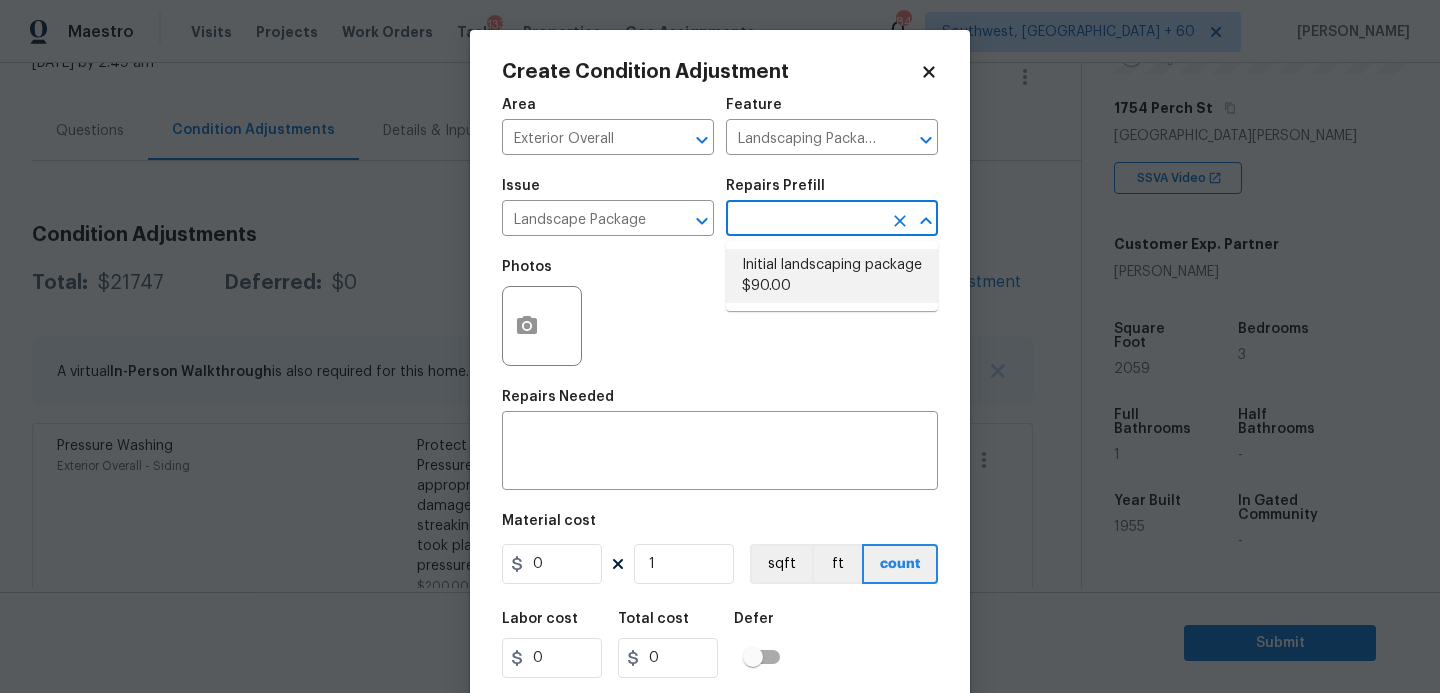 click on "Initial landscaping package $90.00" at bounding box center (832, 276) 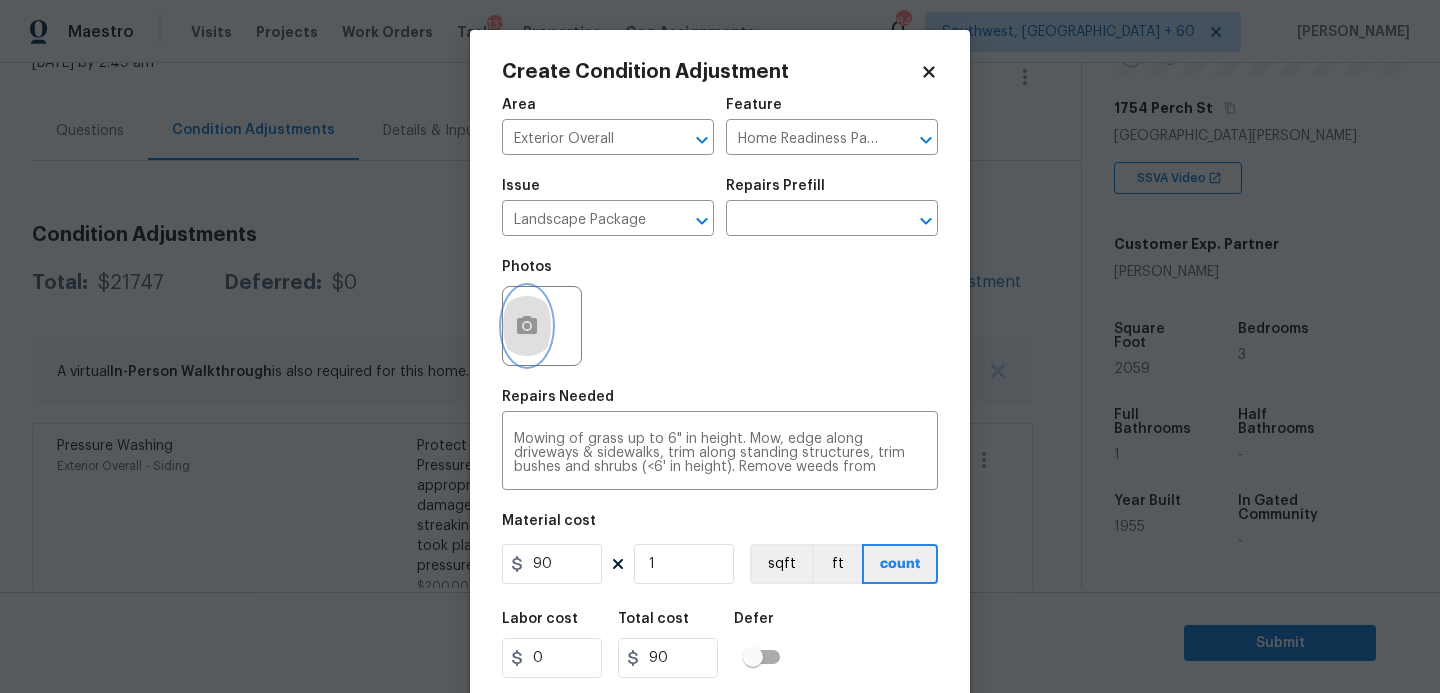 click 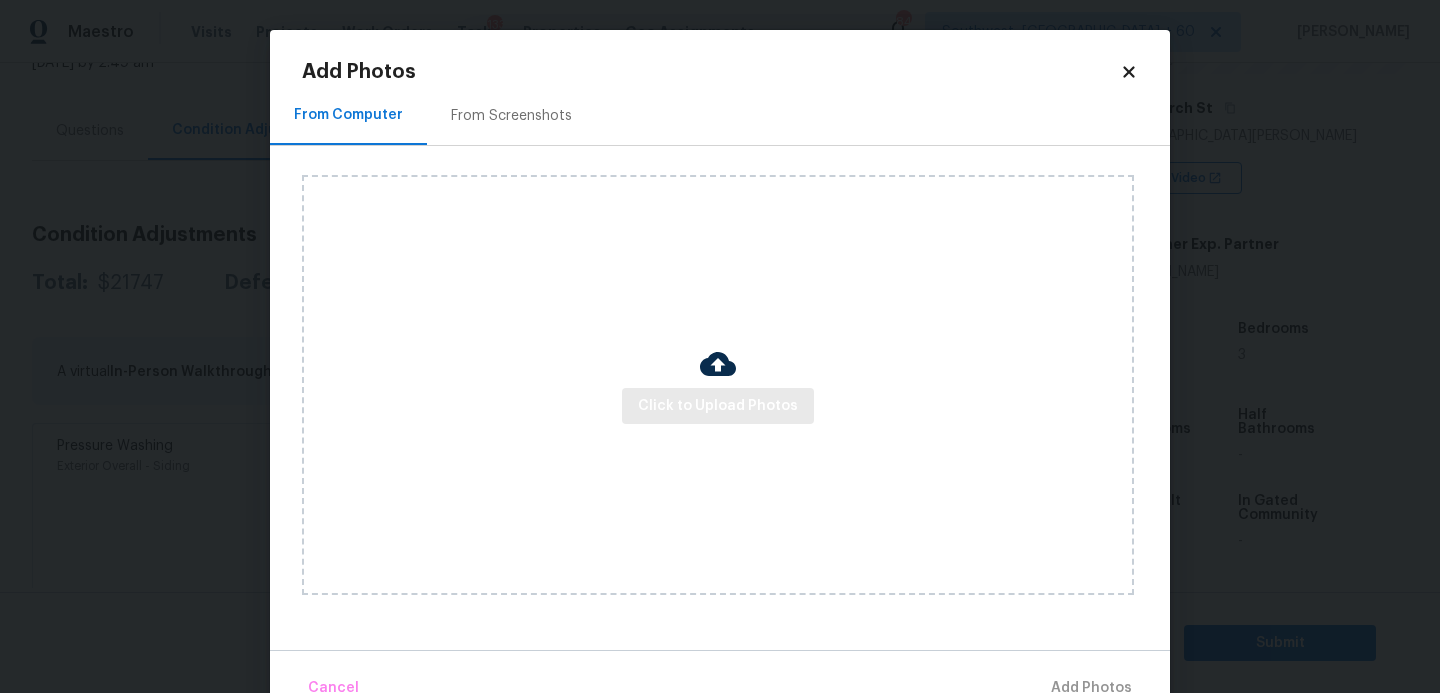 click on "Click to Upload Photos" at bounding box center [718, 385] 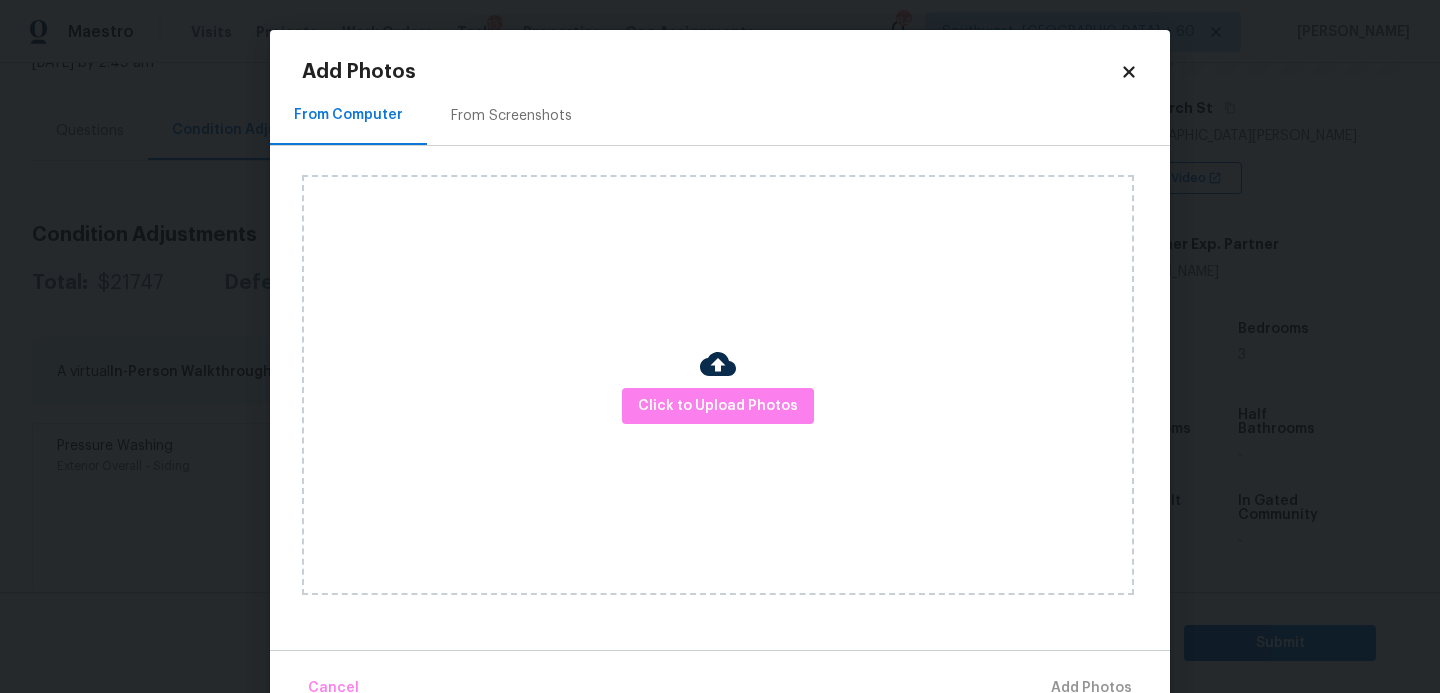 click on "Click to Upload Photos" at bounding box center [718, 385] 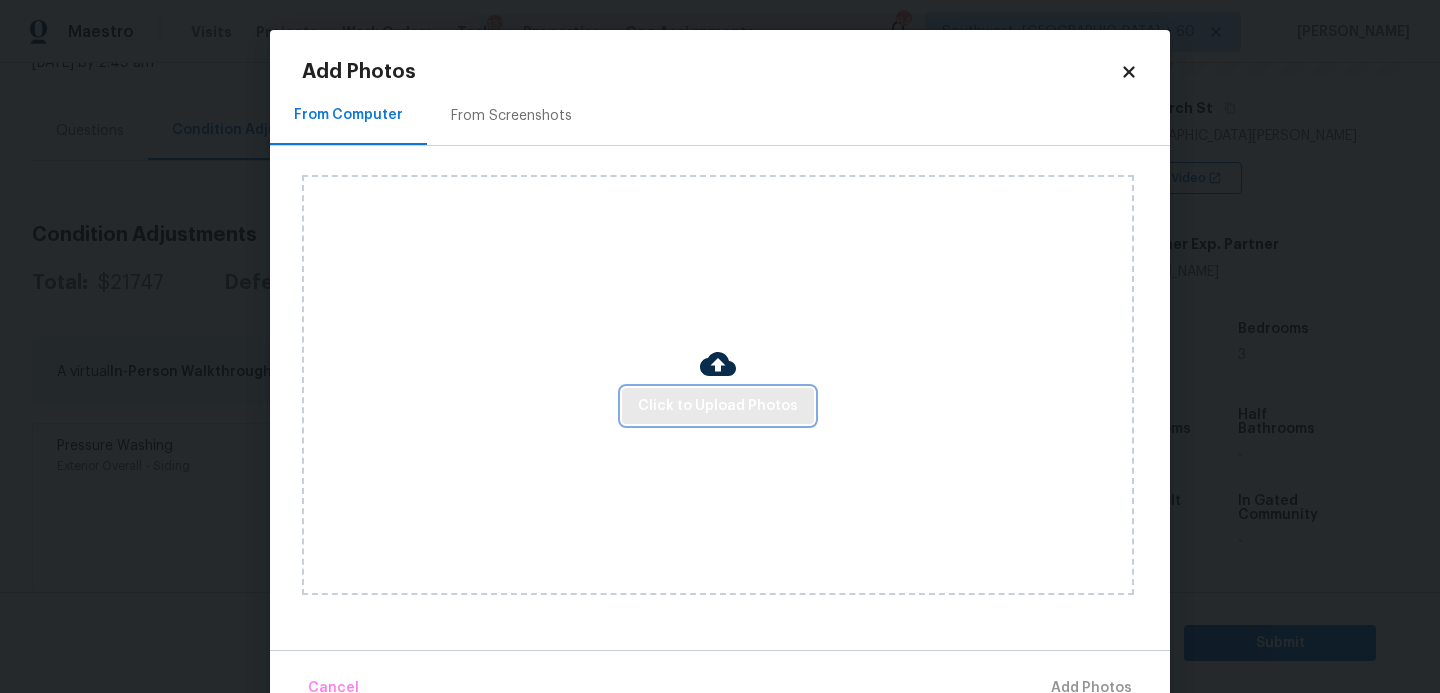 click on "Click to Upload Photos" at bounding box center (718, 406) 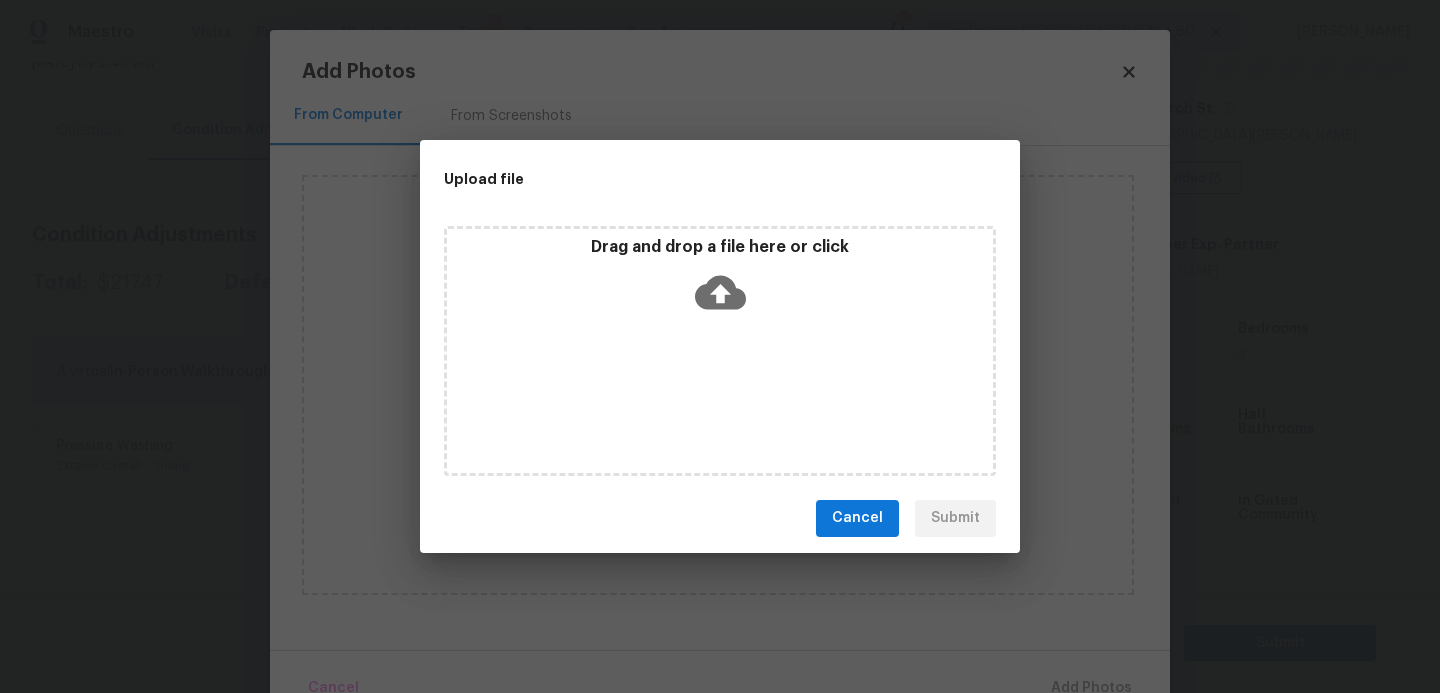 click on "Drag and drop a file here or click" at bounding box center [720, 351] 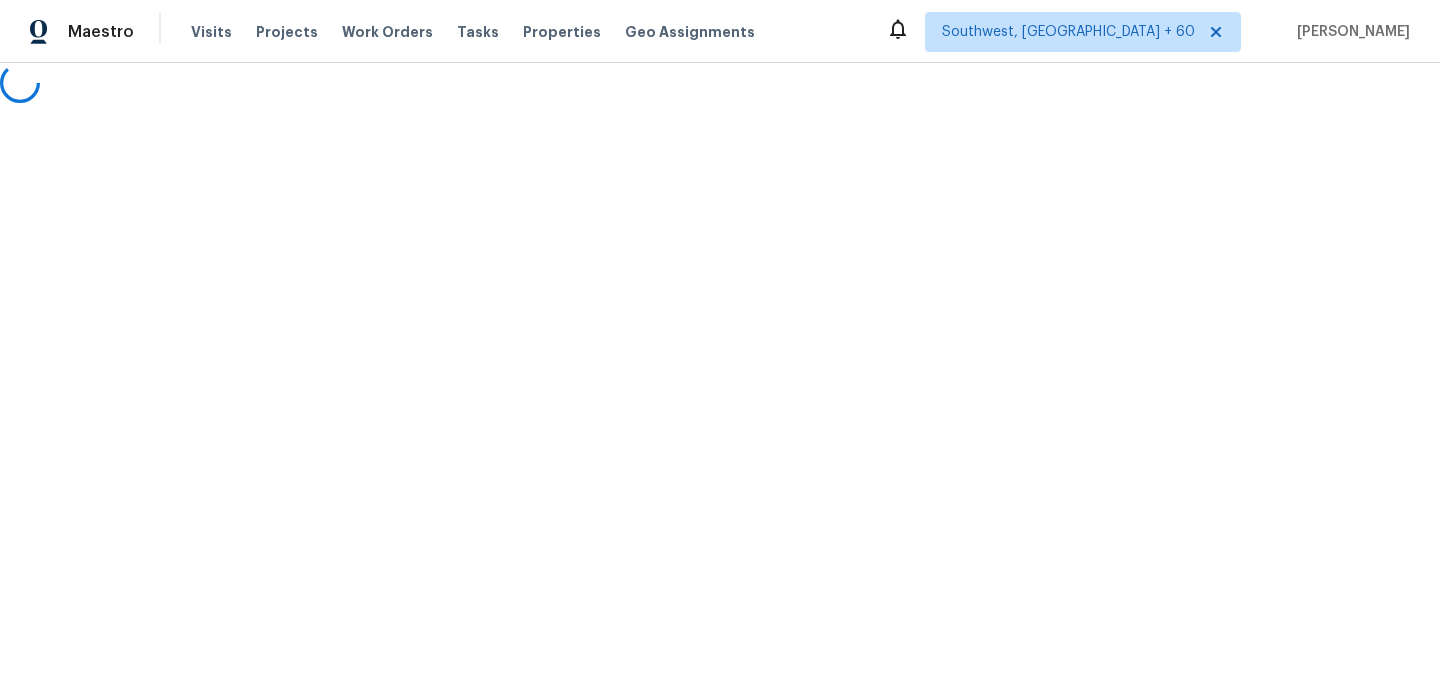 scroll, scrollTop: 0, scrollLeft: 0, axis: both 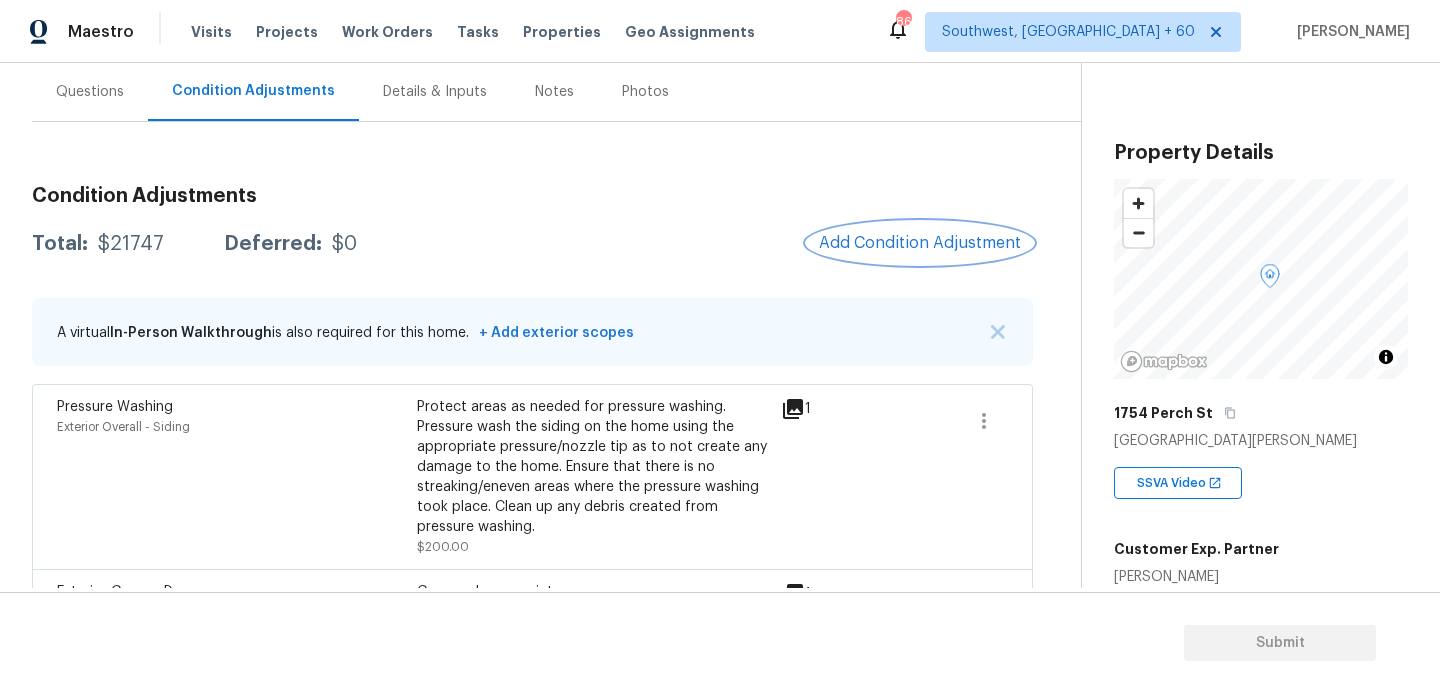 click on "Add Condition Adjustment" at bounding box center (920, 243) 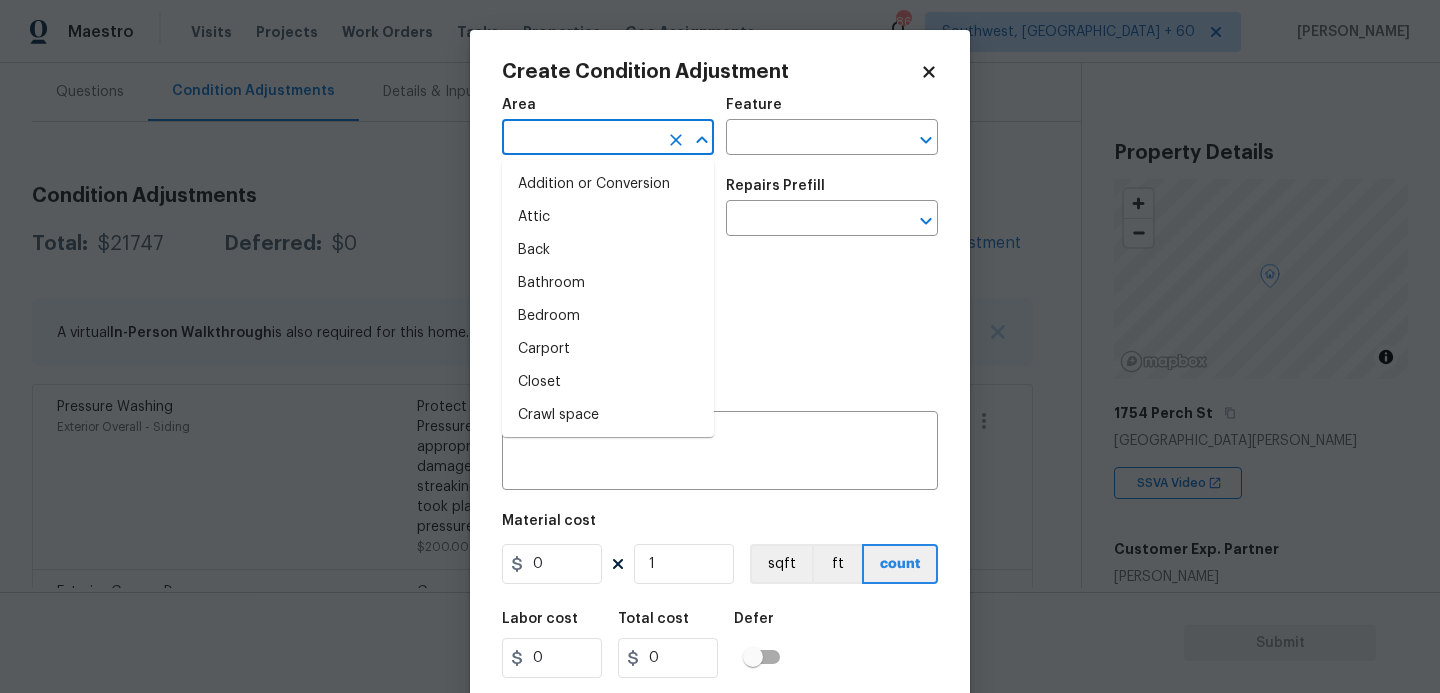 click at bounding box center (580, 139) 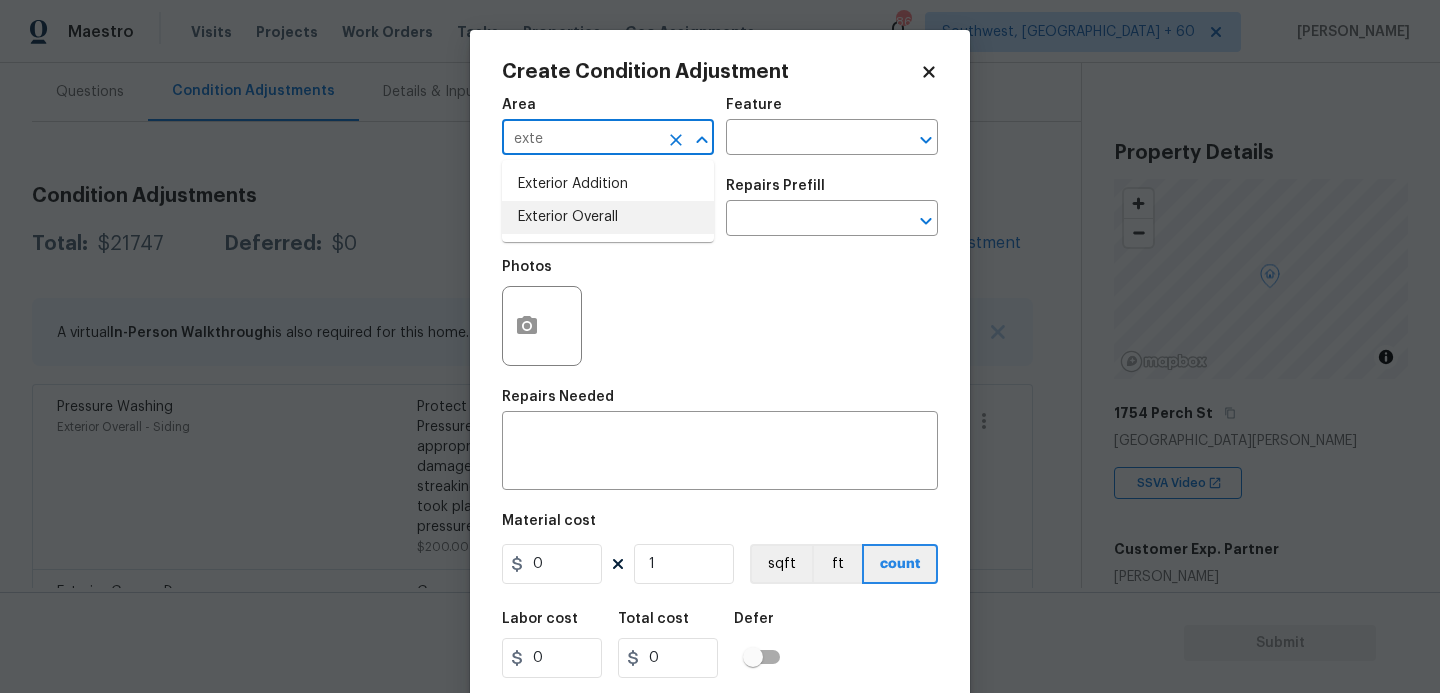 click on "Exterior Overall" at bounding box center [608, 217] 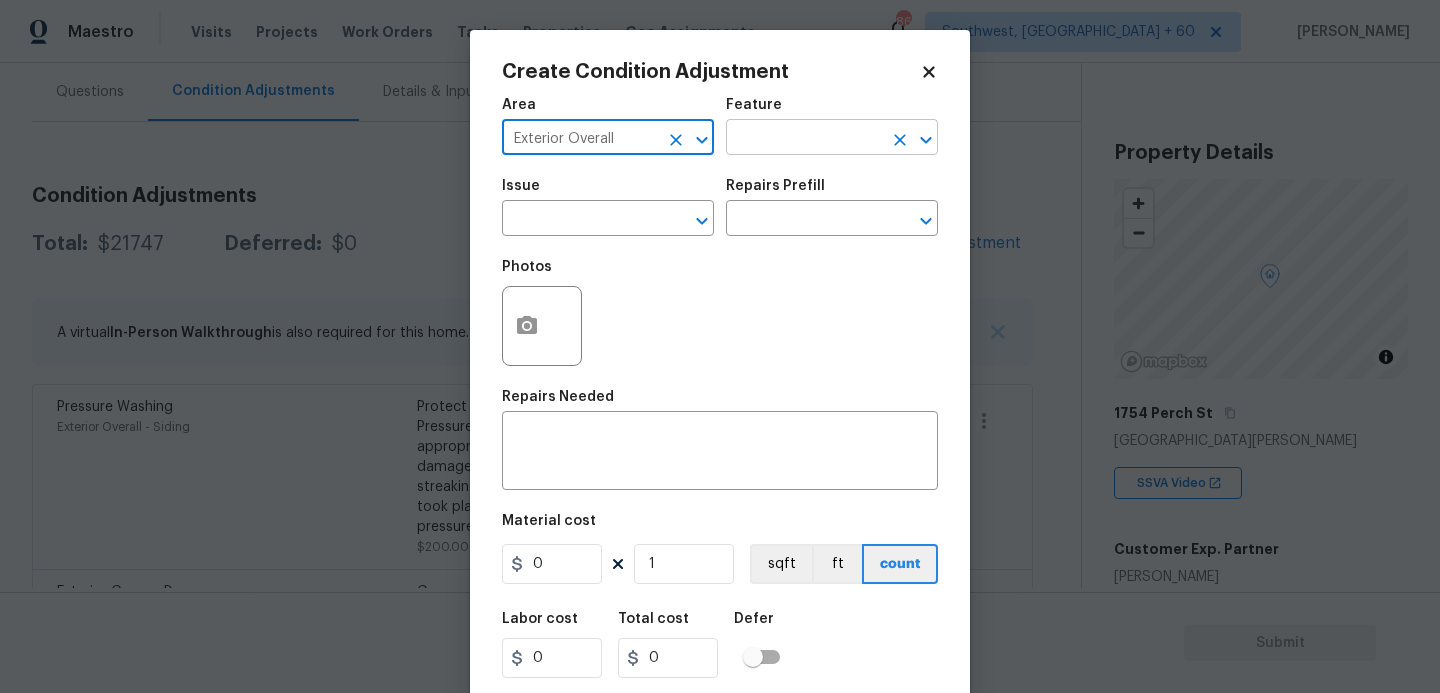 type on "Exterior Overall" 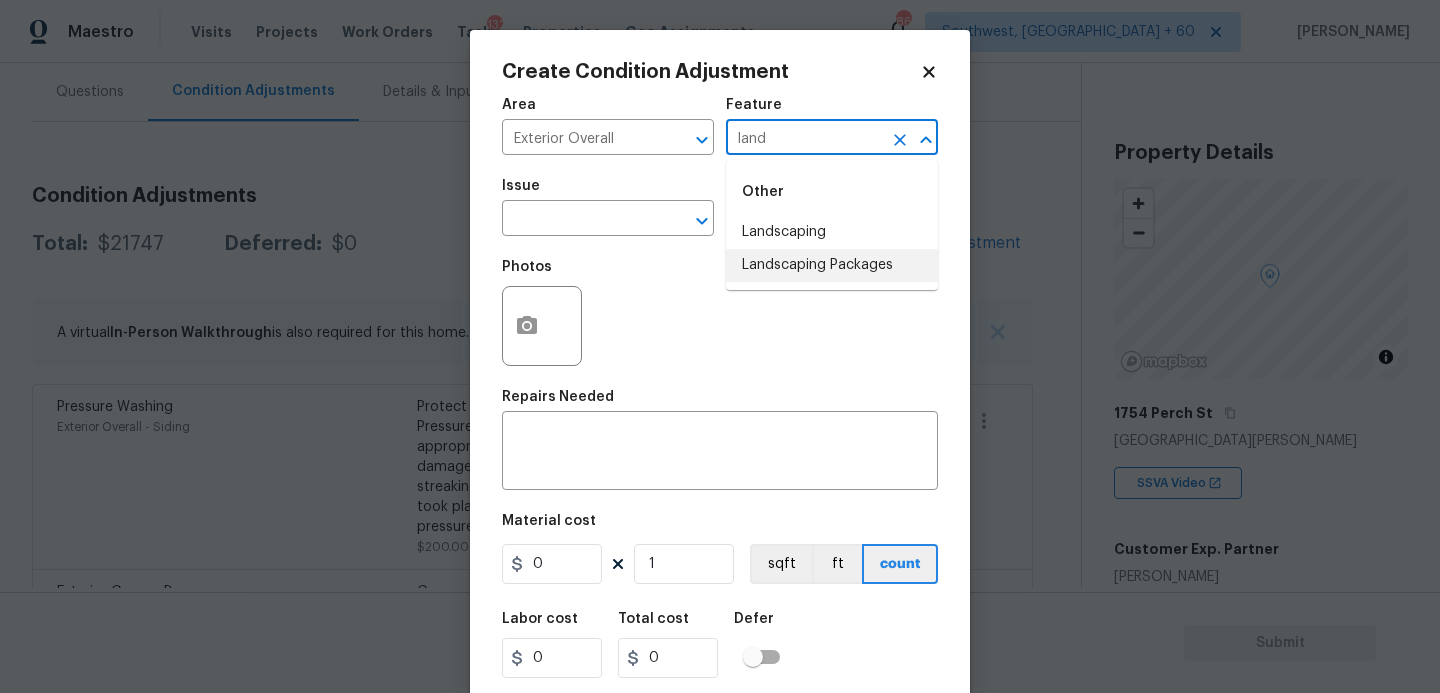 click on "Landscaping Packages" at bounding box center (832, 265) 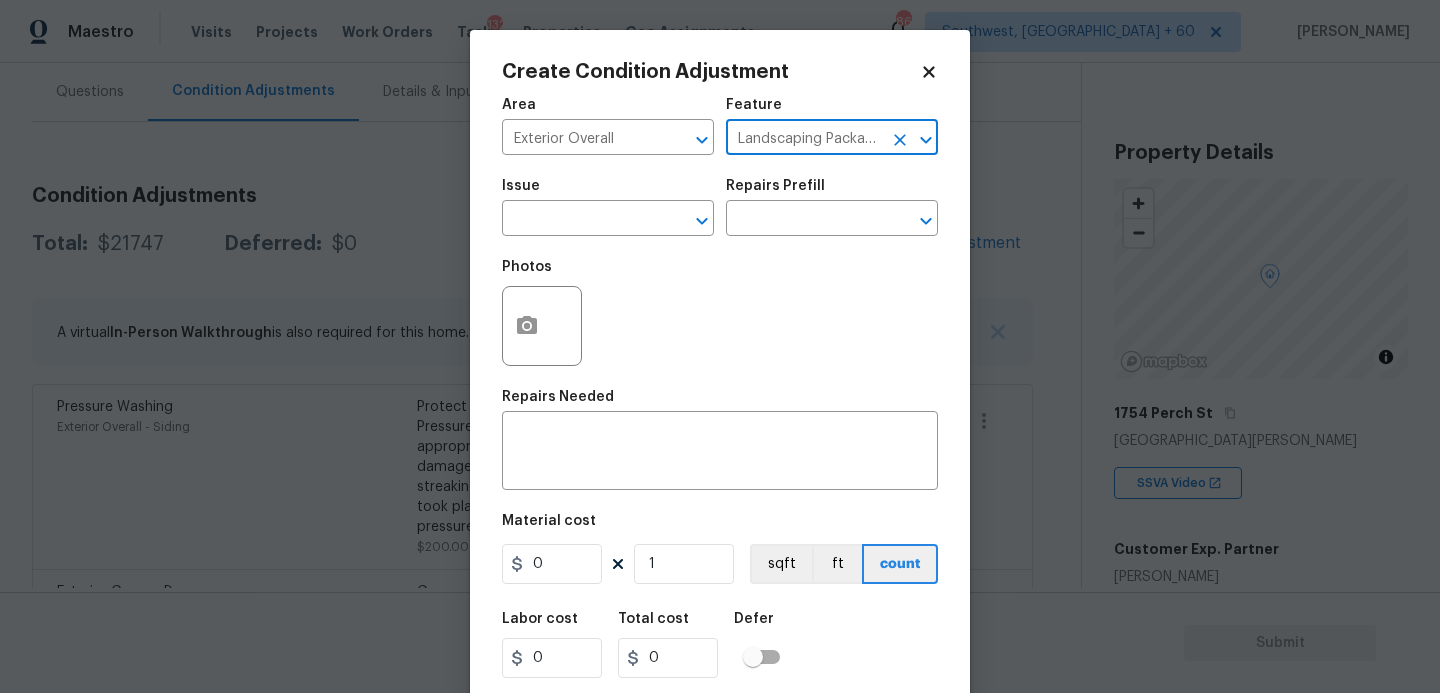 type on "Landscaping Packages" 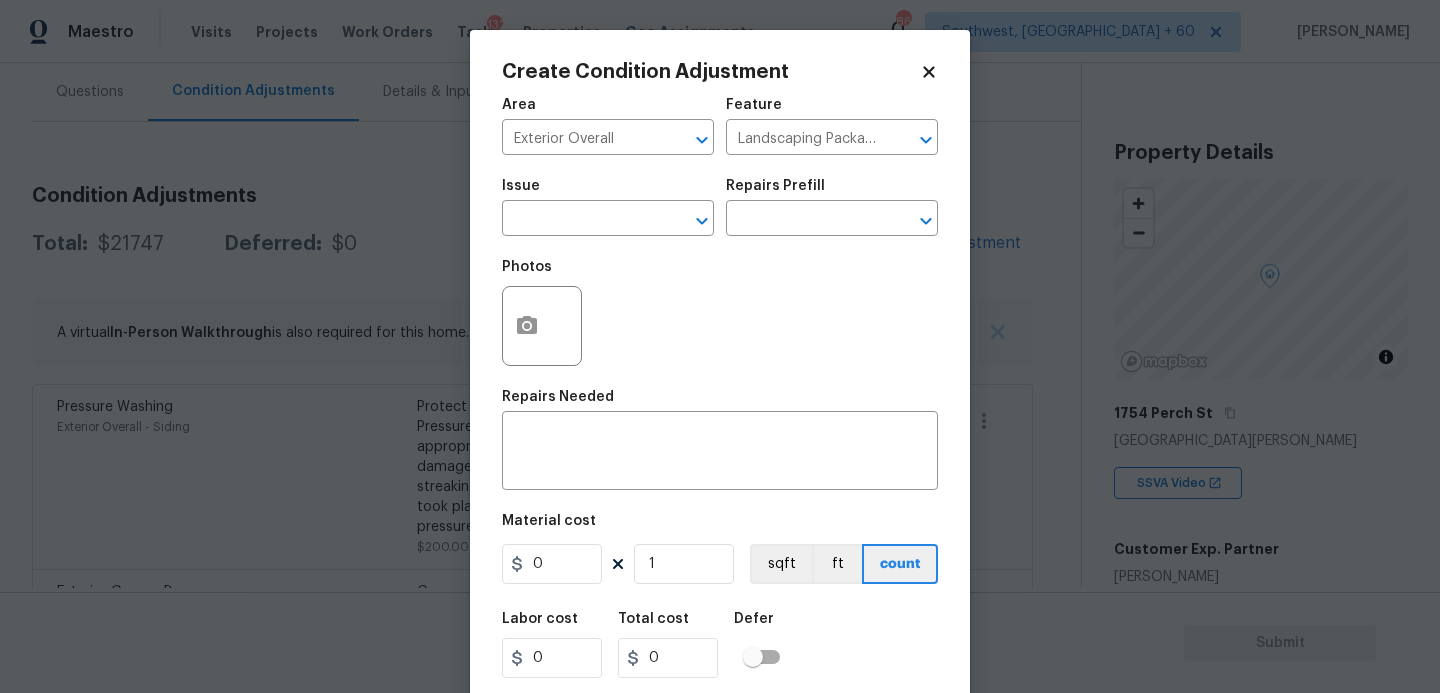 click on "Issue" at bounding box center [608, 192] 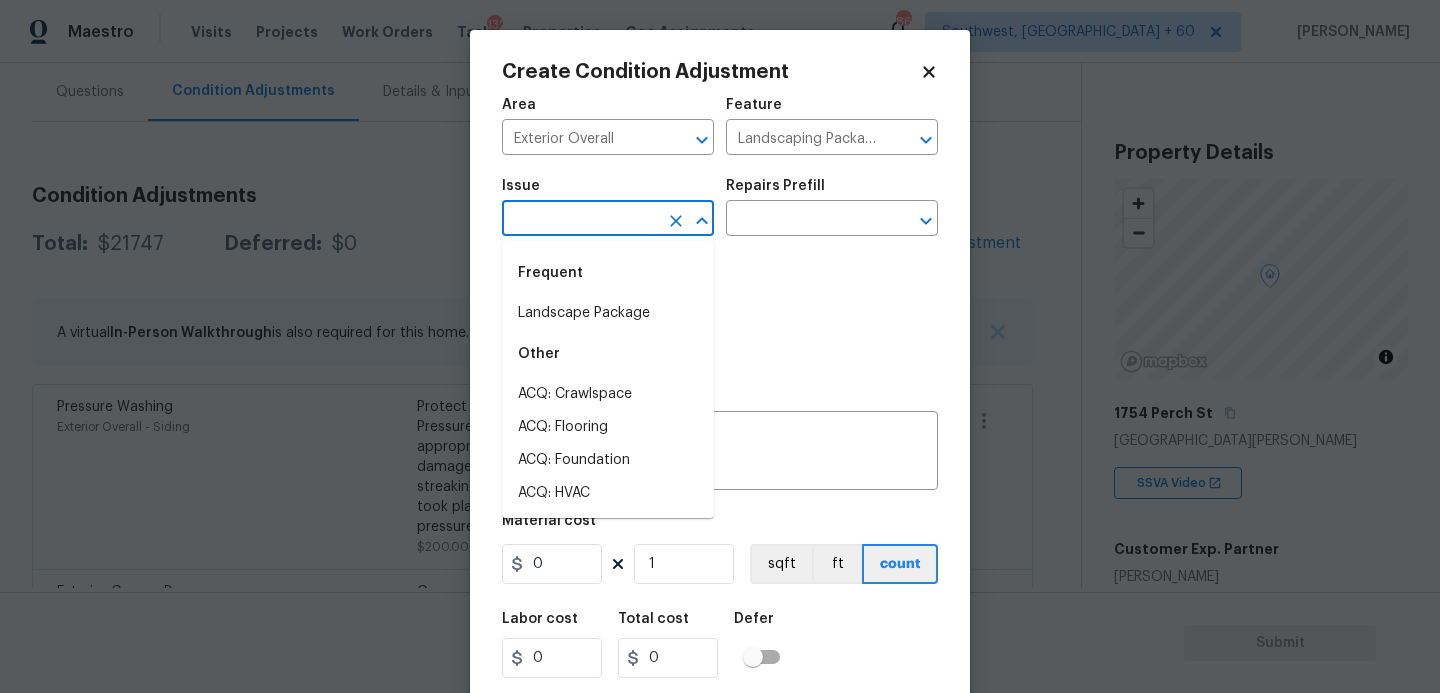 click at bounding box center [580, 220] 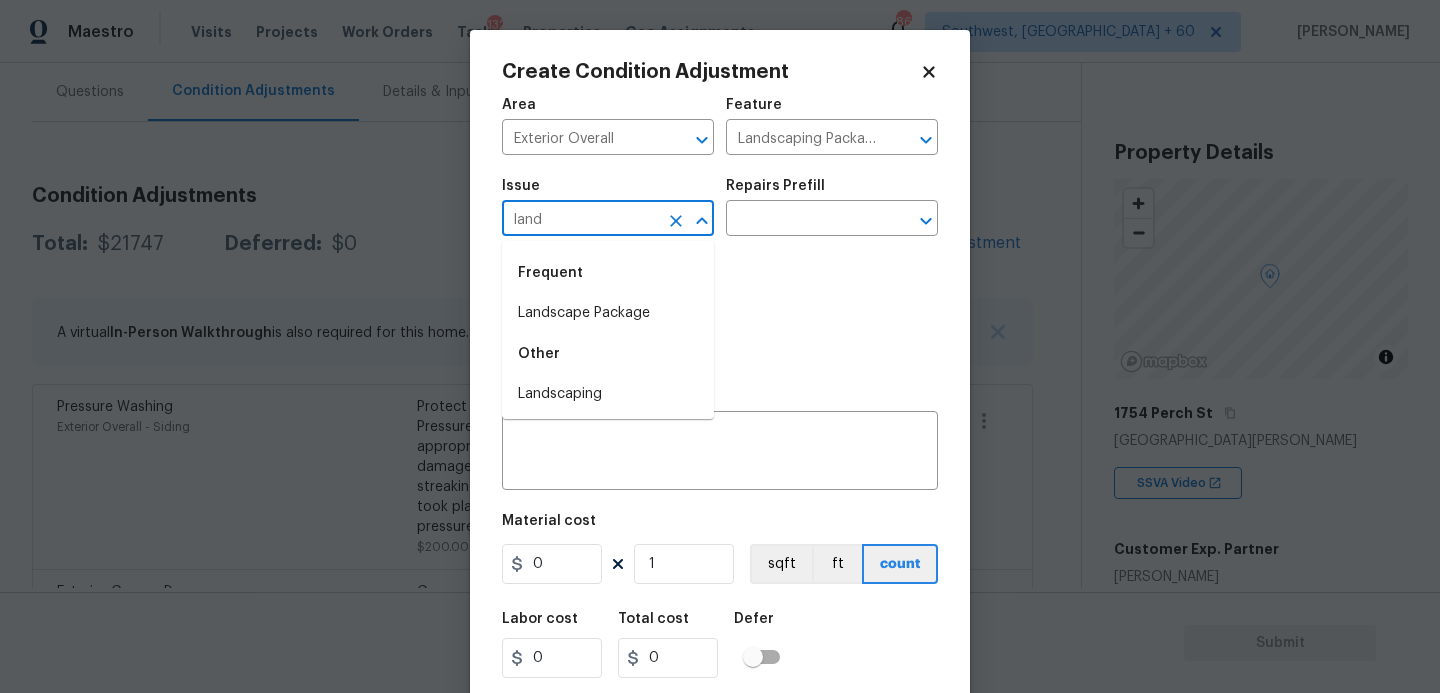 click on "Landscape Package" at bounding box center [608, 313] 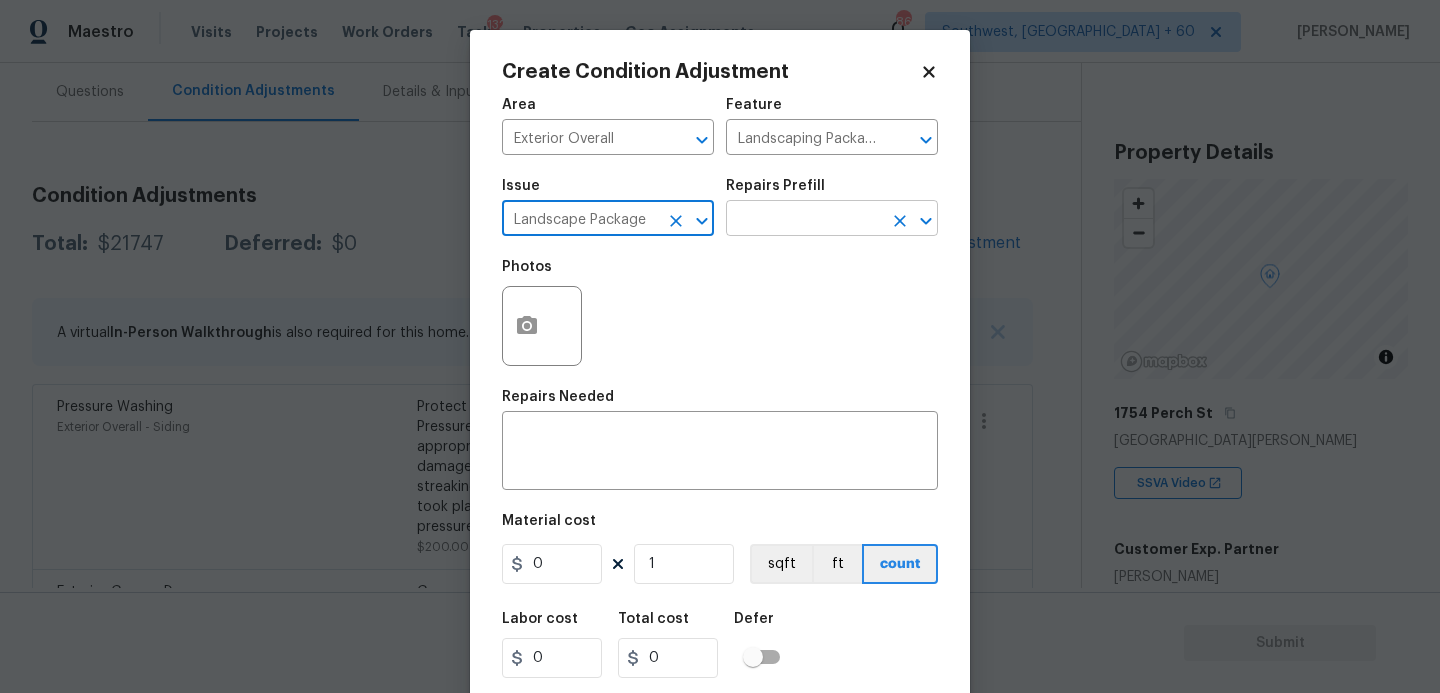type on "Landscape Package" 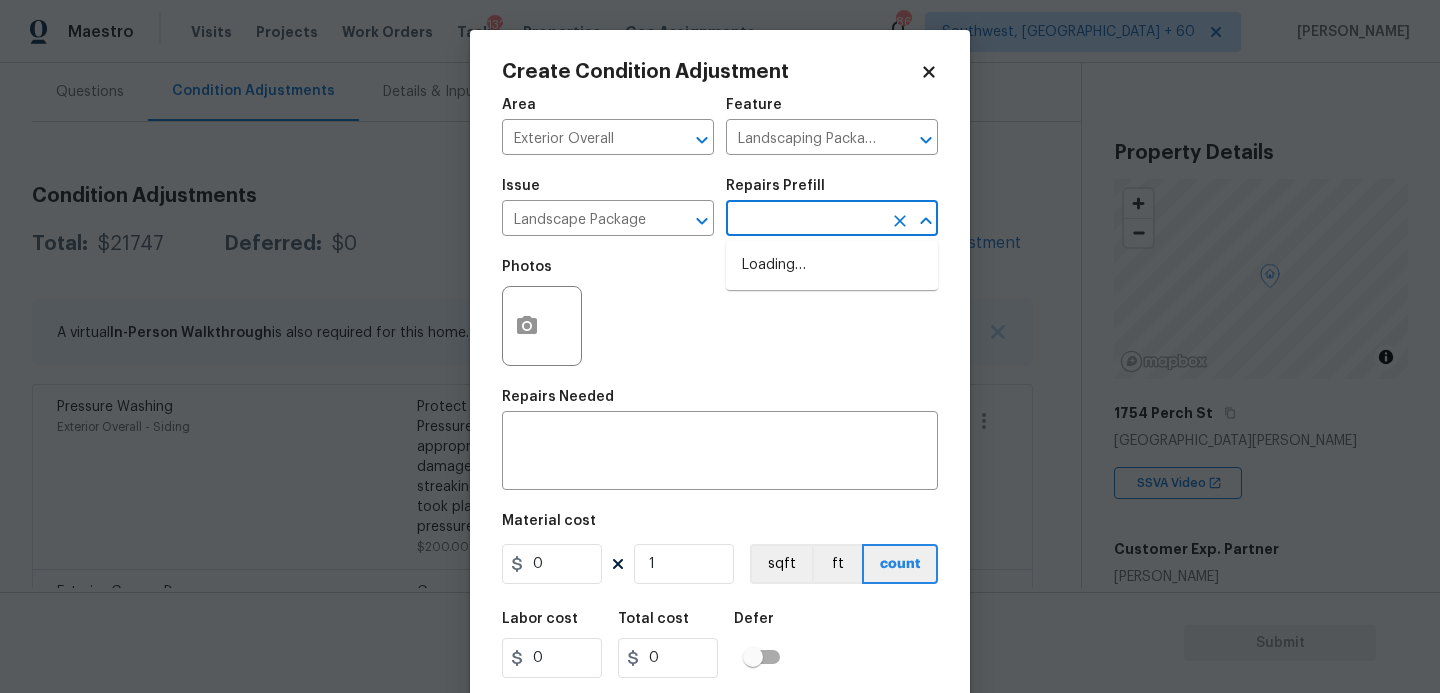 click at bounding box center (804, 220) 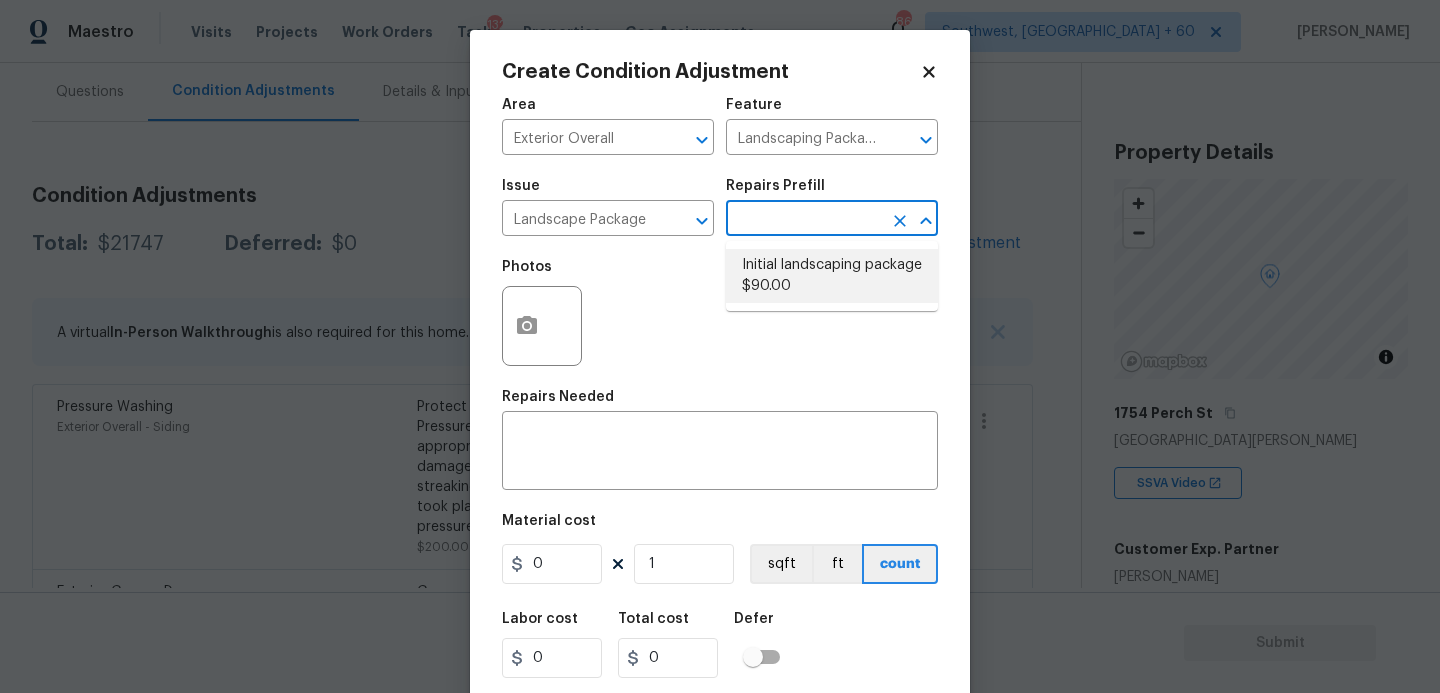 click on "Initial landscaping package $90.00" at bounding box center (832, 276) 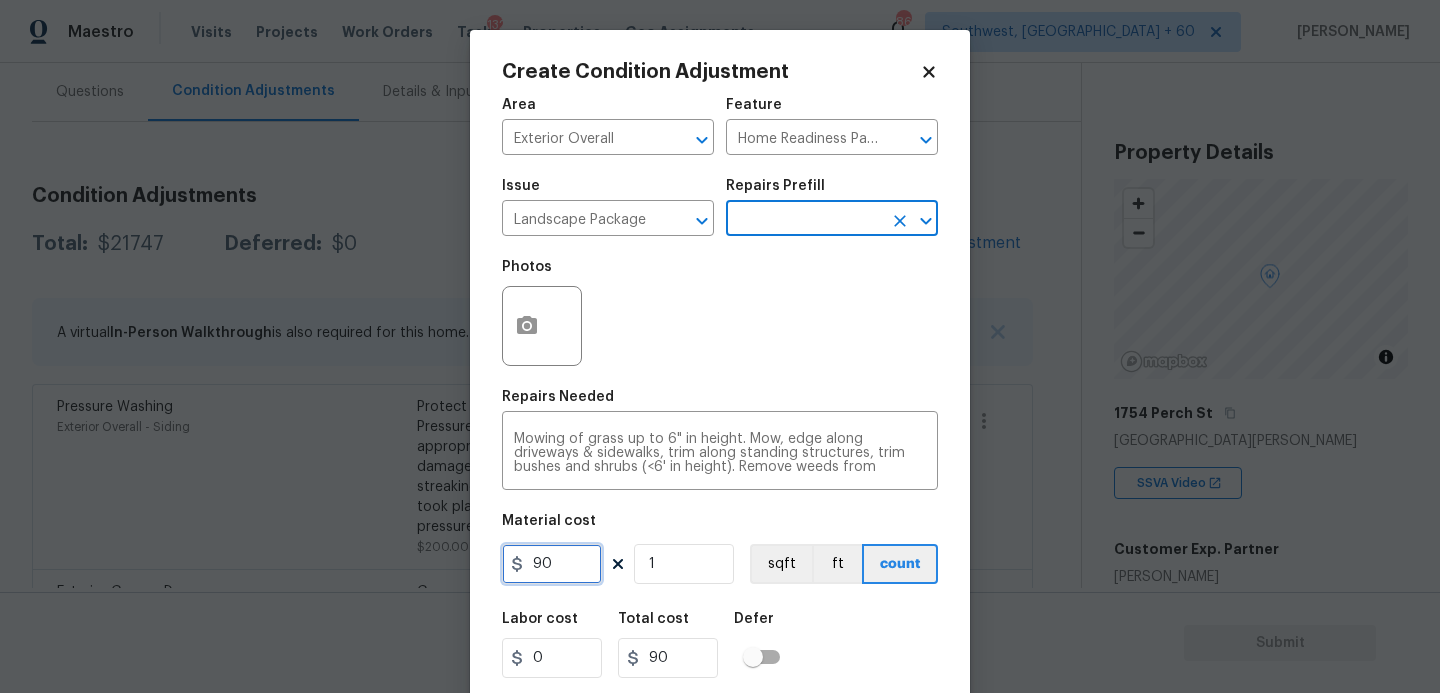 drag, startPoint x: 527, startPoint y: 562, endPoint x: 382, endPoint y: 558, distance: 145.05516 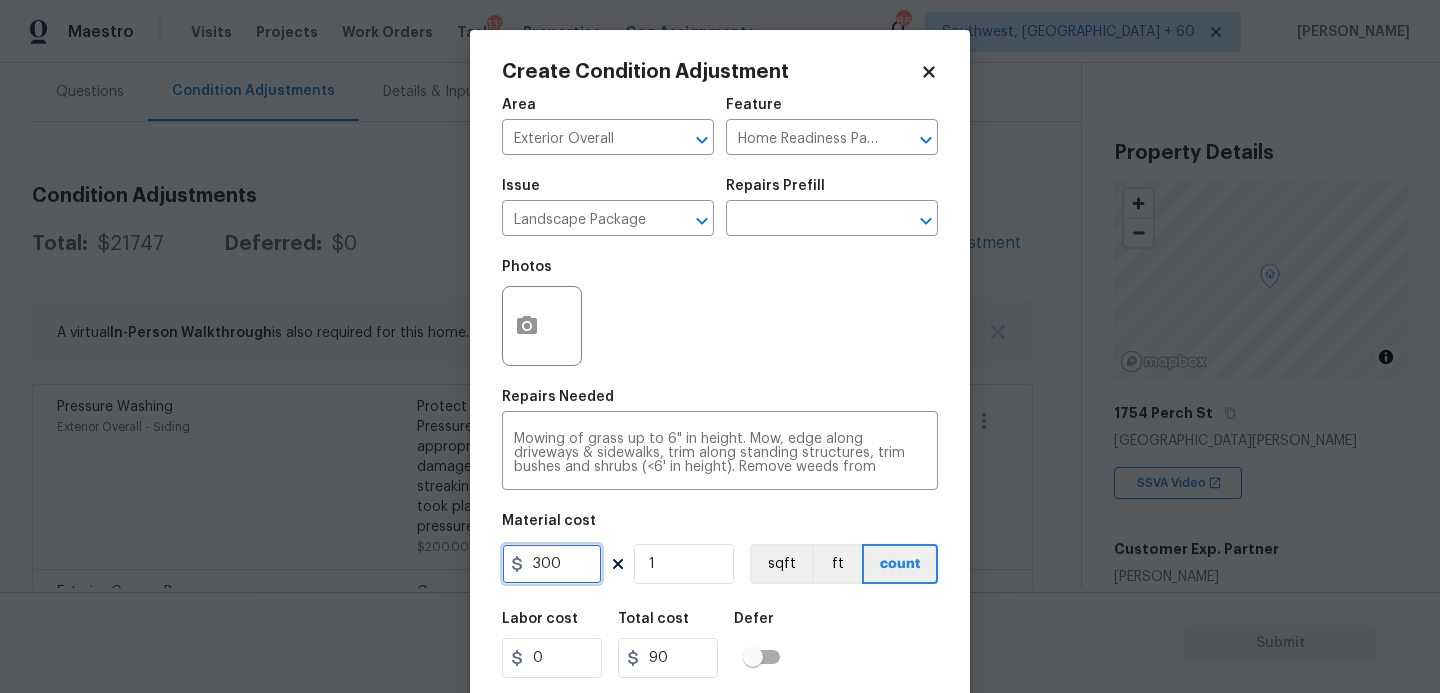 type on "300" 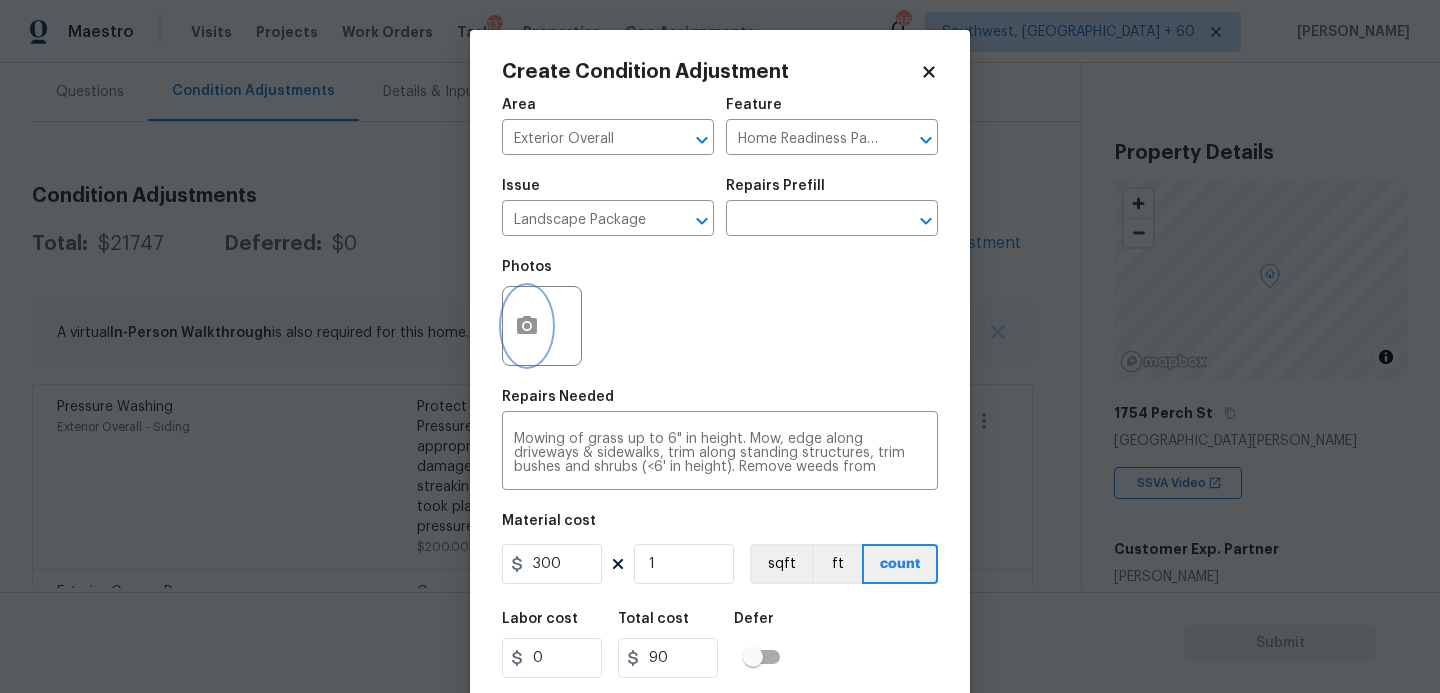 type on "300" 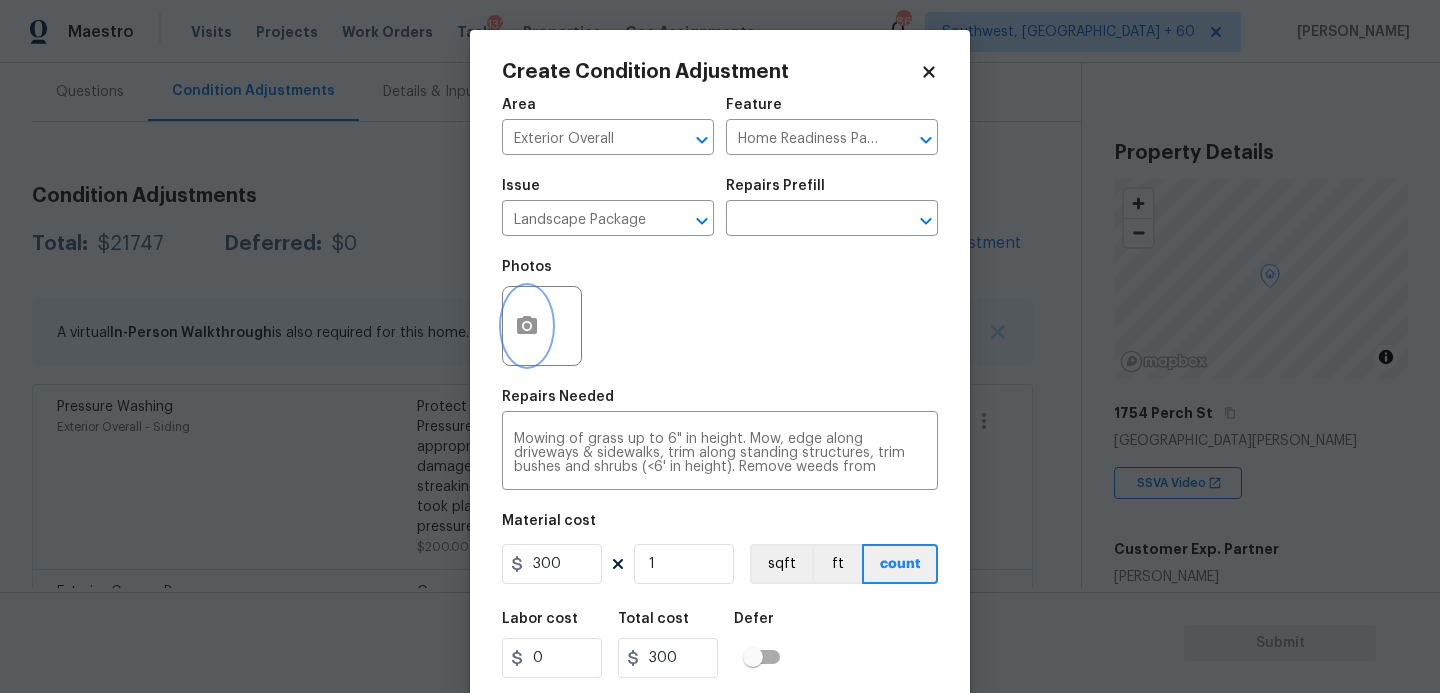 click at bounding box center [527, 326] 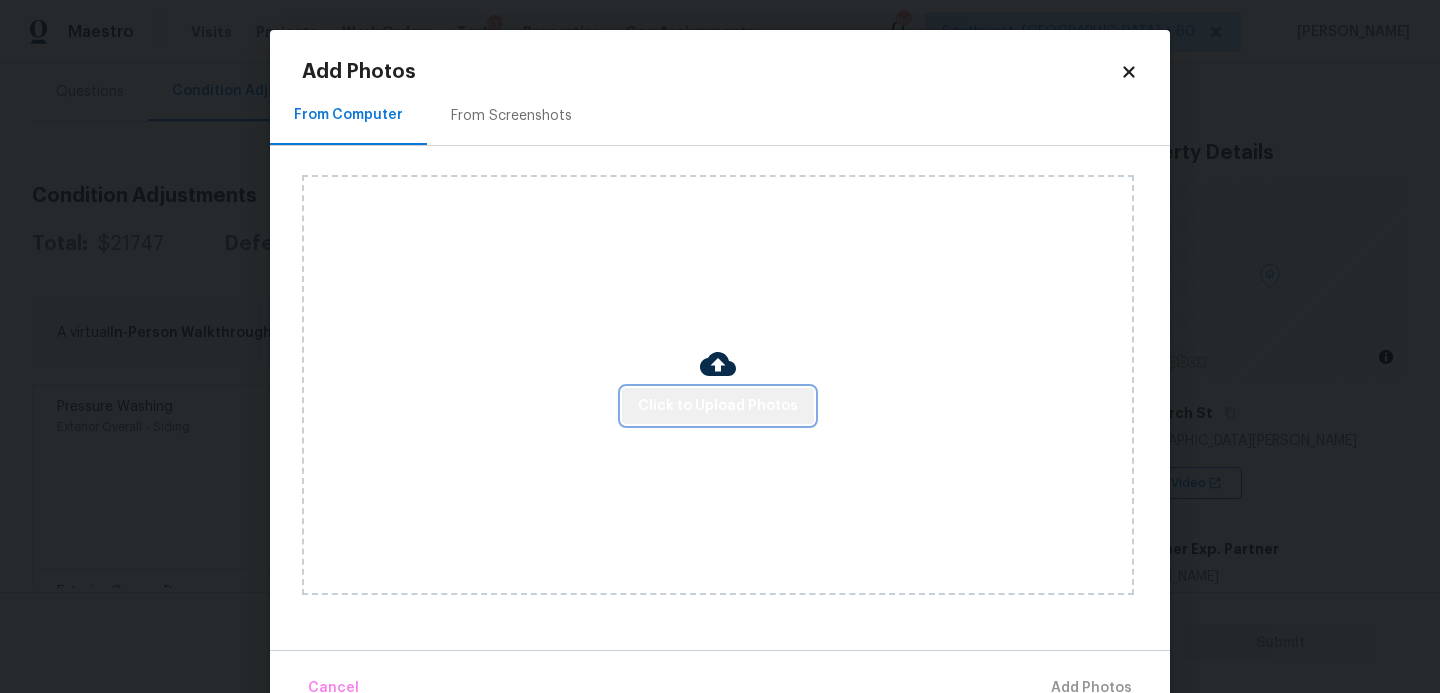 click on "Click to Upload Photos" at bounding box center [718, 406] 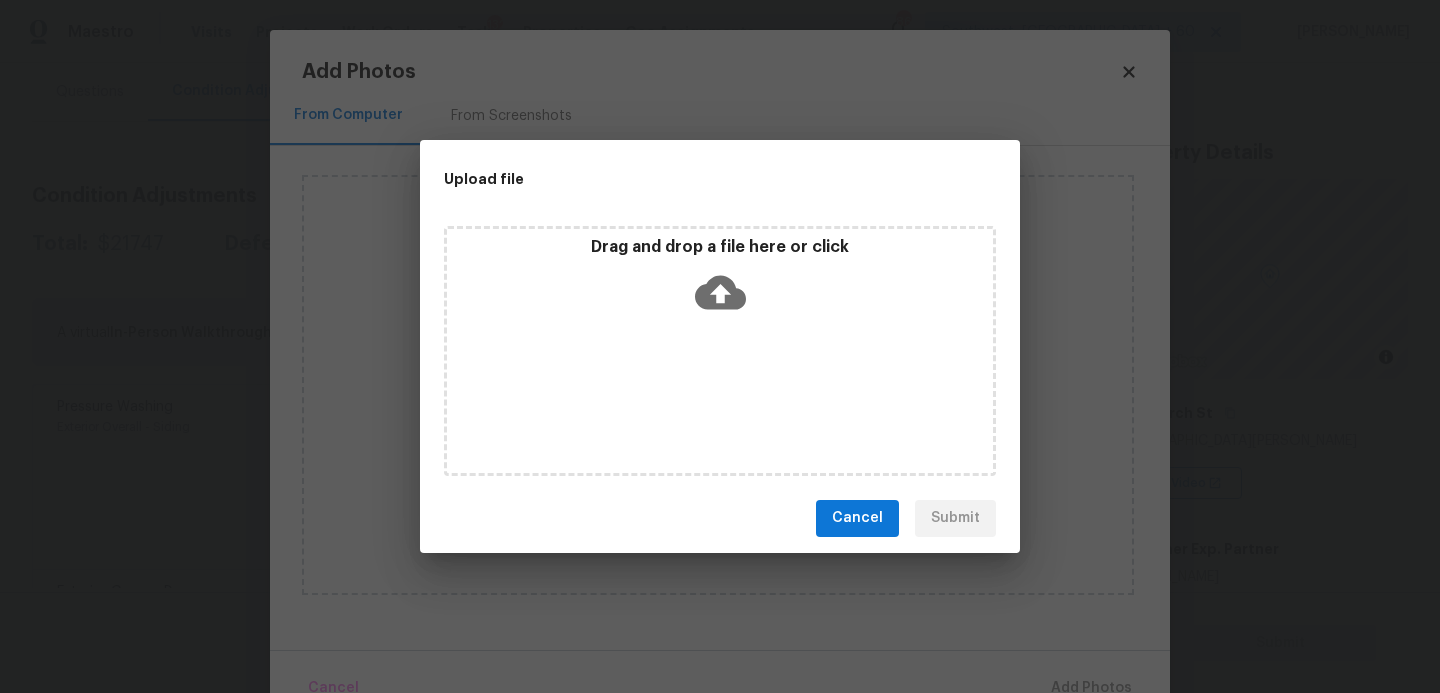 click on "Drag and drop a file here or click" at bounding box center (720, 280) 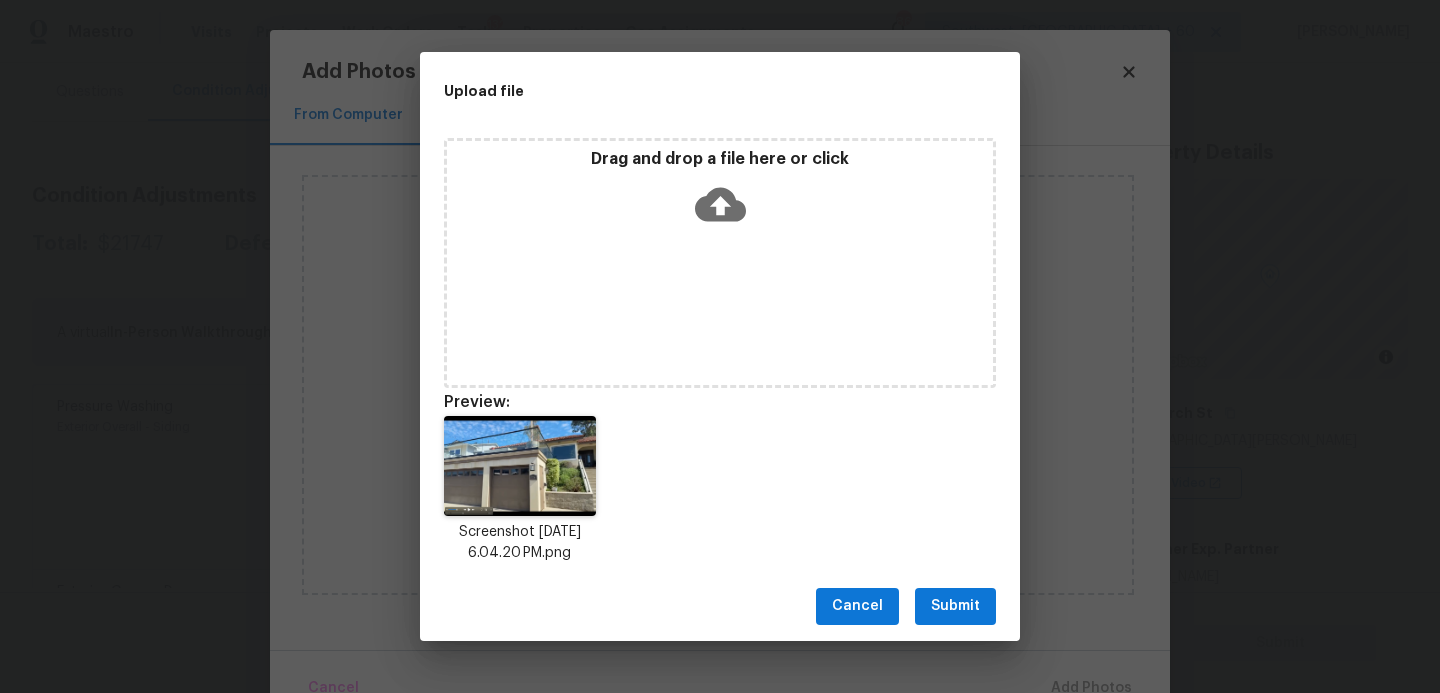 click on "Submit" at bounding box center [955, 606] 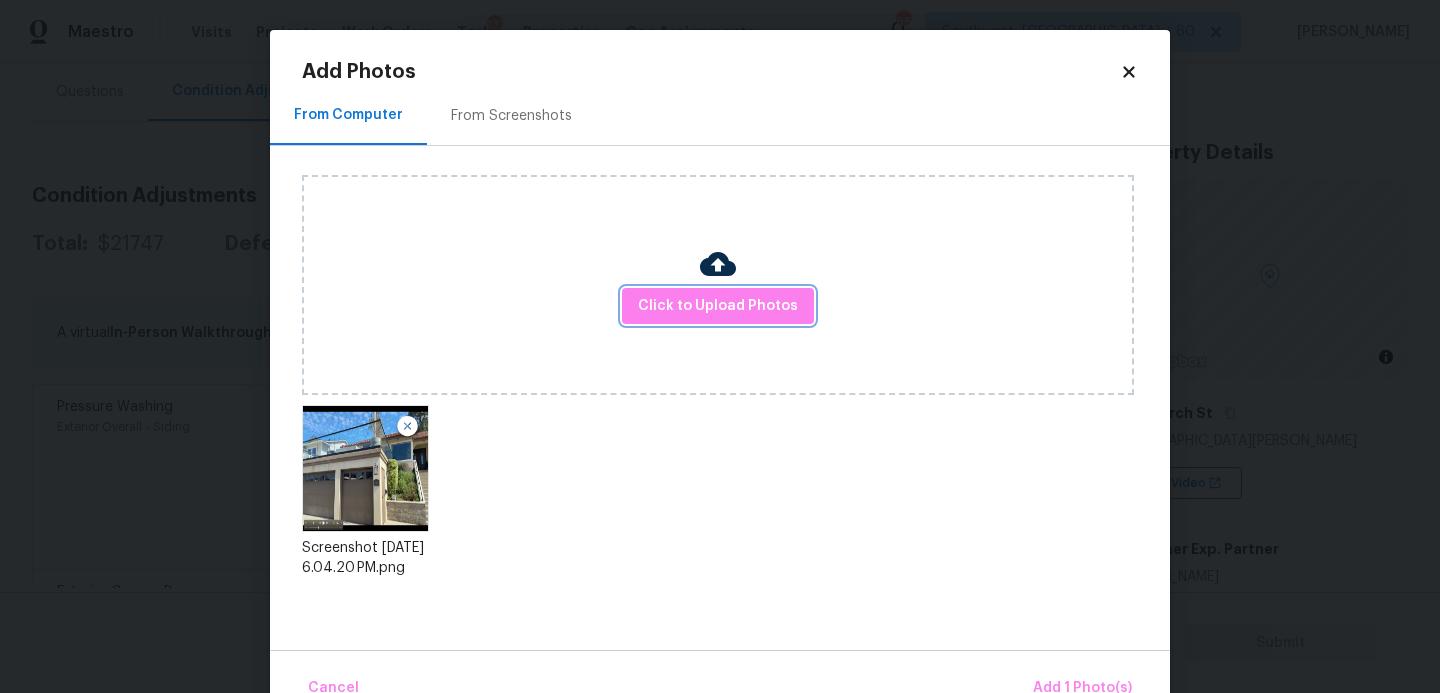 scroll, scrollTop: 47, scrollLeft: 0, axis: vertical 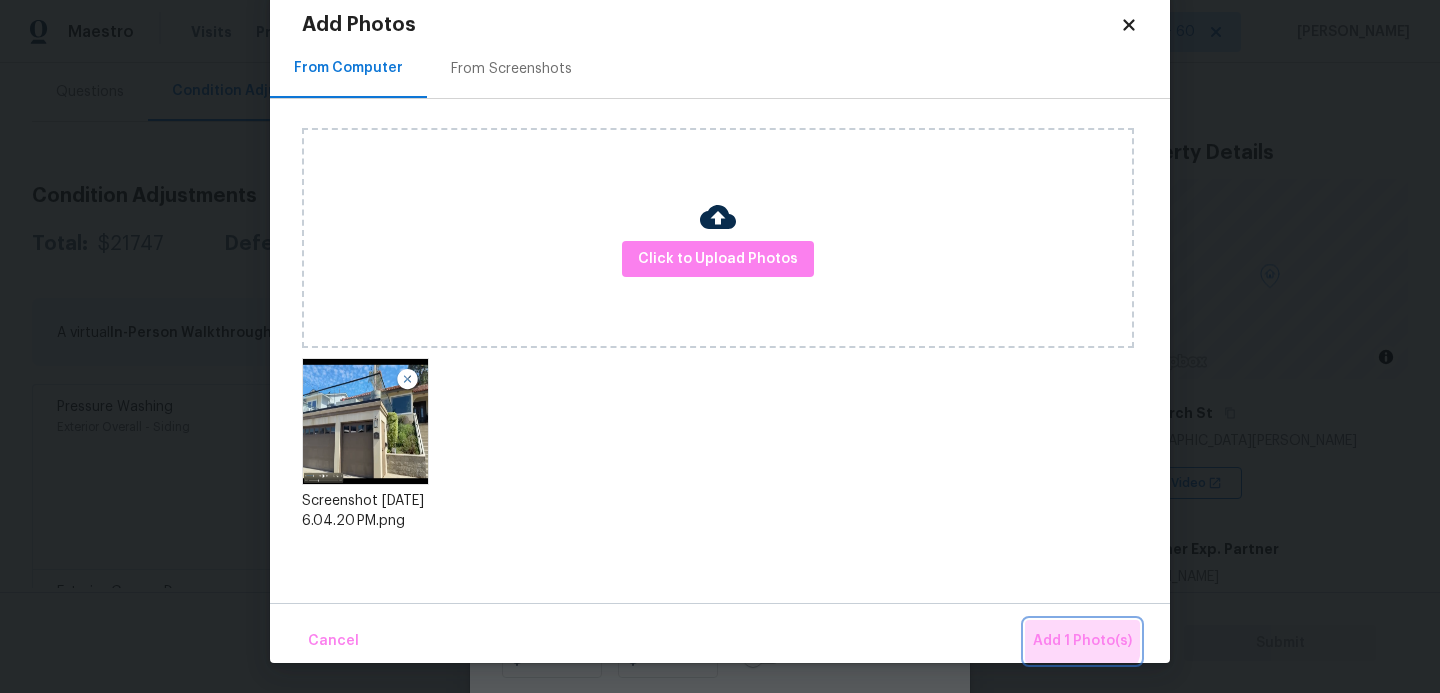 click on "Add 1 Photo(s)" at bounding box center [1082, 641] 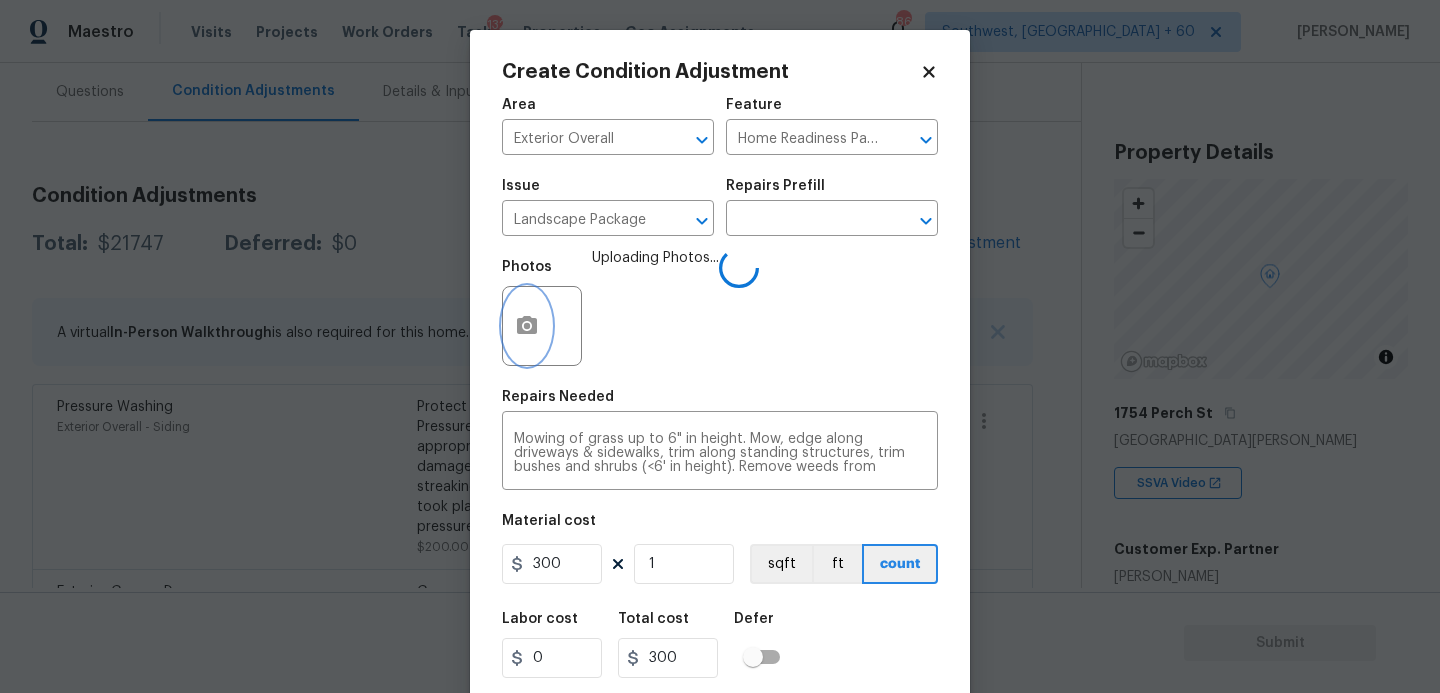 scroll, scrollTop: 0, scrollLeft: 0, axis: both 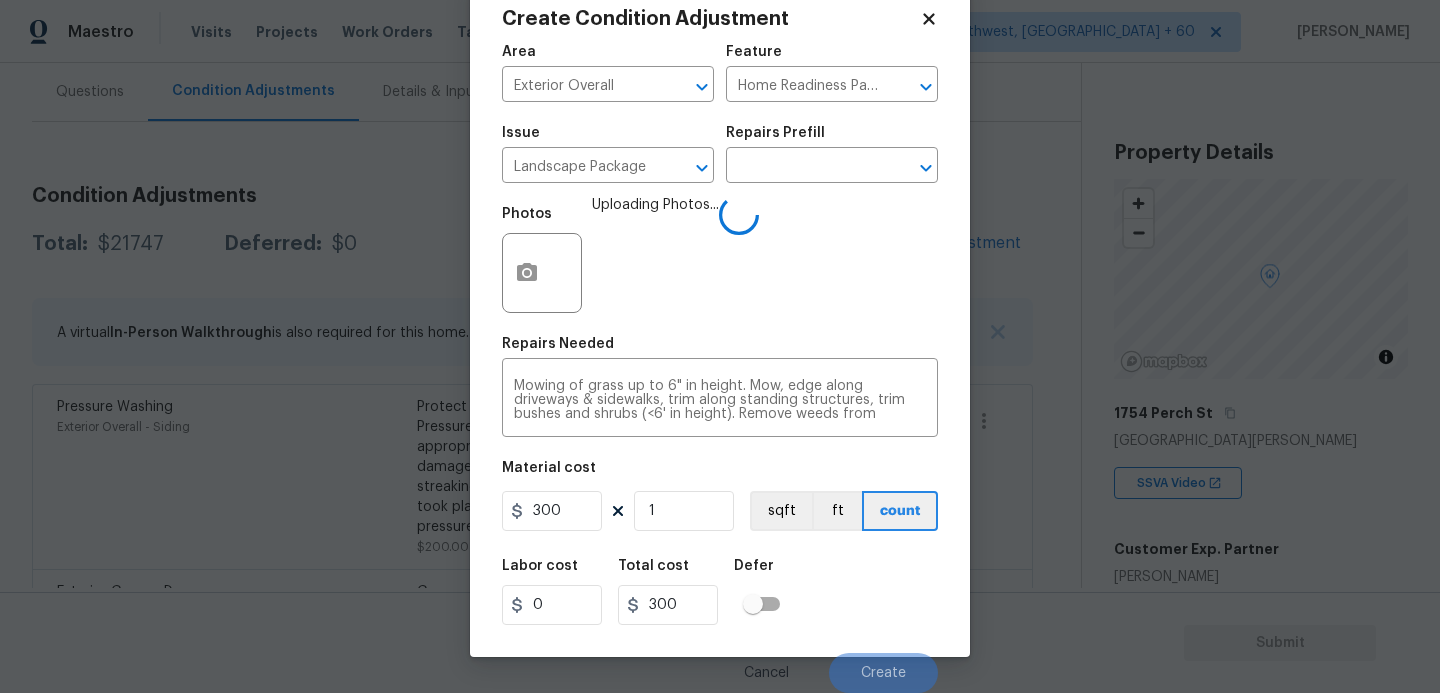 click on "Labor cost 0 Total cost 300 Defer" at bounding box center [720, 592] 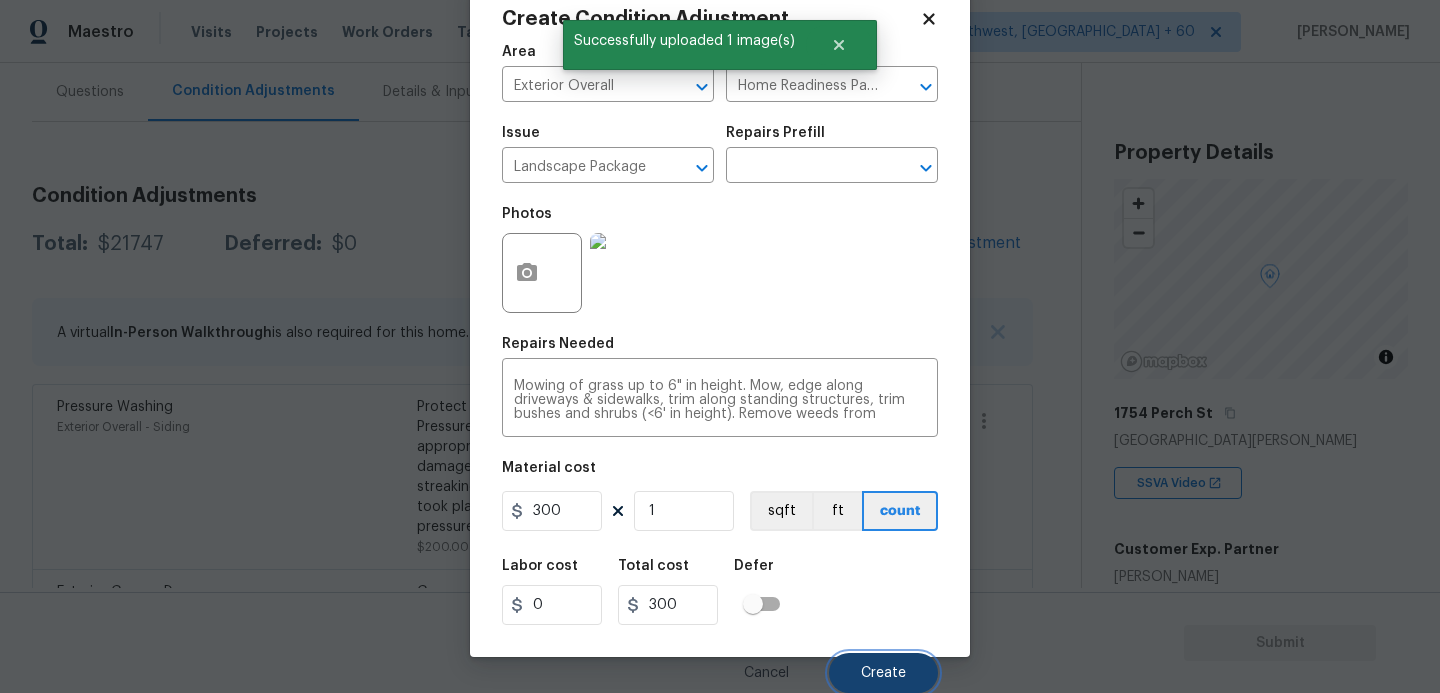 click on "Create" at bounding box center (883, 673) 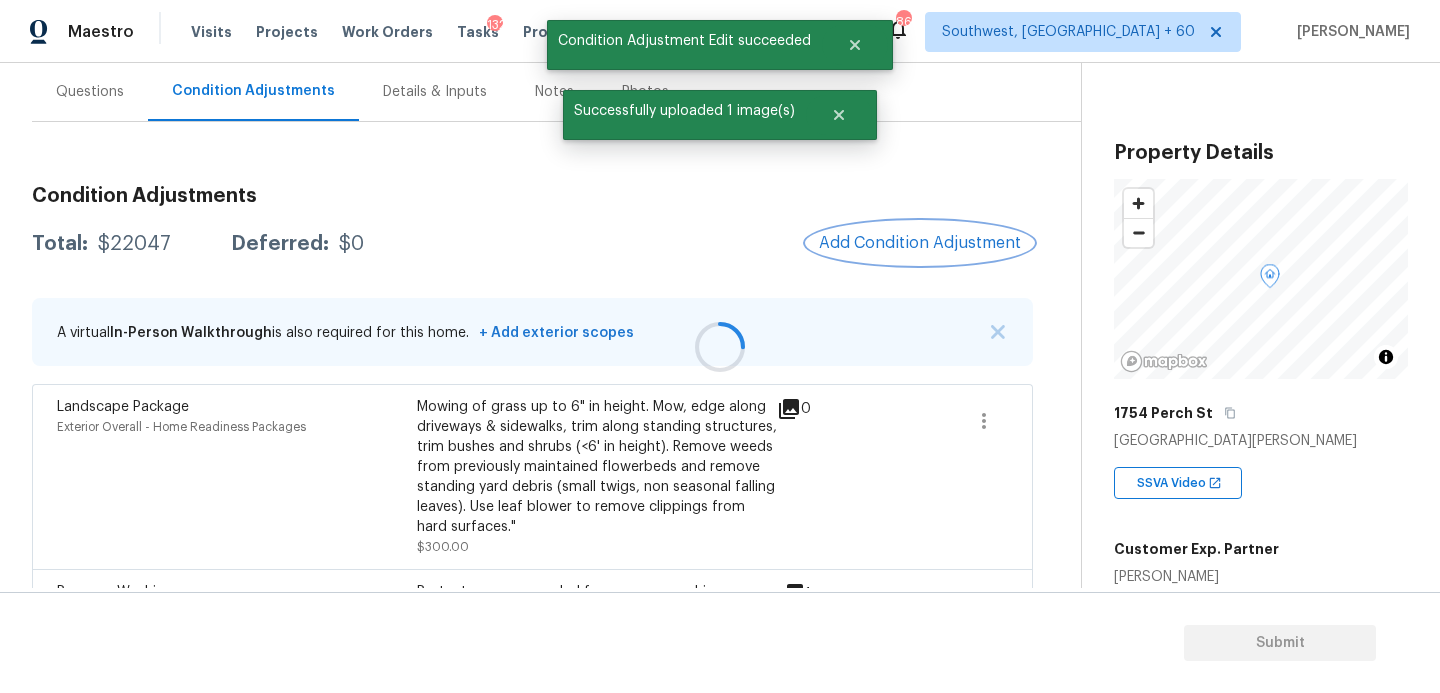 scroll, scrollTop: 0, scrollLeft: 0, axis: both 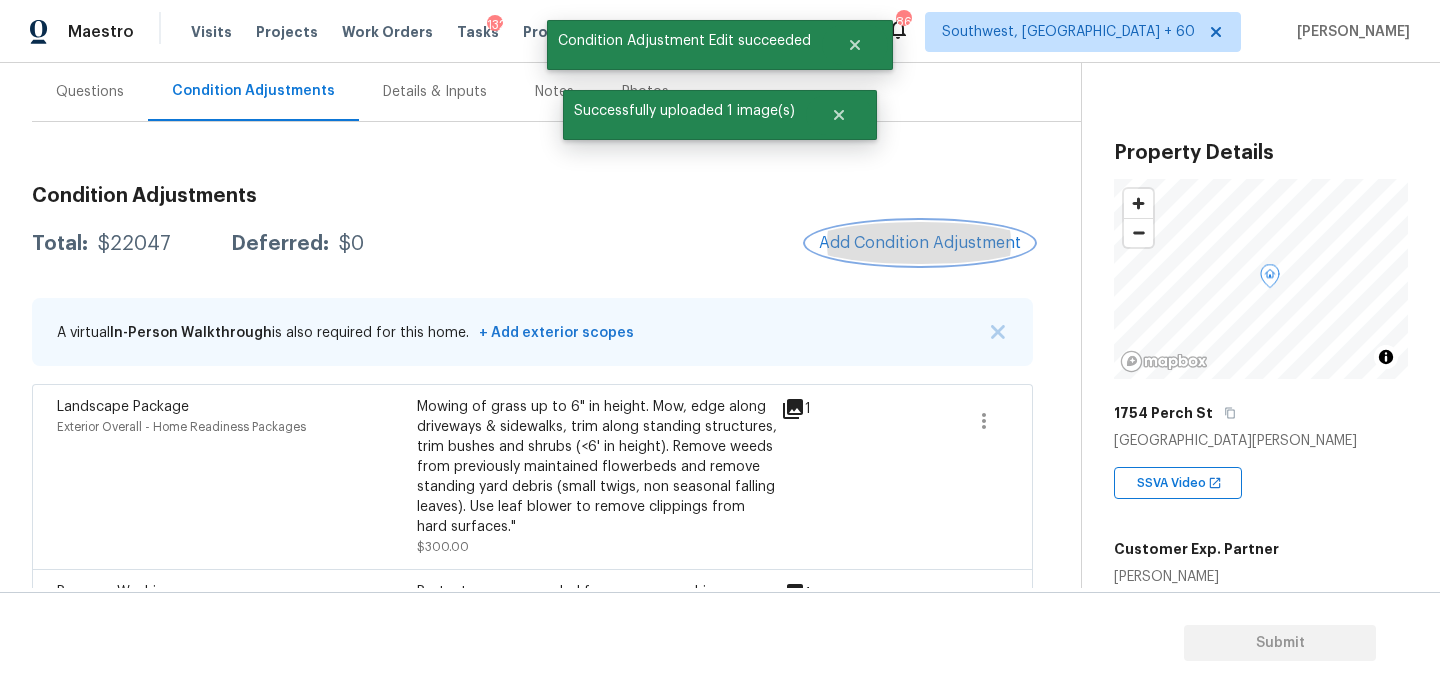 click on "Add Condition Adjustment" at bounding box center [920, 243] 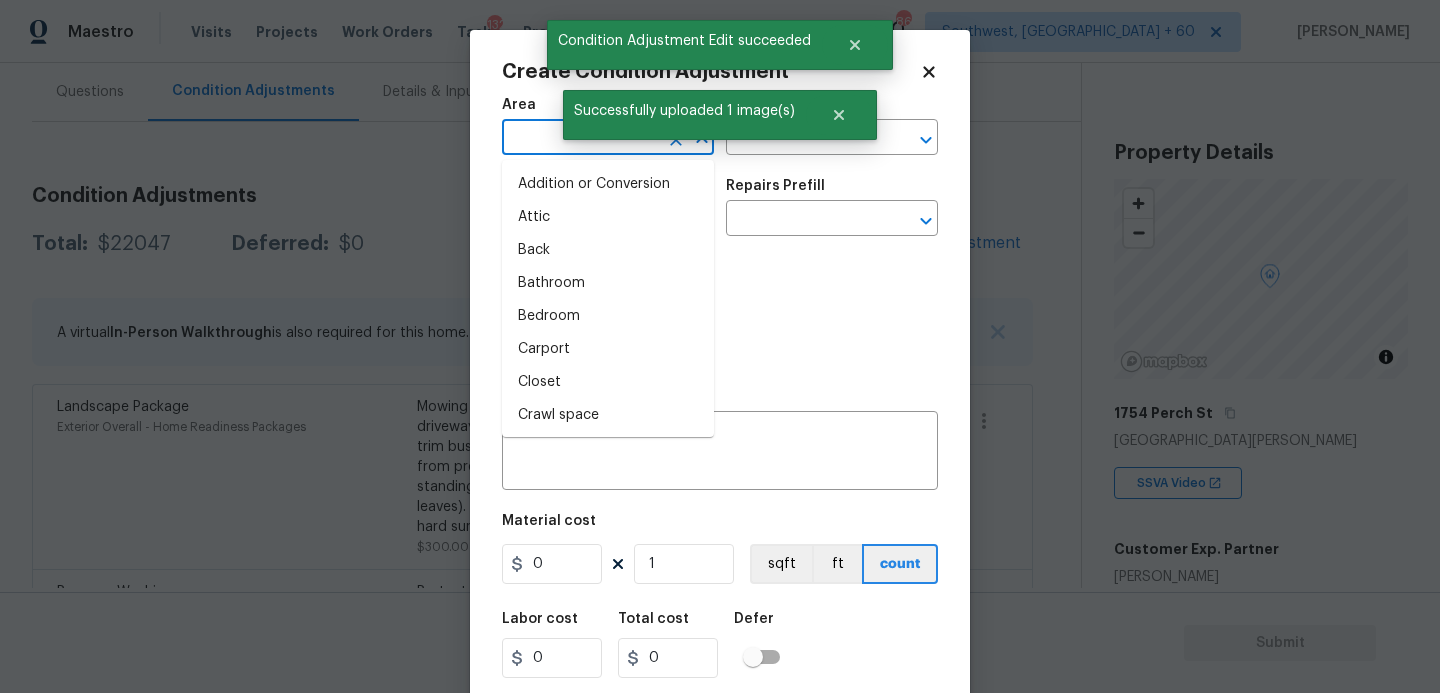 click at bounding box center [580, 139] 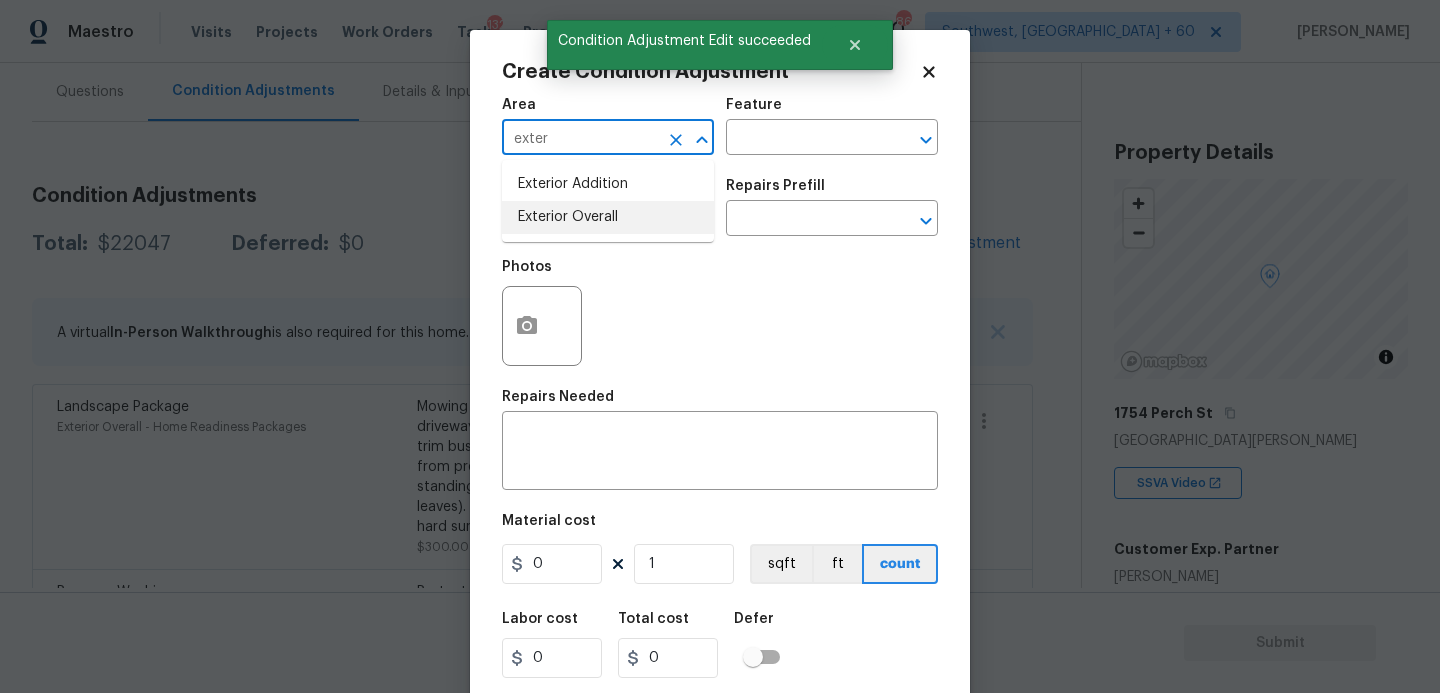click on "Exterior Overall" at bounding box center [608, 217] 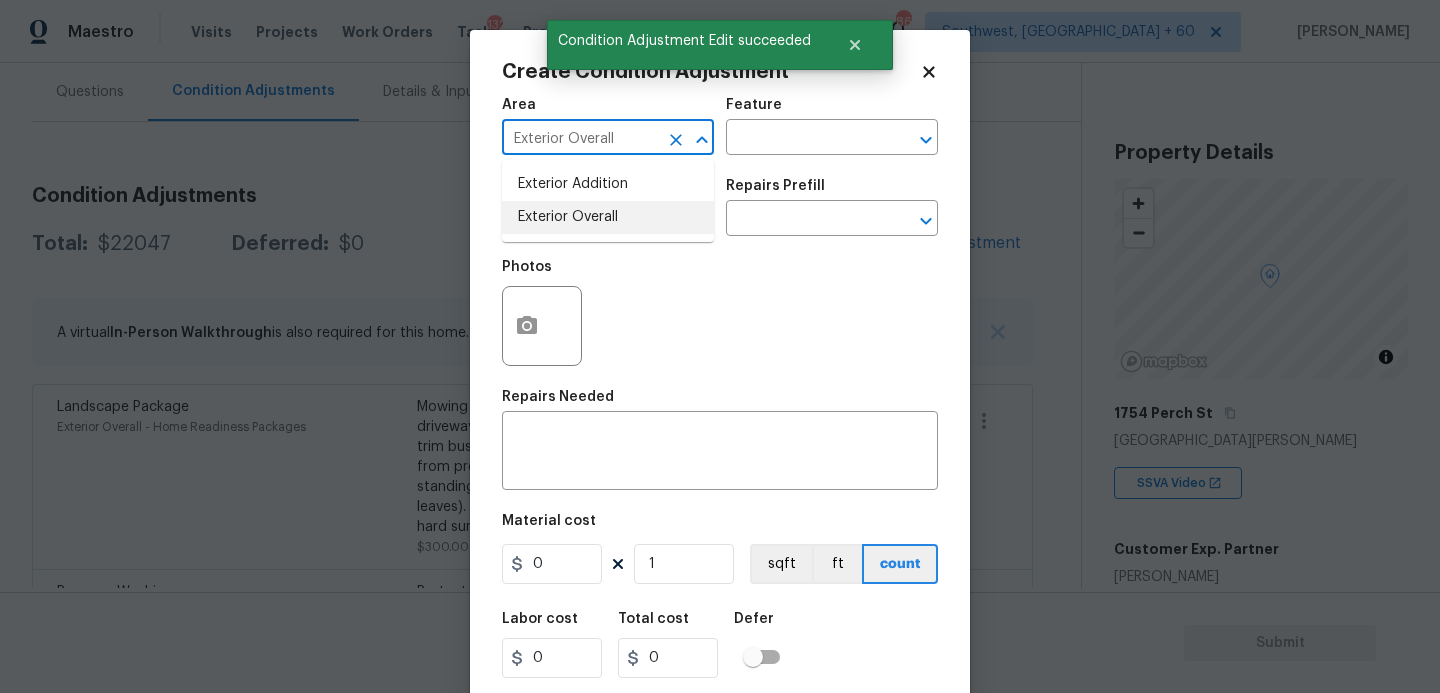 type on "Exterior Overall" 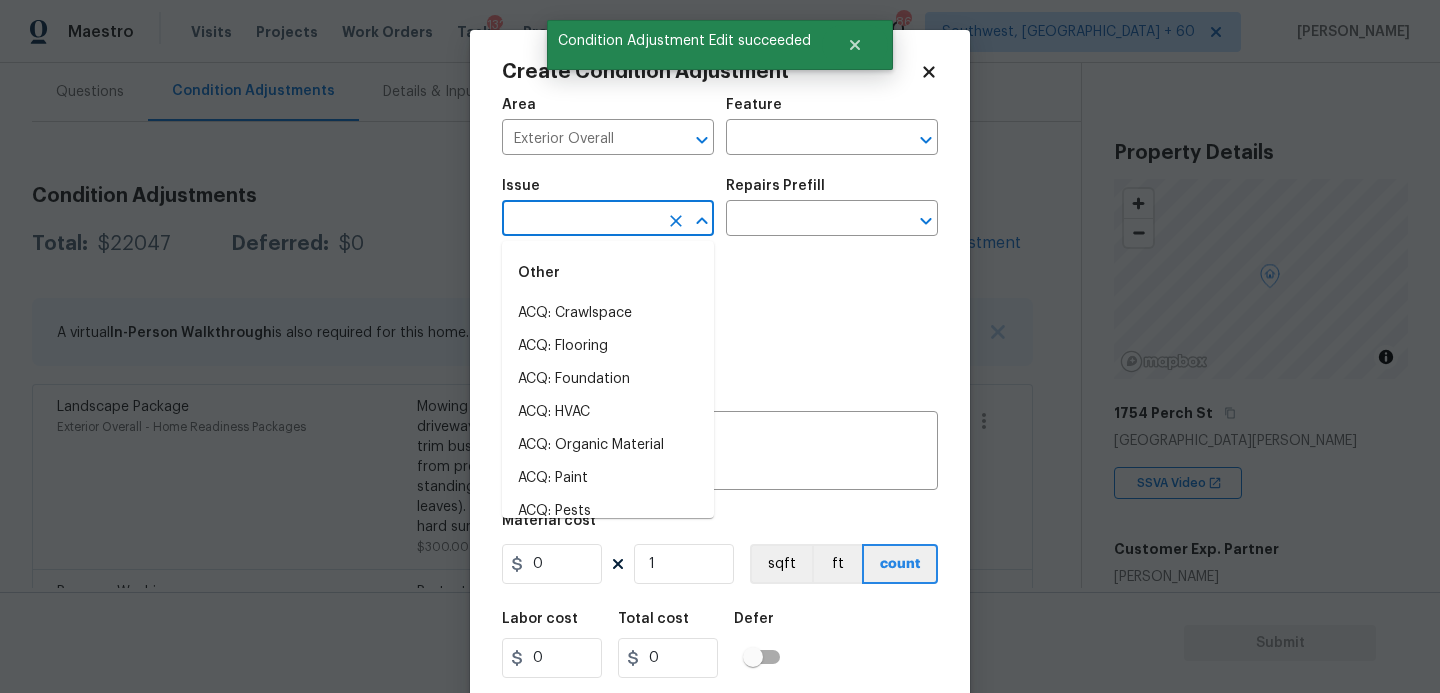 click at bounding box center (580, 220) 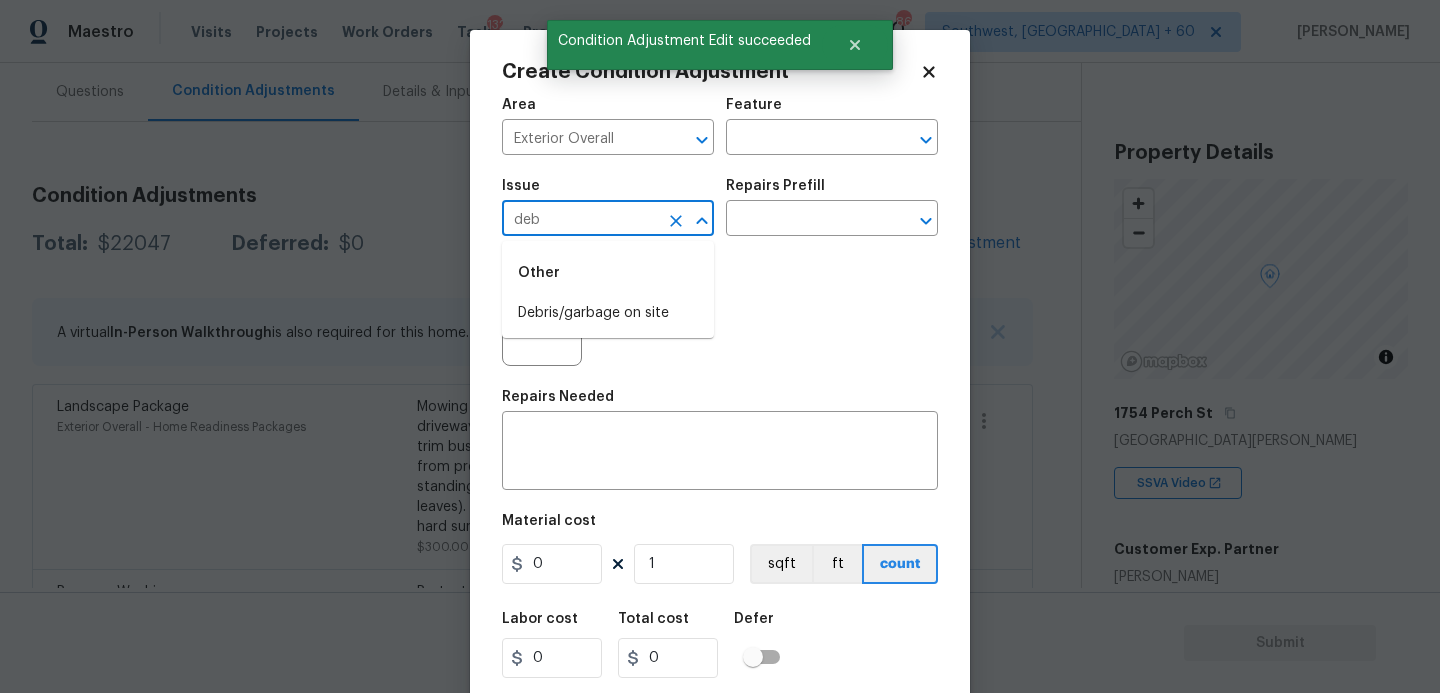 click on "Debris/garbage on site" at bounding box center [608, 313] 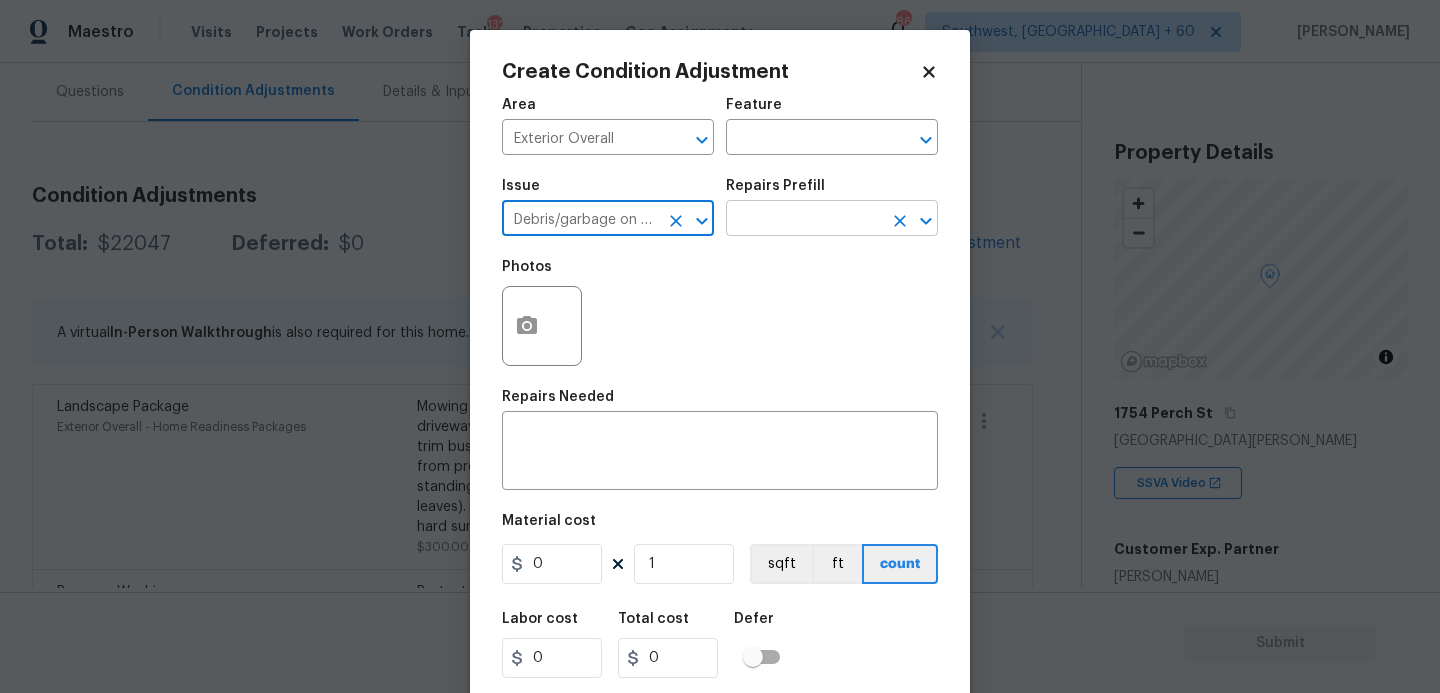 type on "Debris/garbage on site" 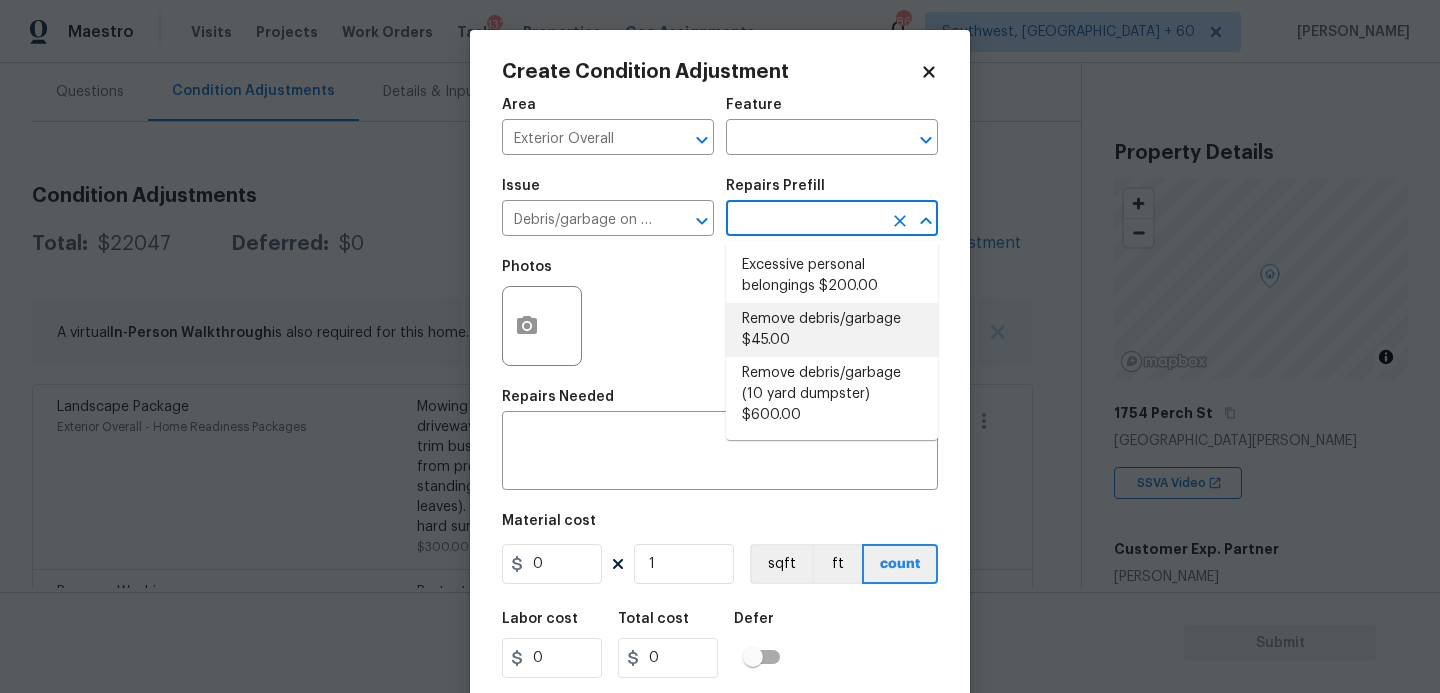 click on "Remove debris/garbage $45.00" at bounding box center (832, 330) 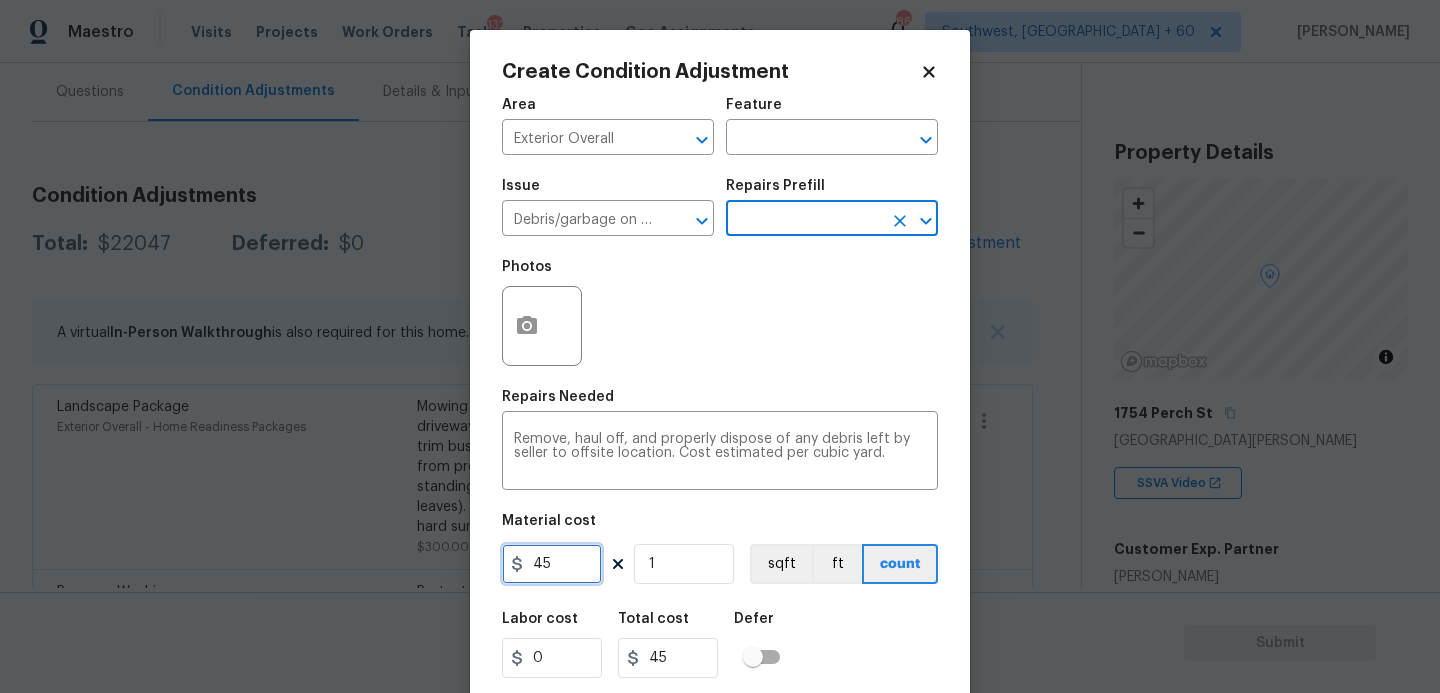 drag, startPoint x: 576, startPoint y: 555, endPoint x: 340, endPoint y: 578, distance: 237.11812 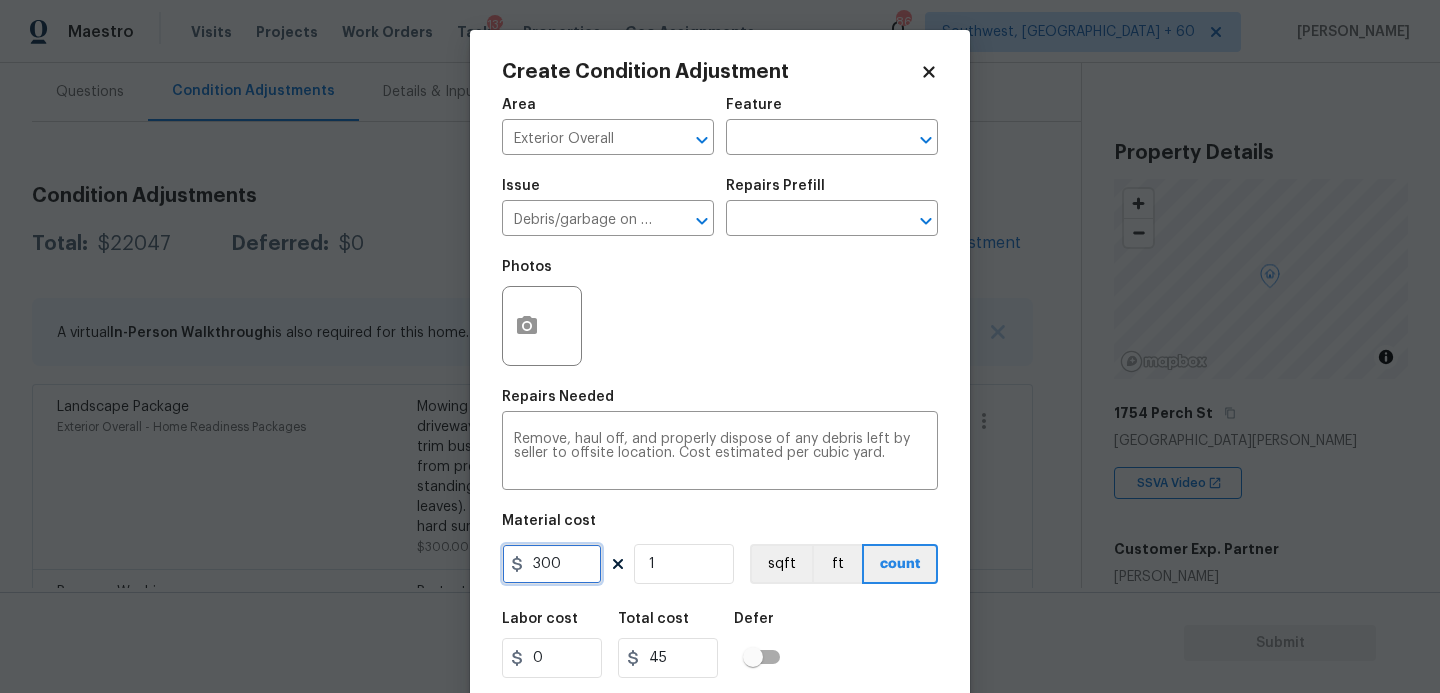 type on "300" 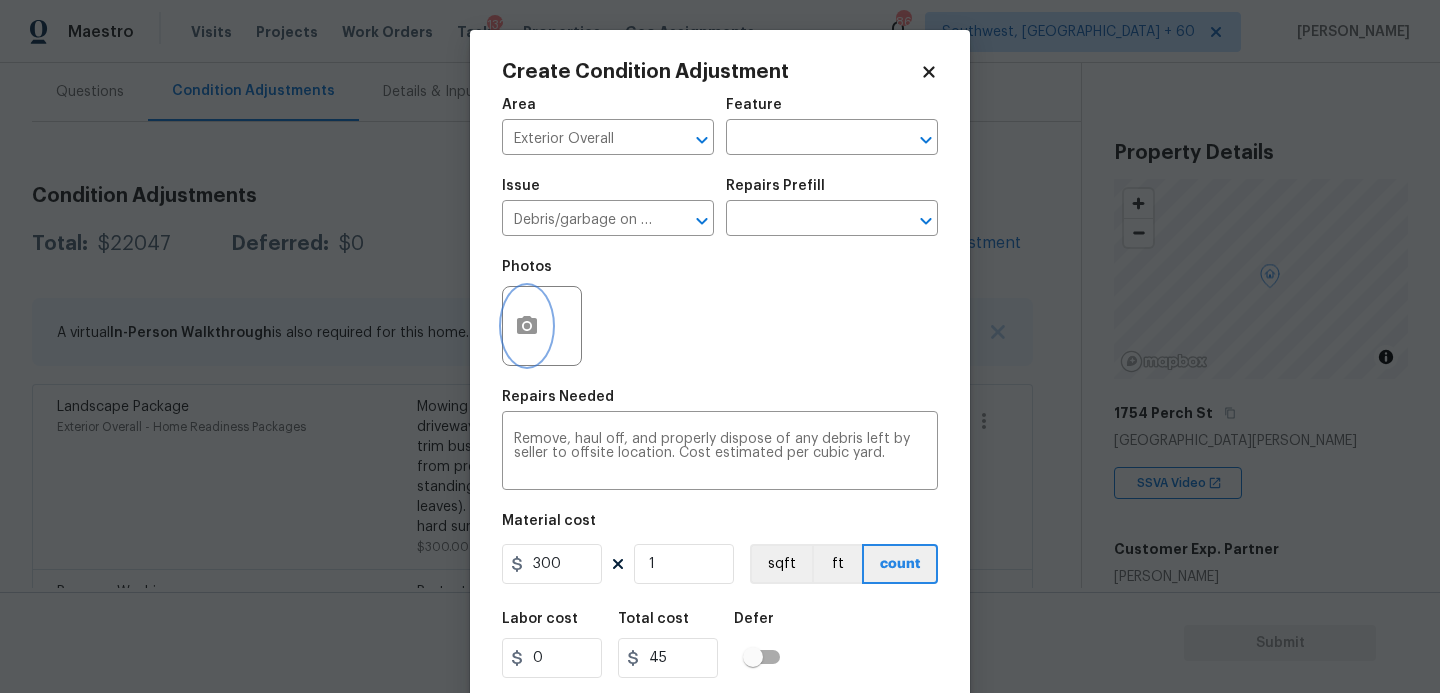 type on "300" 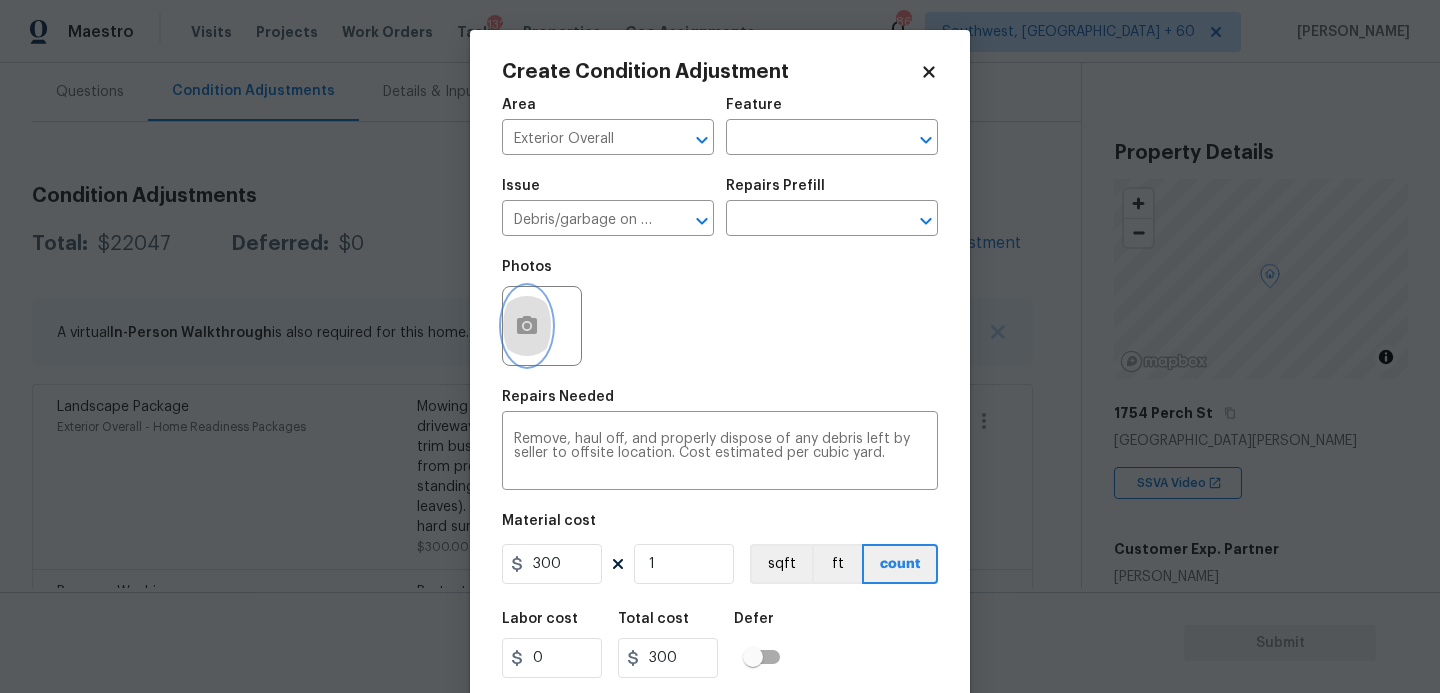 click 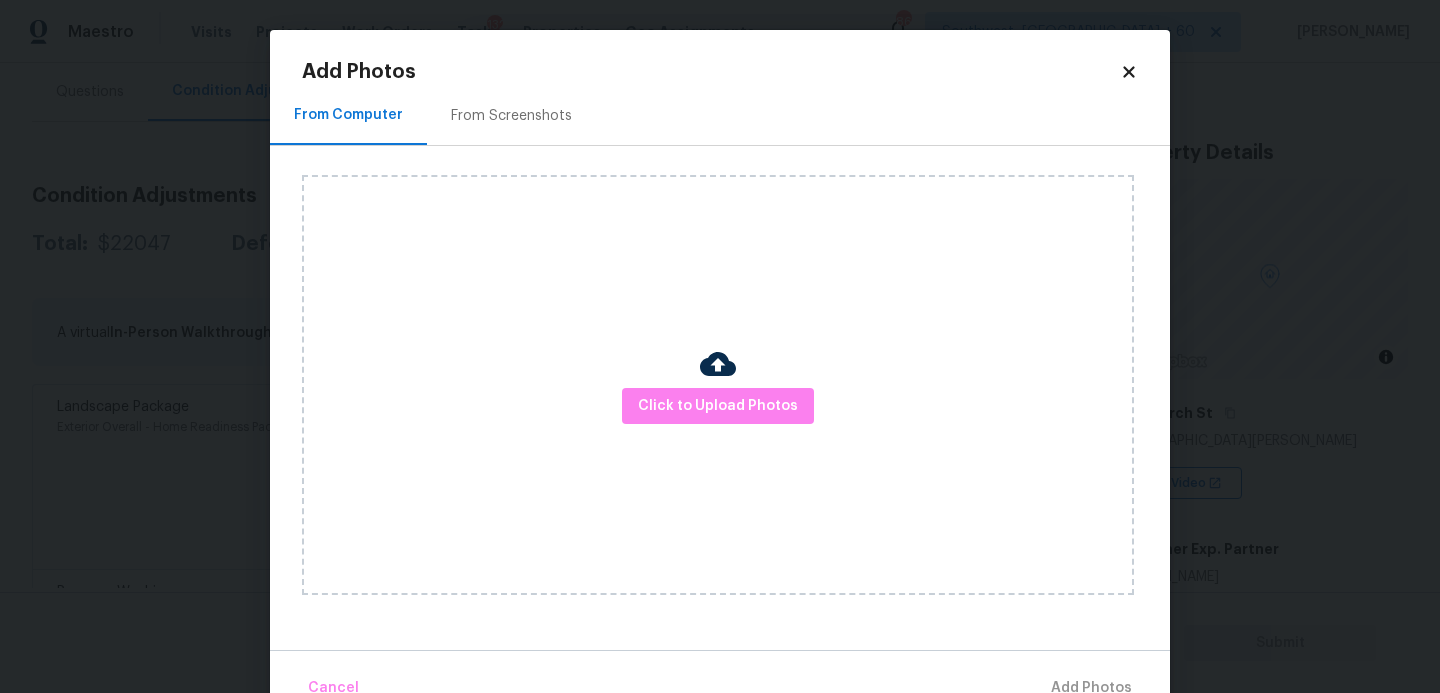 click on "Click to Upload Photos" at bounding box center (718, 385) 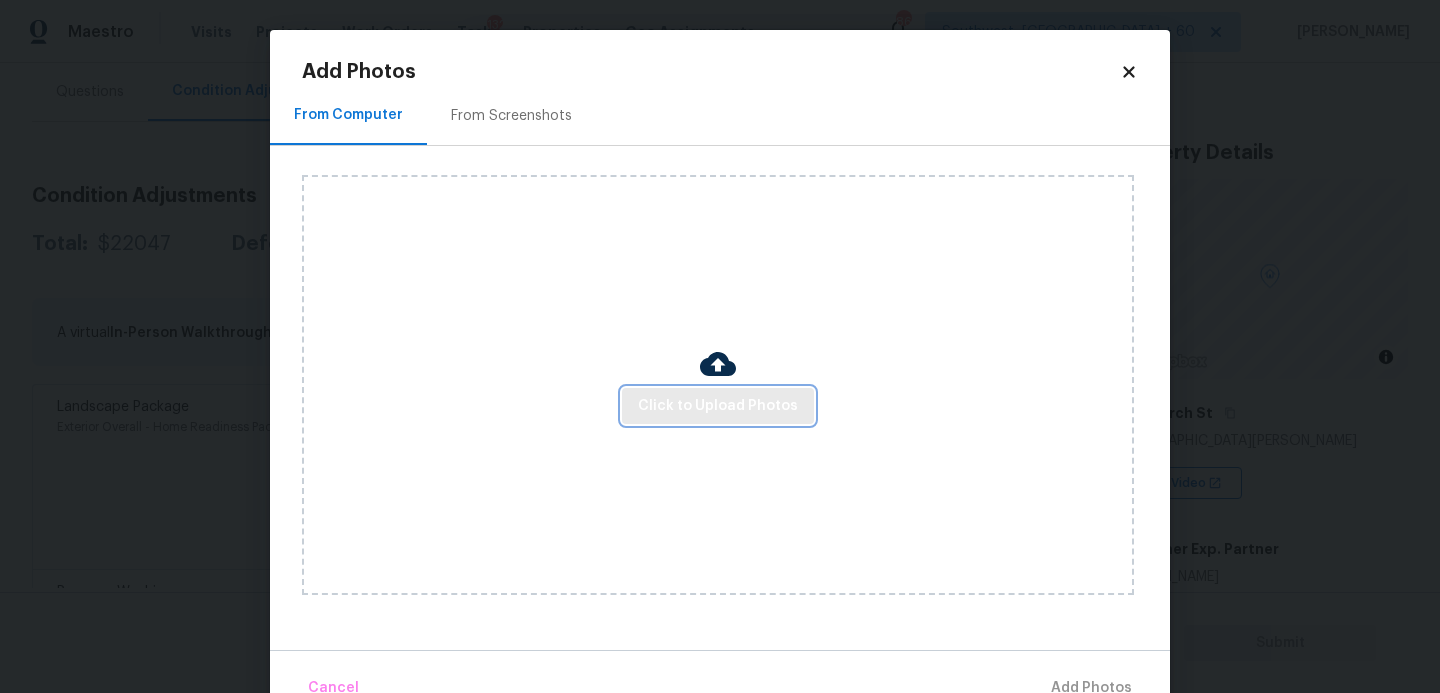 click on "Click to Upload Photos" at bounding box center (718, 406) 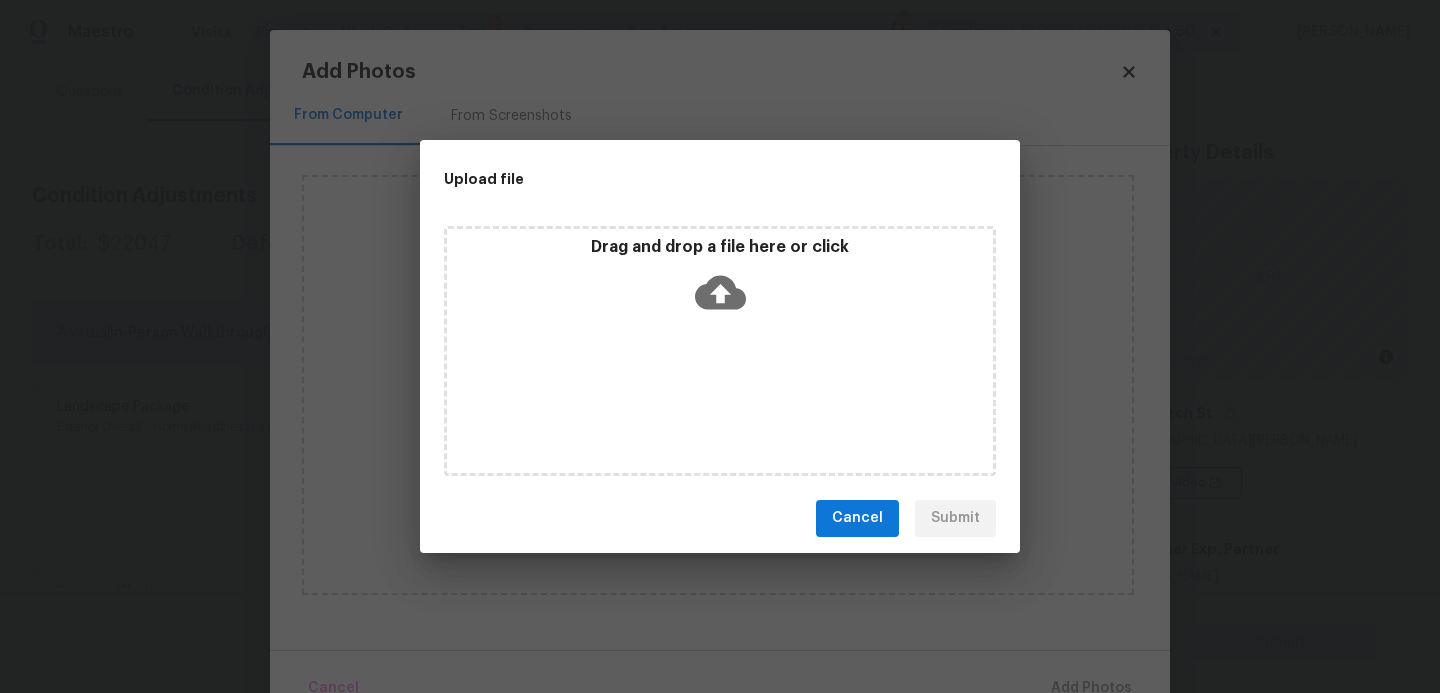 click on "Drag and drop a file here or click" at bounding box center (720, 351) 